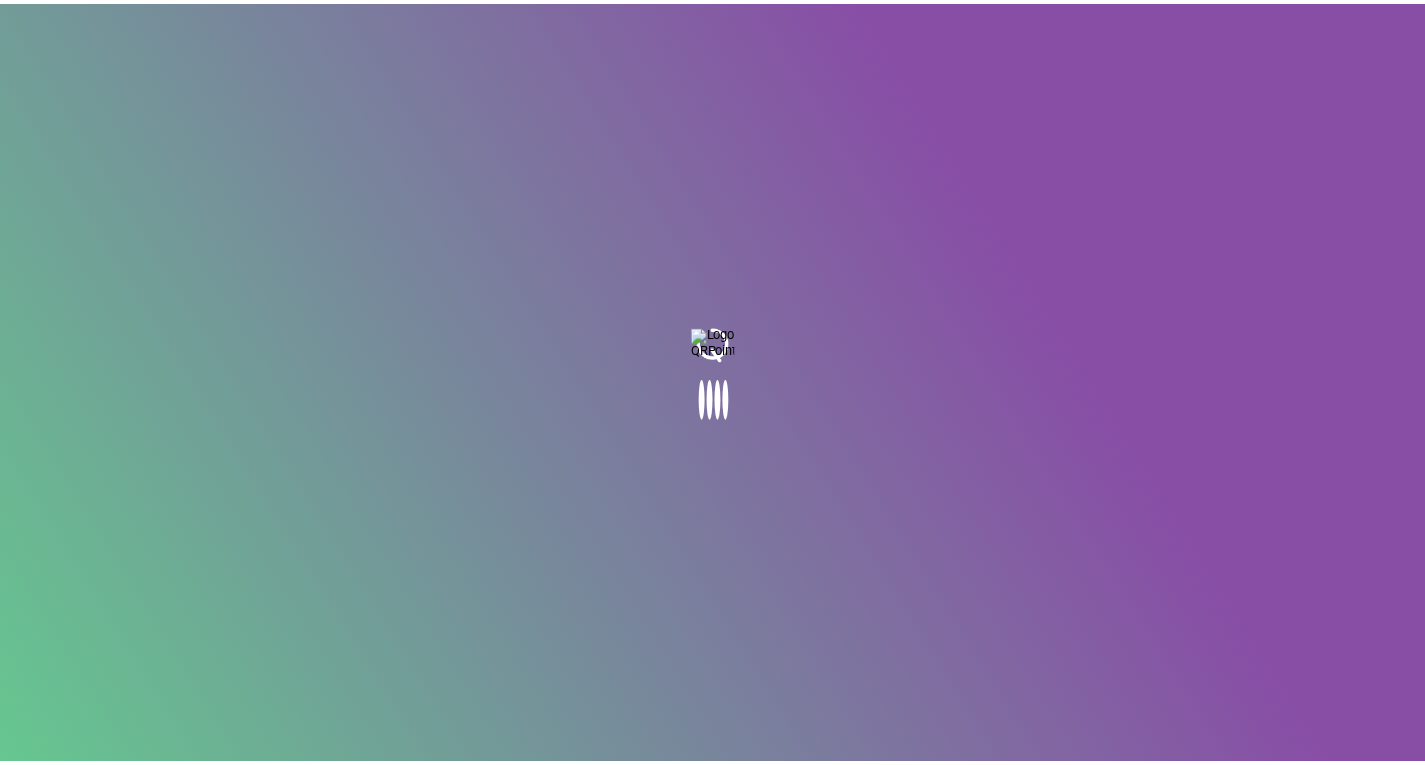 scroll, scrollTop: 0, scrollLeft: 0, axis: both 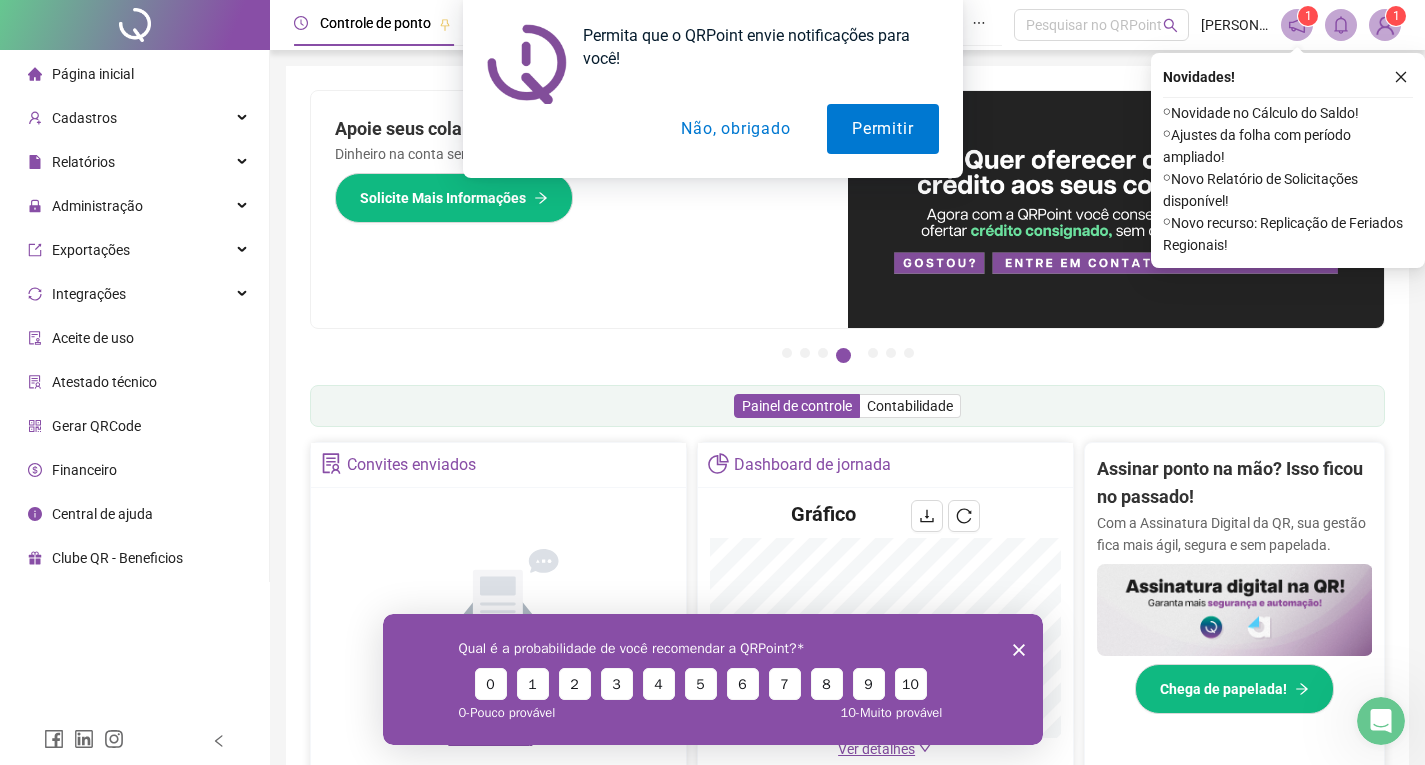 click on "Não, obrigado" at bounding box center (735, 129) 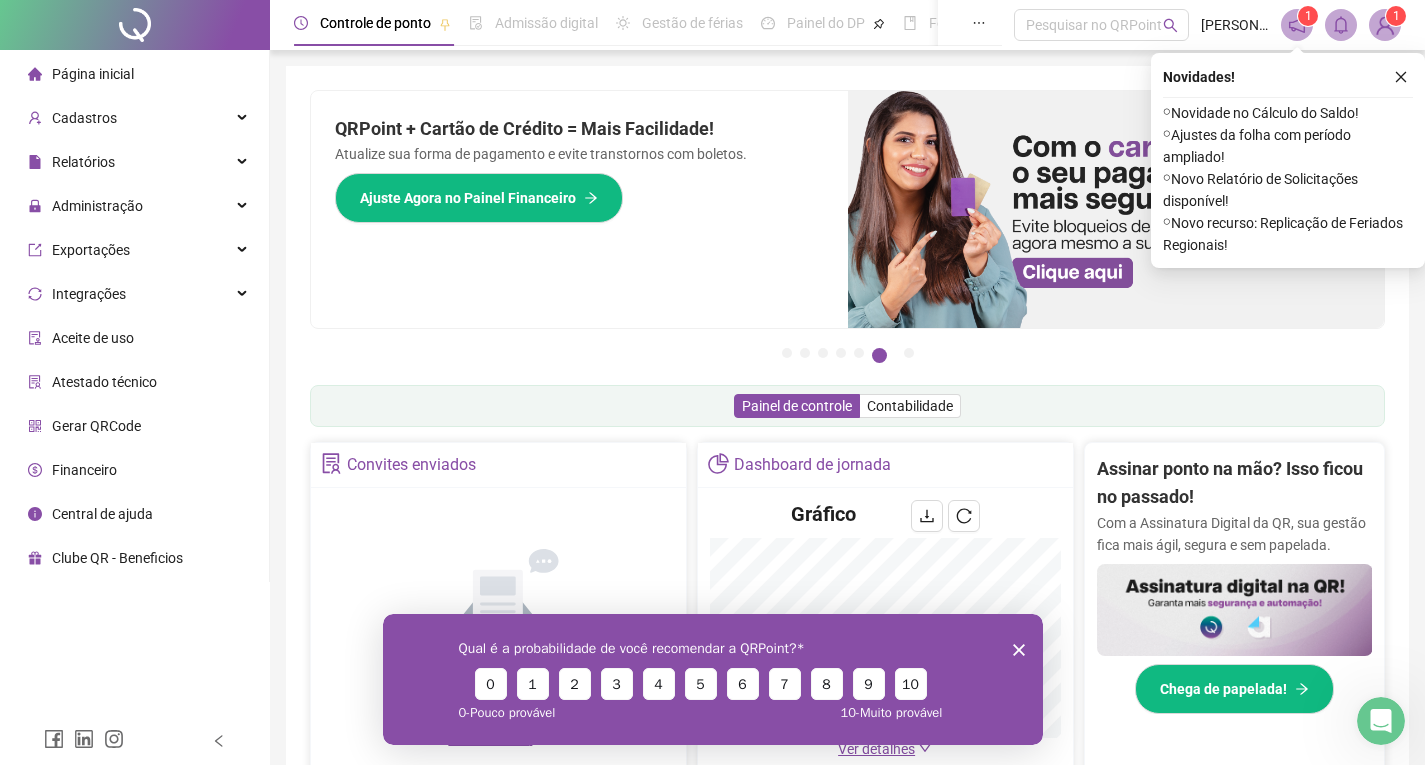 click 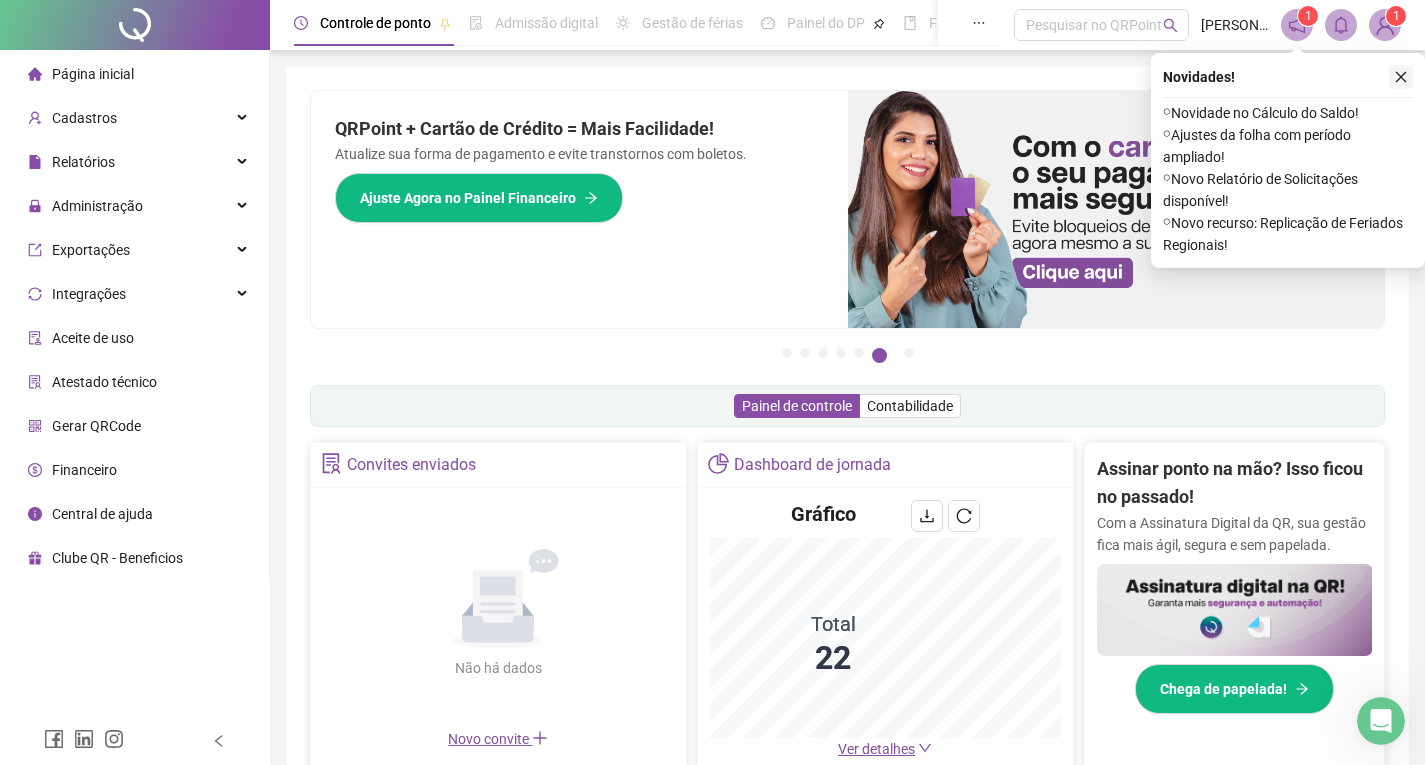 click at bounding box center [1401, 77] 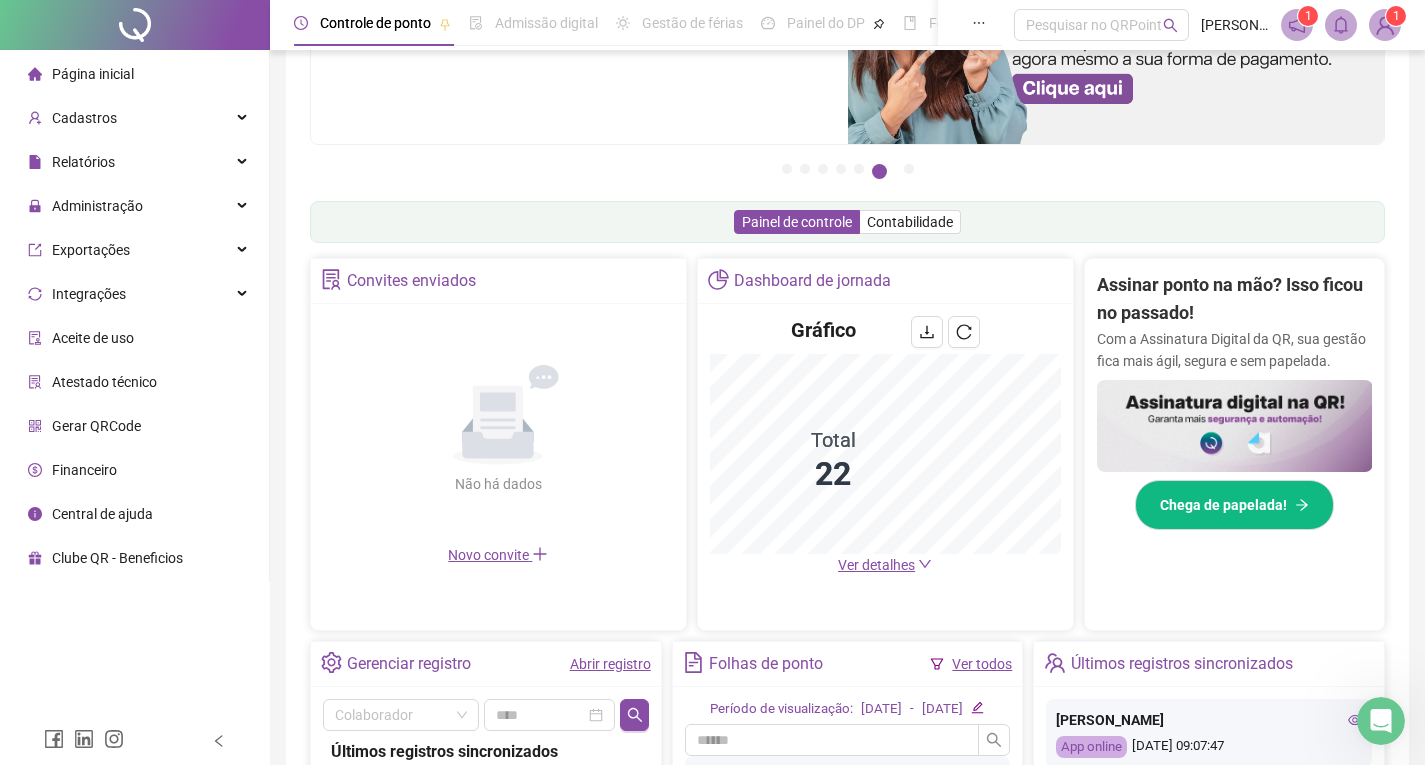 scroll, scrollTop: 300, scrollLeft: 0, axis: vertical 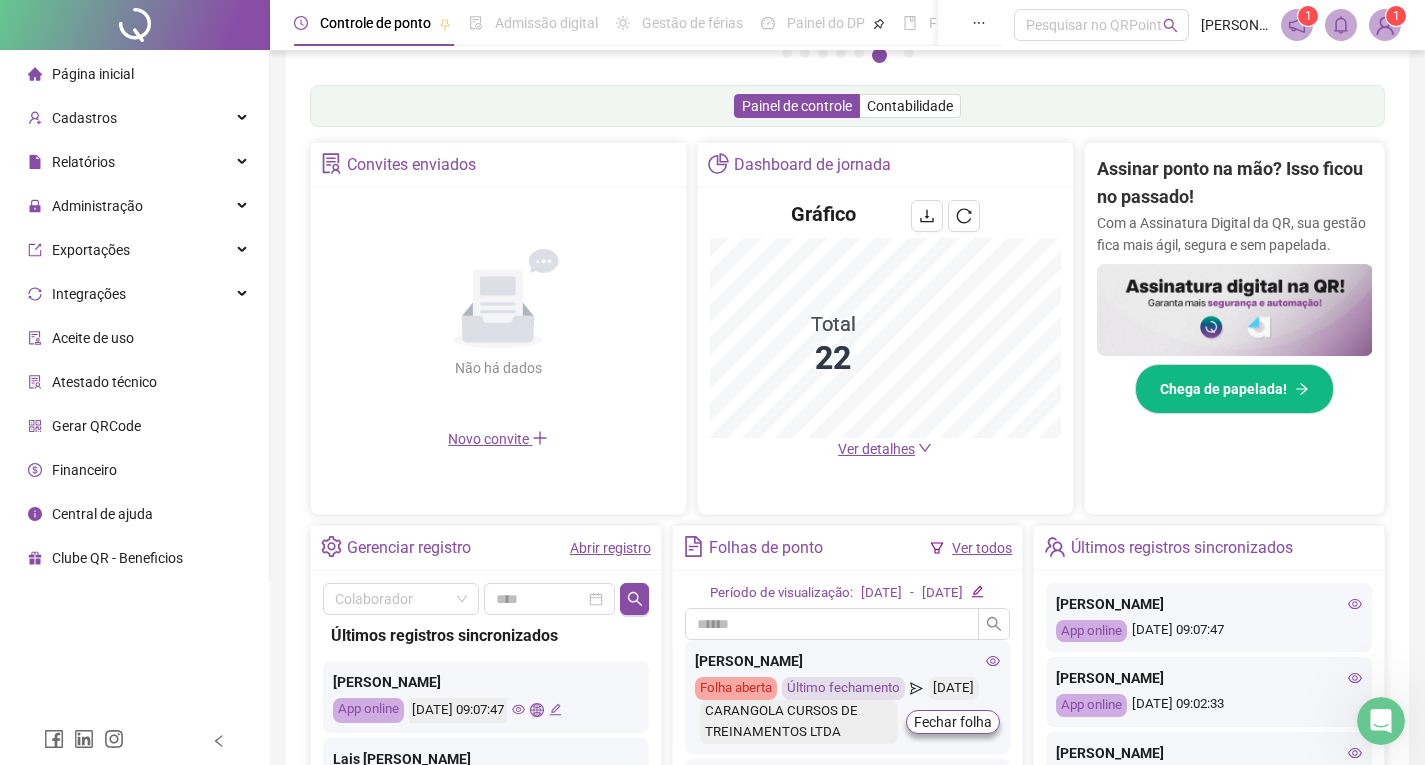 click on "Ver detalhes" at bounding box center (876, 449) 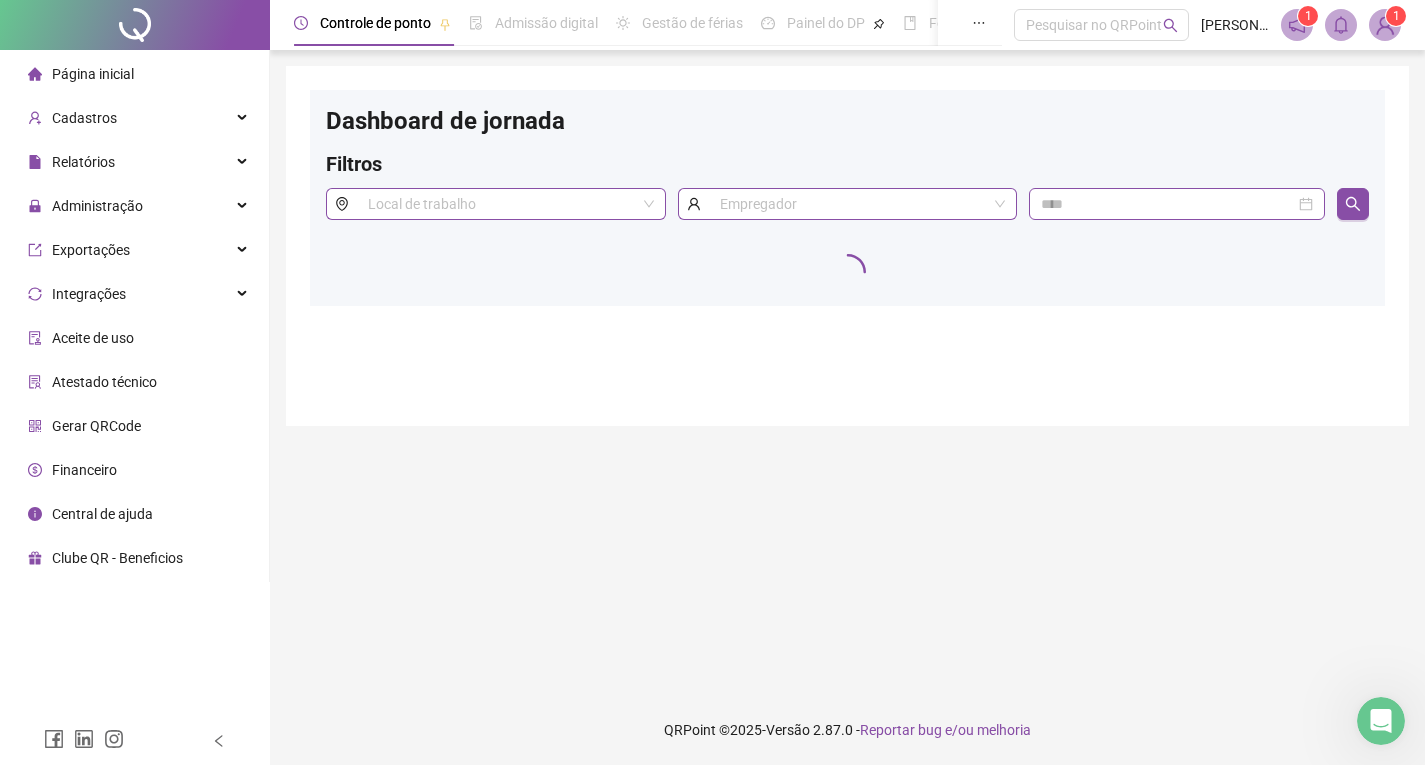 scroll, scrollTop: 0, scrollLeft: 0, axis: both 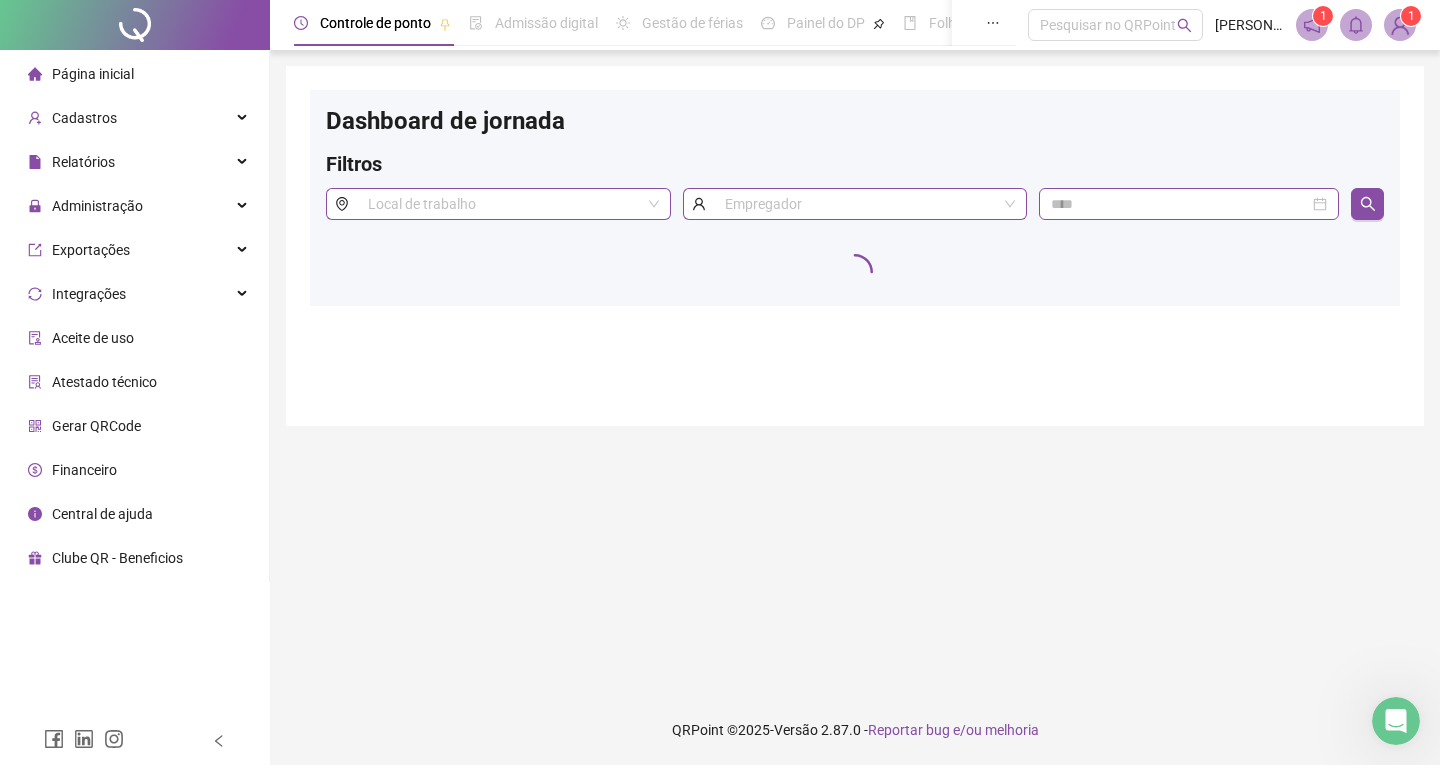 click at bounding box center (135, 25) 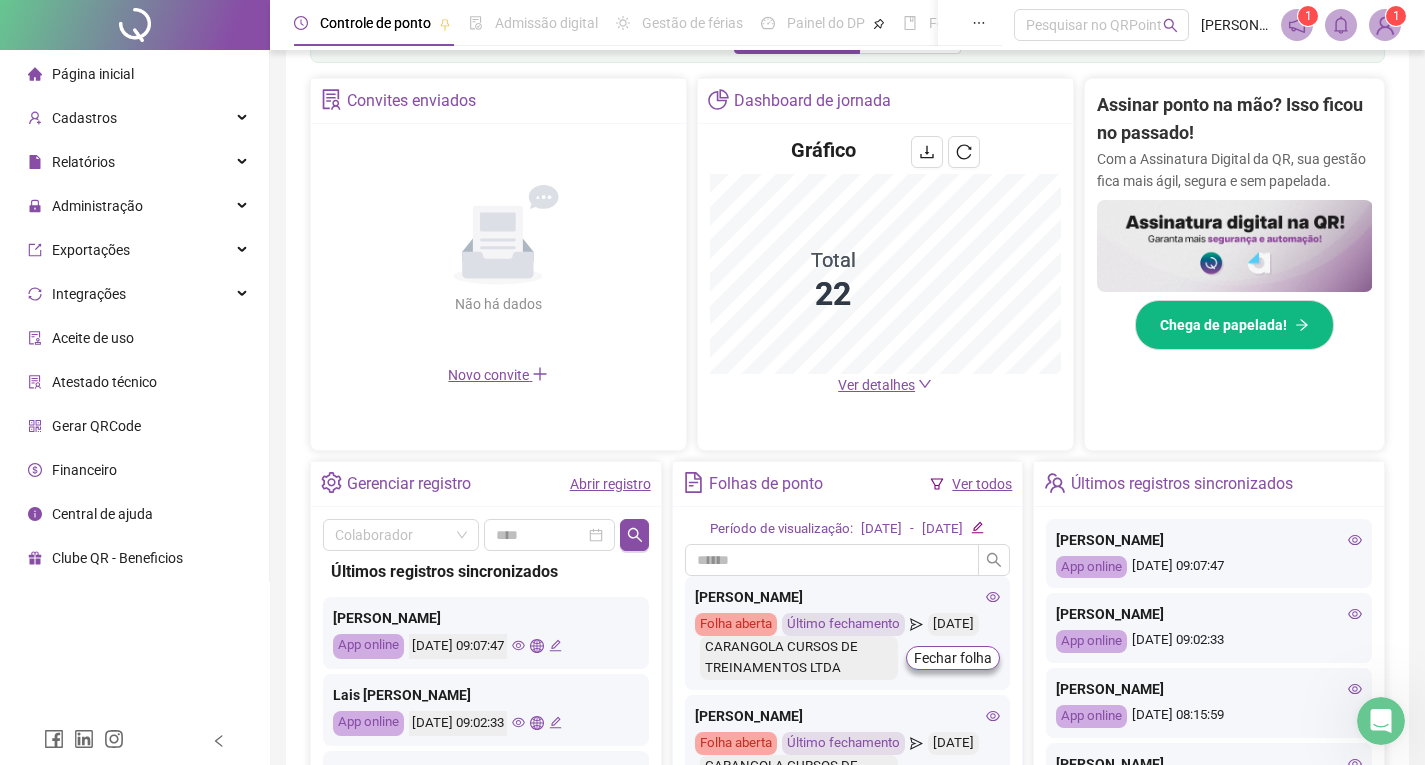 scroll, scrollTop: 400, scrollLeft: 0, axis: vertical 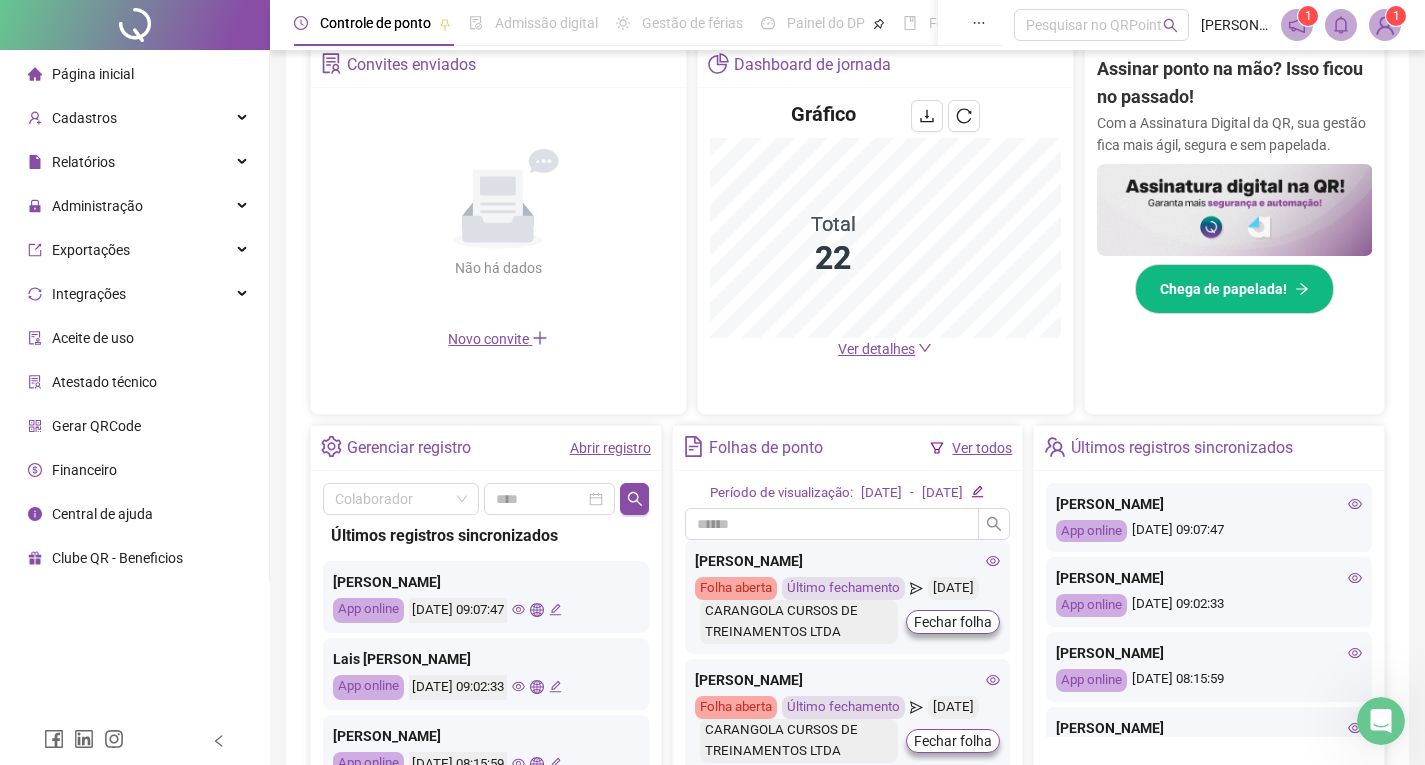 click on "Ver detalhes" at bounding box center (876, 349) 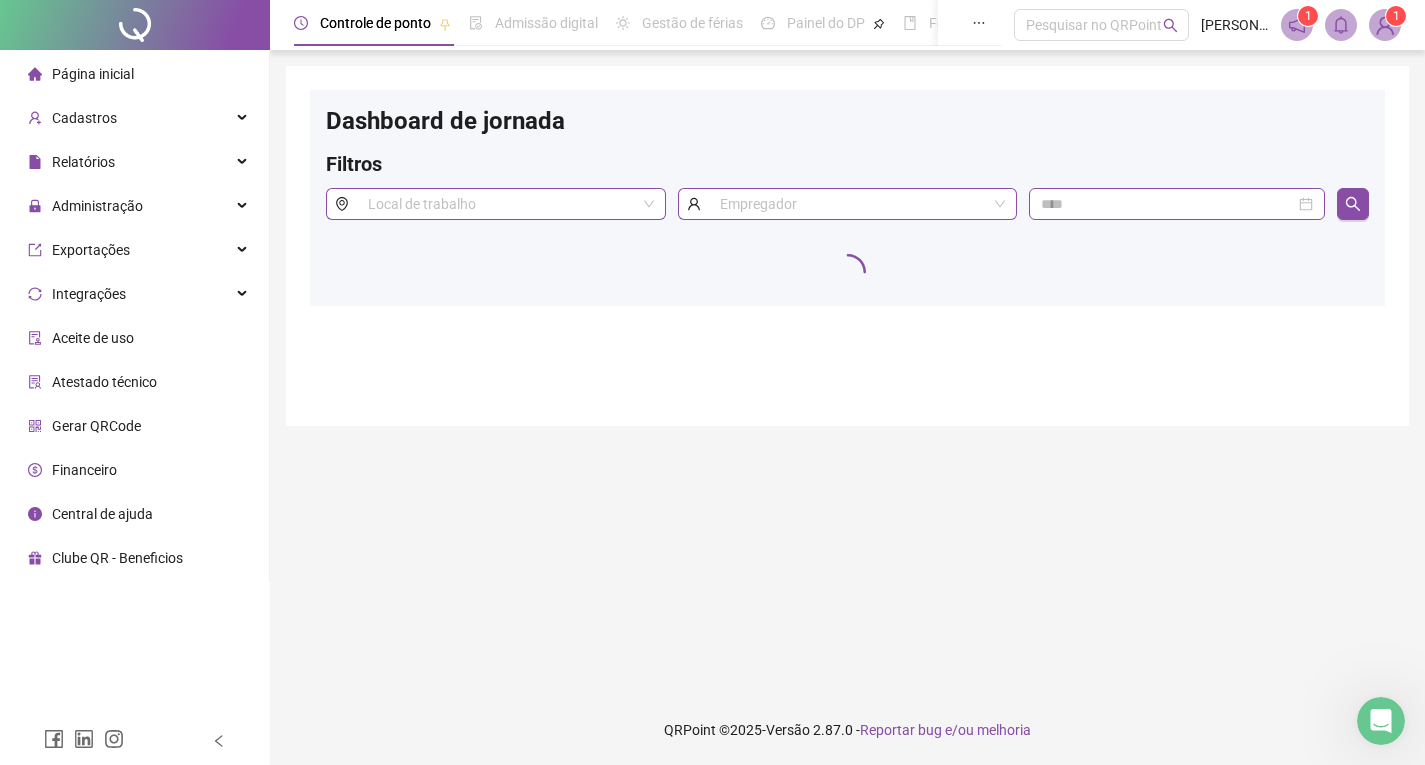 scroll, scrollTop: 0, scrollLeft: 0, axis: both 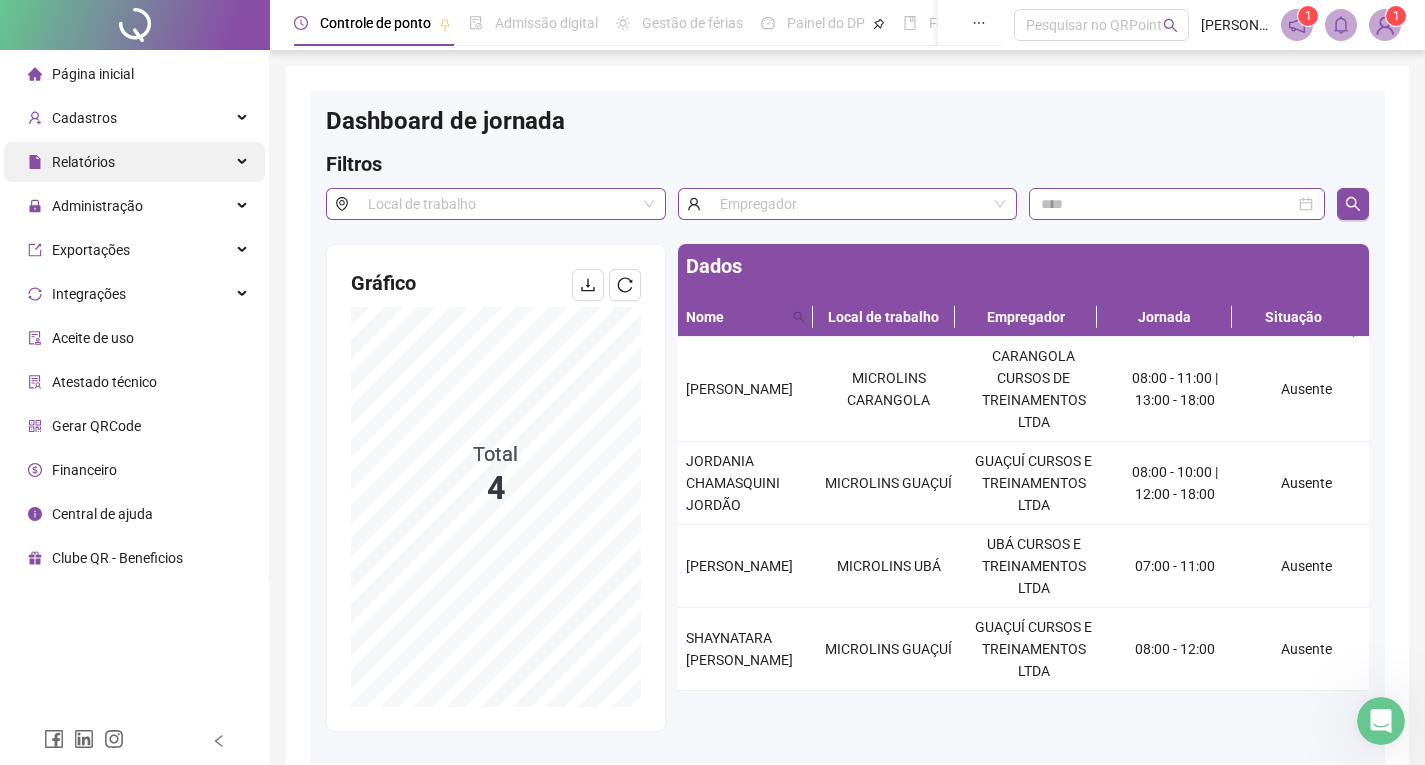 click on "Relatórios" at bounding box center [134, 162] 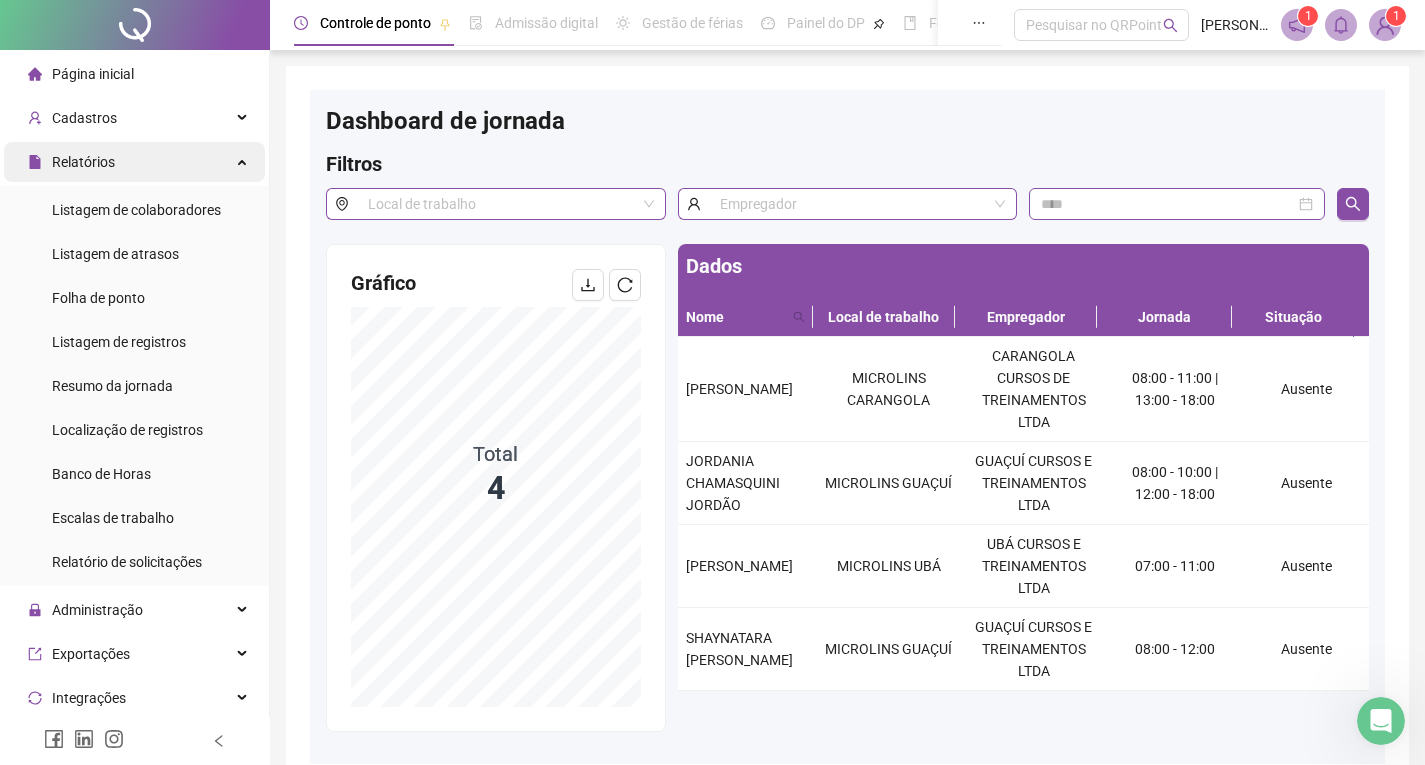 click on "Relatórios" at bounding box center (134, 162) 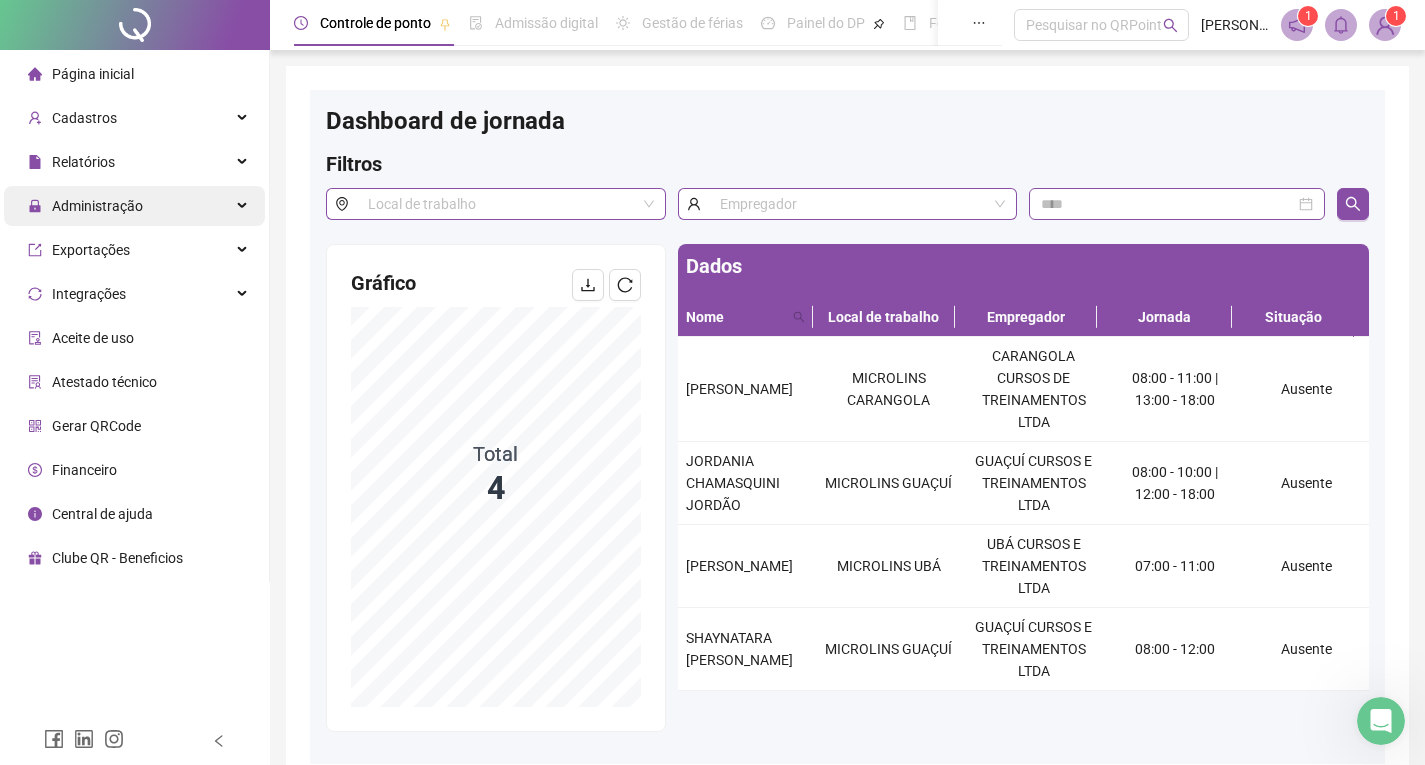 click on "Administração" at bounding box center [134, 206] 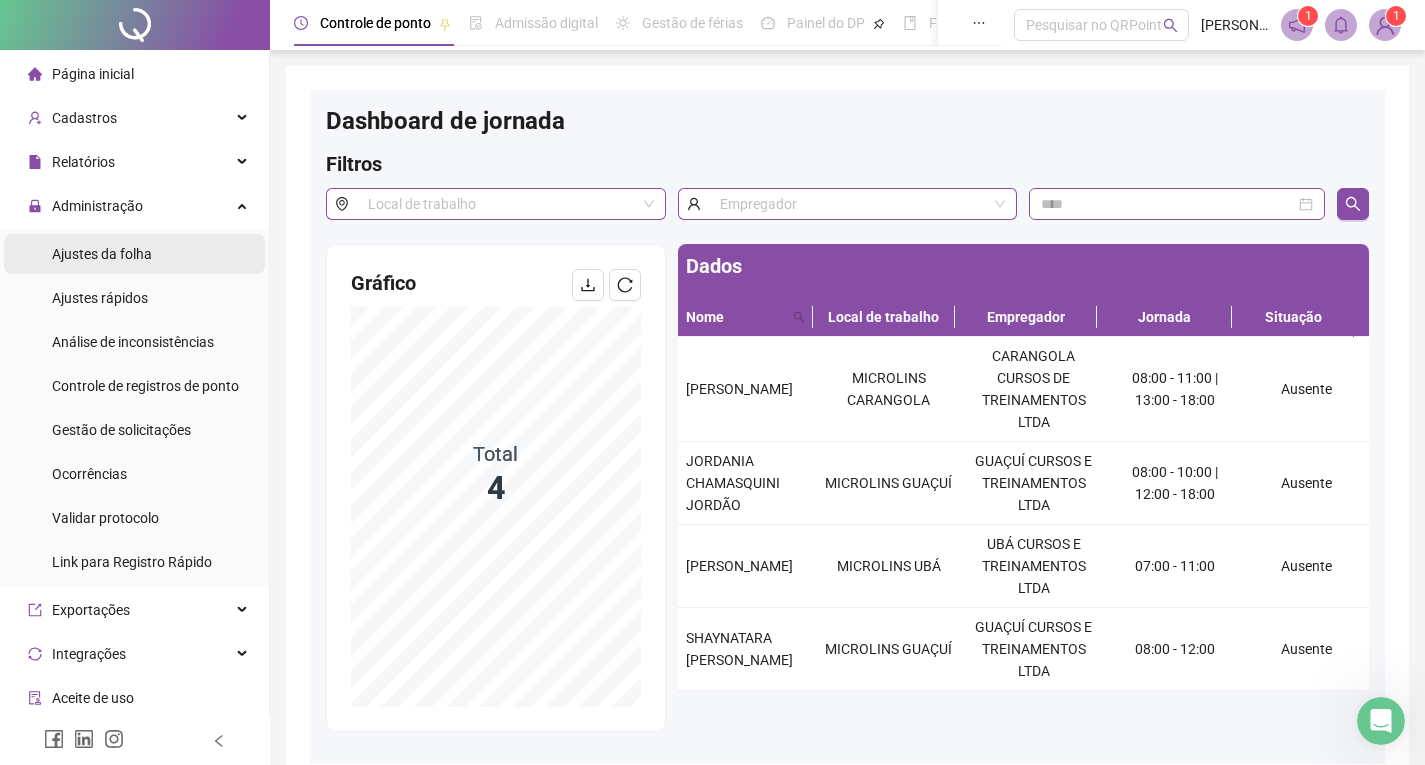 click on "Ajustes da folha" at bounding box center [102, 254] 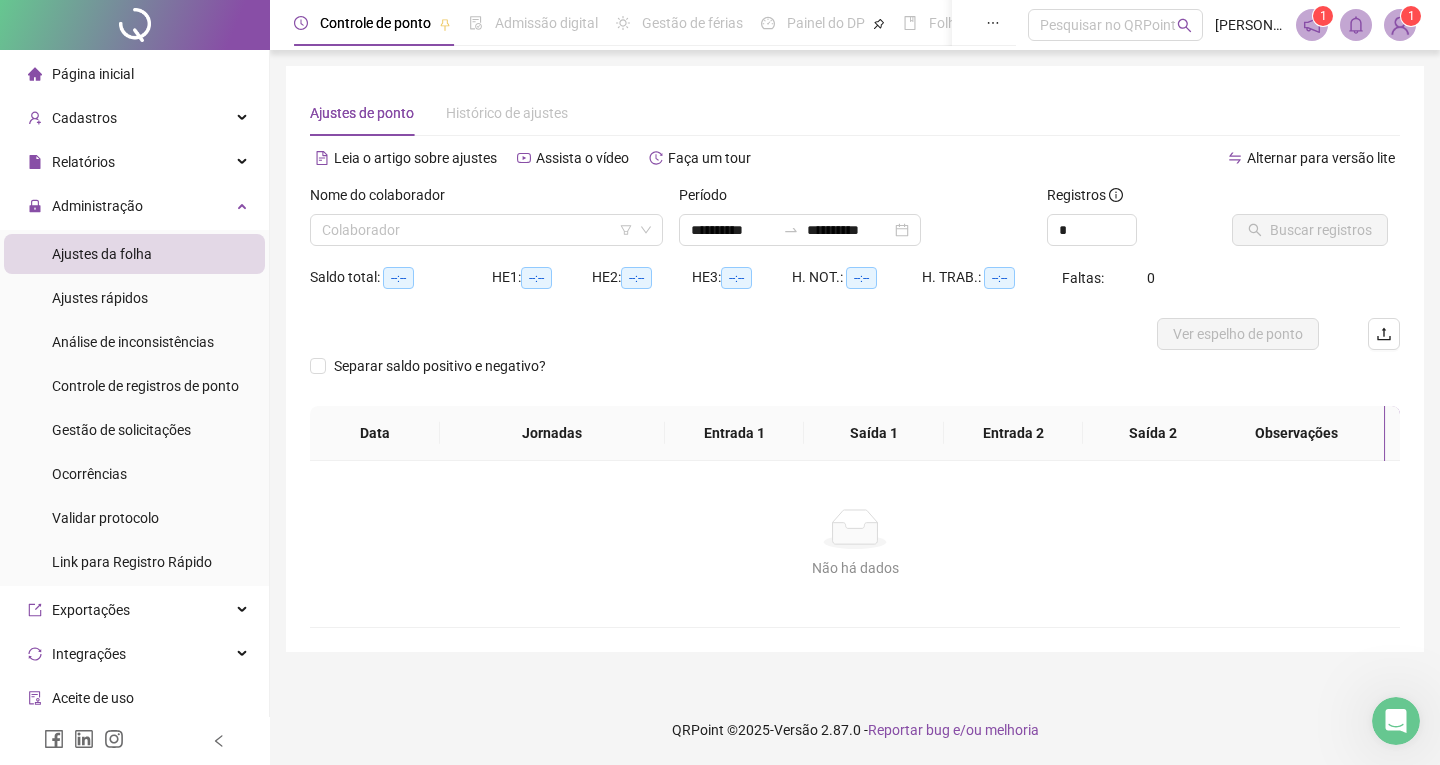 type on "**********" 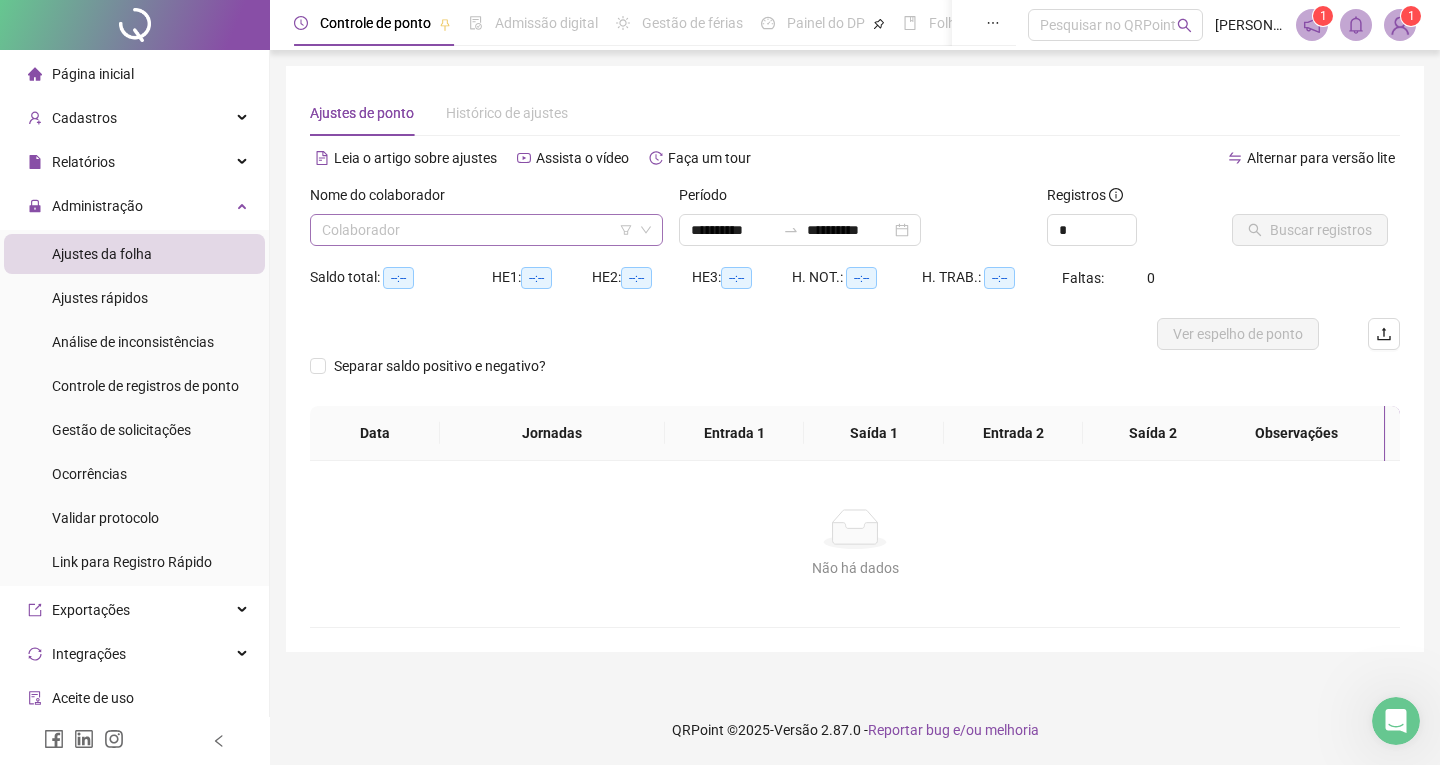 click at bounding box center [480, 230] 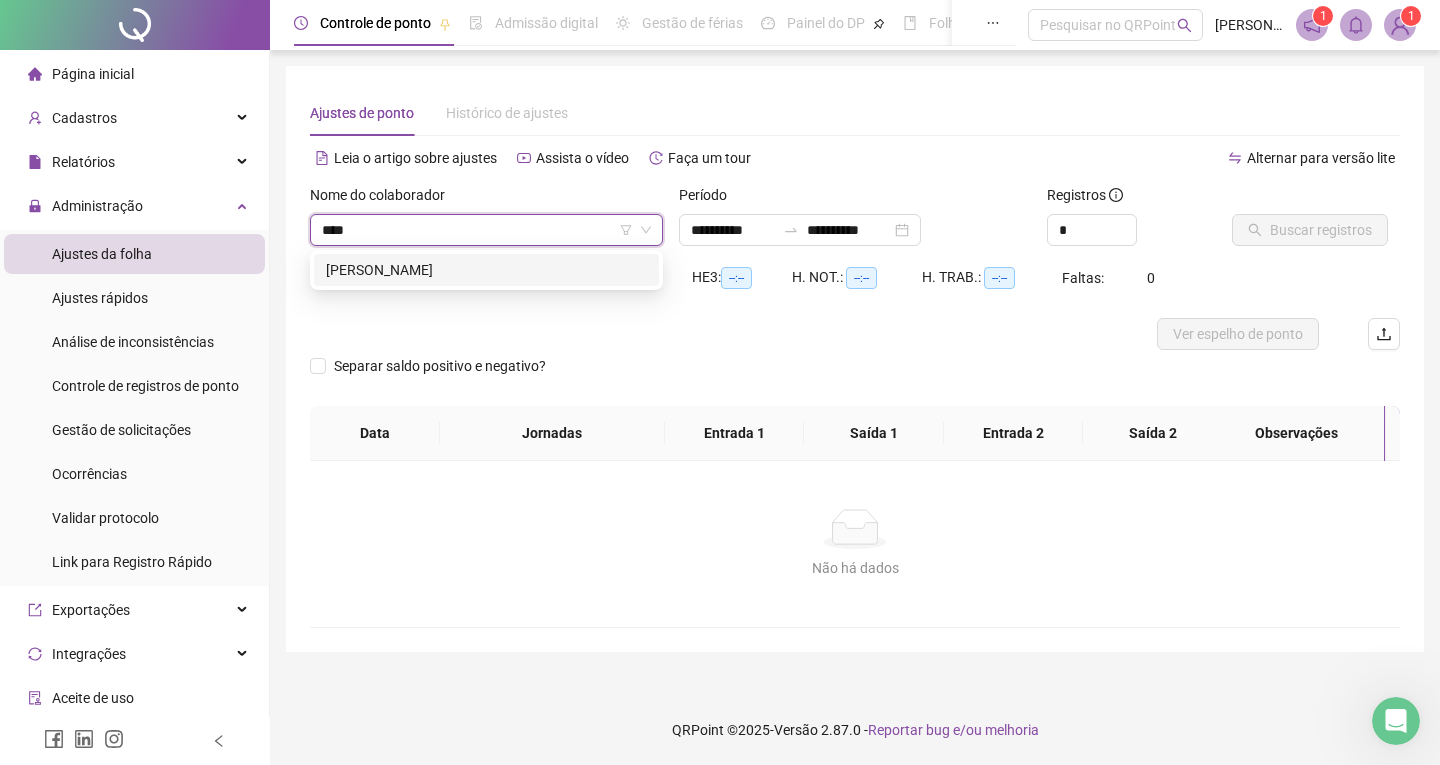 type on "*****" 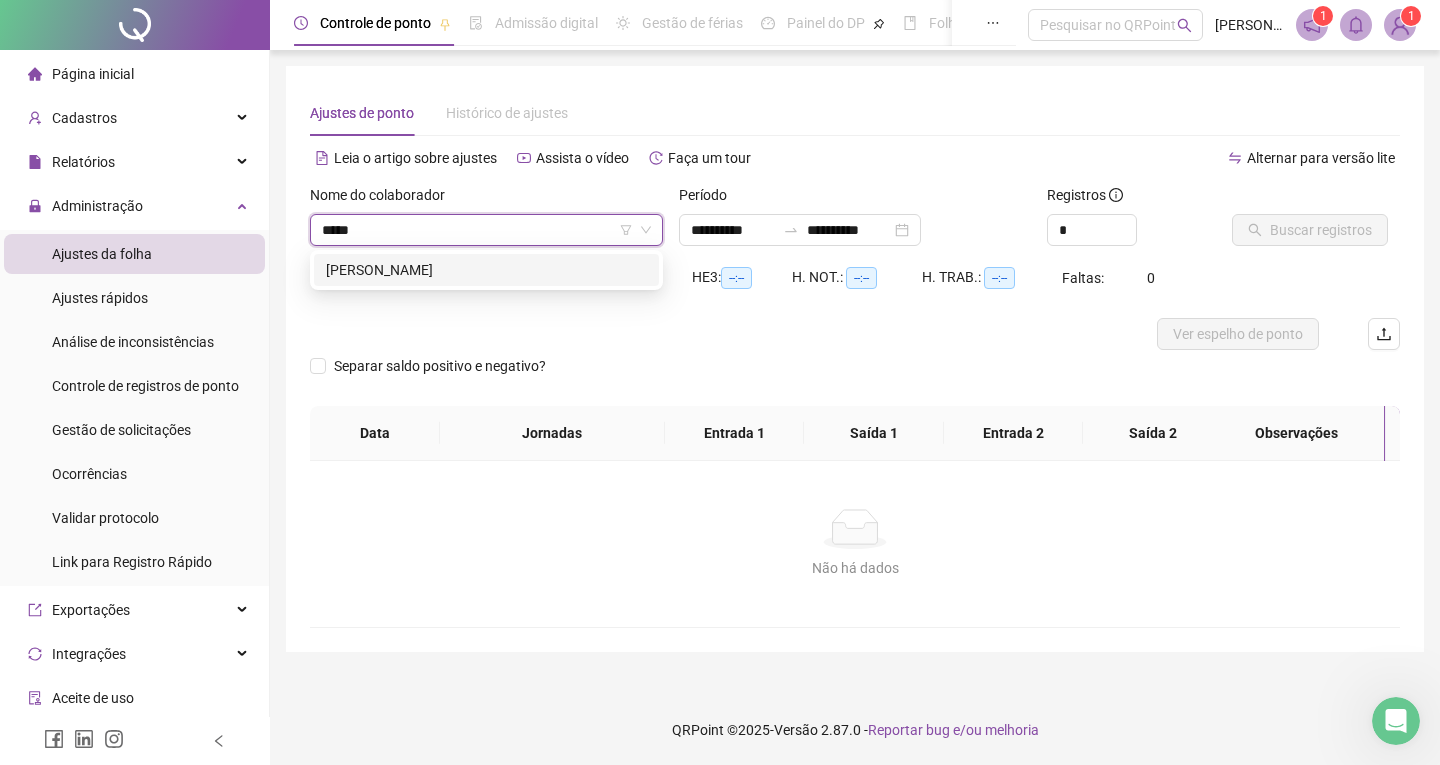 click on "[PERSON_NAME]" at bounding box center (486, 270) 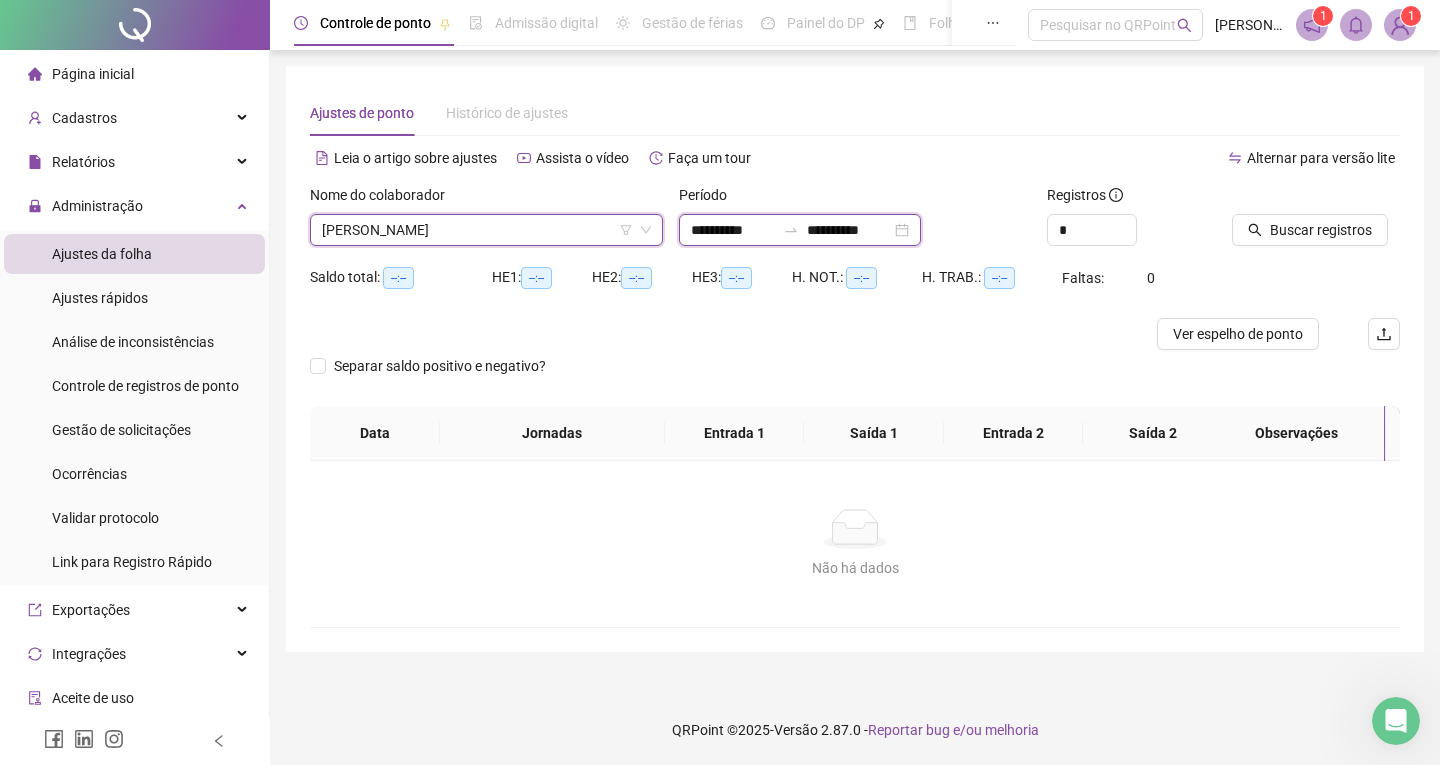 click on "**********" at bounding box center (733, 230) 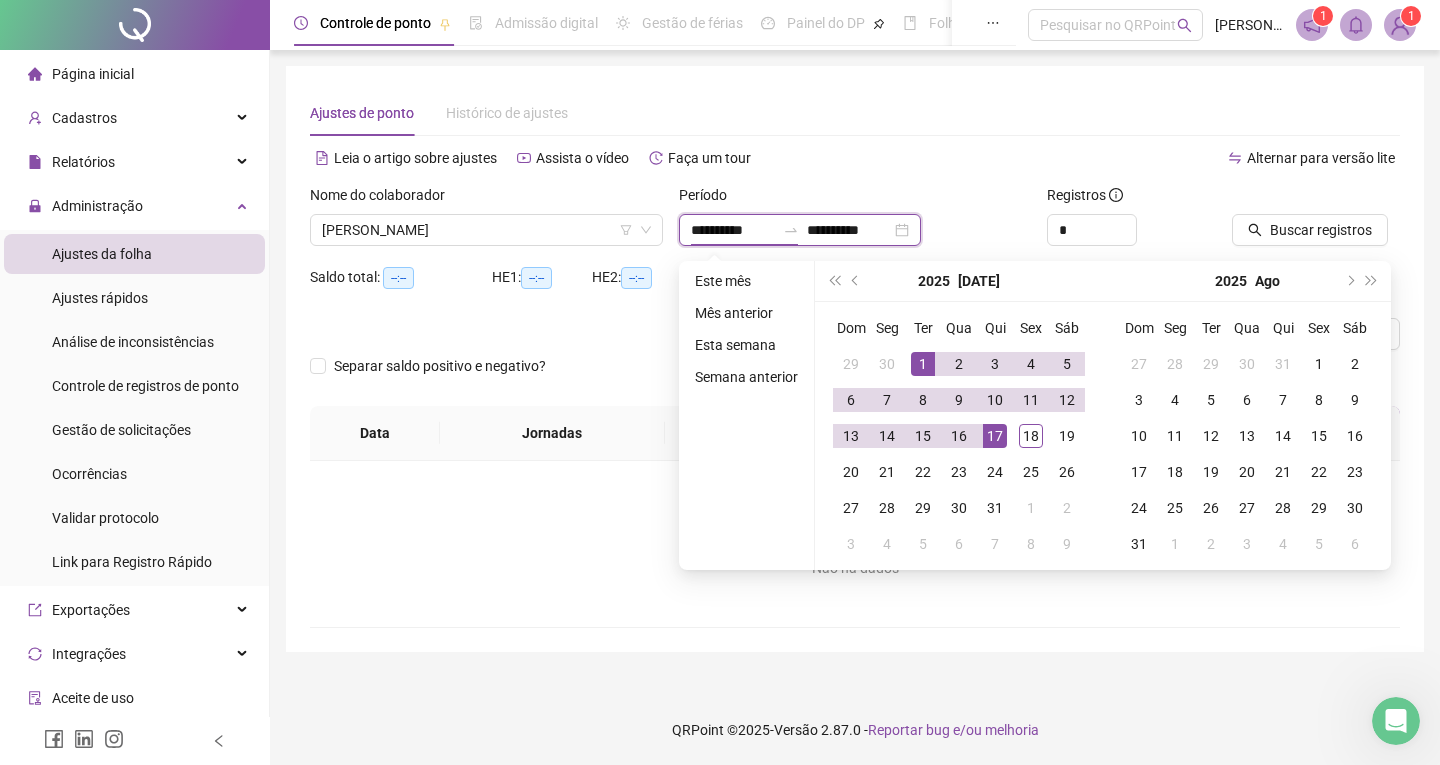 type on "**********" 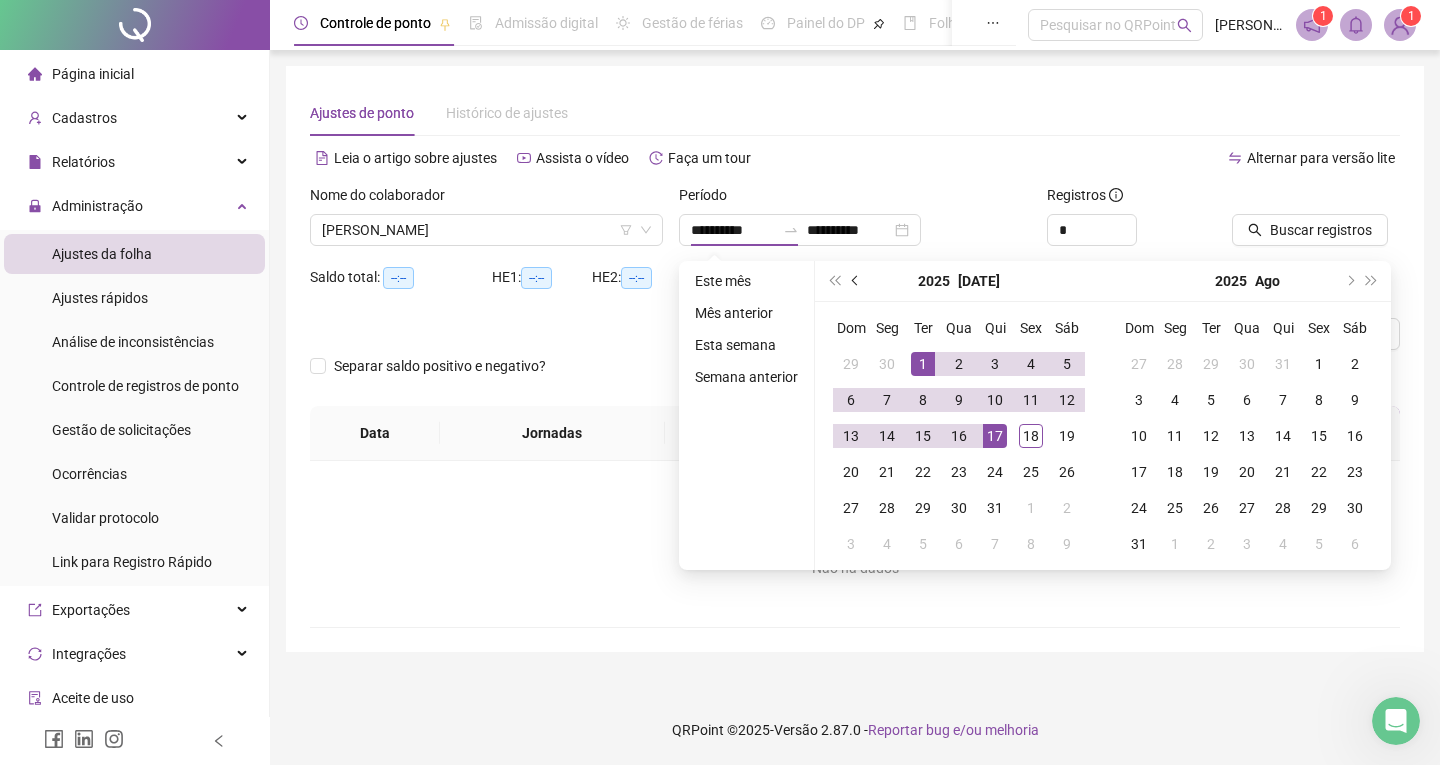 click at bounding box center [856, 281] 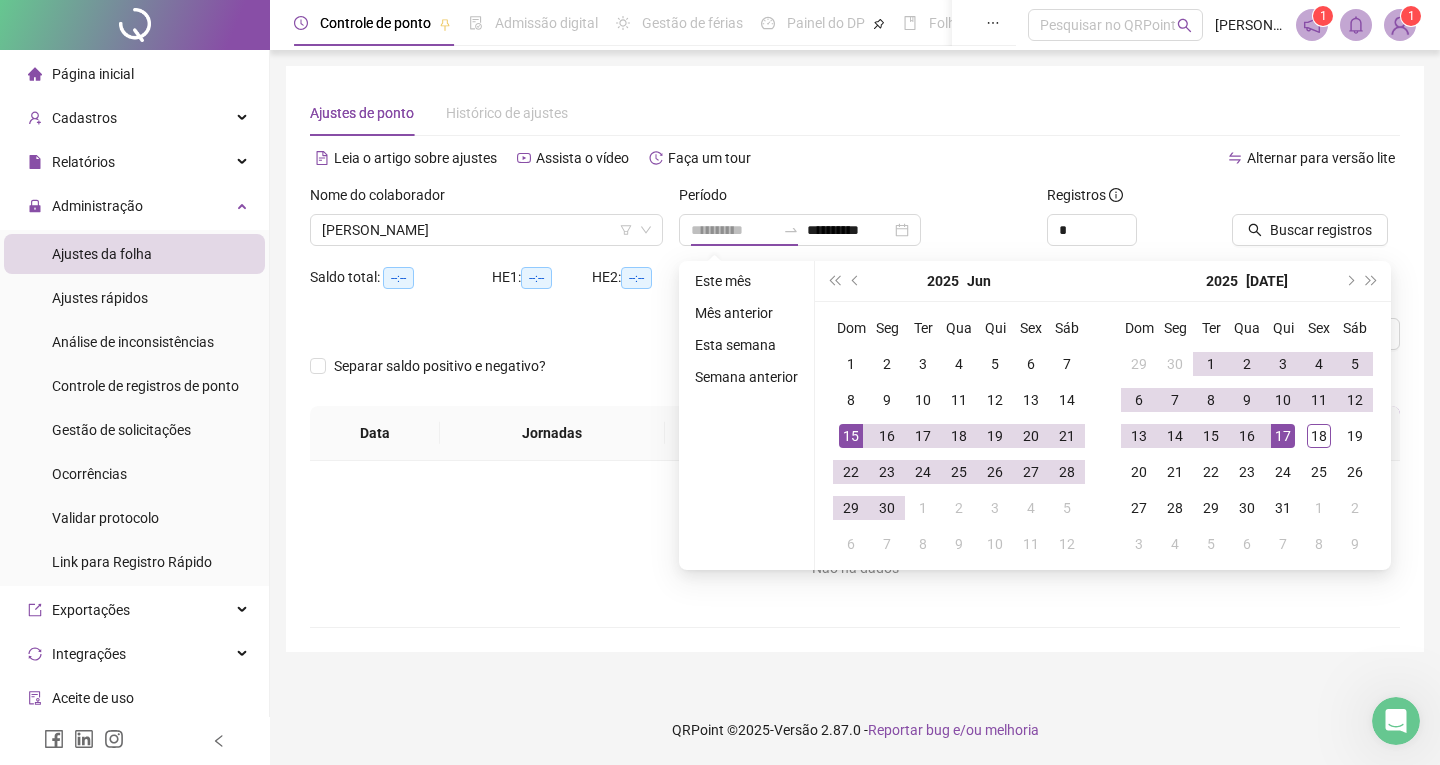 type on "**********" 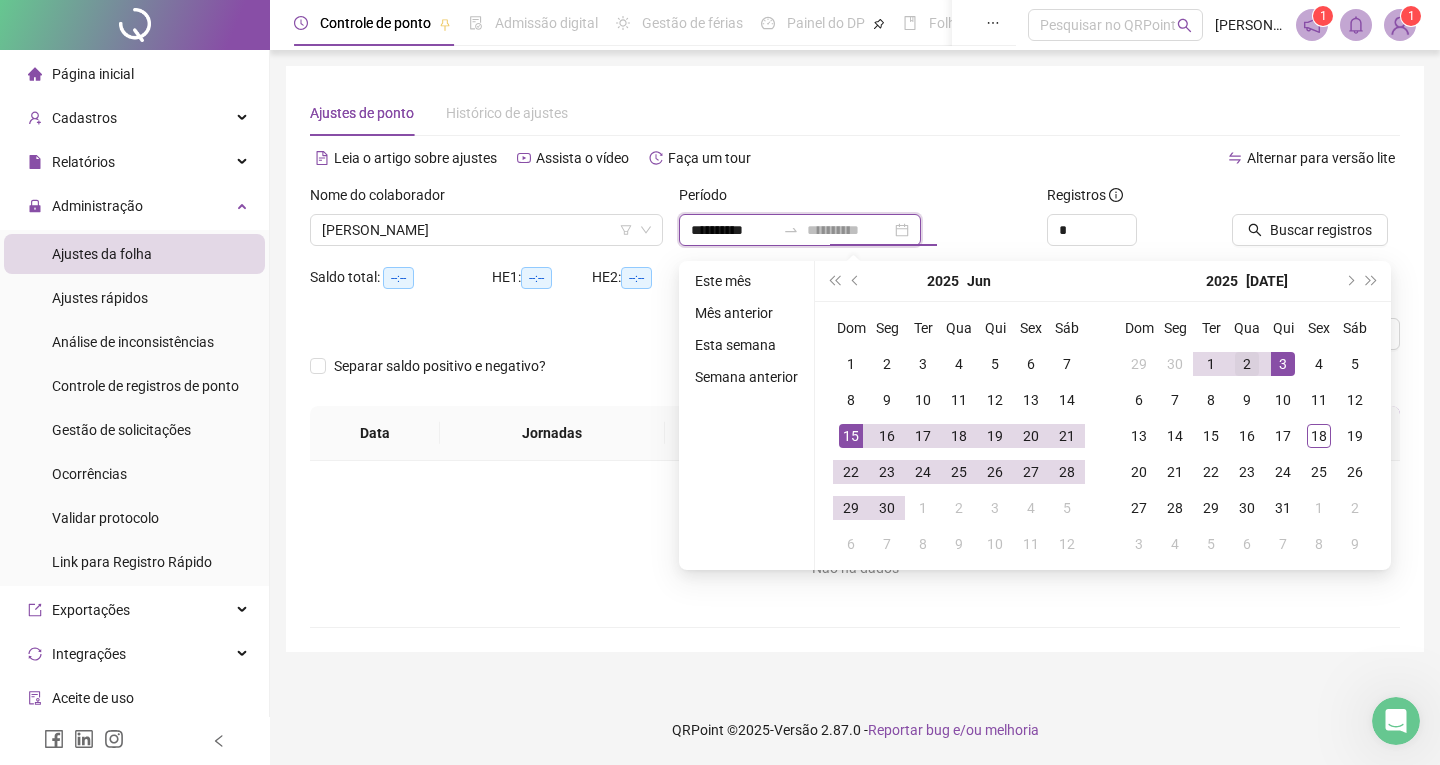 type on "**********" 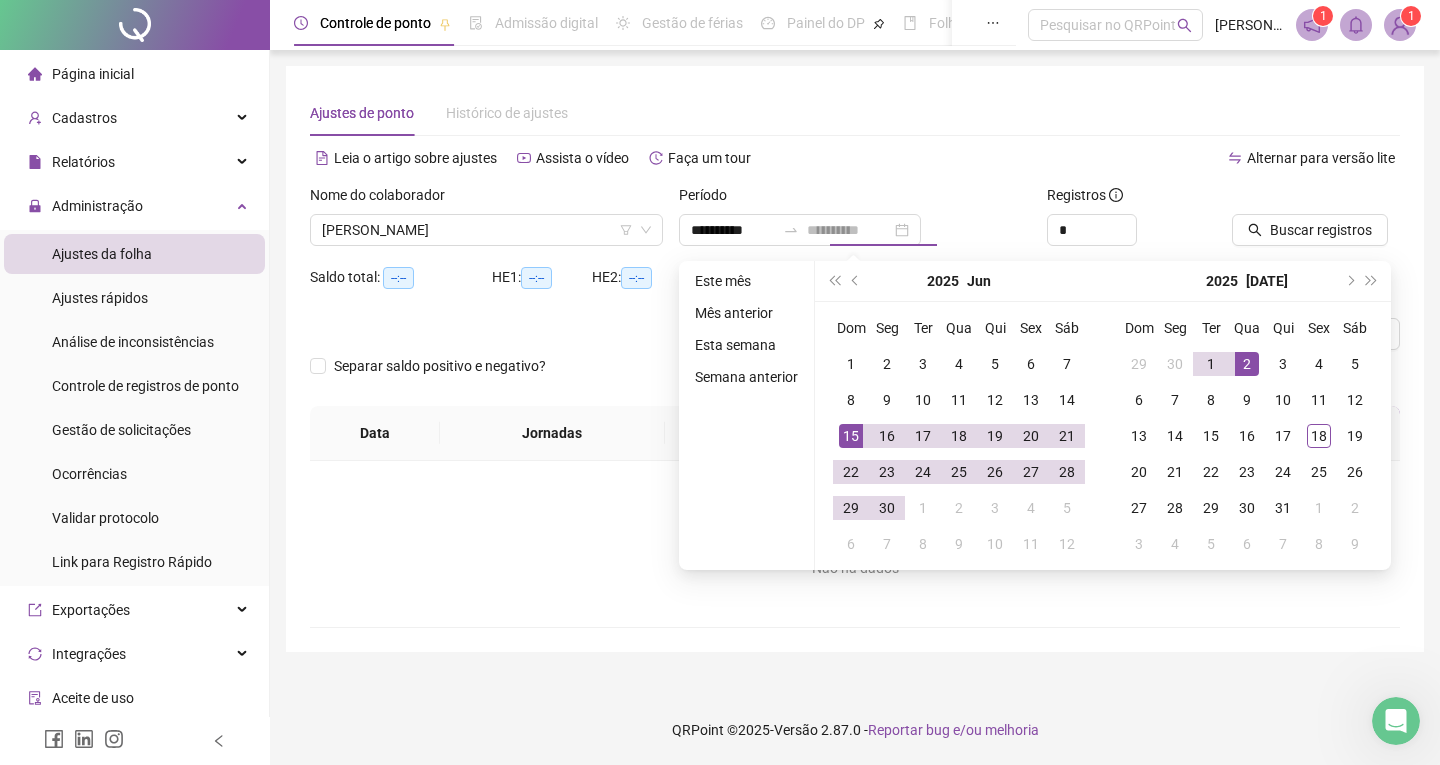 click on "2" at bounding box center (1247, 364) 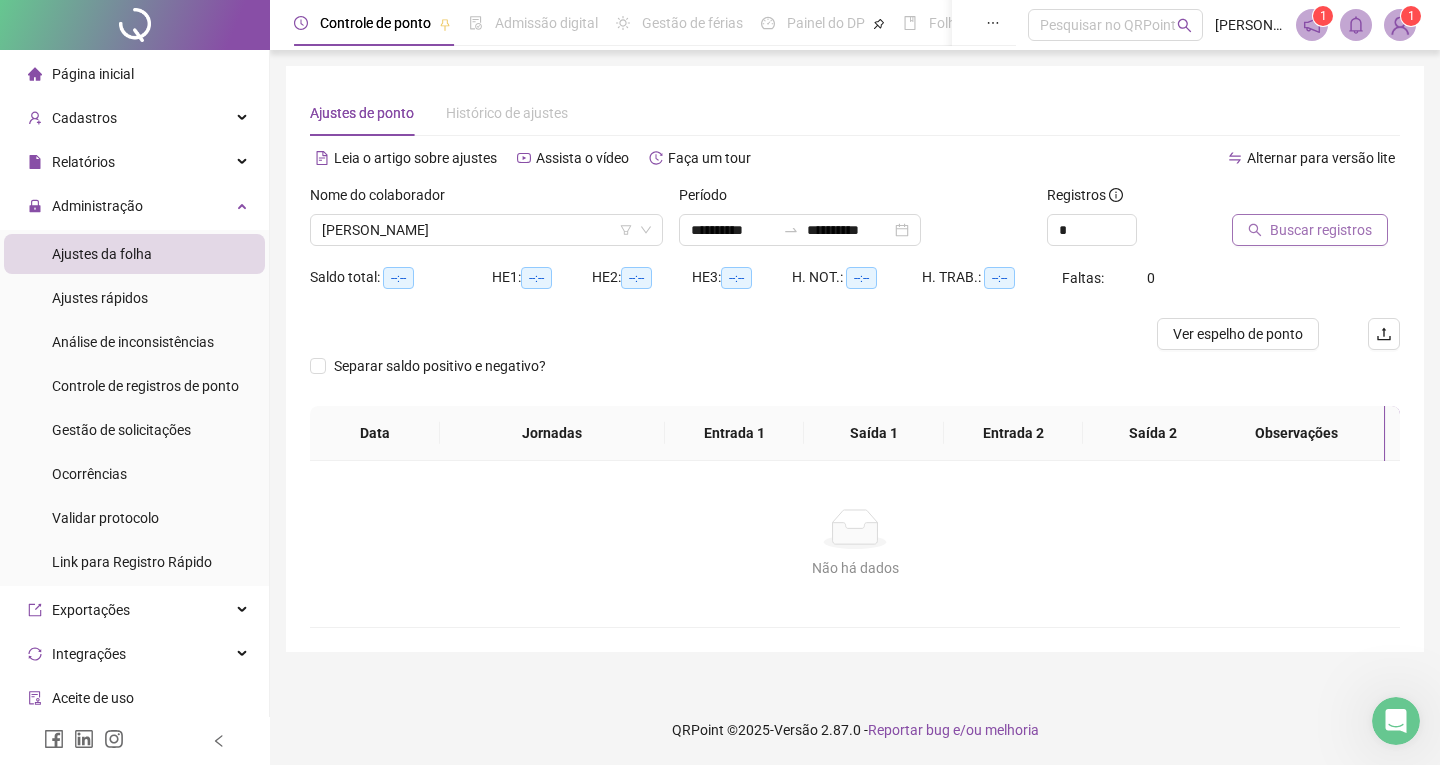 click on "Buscar registros" at bounding box center [1321, 230] 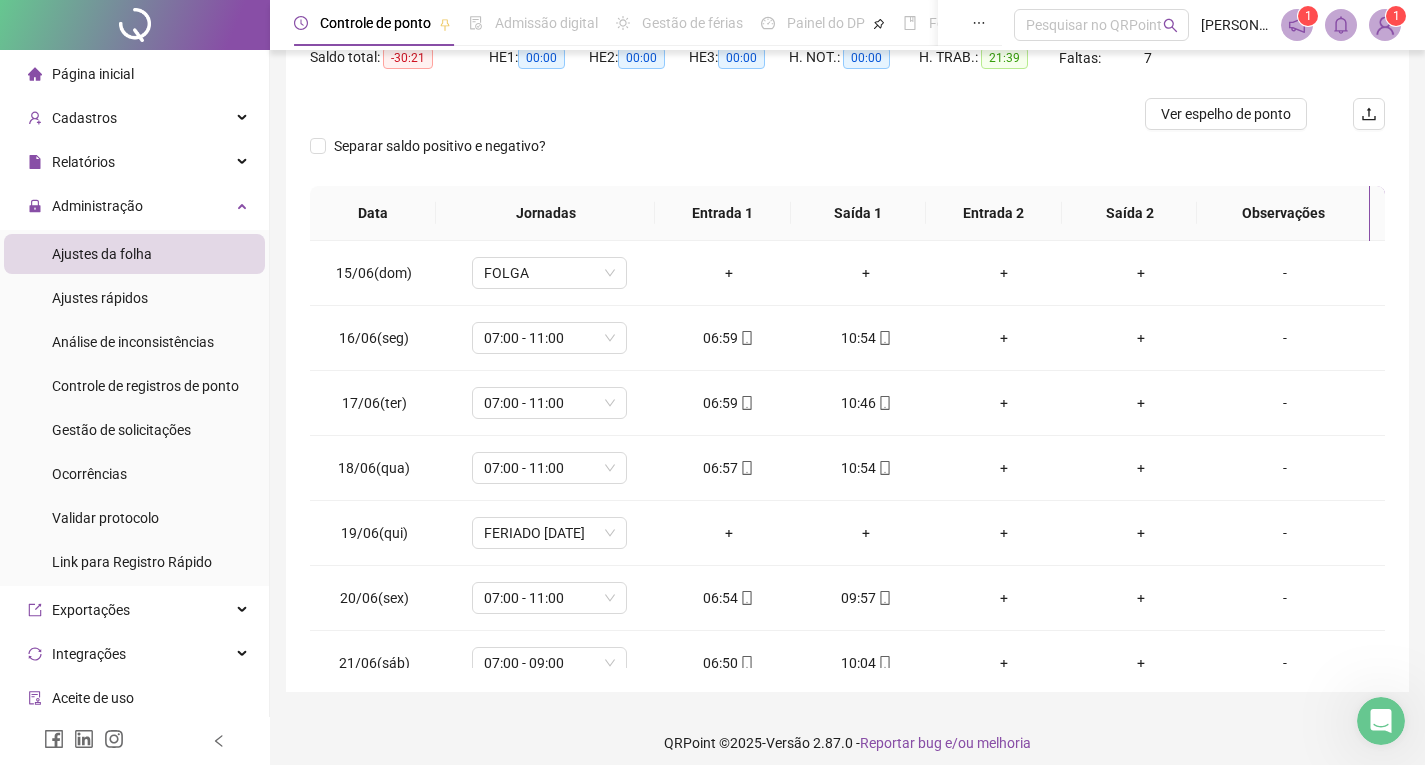 scroll, scrollTop: 233, scrollLeft: 0, axis: vertical 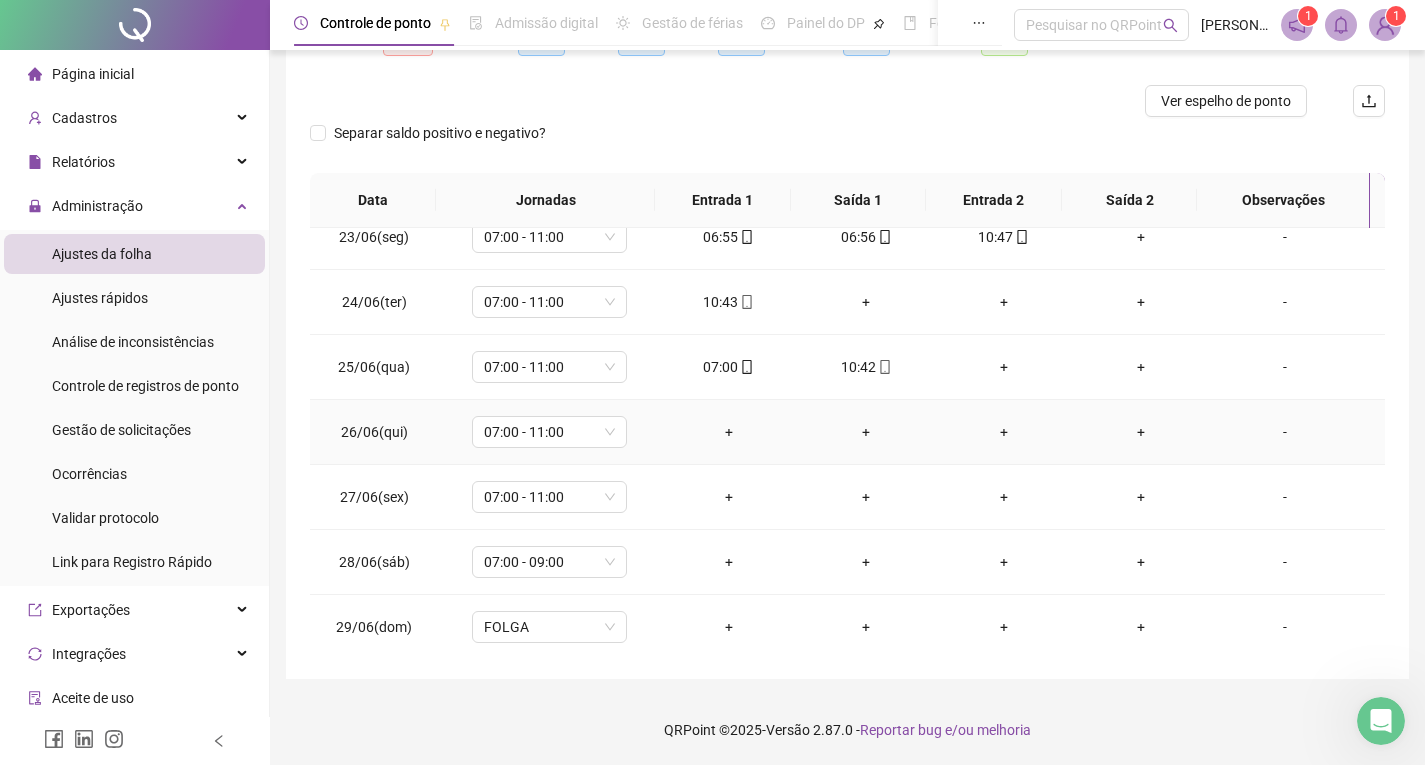 click on "-" at bounding box center (1285, 432) 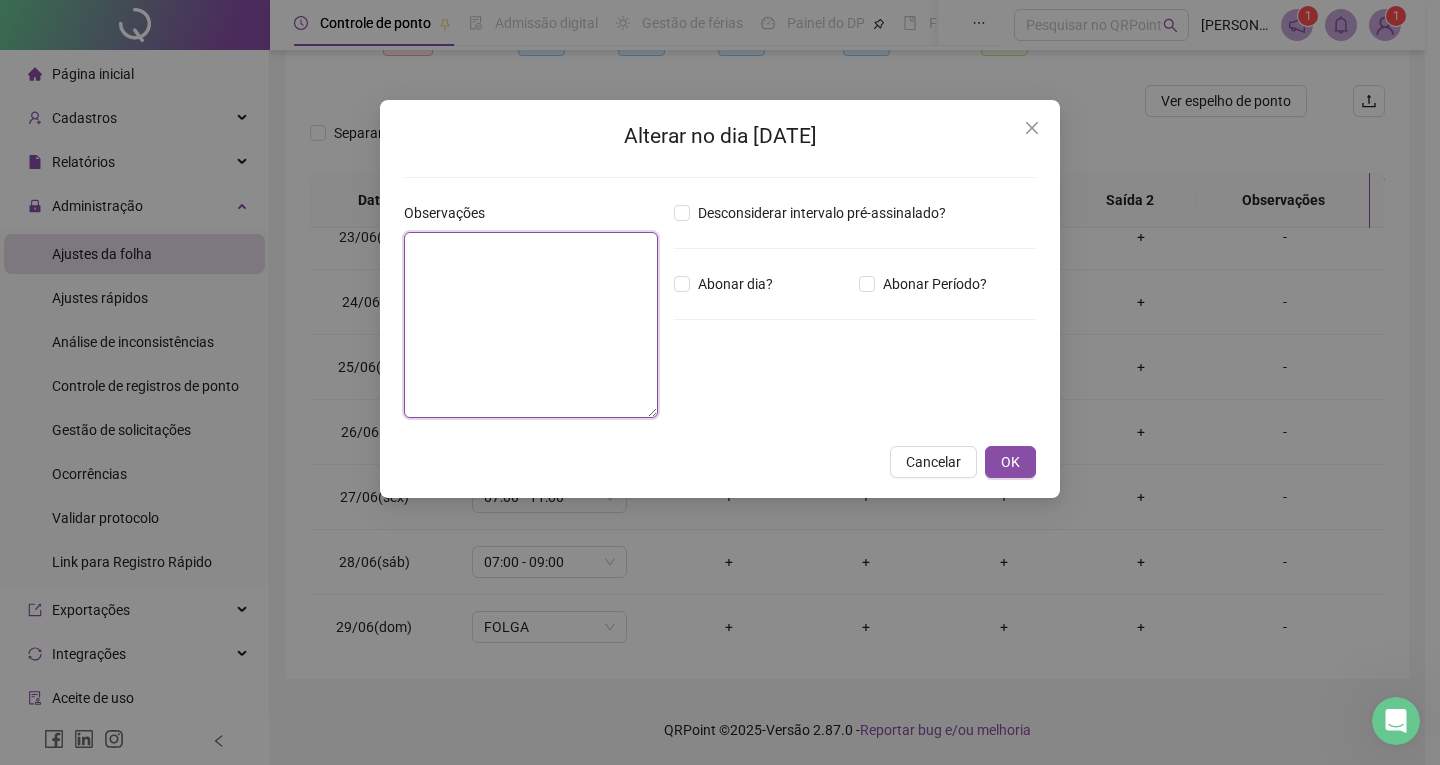 click at bounding box center (531, 325) 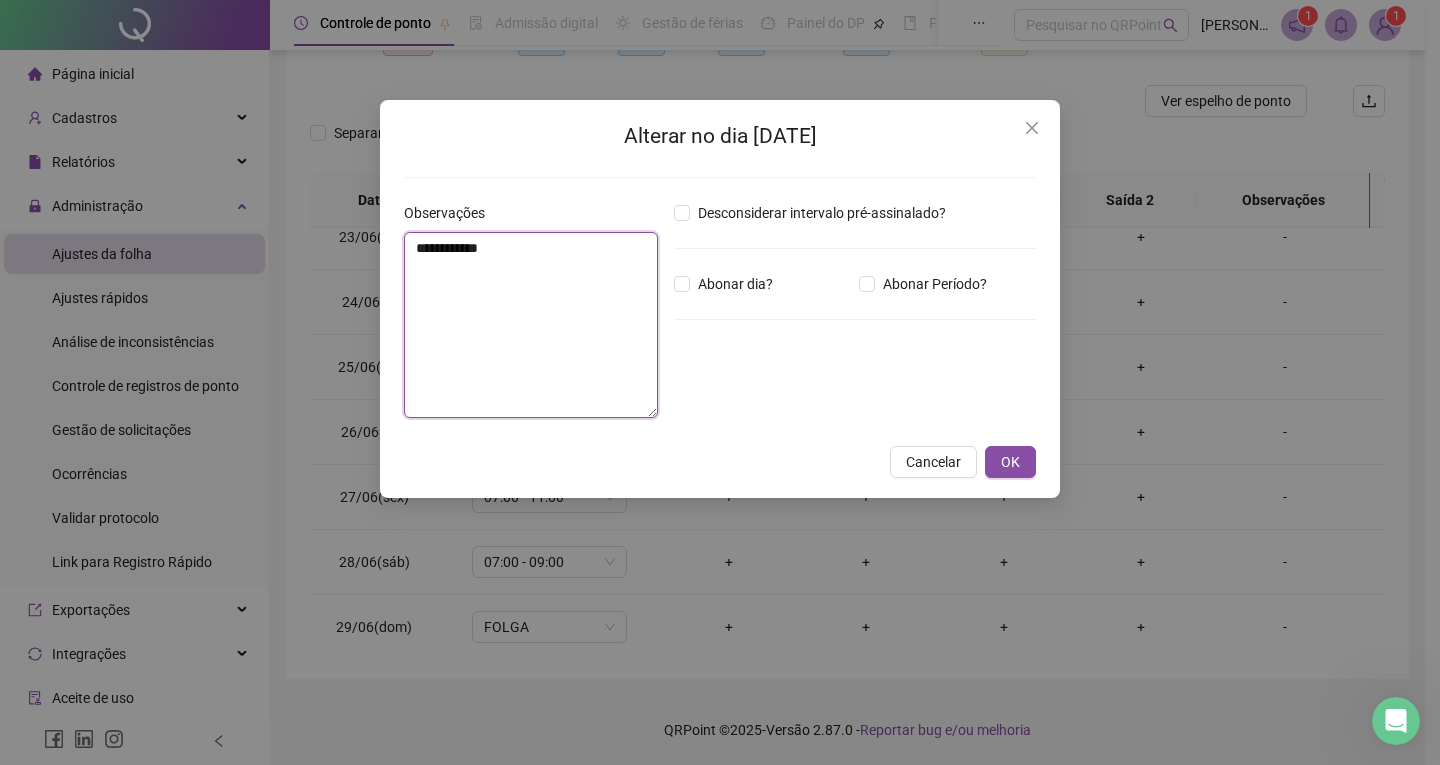 drag, startPoint x: 536, startPoint y: 258, endPoint x: 324, endPoint y: 285, distance: 213.71242 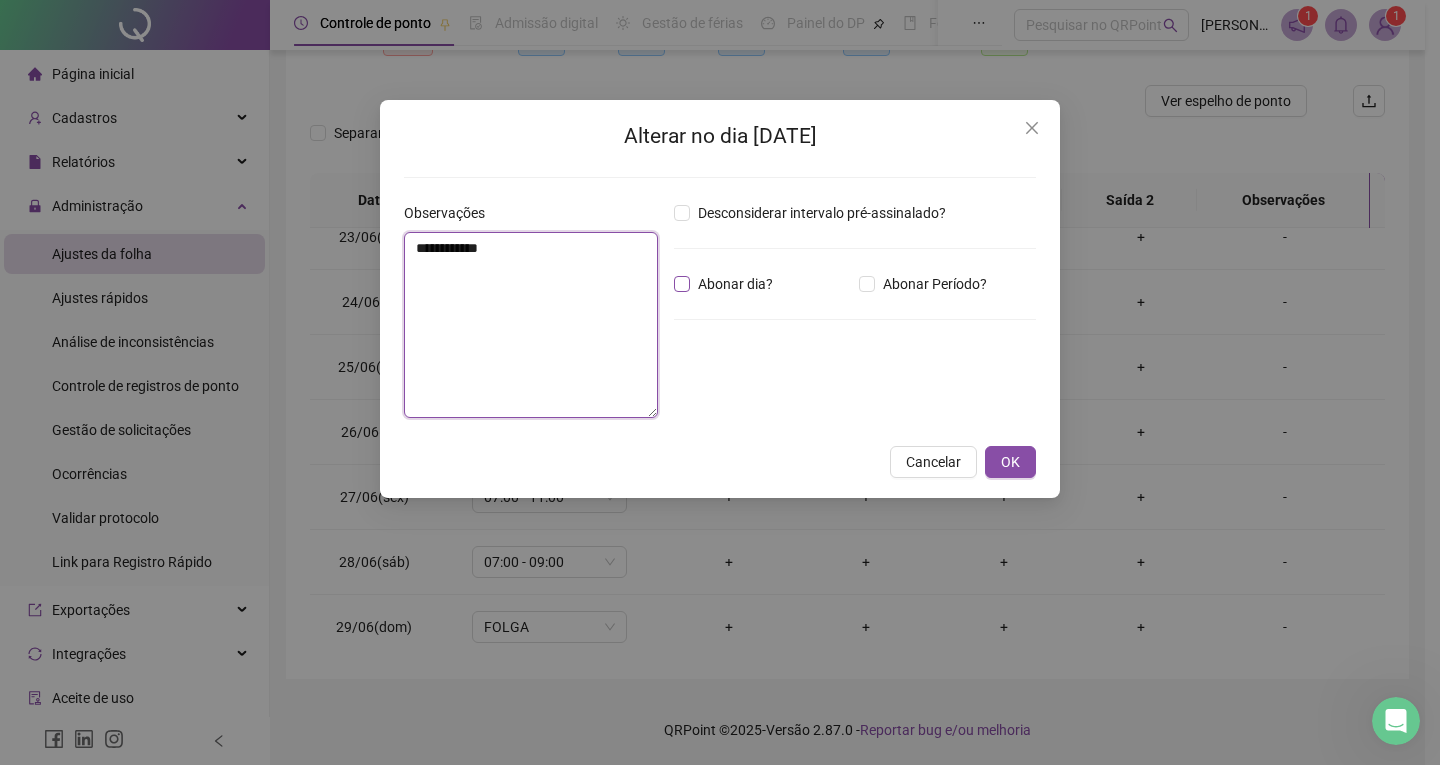 type on "**********" 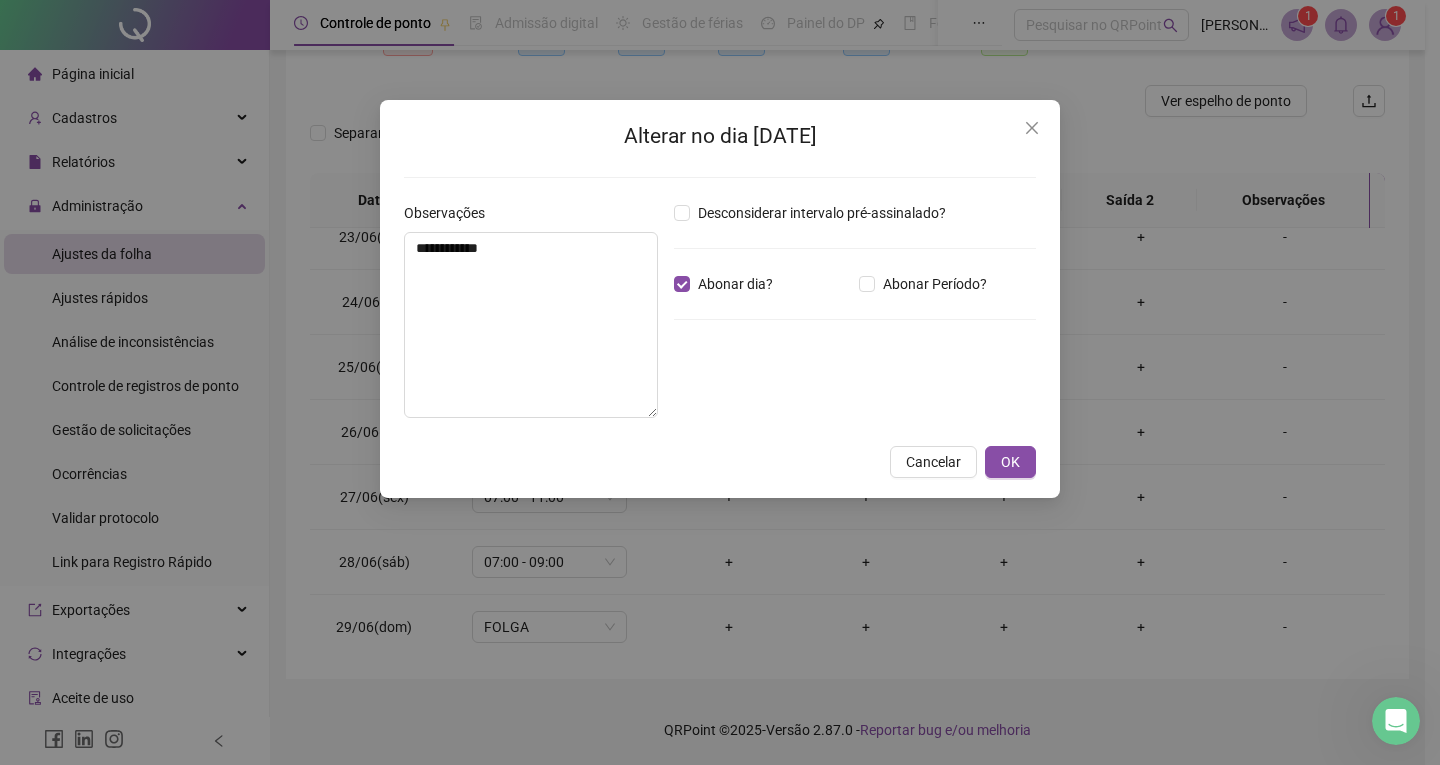 click on "**********" at bounding box center [720, 299] 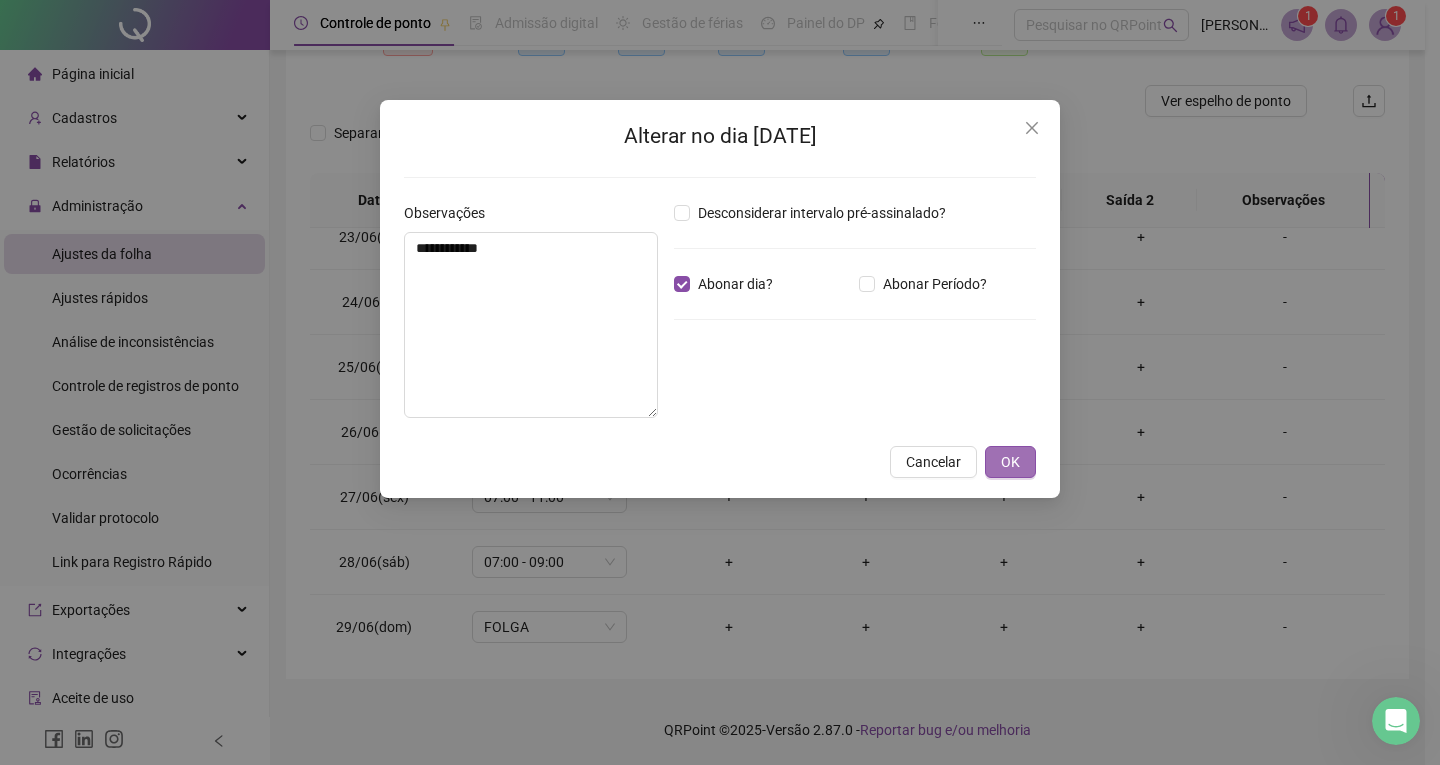 click on "OK" at bounding box center (1010, 462) 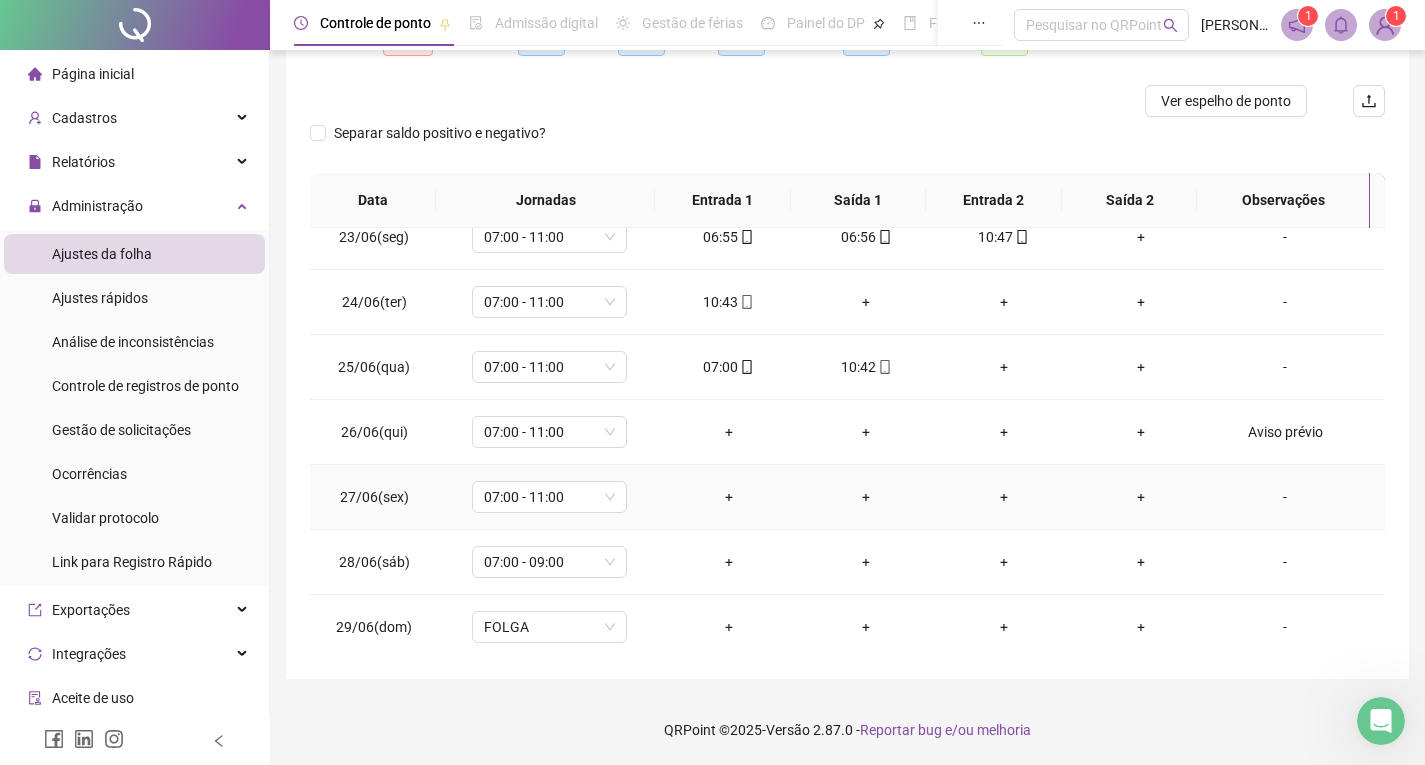 click on "-" at bounding box center [1285, 497] 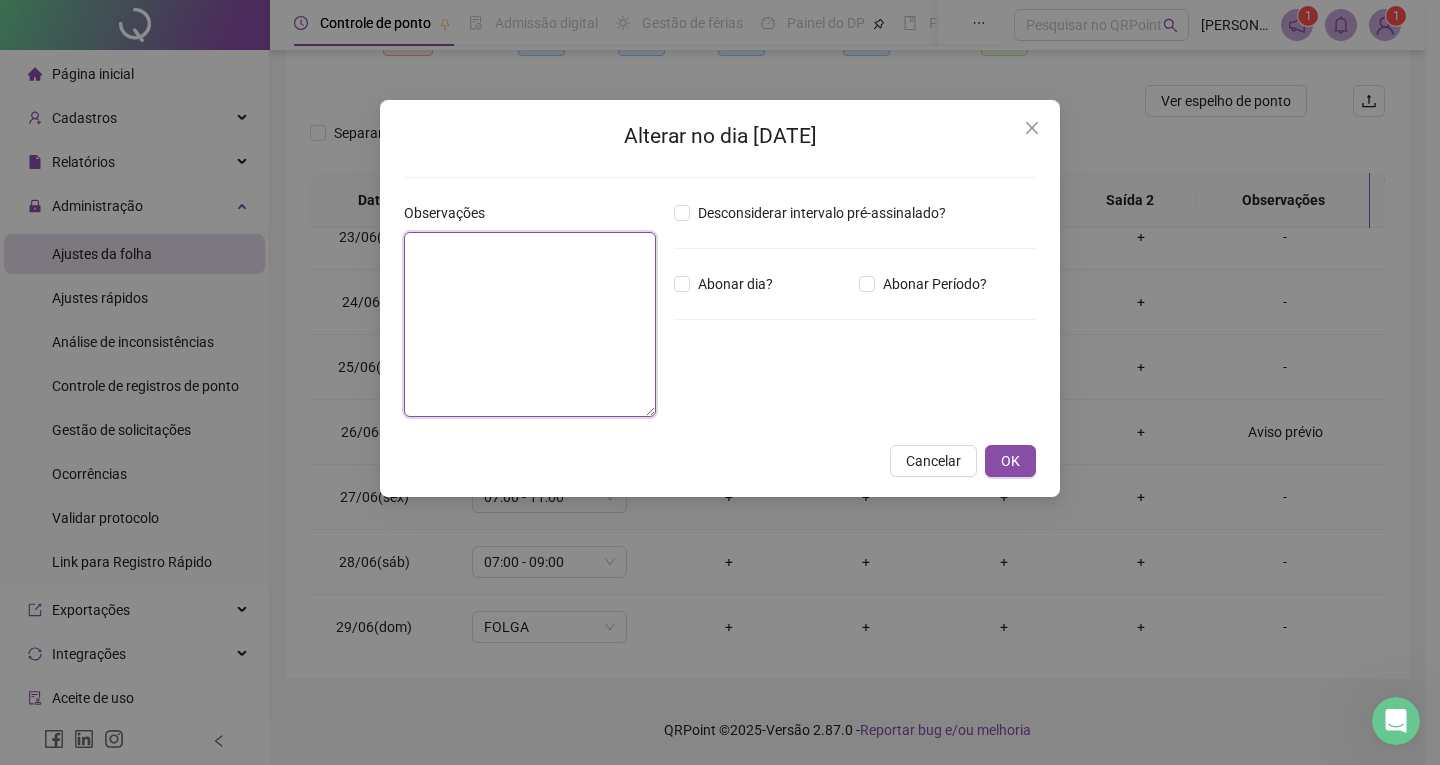 click at bounding box center (530, 324) 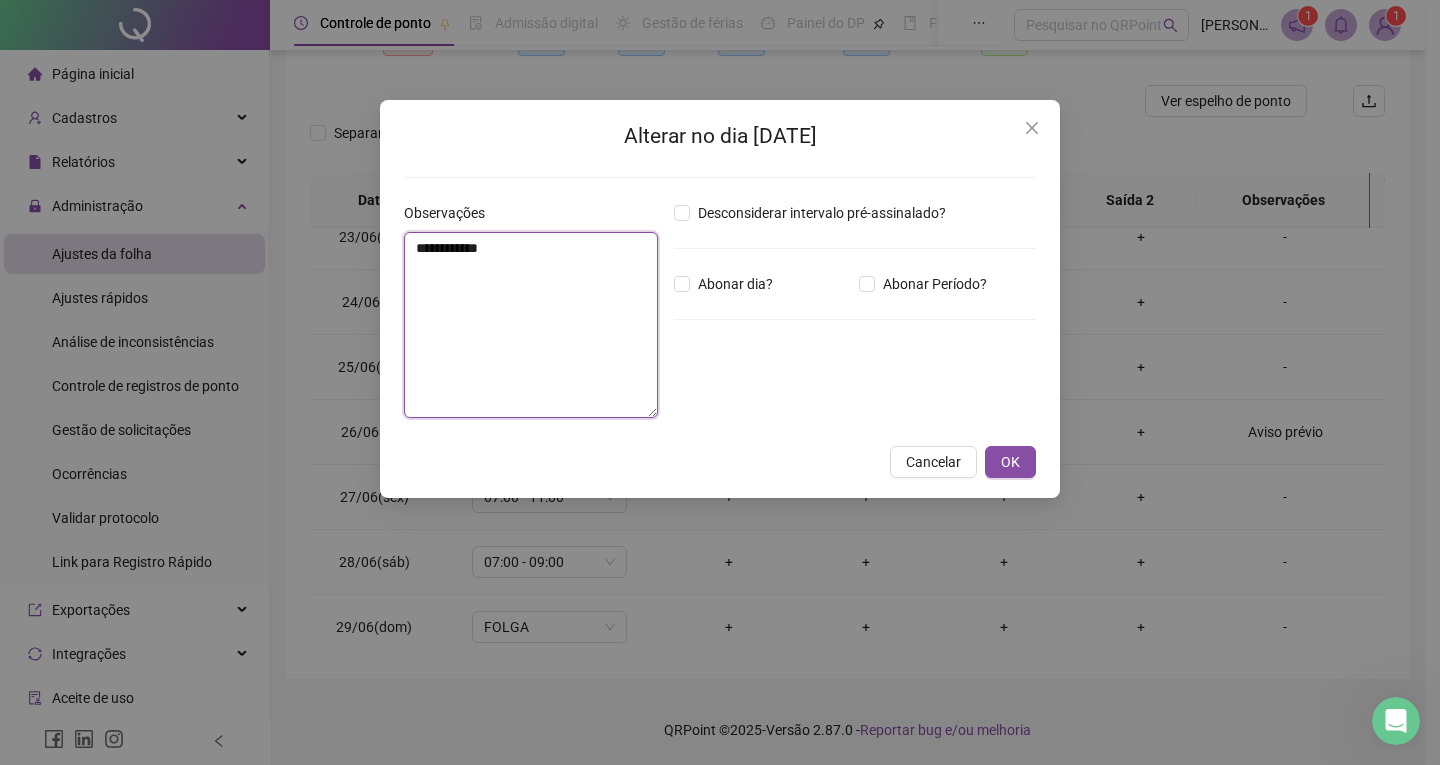 type on "**********" 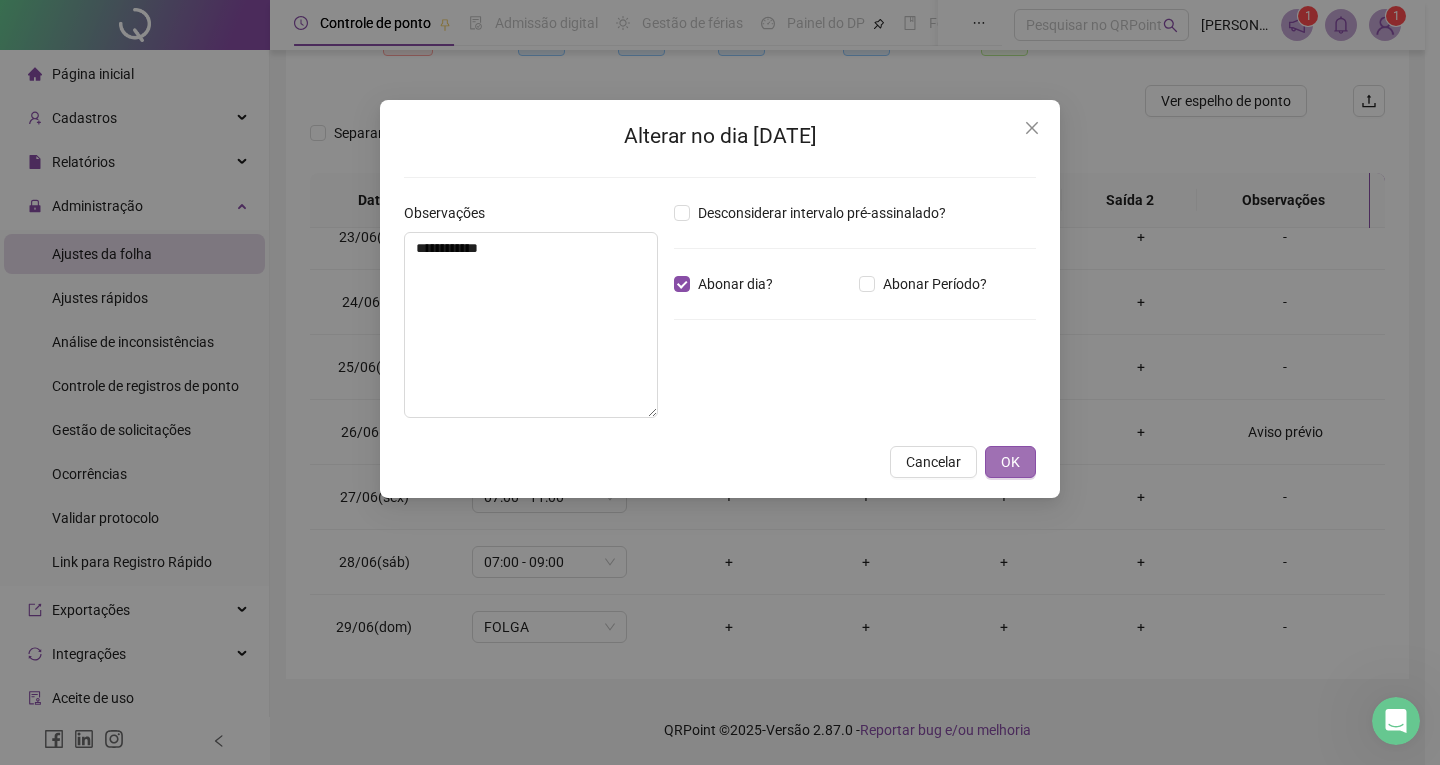 click on "OK" at bounding box center [1010, 462] 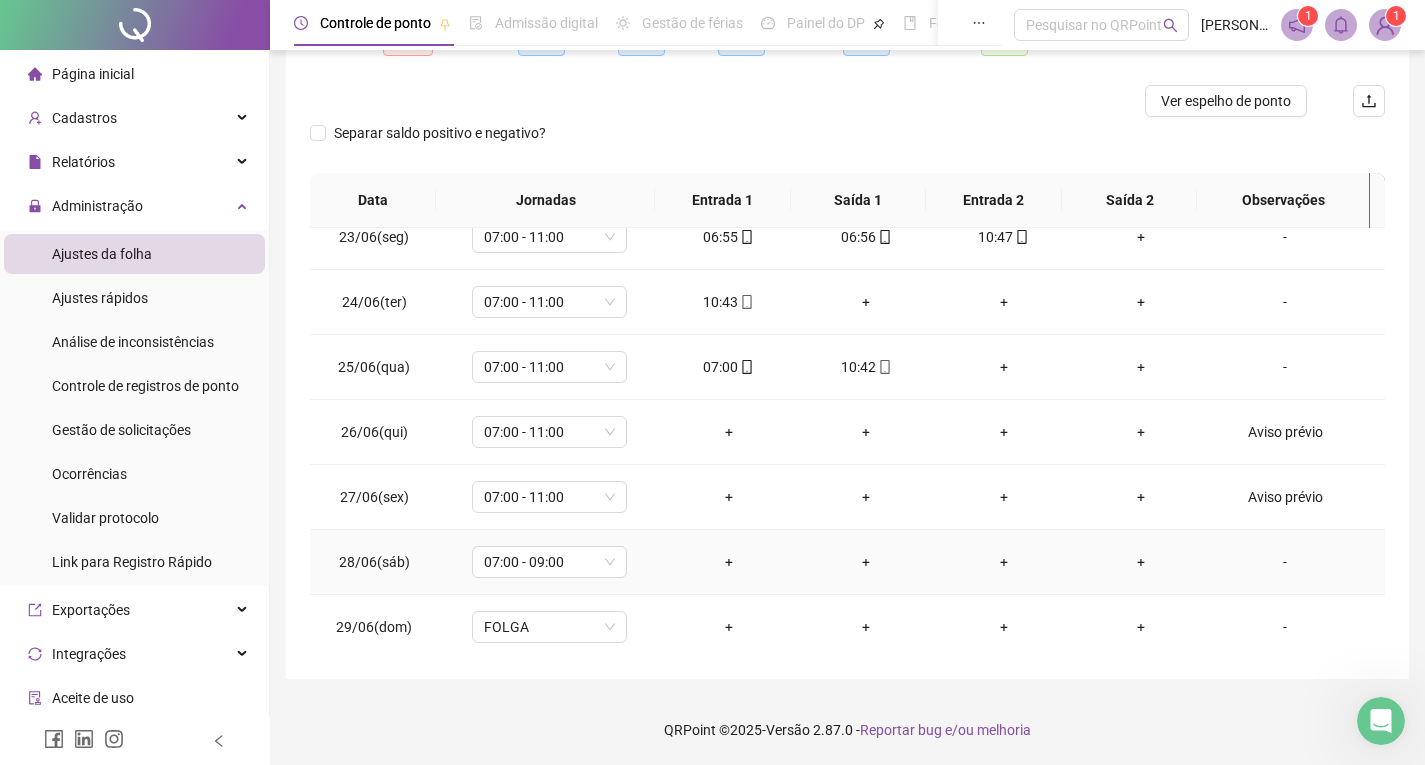 click on "-" at bounding box center [1285, 562] 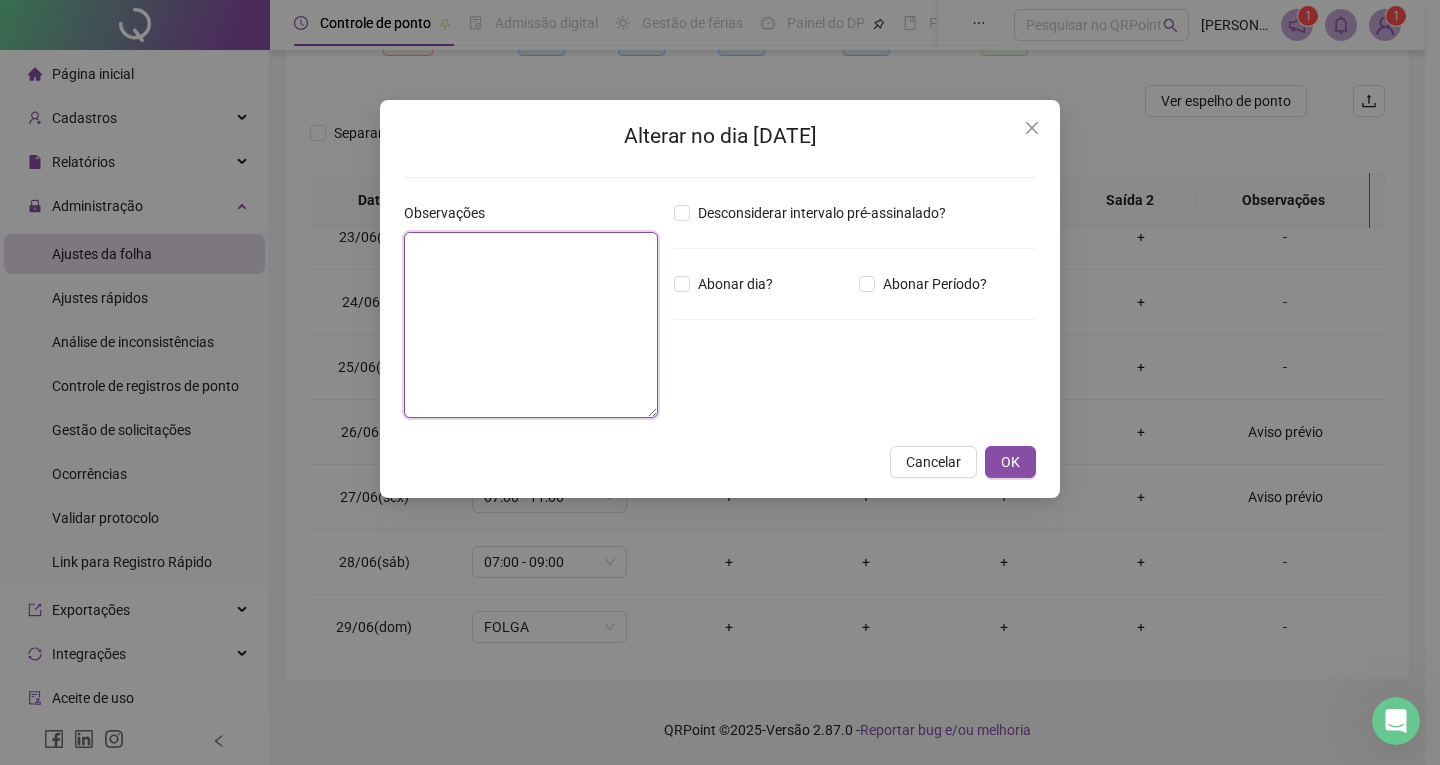 click at bounding box center [531, 325] 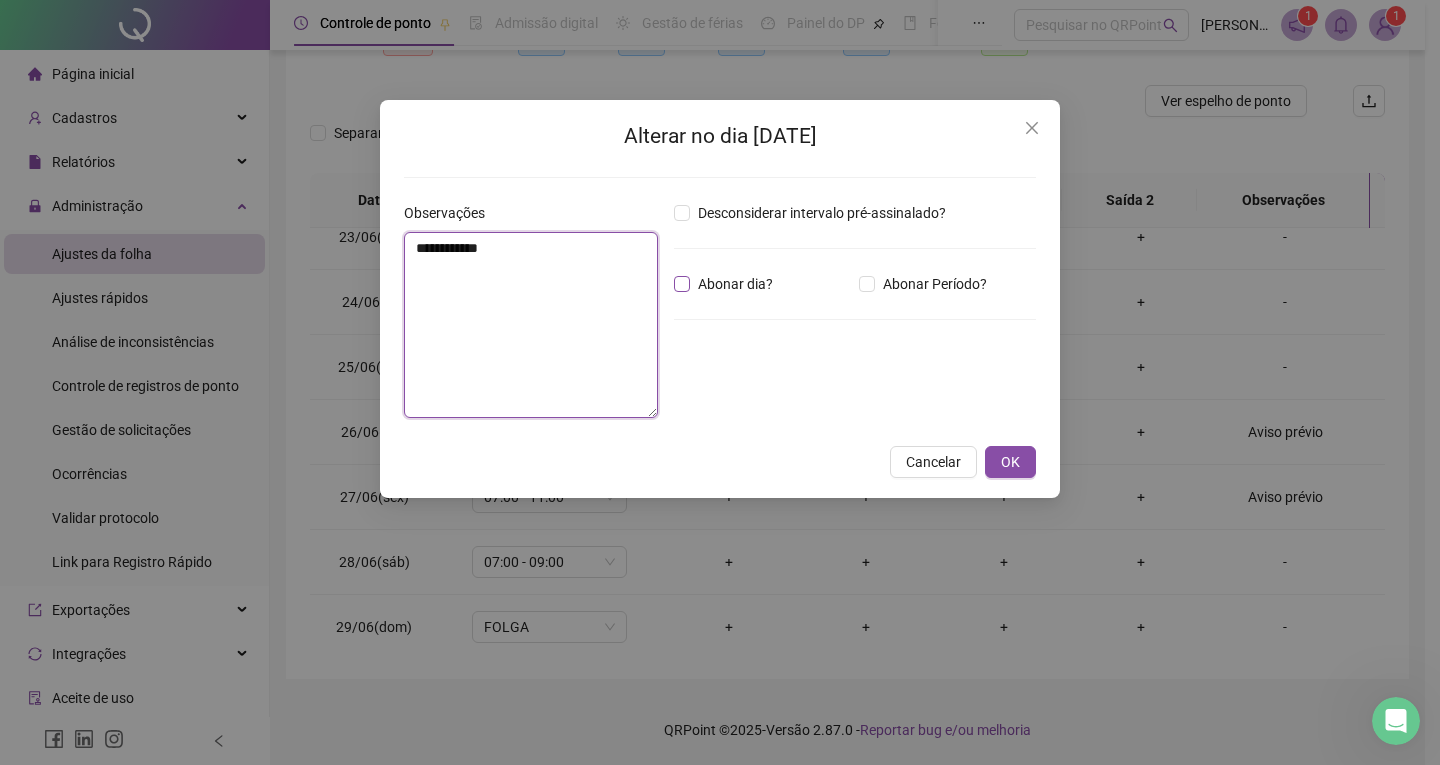 type on "**********" 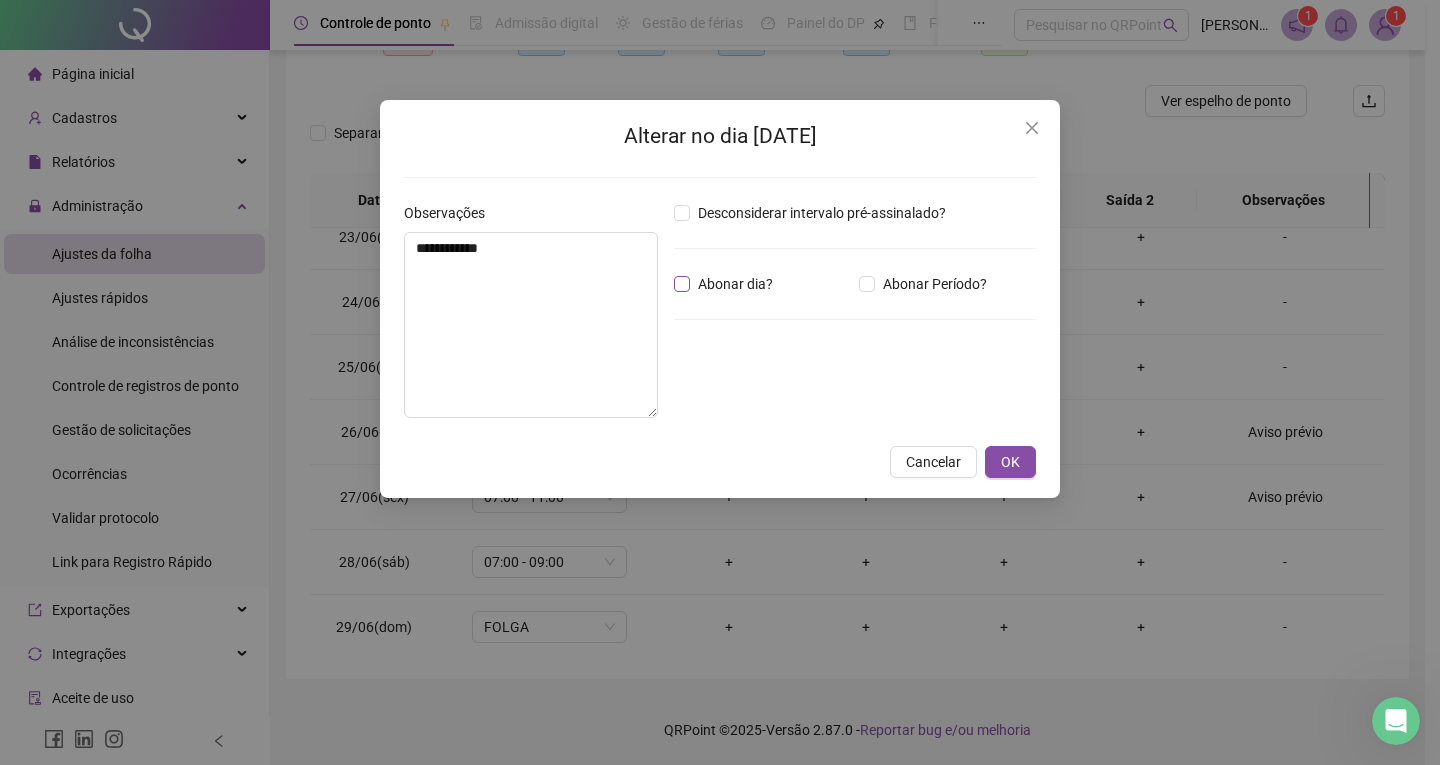 click on "Abonar dia?" at bounding box center (727, 284) 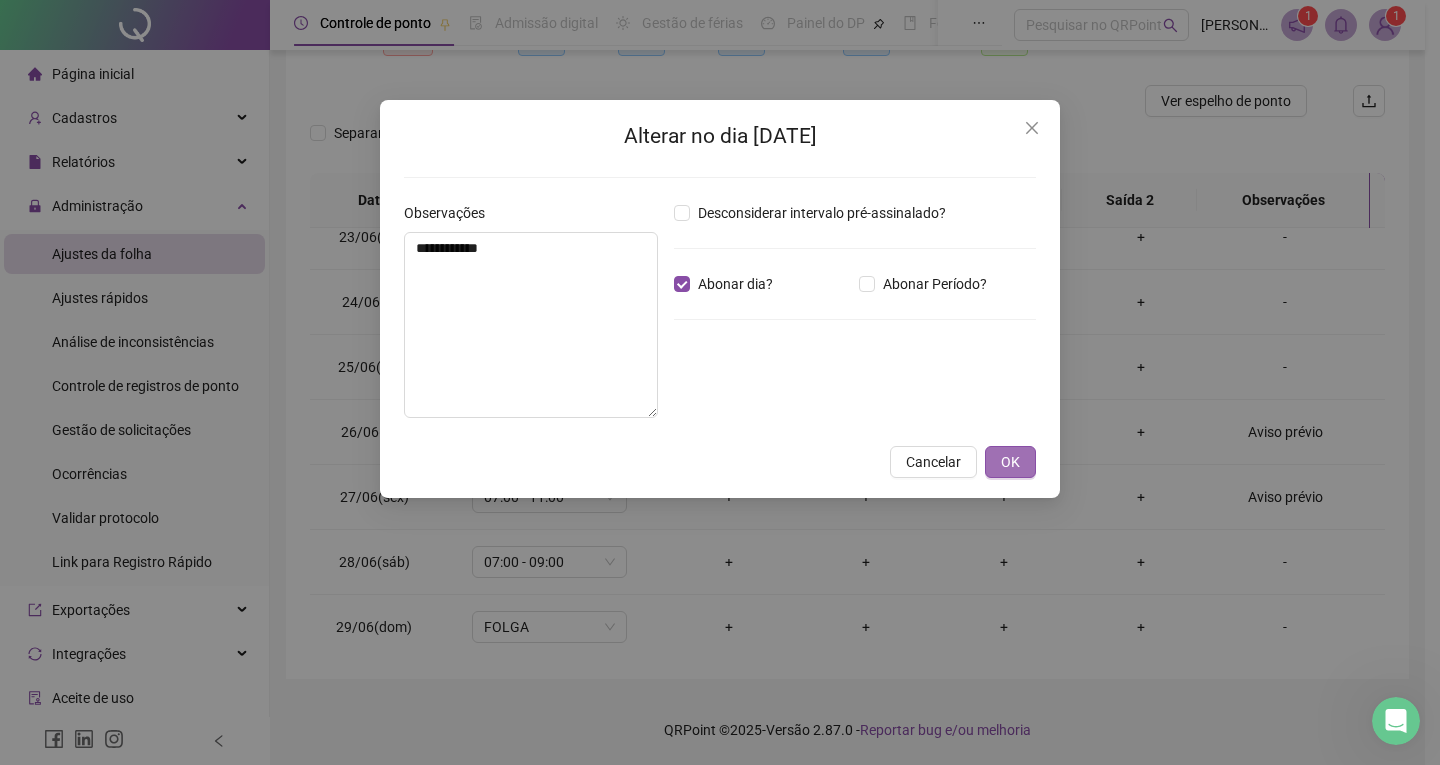 click on "OK" at bounding box center [1010, 462] 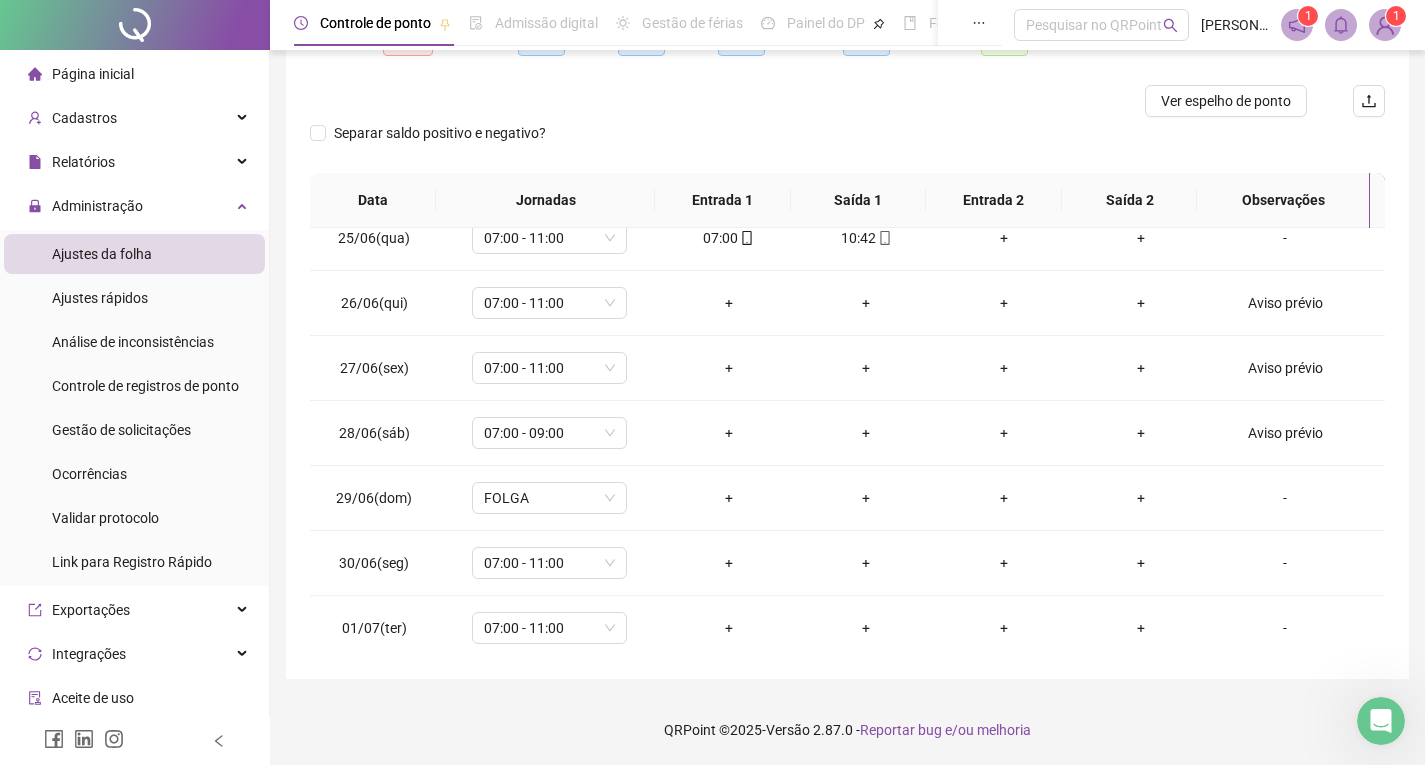 scroll, scrollTop: 743, scrollLeft: 0, axis: vertical 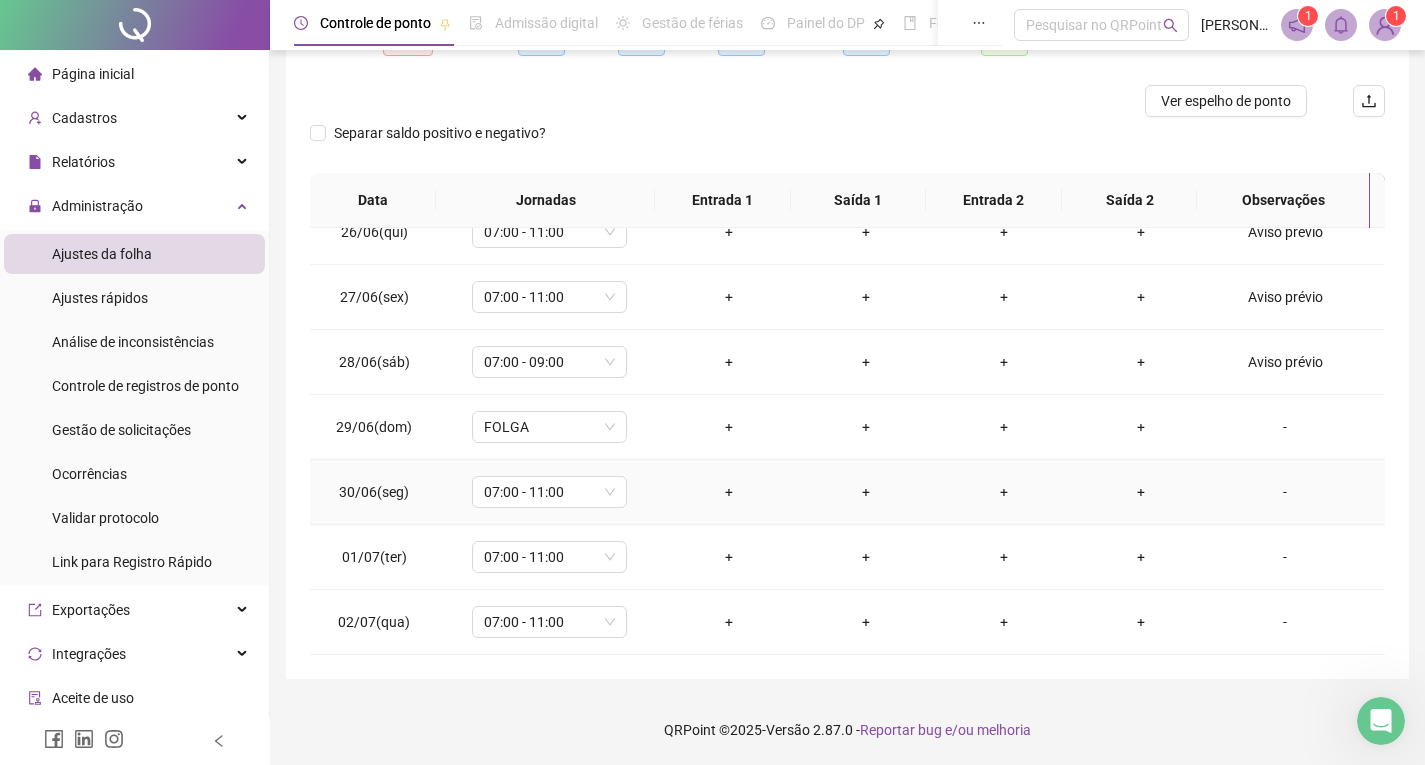 click on "-" at bounding box center (1285, 492) 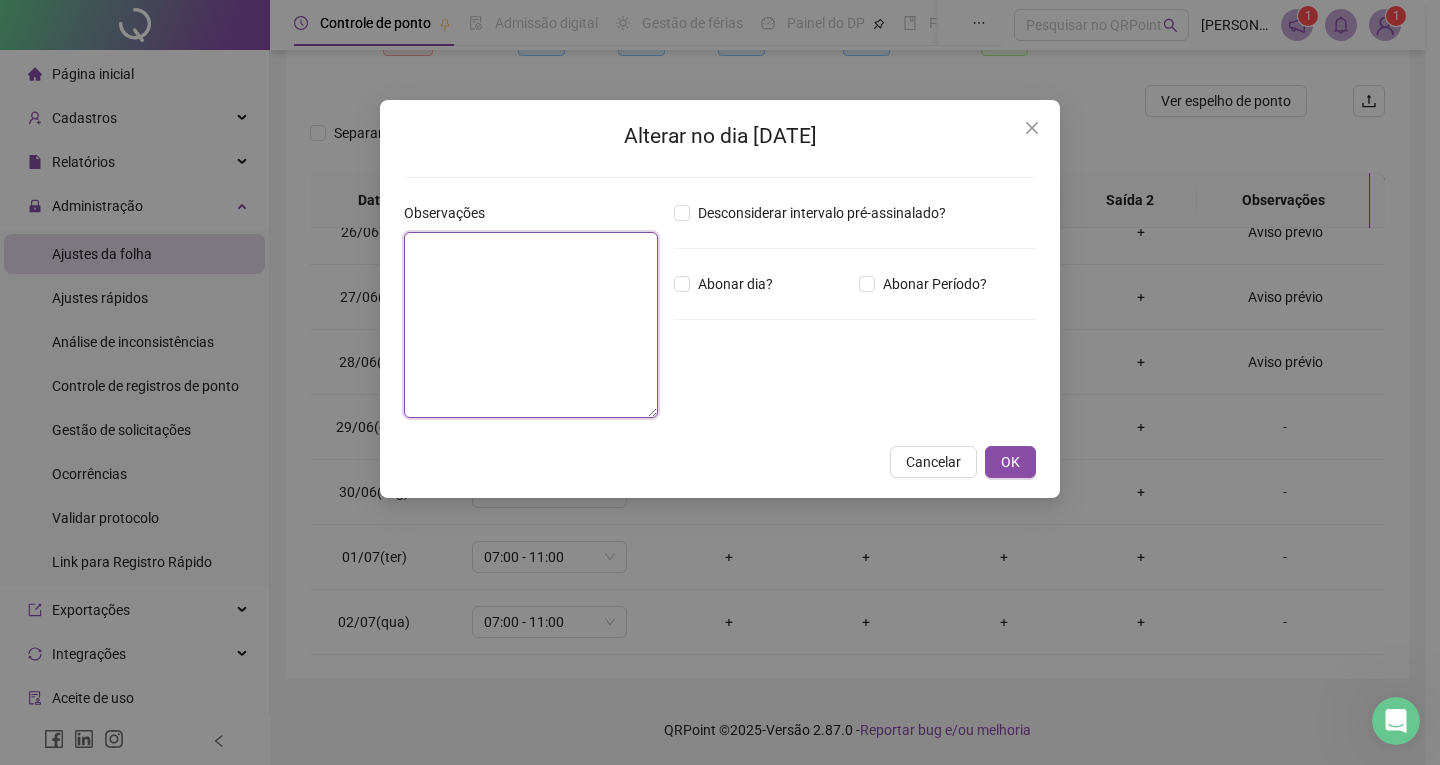 click at bounding box center (531, 325) 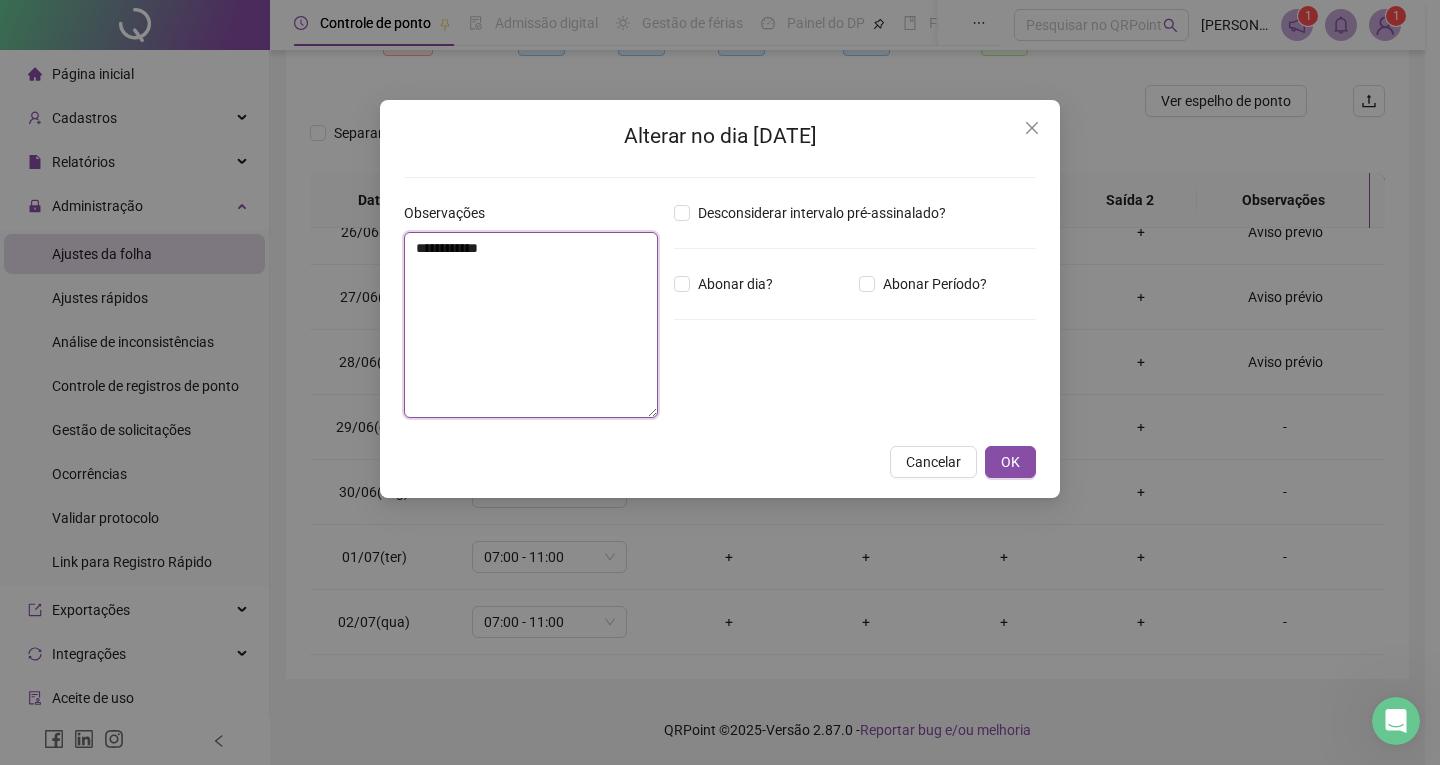 type on "**********" 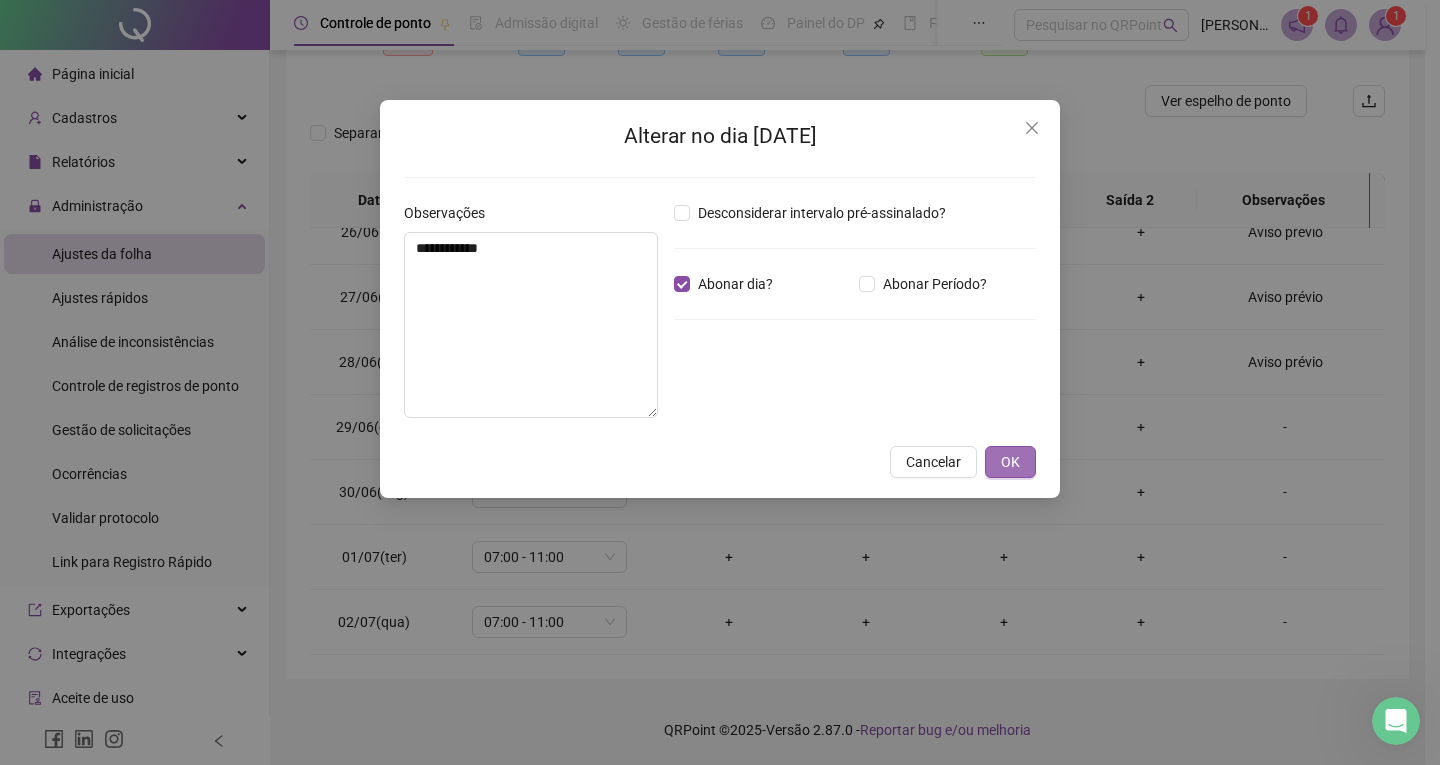 click on "OK" at bounding box center (1010, 462) 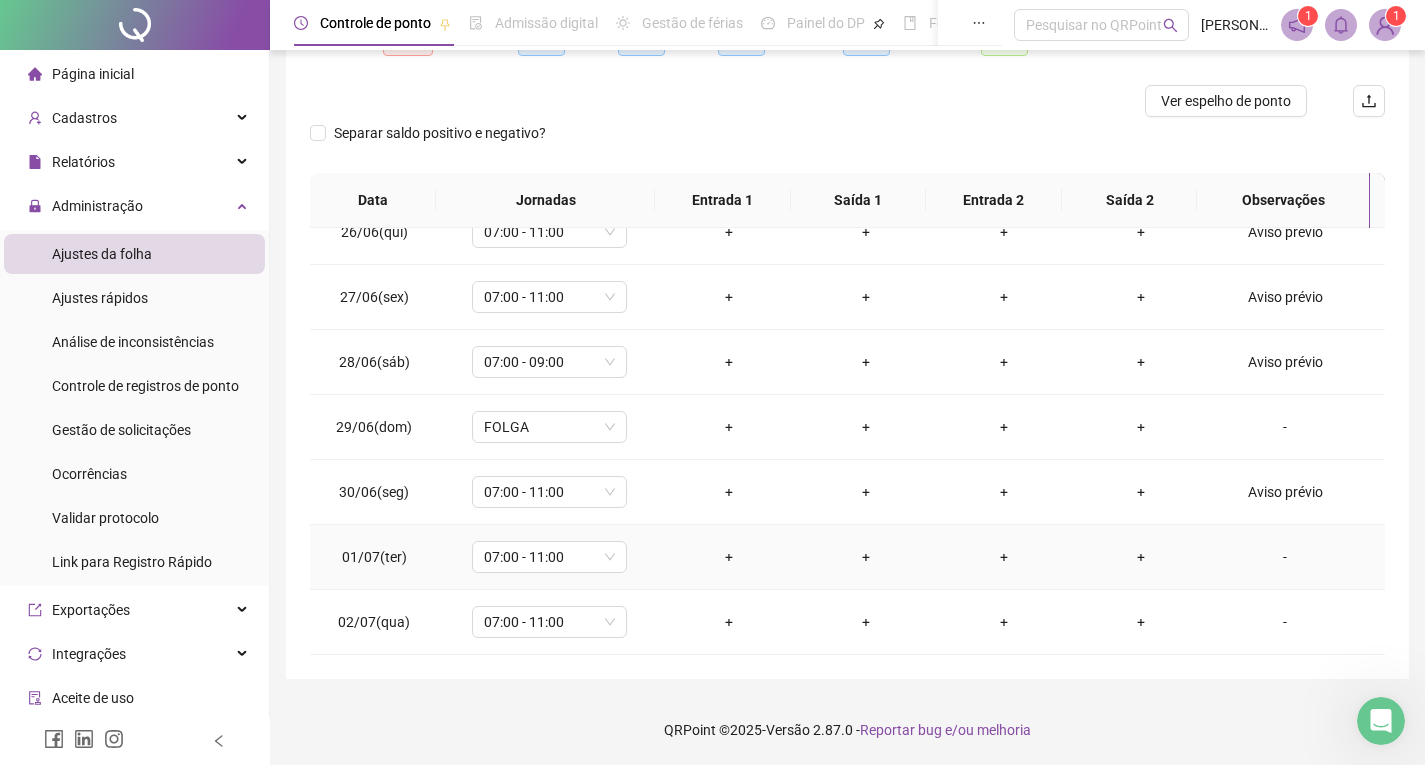 click on "-" at bounding box center (1285, 557) 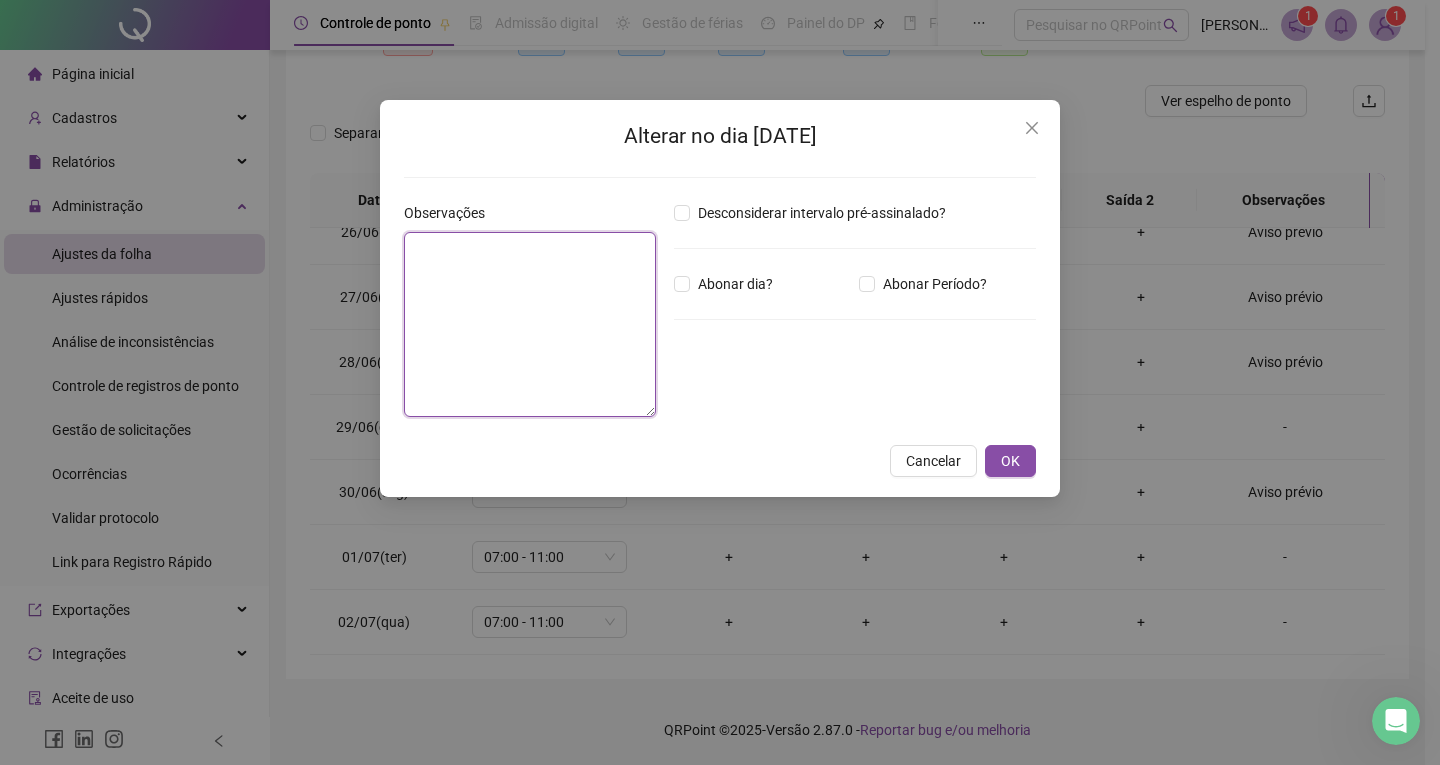 click at bounding box center [530, 324] 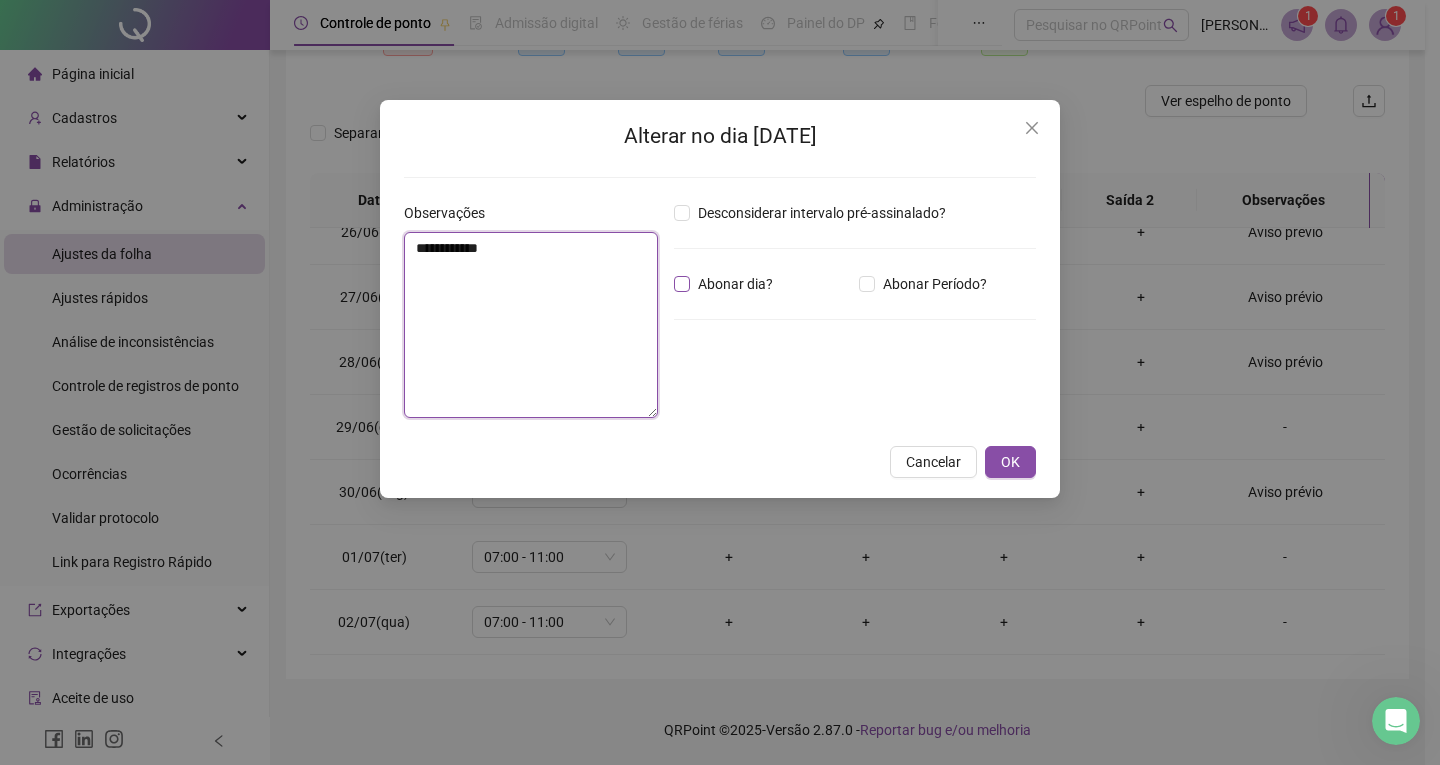type on "**********" 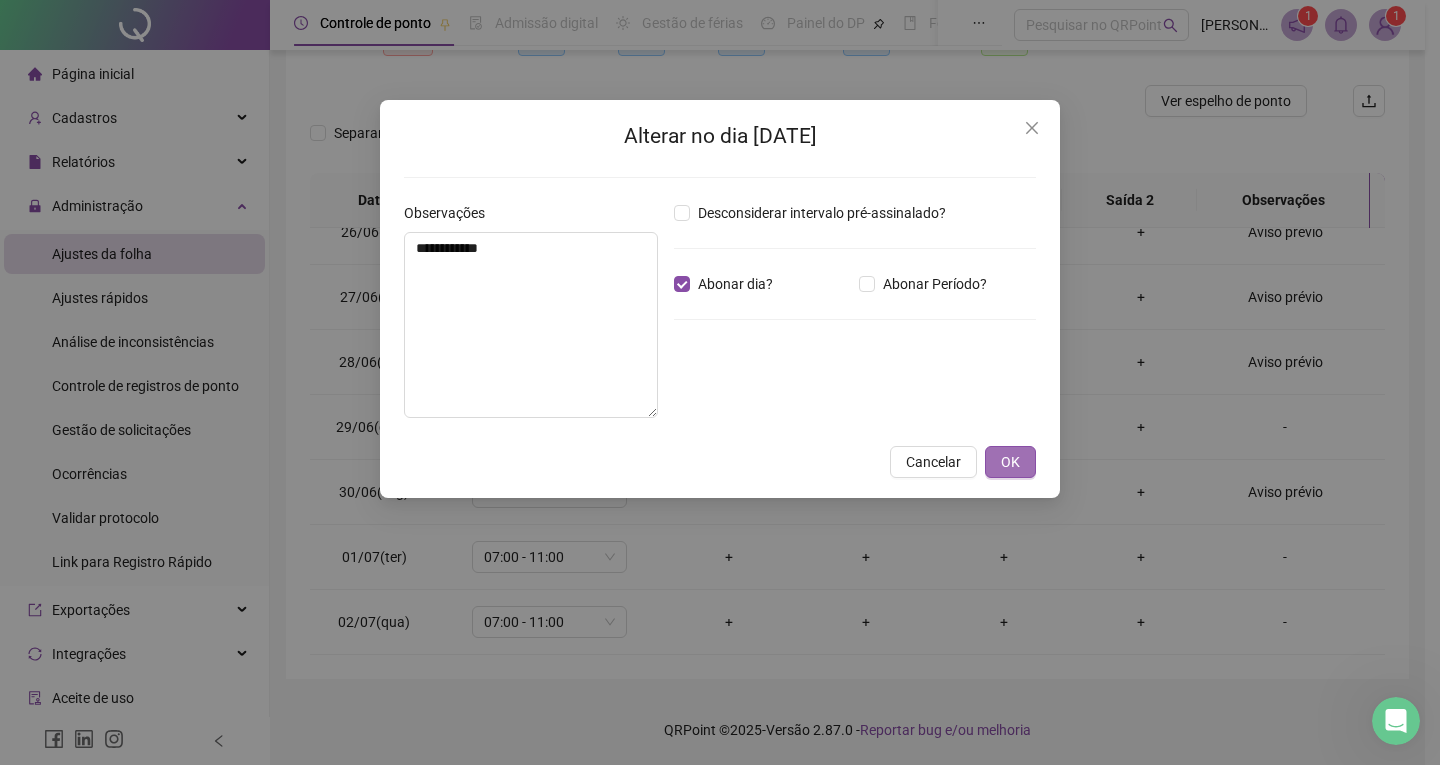 click on "OK" at bounding box center (1010, 462) 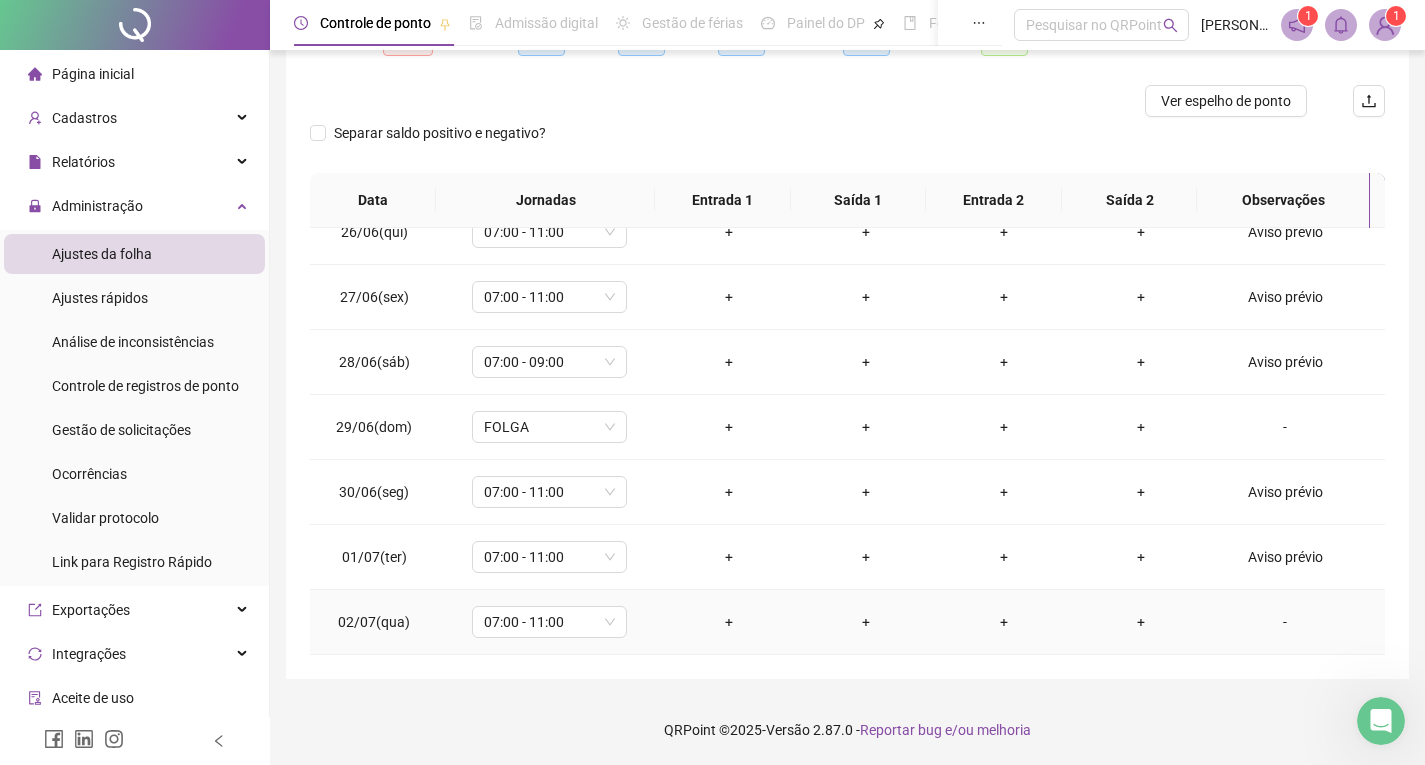 click on "-" at bounding box center [1285, 622] 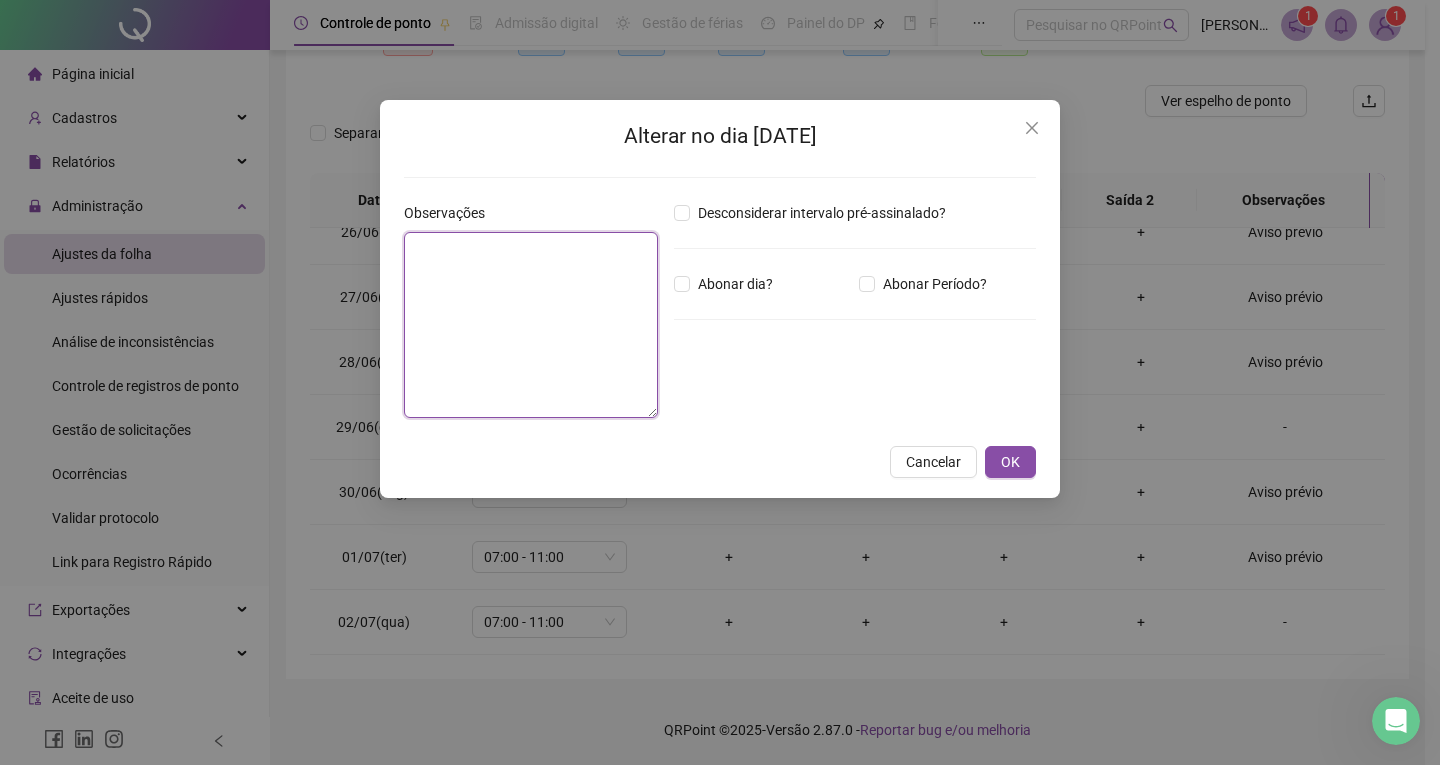 click at bounding box center (531, 325) 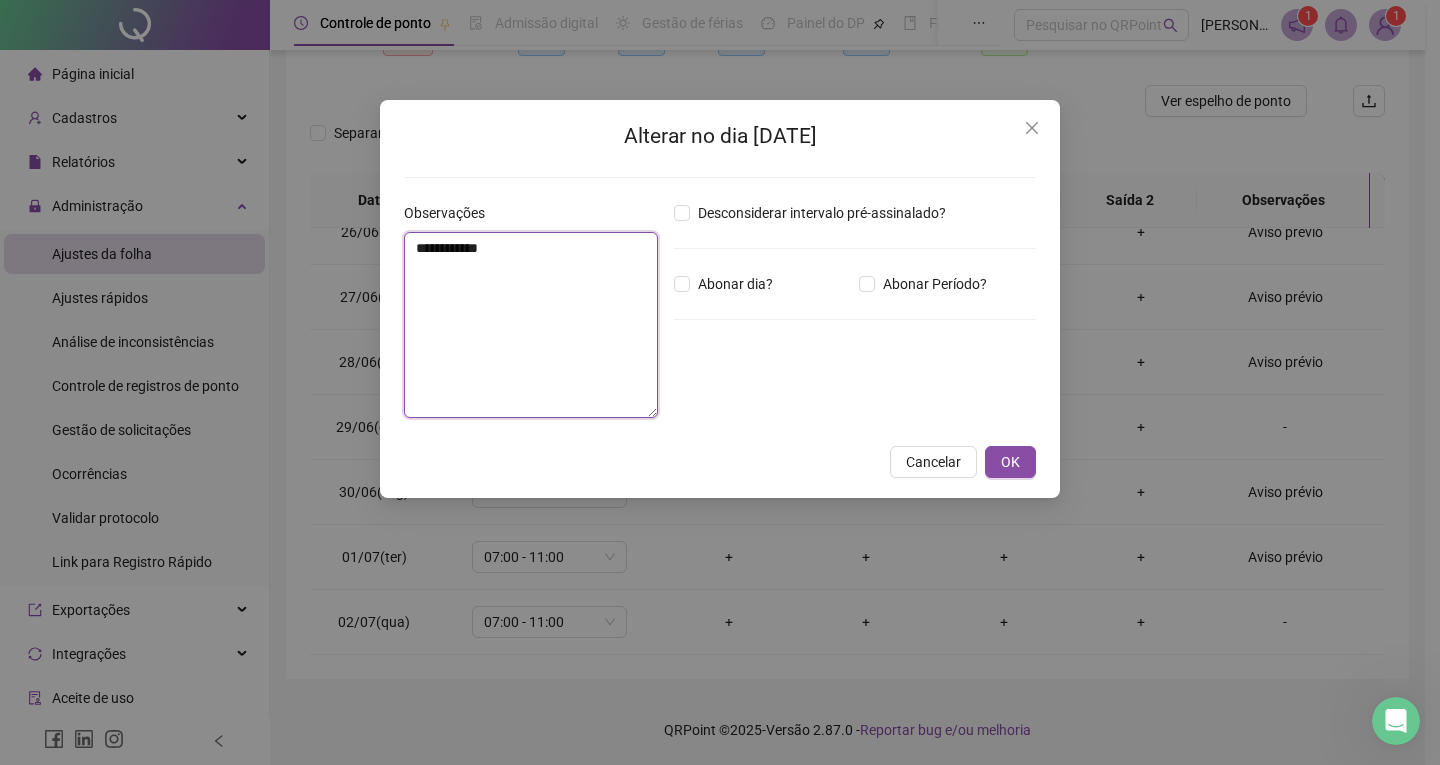 type on "**********" 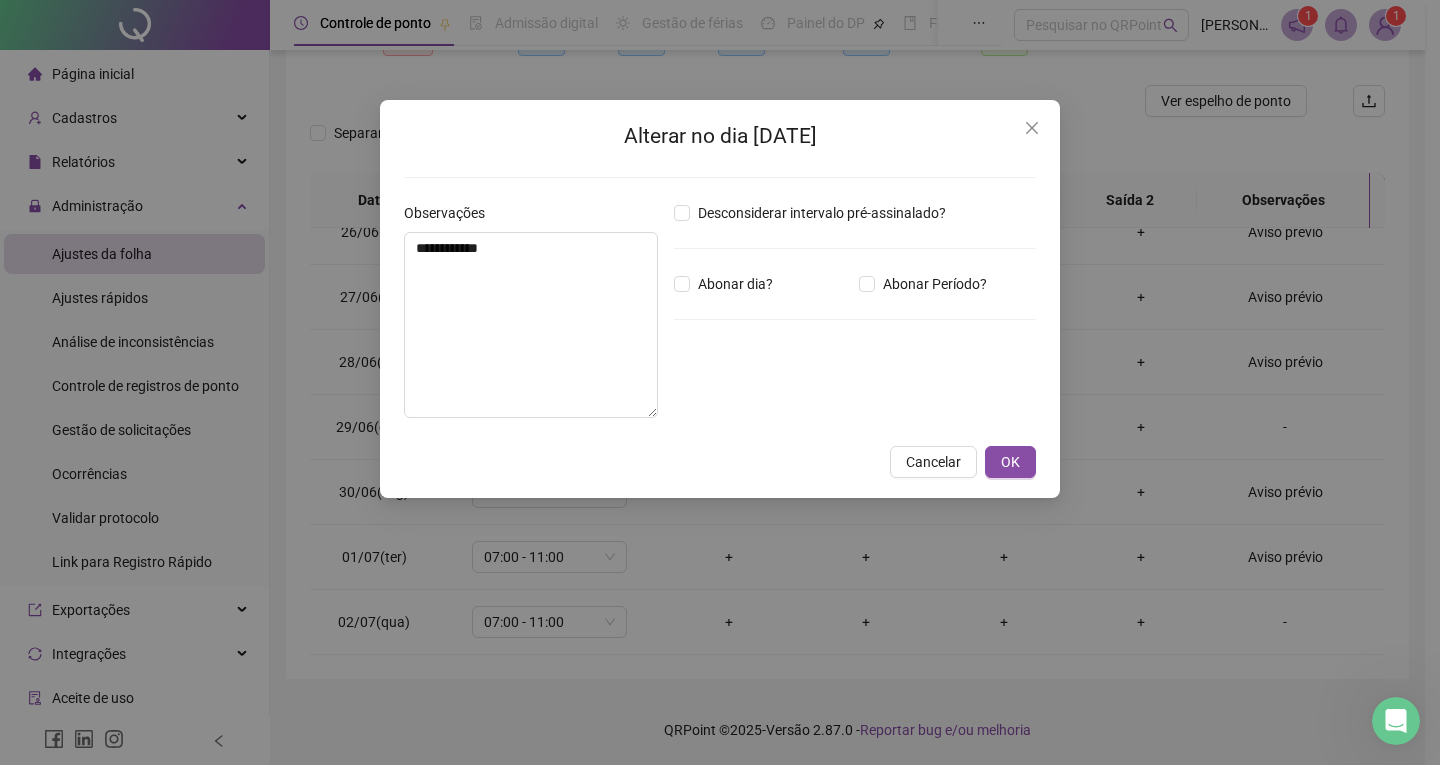 click on "Abonar dia?" at bounding box center [762, 284] 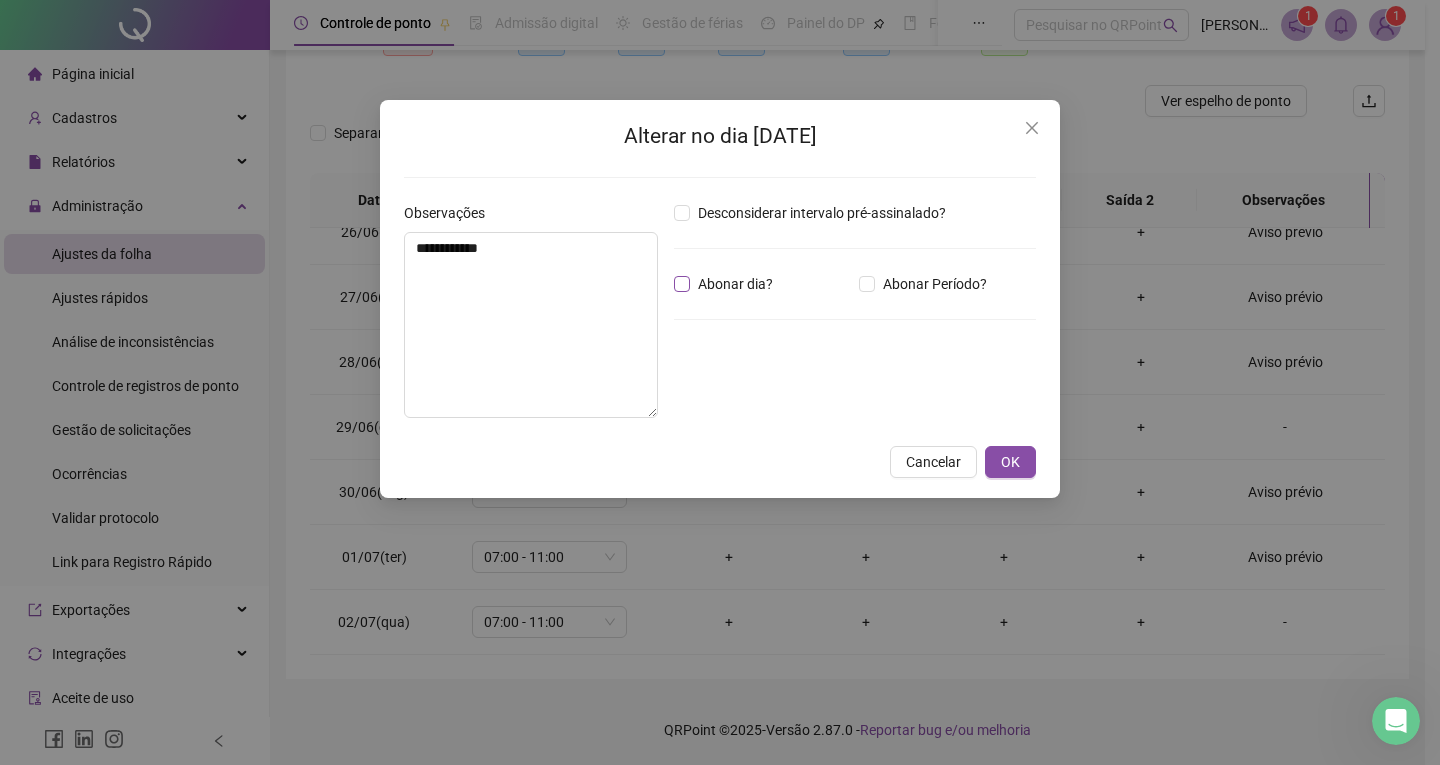 click on "Abonar dia?" at bounding box center (735, 284) 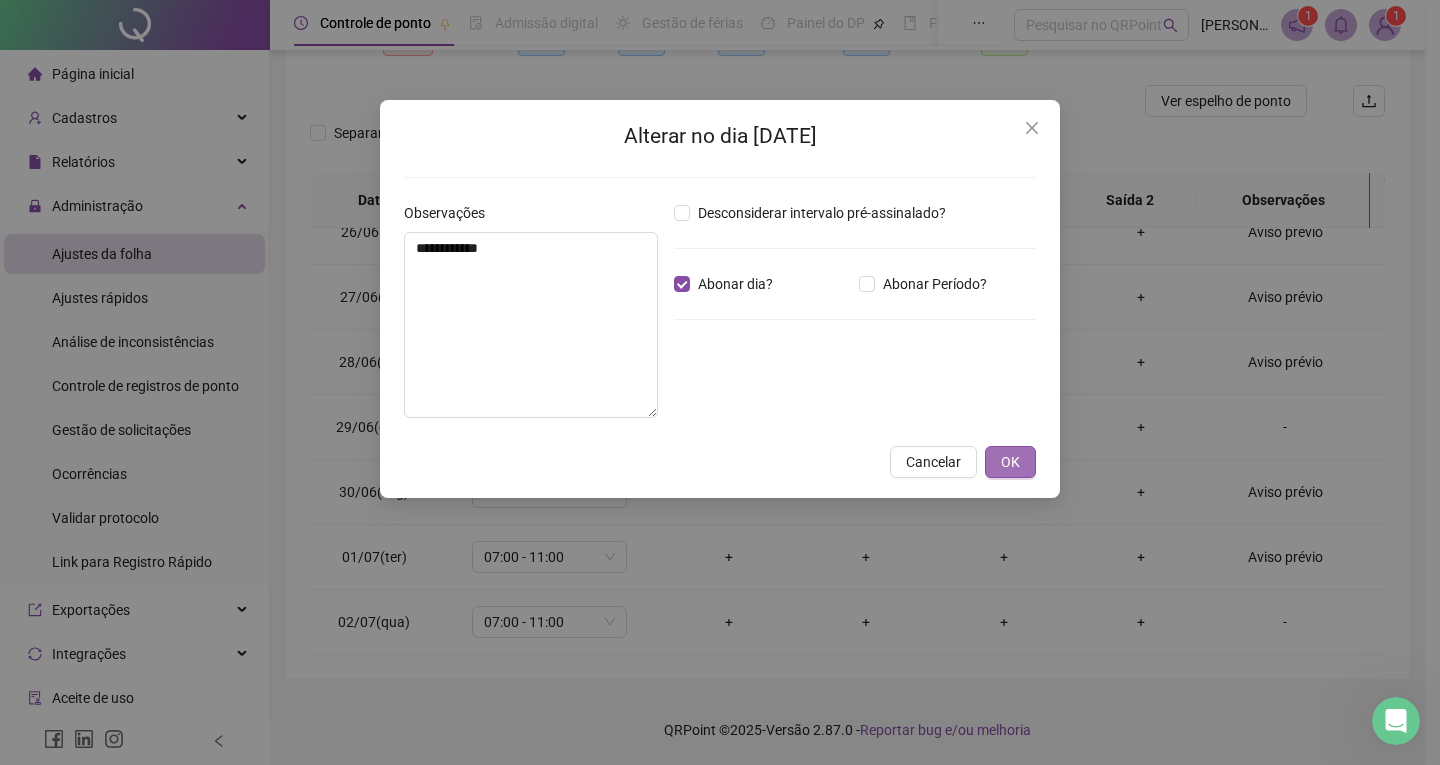 click on "OK" at bounding box center (1010, 462) 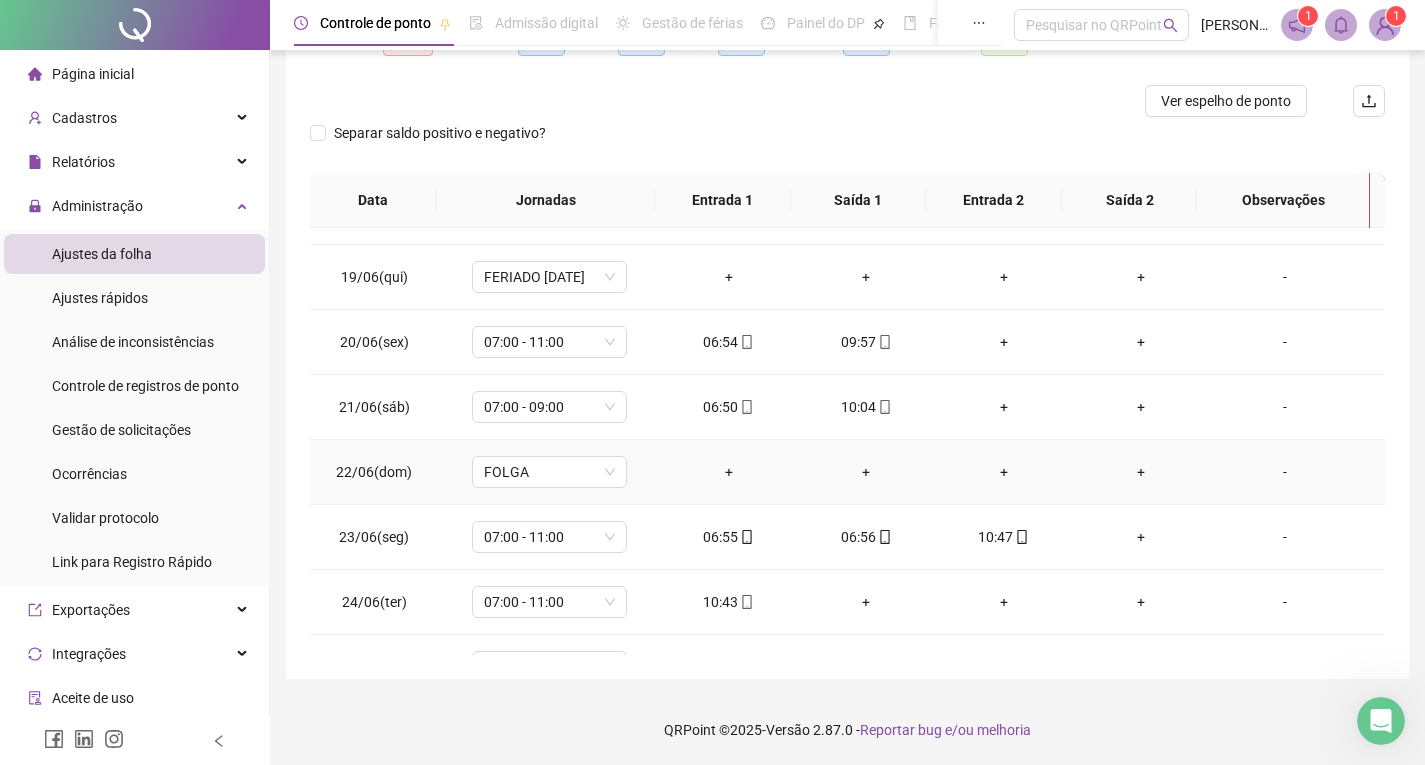 scroll, scrollTop: 0, scrollLeft: 0, axis: both 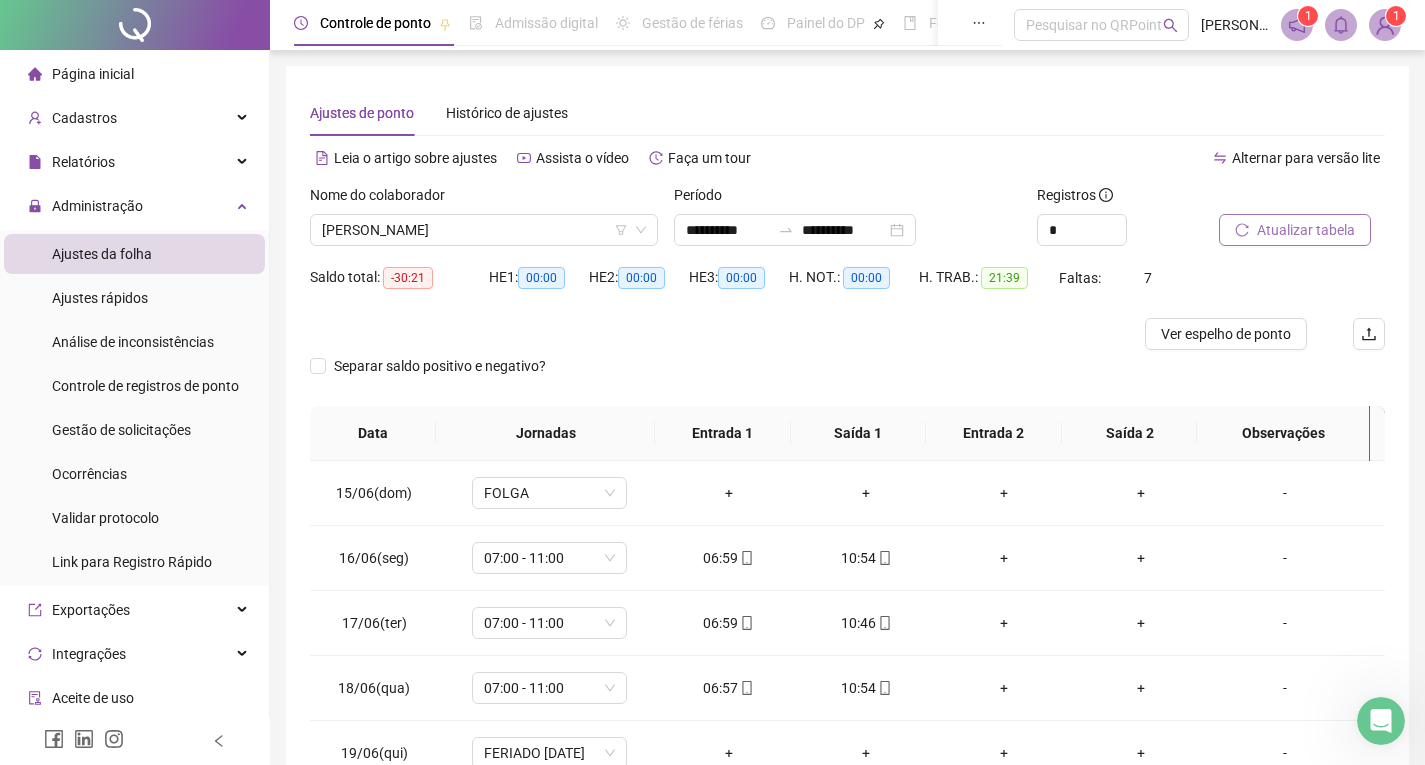 click on "Atualizar tabela" at bounding box center (1306, 230) 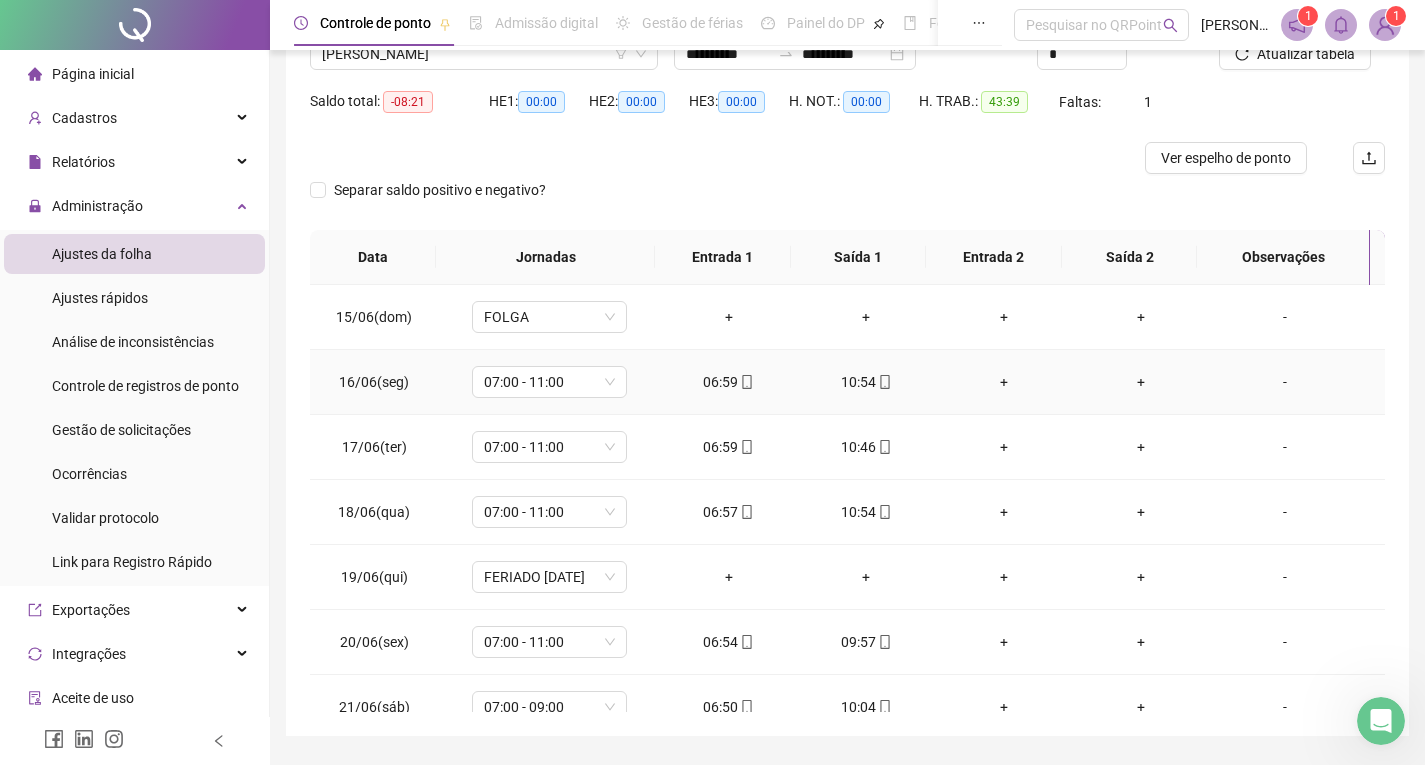 scroll, scrollTop: 233, scrollLeft: 0, axis: vertical 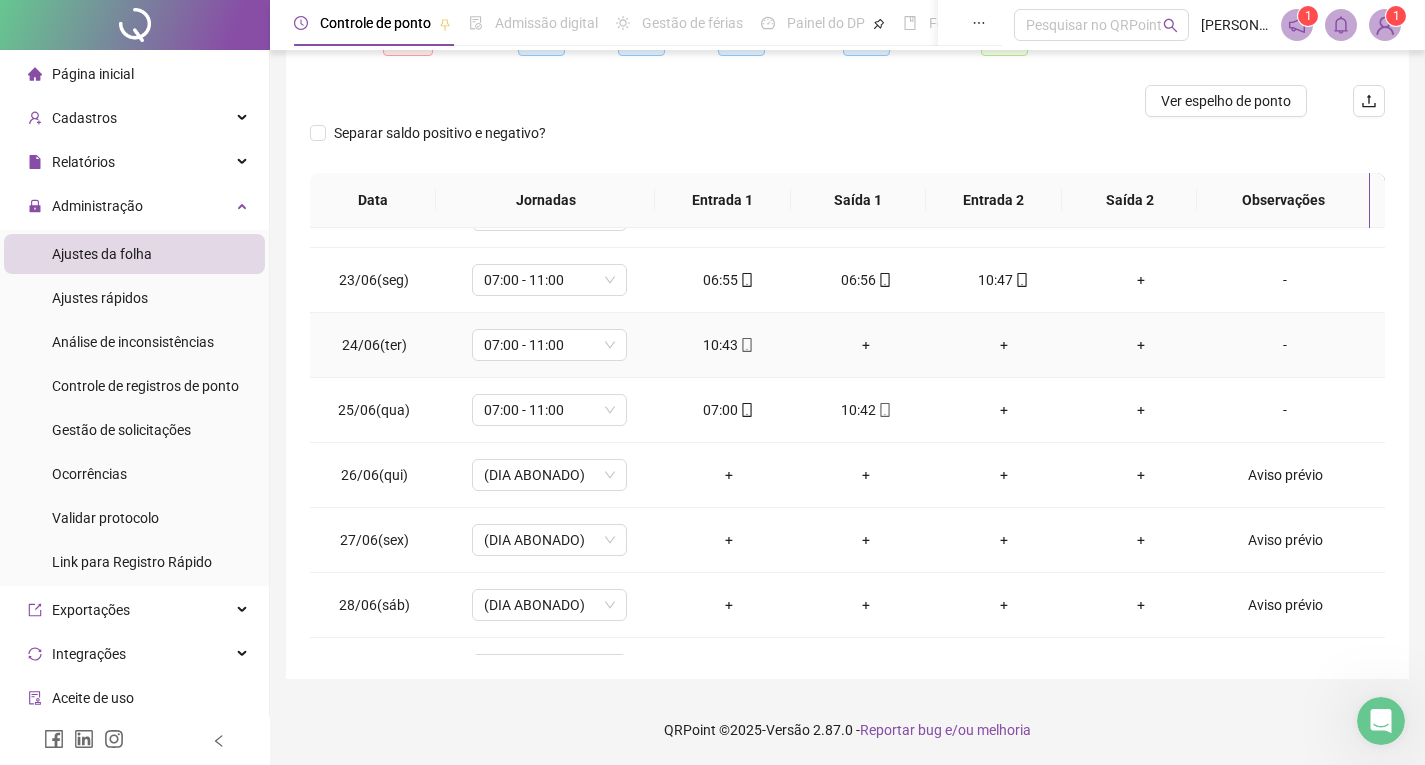 click on "+" at bounding box center [866, 345] 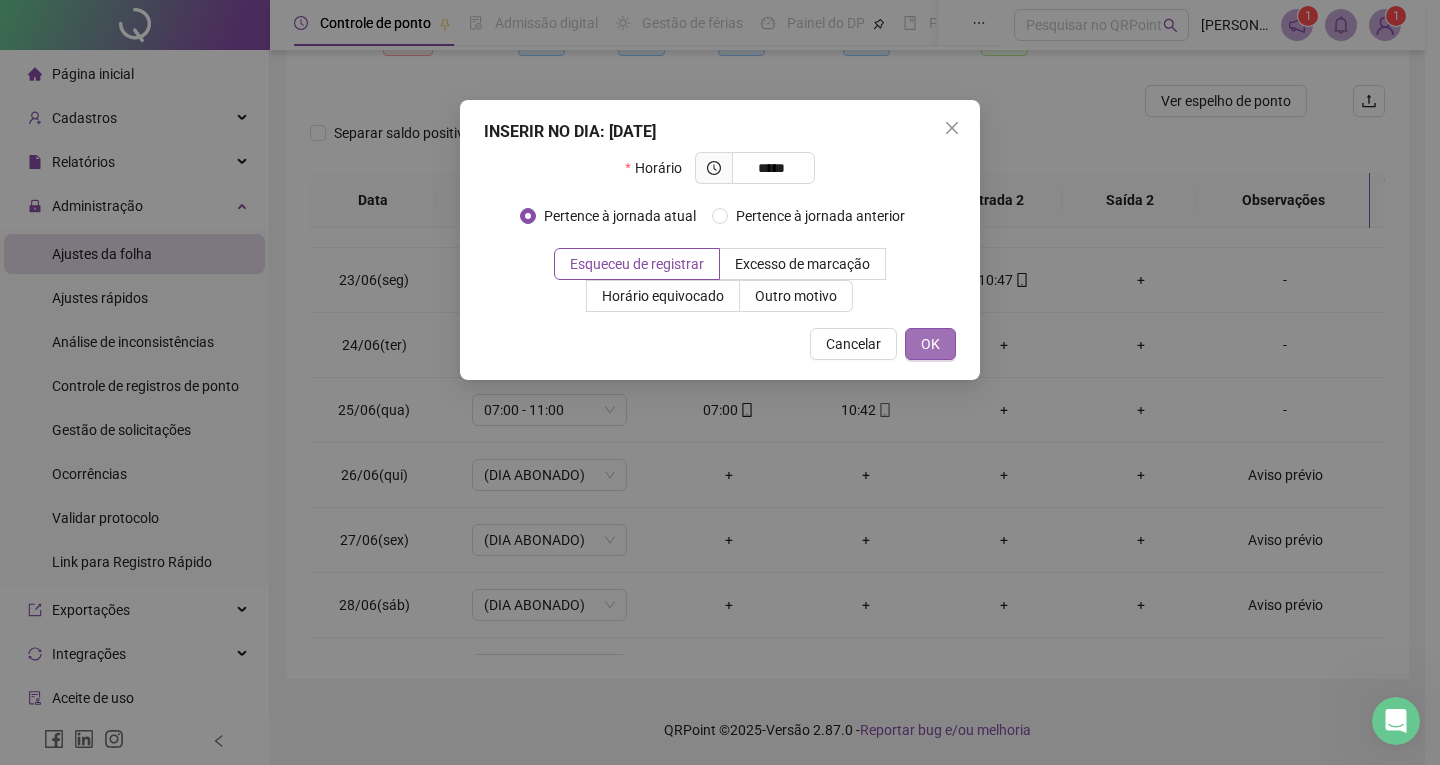 type on "*****" 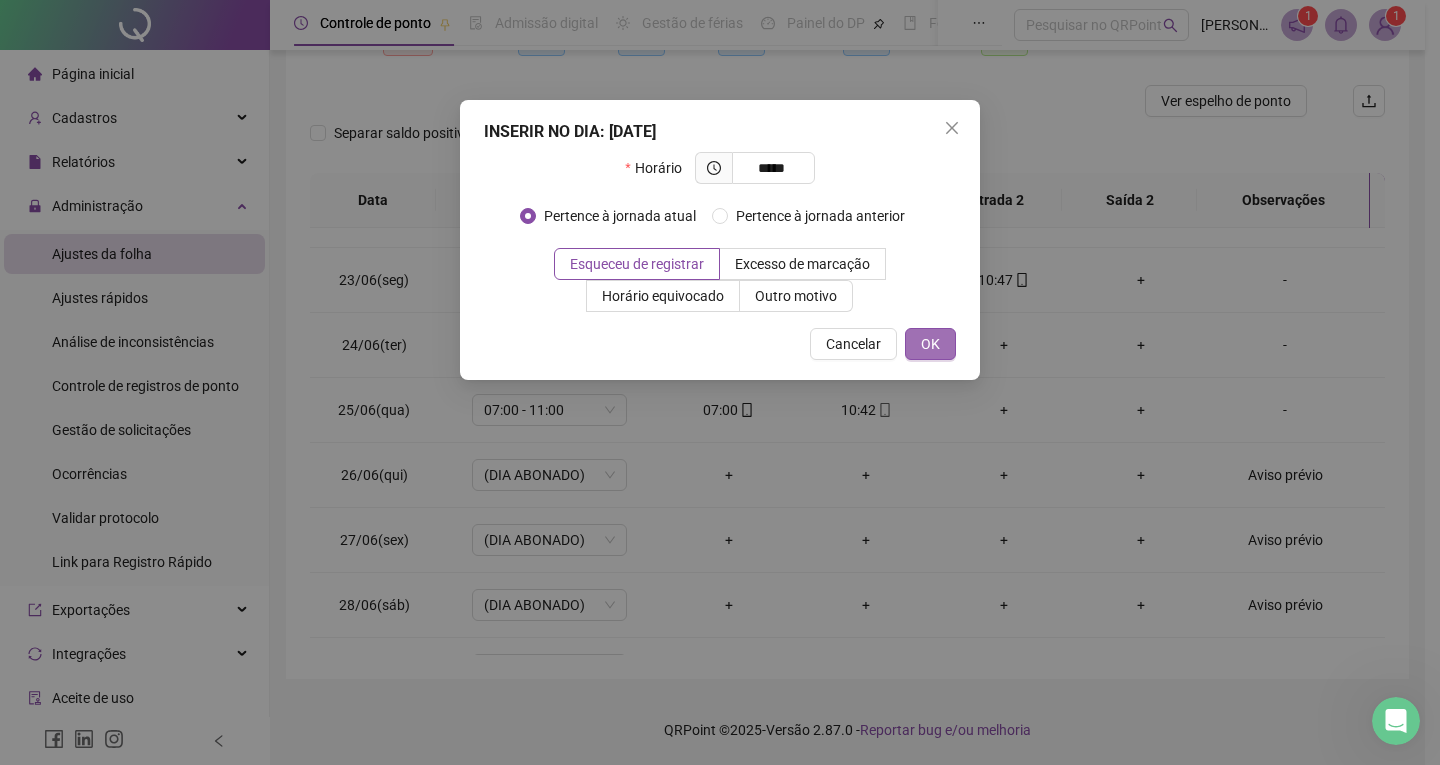 click on "OK" at bounding box center [930, 344] 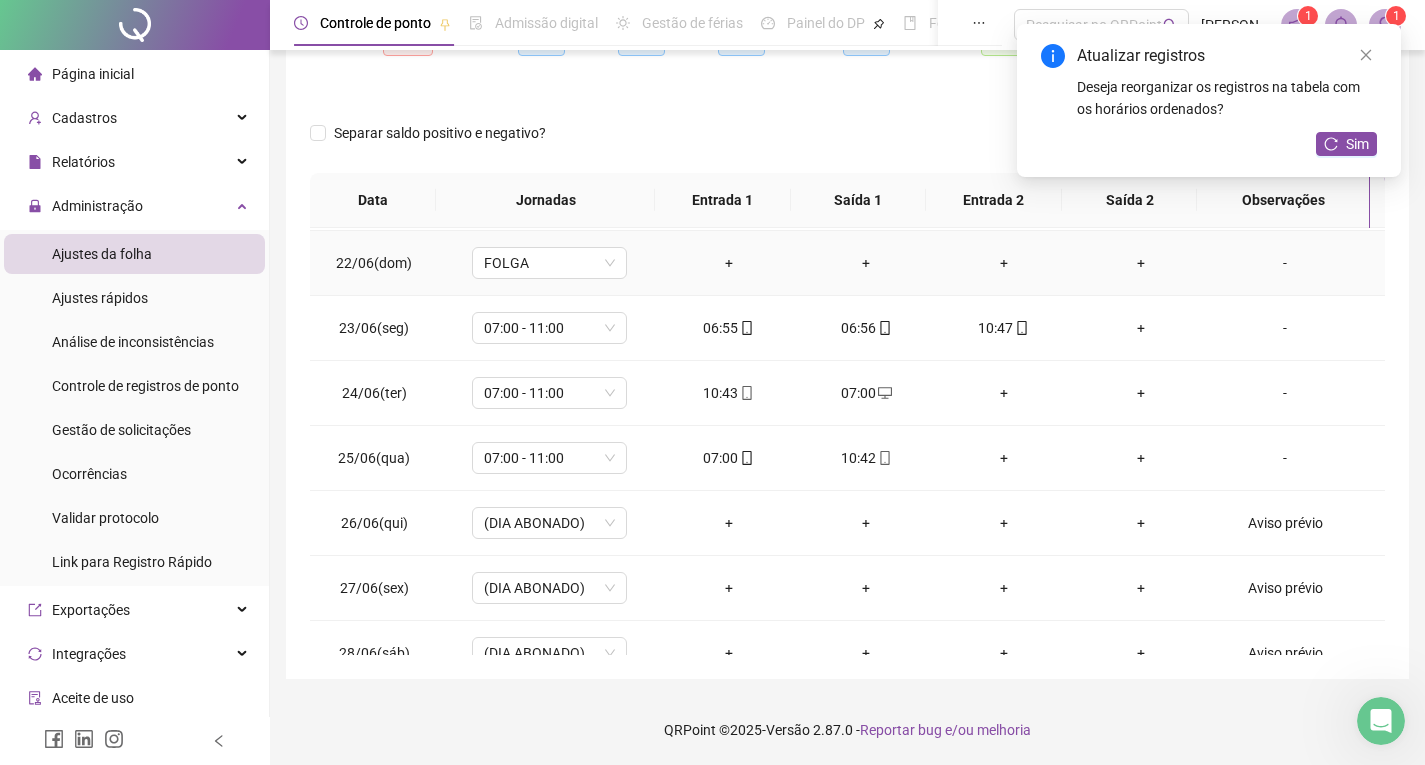 scroll, scrollTop: 443, scrollLeft: 0, axis: vertical 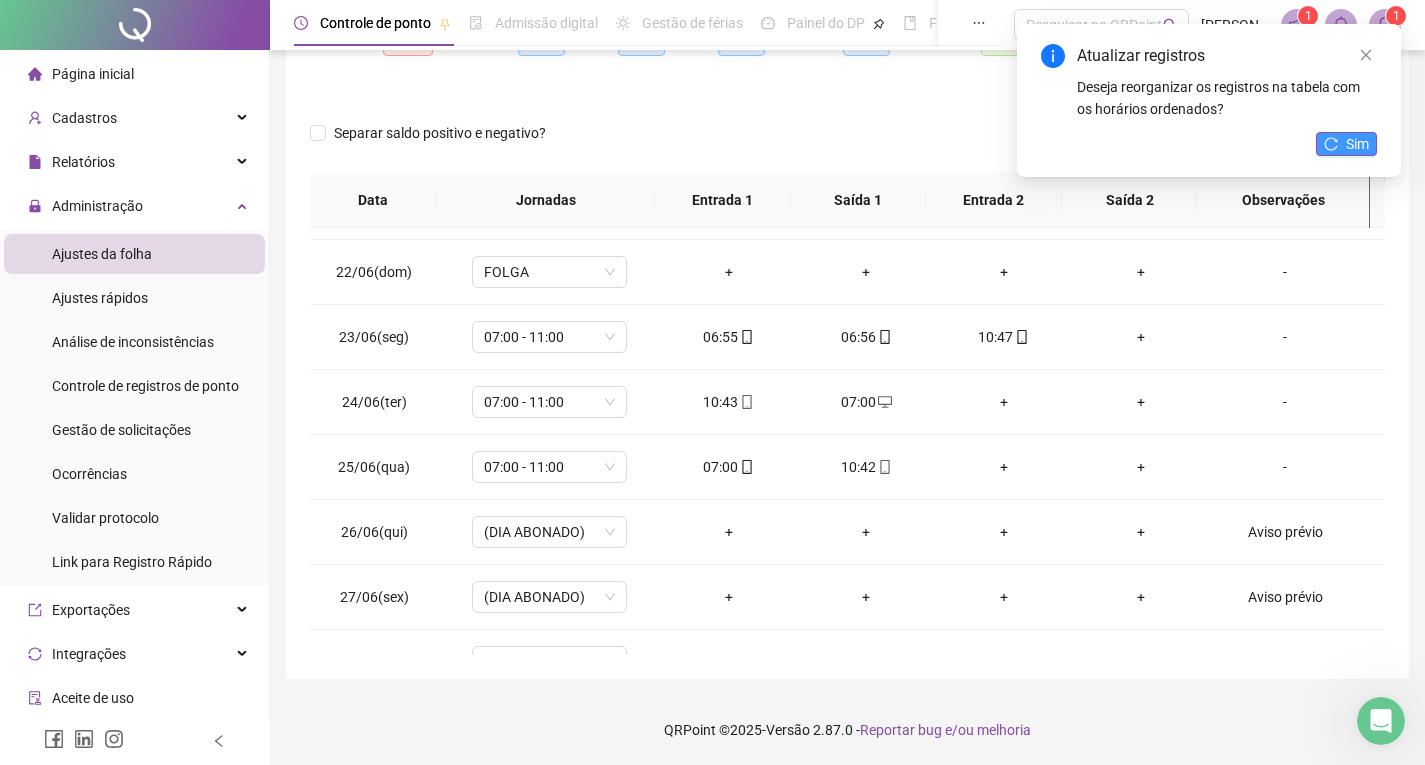 click on "Sim" at bounding box center (1346, 144) 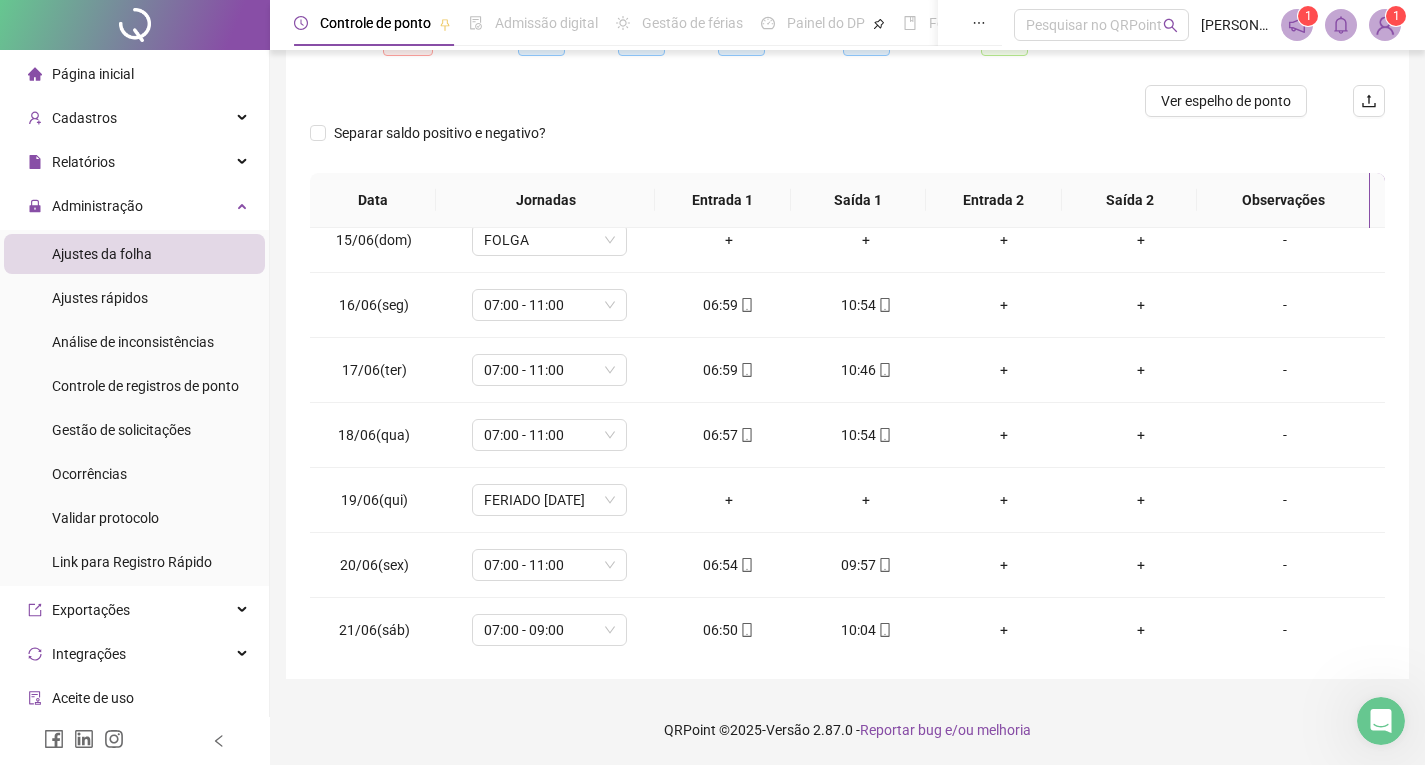 scroll, scrollTop: 0, scrollLeft: 0, axis: both 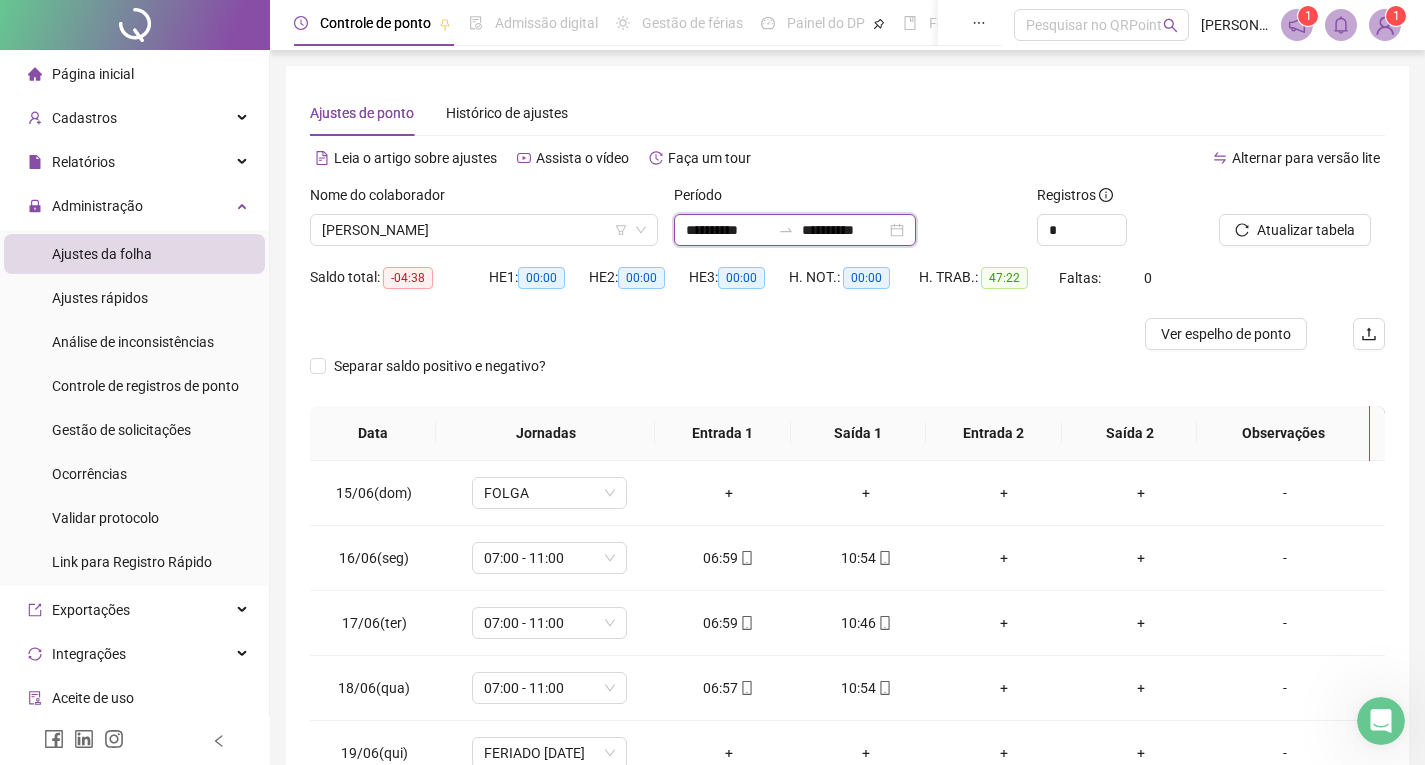 click on "**********" at bounding box center [728, 230] 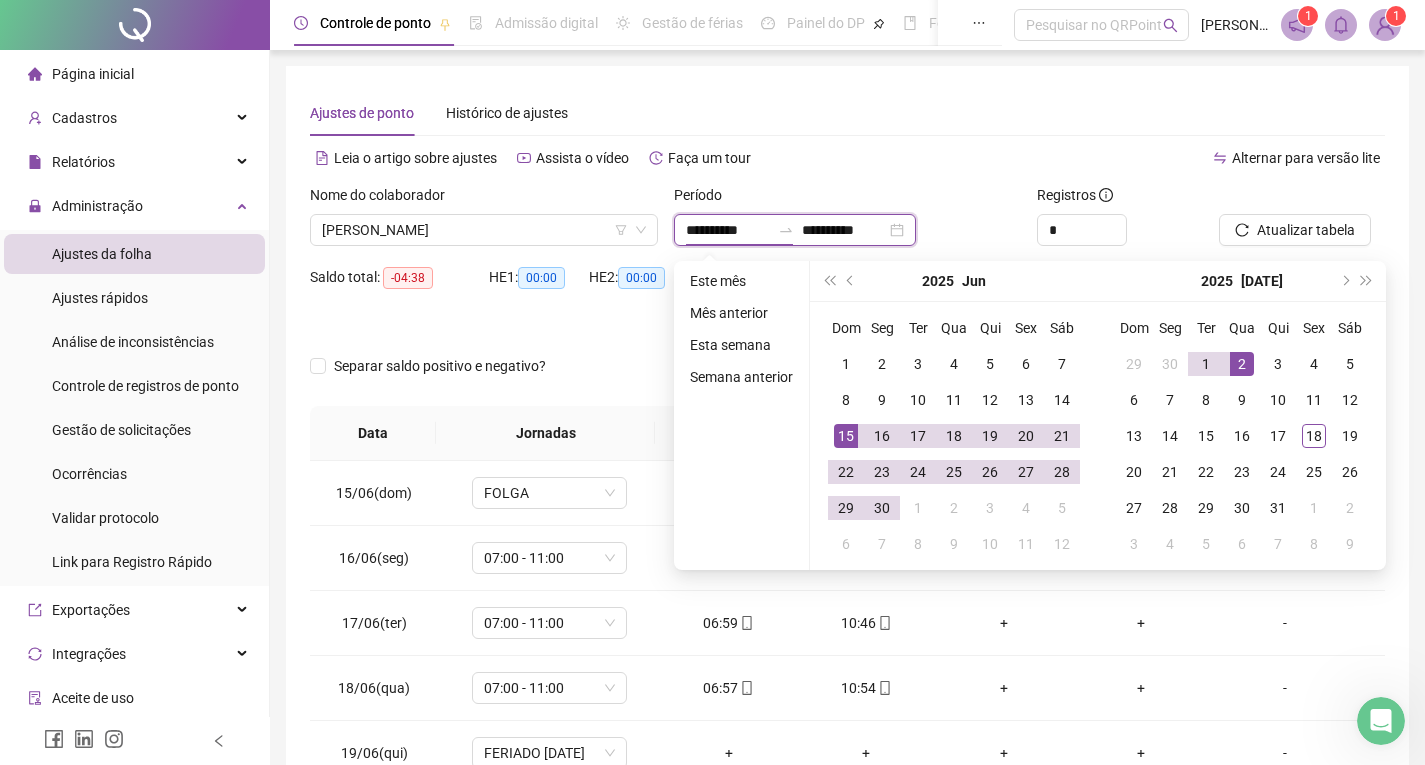 type on "**********" 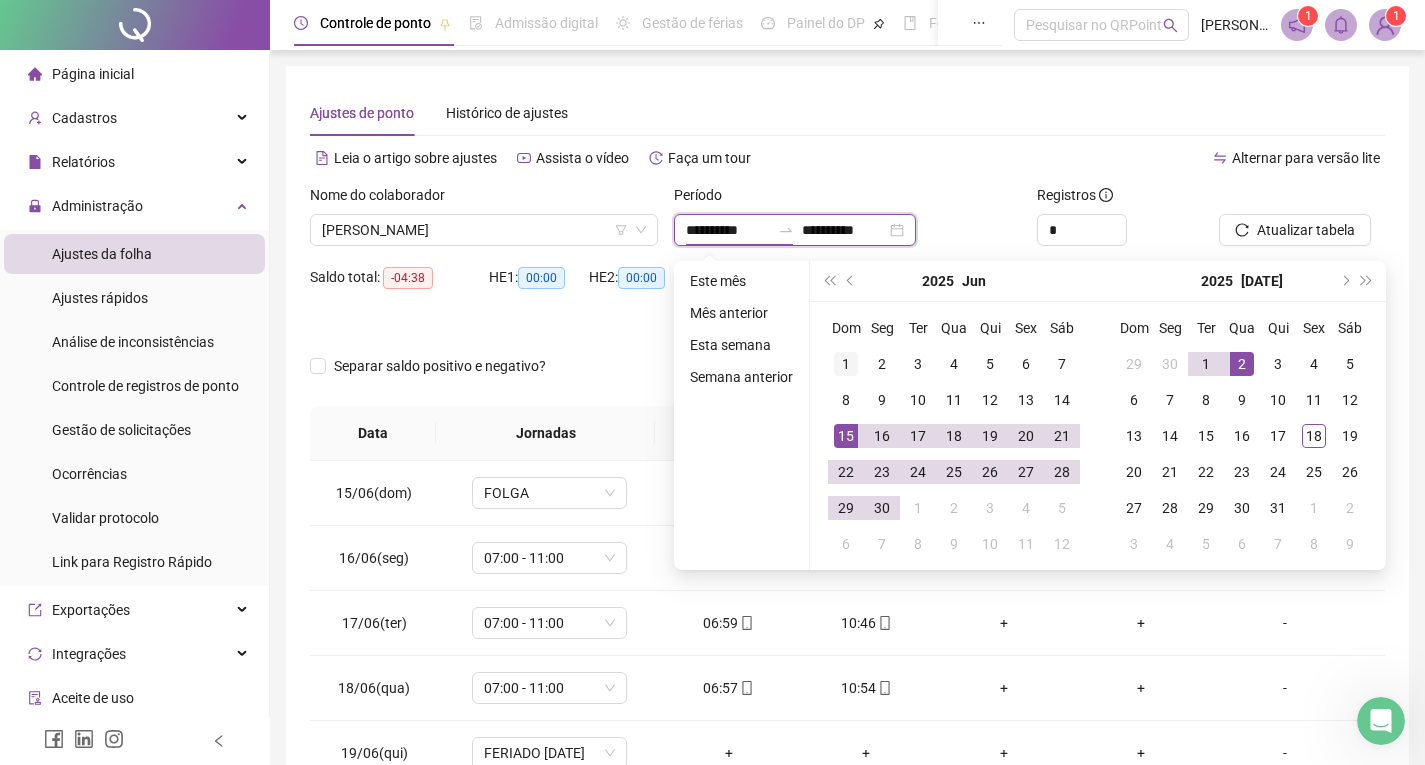 type on "**********" 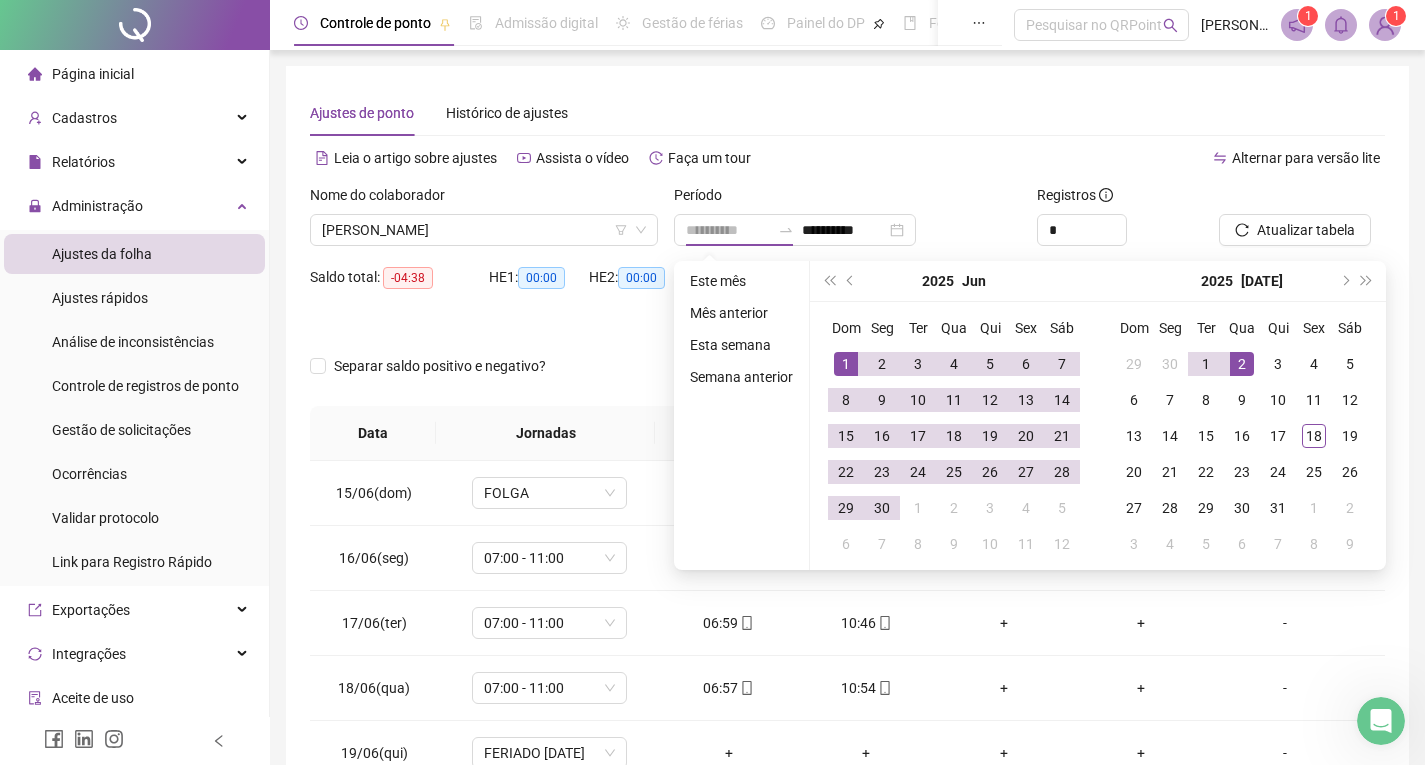 click on "1" at bounding box center [846, 364] 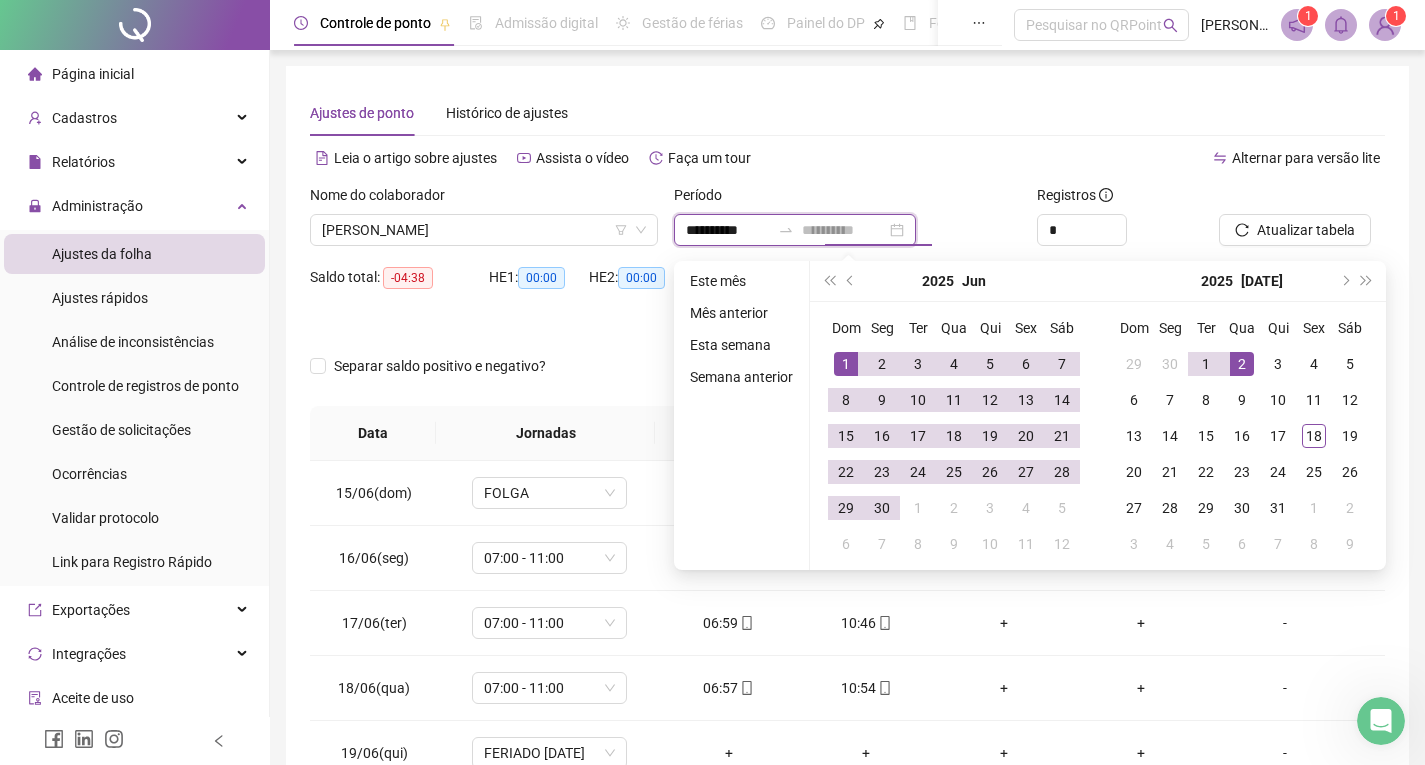 type on "**********" 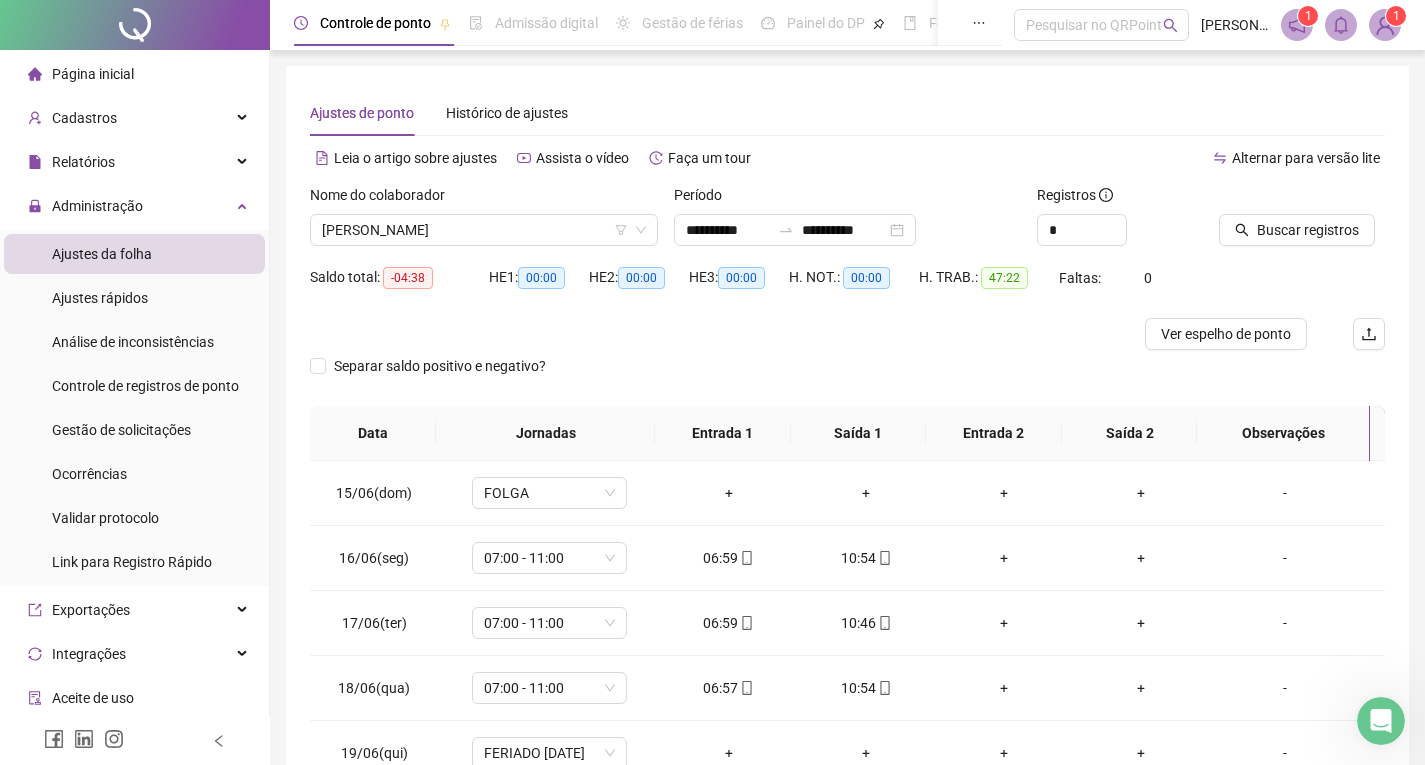 click on "Buscar registros" at bounding box center [1308, 230] 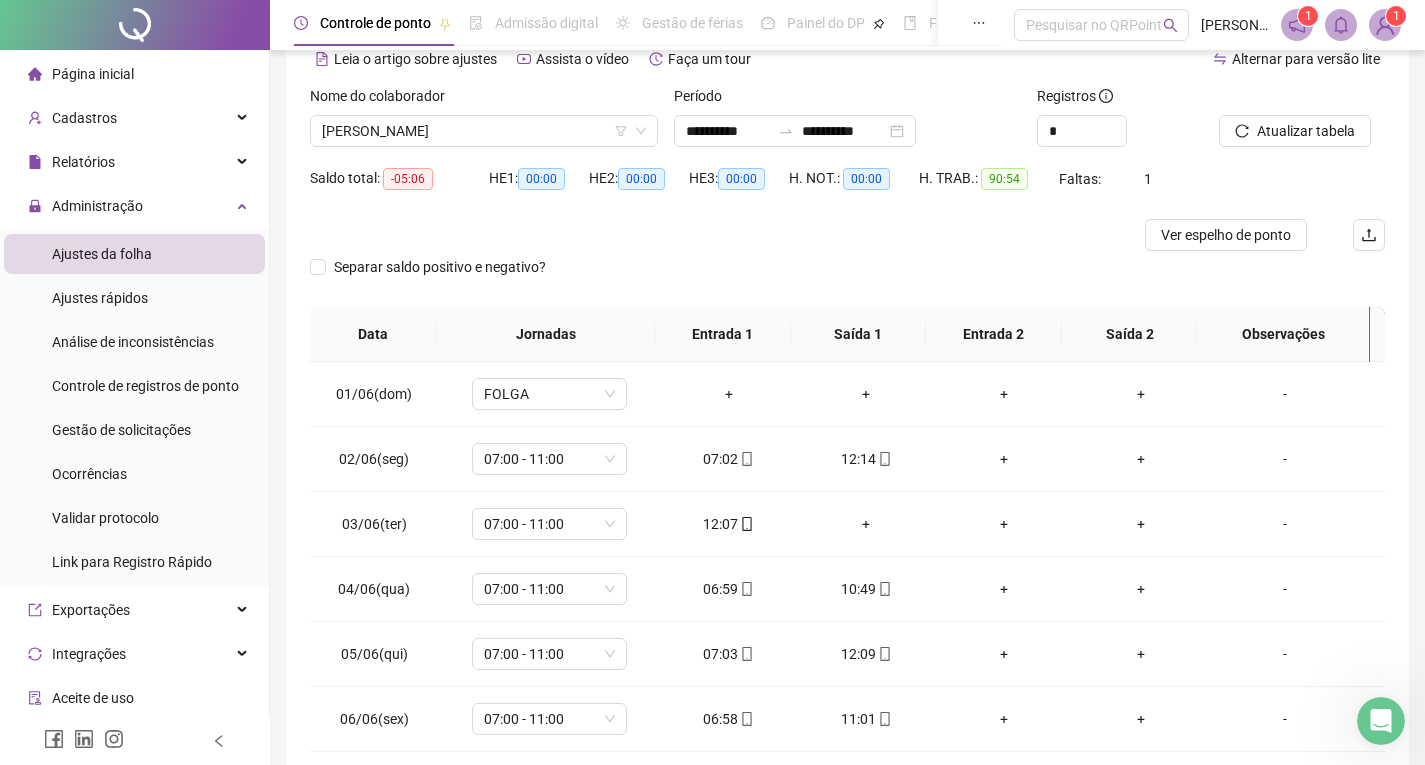 scroll, scrollTop: 233, scrollLeft: 0, axis: vertical 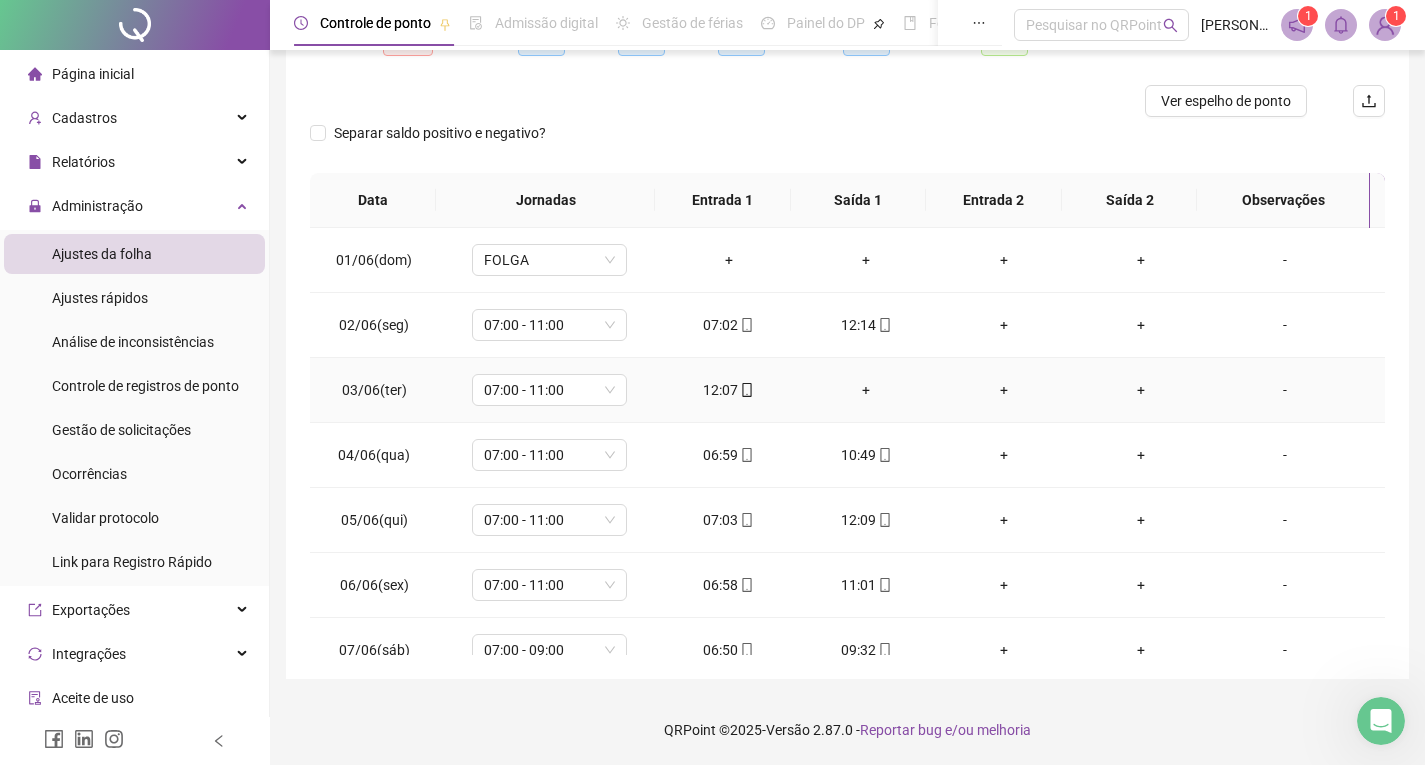 click on "+" at bounding box center [866, 390] 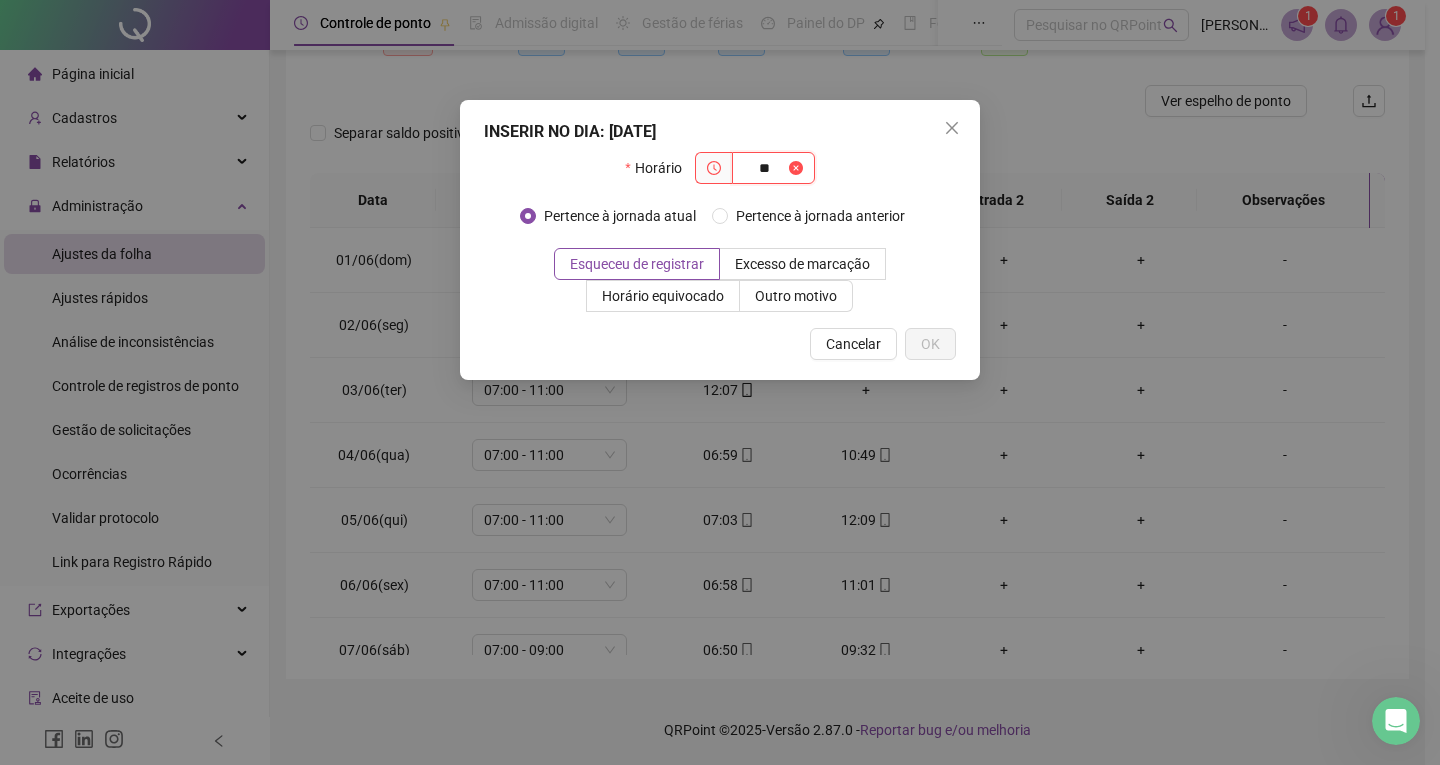 type on "*" 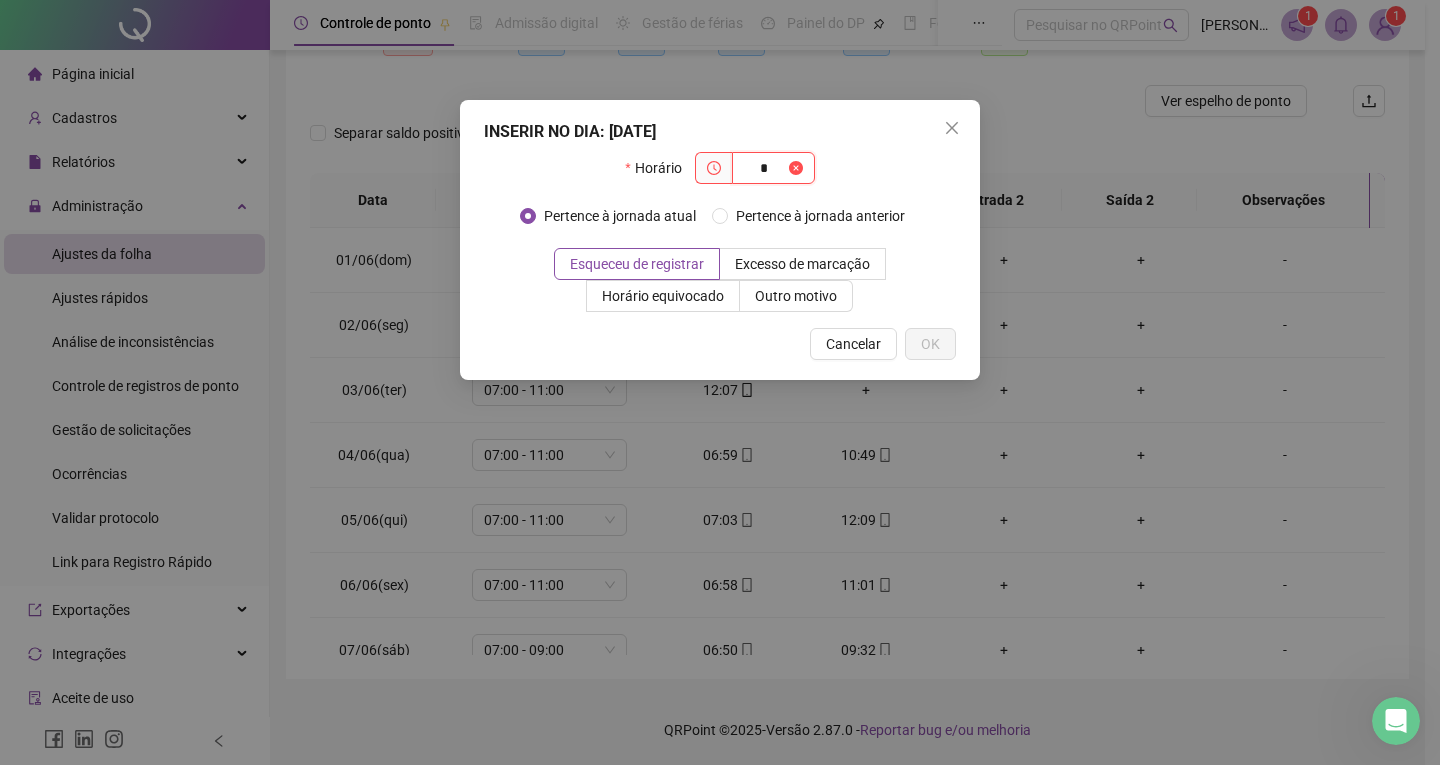 type 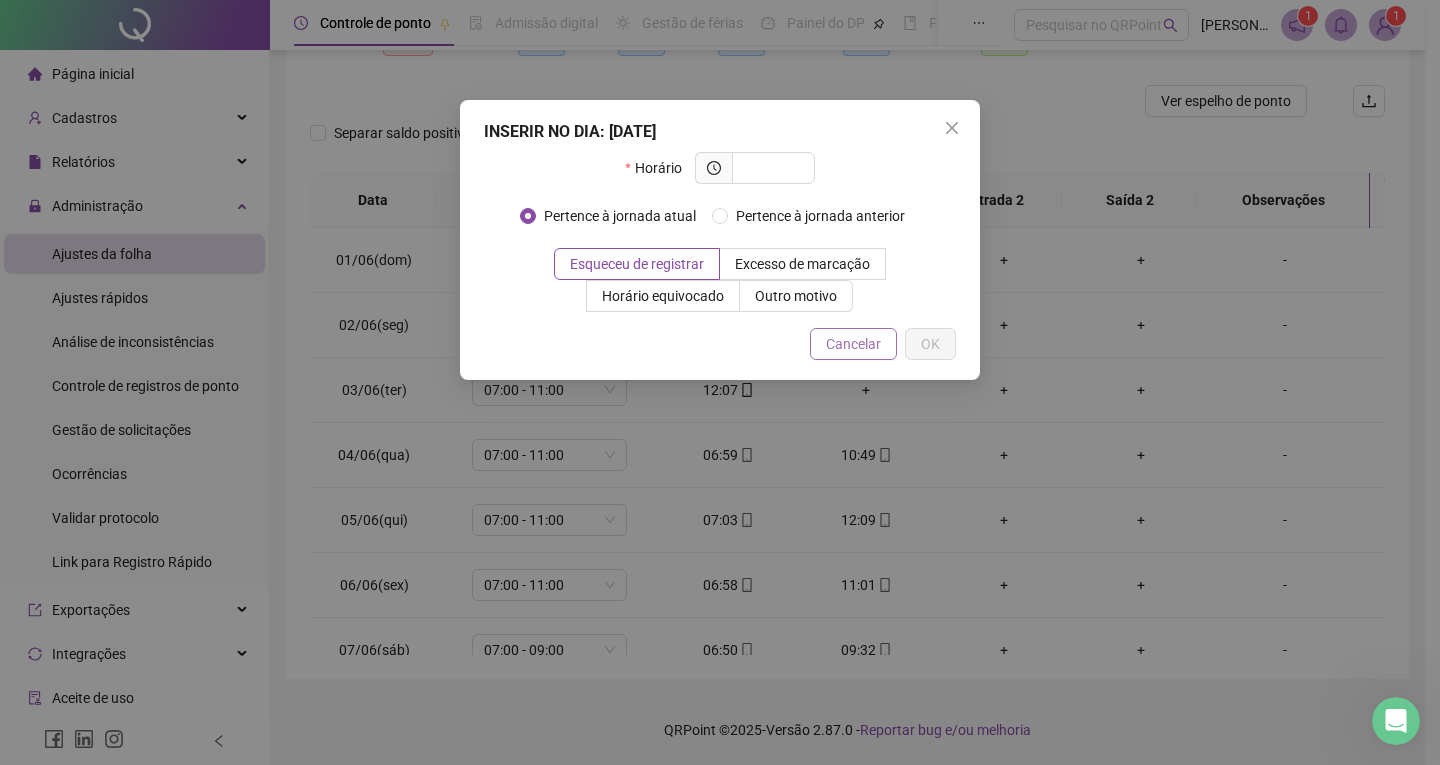 click on "Cancelar" at bounding box center (853, 344) 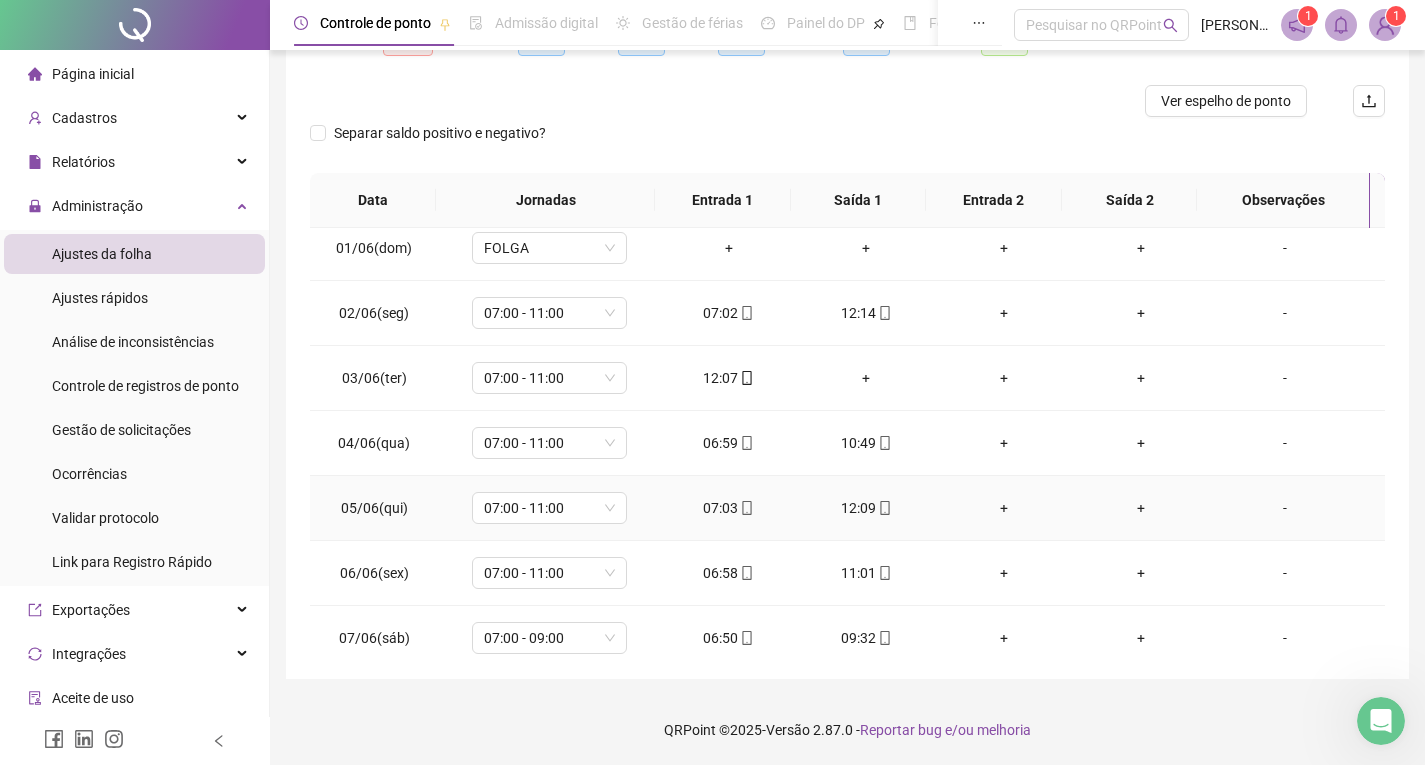 scroll, scrollTop: 0, scrollLeft: 0, axis: both 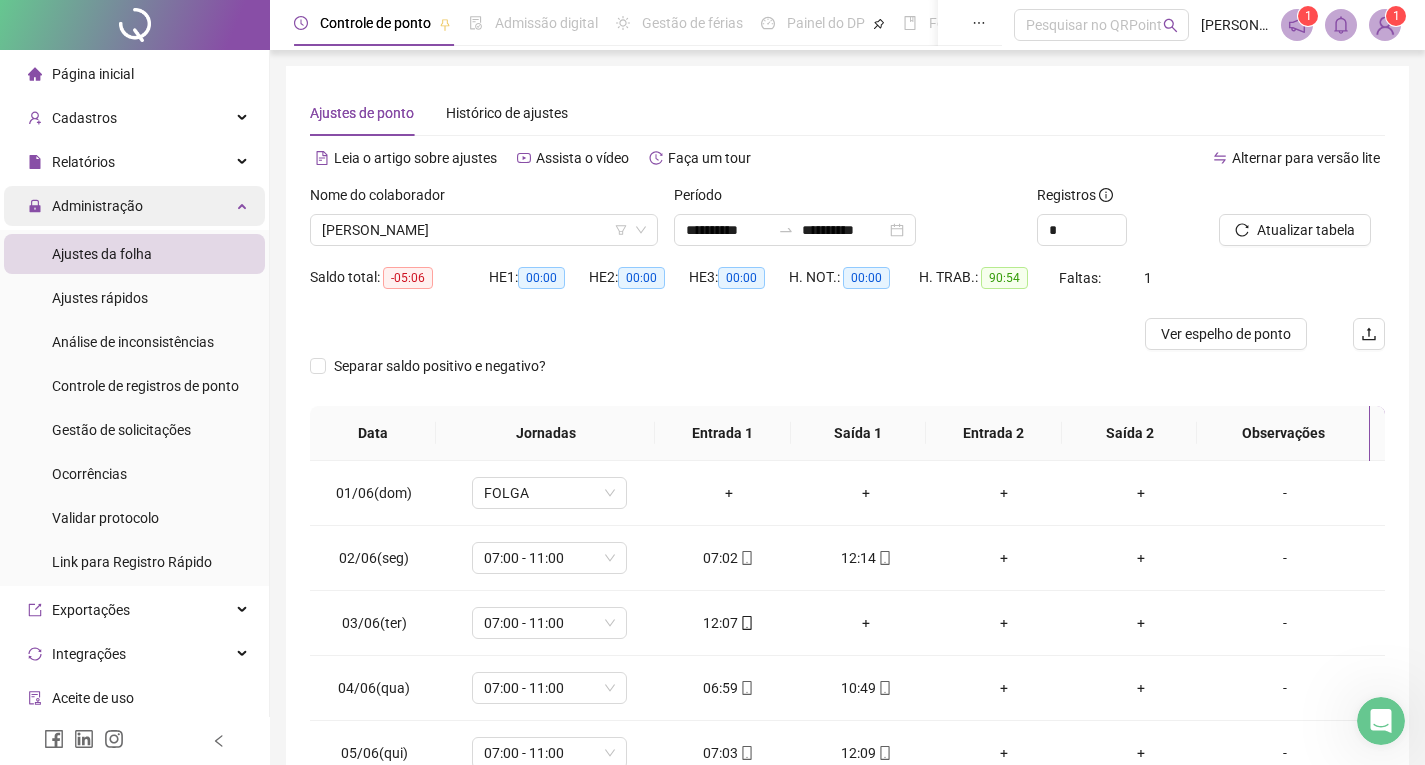 click on "Administração" at bounding box center (134, 206) 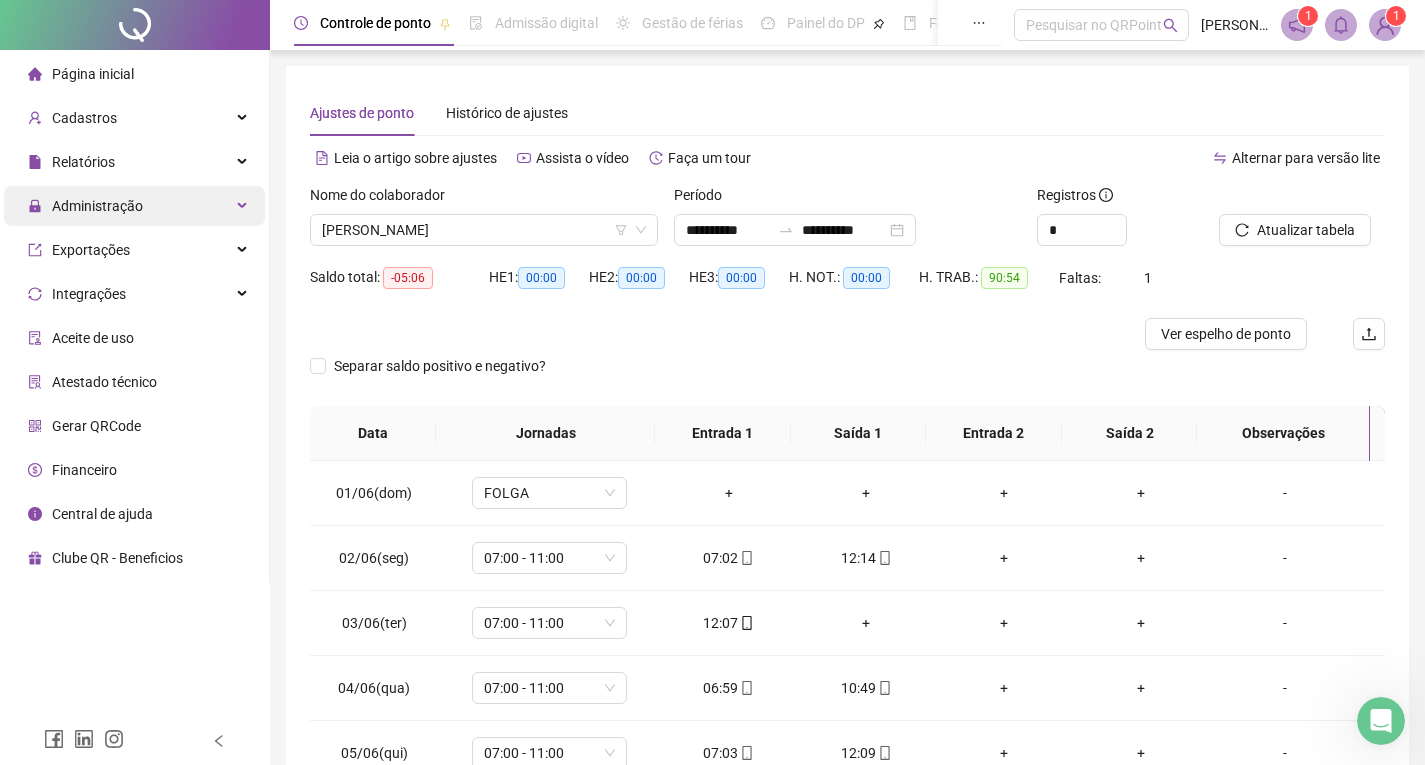 click on "Administração" at bounding box center [134, 206] 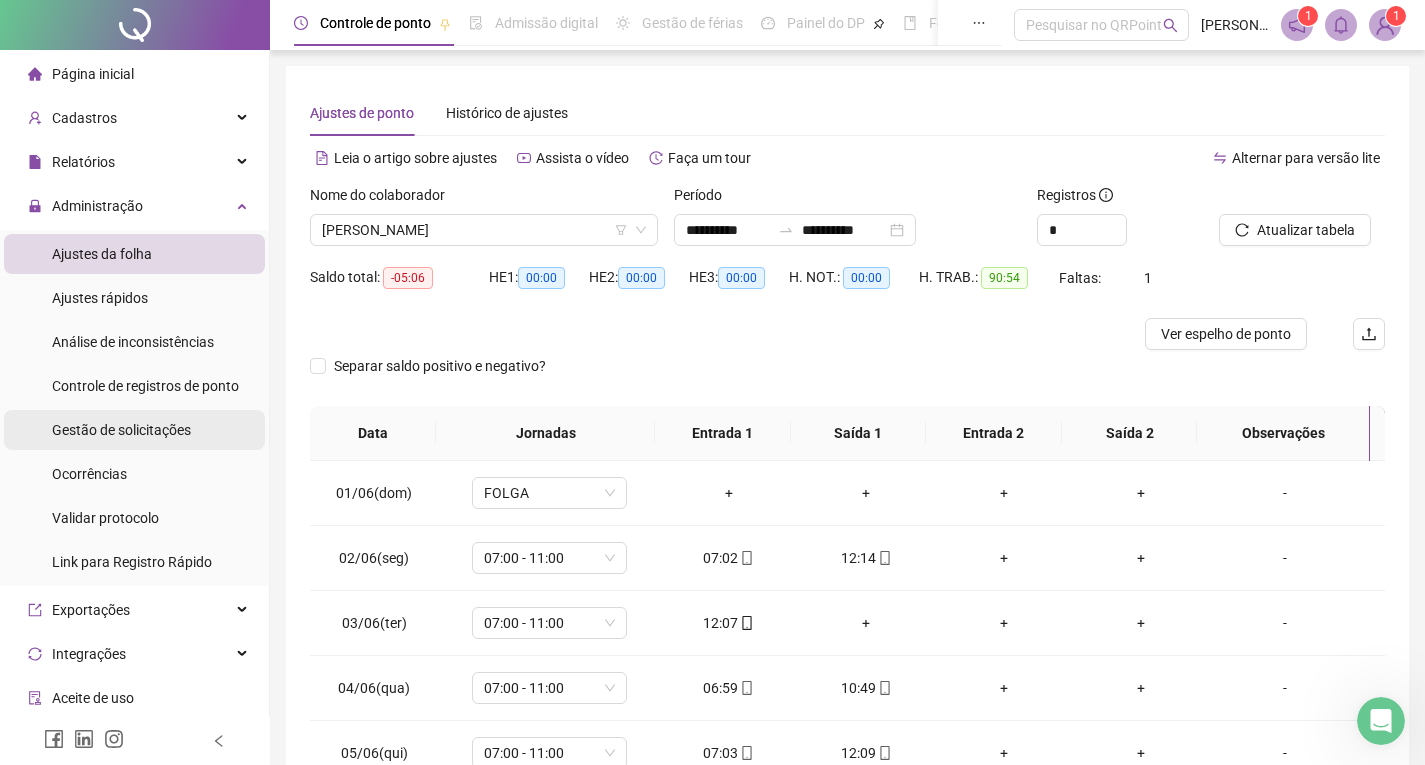 click on "Gestão de solicitações" at bounding box center [121, 430] 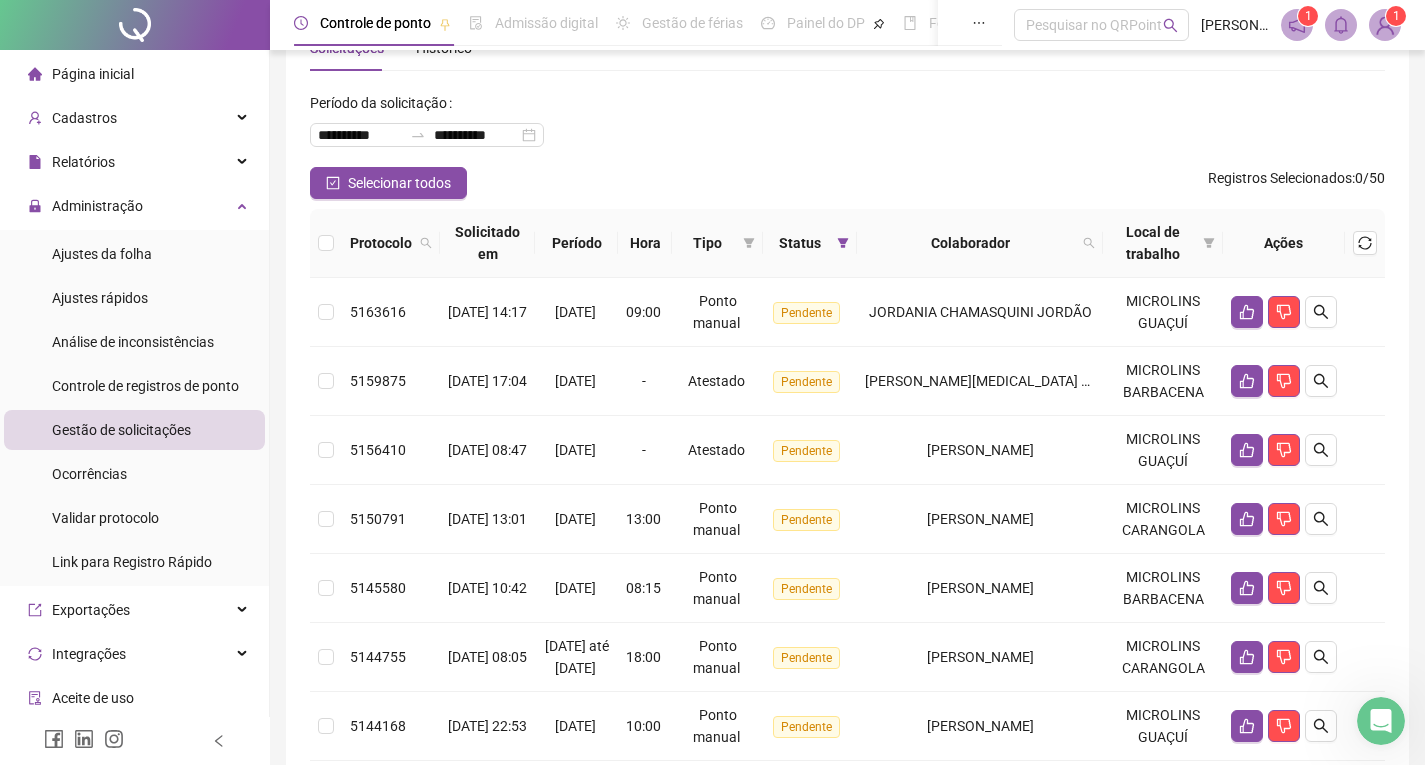 scroll, scrollTop: 100, scrollLeft: 0, axis: vertical 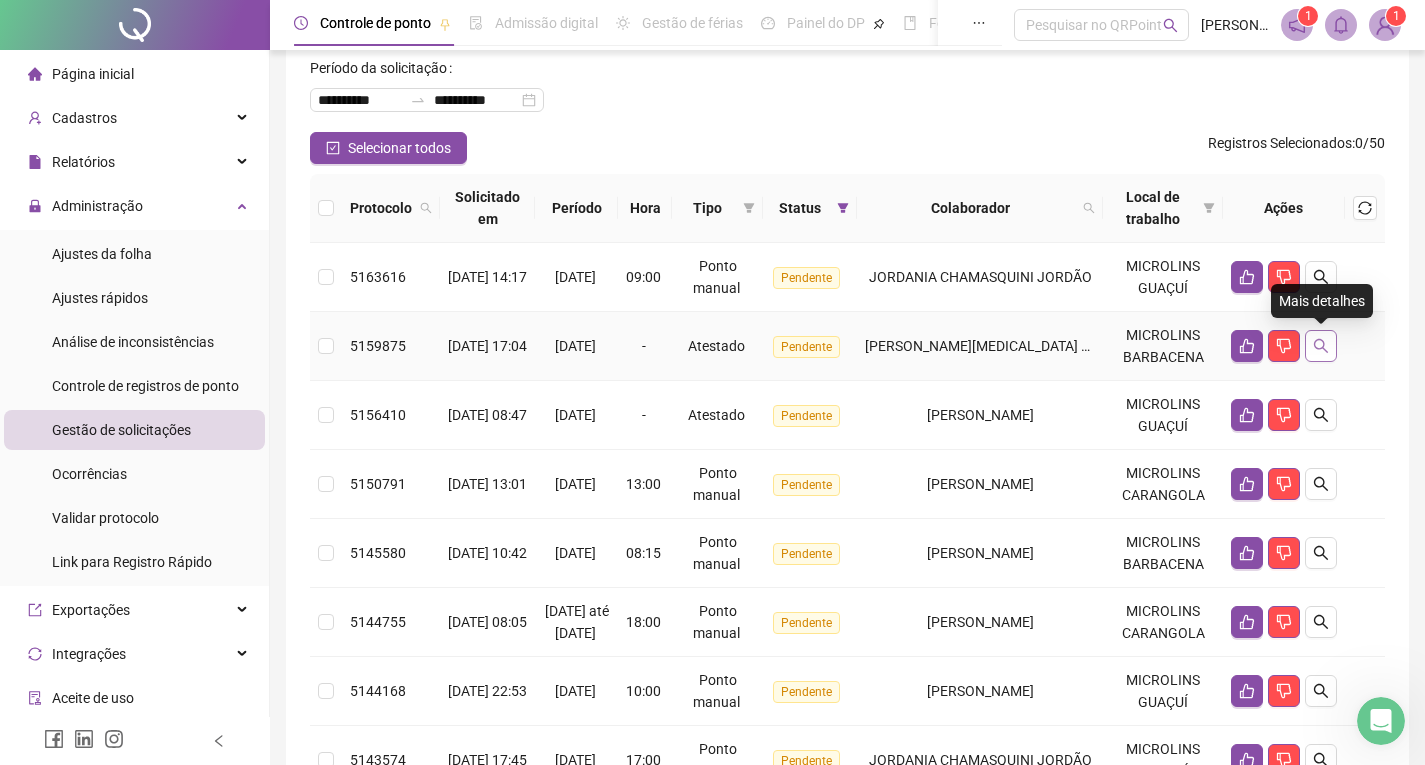 click 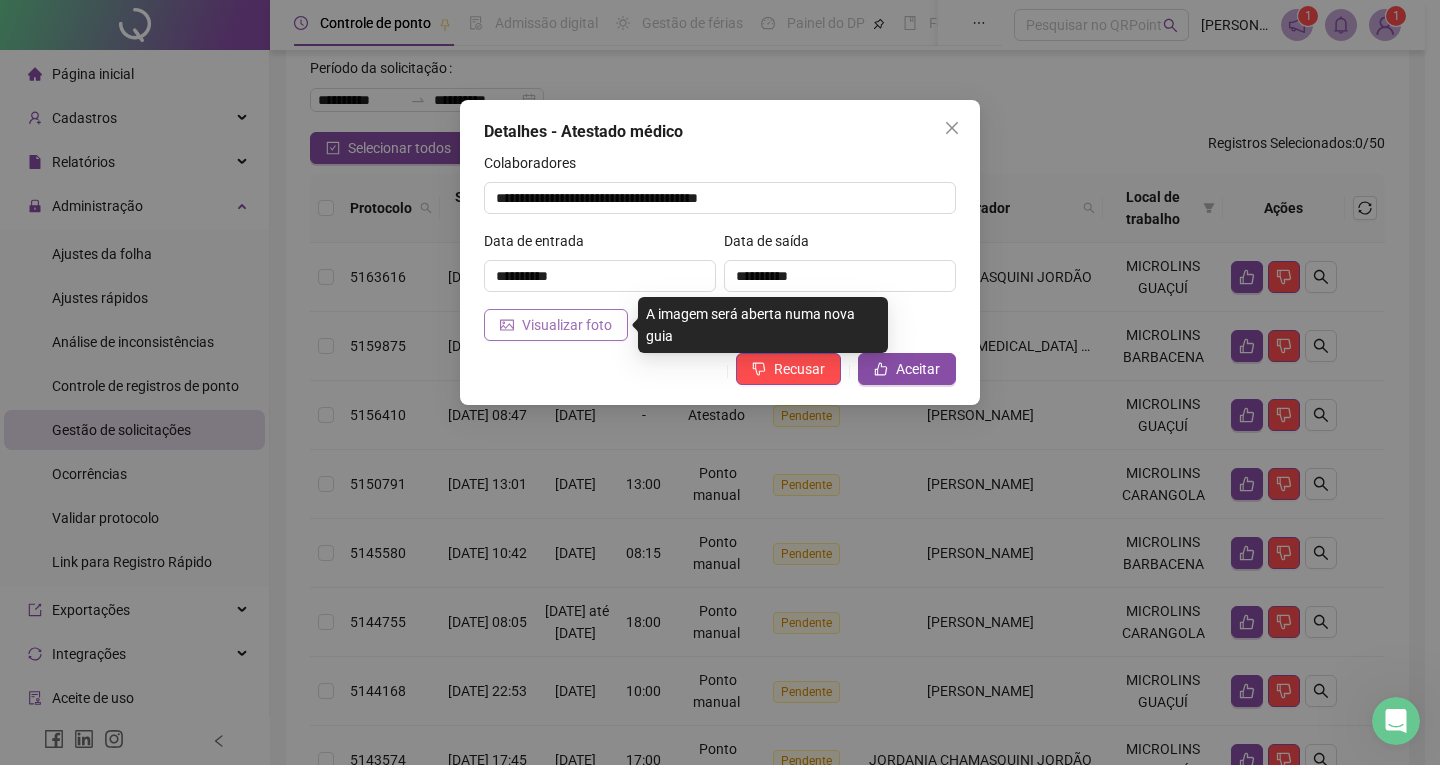 click on "Visualizar foto" at bounding box center (567, 325) 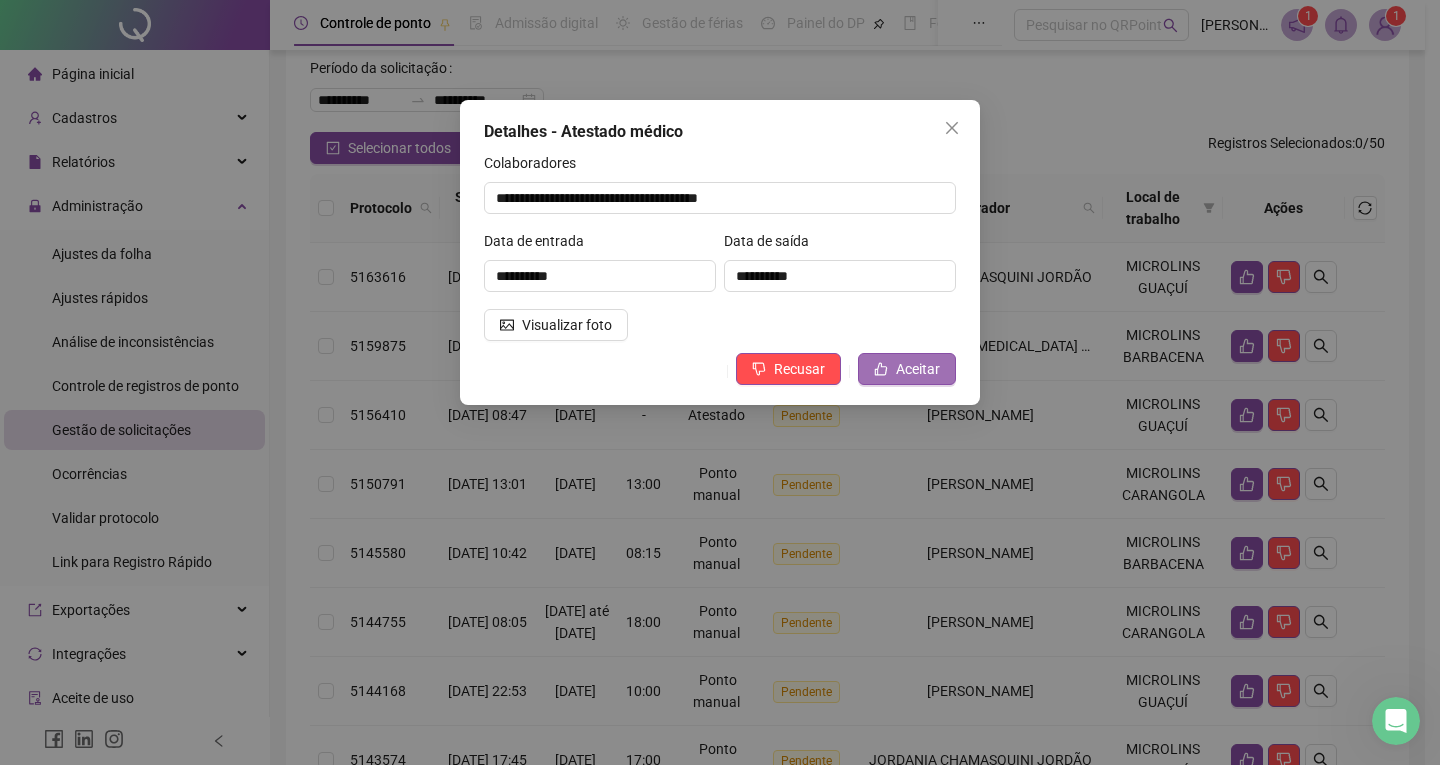 click 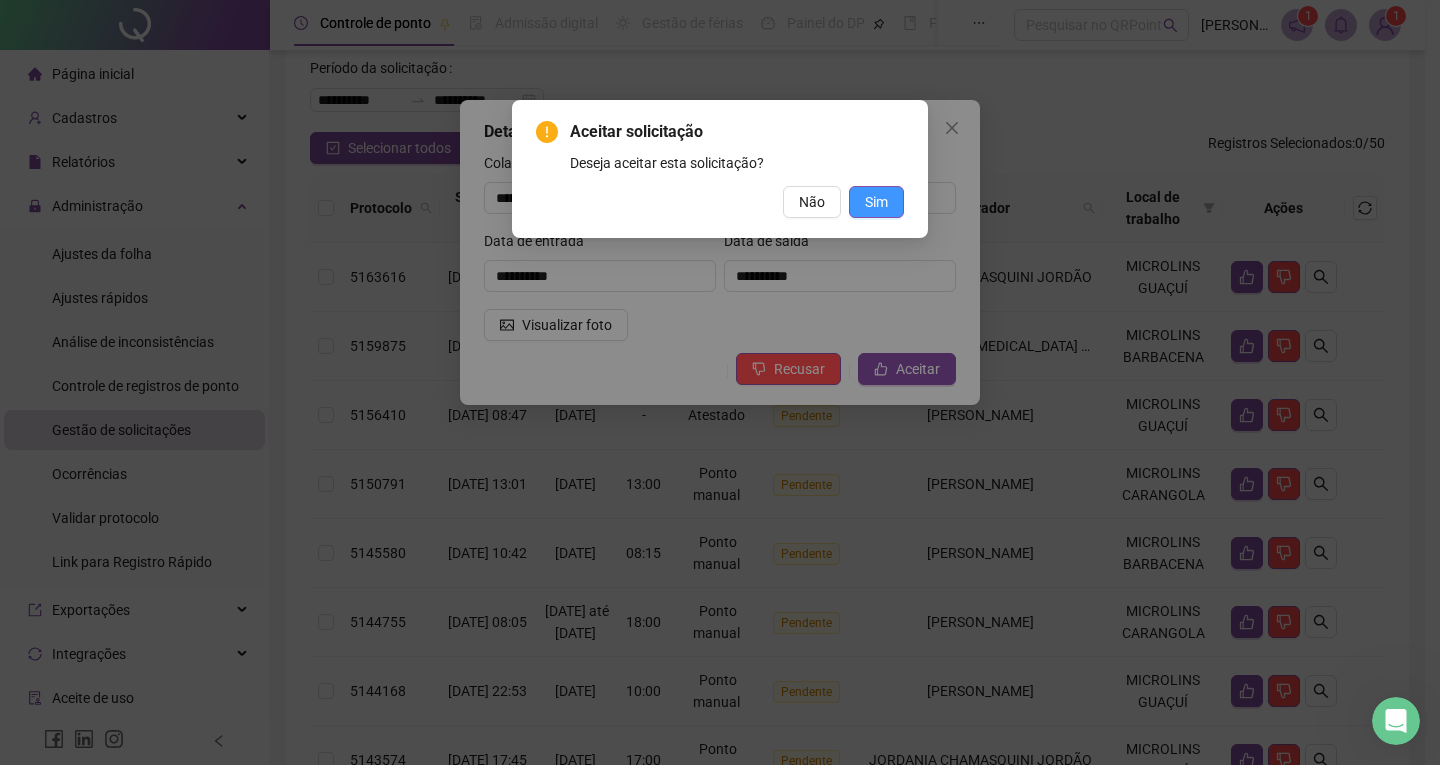 click on "Sim" at bounding box center [876, 202] 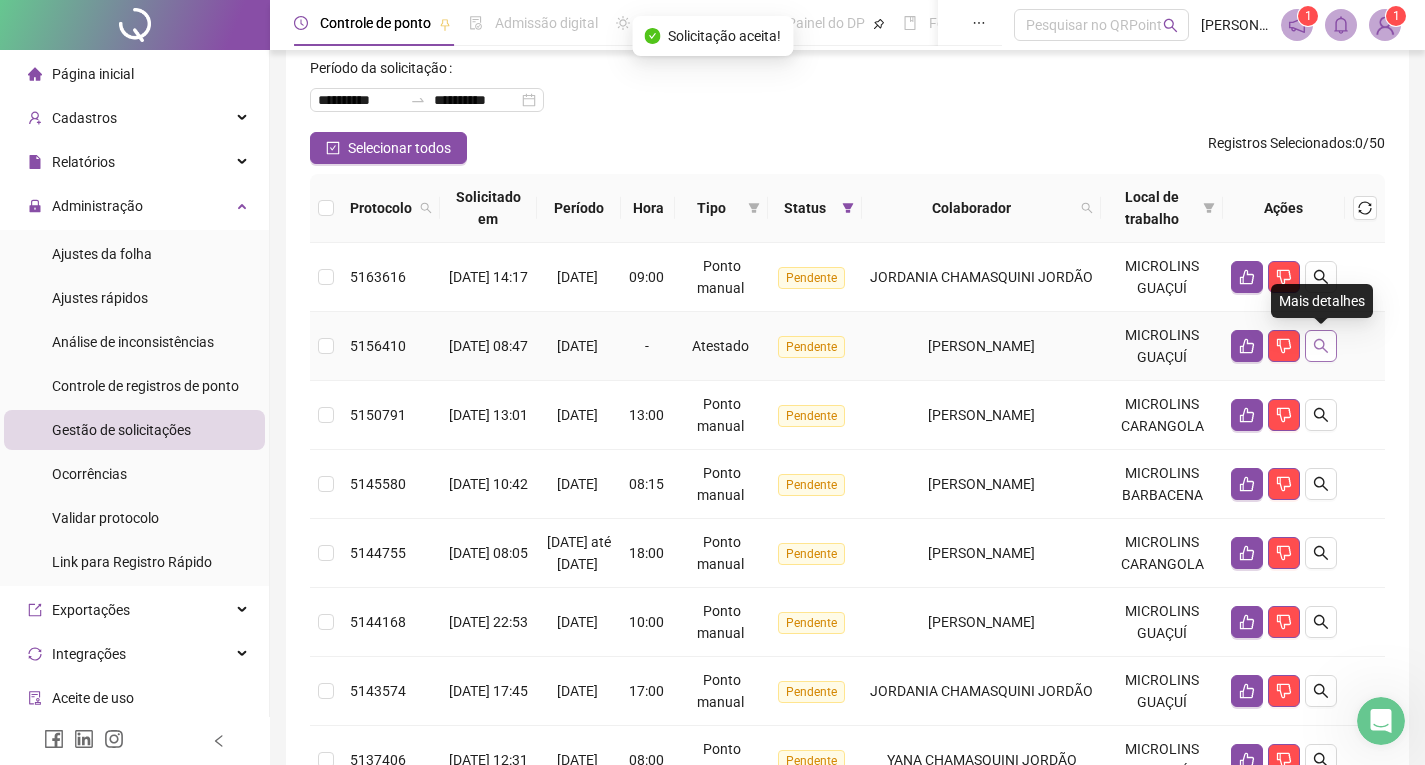 click 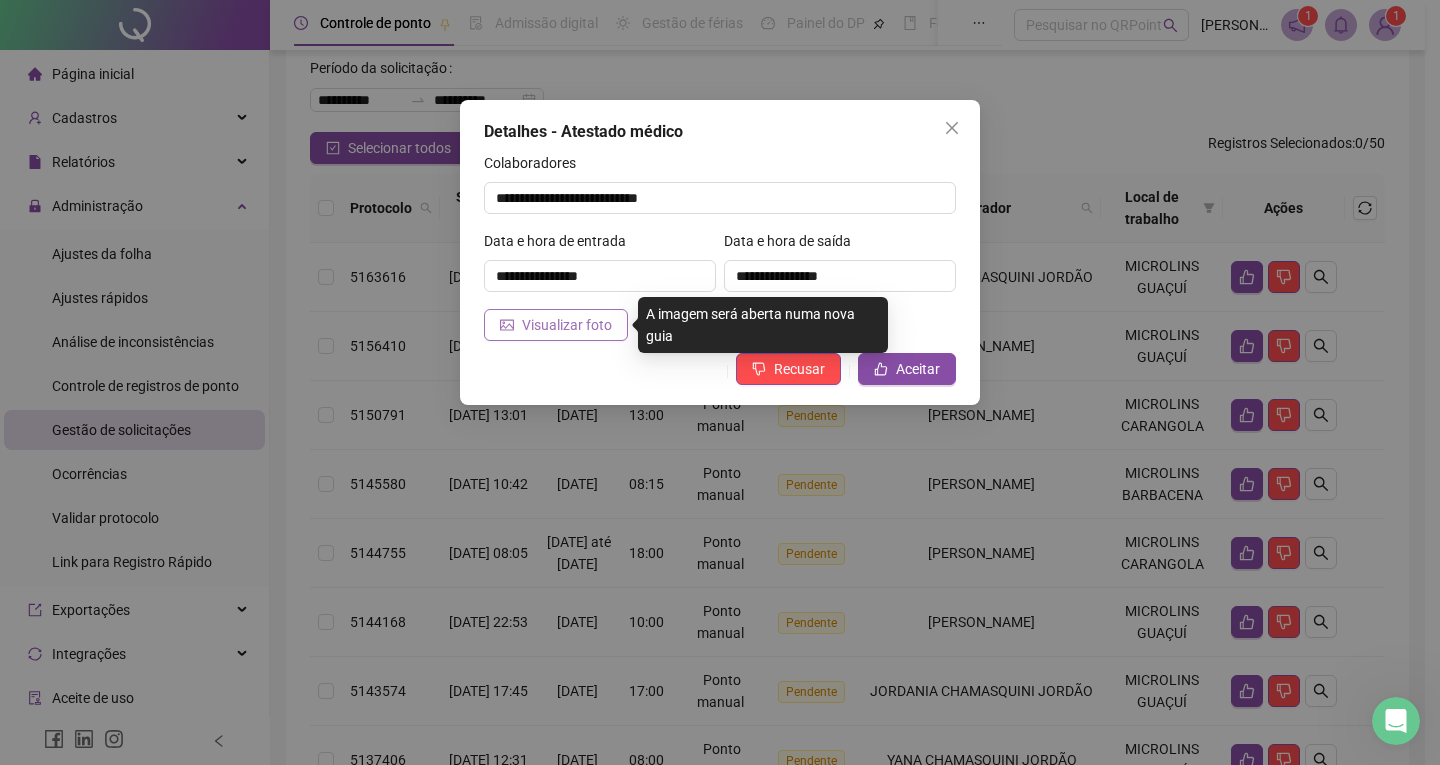 click on "Visualizar foto" at bounding box center [567, 325] 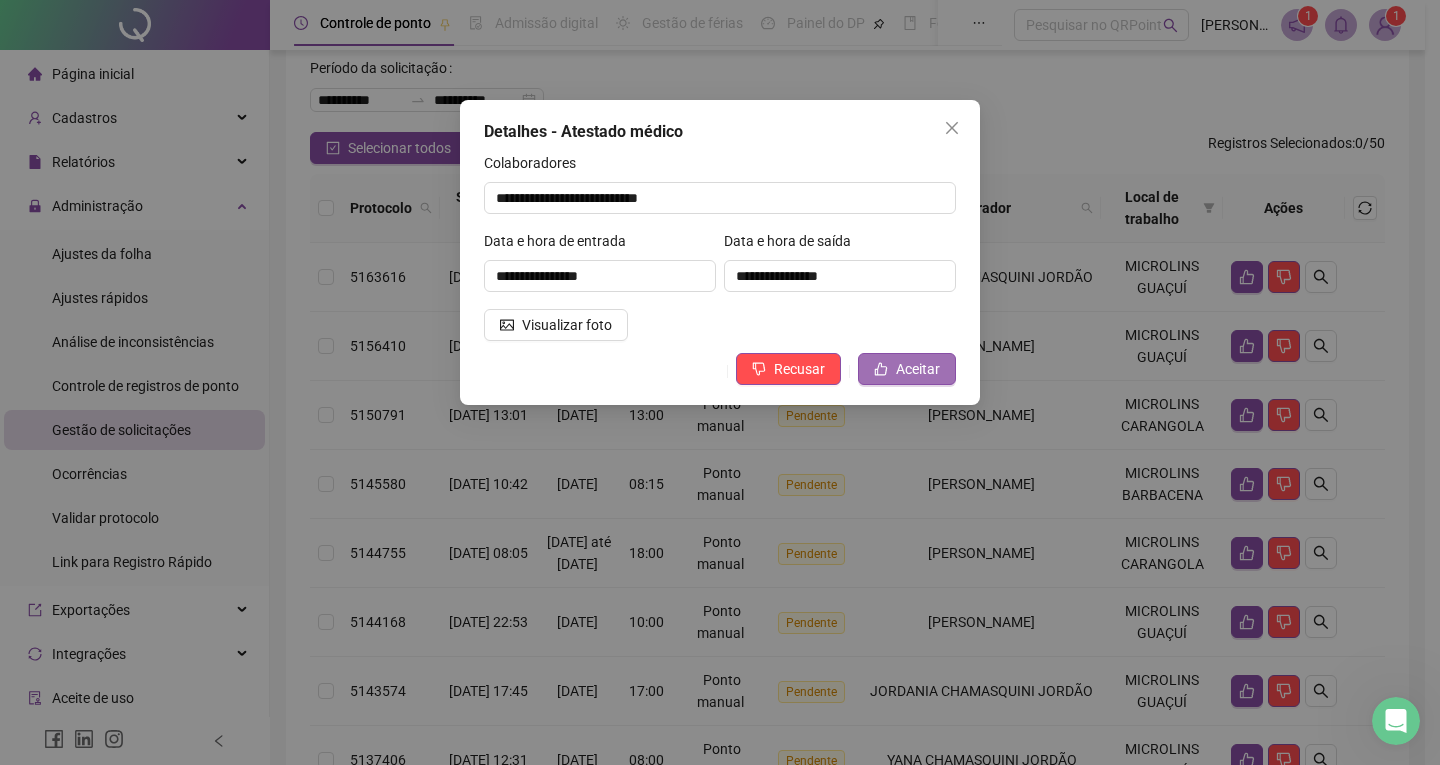 click 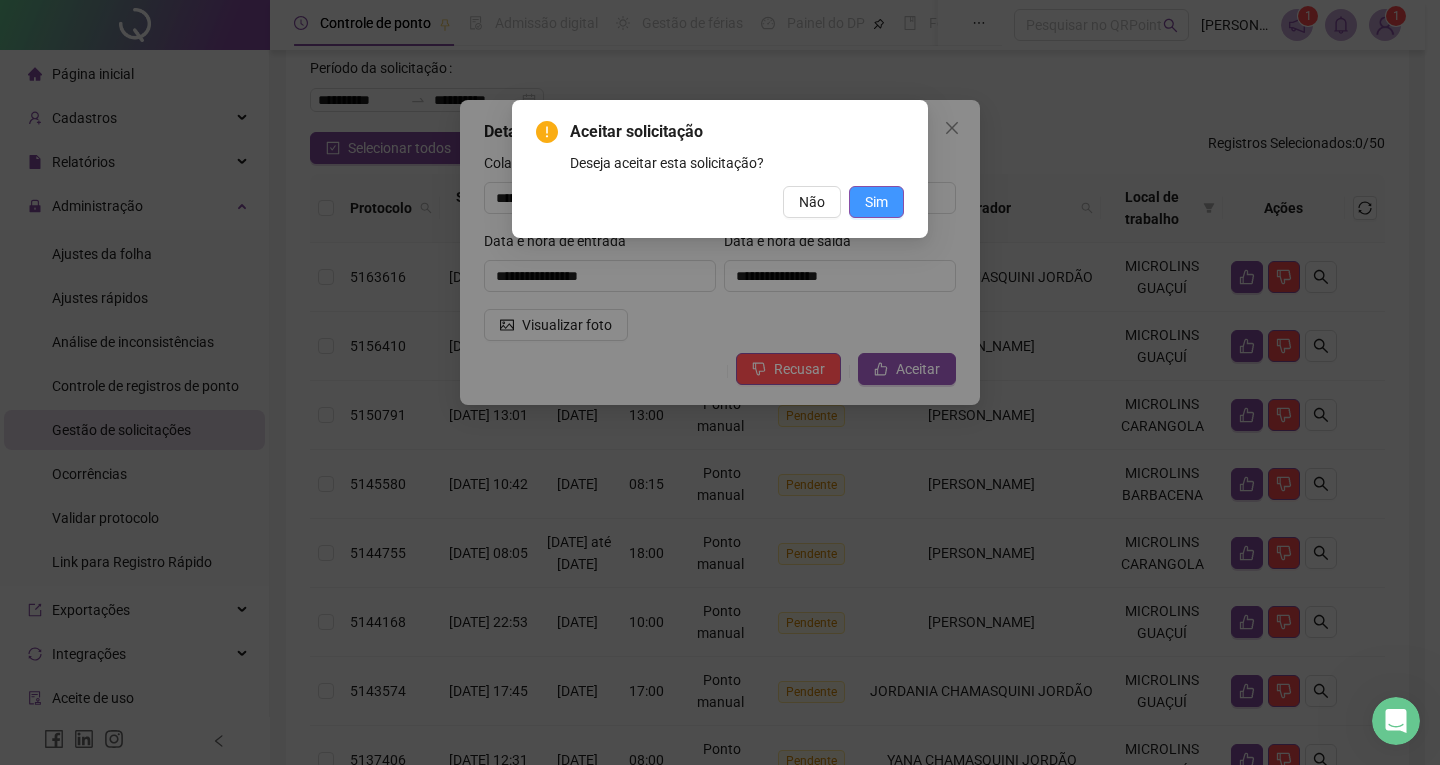 click on "Sim" at bounding box center [876, 202] 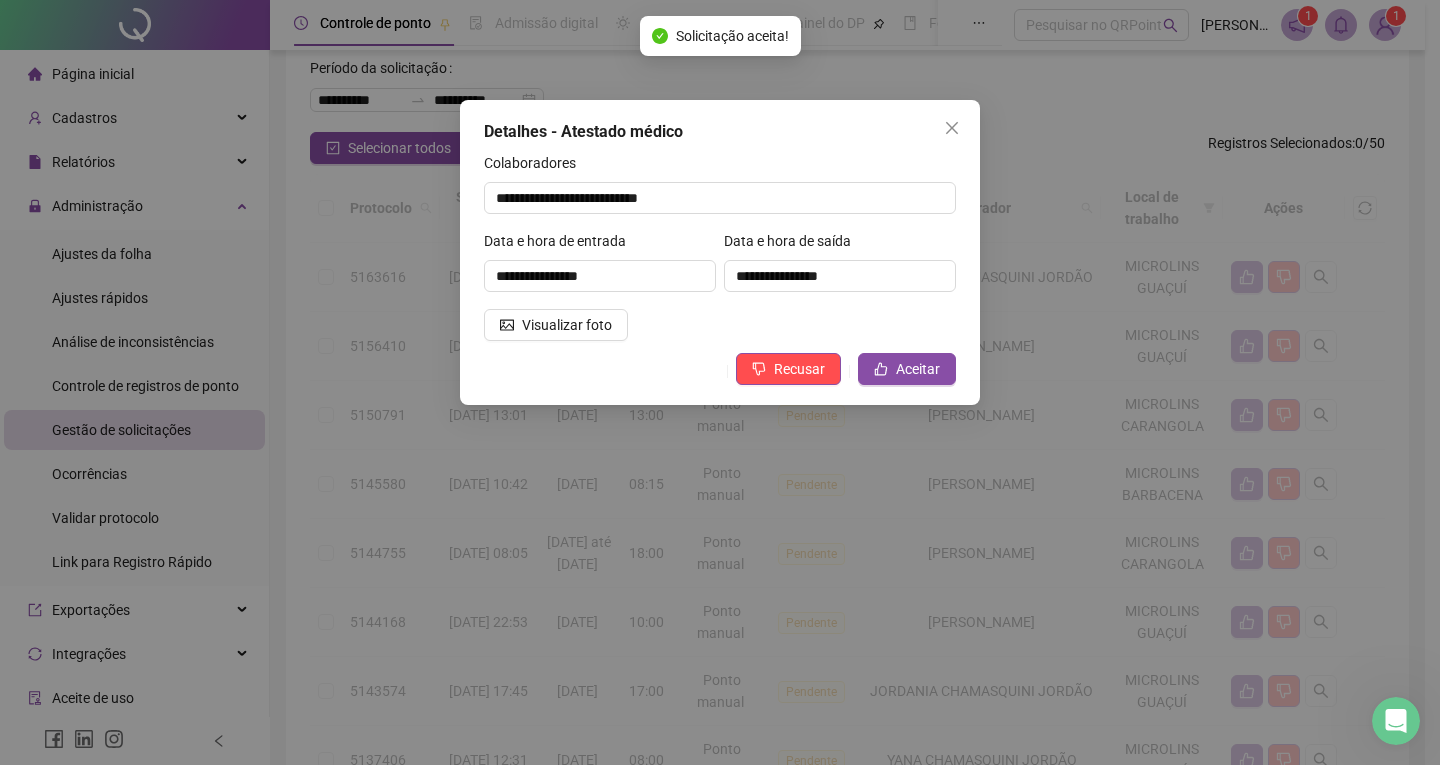 click on "Aceitar solicitação Deseja aceitar esta solicitação? Não Sim" at bounding box center [720, 382] 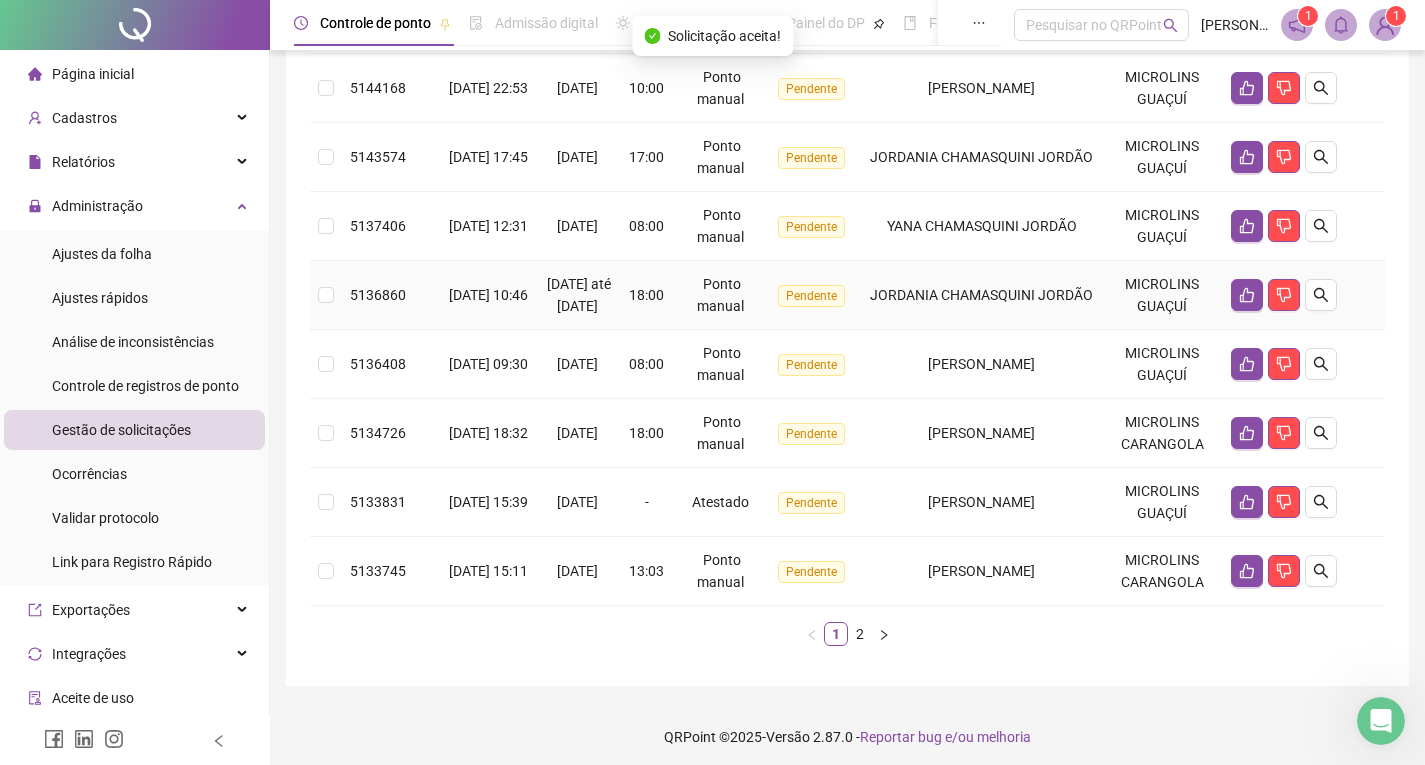 scroll, scrollTop: 600, scrollLeft: 0, axis: vertical 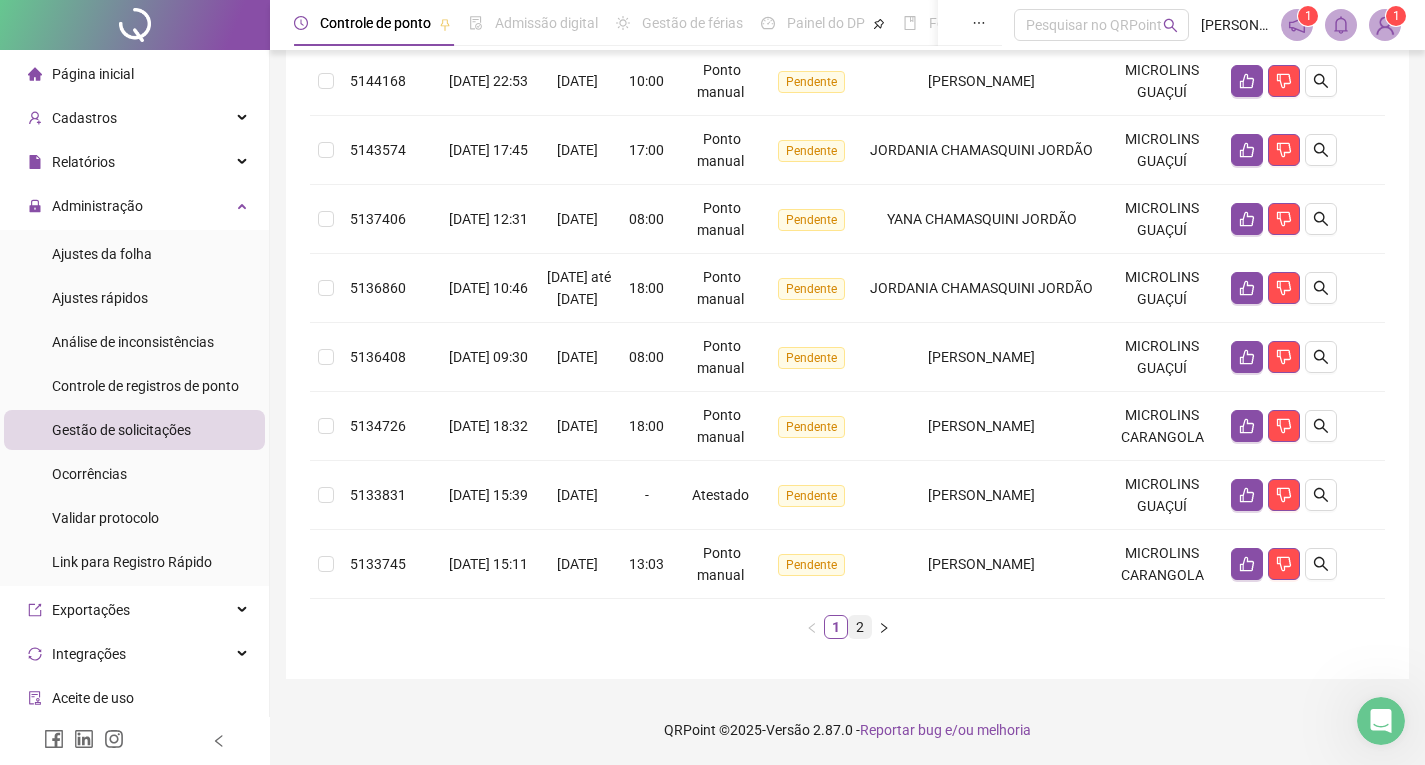 click on "2" at bounding box center [860, 627] 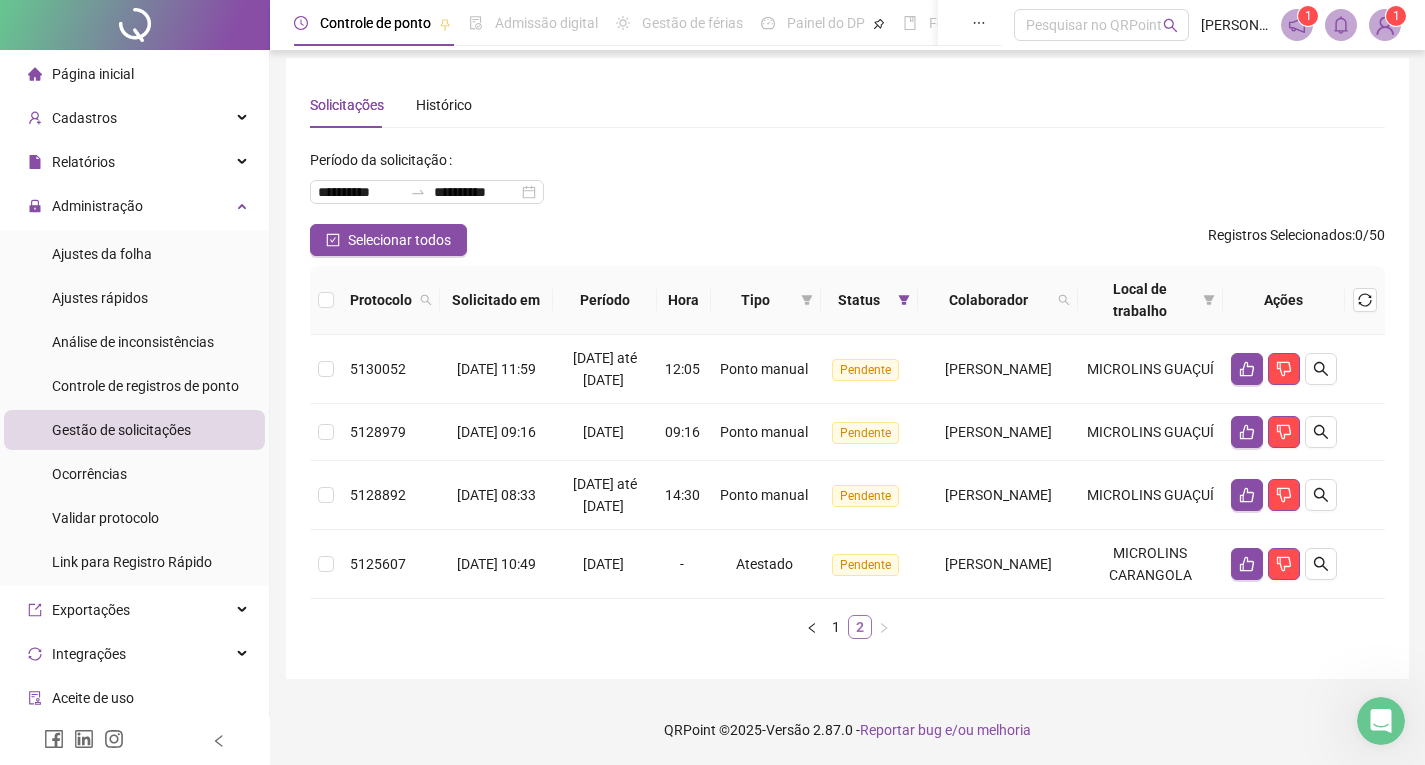 scroll, scrollTop: 64, scrollLeft: 0, axis: vertical 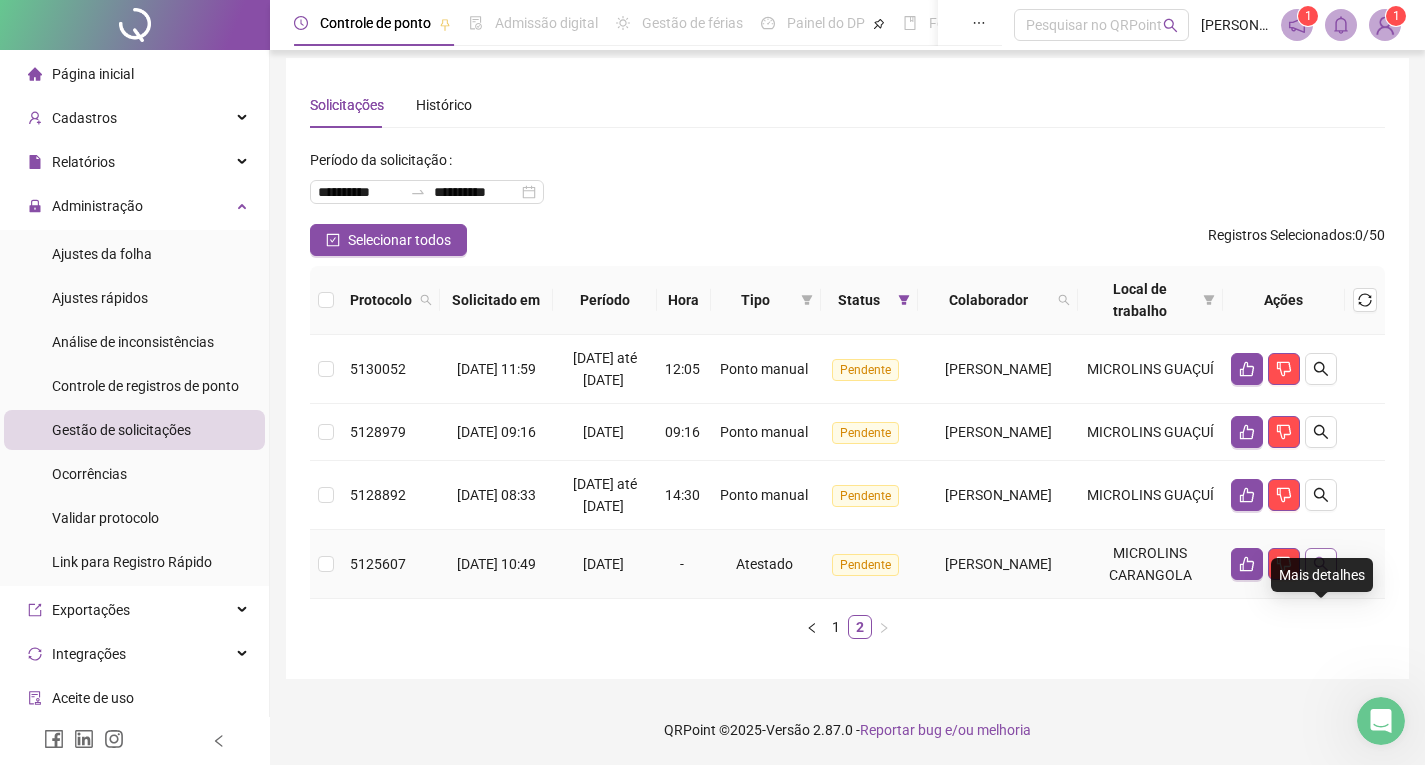 click at bounding box center (1321, 564) 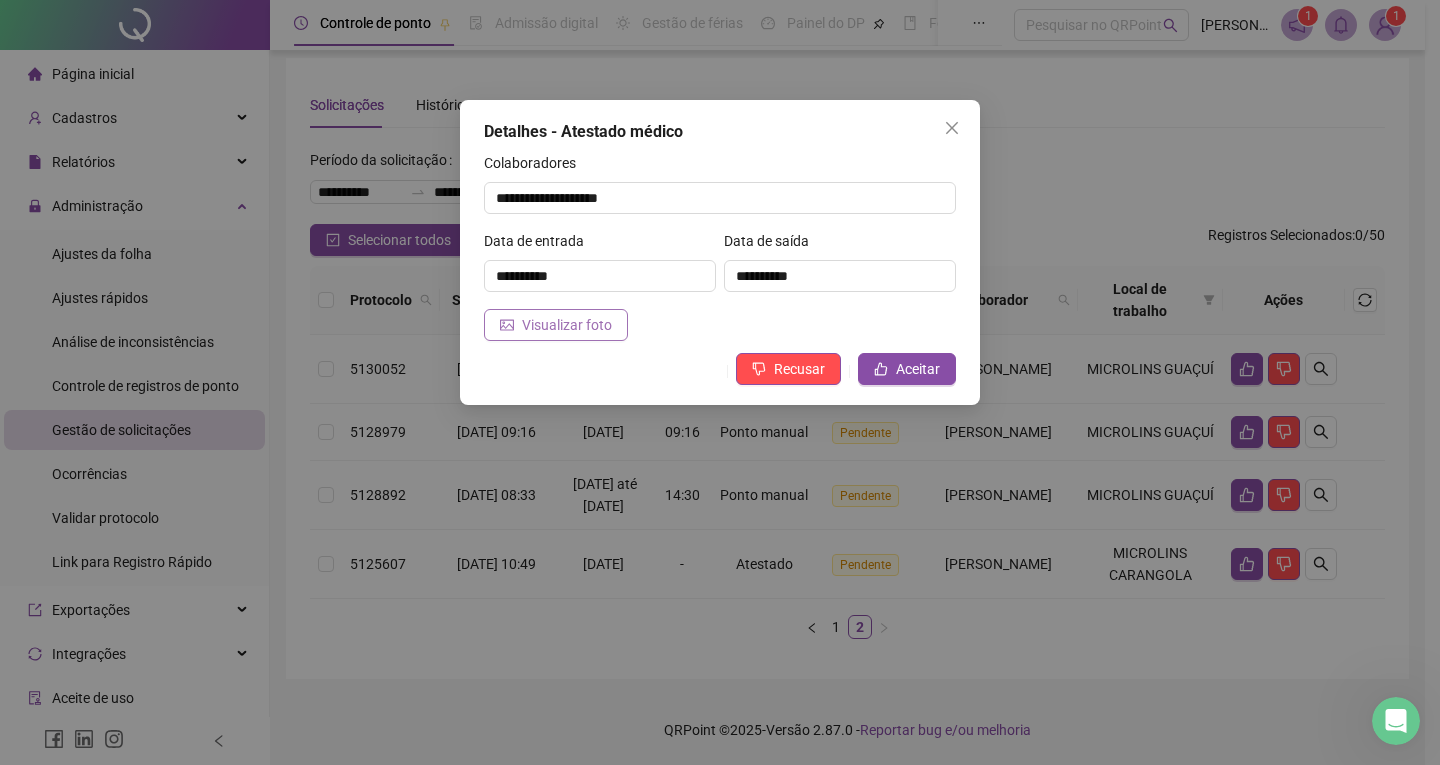 click on "Visualizar foto" at bounding box center [556, 325] 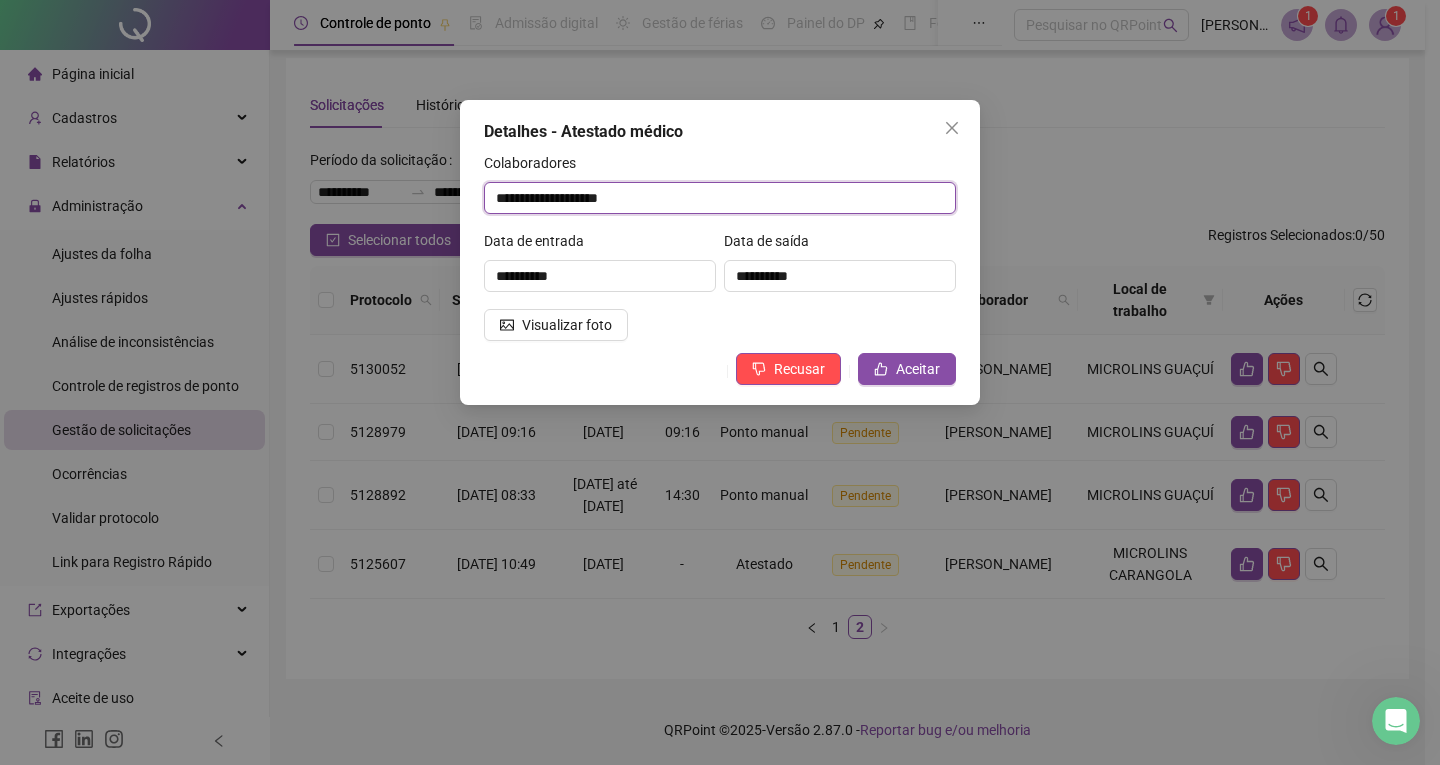 drag, startPoint x: 640, startPoint y: 197, endPoint x: 359, endPoint y: 186, distance: 281.2152 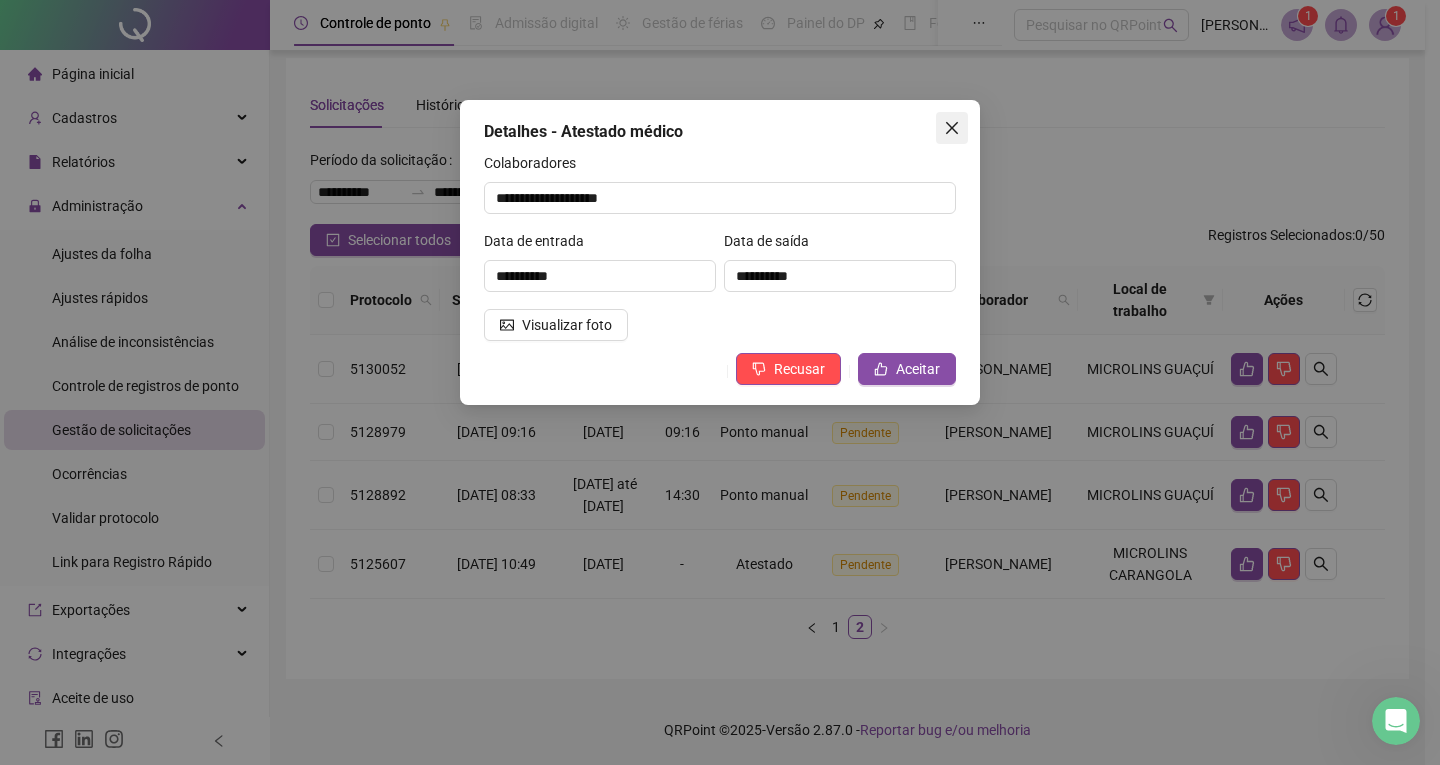 click 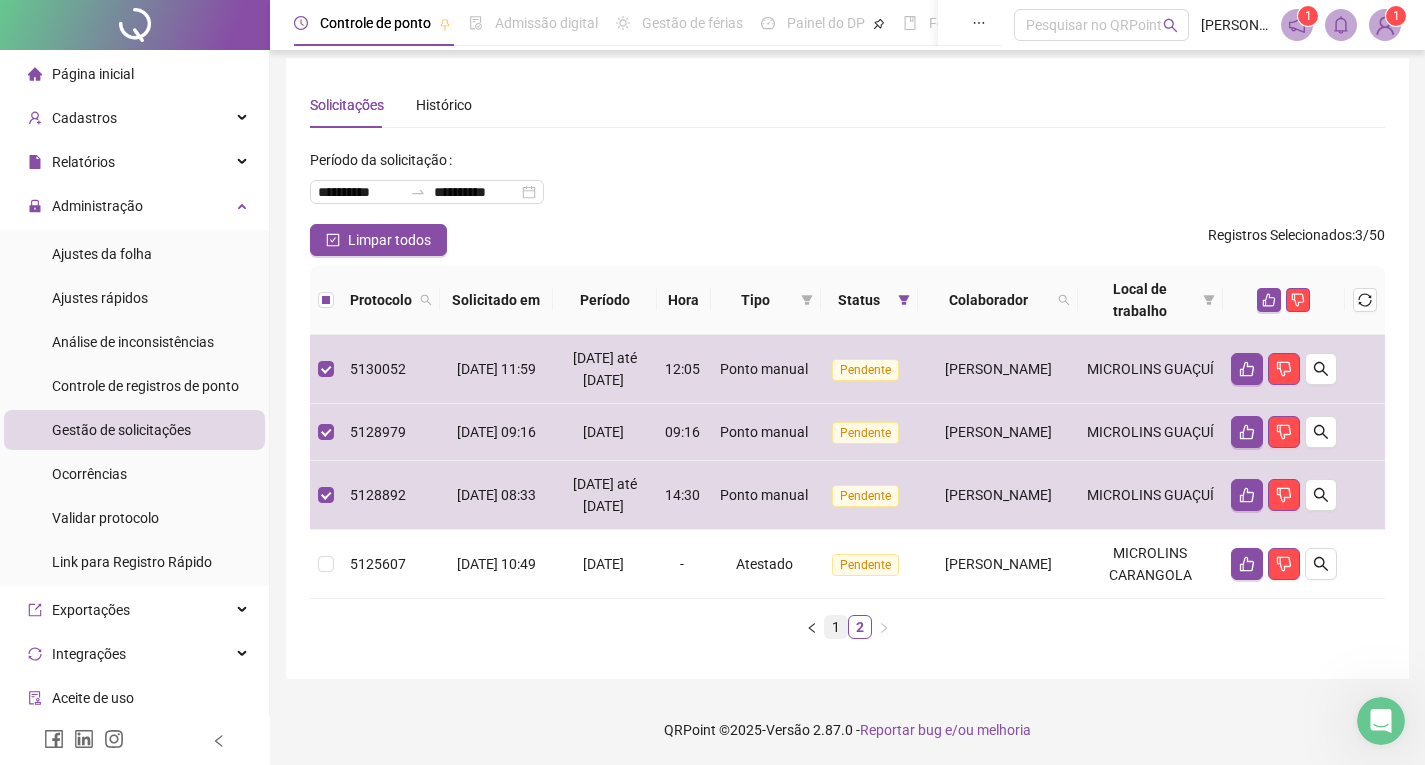 click on "1" at bounding box center (836, 627) 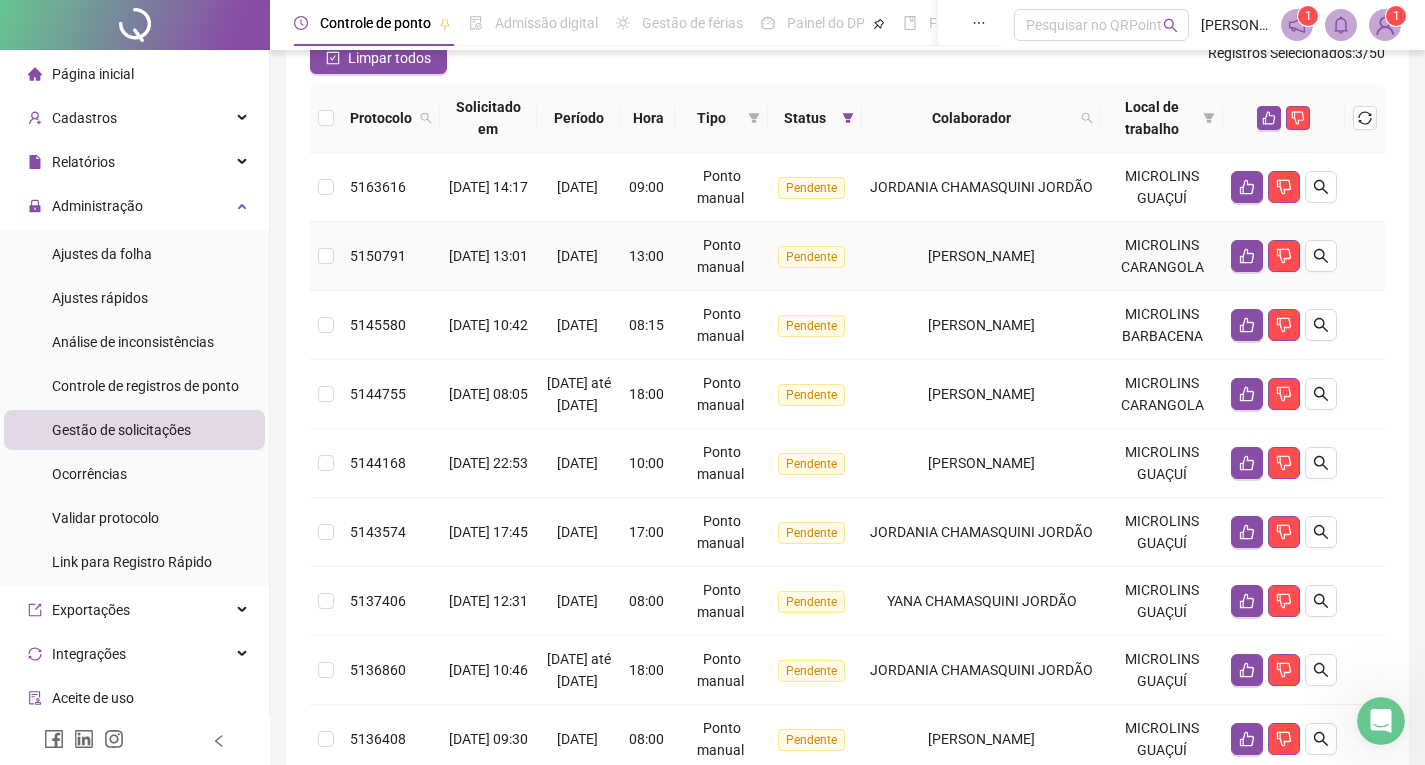 scroll, scrollTop: 0, scrollLeft: 0, axis: both 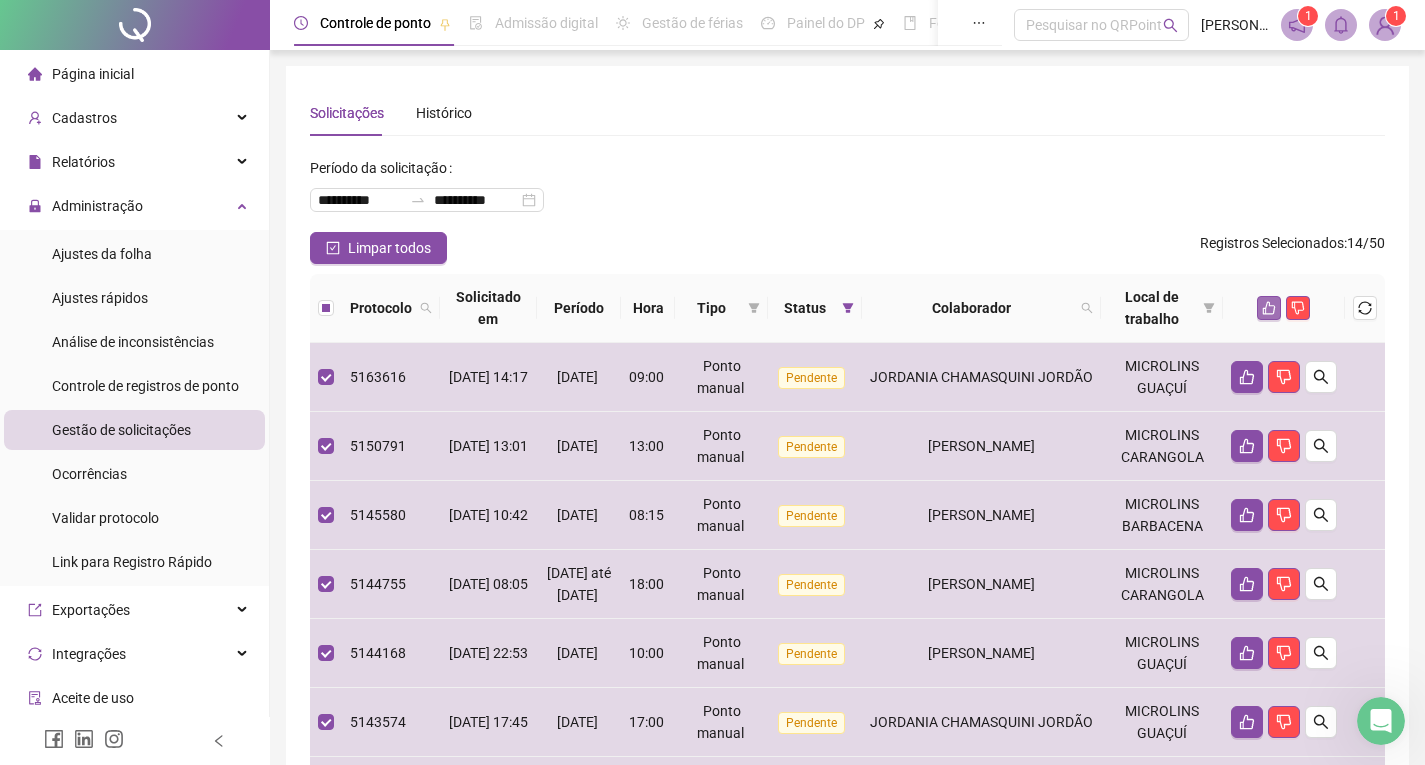 click 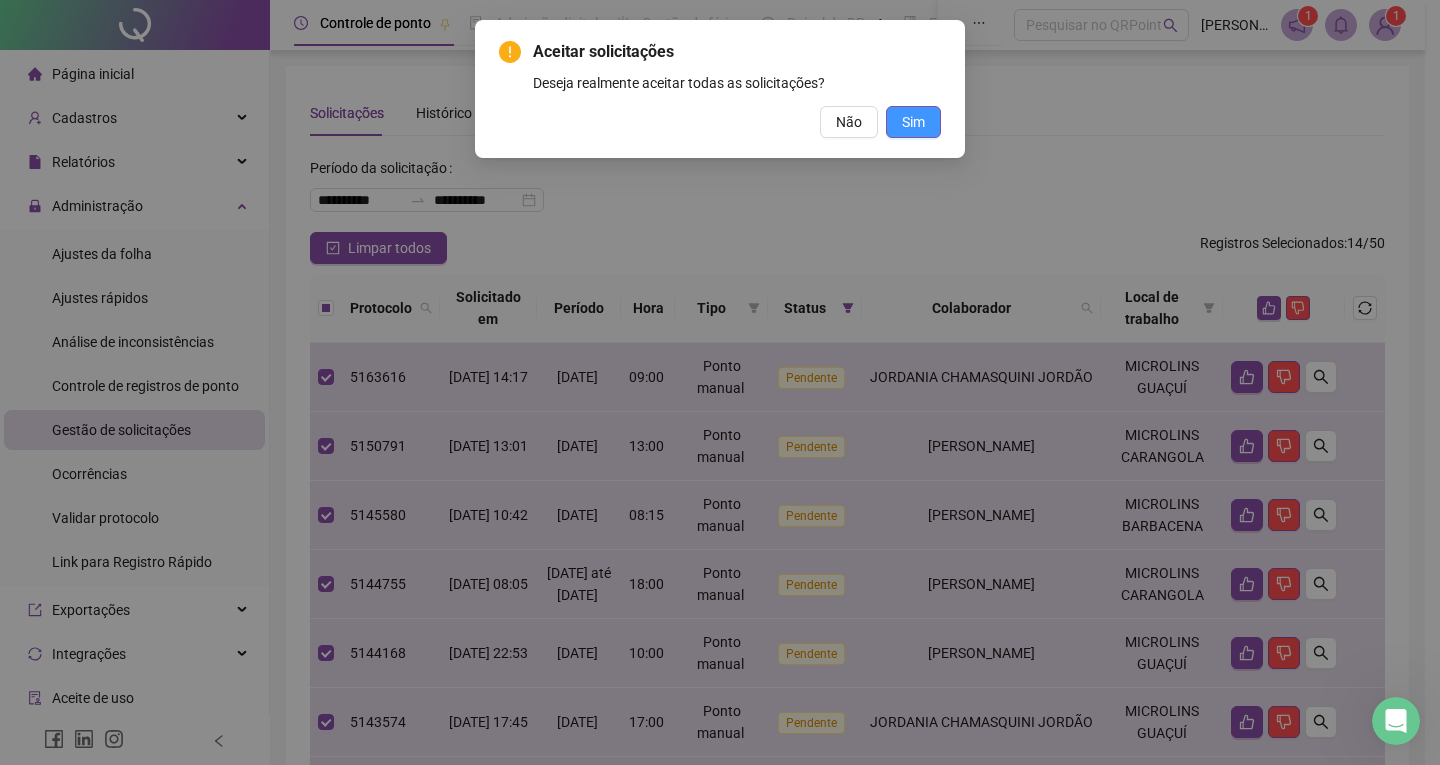 click on "Sim" at bounding box center [913, 122] 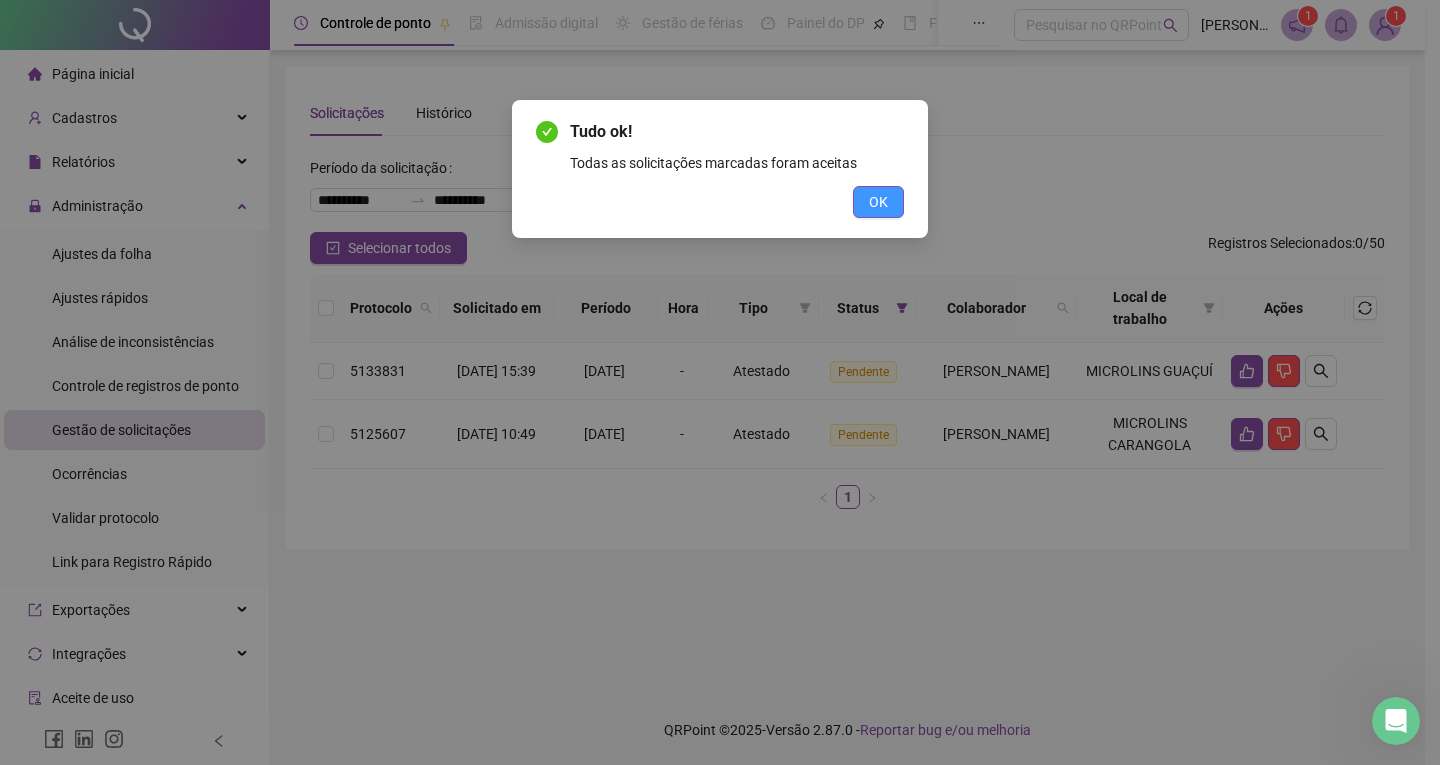 click on "OK" at bounding box center [878, 202] 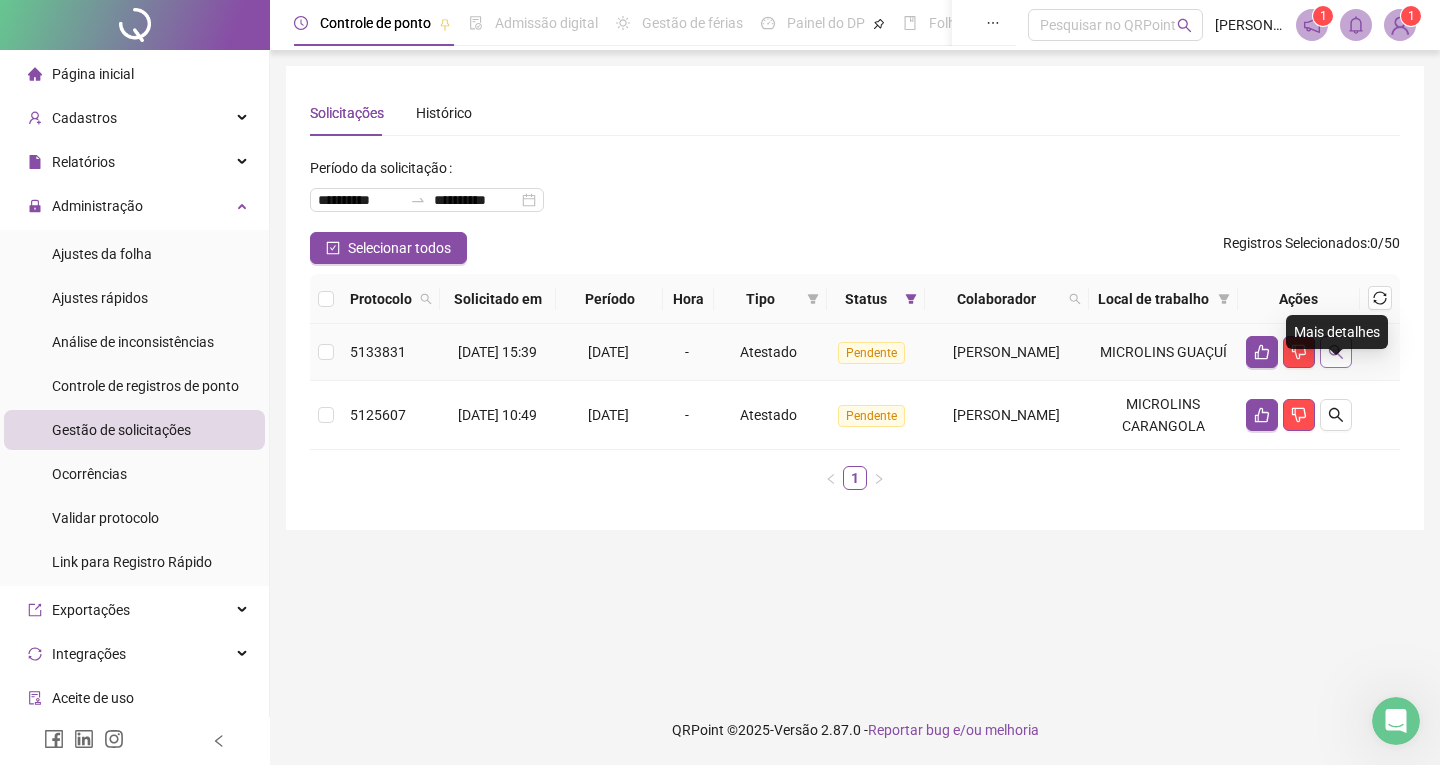 click 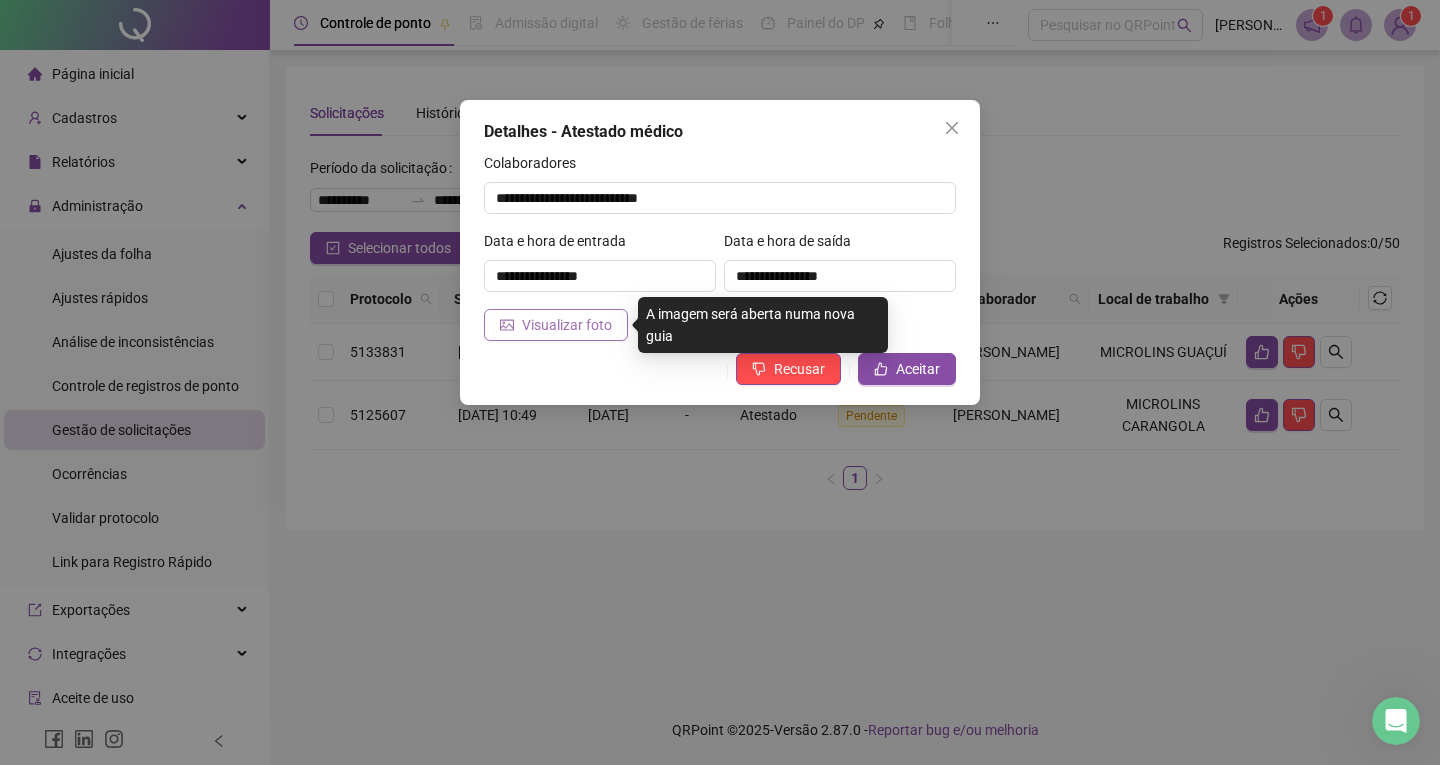 click on "Visualizar foto" at bounding box center (567, 325) 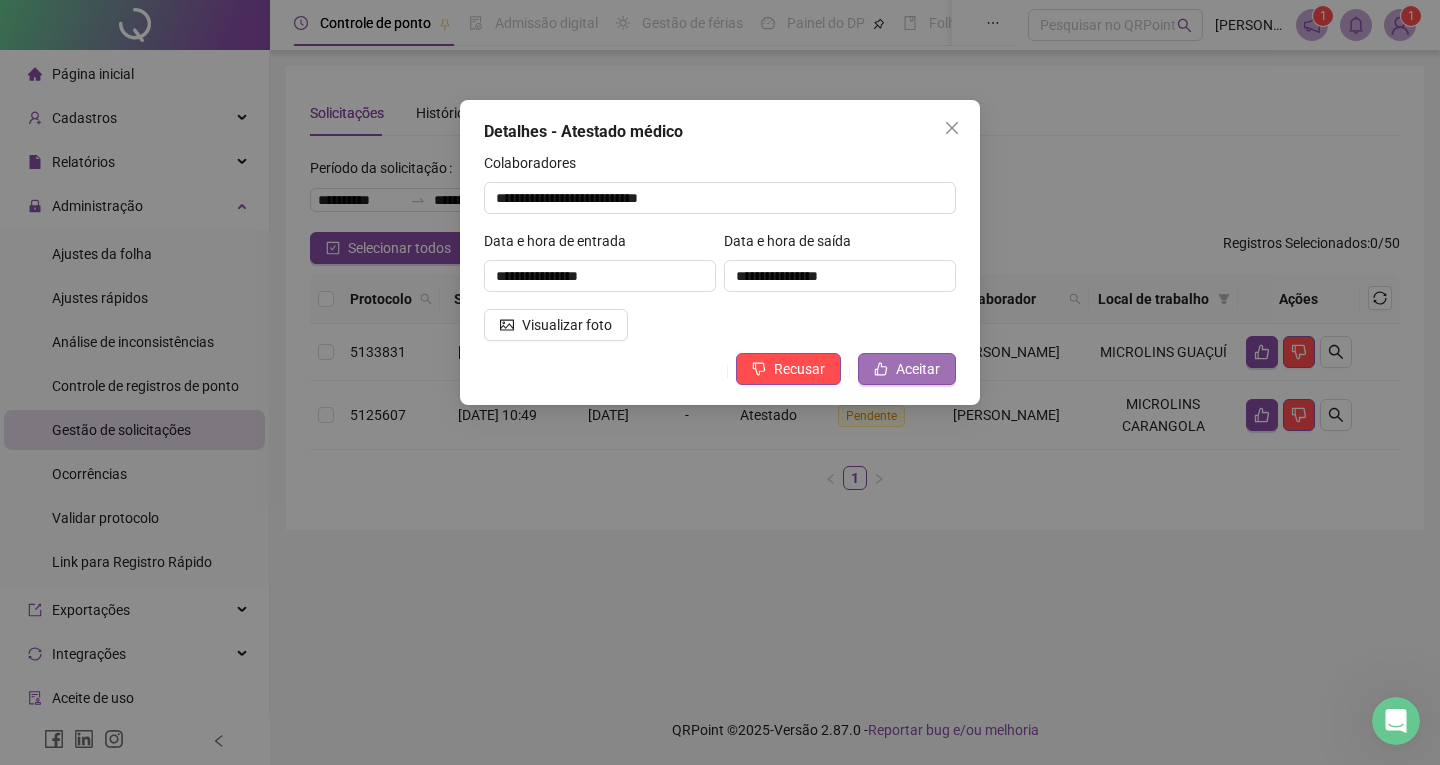click 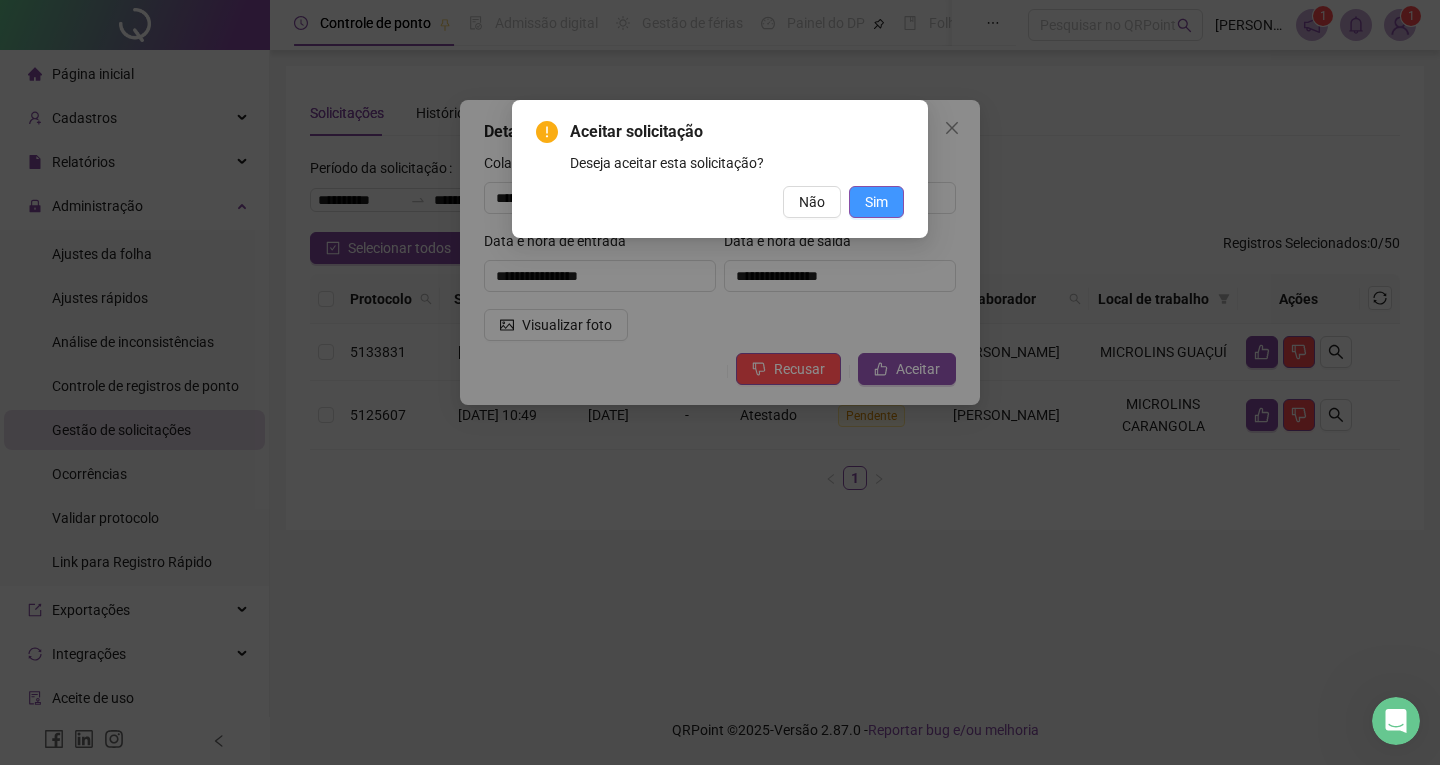 click on "Sim" at bounding box center [876, 202] 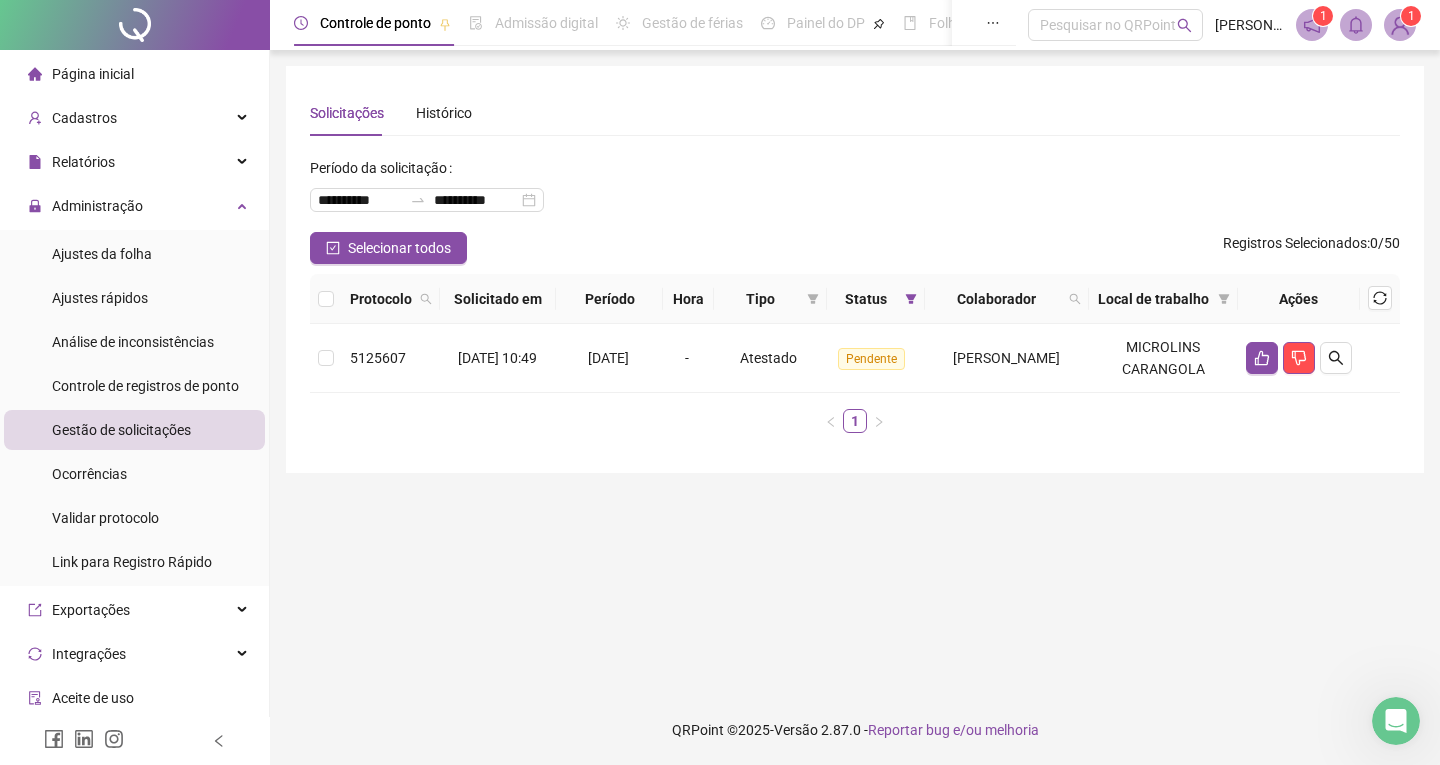 click on "Página inicial" at bounding box center [134, 74] 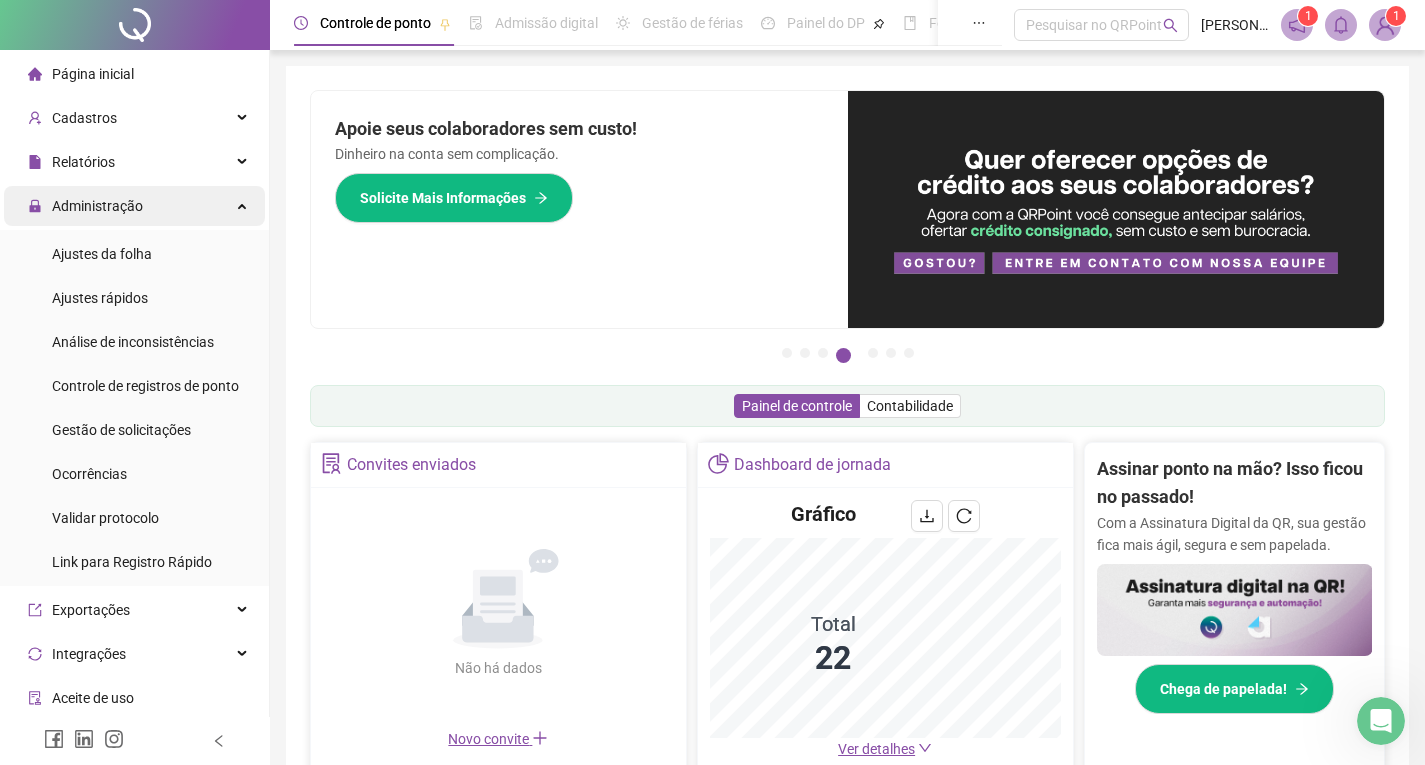 click on "Administração" at bounding box center [134, 206] 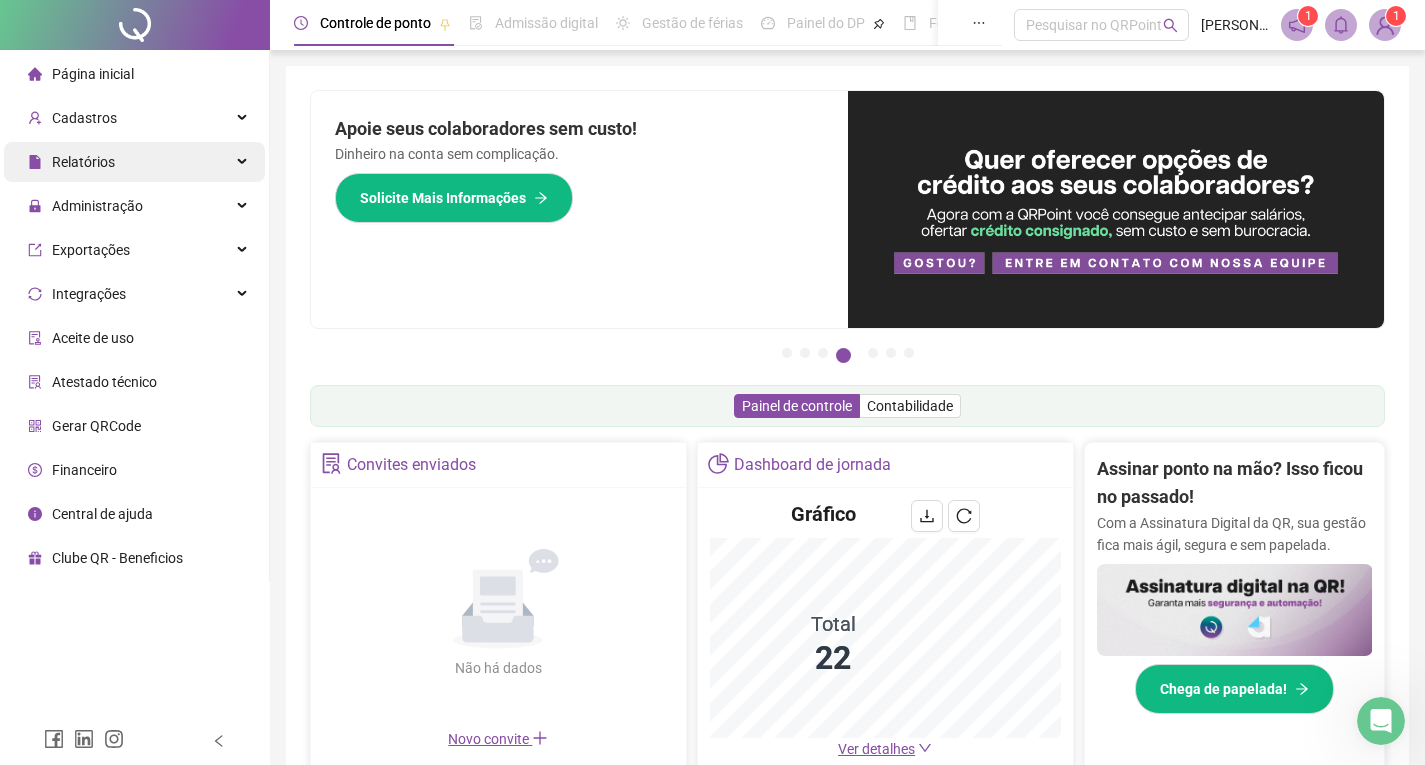 click on "Relatórios" at bounding box center (134, 162) 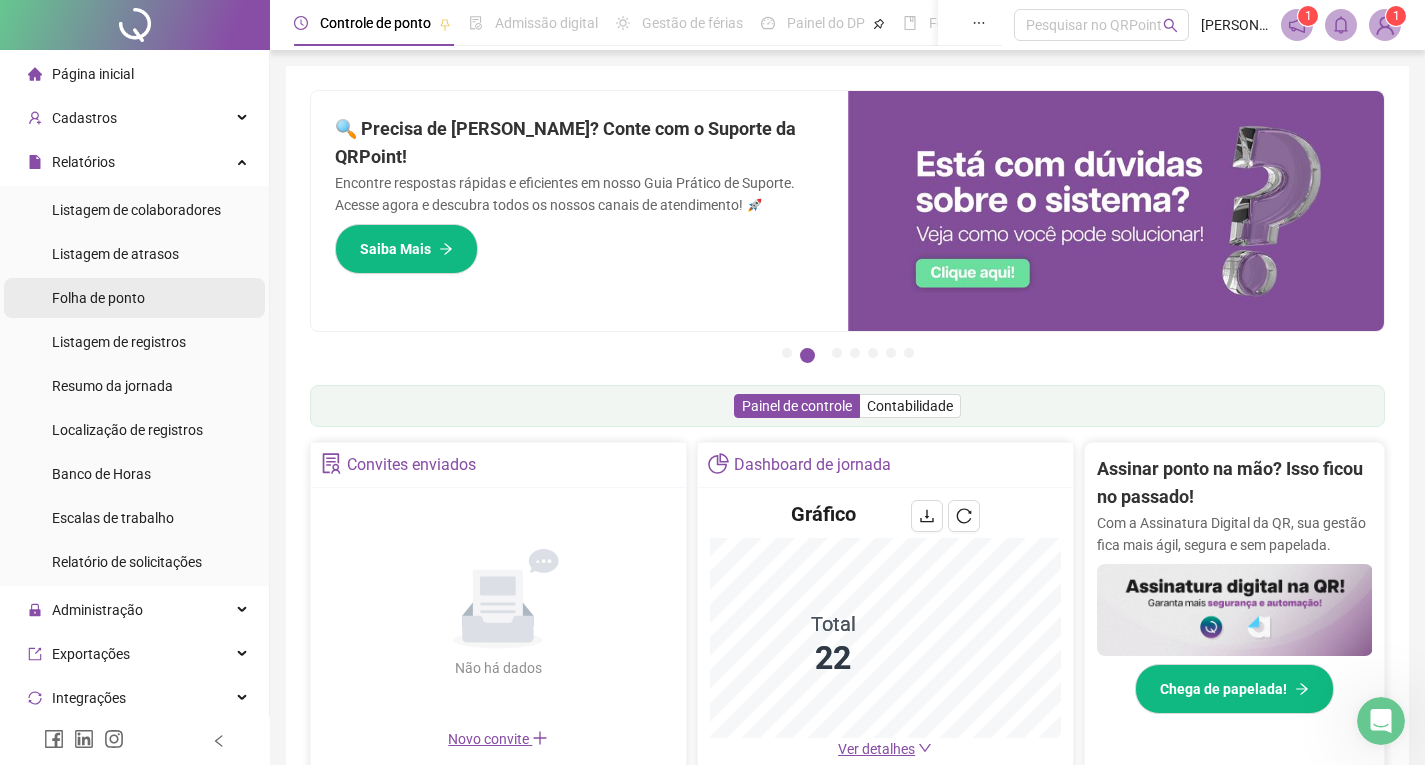 click on "Folha de ponto" at bounding box center (98, 298) 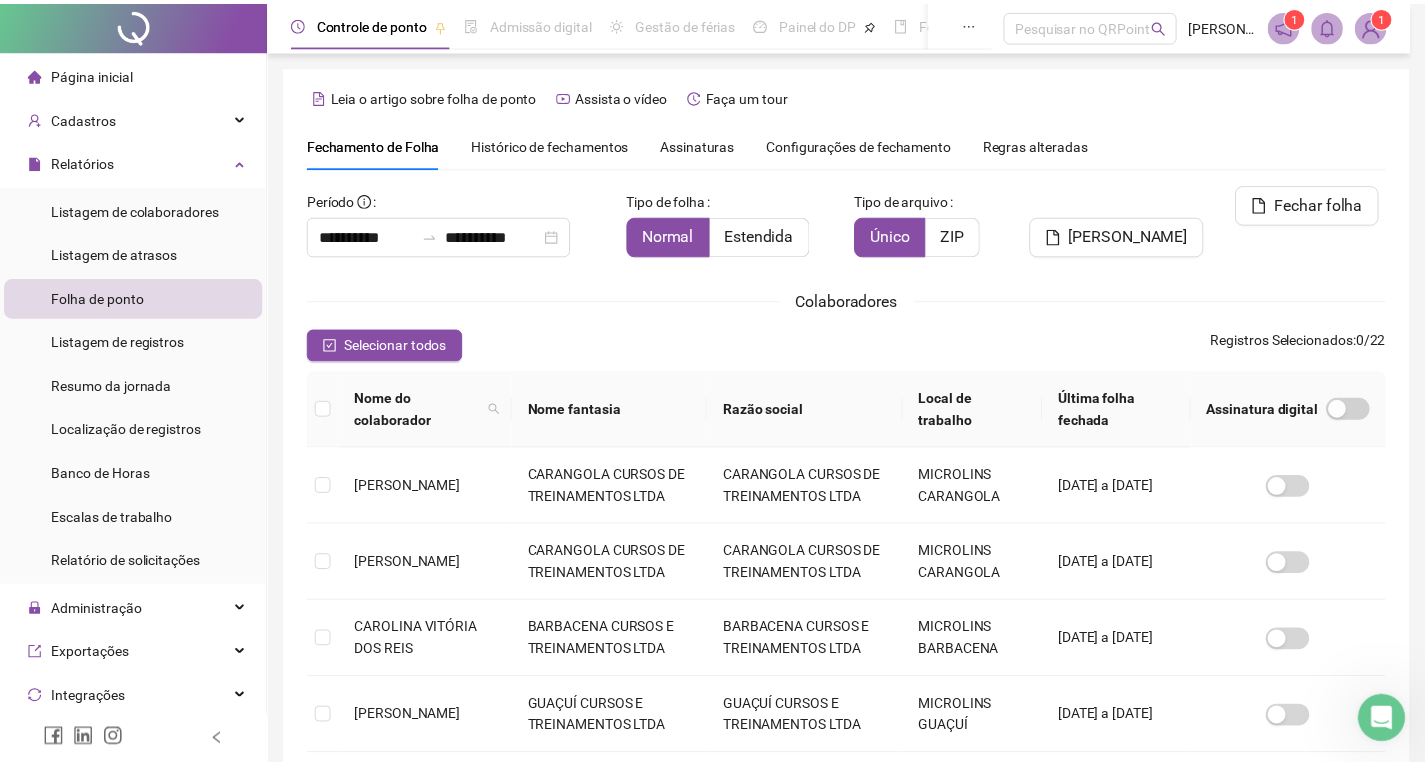 scroll, scrollTop: 27, scrollLeft: 0, axis: vertical 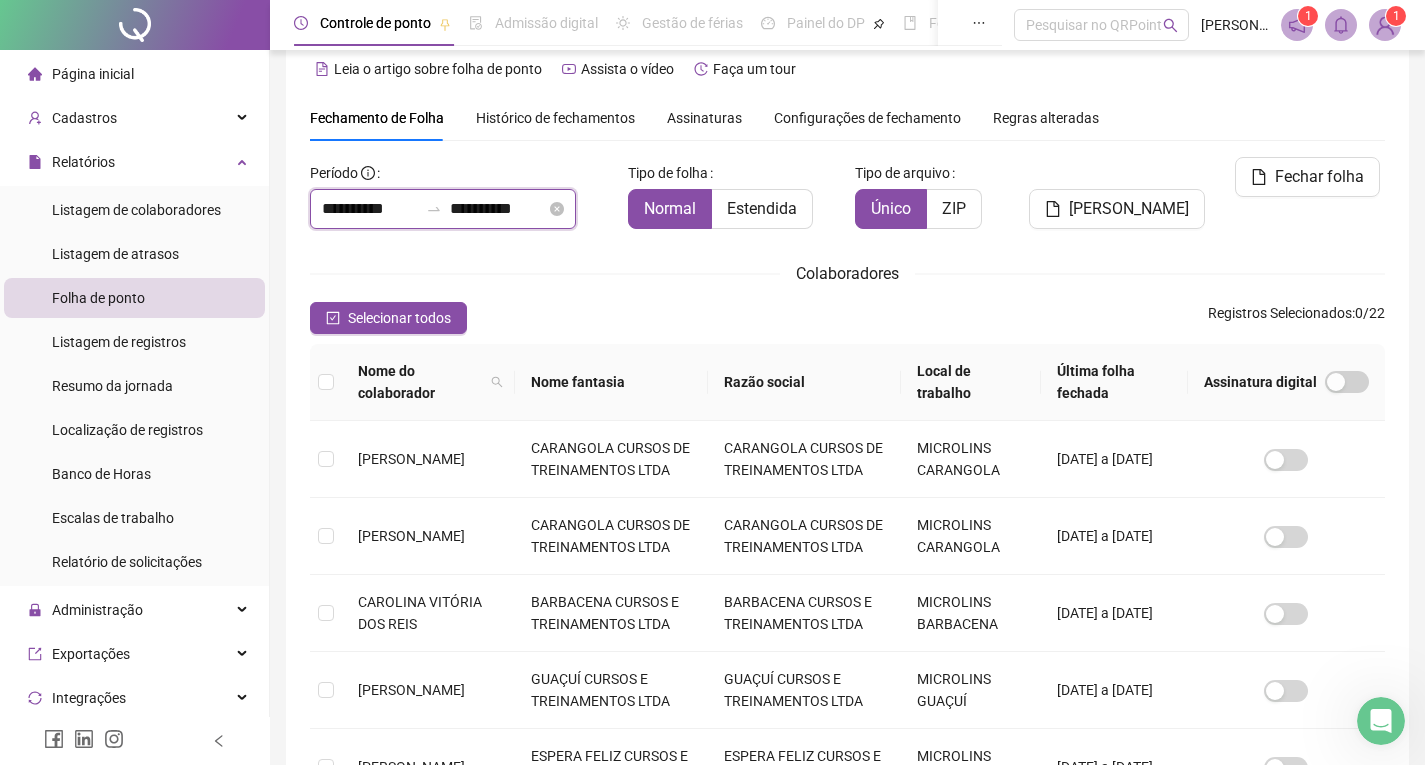 click on "**********" at bounding box center (370, 209) 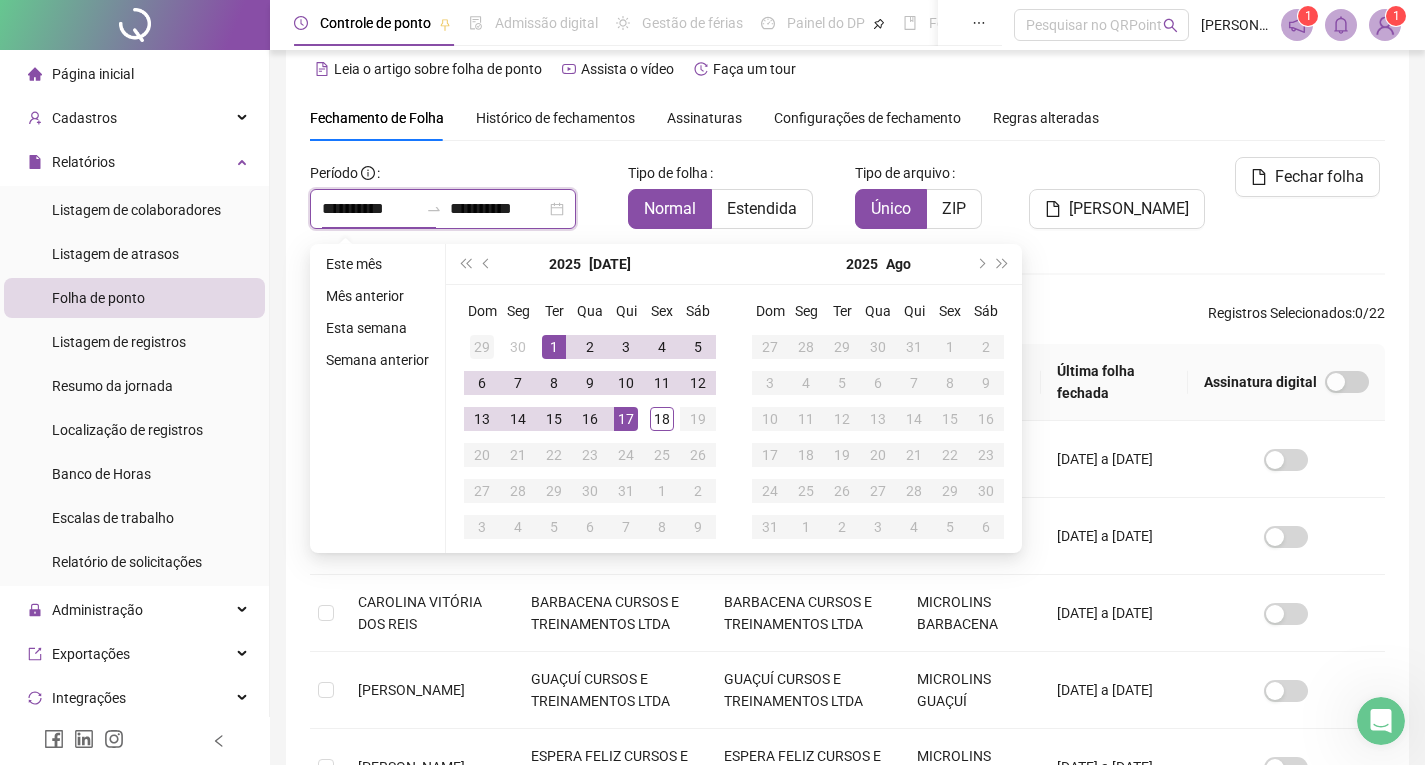 type on "**********" 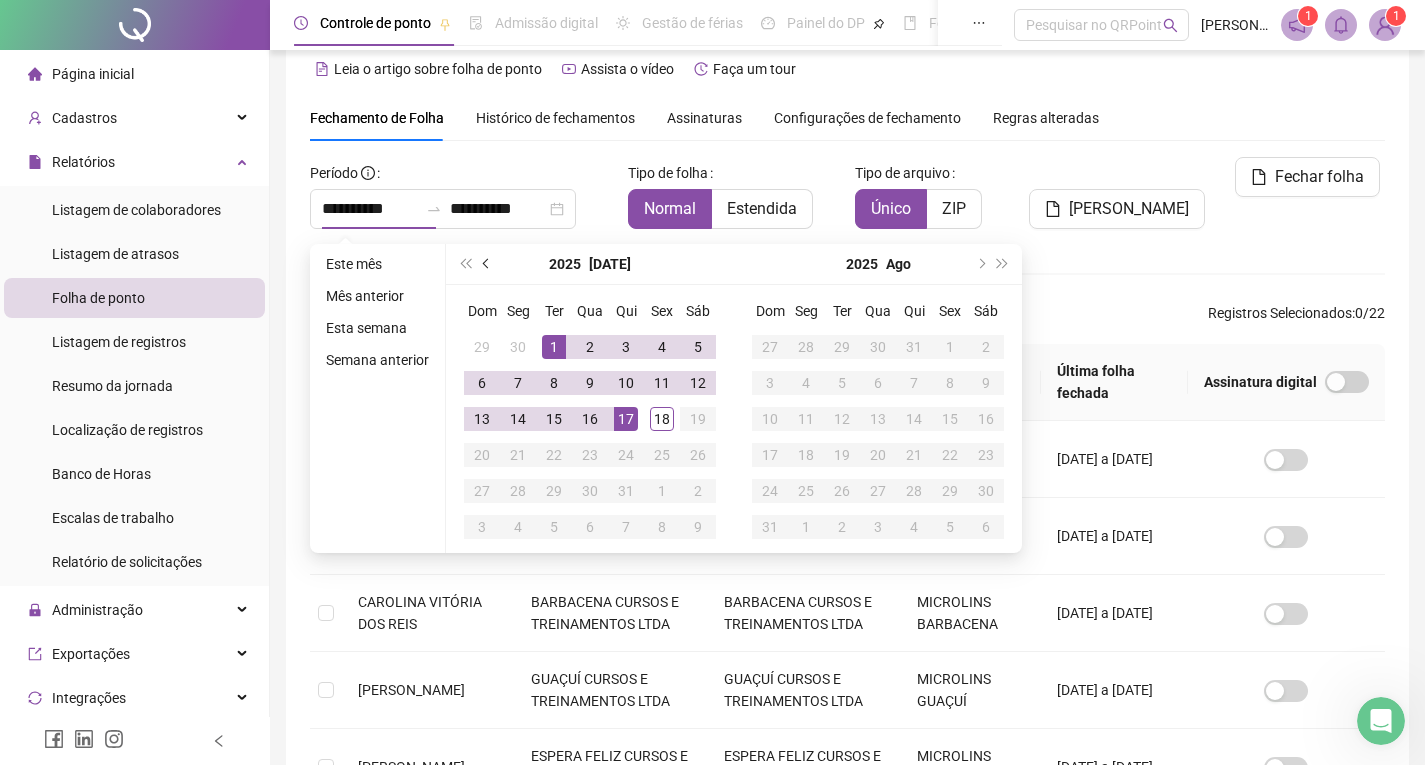 click at bounding box center (488, 264) 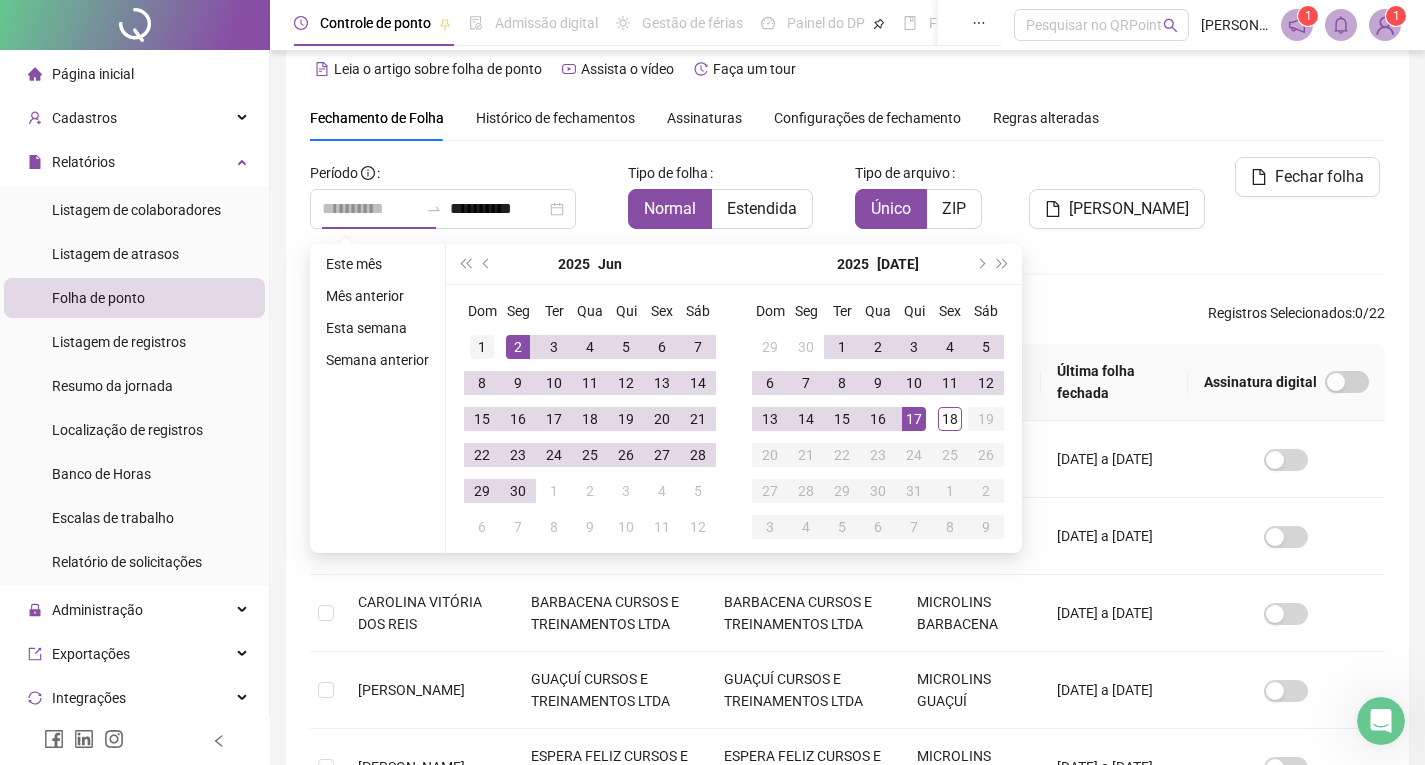 type on "**********" 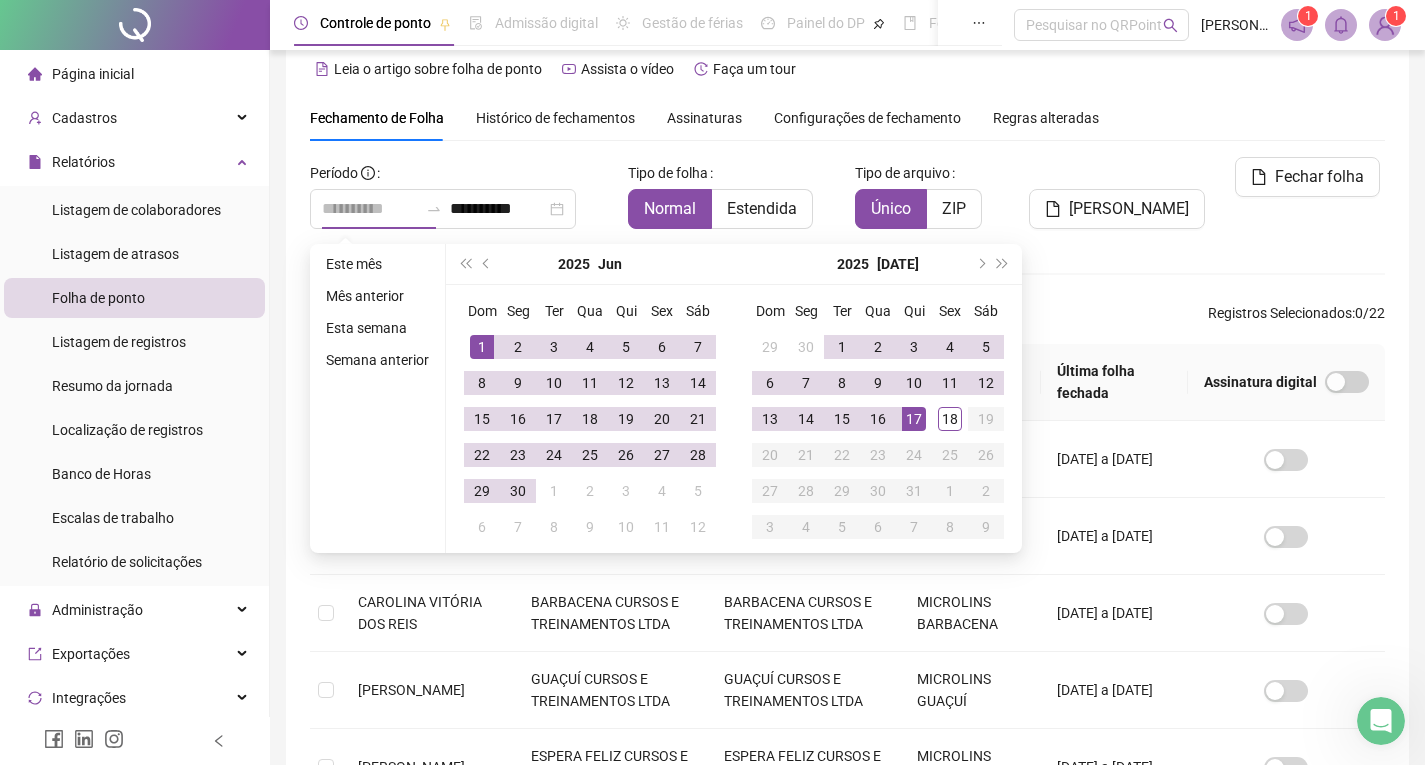 click on "1" at bounding box center (482, 347) 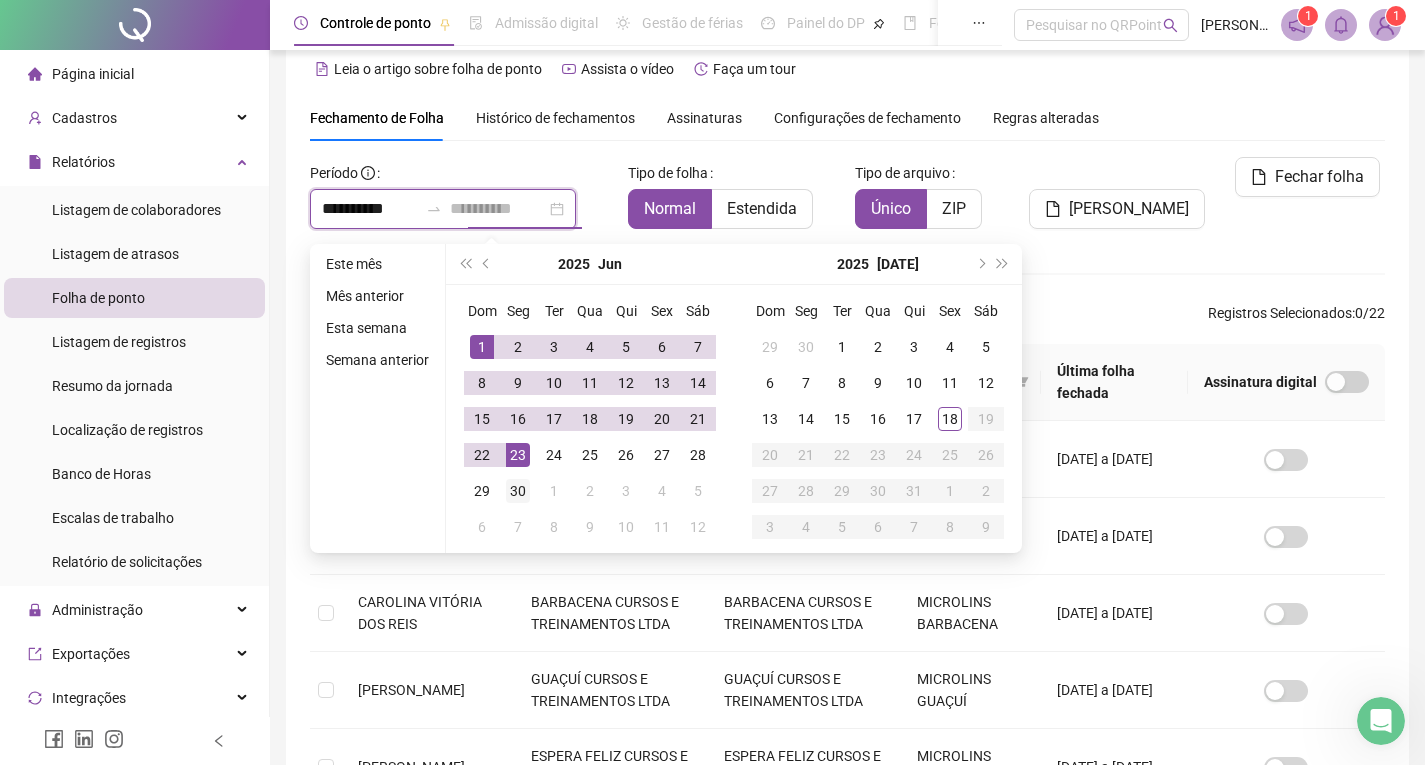 type on "**********" 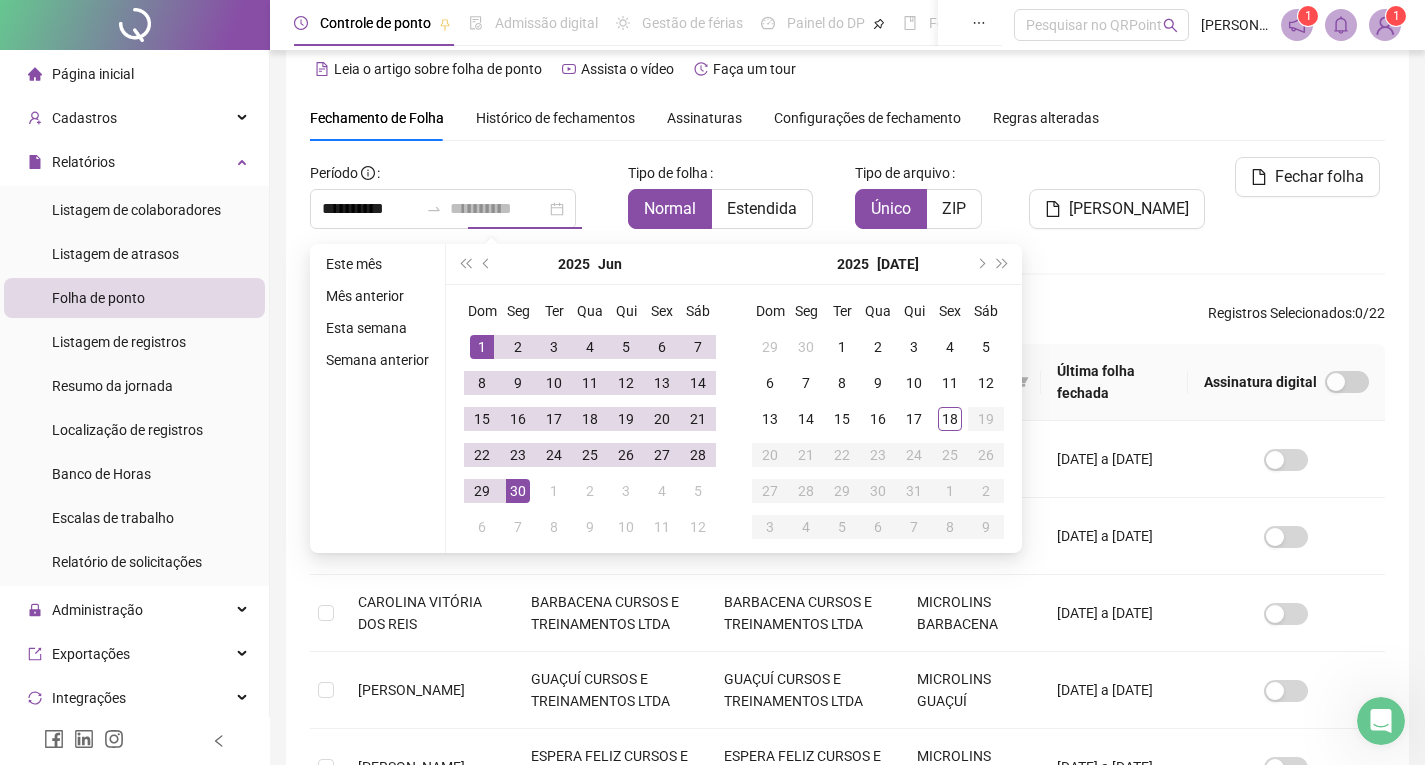 click on "30" at bounding box center [518, 491] 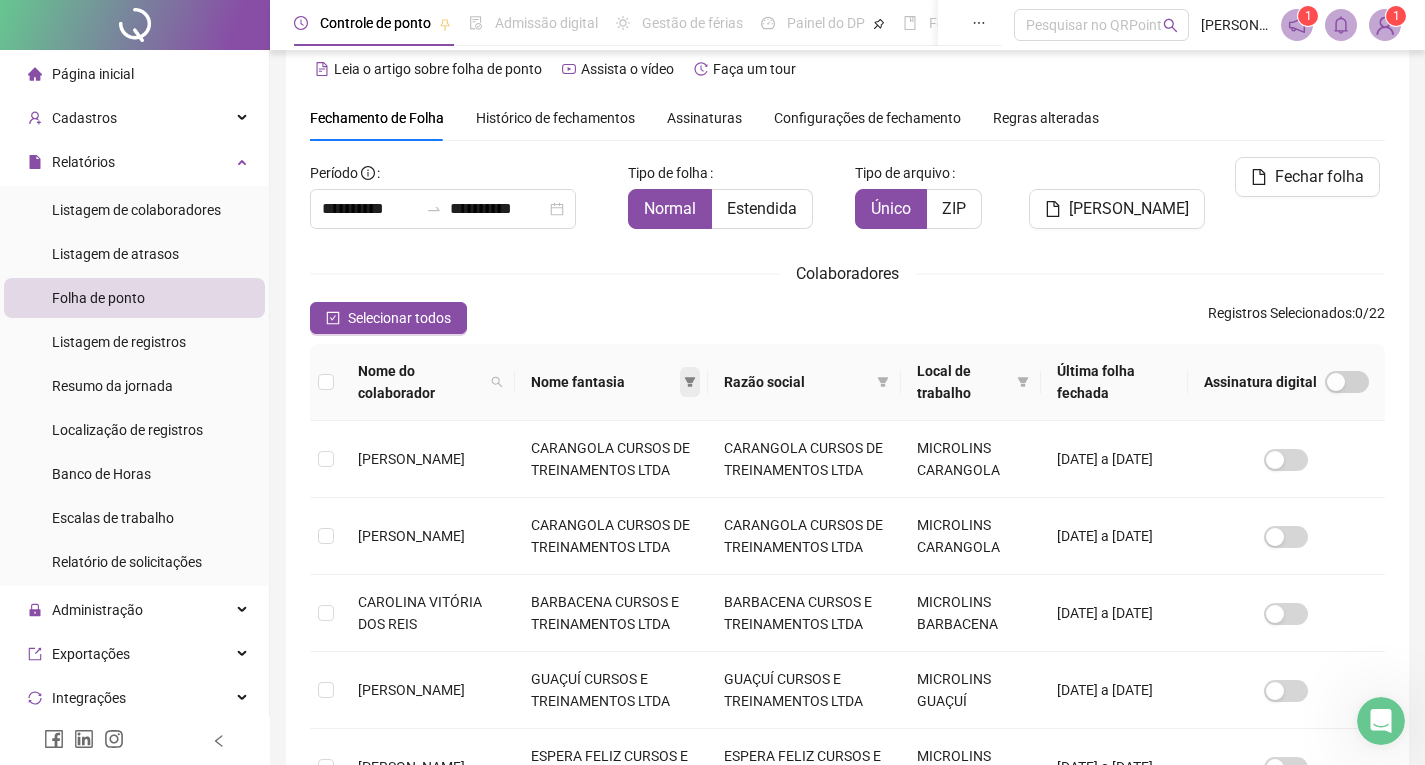 click at bounding box center (690, 382) 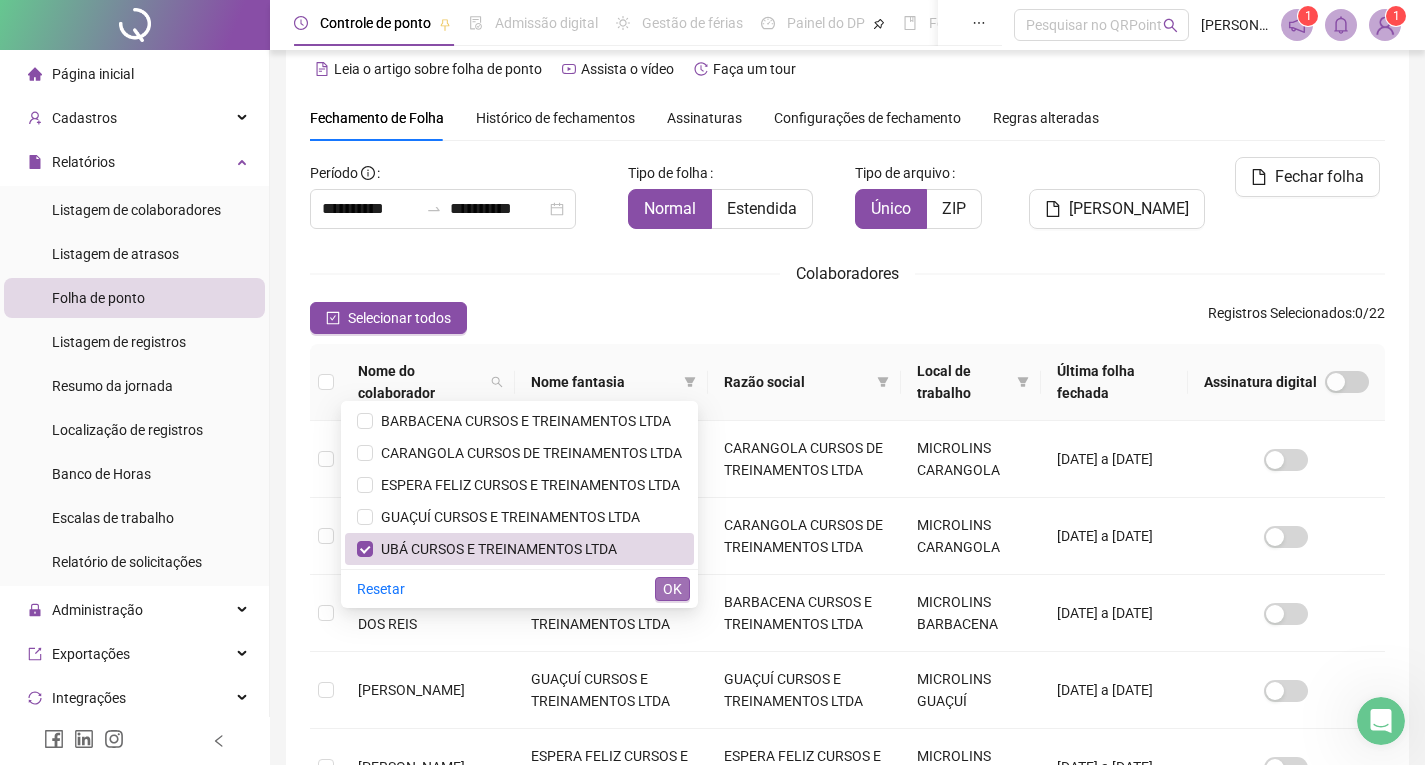 click on "OK" at bounding box center [672, 589] 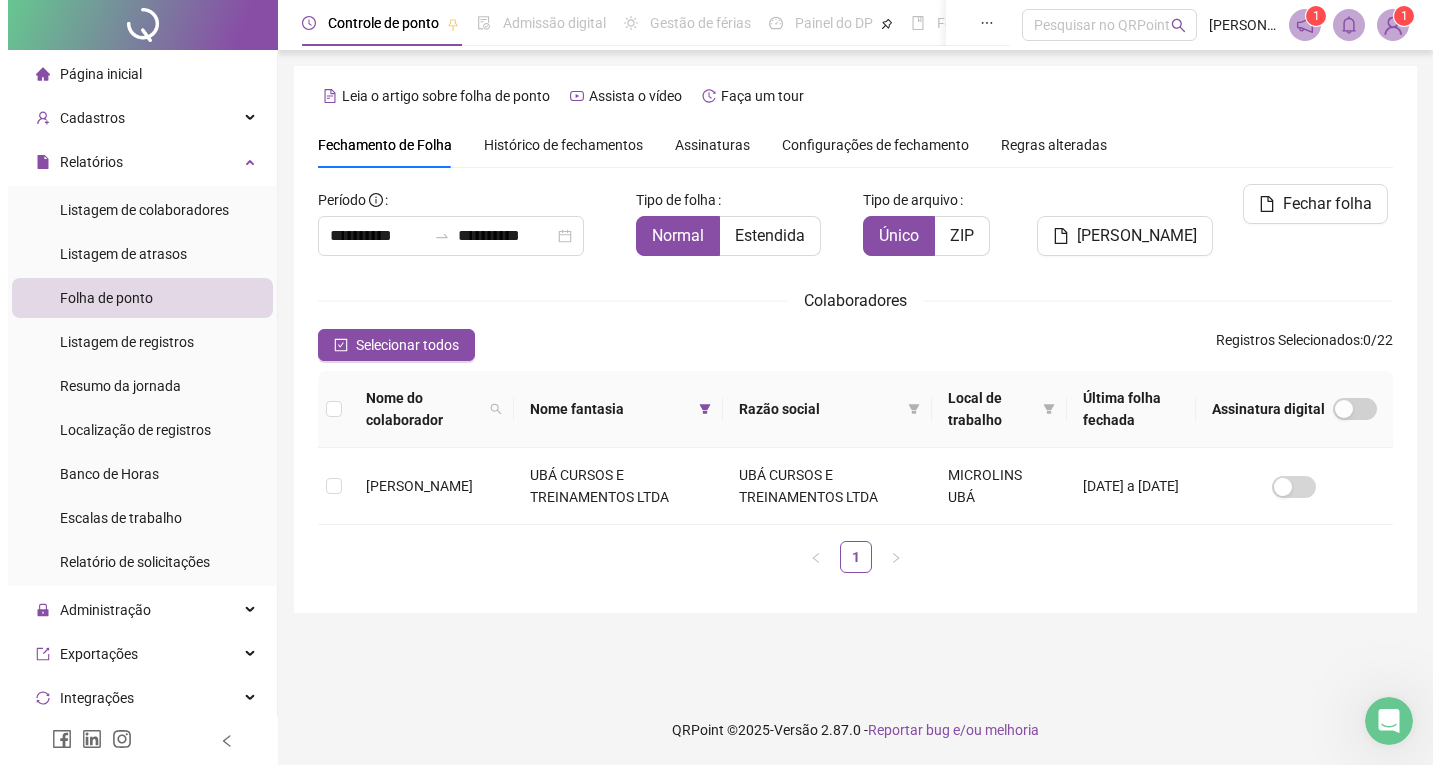 scroll, scrollTop: 0, scrollLeft: 0, axis: both 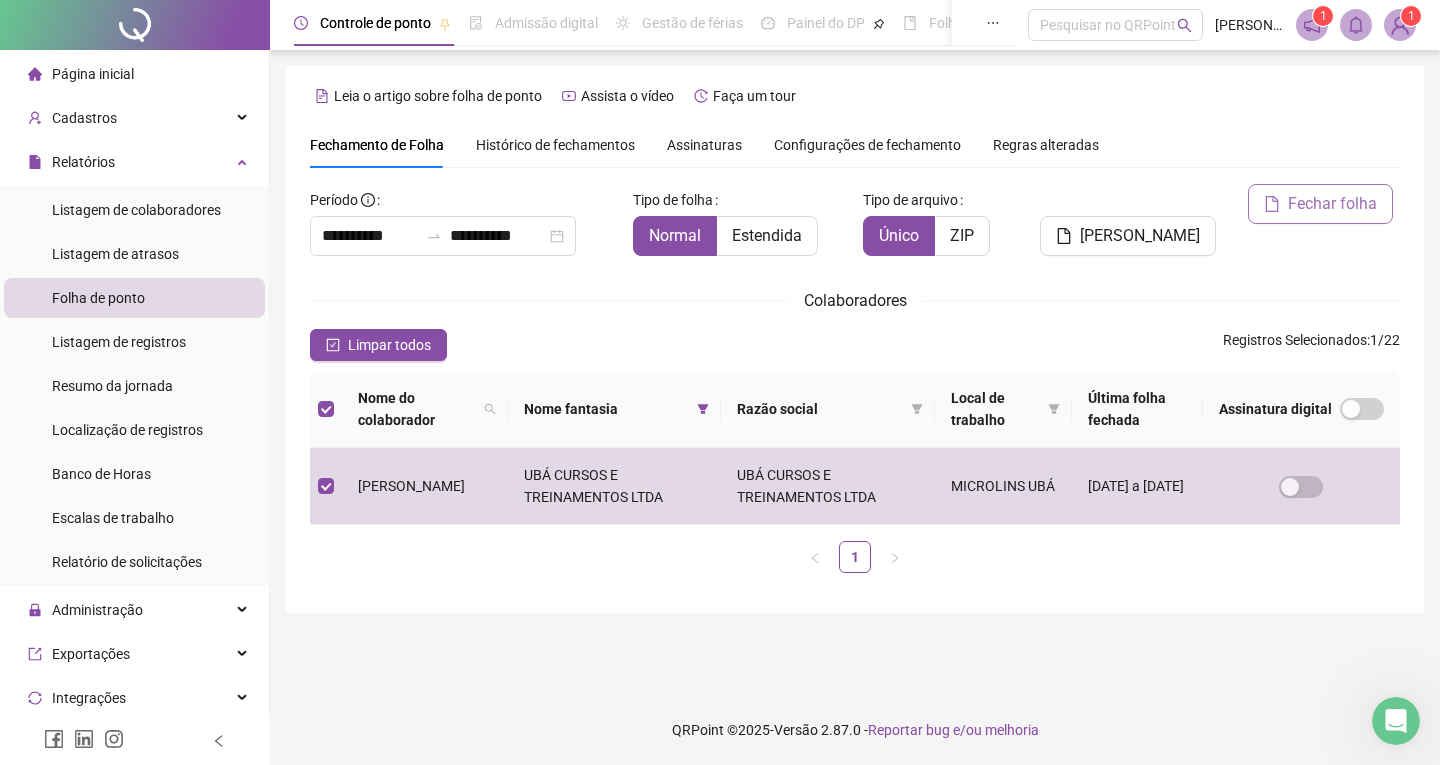 click on "Fechar folha" at bounding box center (1332, 204) 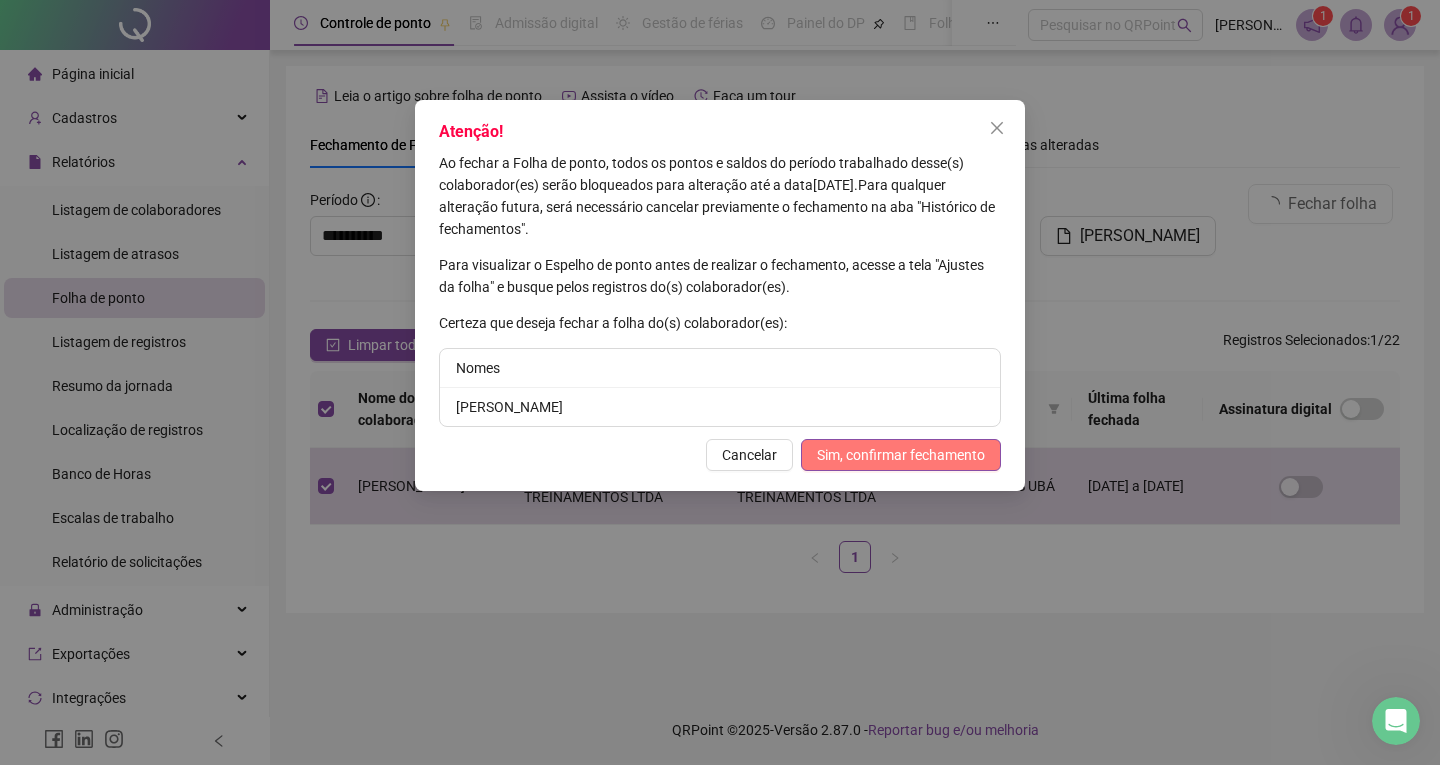 click on "Sim, confirmar fechamento" at bounding box center [901, 455] 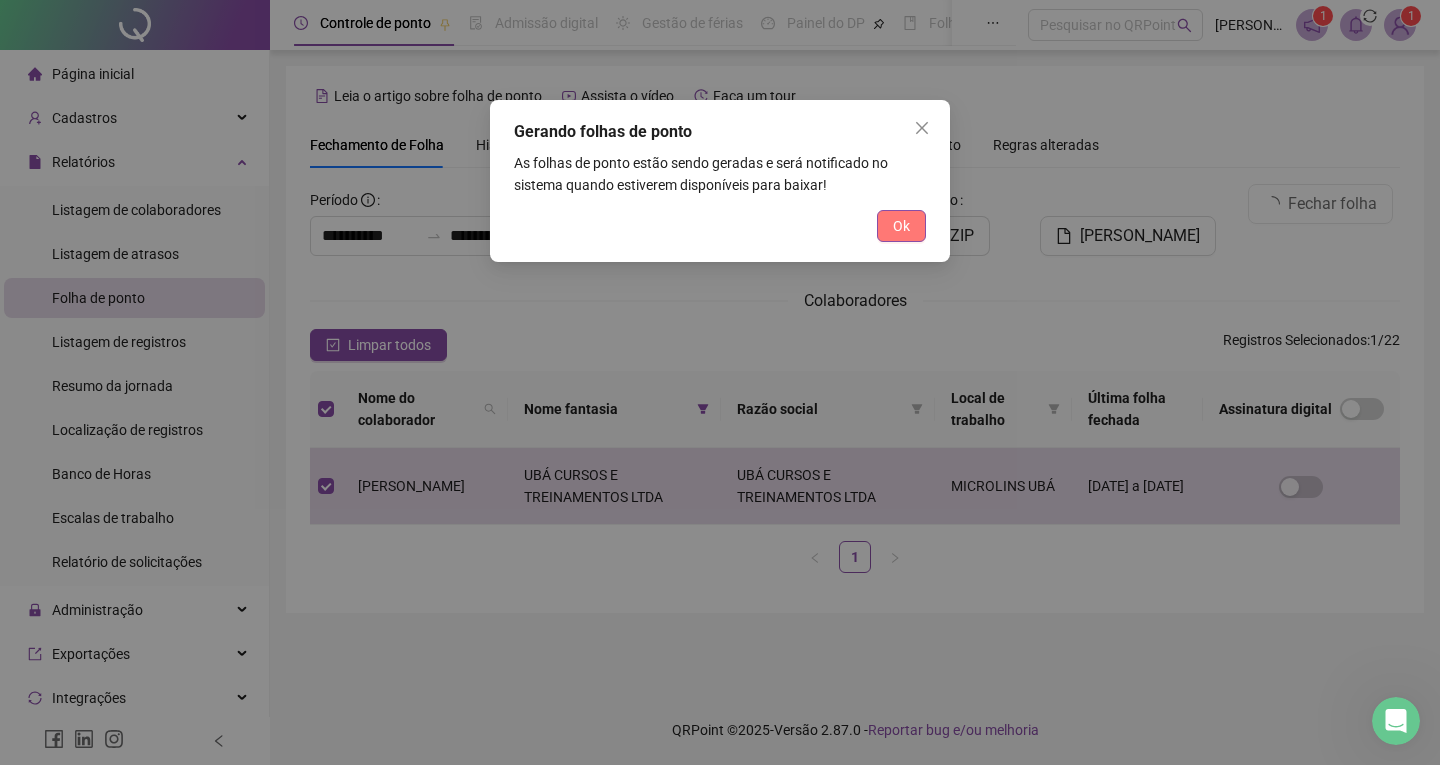 click on "Ok" at bounding box center (901, 226) 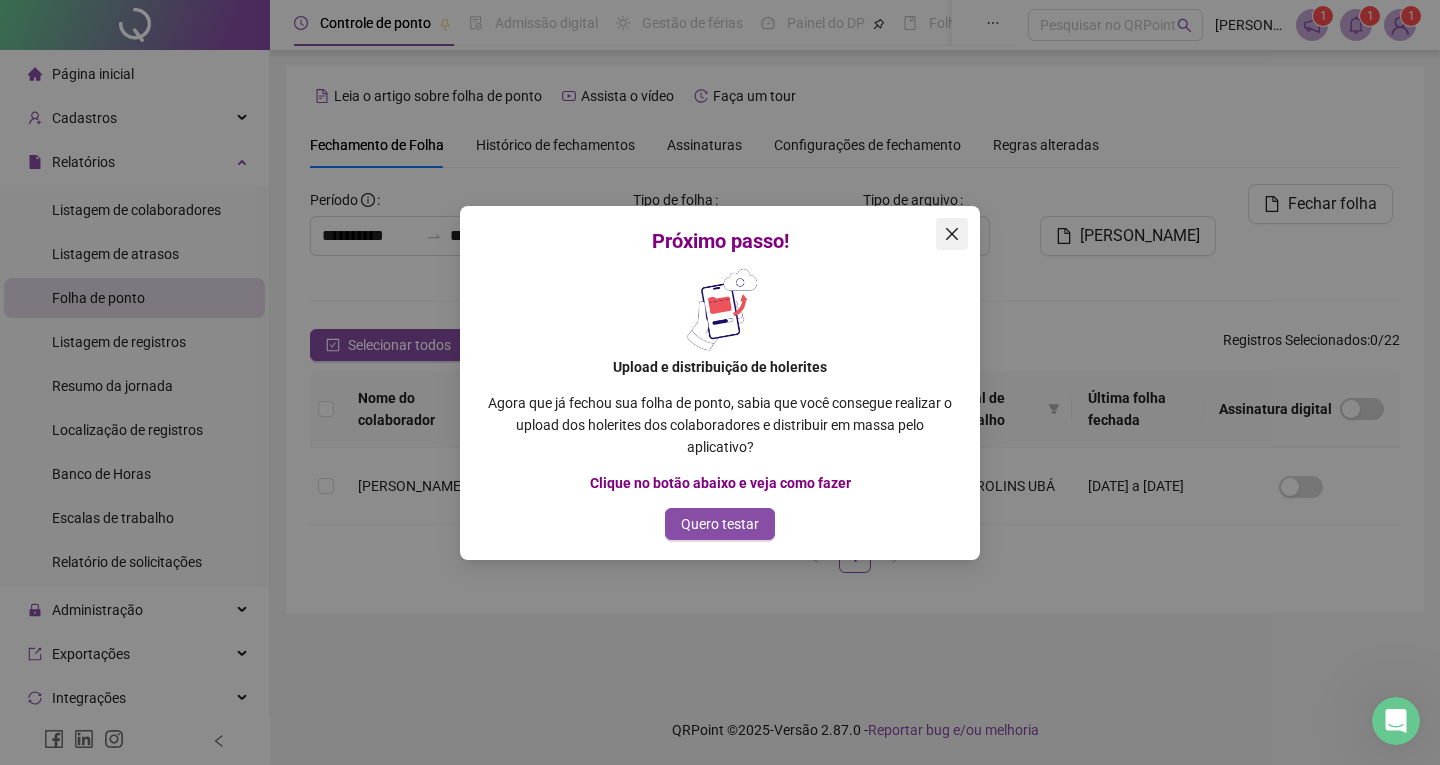 click at bounding box center (952, 234) 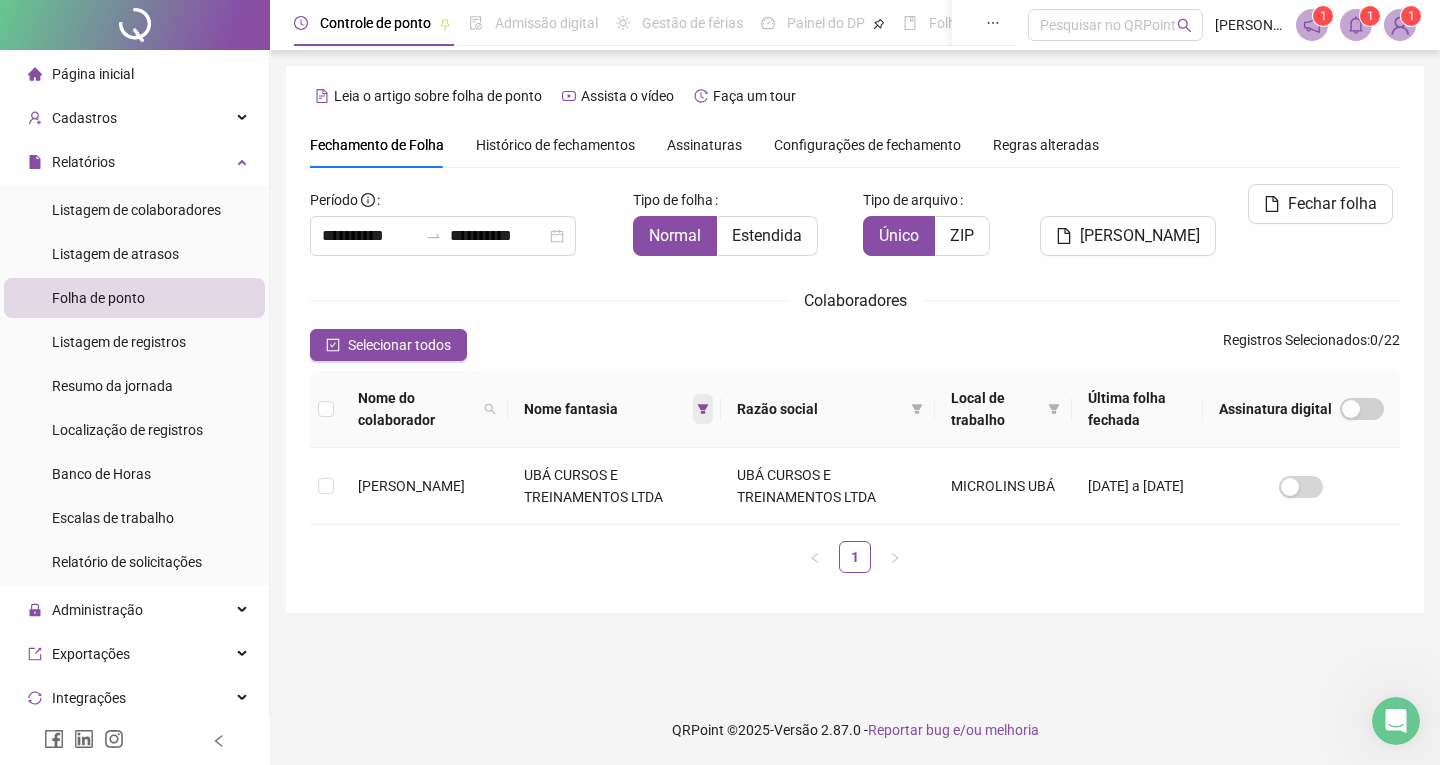click 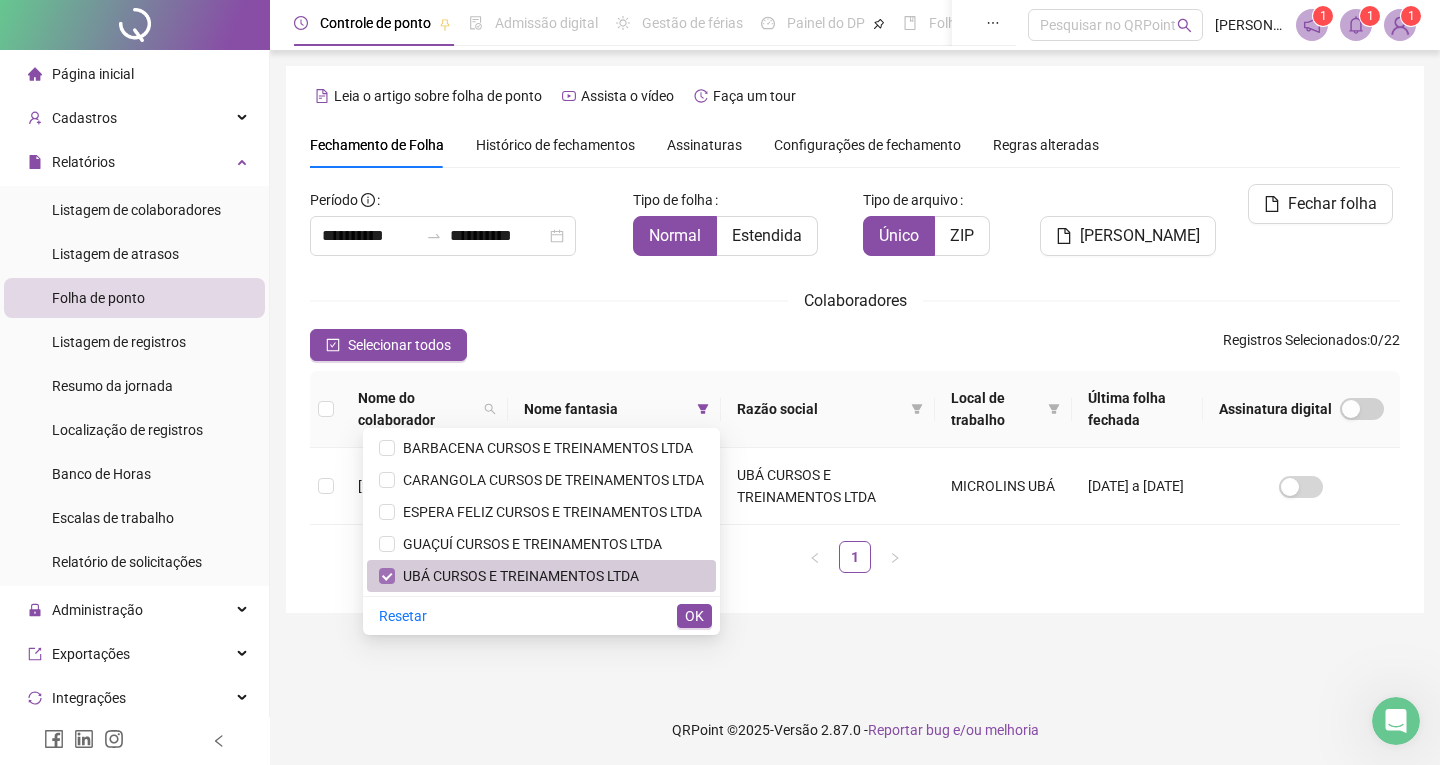 click at bounding box center [387, 576] 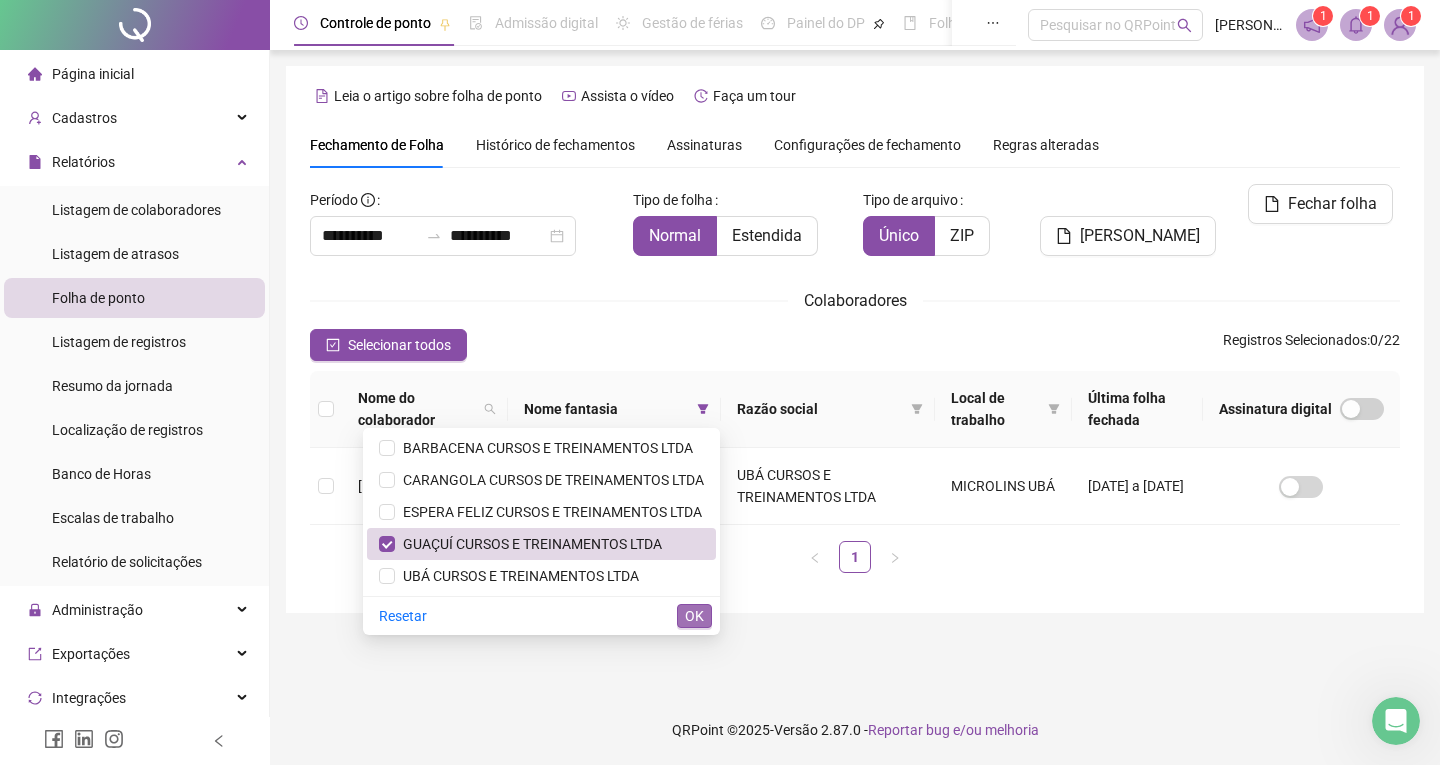 click on "OK" at bounding box center [694, 616] 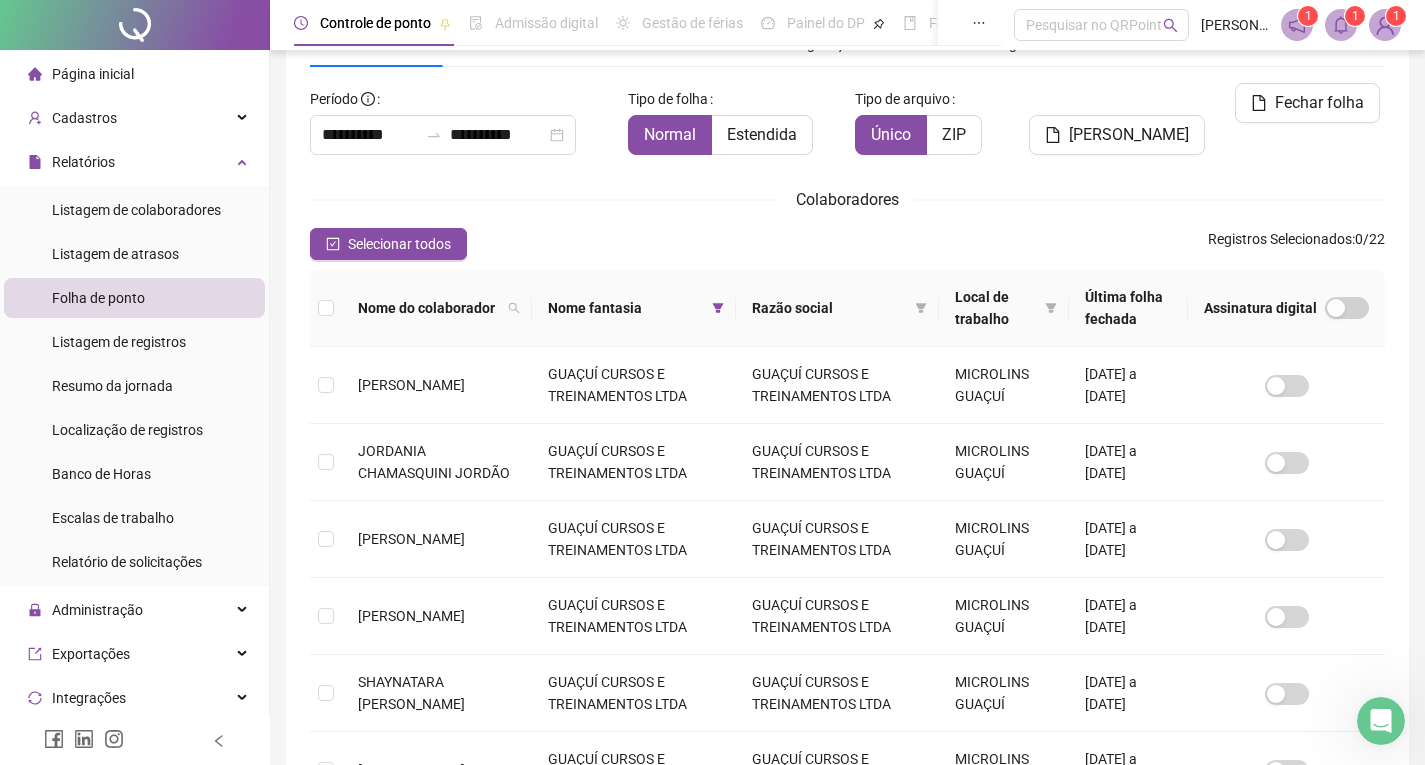 scroll, scrollTop: 96, scrollLeft: 0, axis: vertical 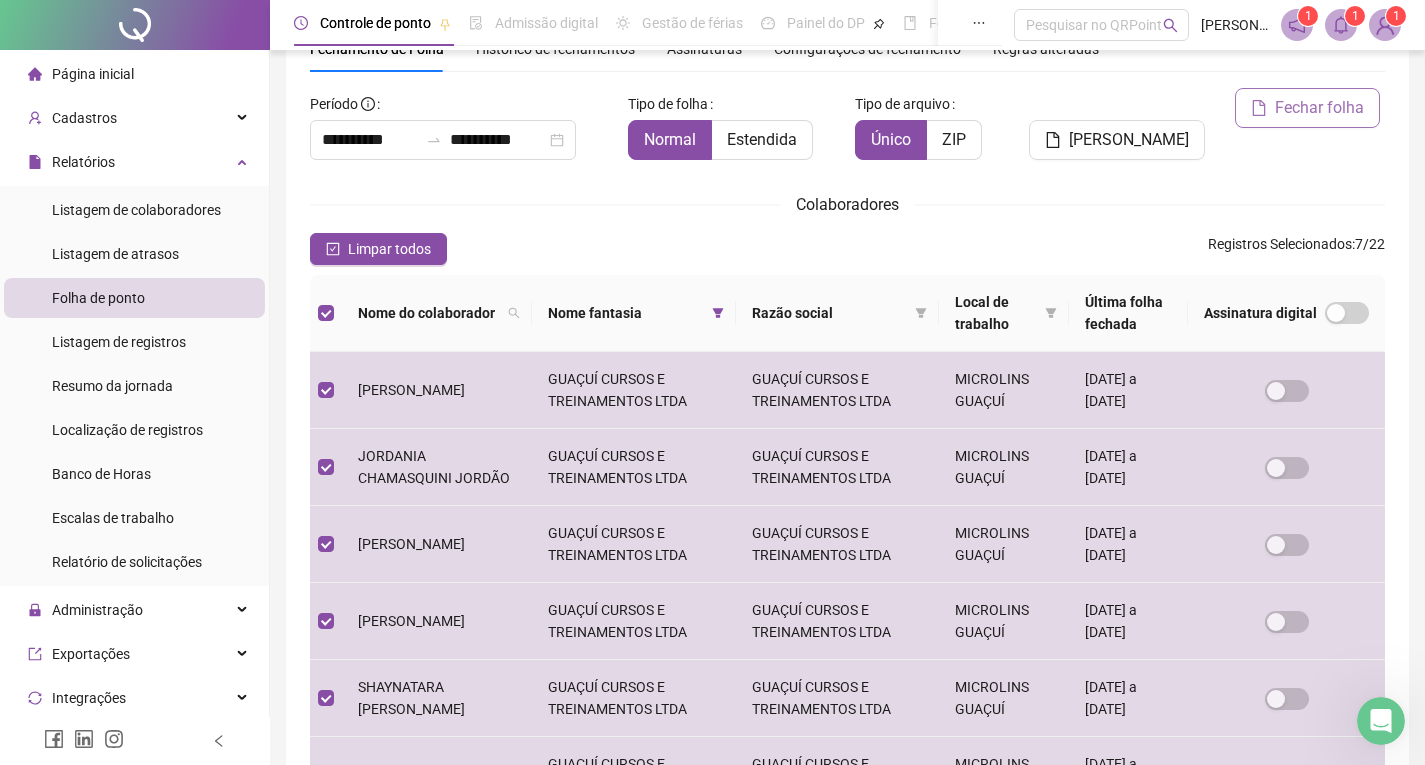click on "Fechar folha" at bounding box center (1319, 108) 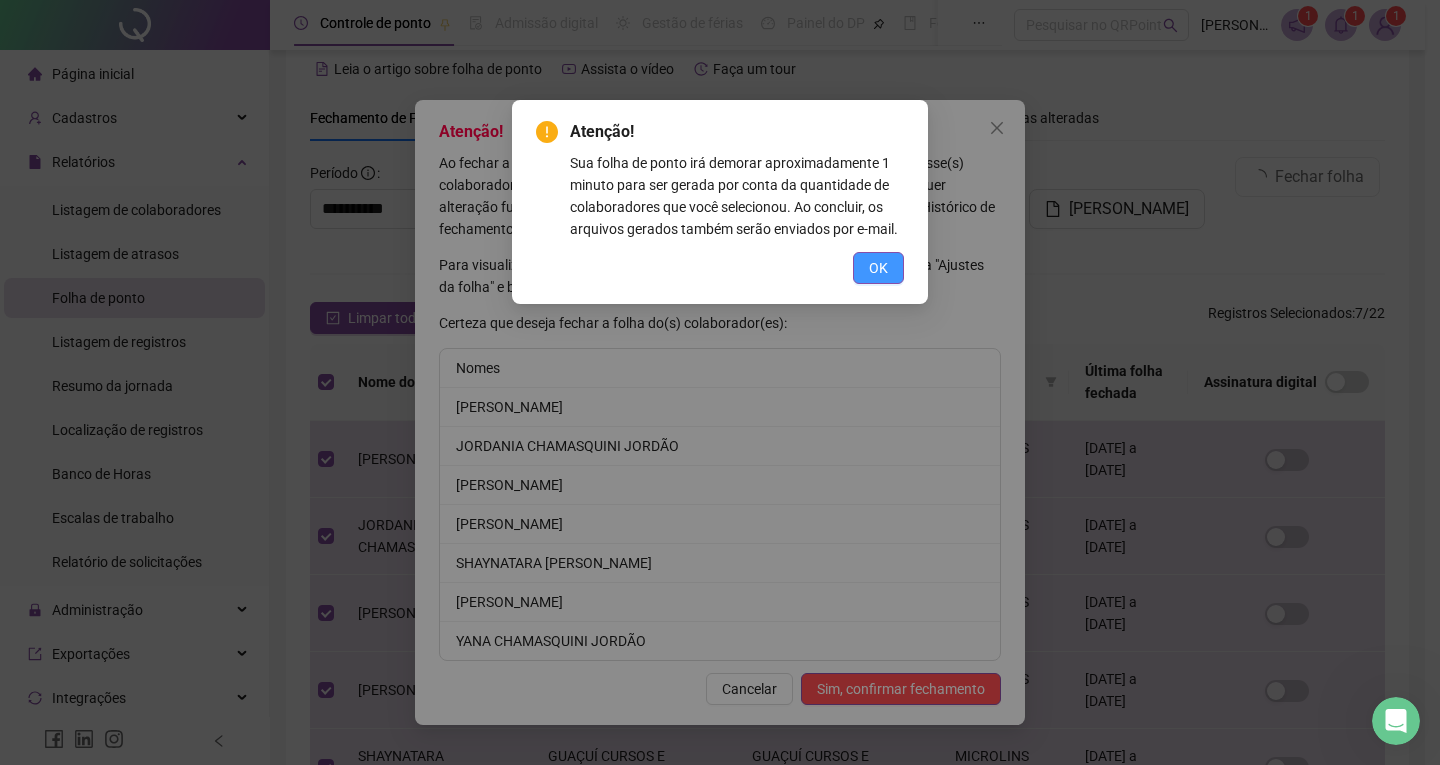 click on "OK" at bounding box center (878, 268) 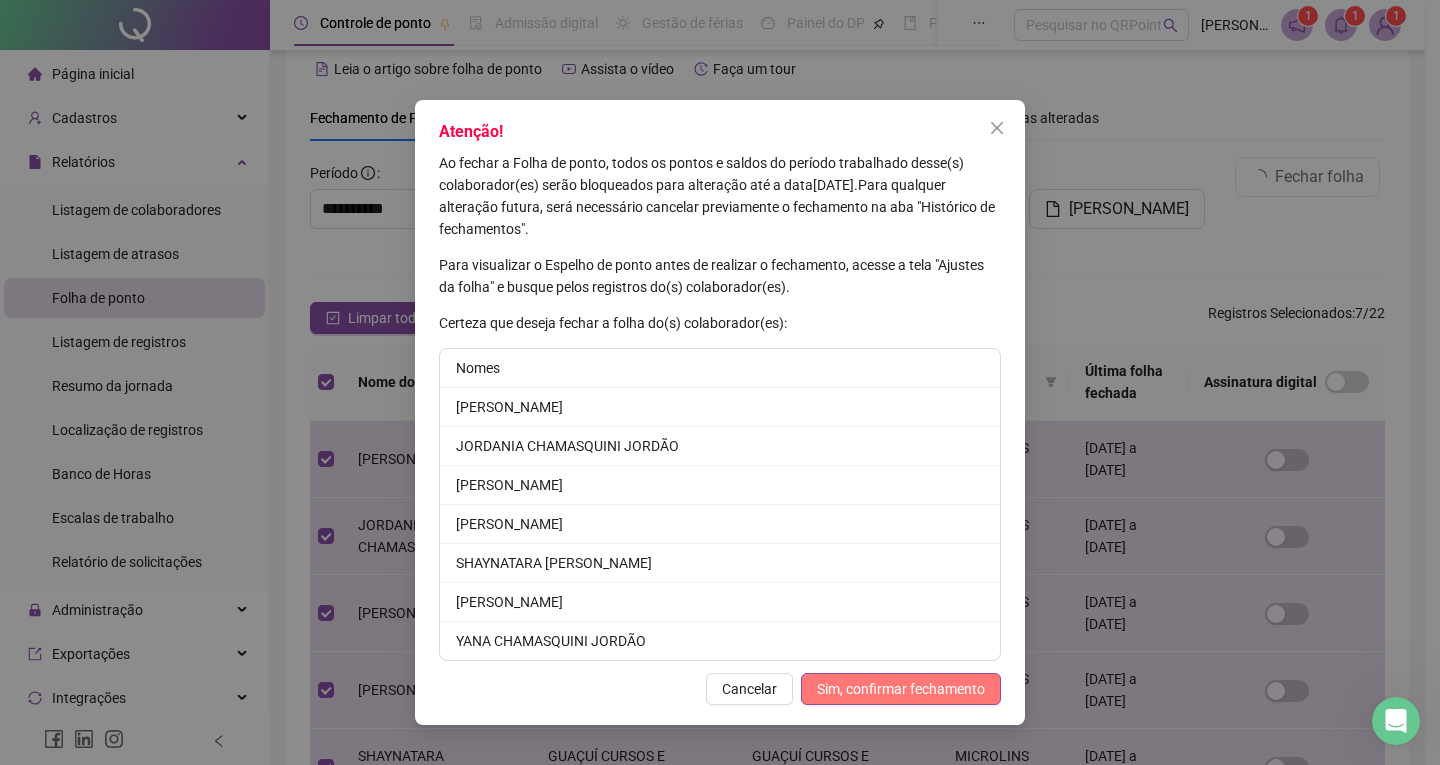 click on "Sim, confirmar fechamento" at bounding box center [901, 689] 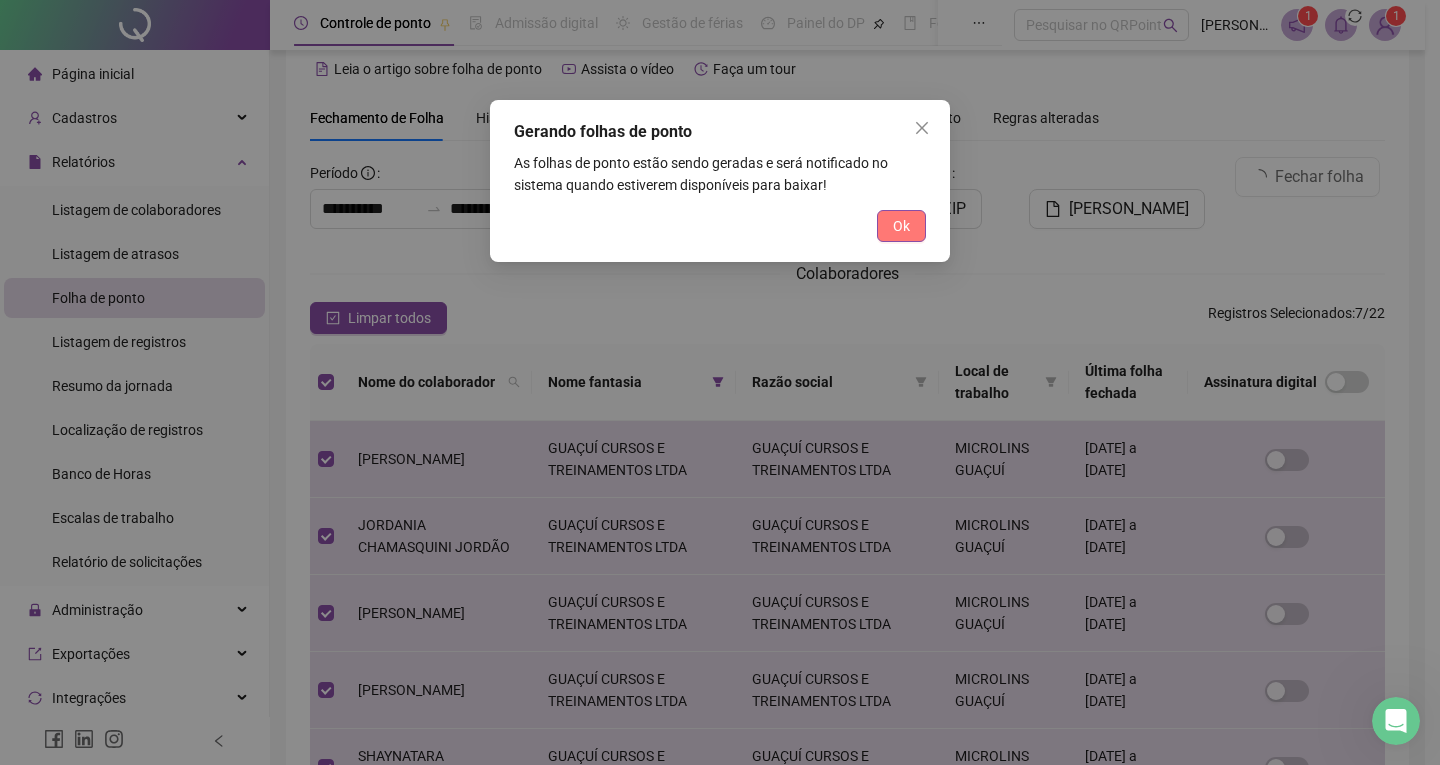 click on "Ok" at bounding box center [901, 226] 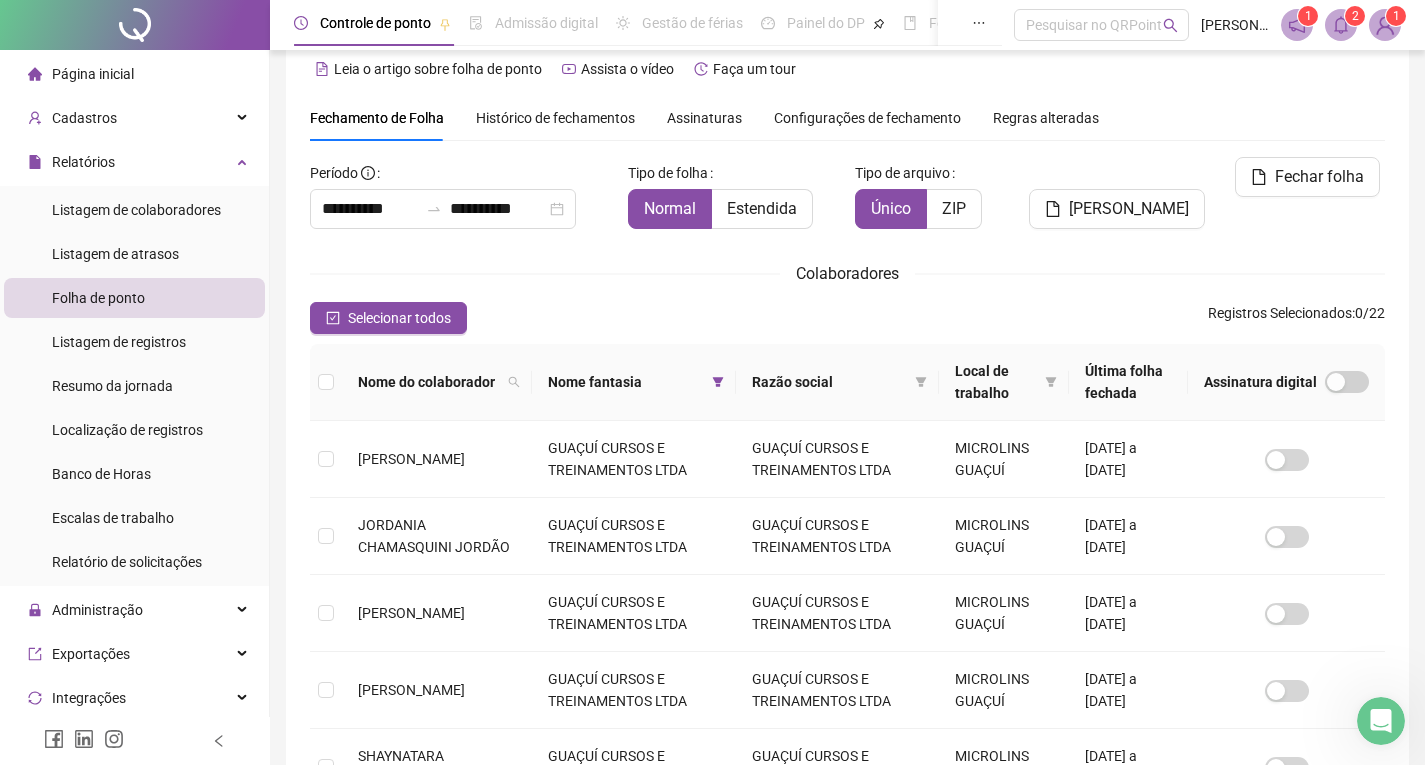 click 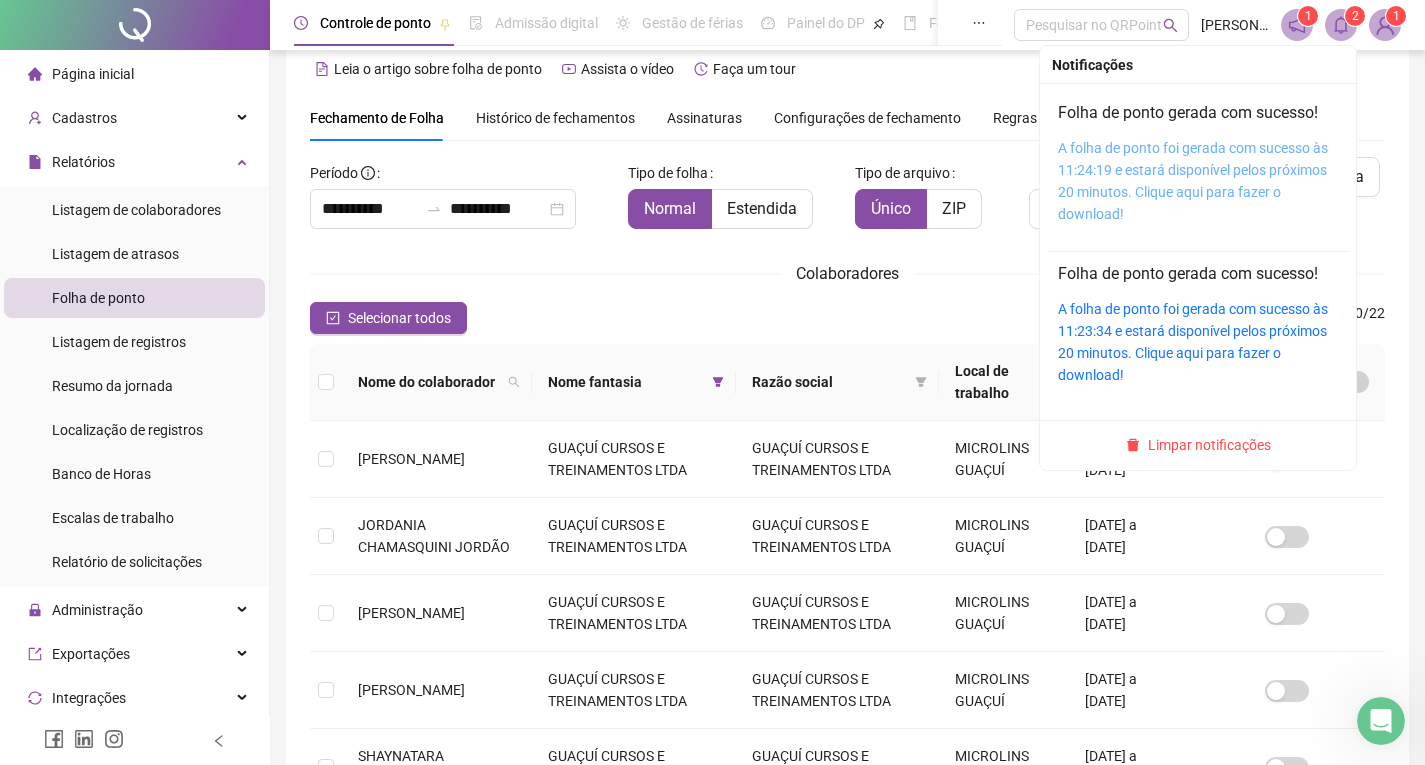click on "A folha de ponto foi gerada com sucesso às 11:24:19 e estará disponível pelos próximos 20 minutos.
Clique aqui para fazer o download!" at bounding box center [1193, 181] 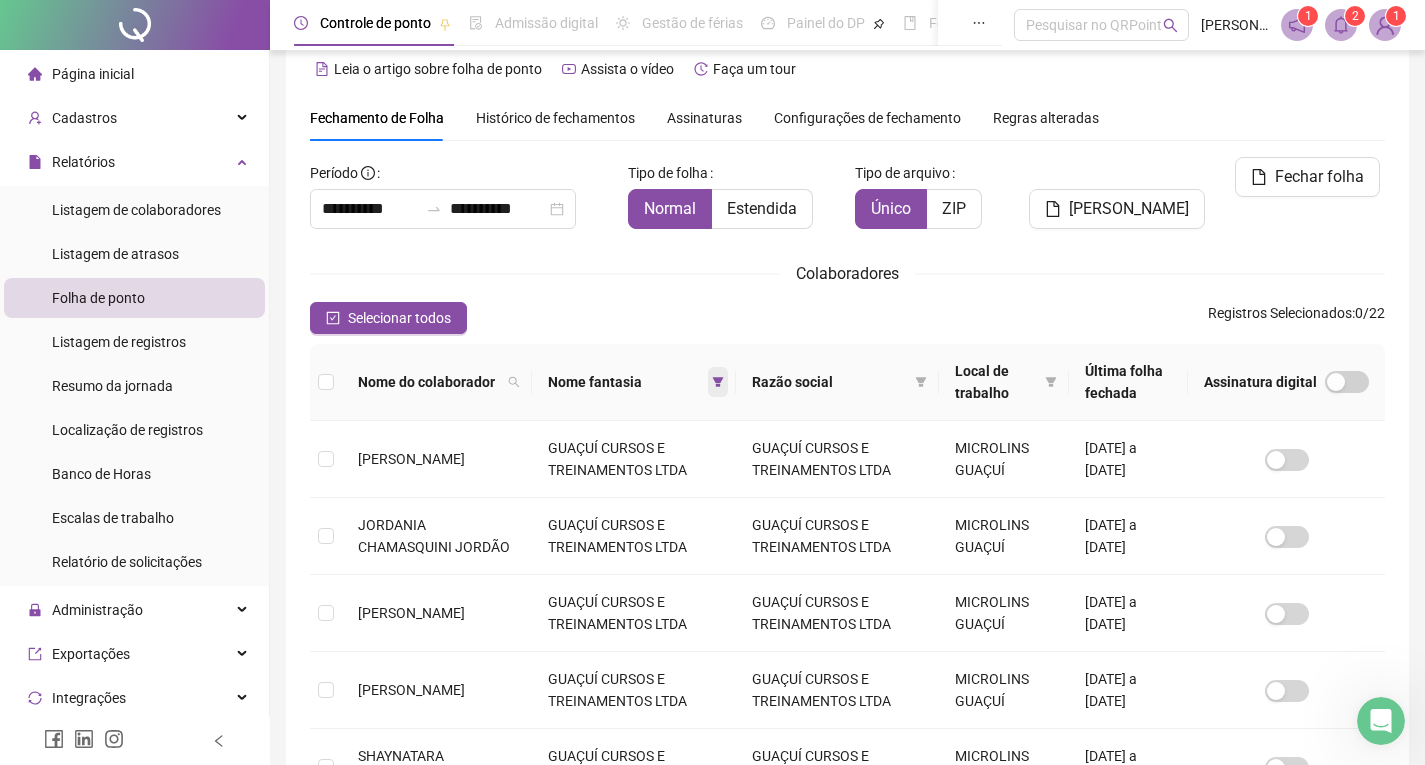 click 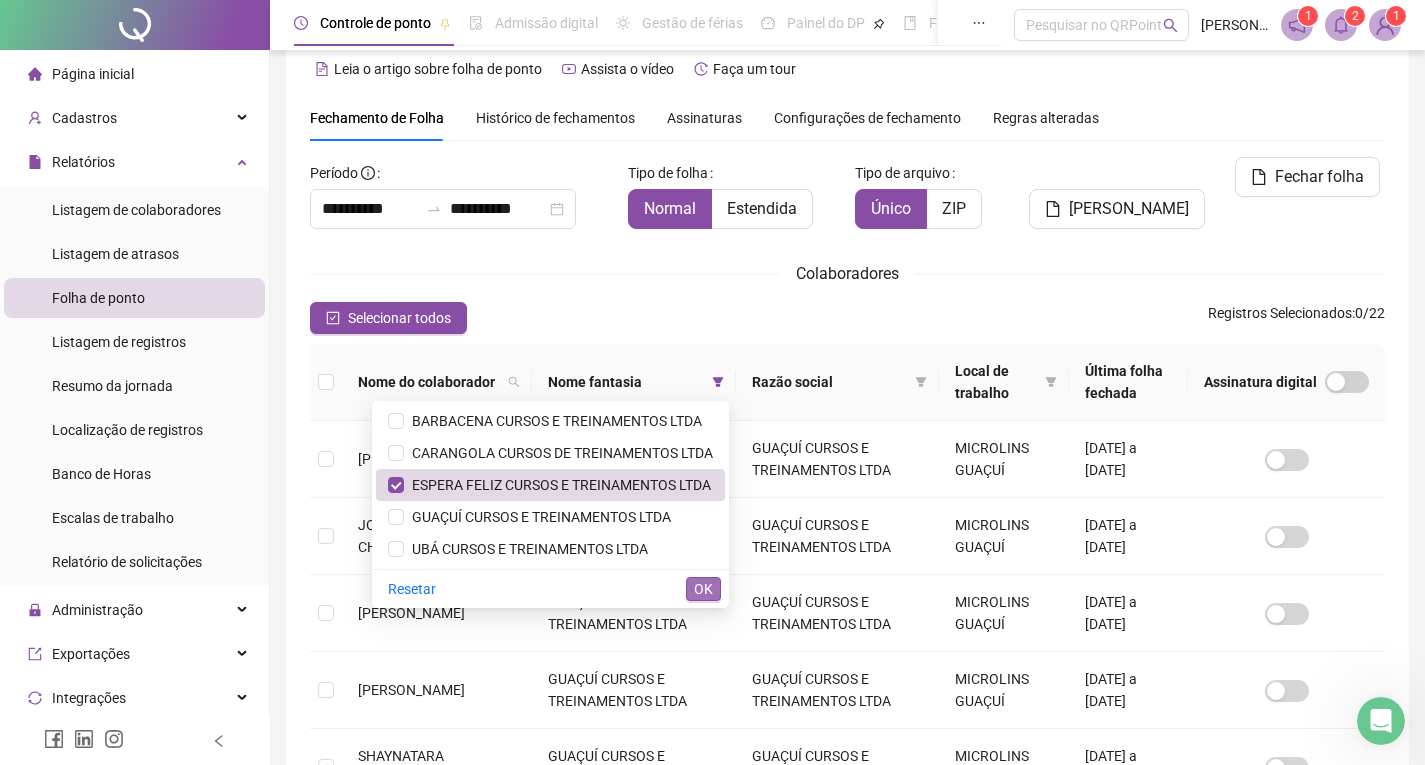 click on "OK" at bounding box center [703, 589] 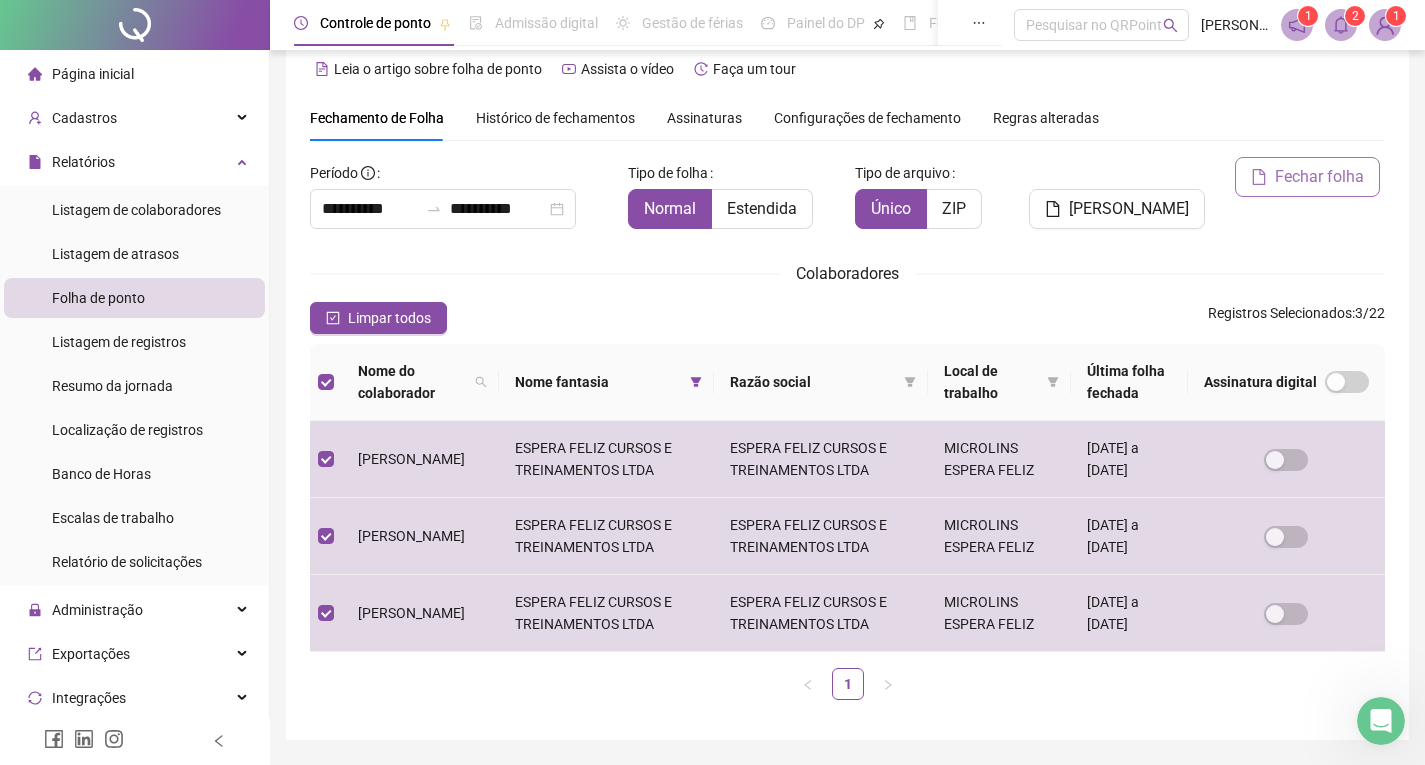 click 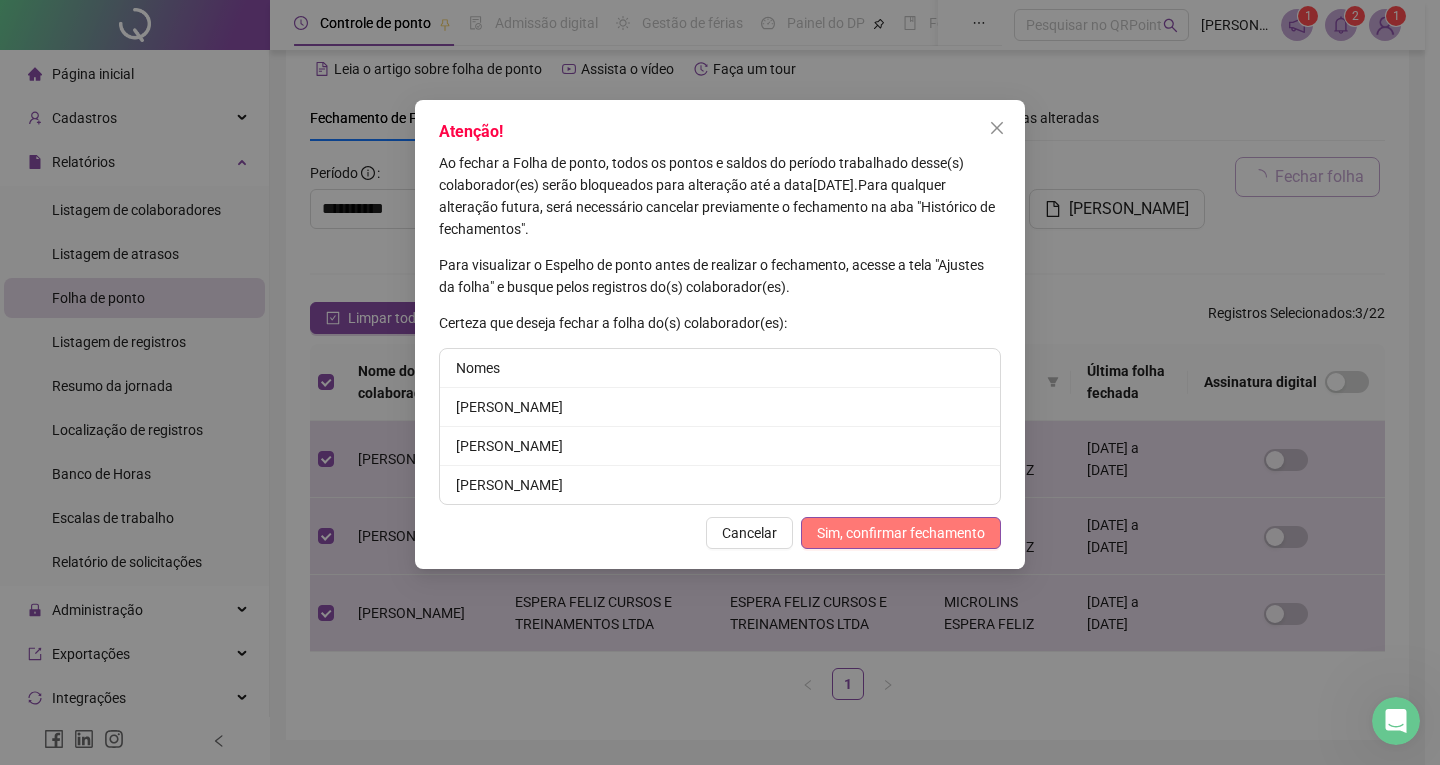 click on "Sim, confirmar fechamento" at bounding box center (901, 533) 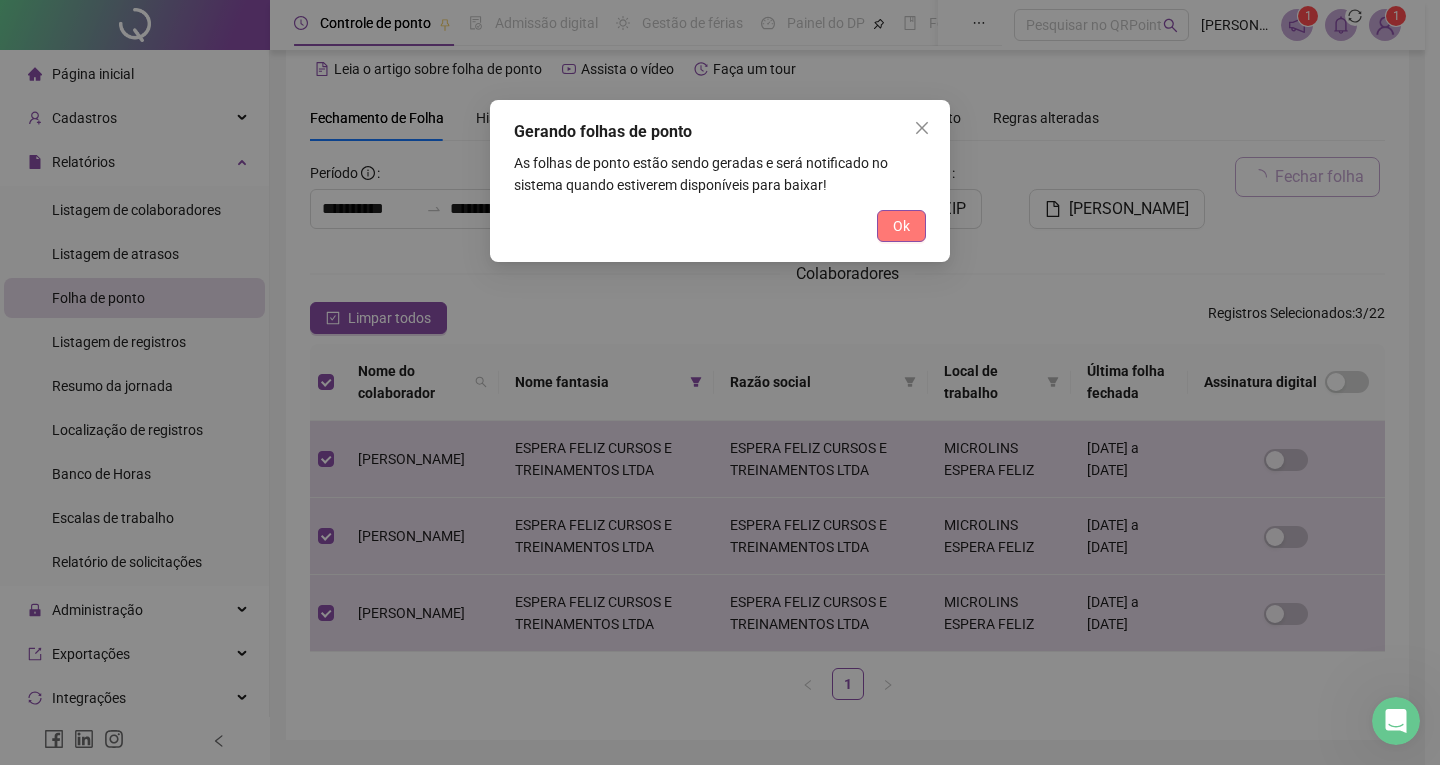 click on "Ok" at bounding box center (901, 226) 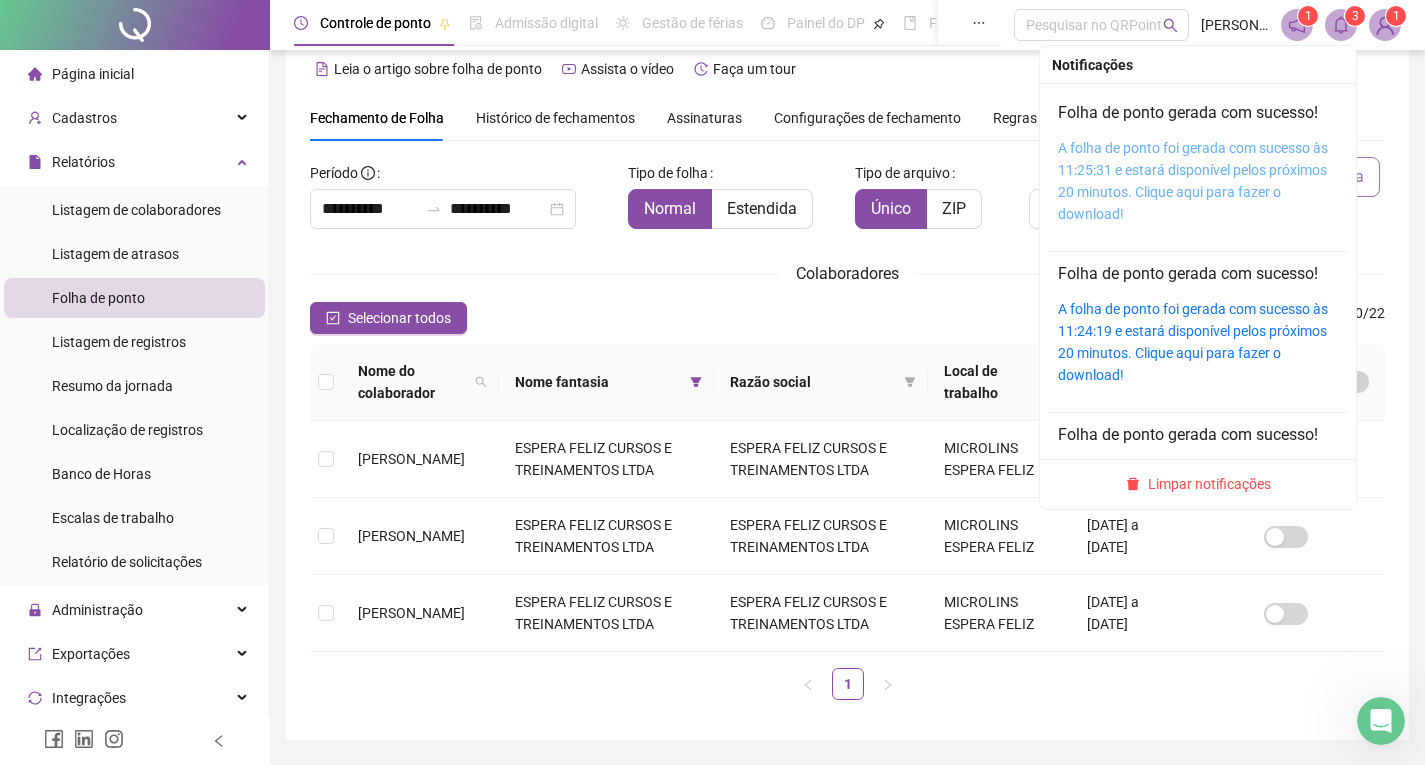 click on "A folha de ponto foi gerada com sucesso às 11:25:31 e estará disponível pelos próximos 20 minutos.
Clique aqui para fazer o download!" at bounding box center (1193, 181) 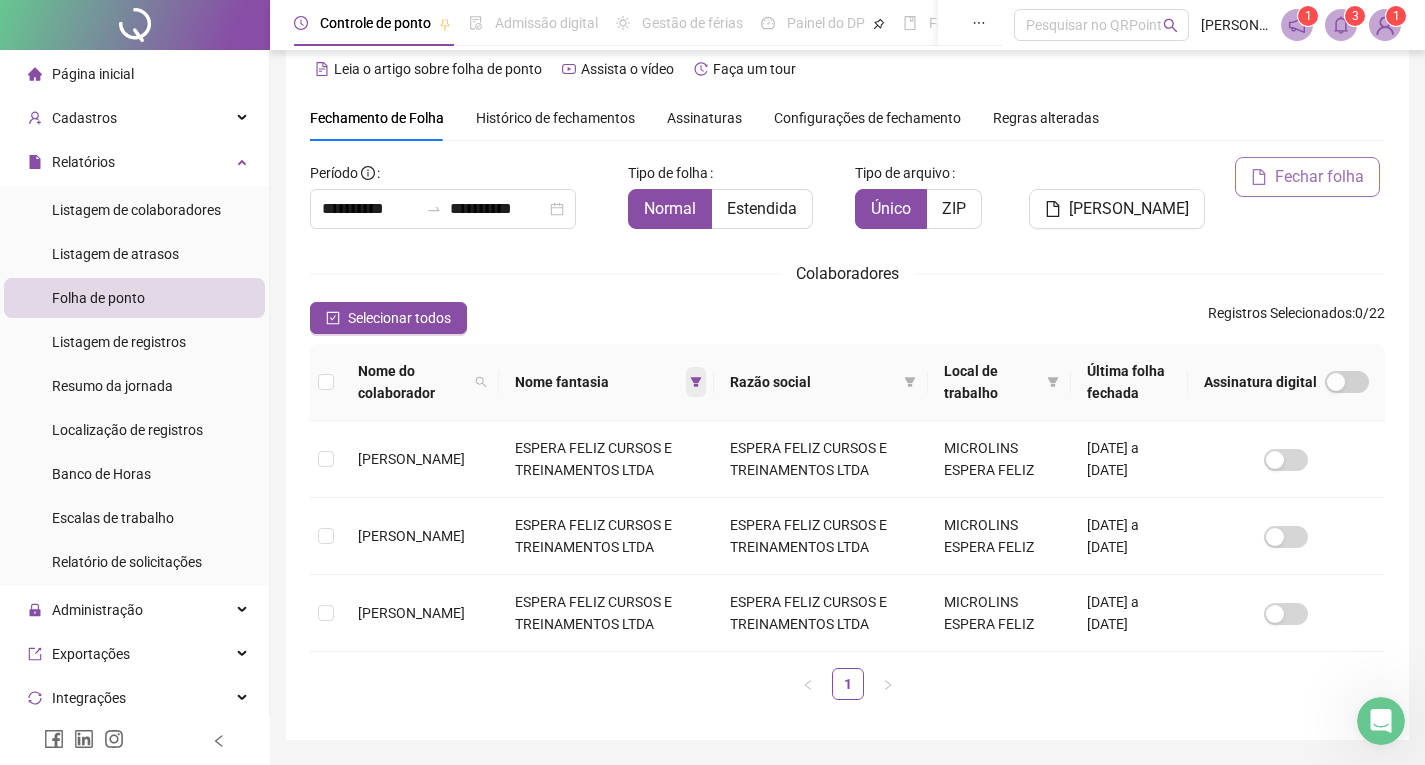 click 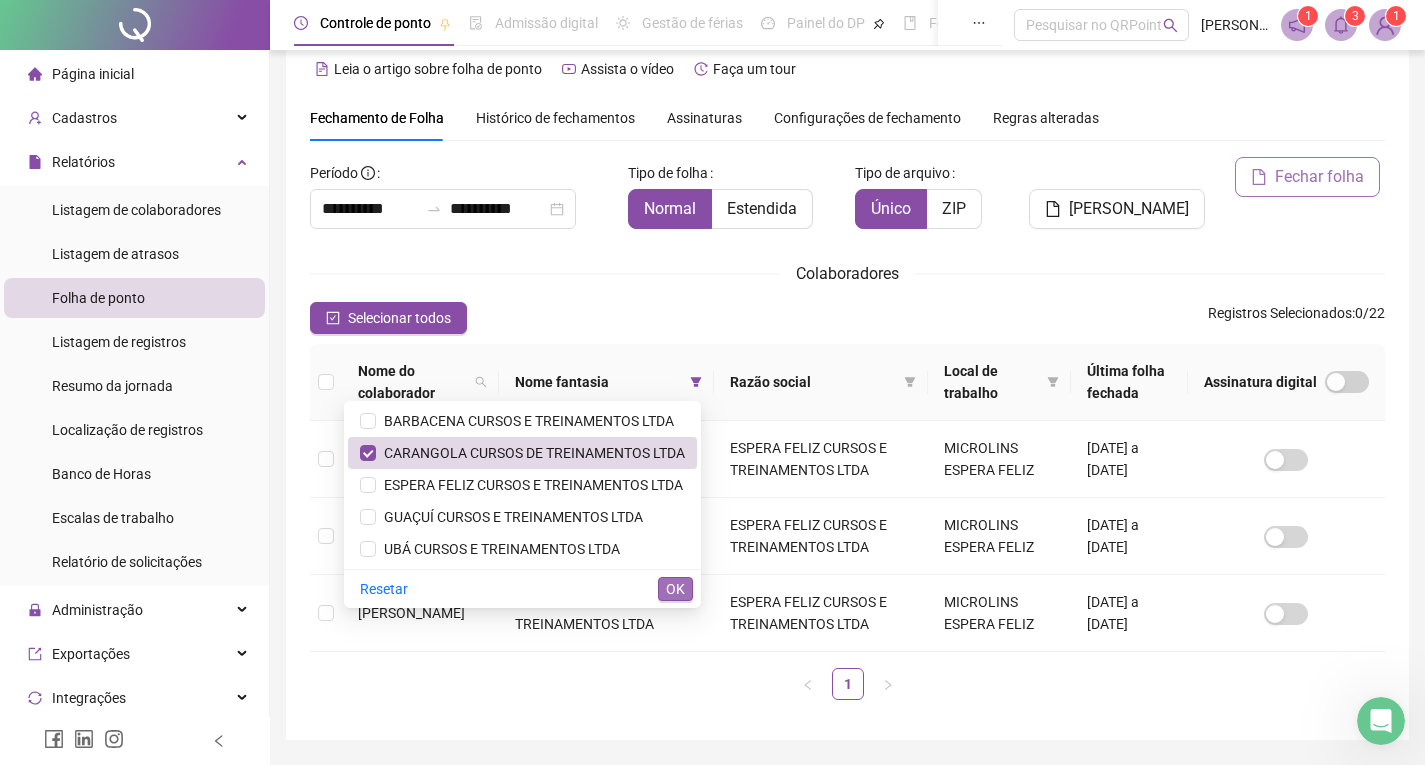 click on "OK" at bounding box center [675, 589] 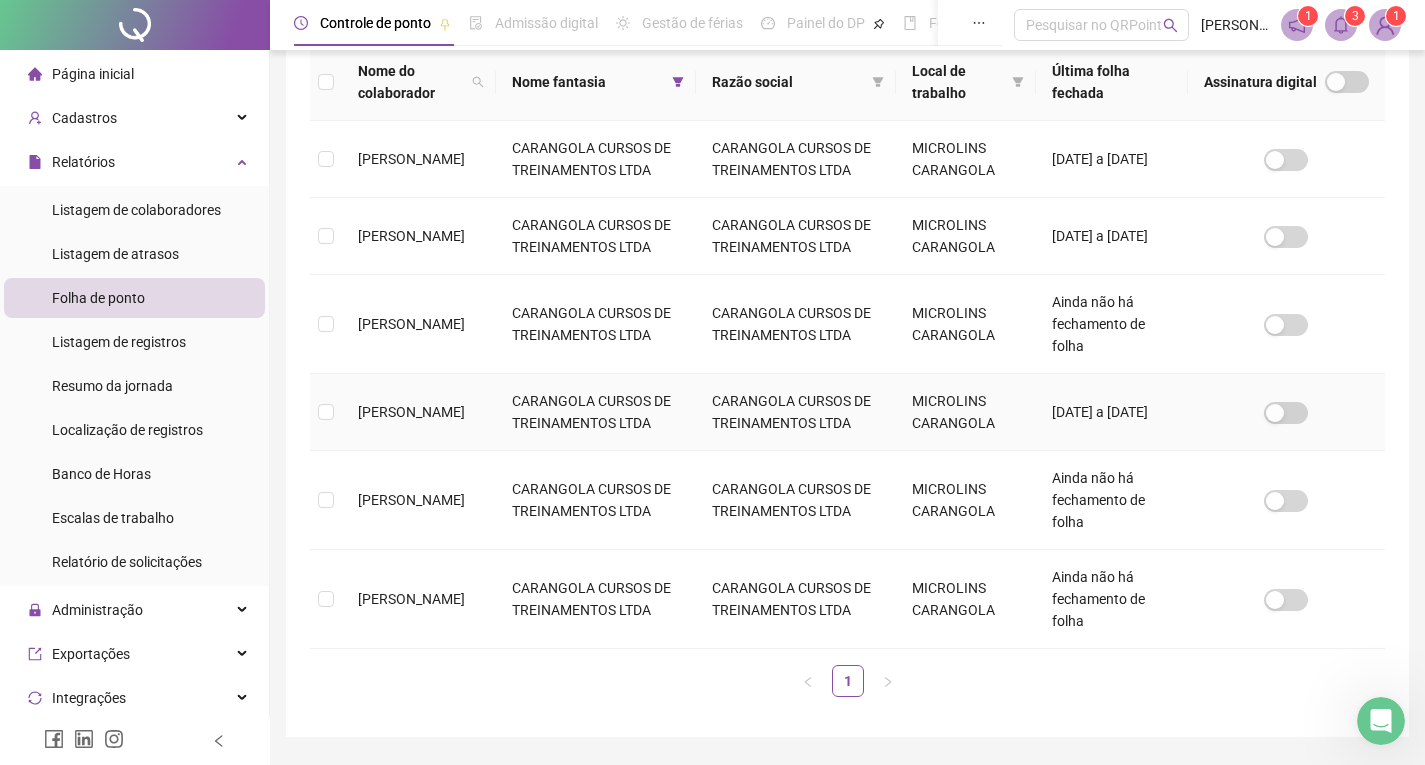 scroll, scrollTop: 227, scrollLeft: 0, axis: vertical 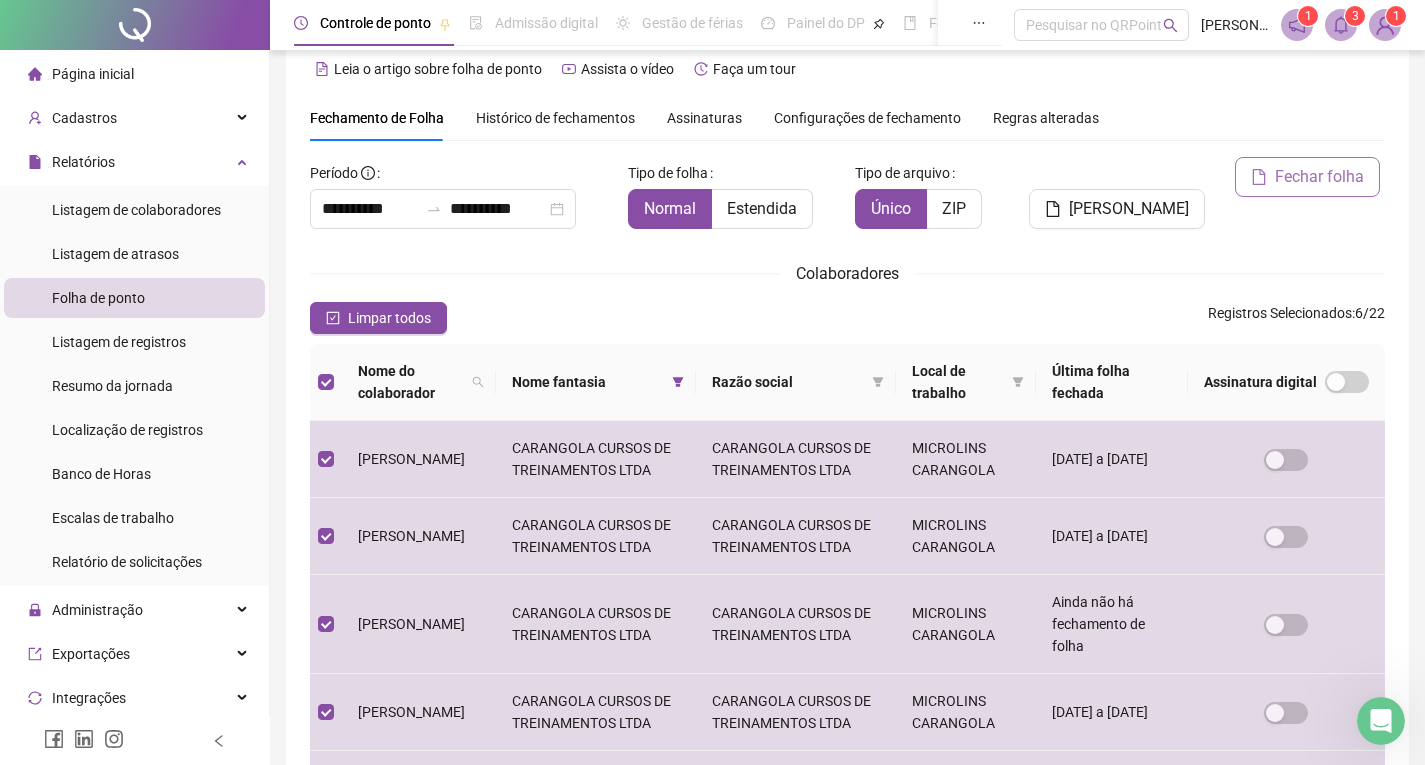 click on "Fechar folha" at bounding box center (1319, 177) 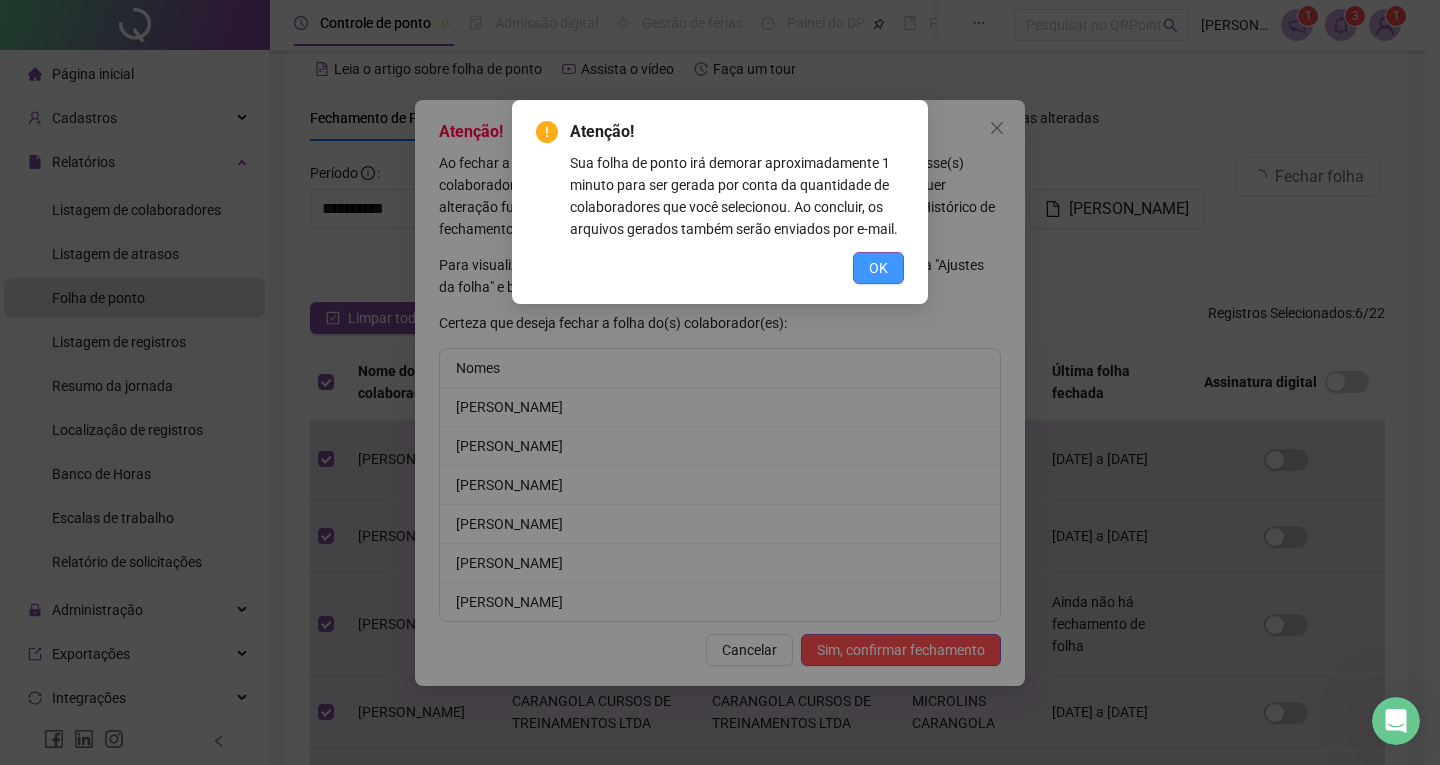 click on "OK" at bounding box center (878, 268) 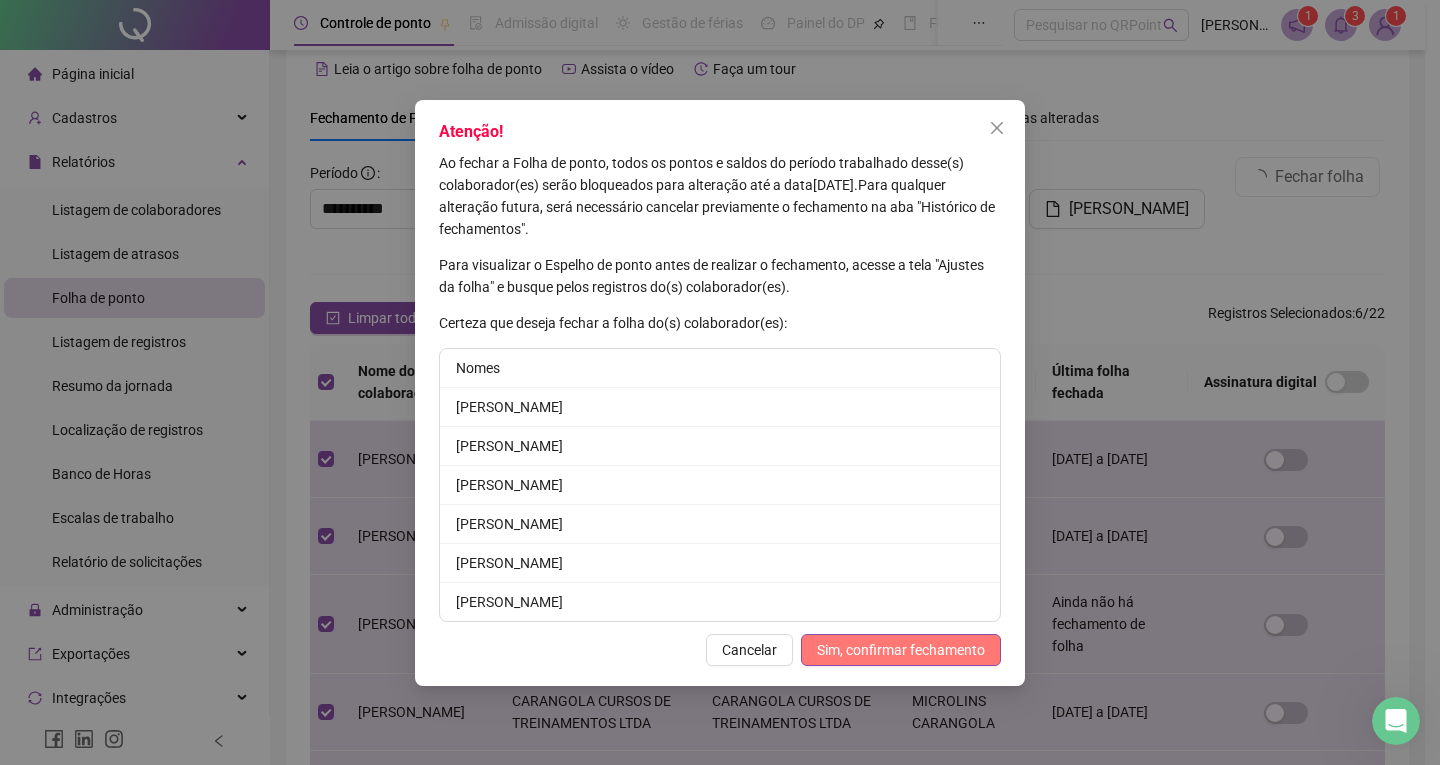 click on "Sim, confirmar fechamento" at bounding box center [901, 650] 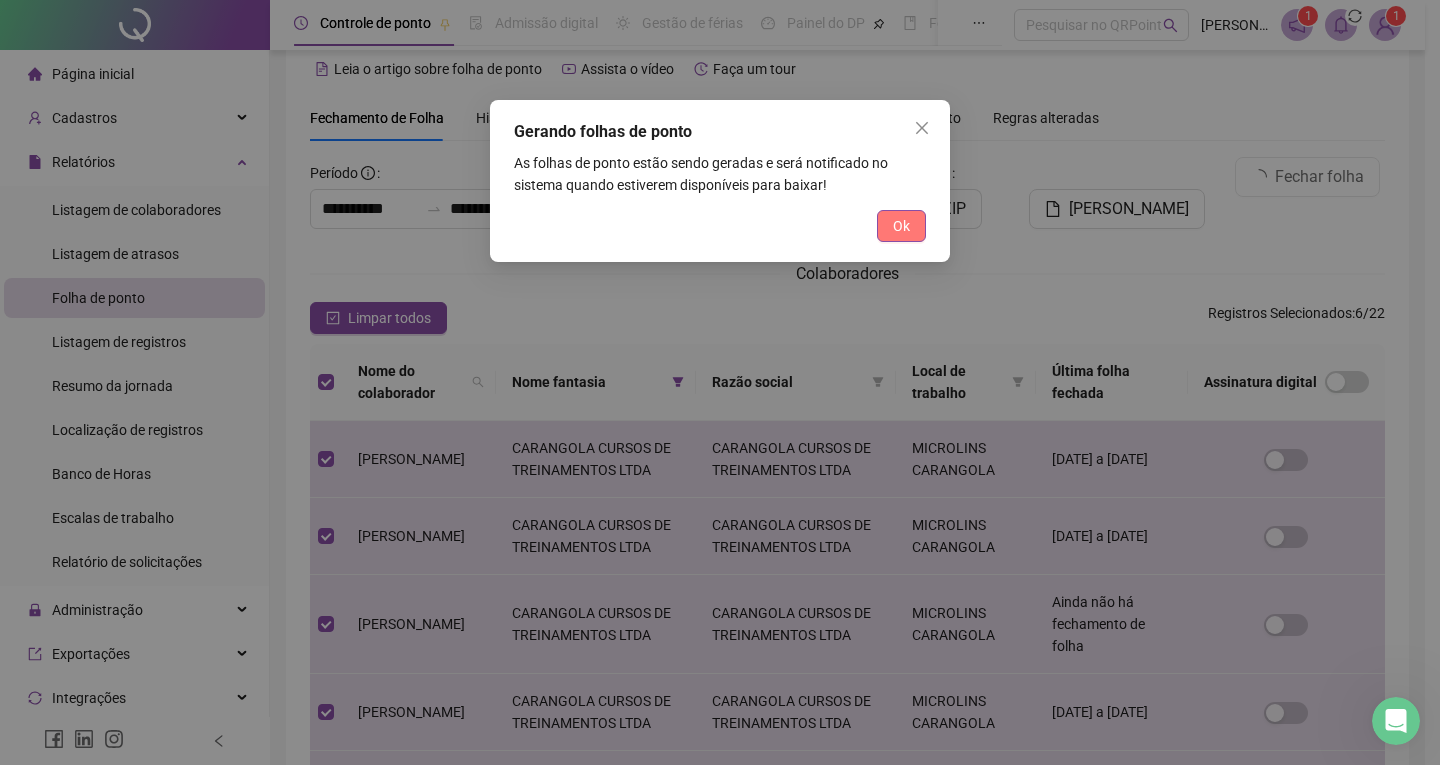 click on "Ok" at bounding box center (901, 226) 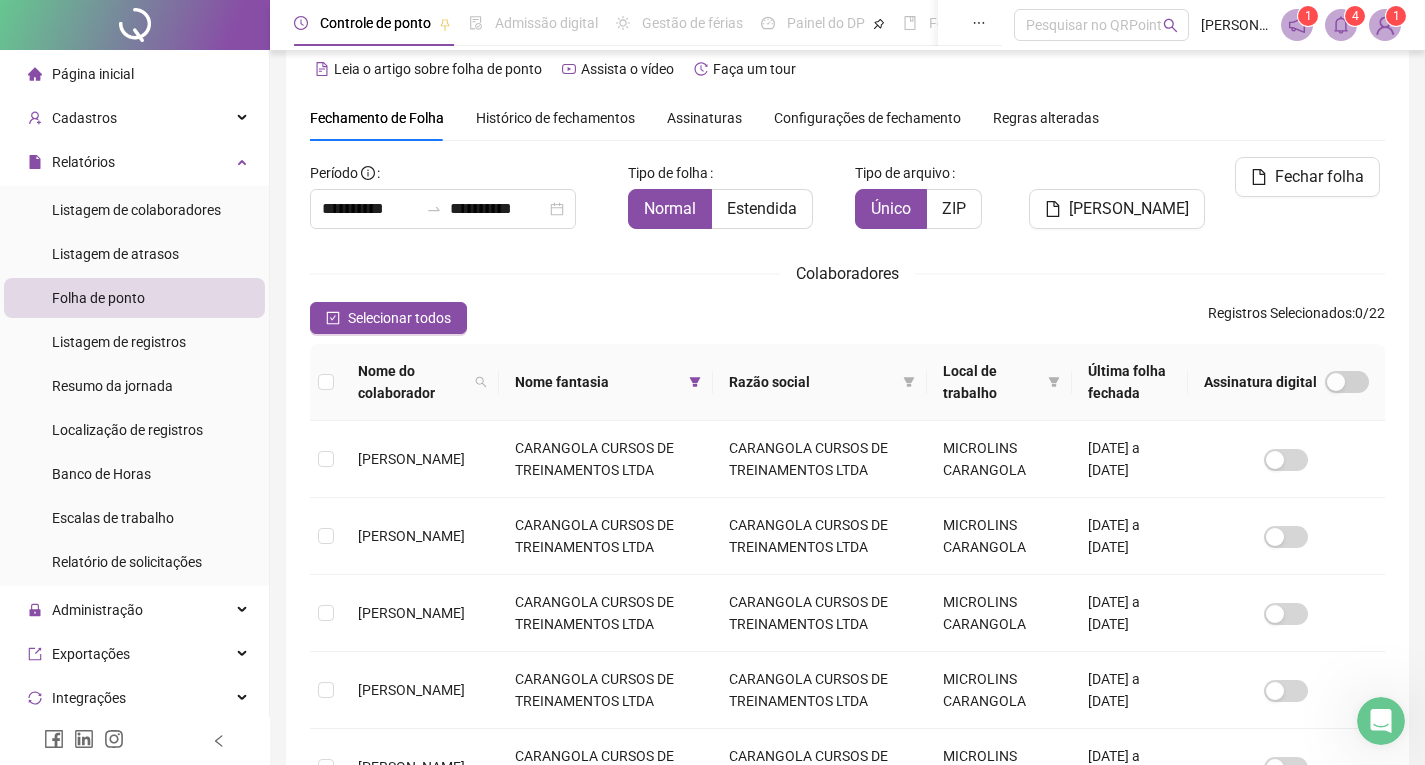 click at bounding box center [1341, 25] 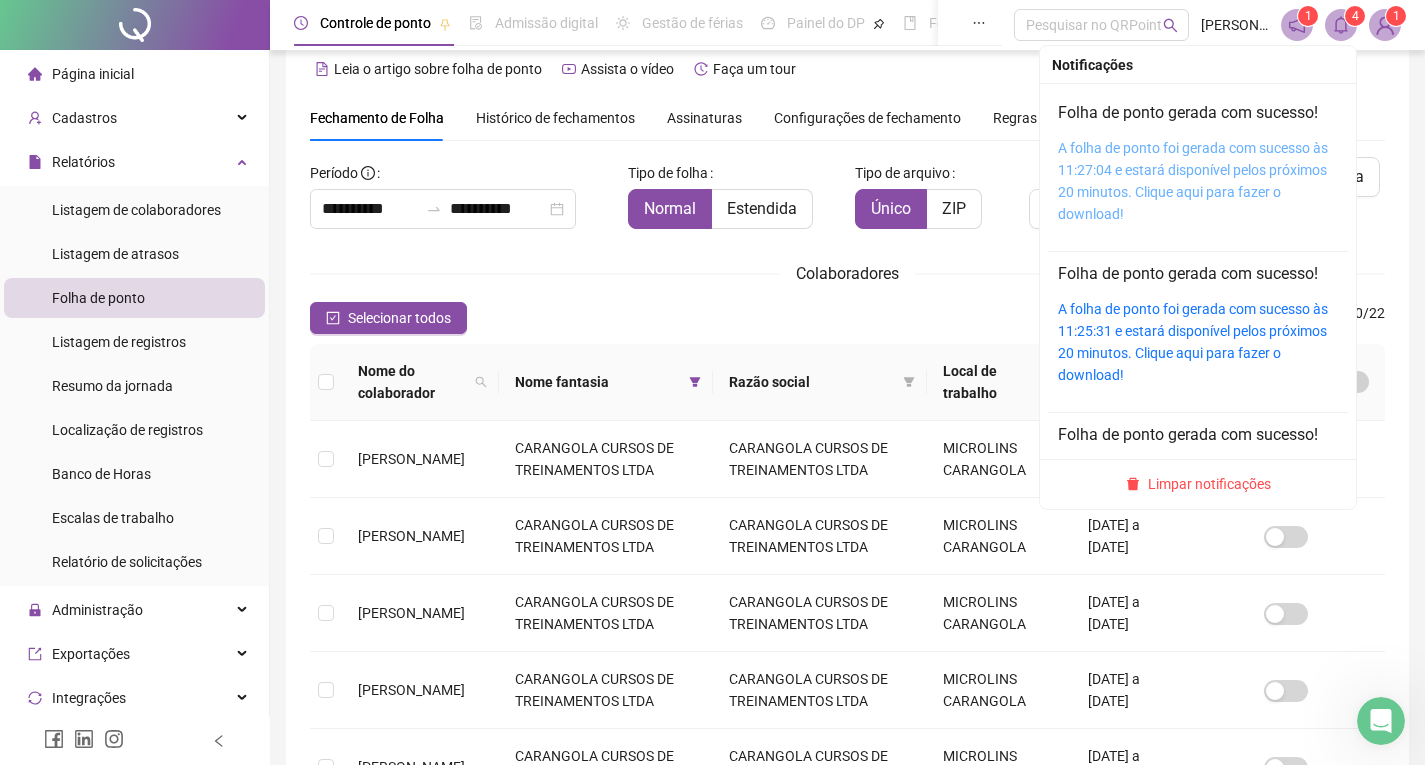 click on "A folha de ponto foi gerada com sucesso às 11:27:04 e estará disponível pelos próximos 20 minutos.
Clique aqui para fazer o download!" at bounding box center [1193, 181] 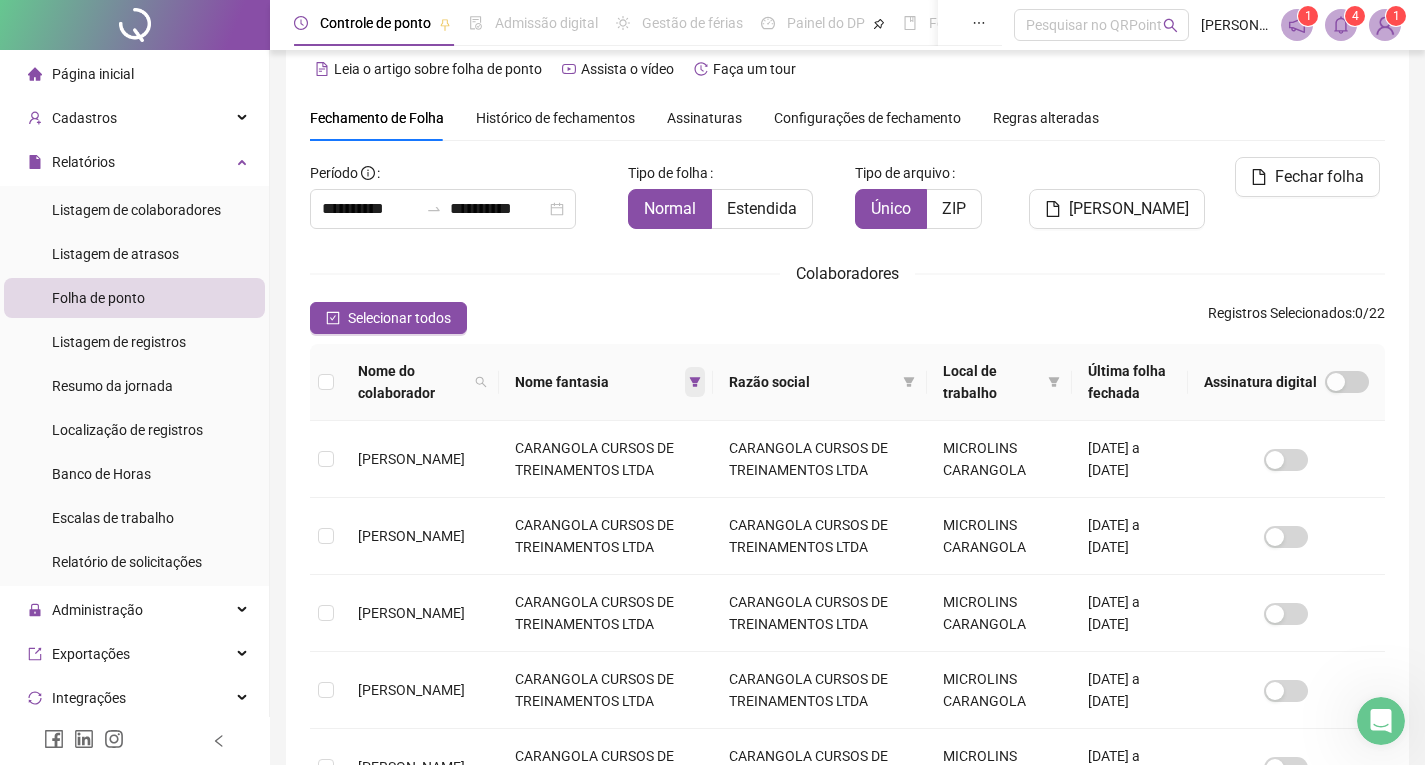 click at bounding box center (695, 382) 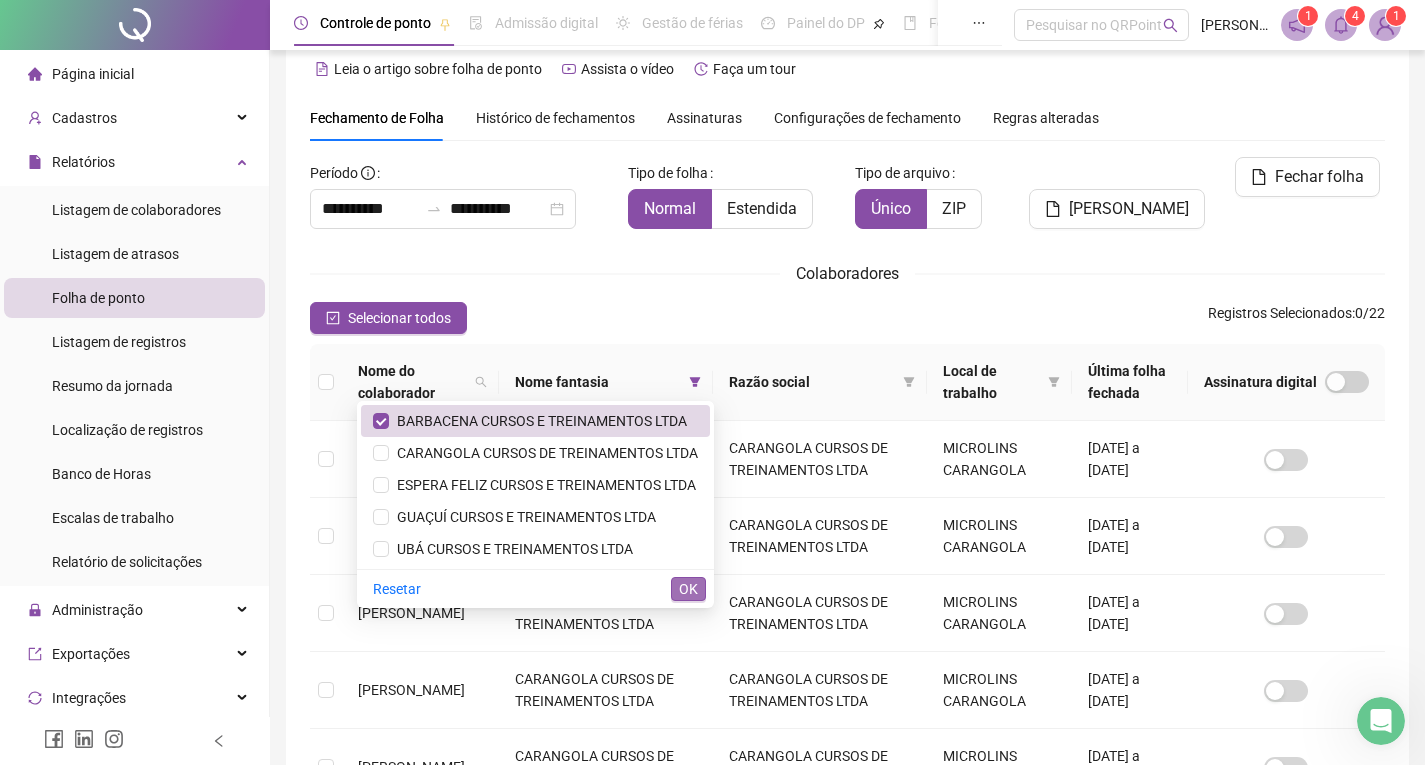 click on "OK" at bounding box center [688, 589] 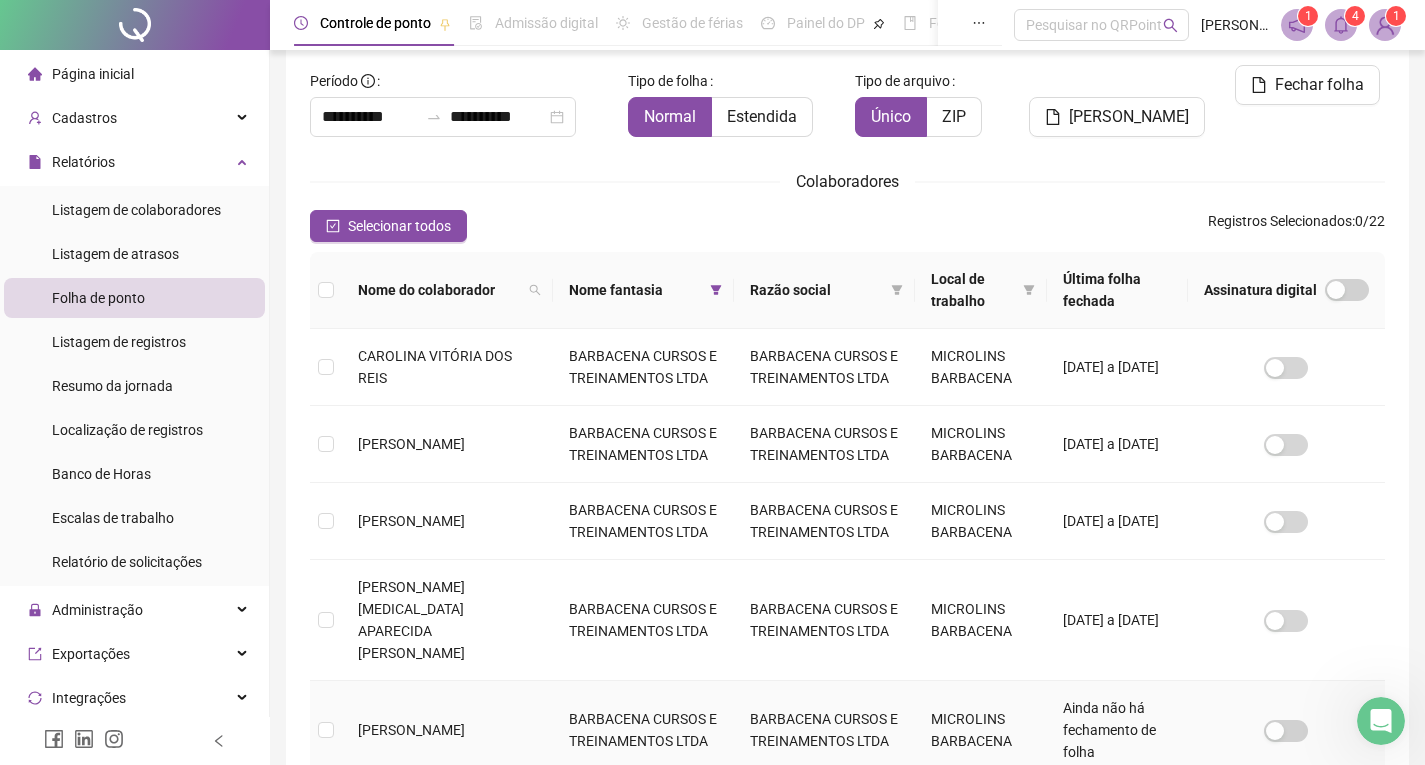 scroll, scrollTop: 0, scrollLeft: 0, axis: both 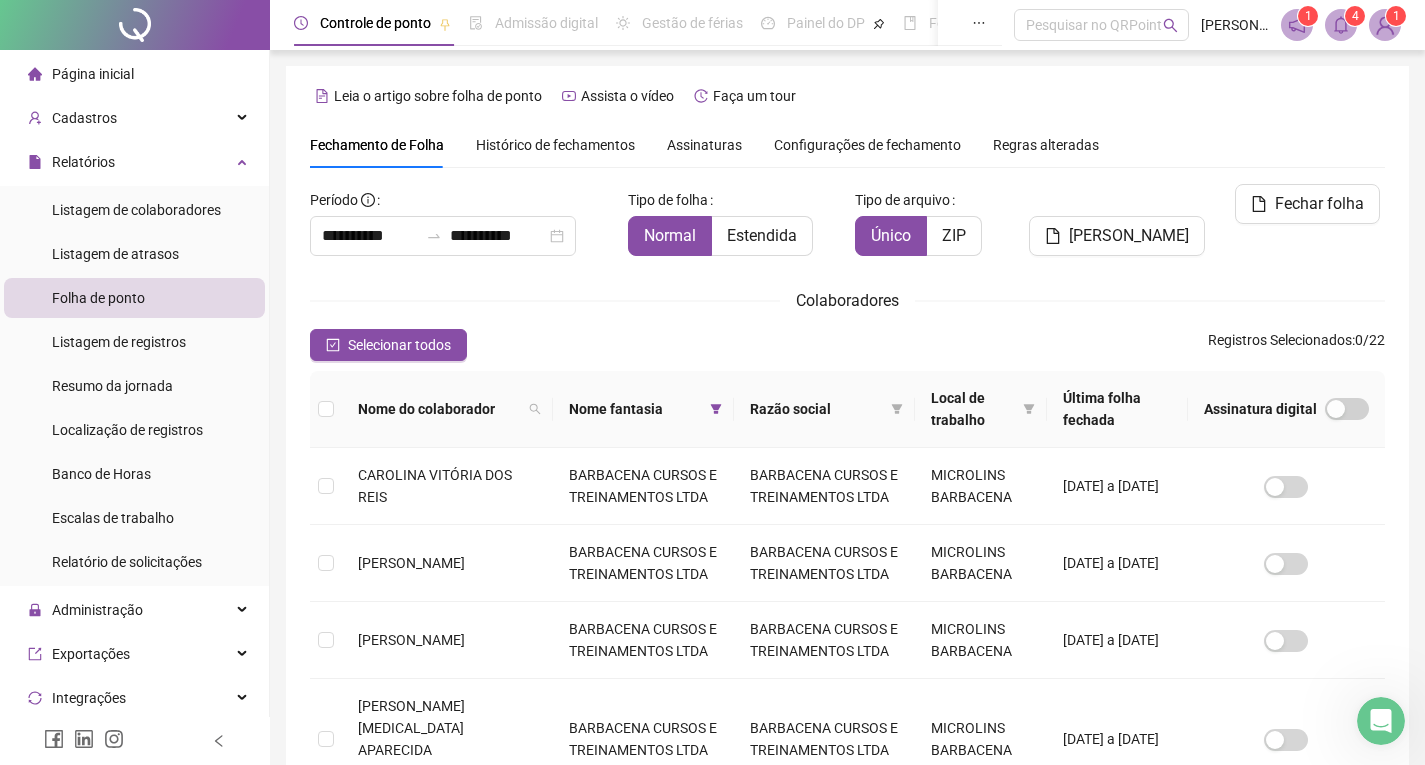 click at bounding box center (326, 409) 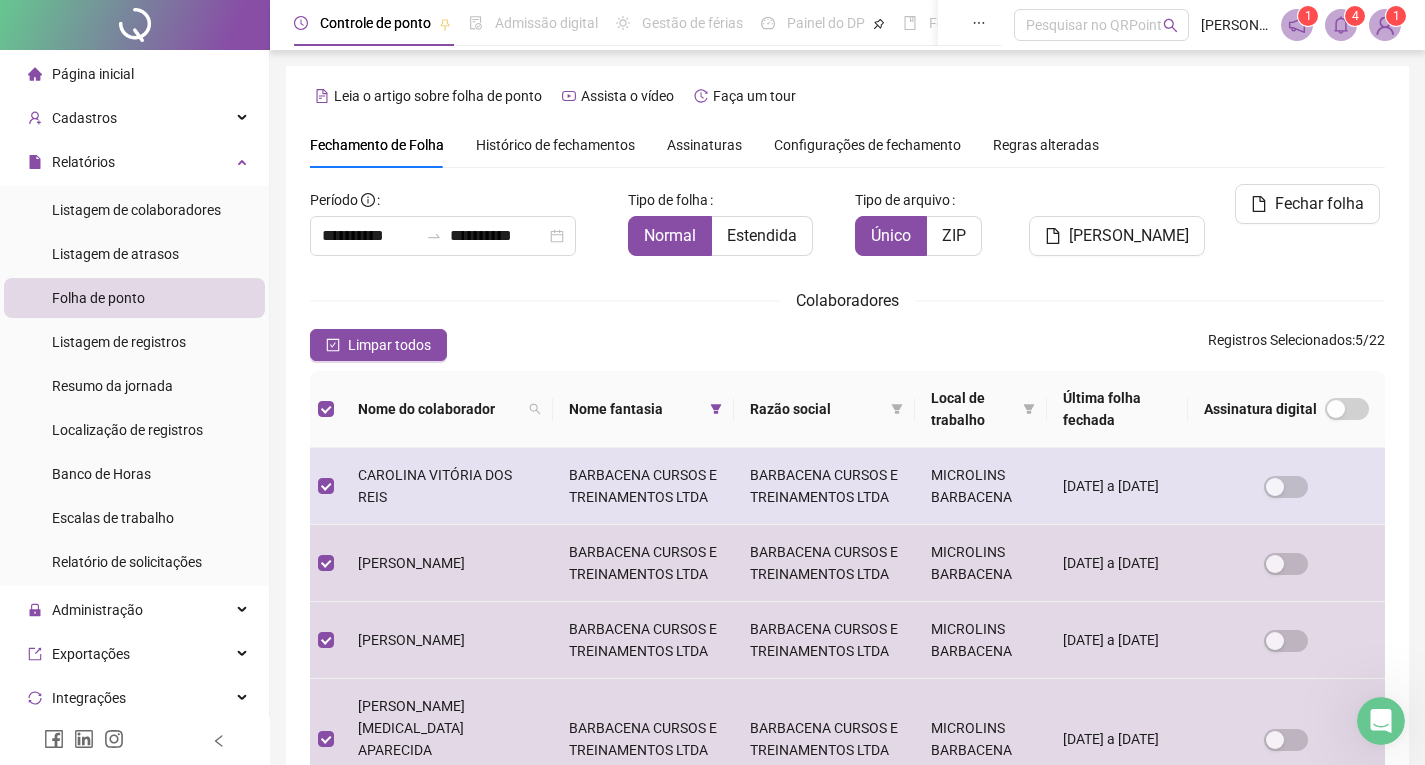 scroll, scrollTop: 27, scrollLeft: 0, axis: vertical 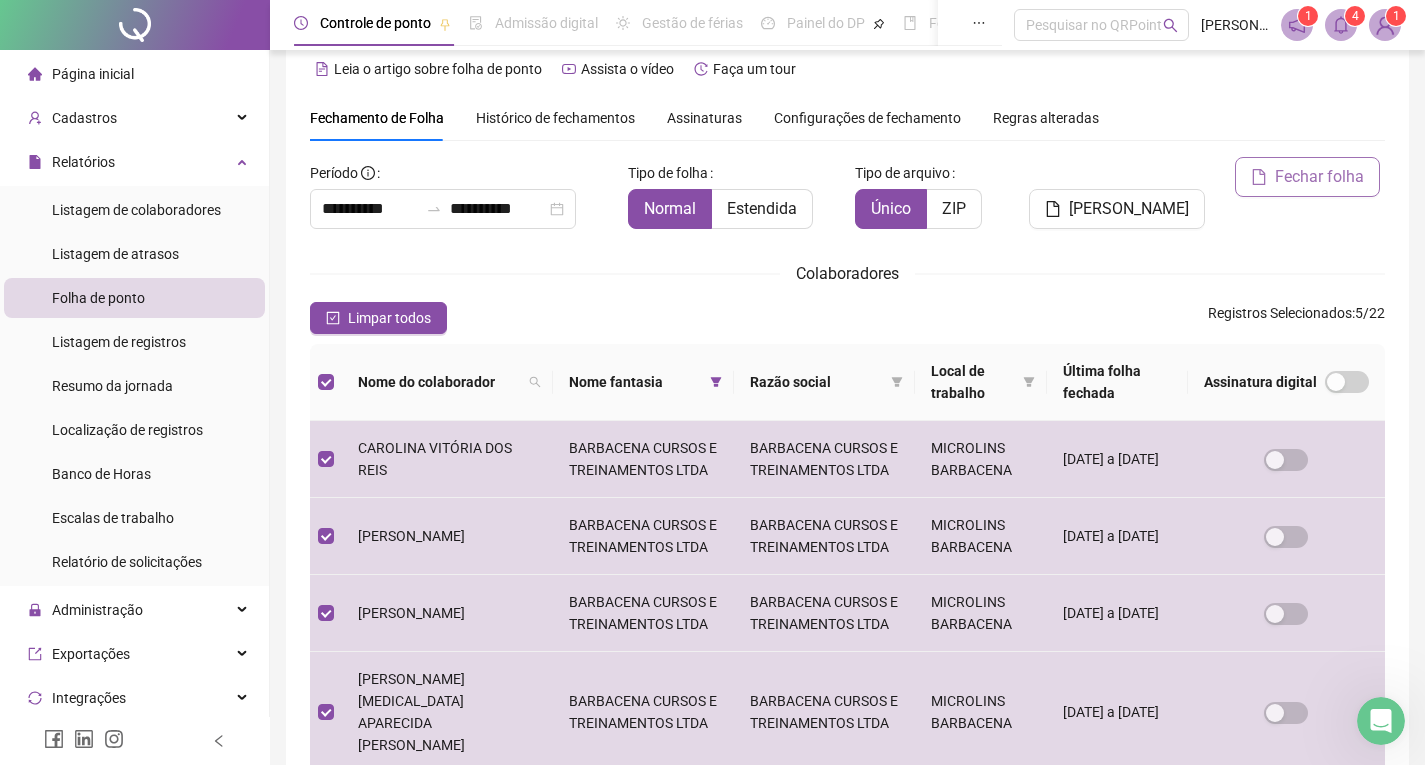 click 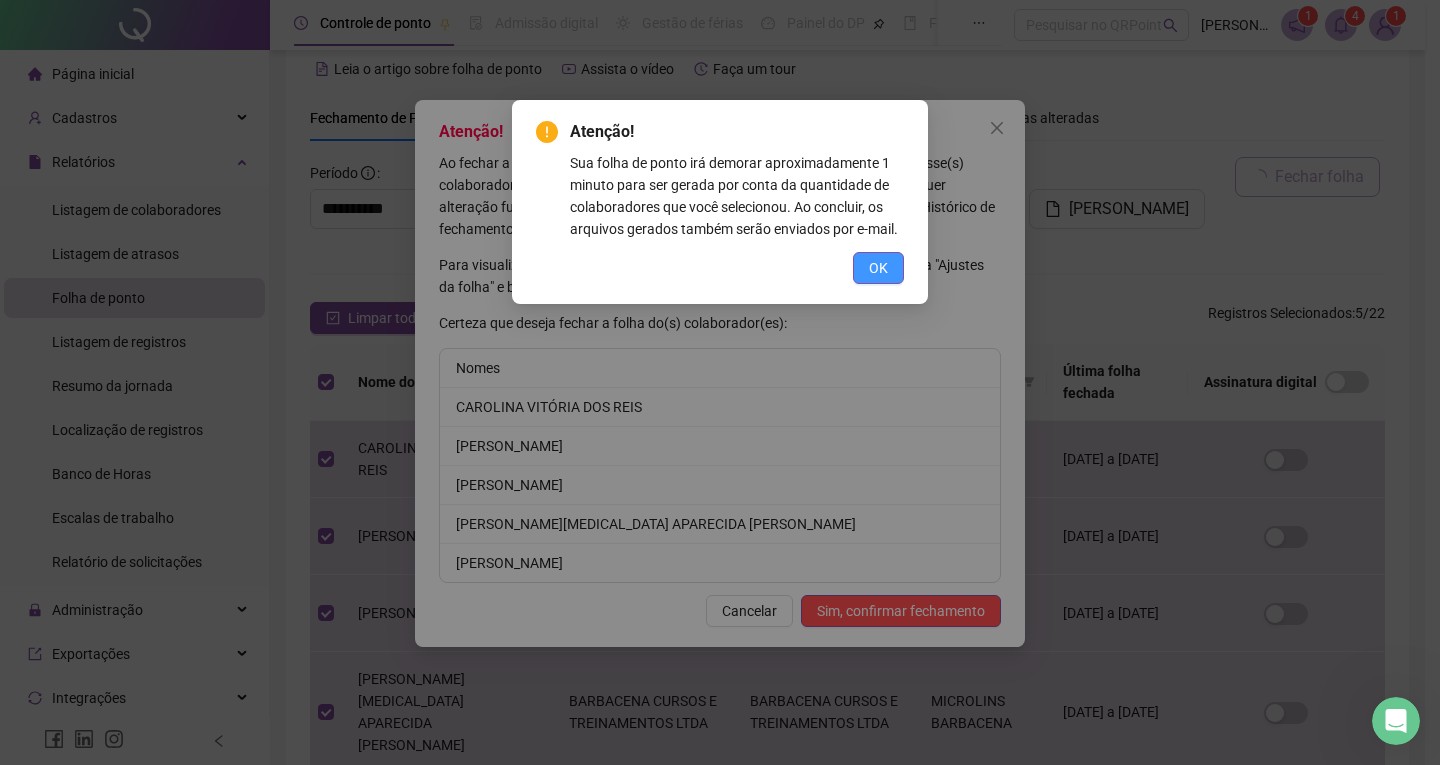 click on "OK" at bounding box center [878, 268] 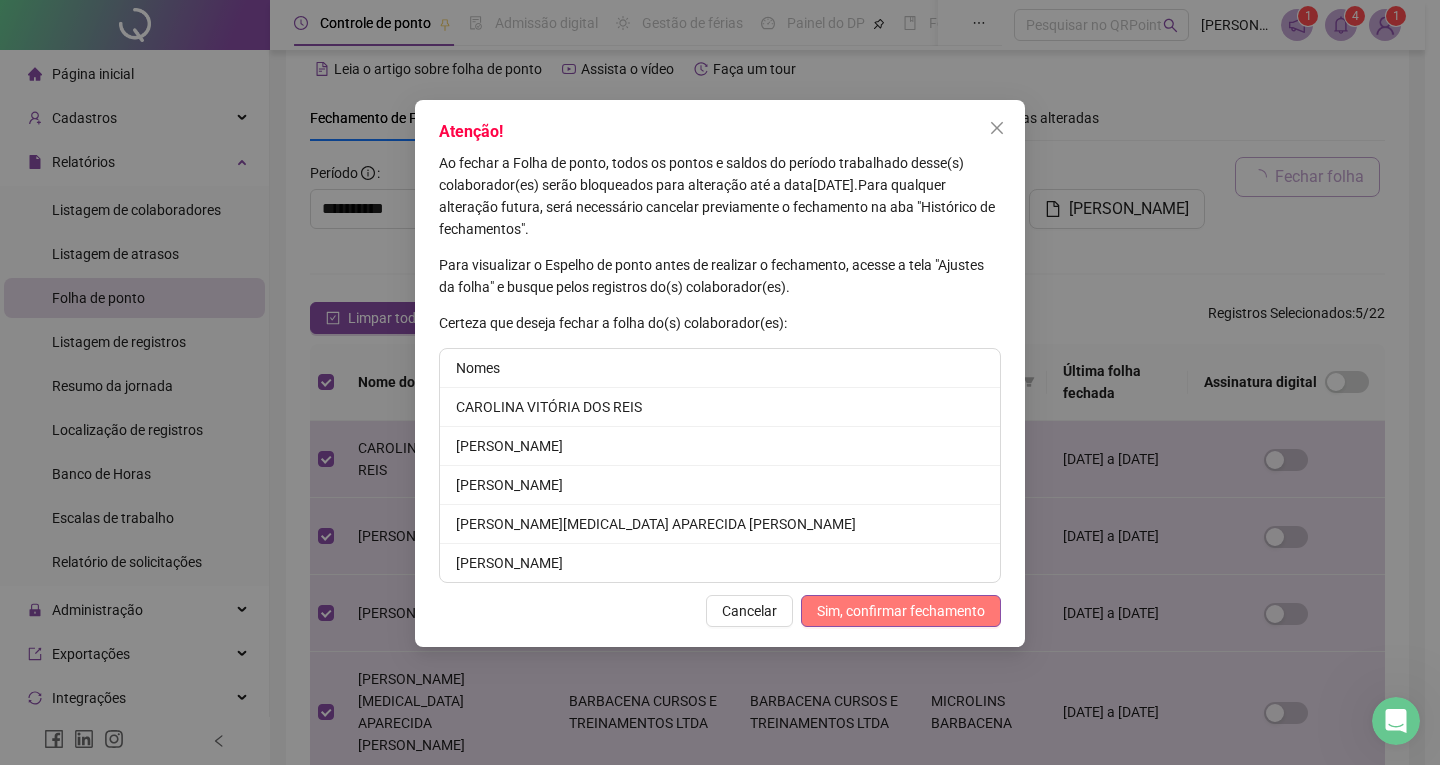 click on "Sim, confirmar fechamento" at bounding box center (901, 611) 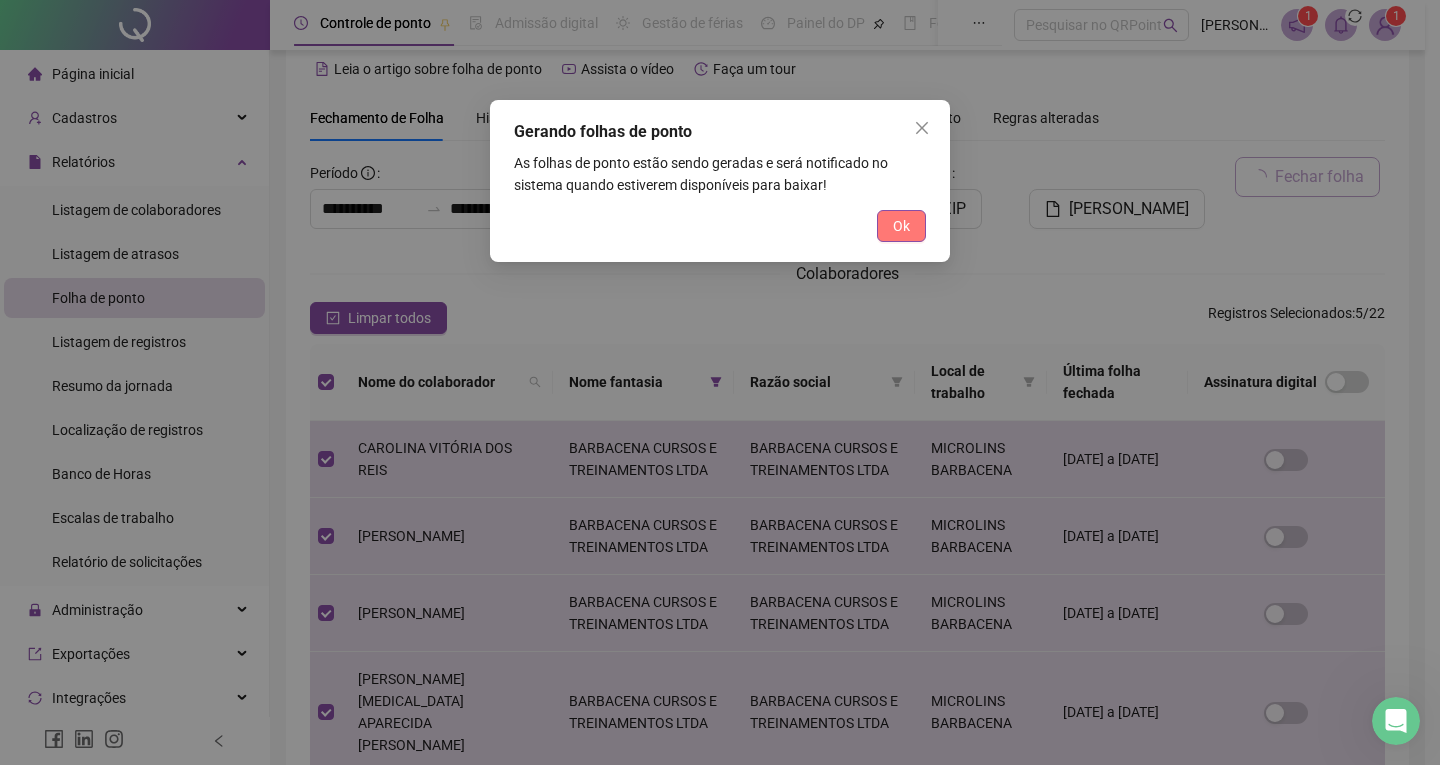 click on "Ok" at bounding box center [901, 226] 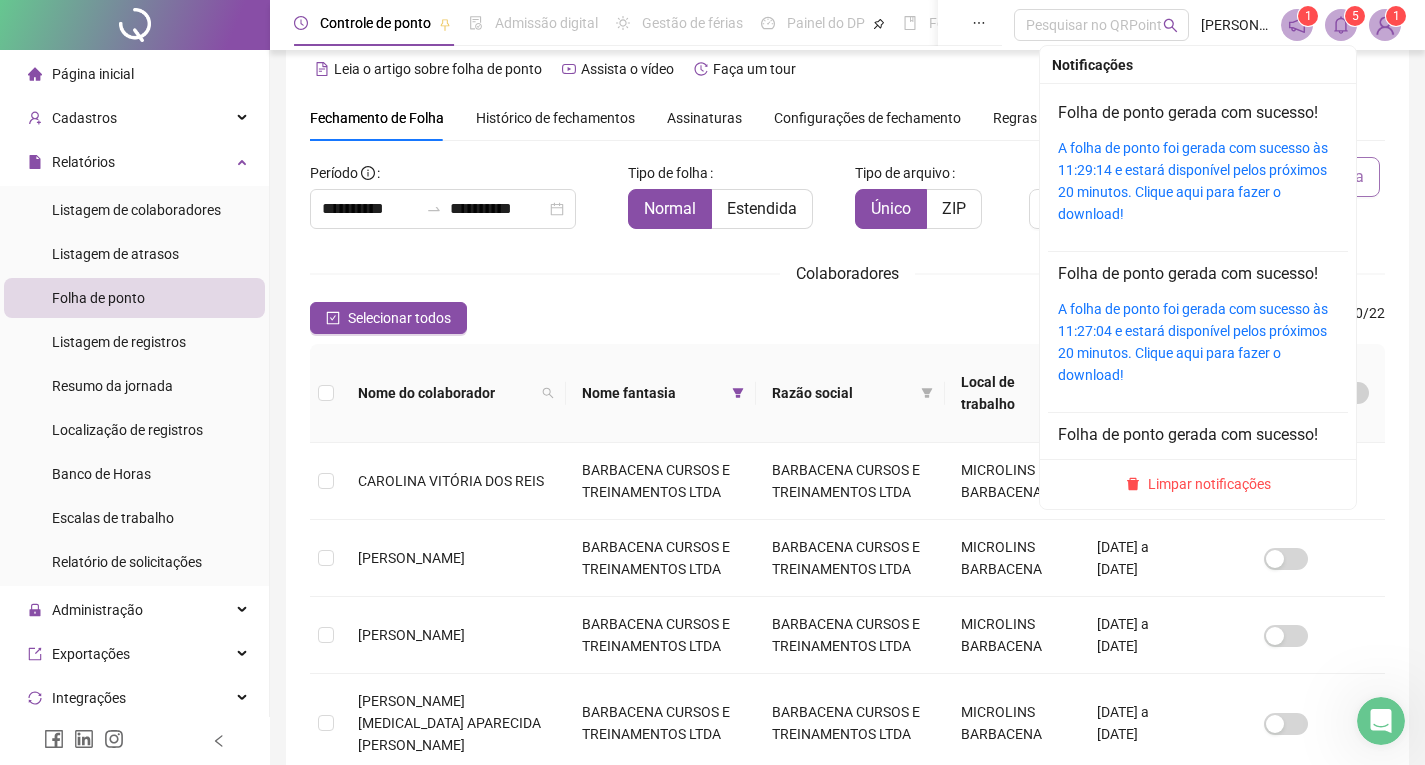 click at bounding box center (1341, 25) 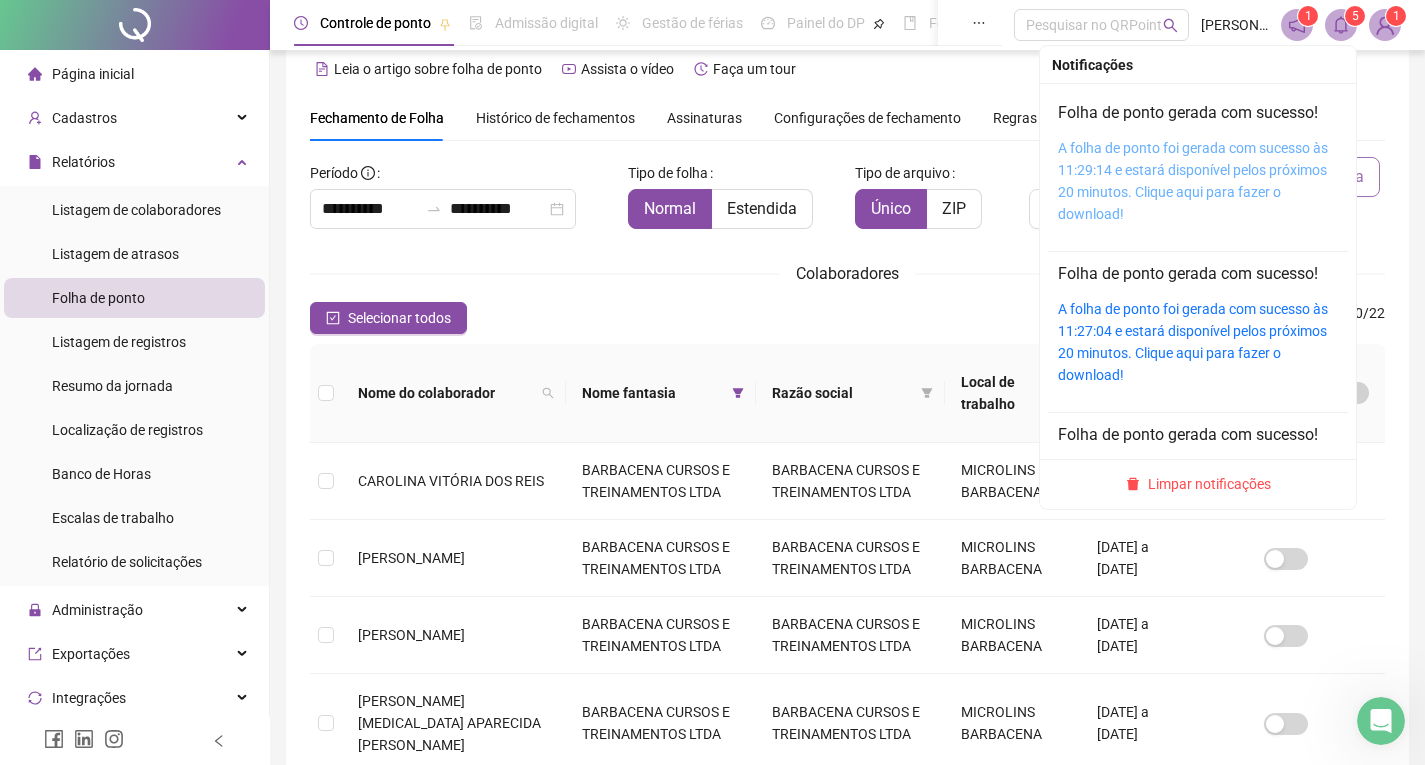 click on "A folha de ponto foi gerada com sucesso às 11:29:14 e estará disponível pelos próximos 20 minutos.
Clique aqui para fazer o download!" at bounding box center [1193, 181] 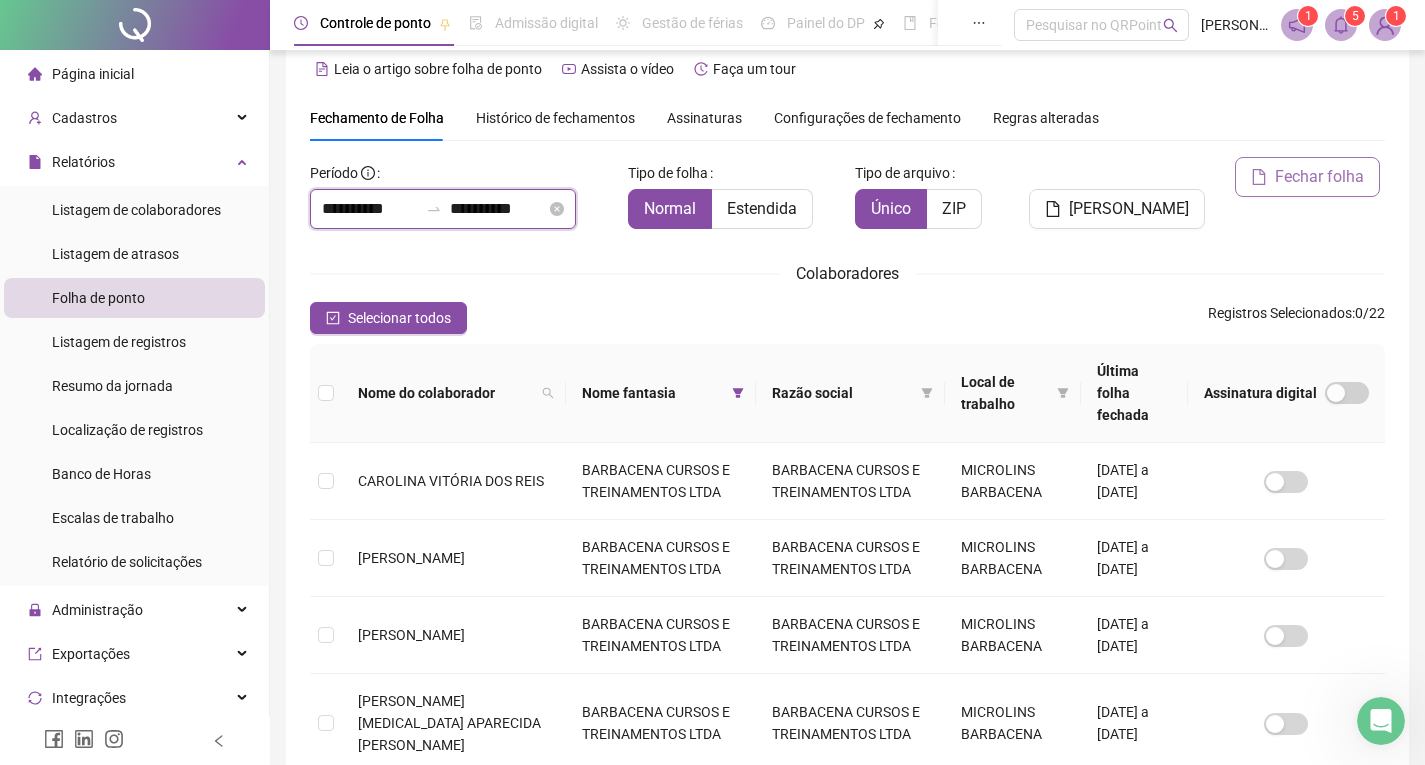 click on "**********" at bounding box center (370, 209) 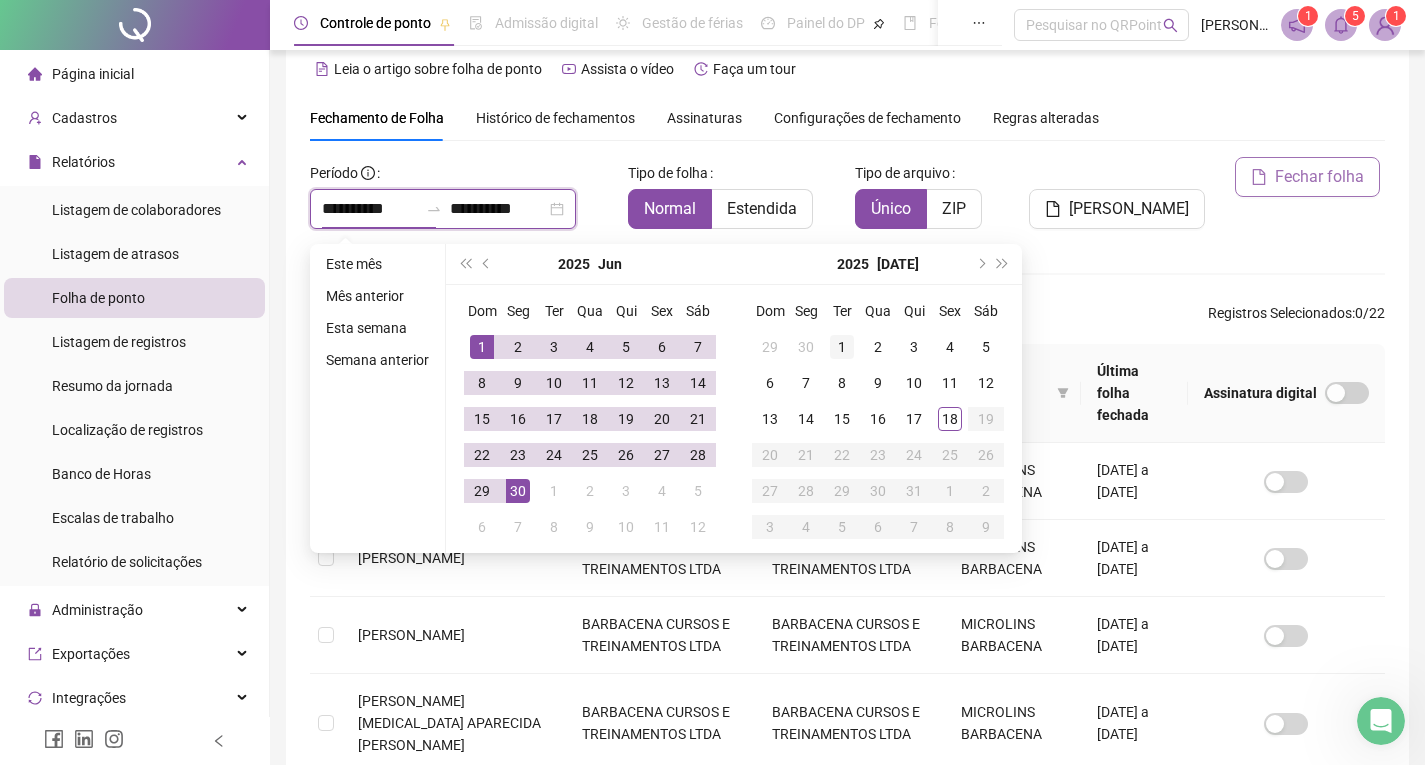 type on "**********" 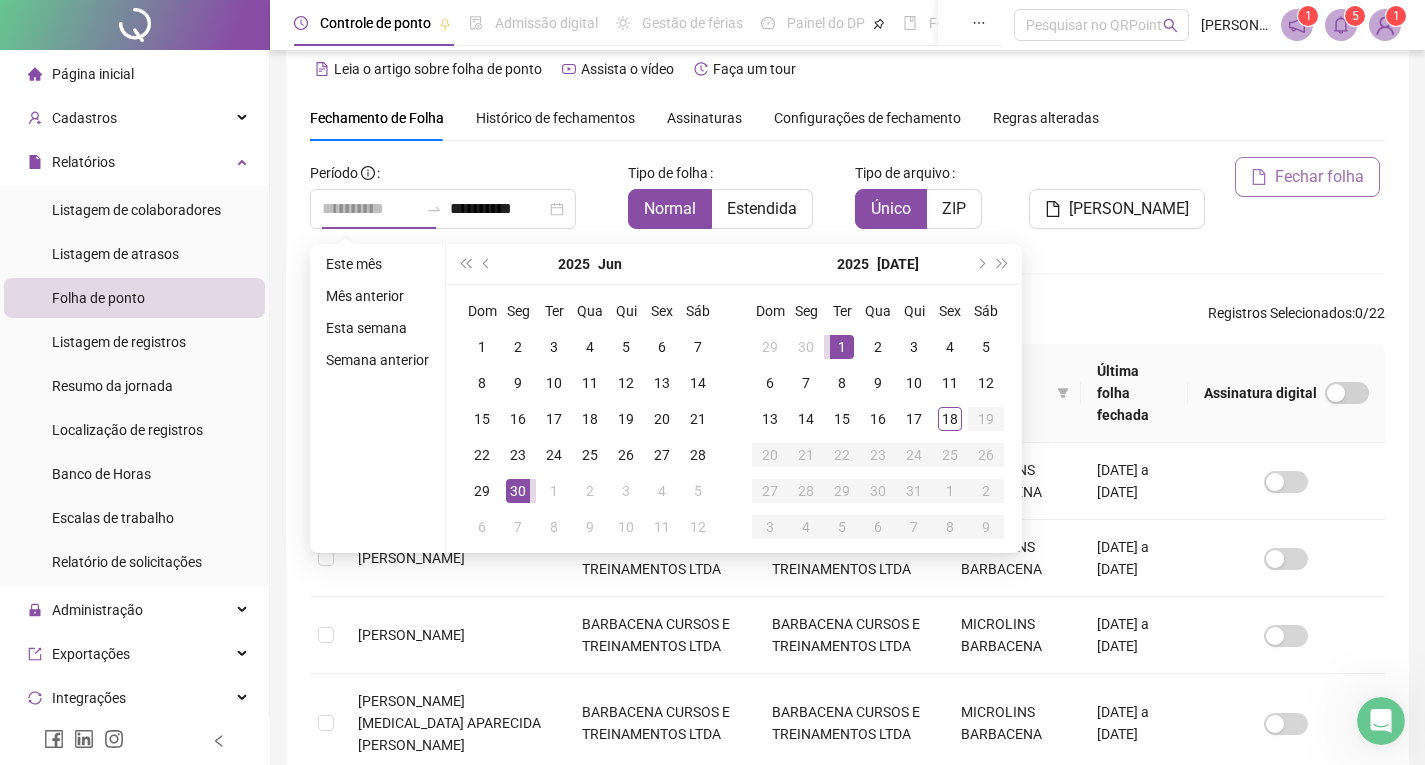 click on "1" at bounding box center [842, 347] 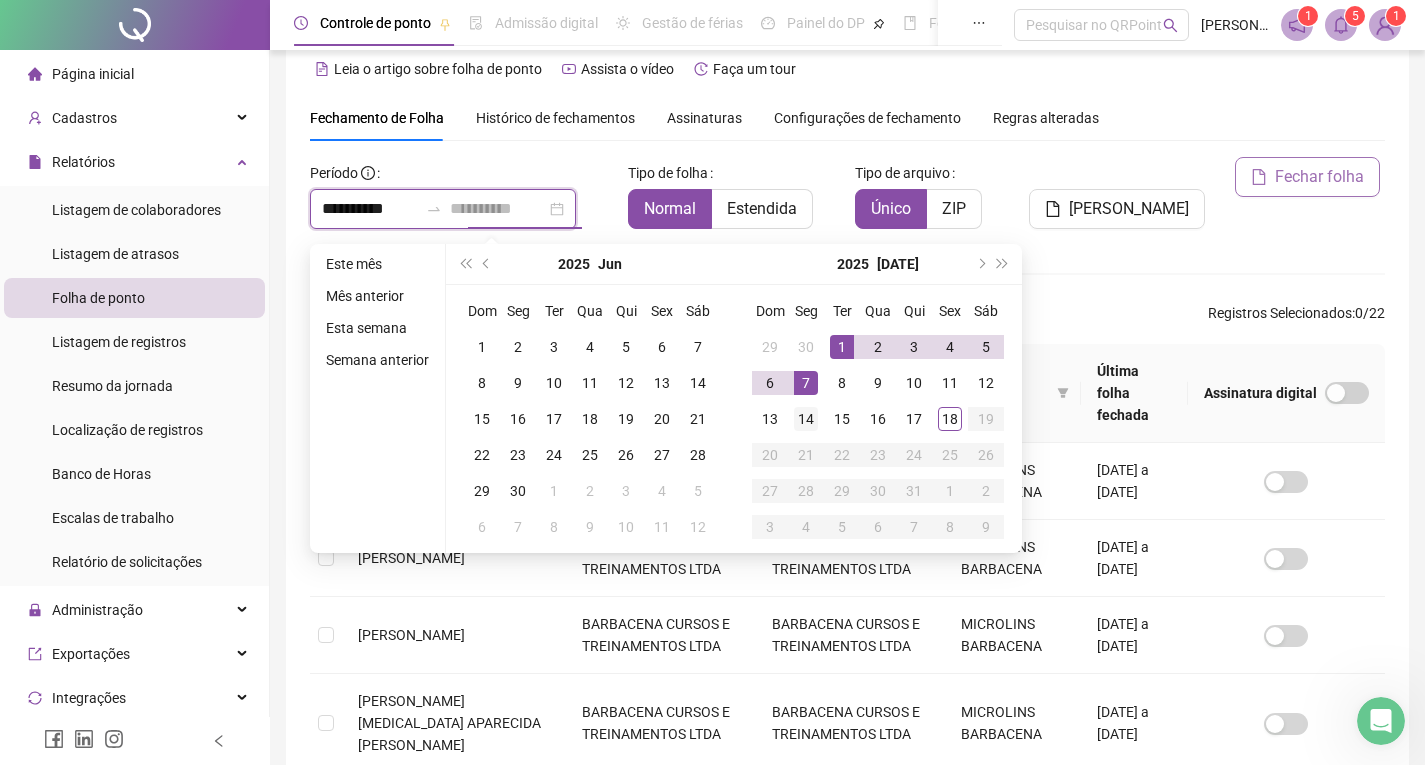 type on "**********" 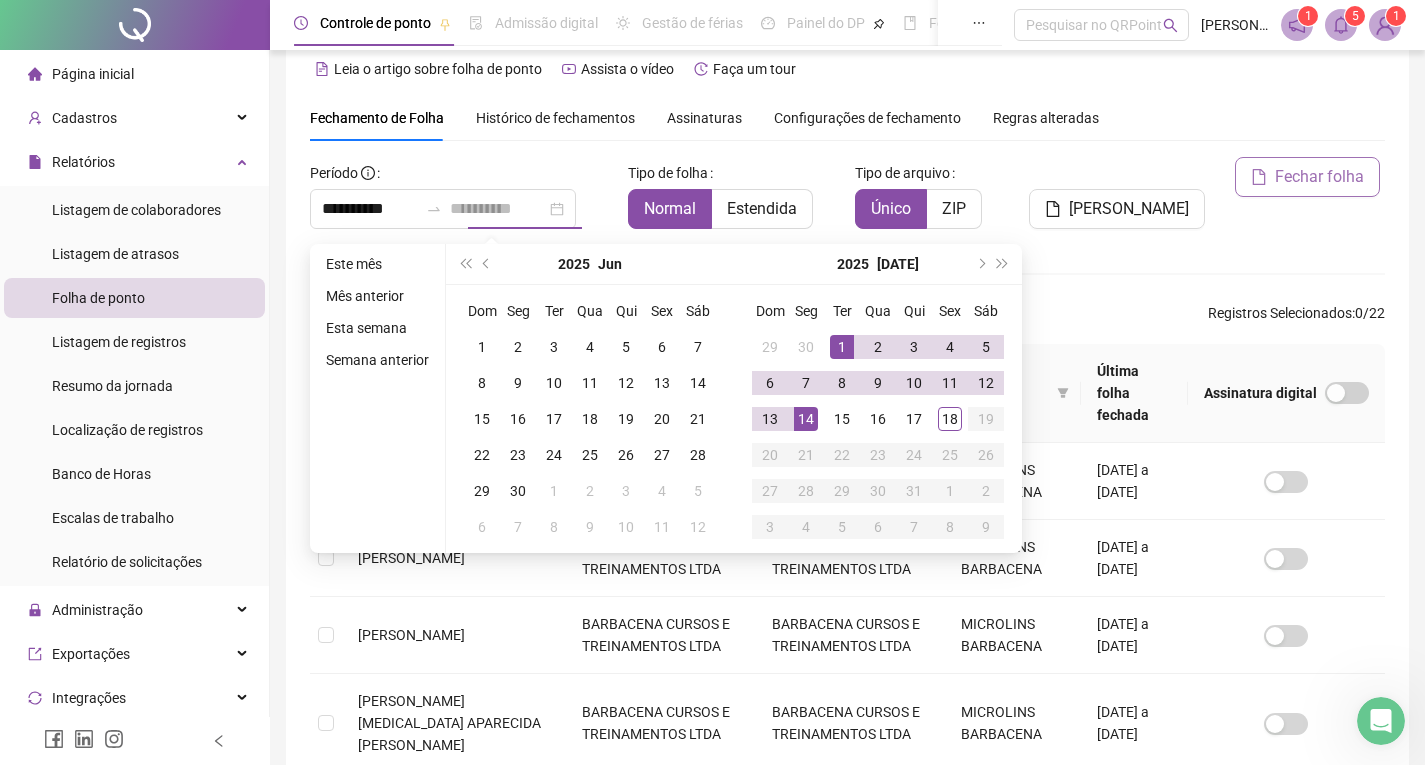 click on "14" at bounding box center (806, 419) 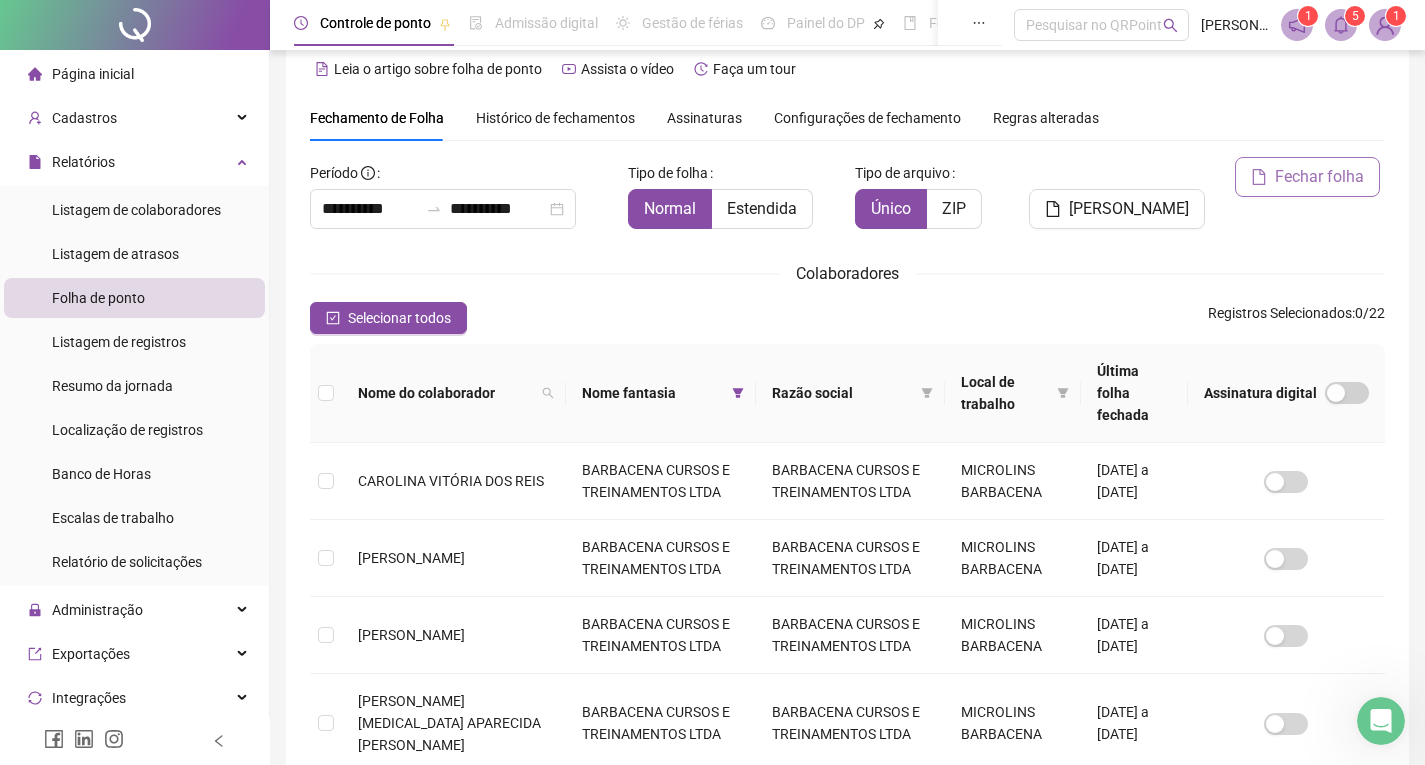 click on "Colaboradores" at bounding box center [847, 273] 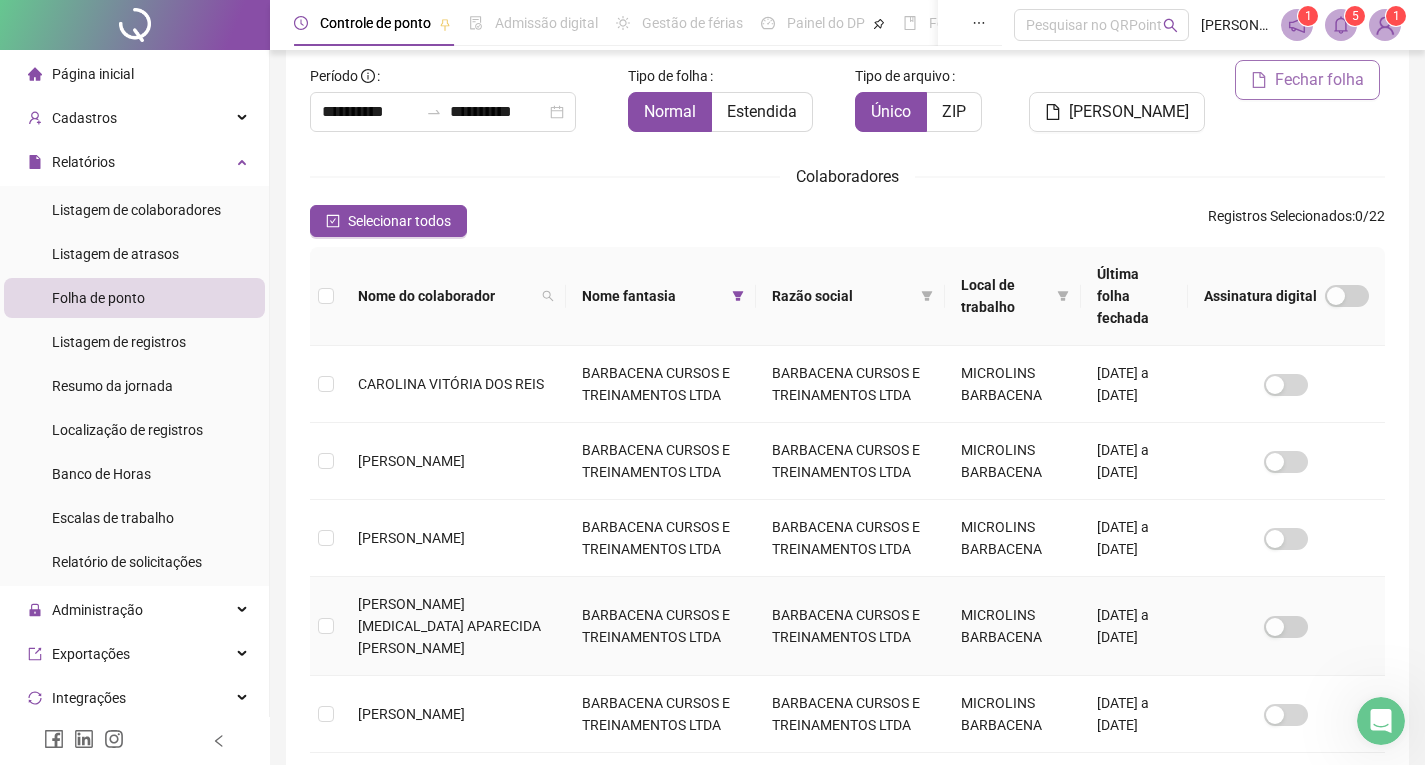 scroll, scrollTop: 264, scrollLeft: 0, axis: vertical 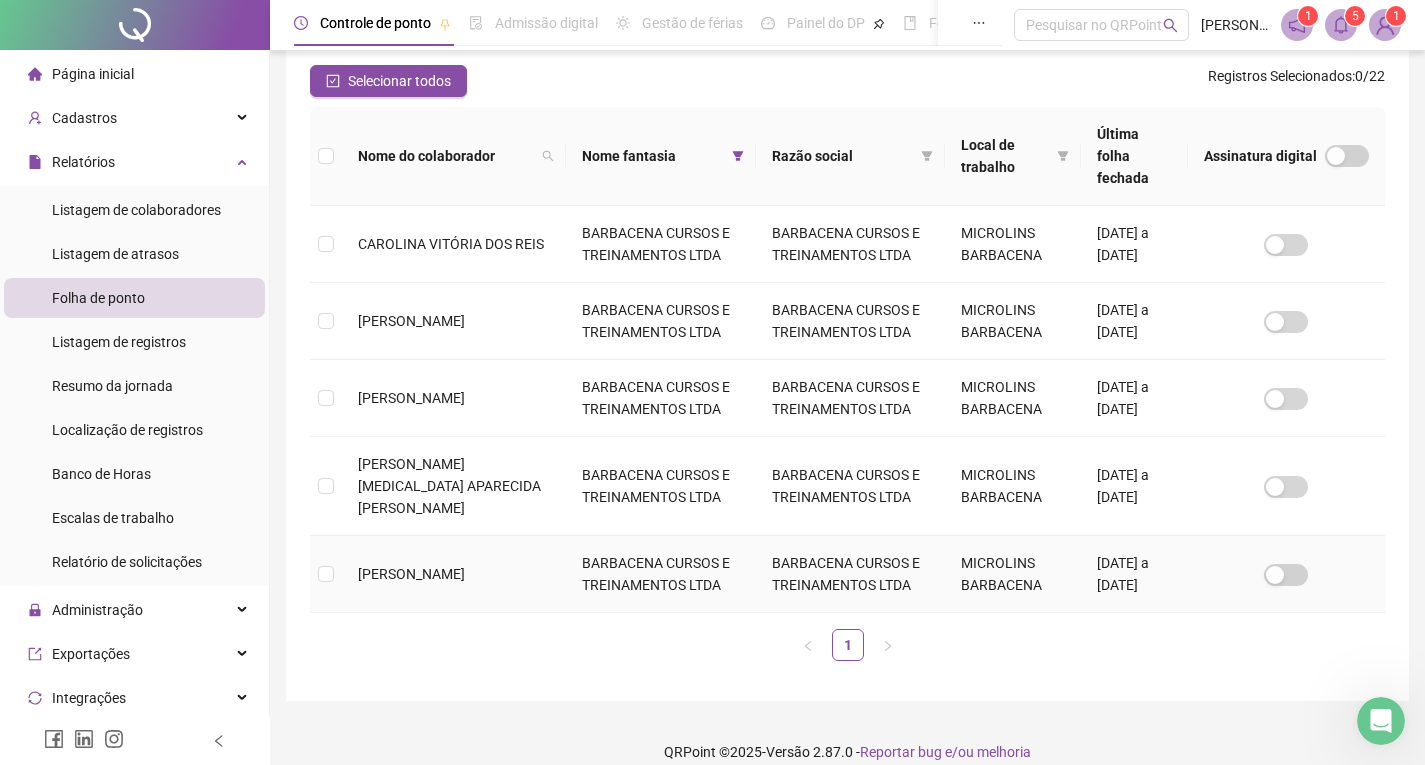 click at bounding box center (326, 574) 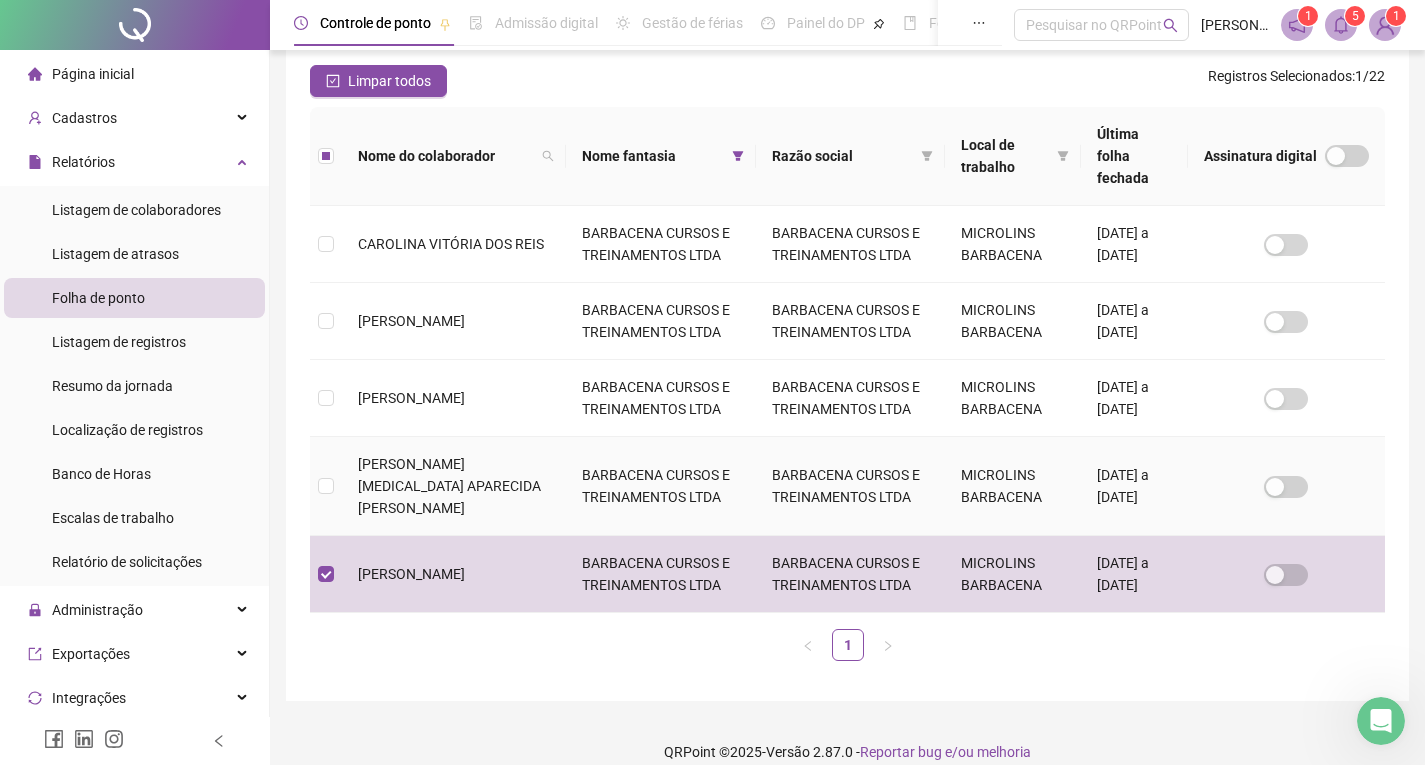 scroll, scrollTop: 0, scrollLeft: 0, axis: both 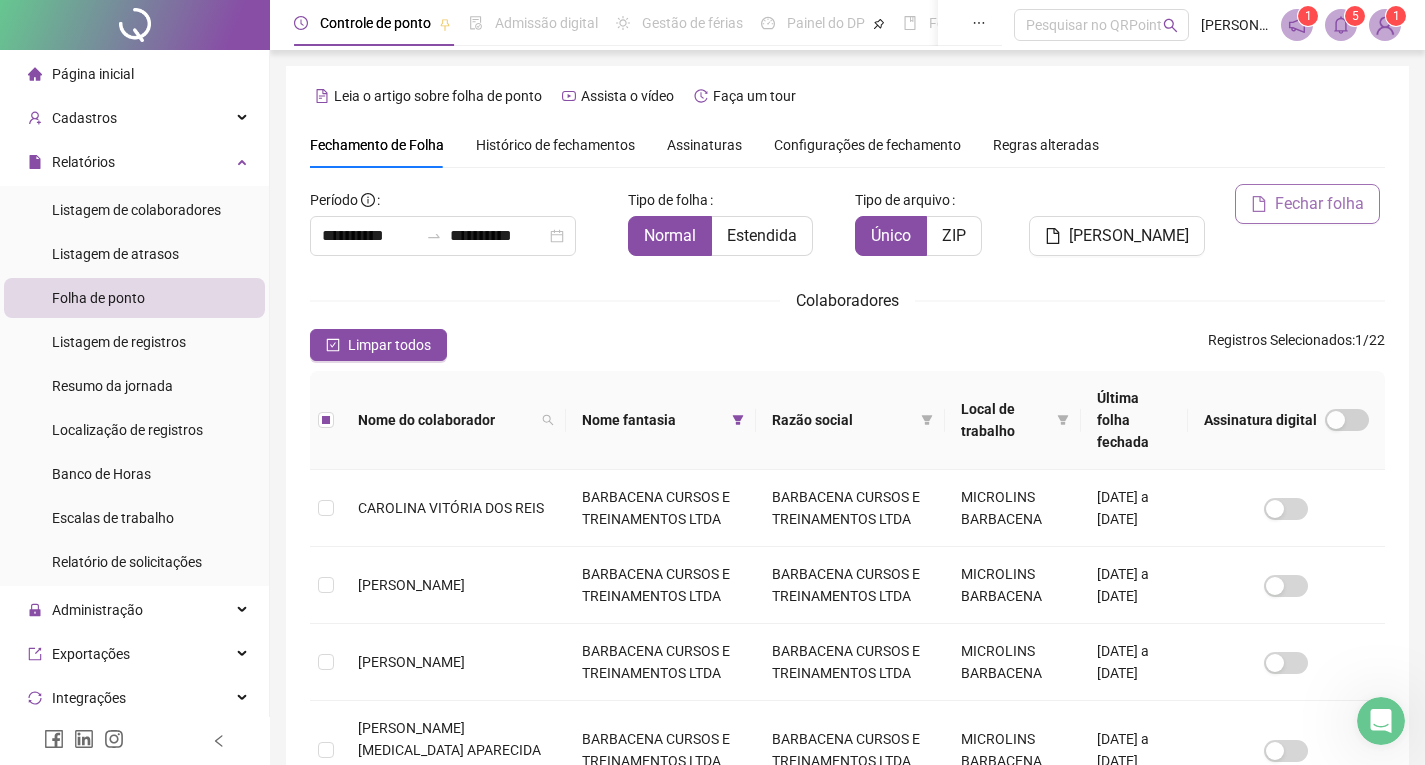 click on "Fechar folha" at bounding box center (1319, 204) 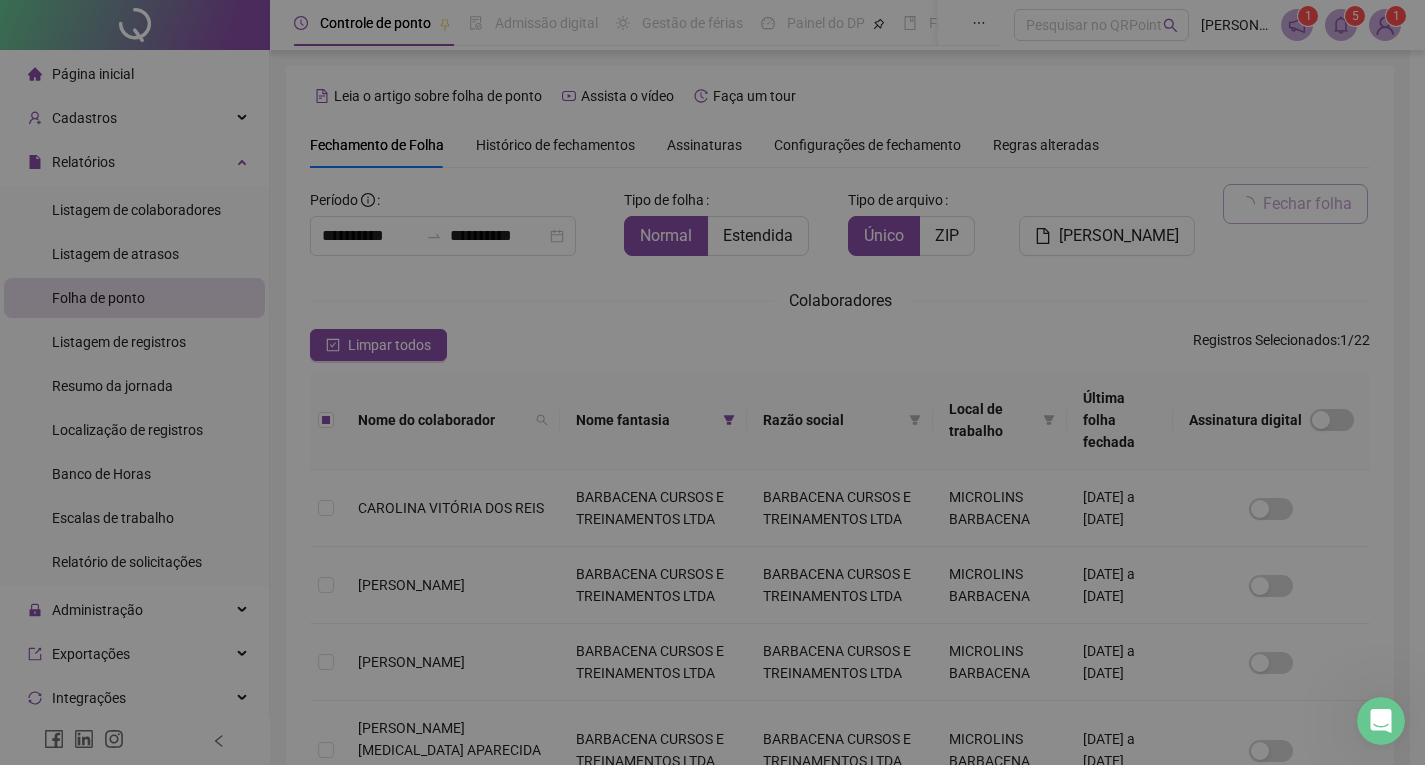 scroll, scrollTop: 27, scrollLeft: 0, axis: vertical 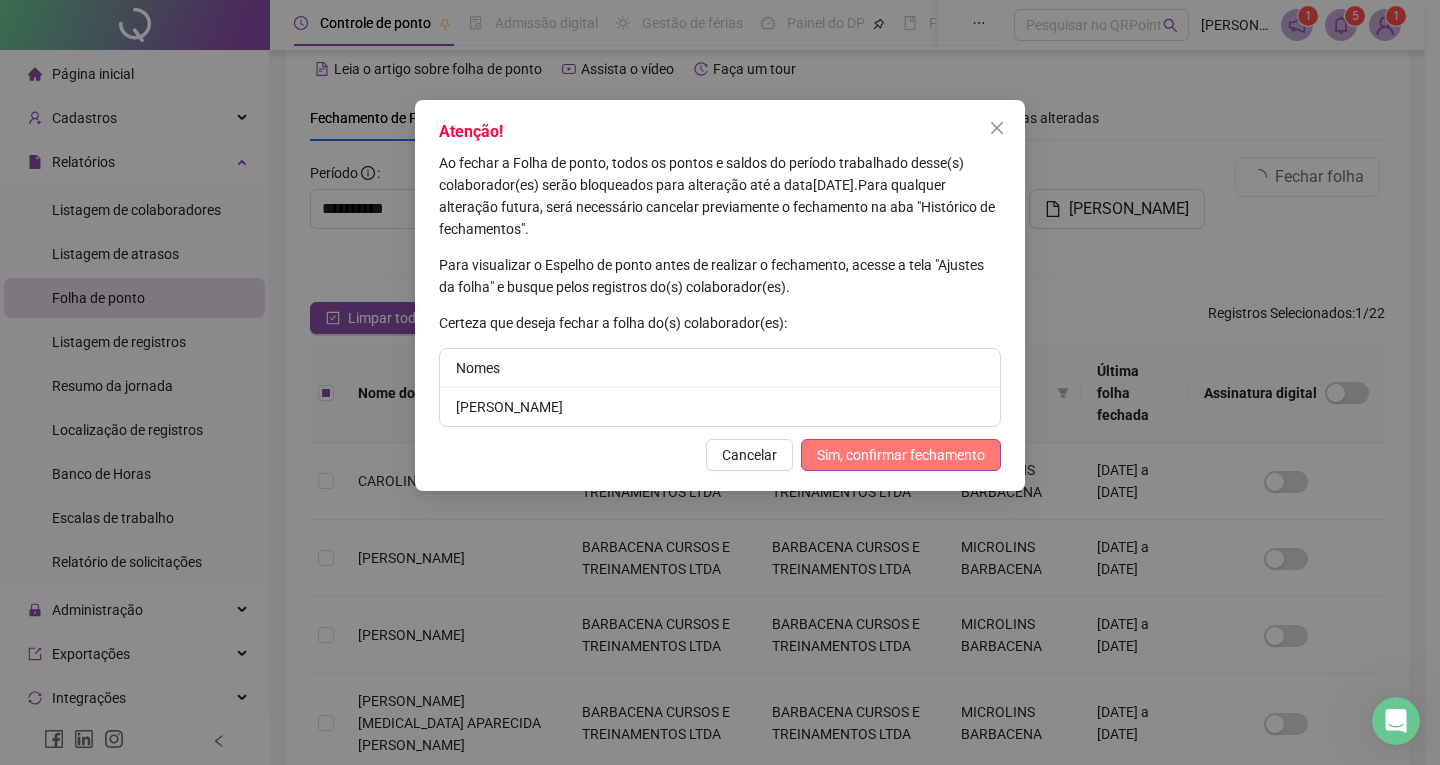 click on "Sim, confirmar fechamento" at bounding box center (901, 455) 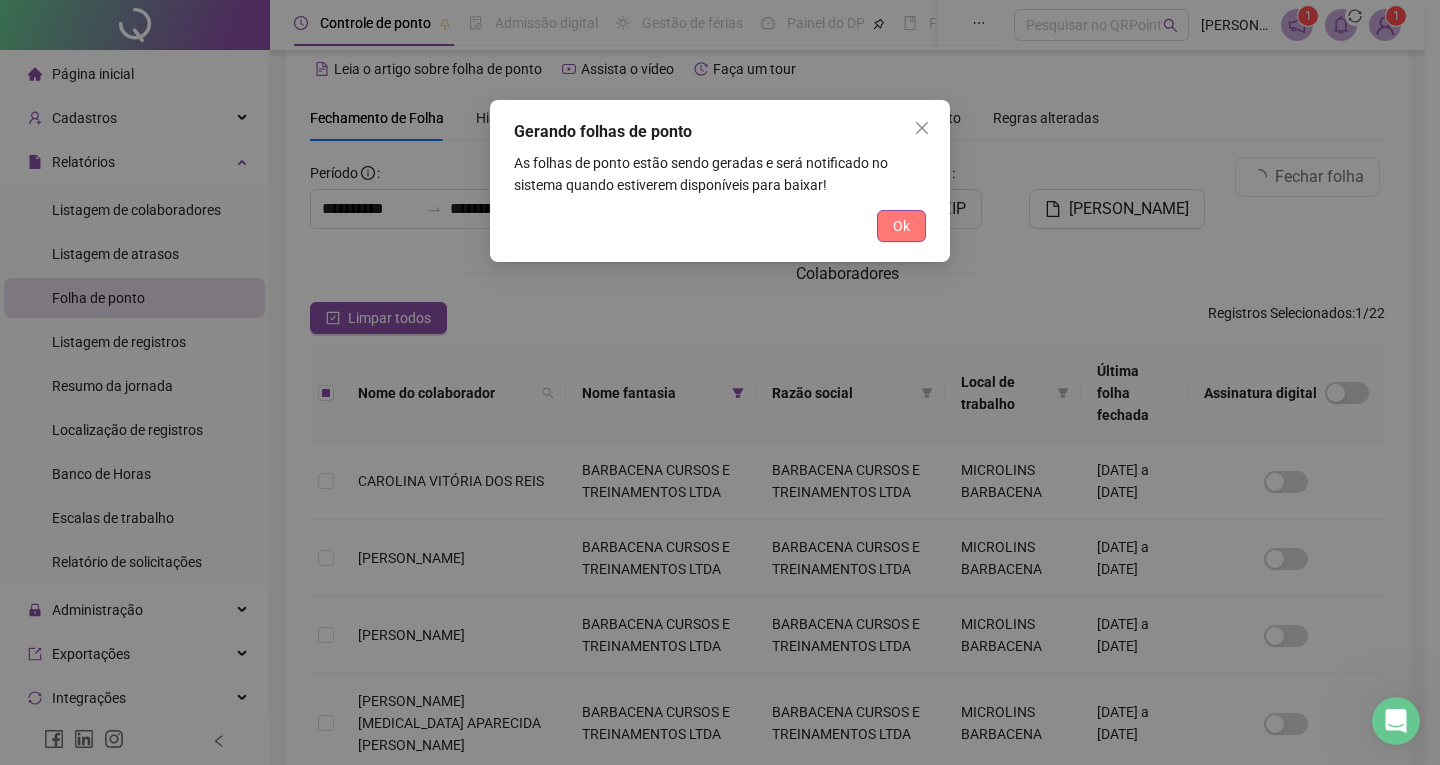 click on "Ok" at bounding box center [901, 226] 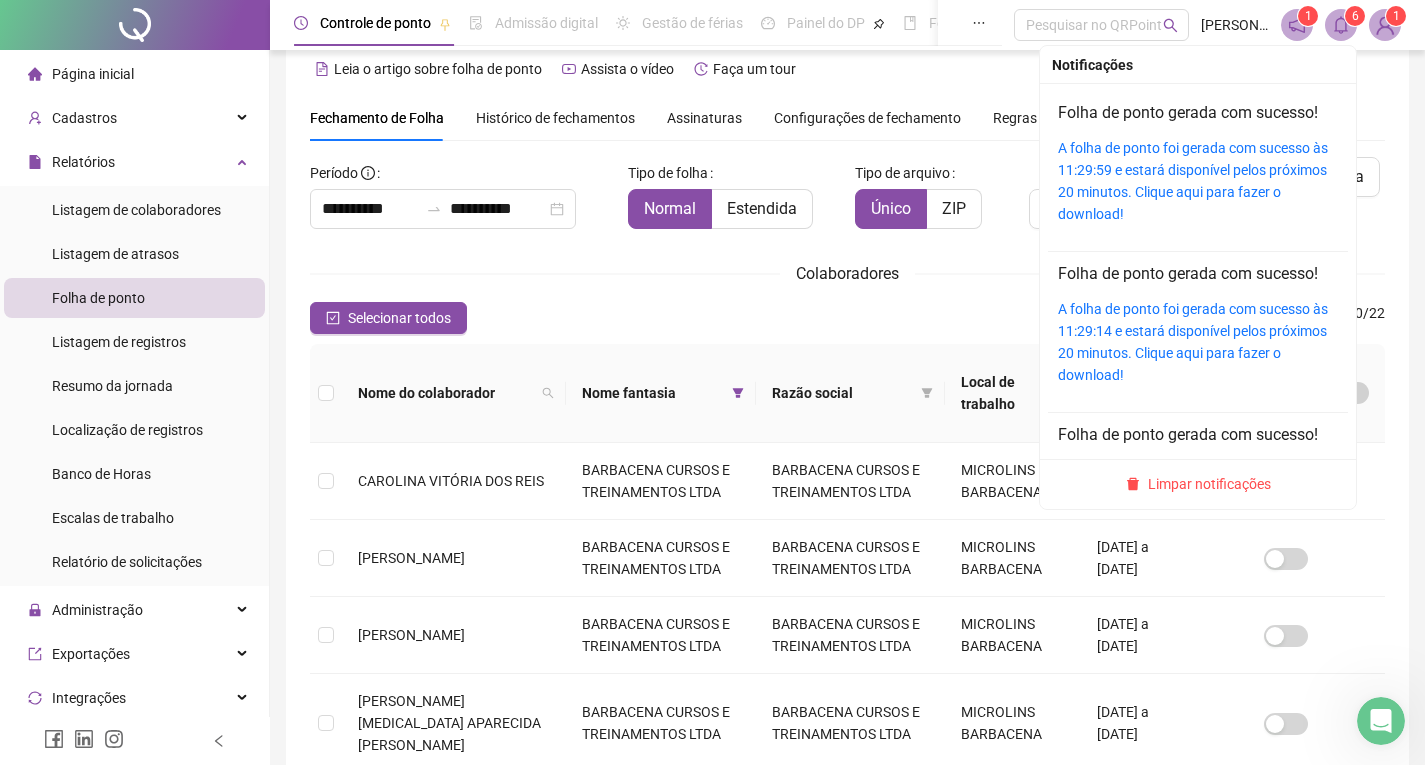 click at bounding box center (1341, 25) 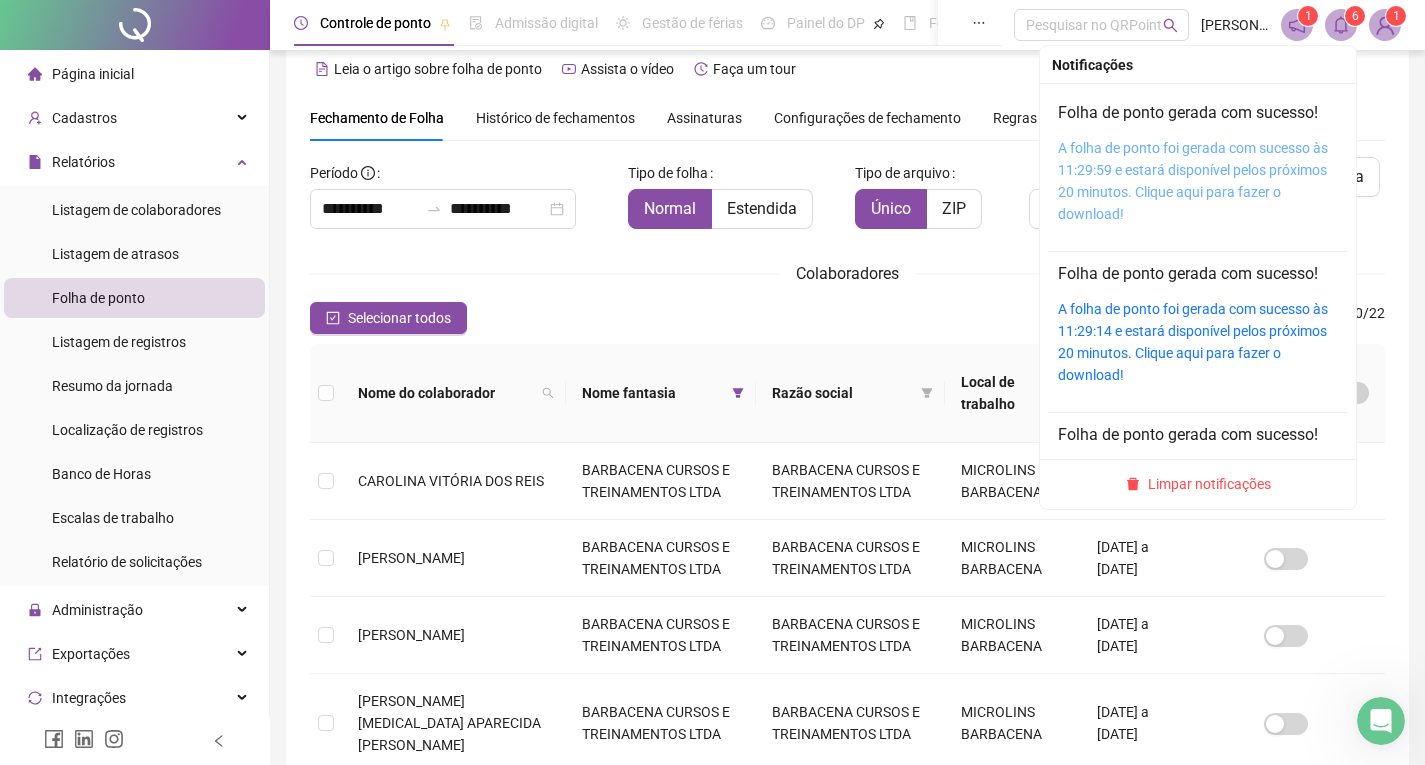 click on "A folha de ponto foi gerada com sucesso às 11:29:59 e estará disponível pelos próximos 20 minutos.
Clique aqui para fazer o download!" at bounding box center (1193, 181) 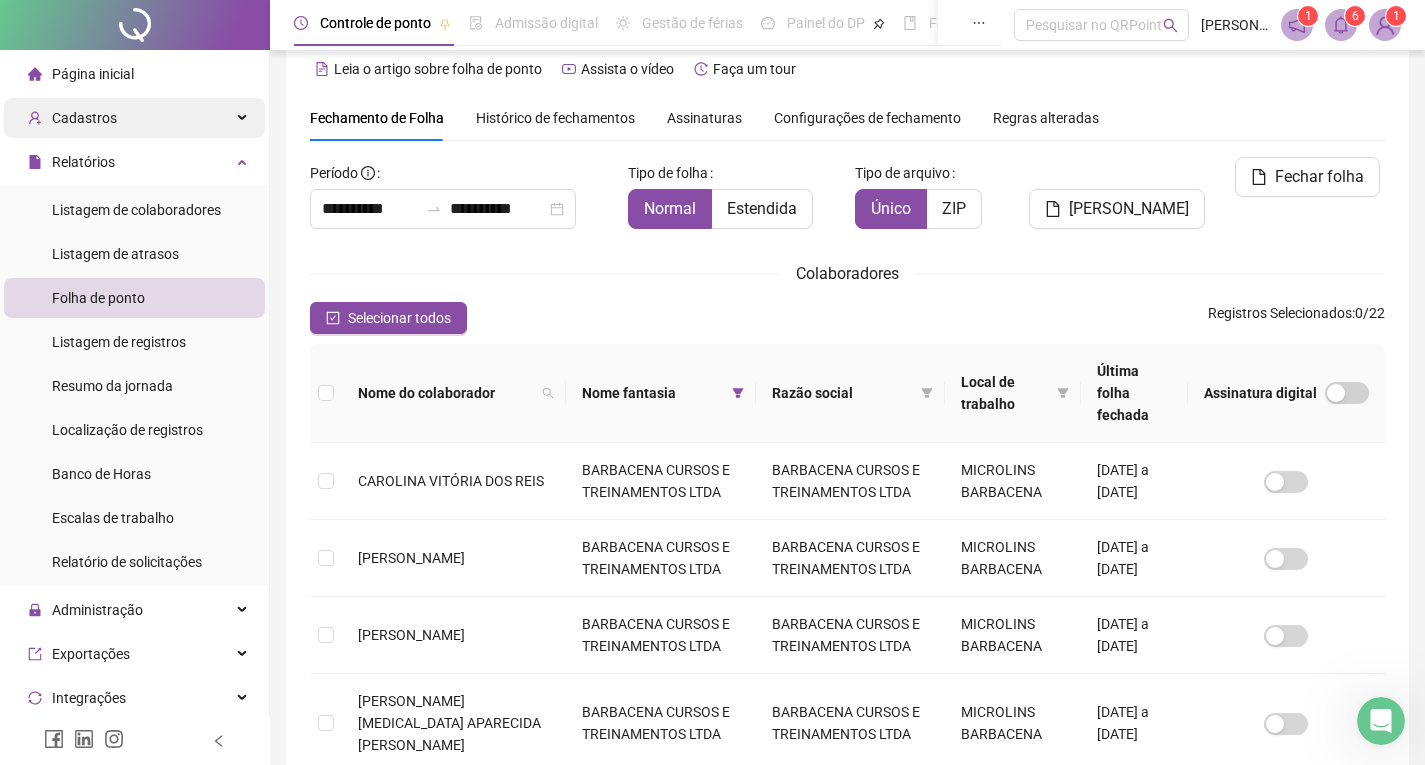 click on "Cadastros" at bounding box center (134, 118) 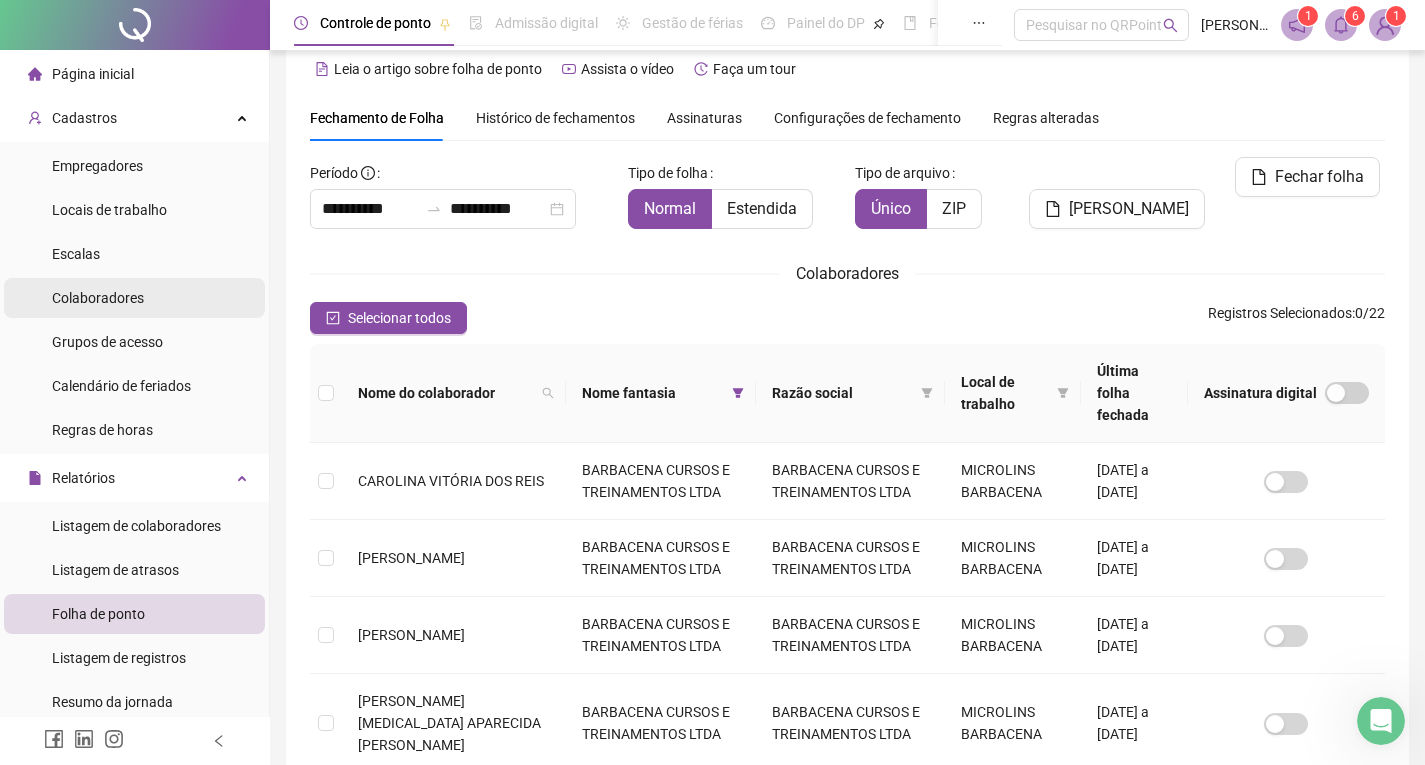click on "Colaboradores" at bounding box center [98, 298] 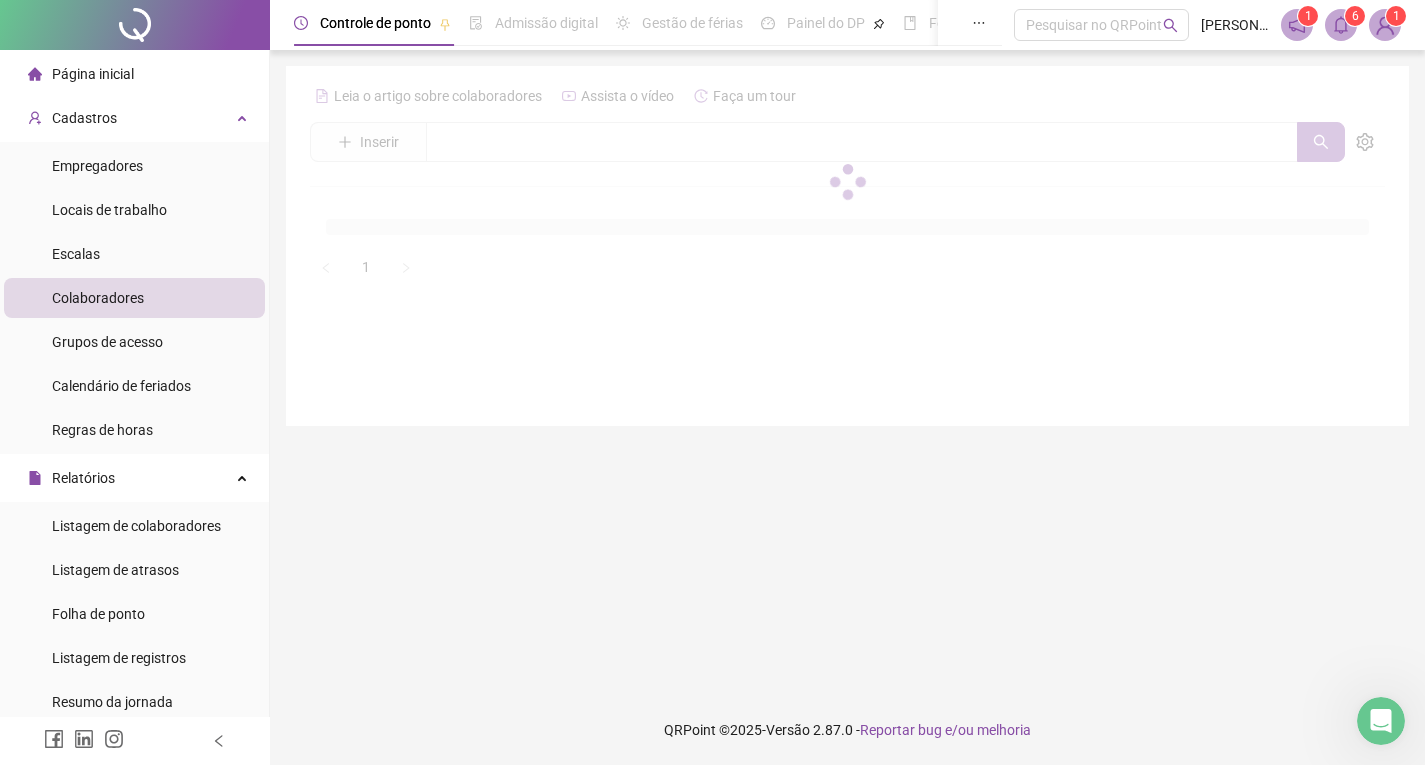 scroll, scrollTop: 0, scrollLeft: 0, axis: both 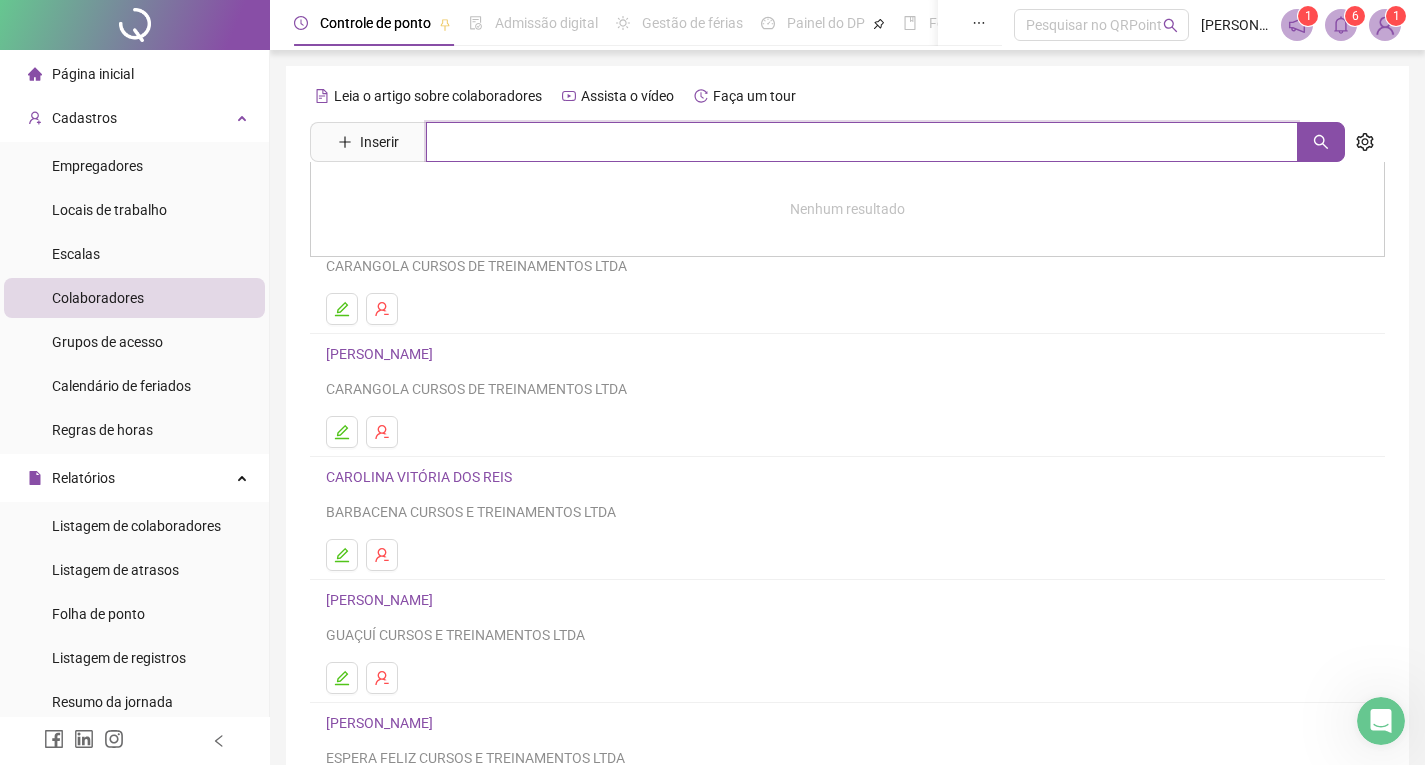 click at bounding box center [862, 142] 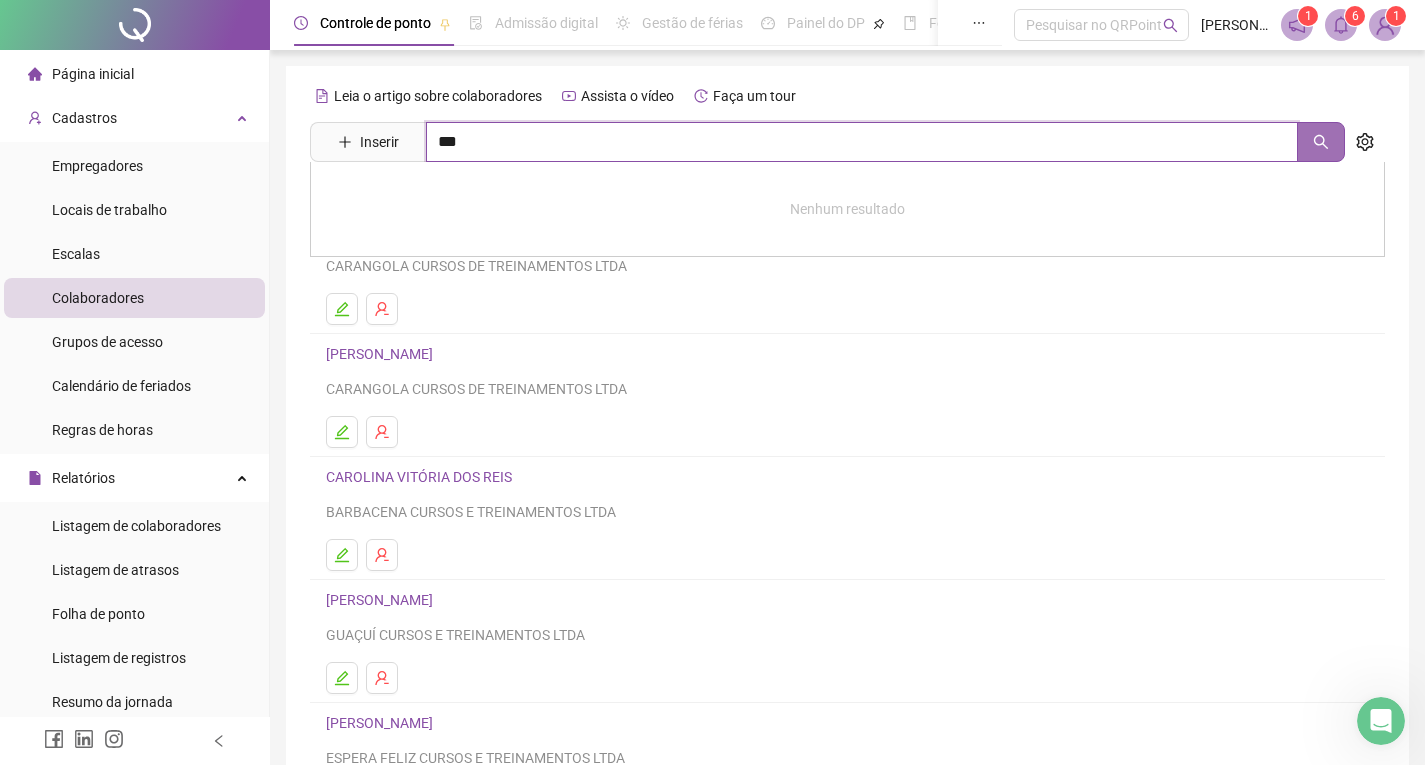 click 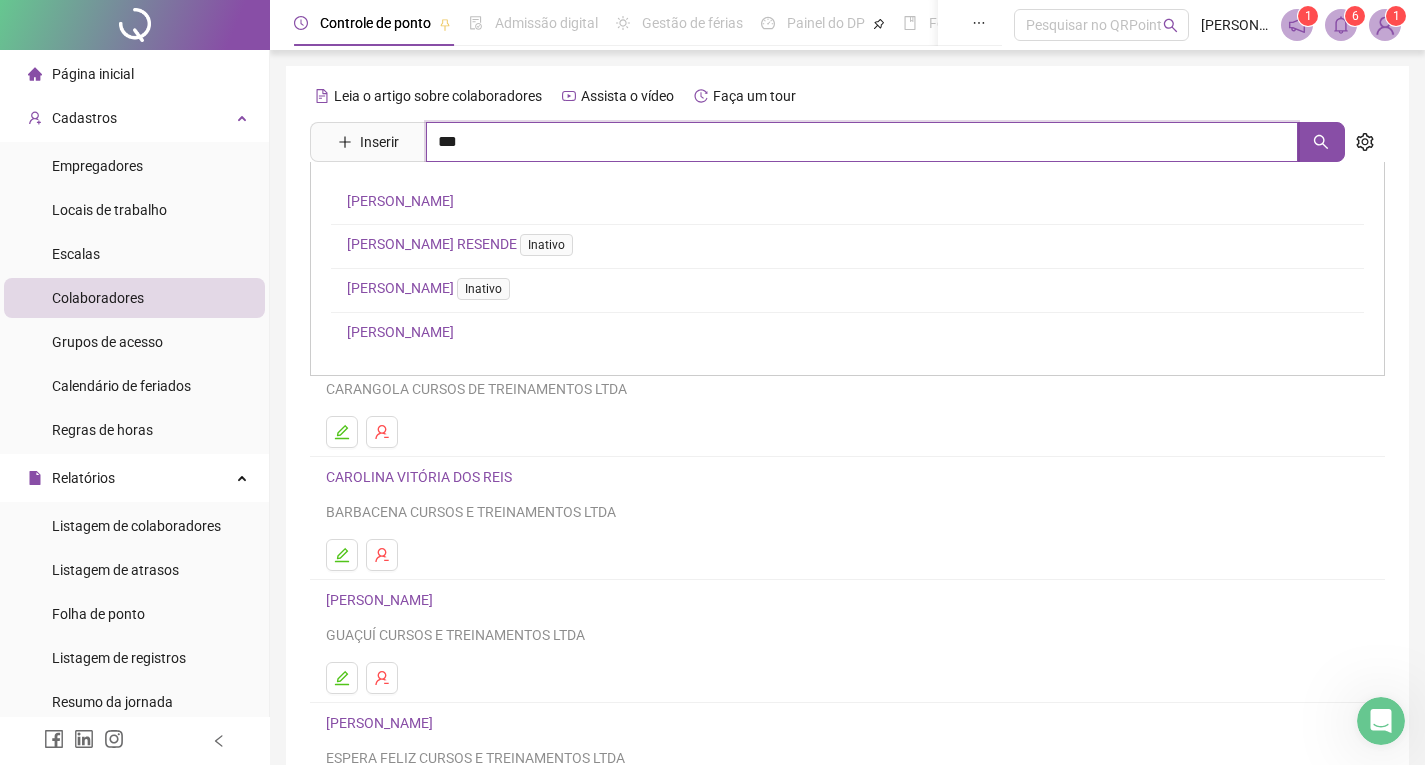 type on "***" 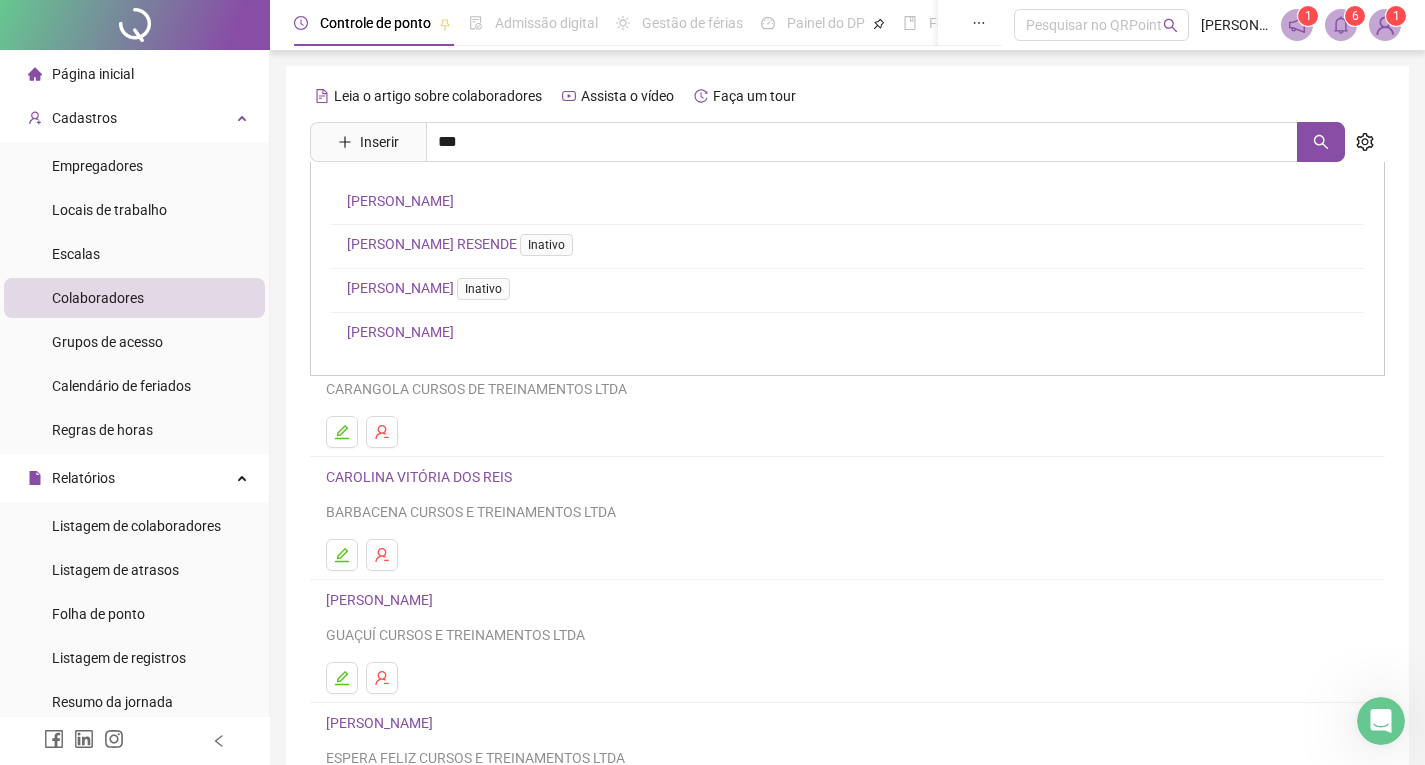 click on "[PERSON_NAME]" at bounding box center (400, 332) 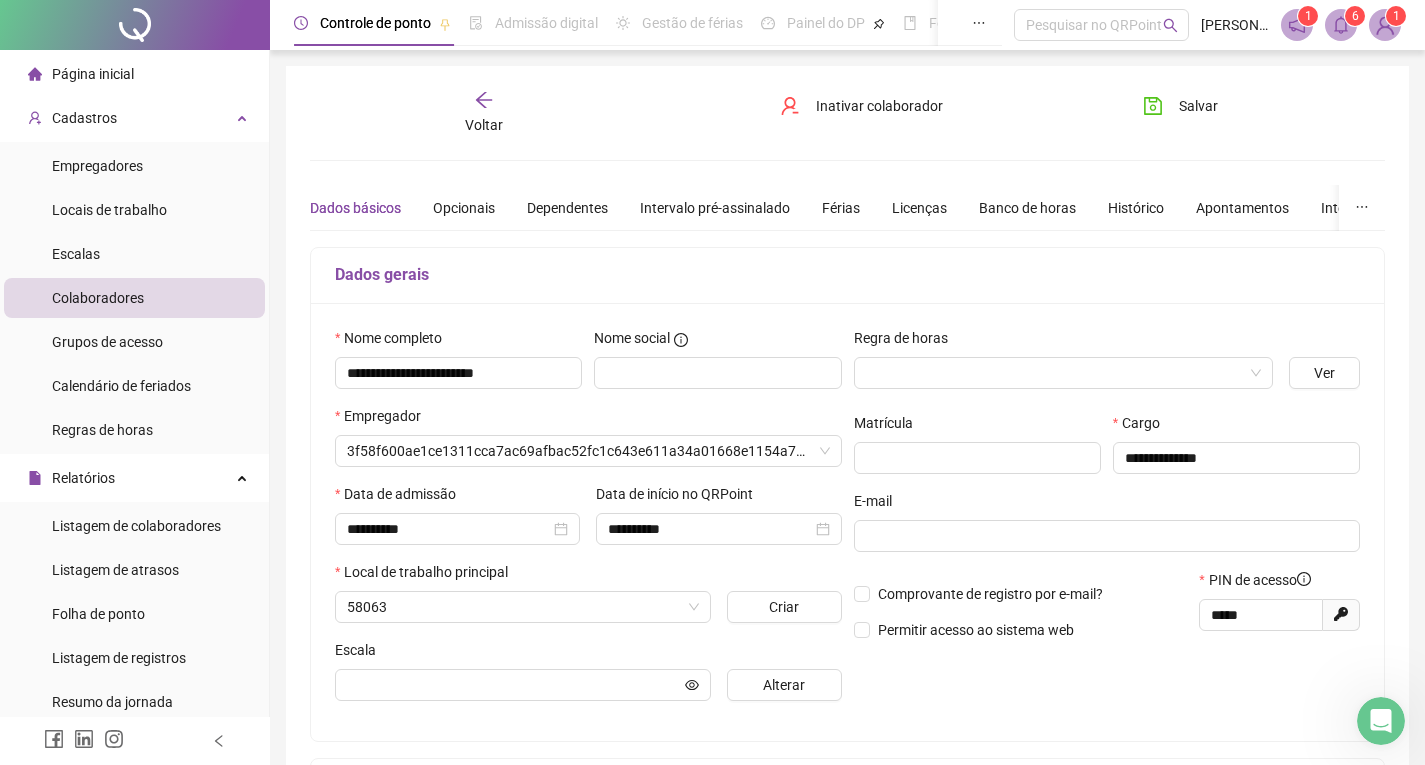 type on "**********" 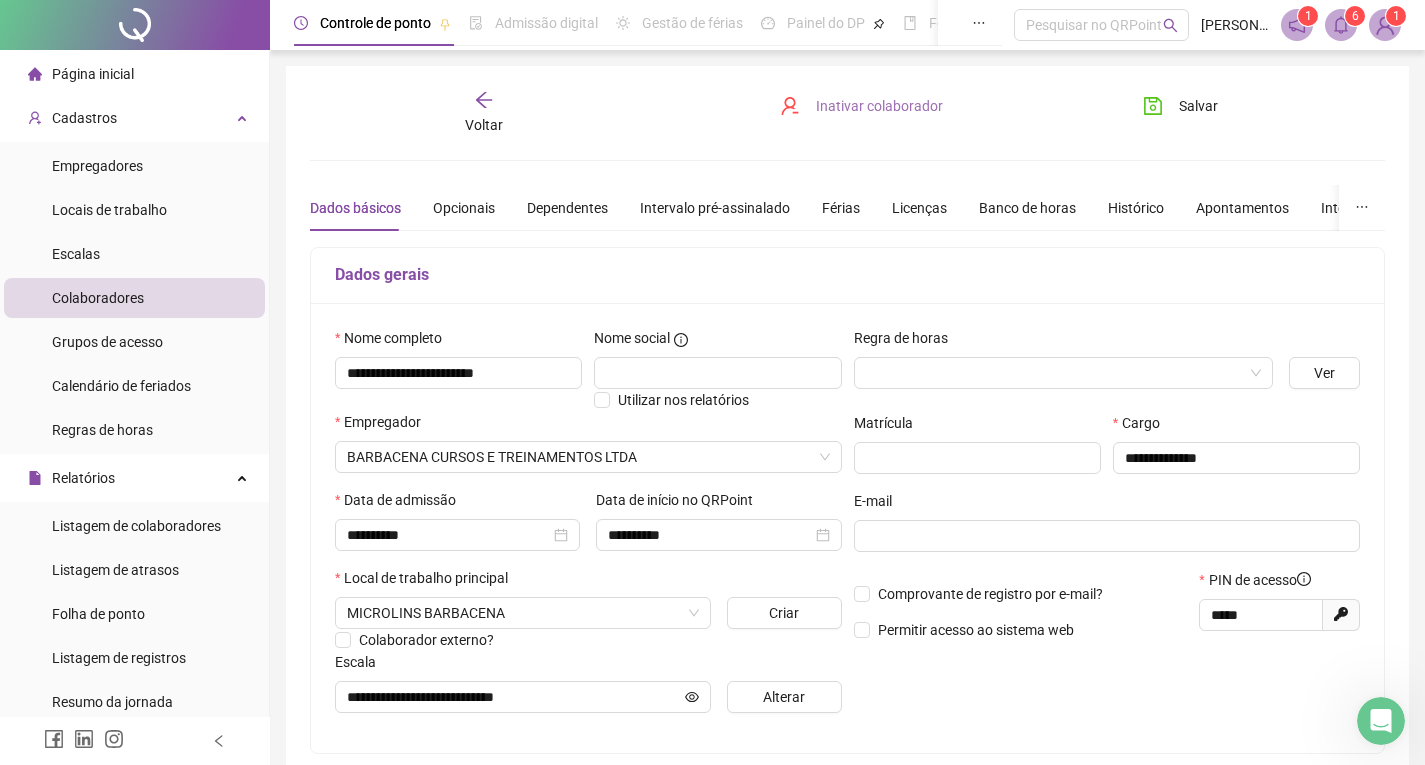 click on "Inativar colaborador" at bounding box center (879, 106) 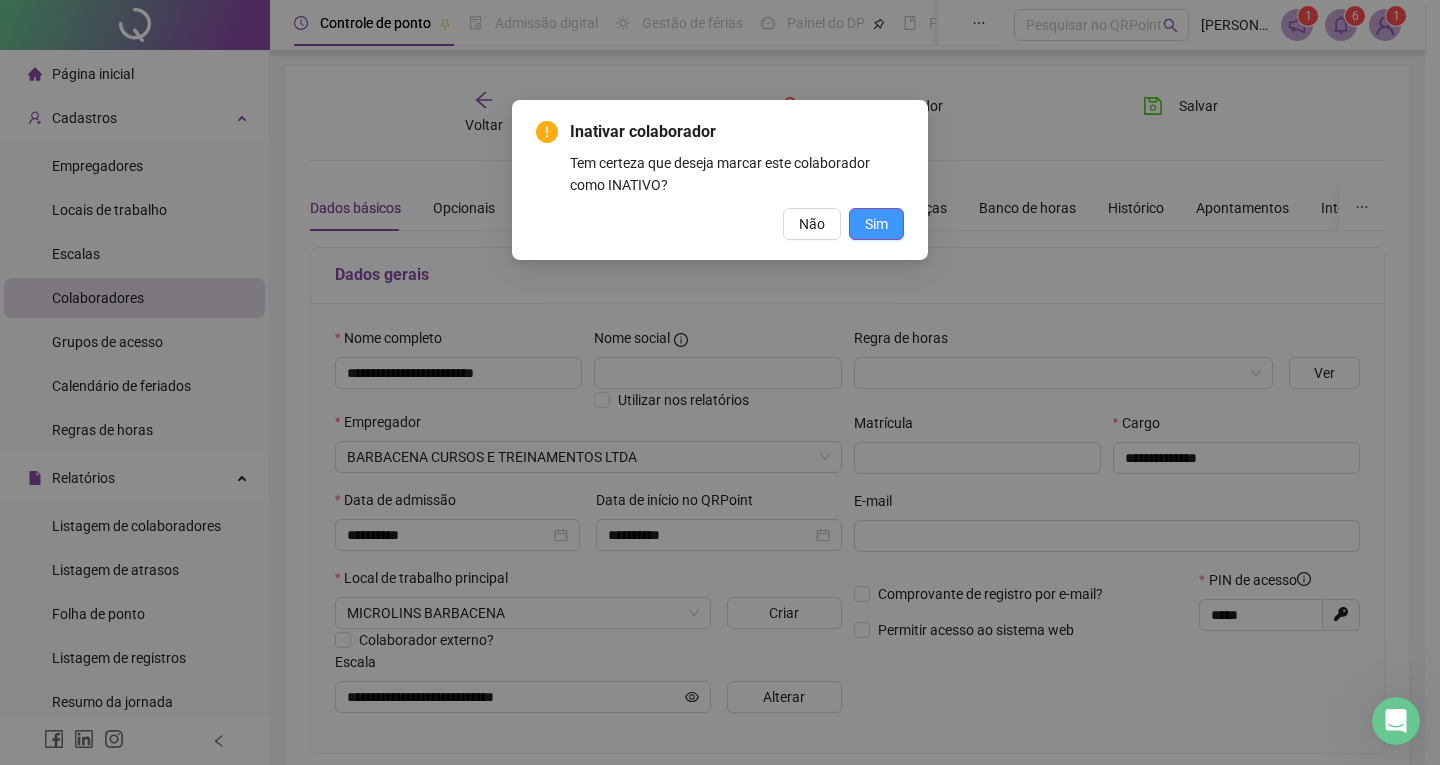 click on "Sim" at bounding box center [876, 224] 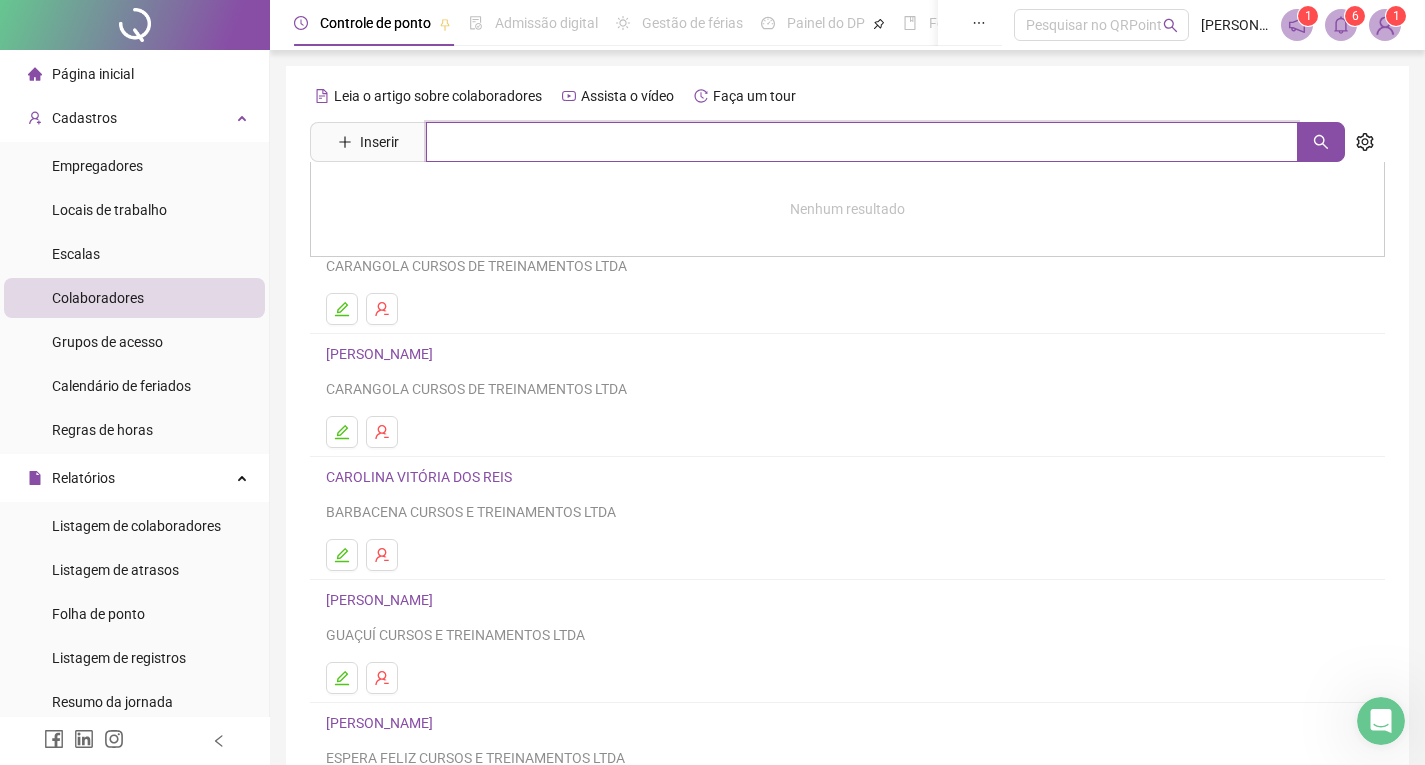 click at bounding box center (862, 142) 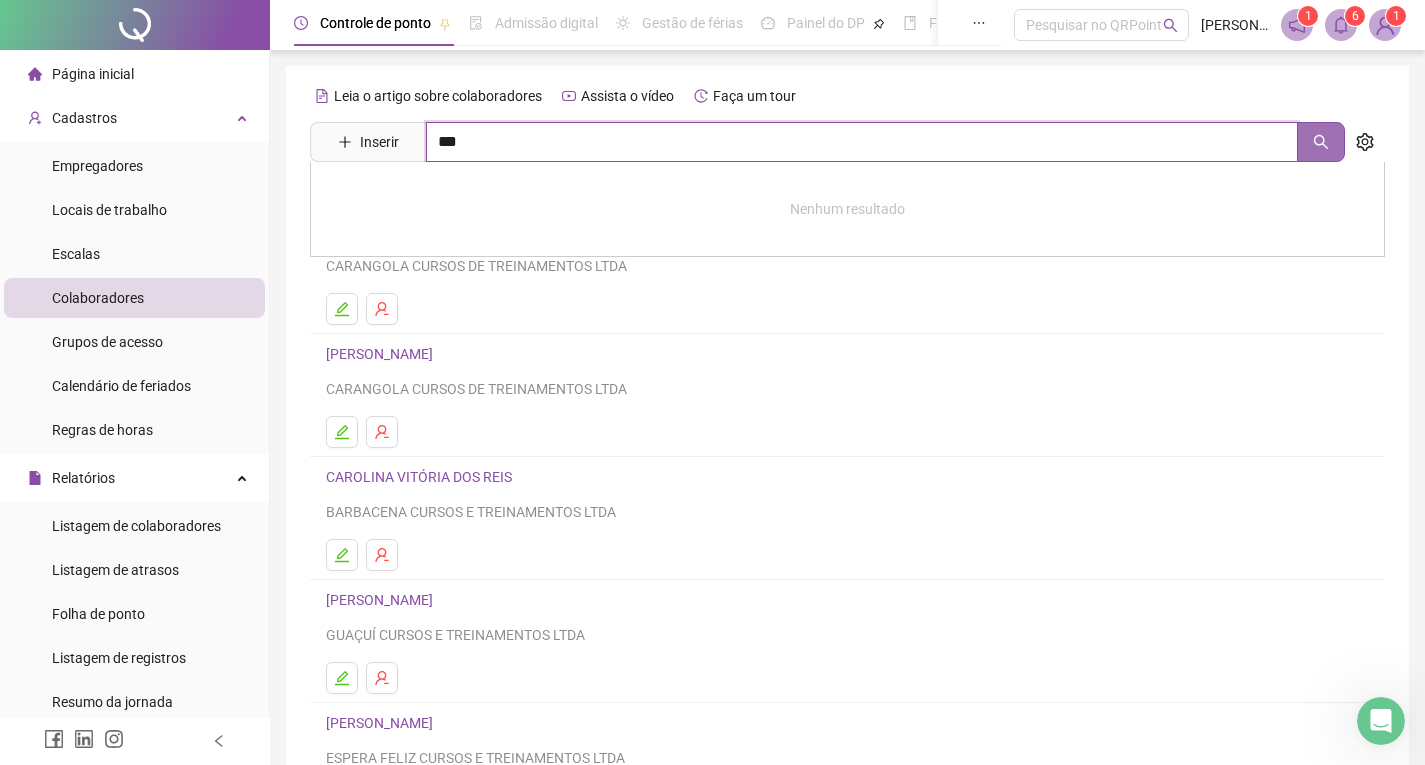 click at bounding box center (1321, 142) 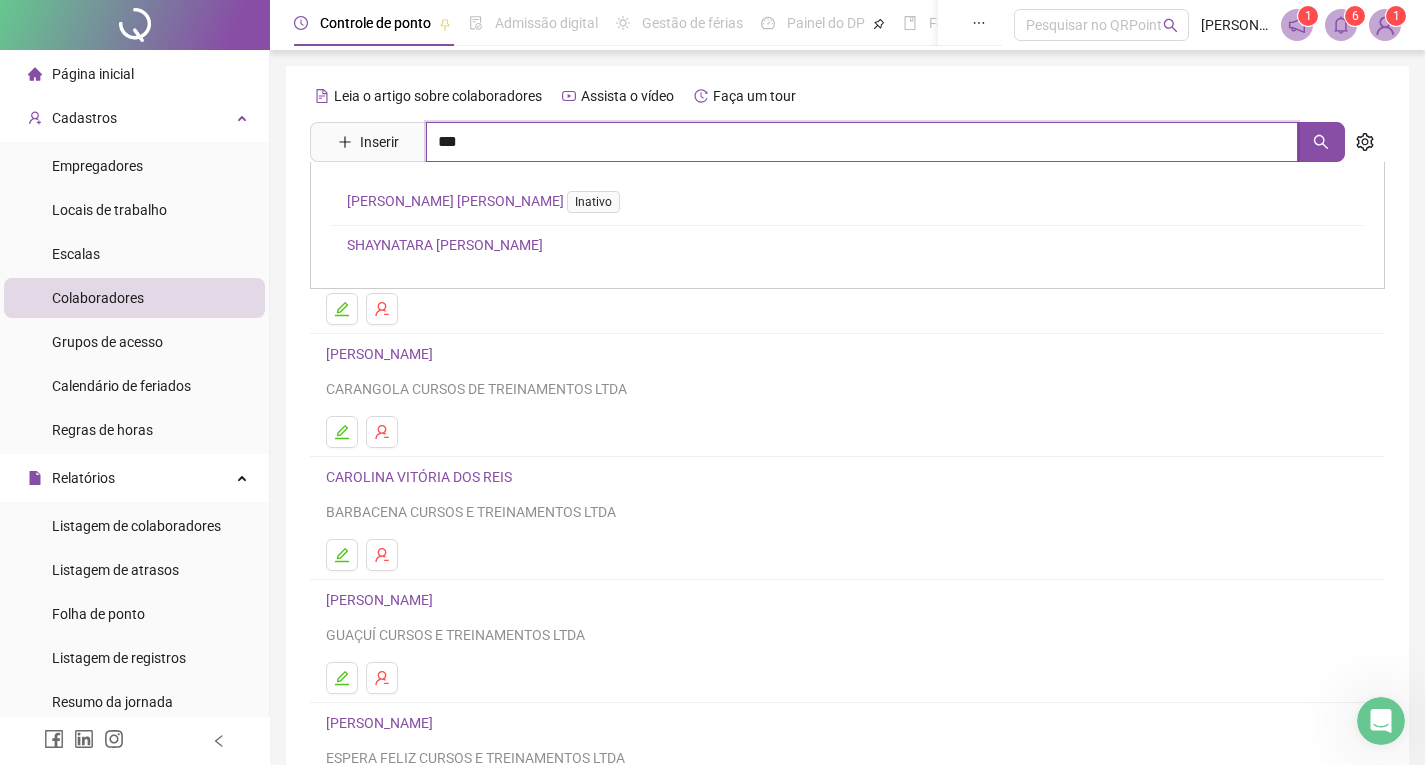type on "***" 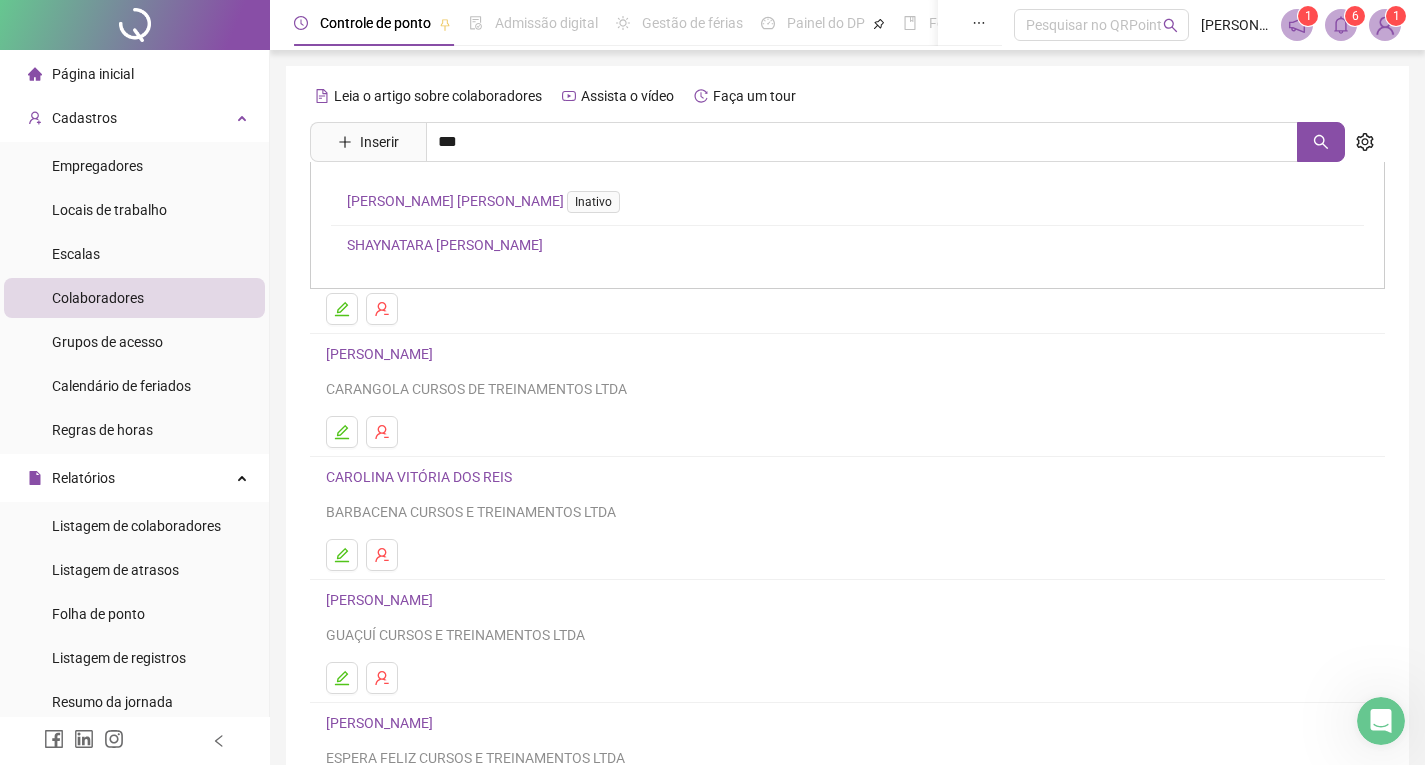 click on "SHAYNATARA [PERSON_NAME]" at bounding box center (445, 245) 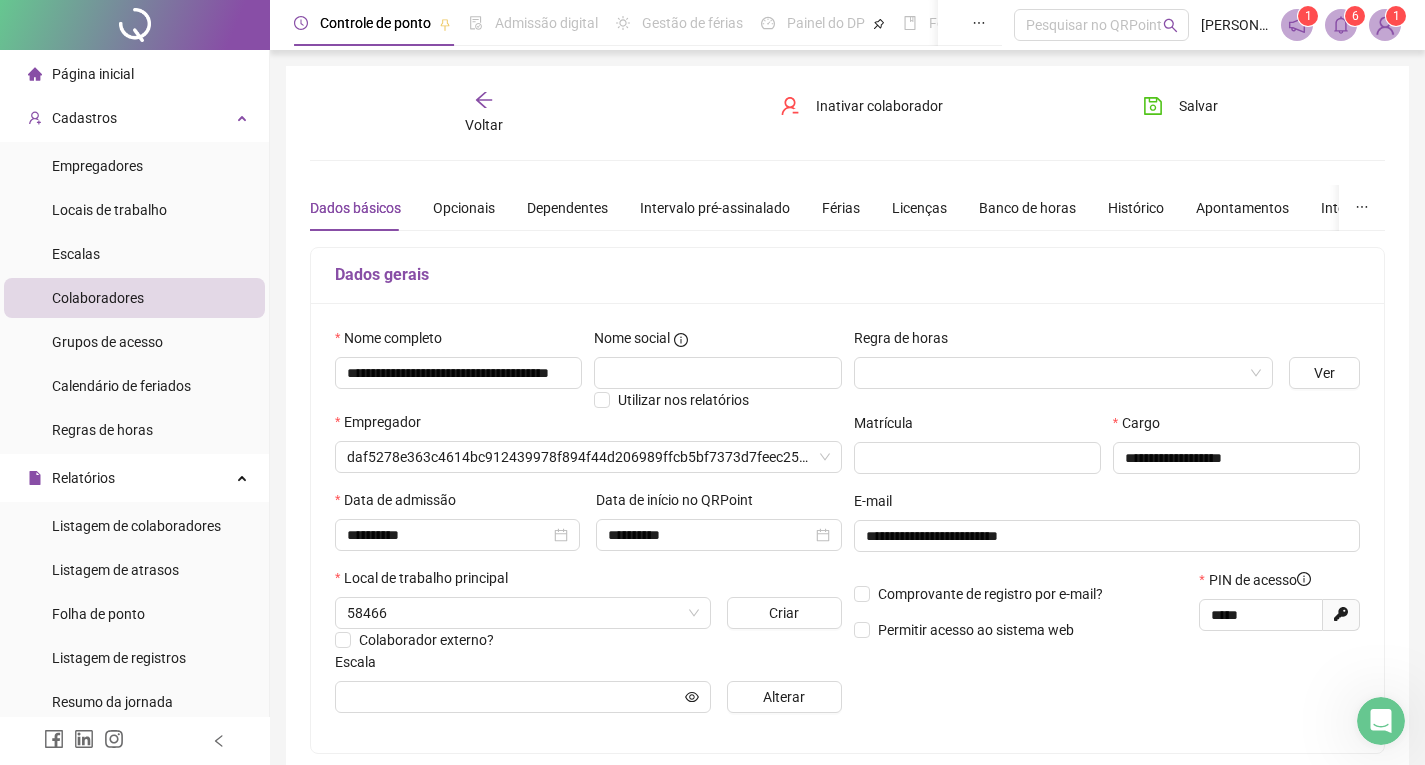type on "**********" 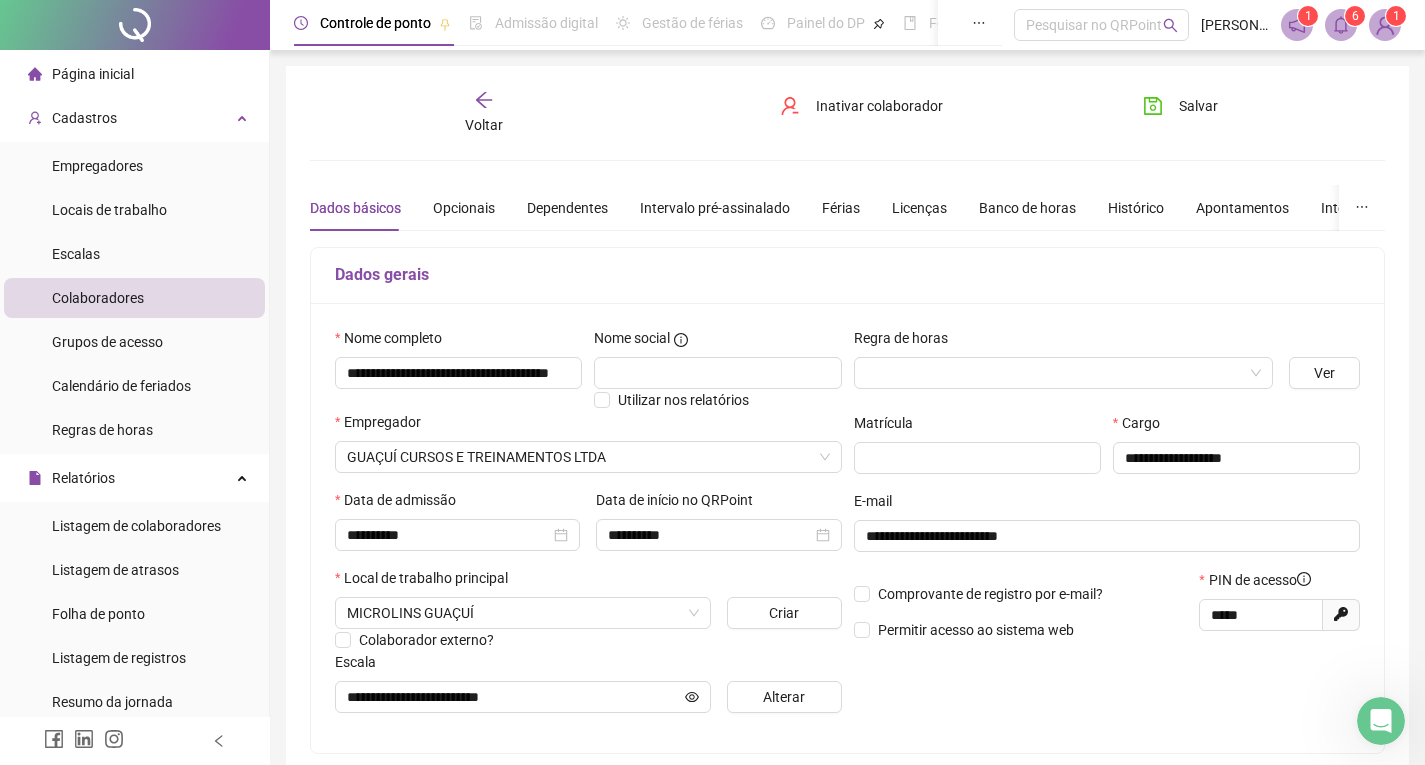 click on "Dados básicos Opcionais Dependentes Intervalo pré-assinalado Férias Licenças Banco de horas Histórico Apontamentos Integrações Preferências" at bounding box center (907, 208) 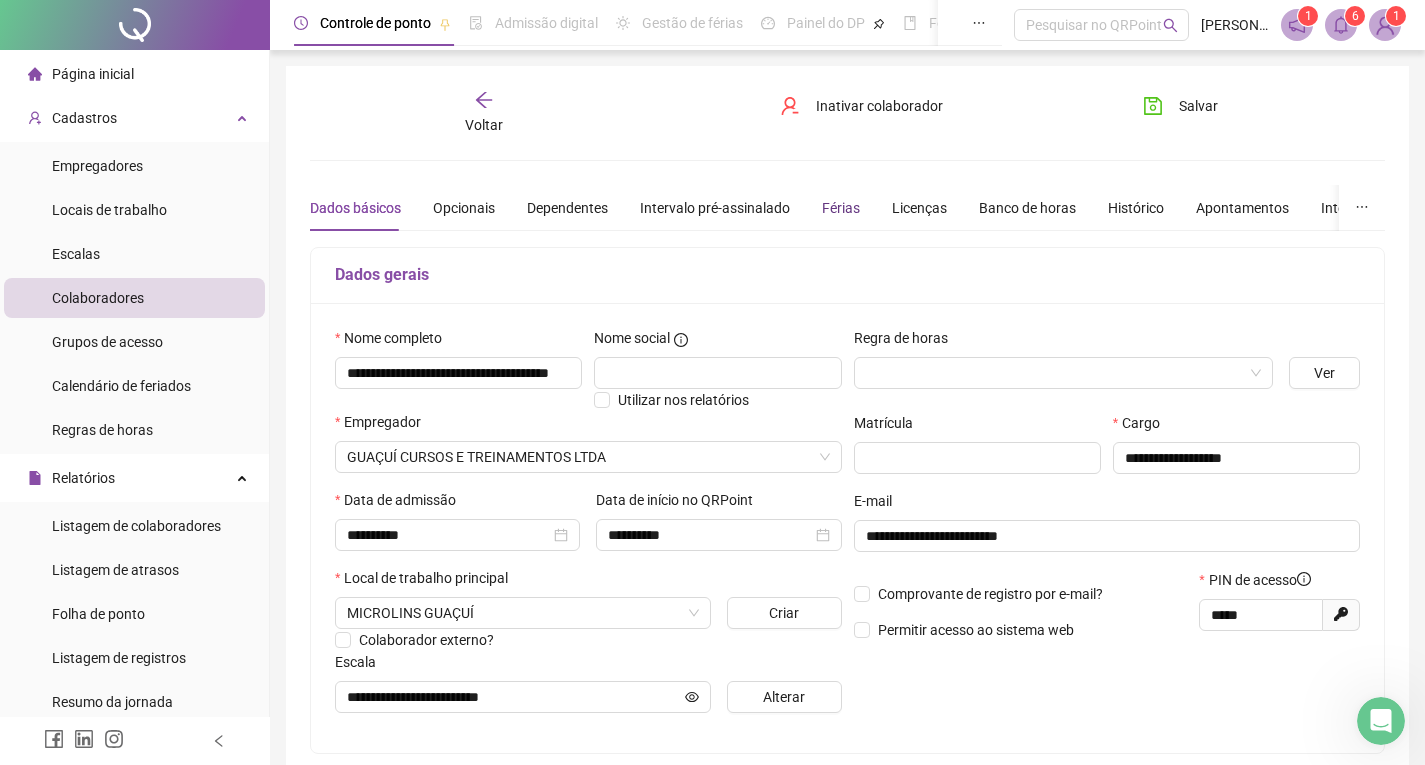 click on "Férias" at bounding box center (841, 208) 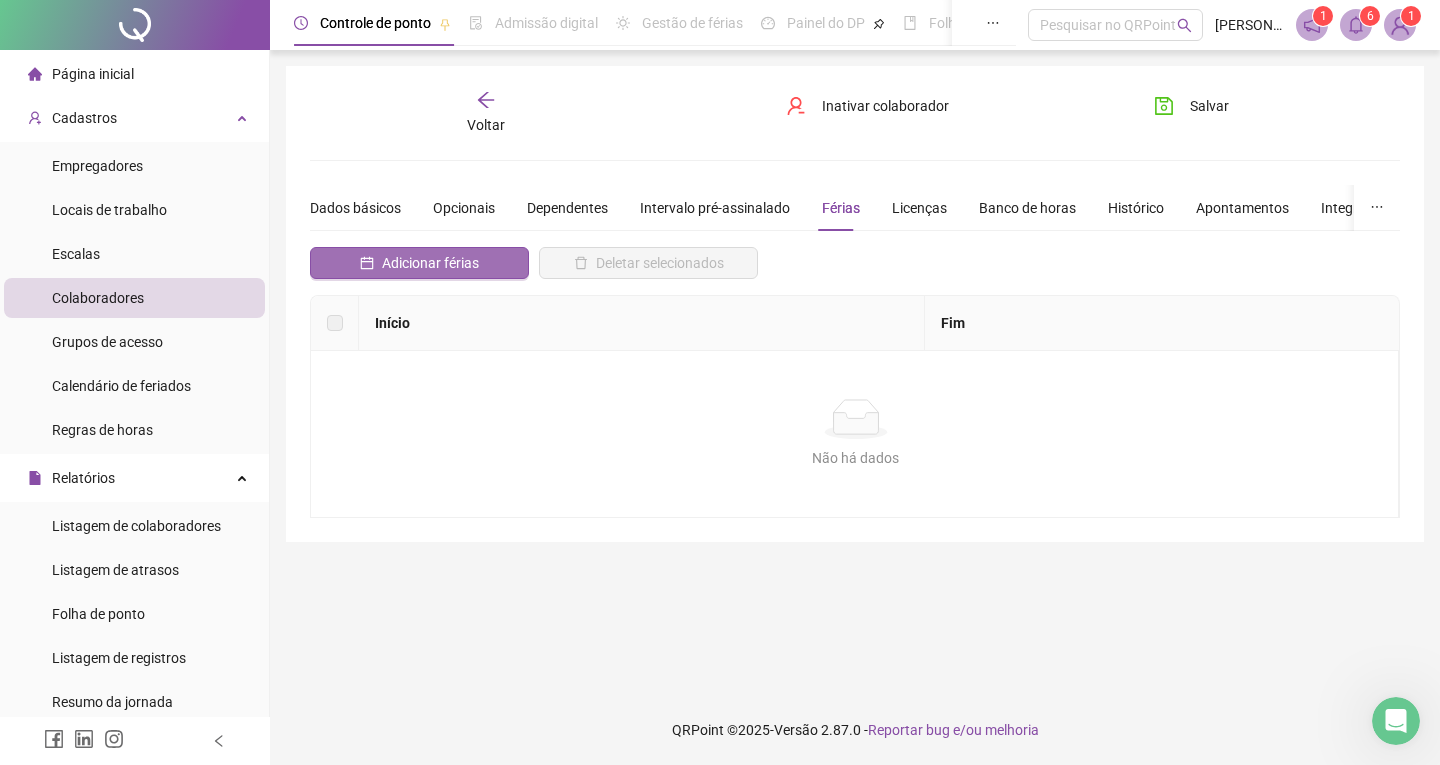 click on "Adicionar férias" at bounding box center (419, 263) 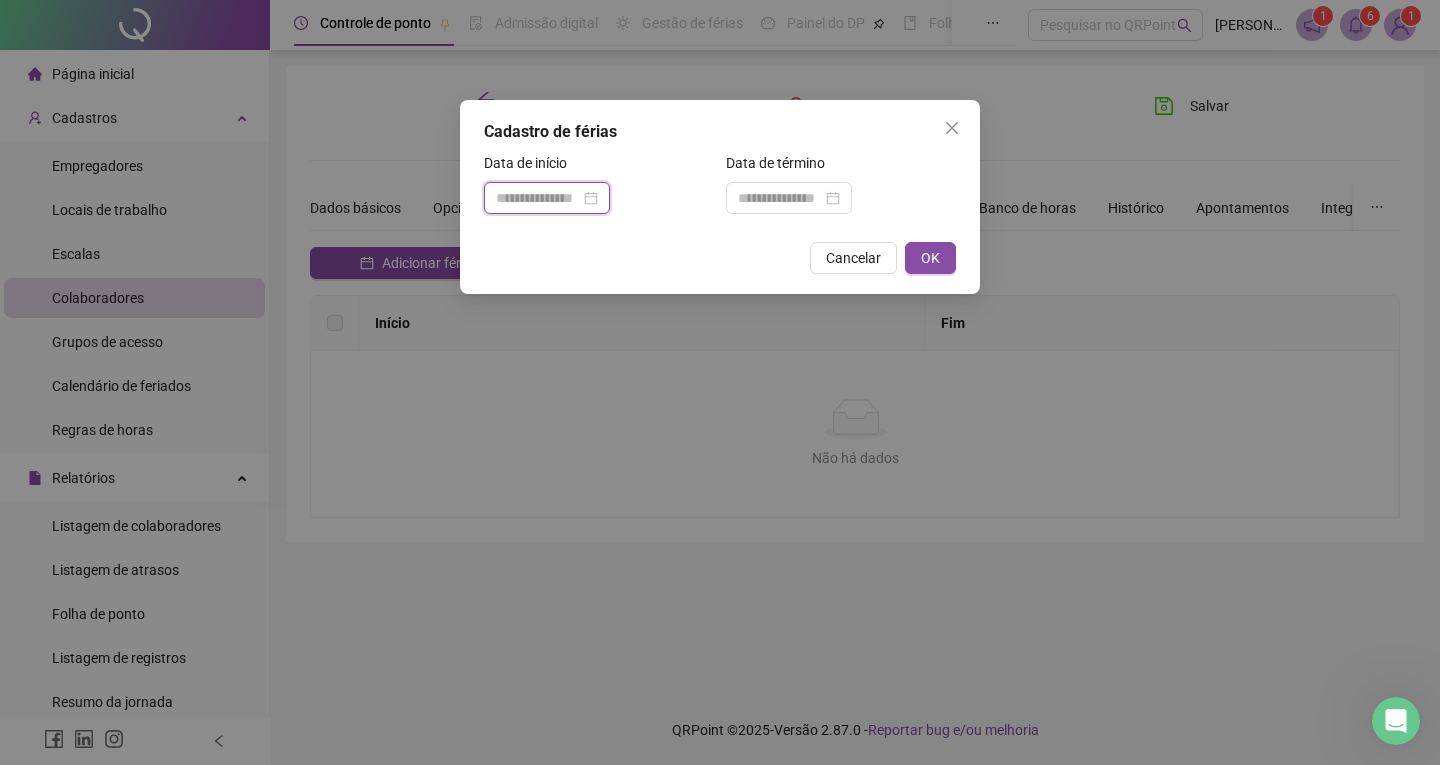 click at bounding box center (538, 198) 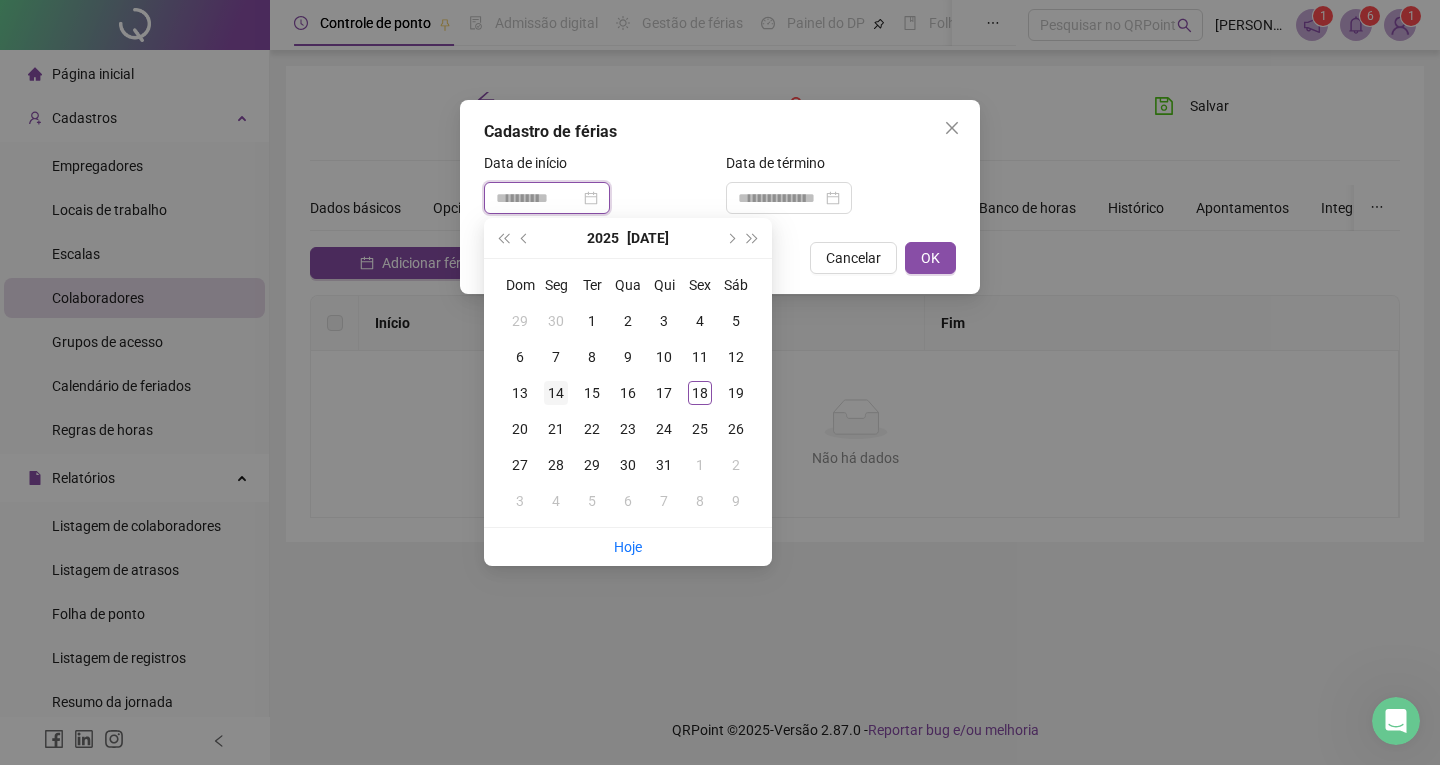 type on "**********" 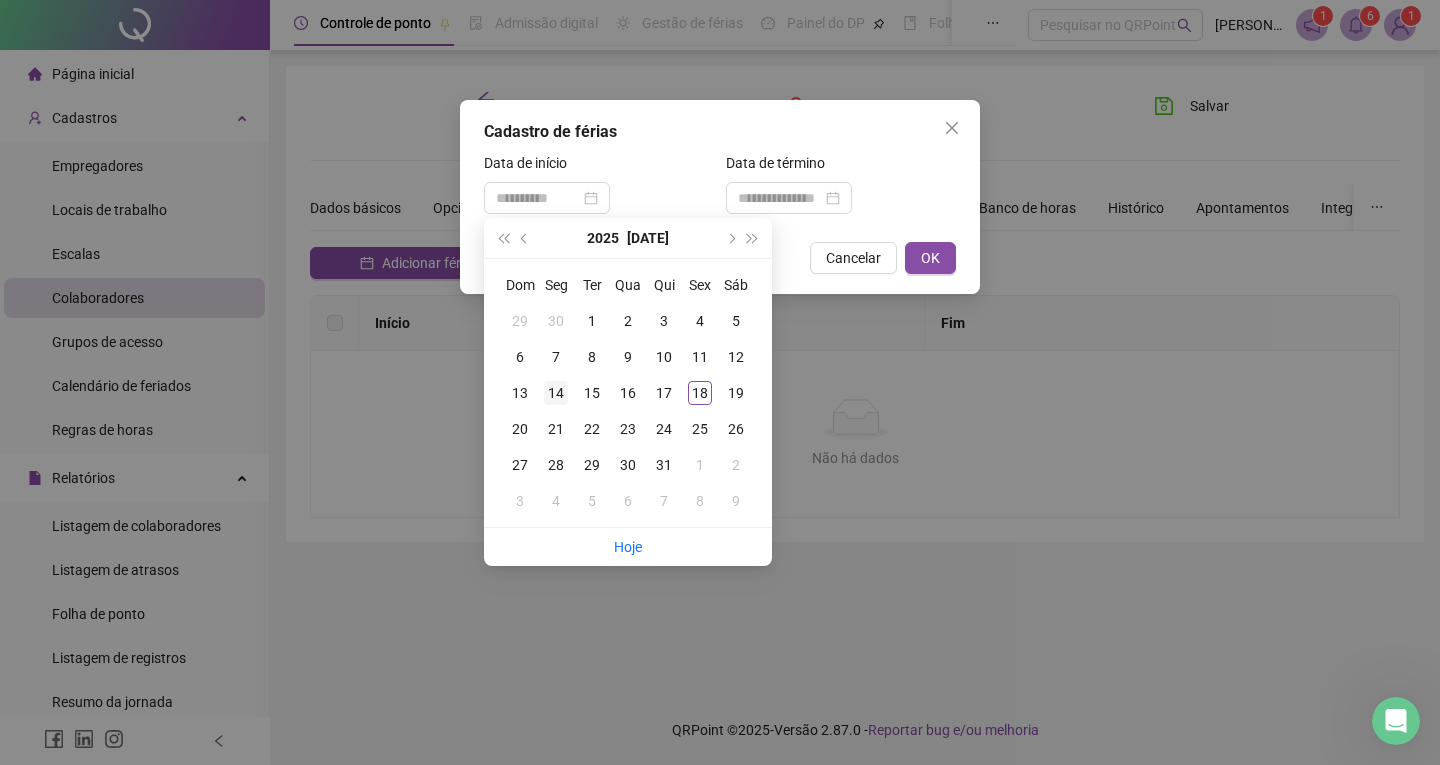 click on "14" at bounding box center (556, 393) 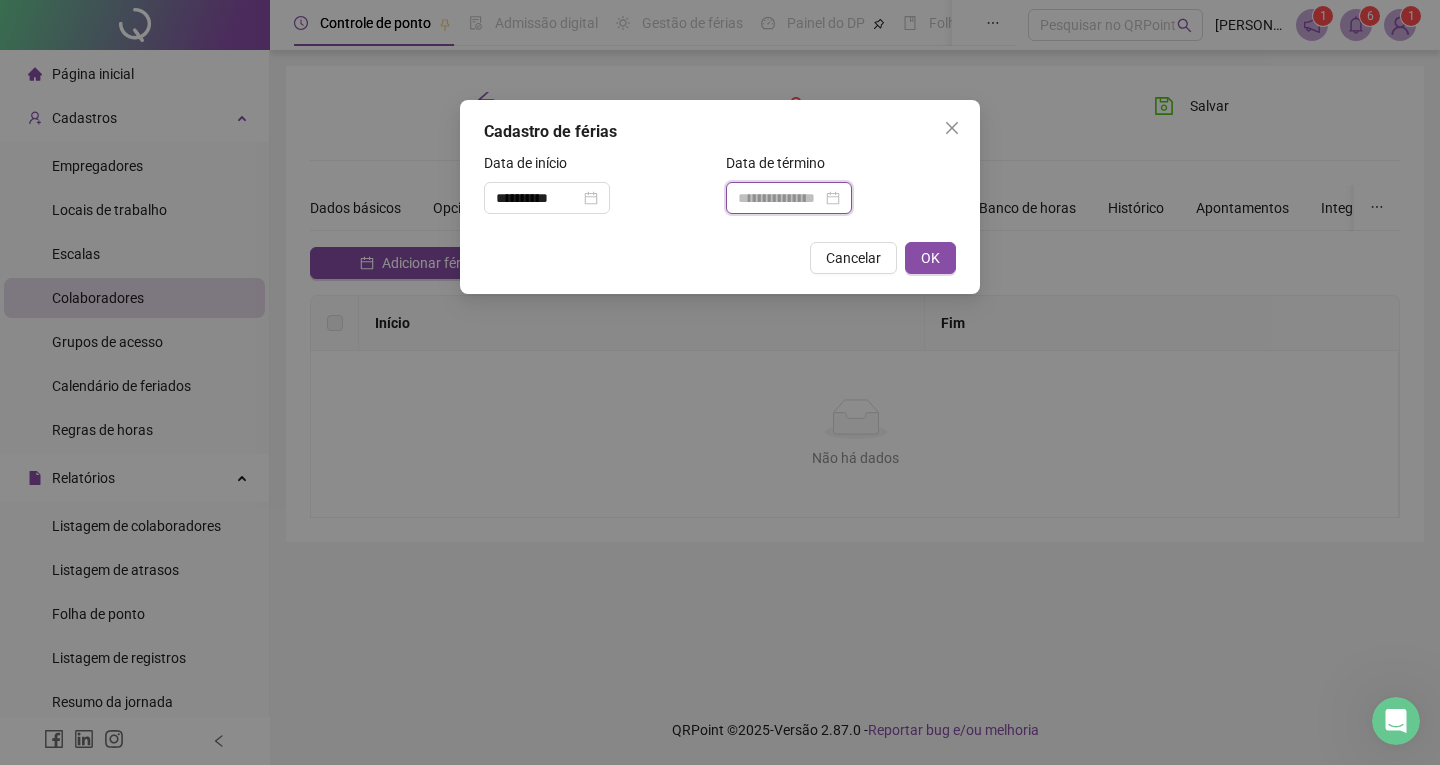click at bounding box center (780, 198) 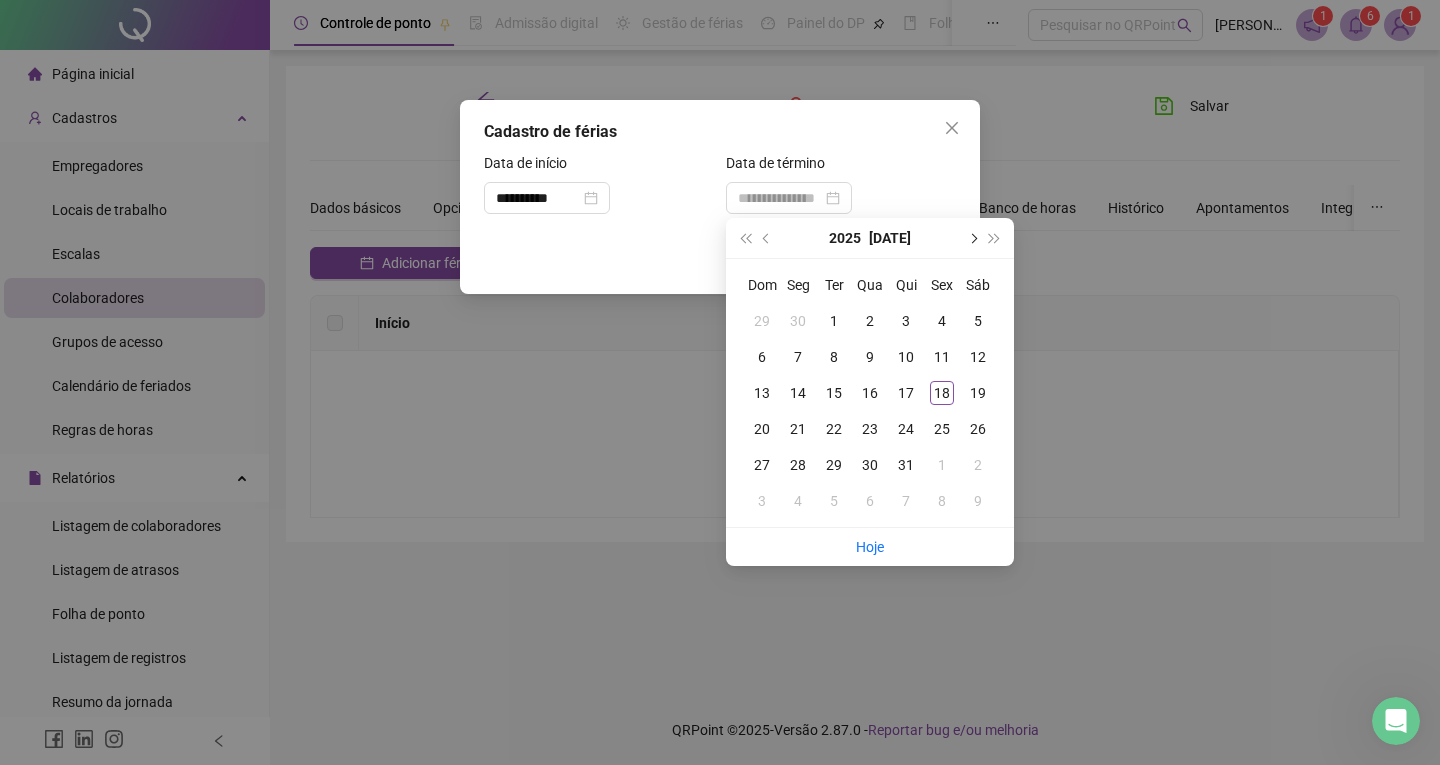 click at bounding box center [972, 238] 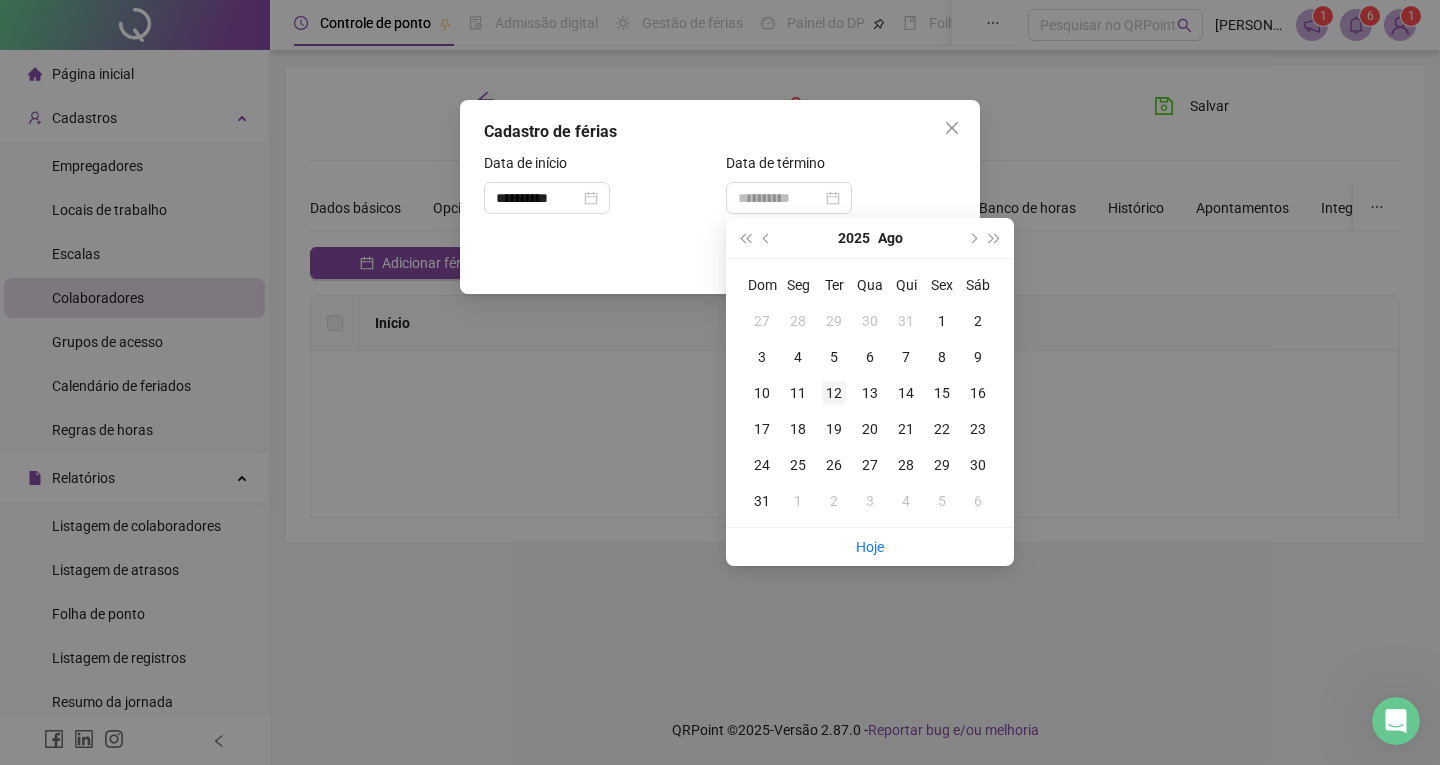 type on "**********" 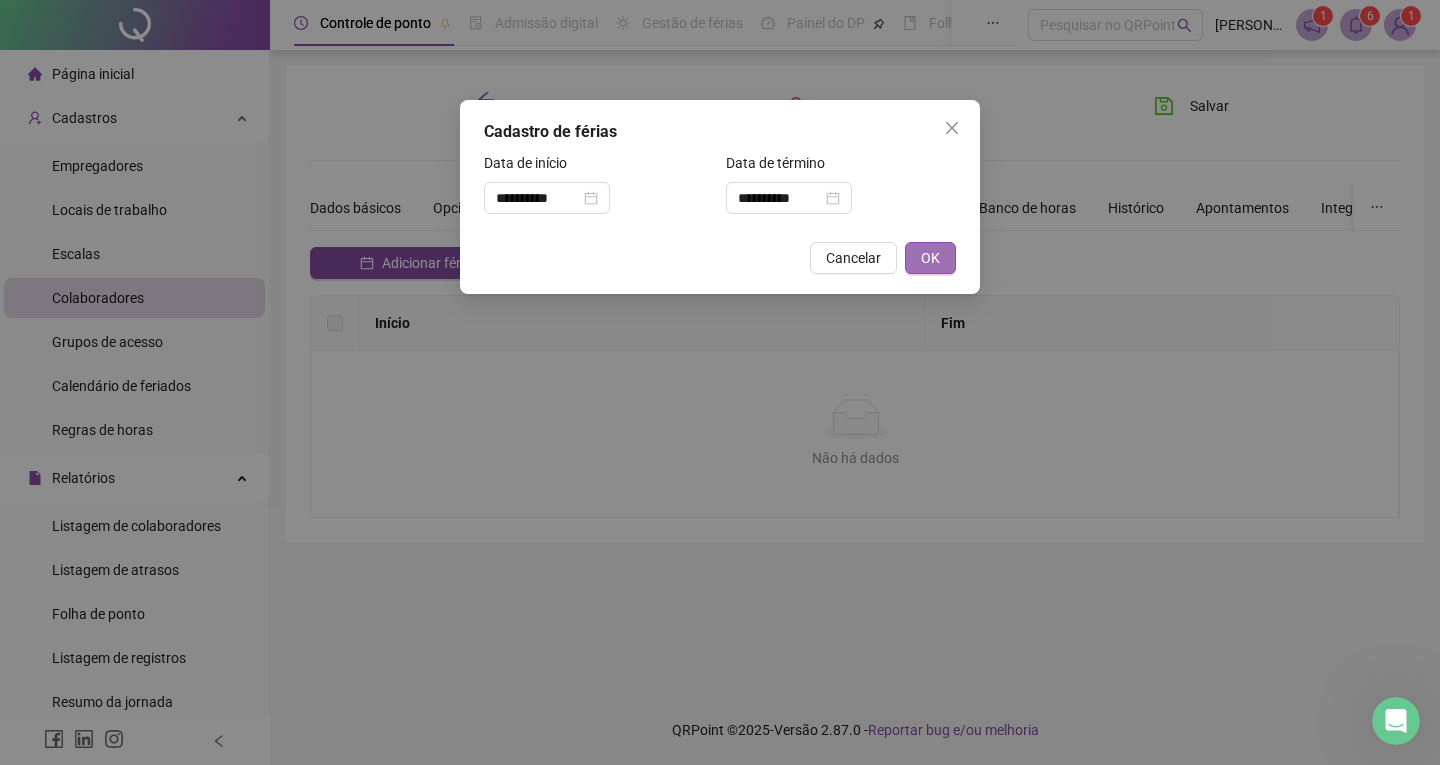 click on "OK" at bounding box center [930, 258] 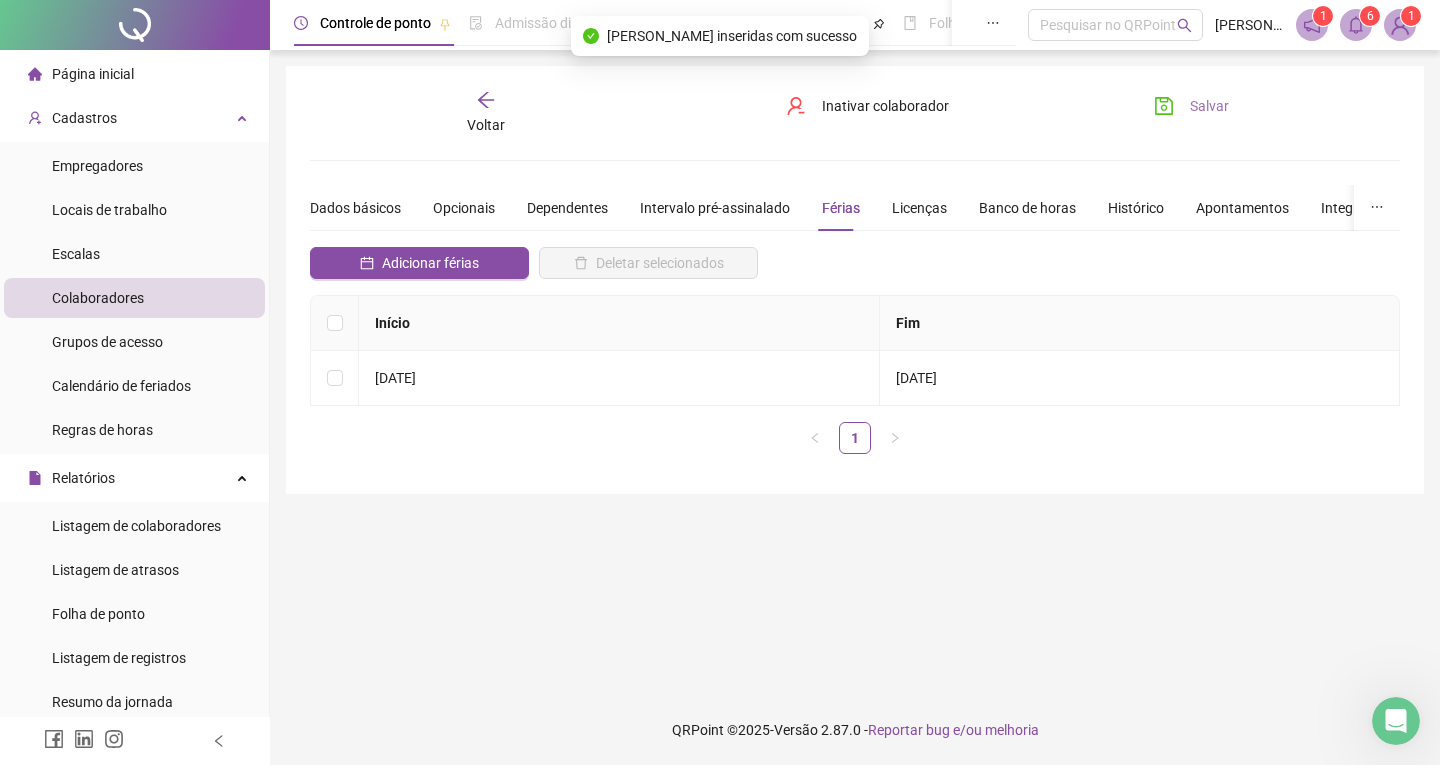 click on "Salvar" at bounding box center [1209, 106] 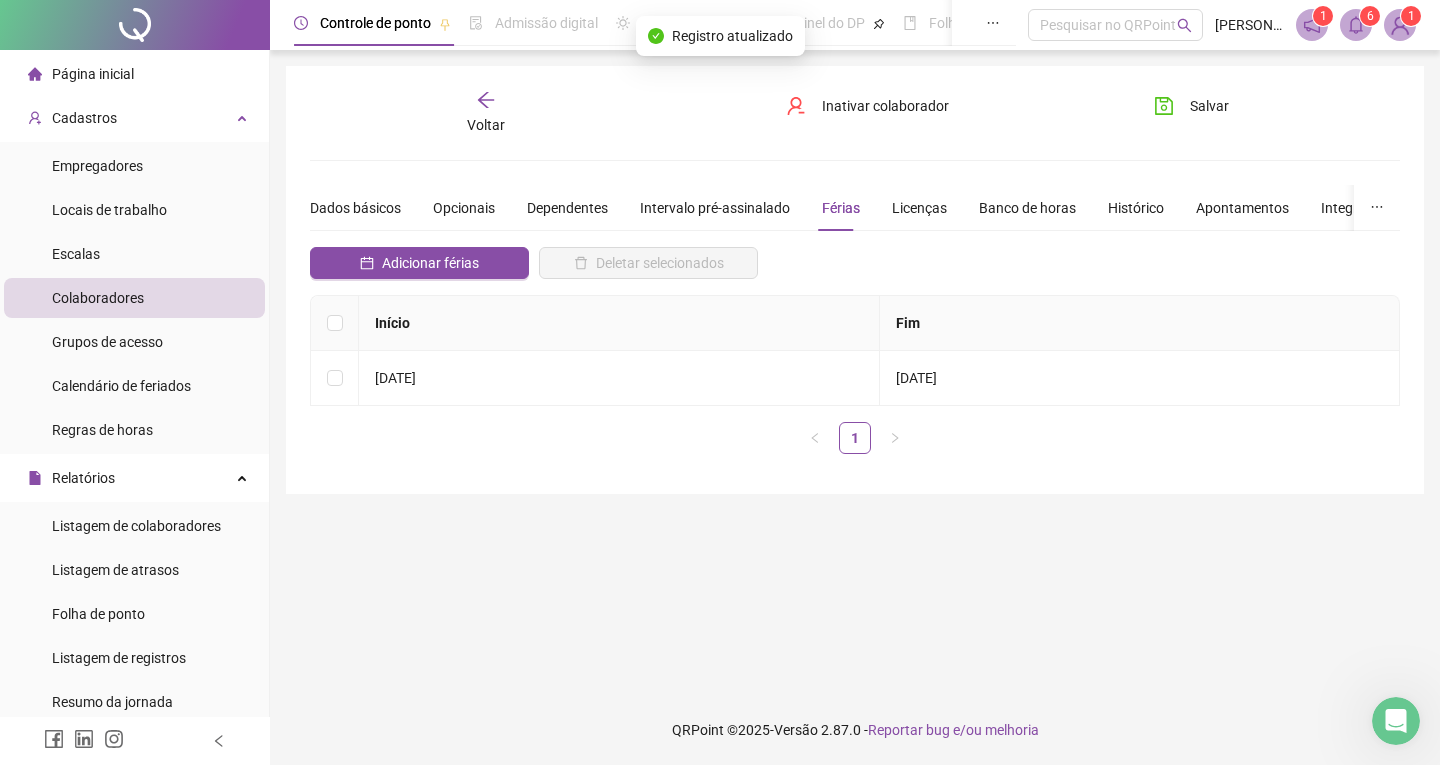 click 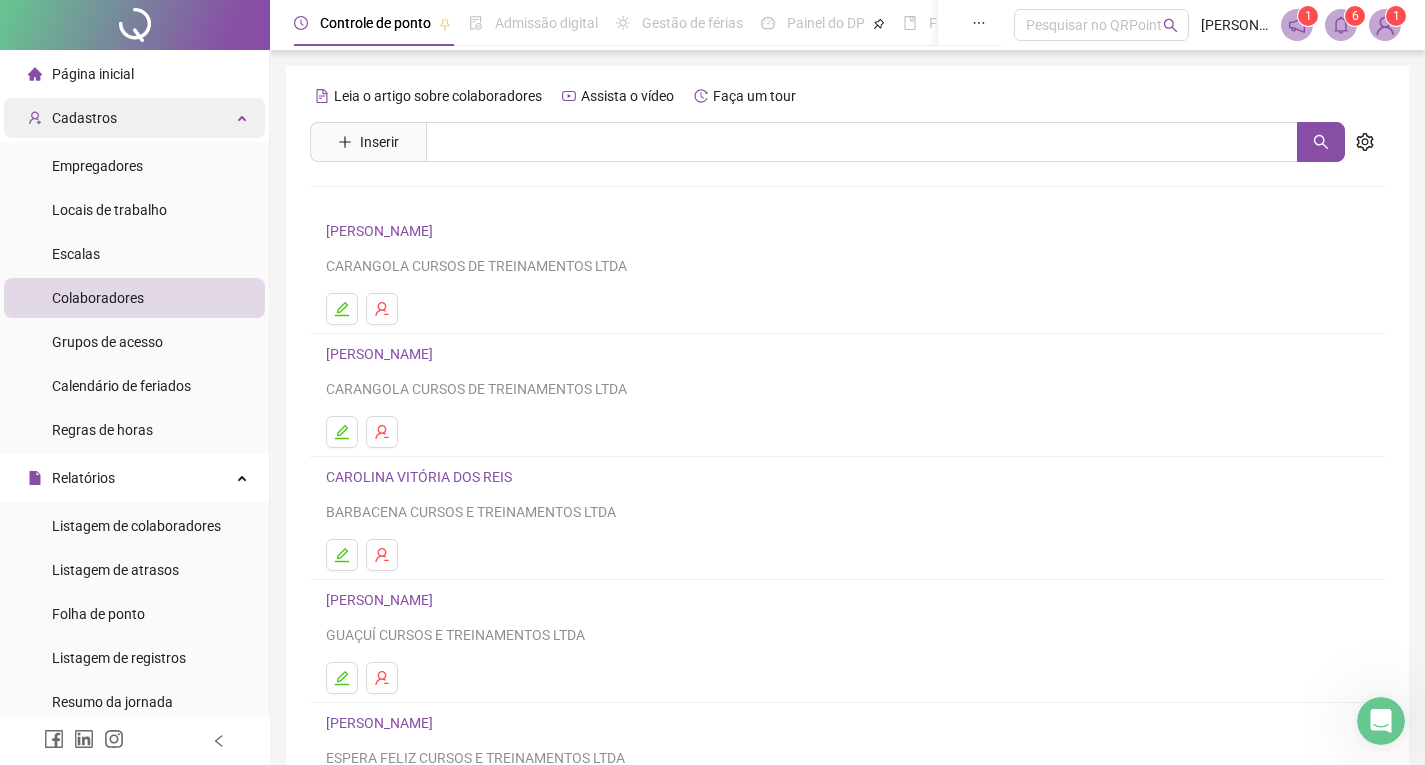 click on "Cadastros" at bounding box center [134, 118] 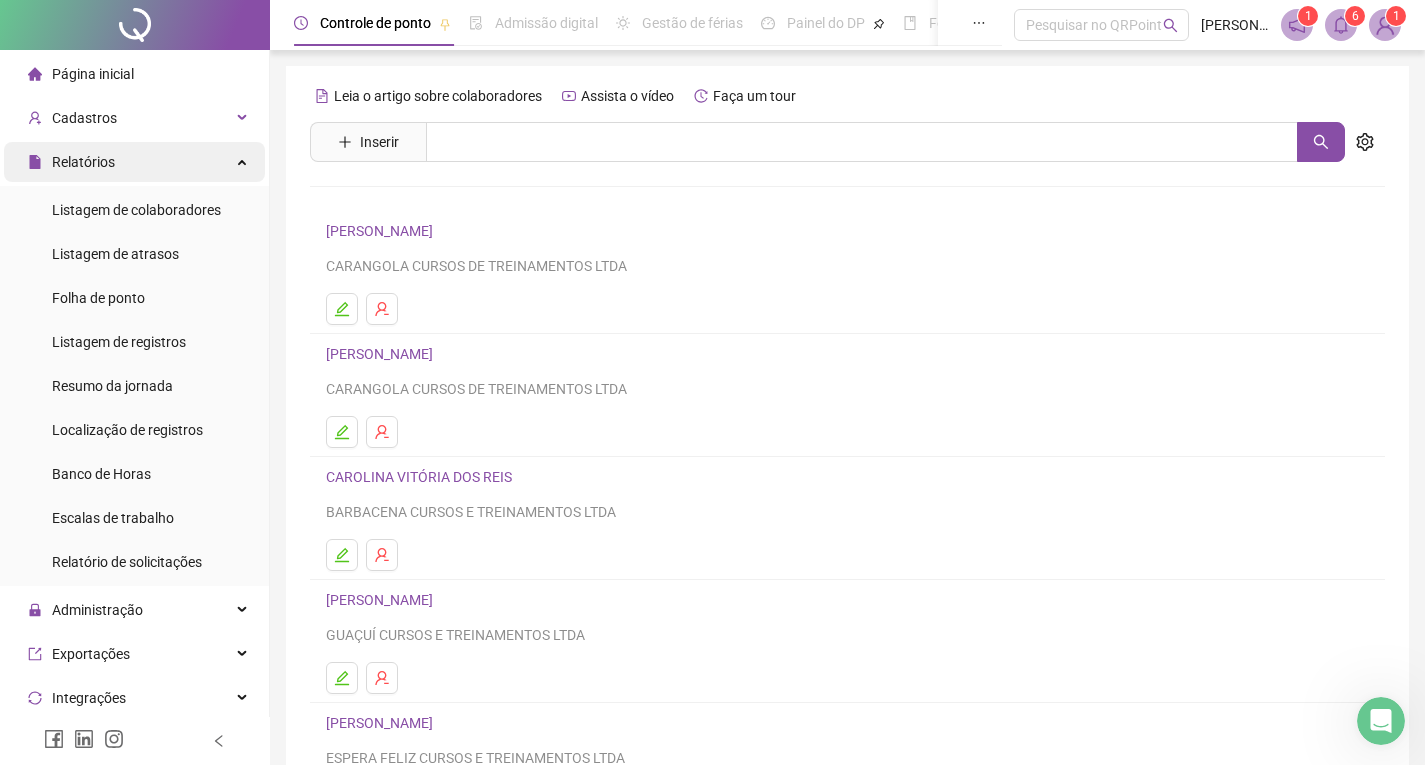 click on "Relatórios" at bounding box center (134, 162) 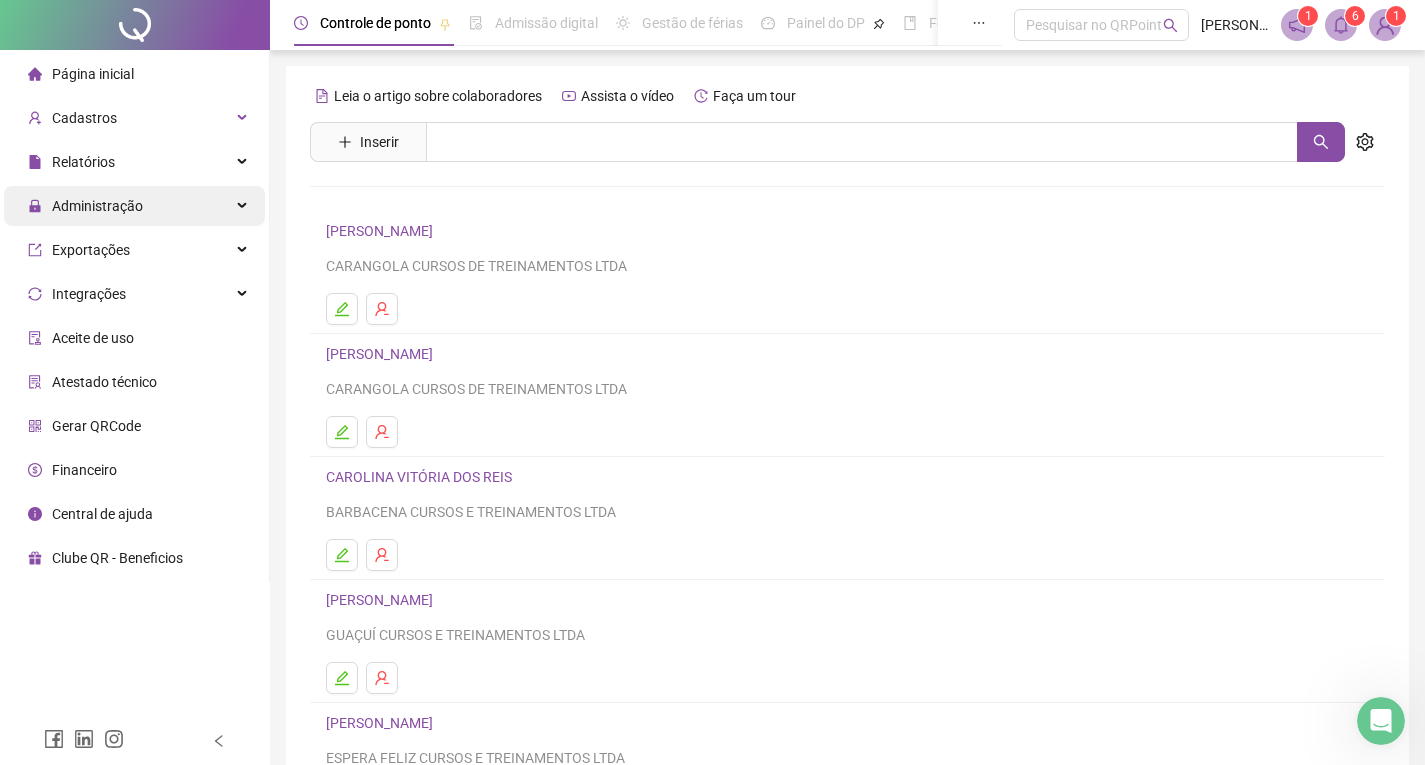 click on "Administração" at bounding box center (134, 206) 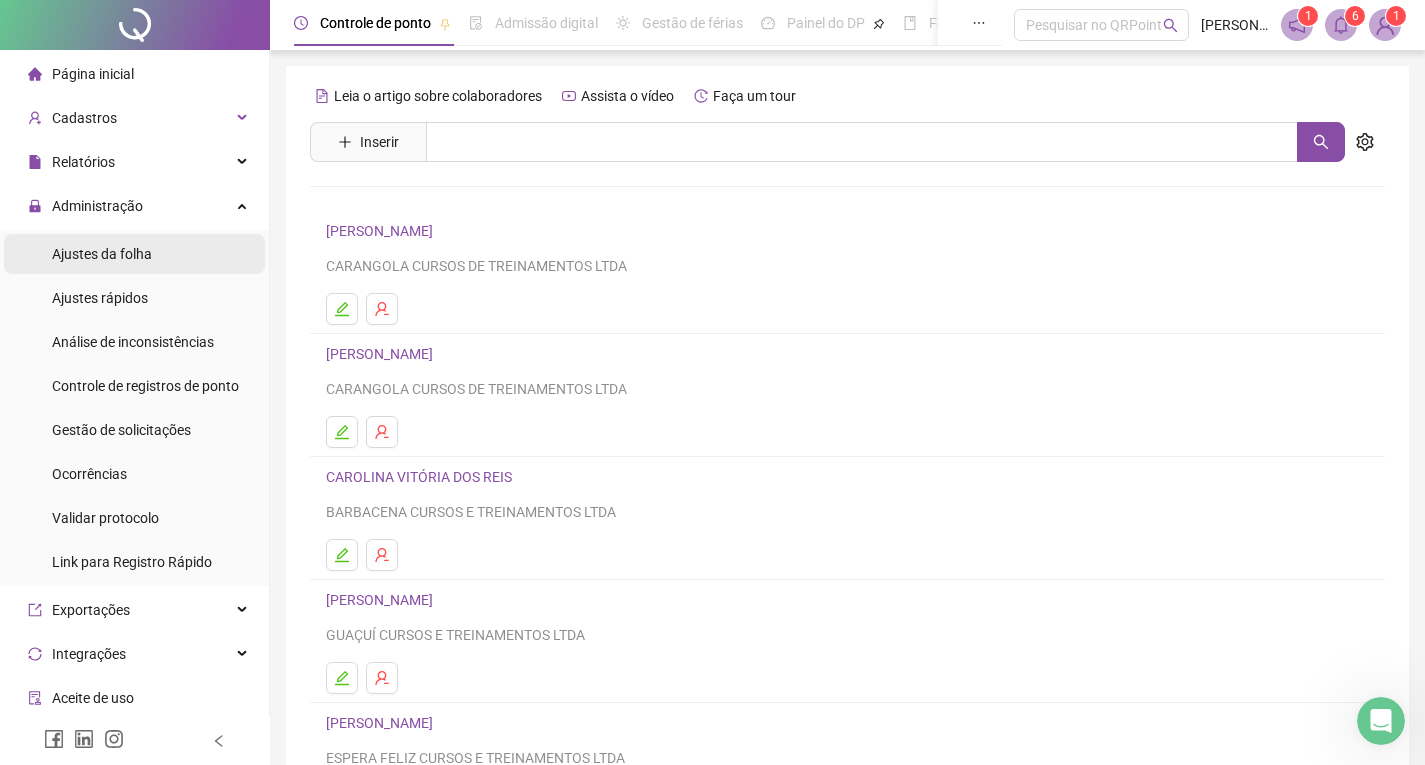 click on "Ajustes da folha" at bounding box center (102, 254) 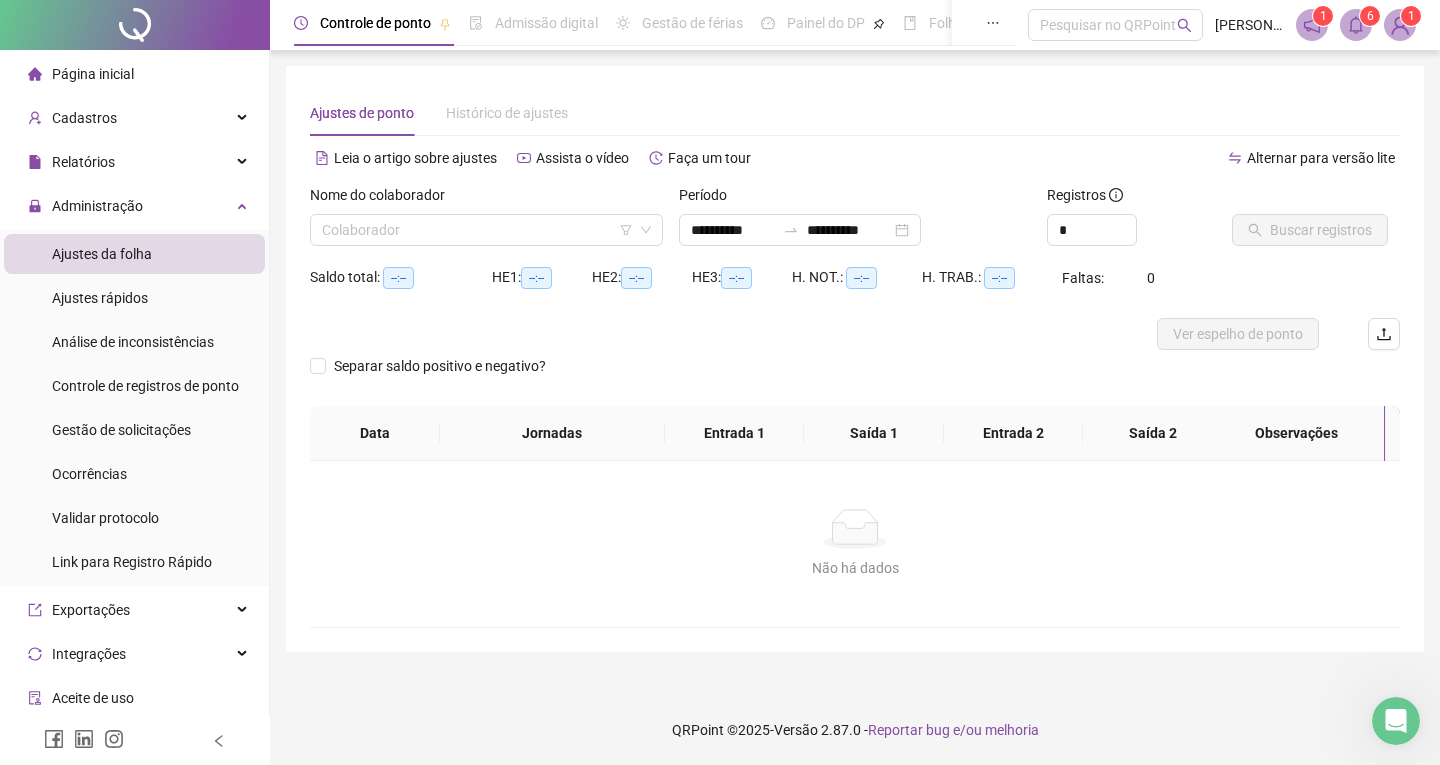 type on "**********" 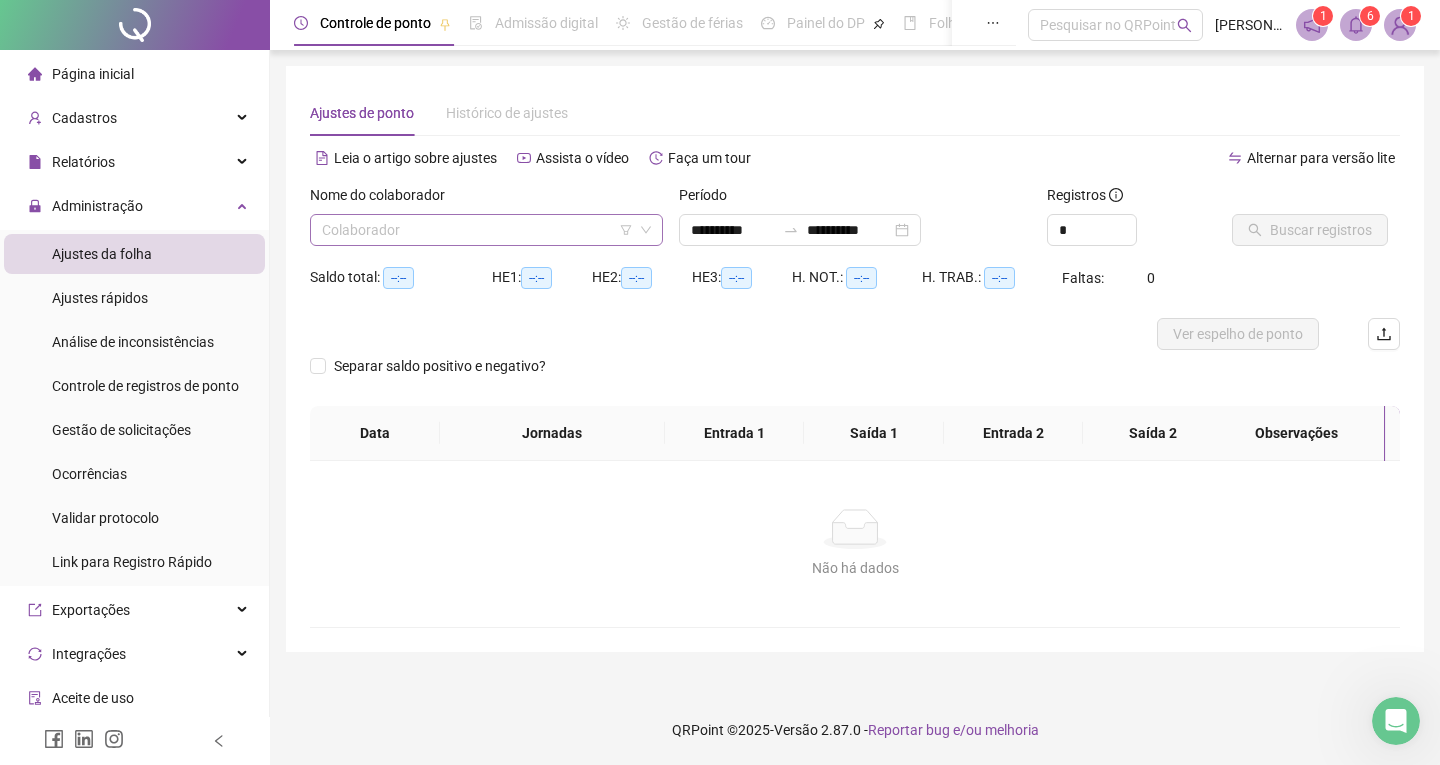 click at bounding box center (480, 230) 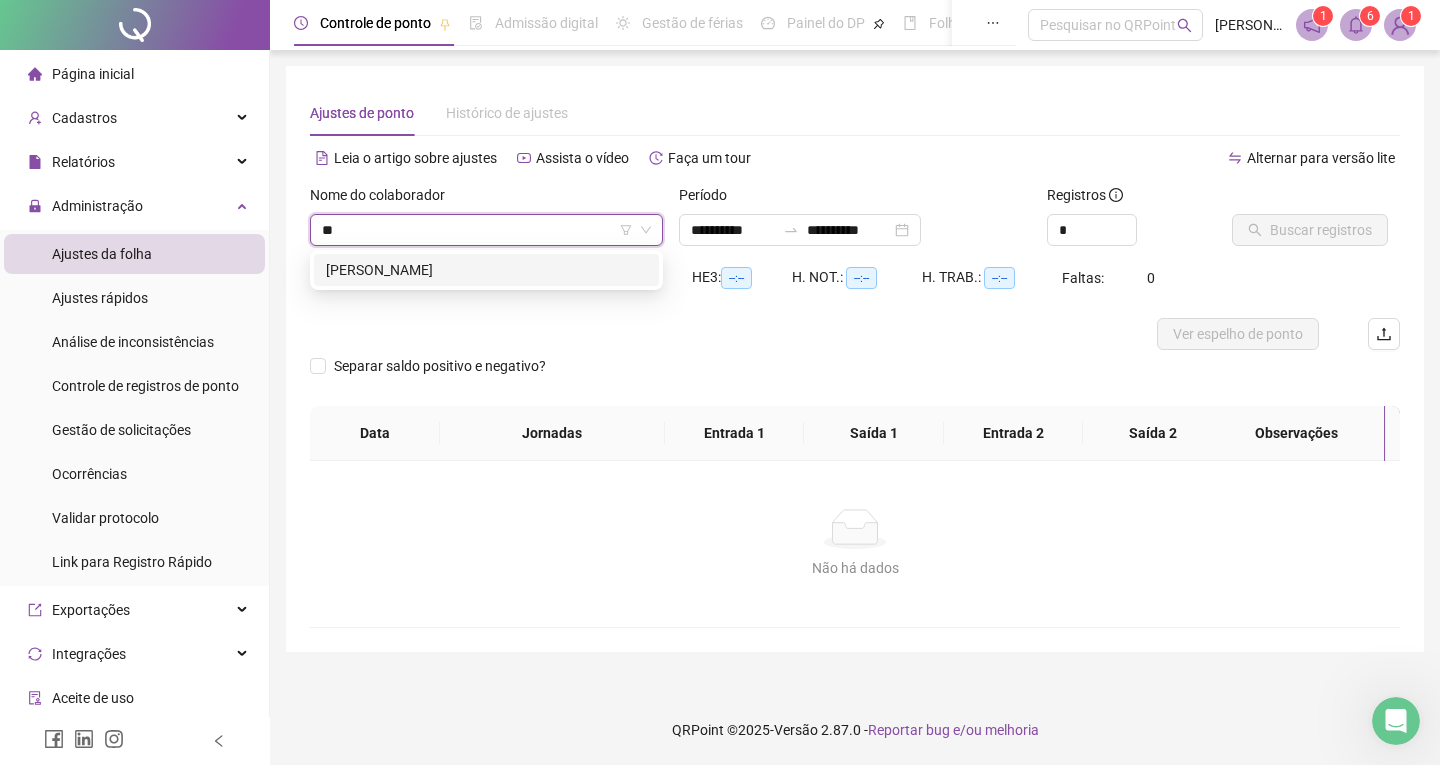 type on "***" 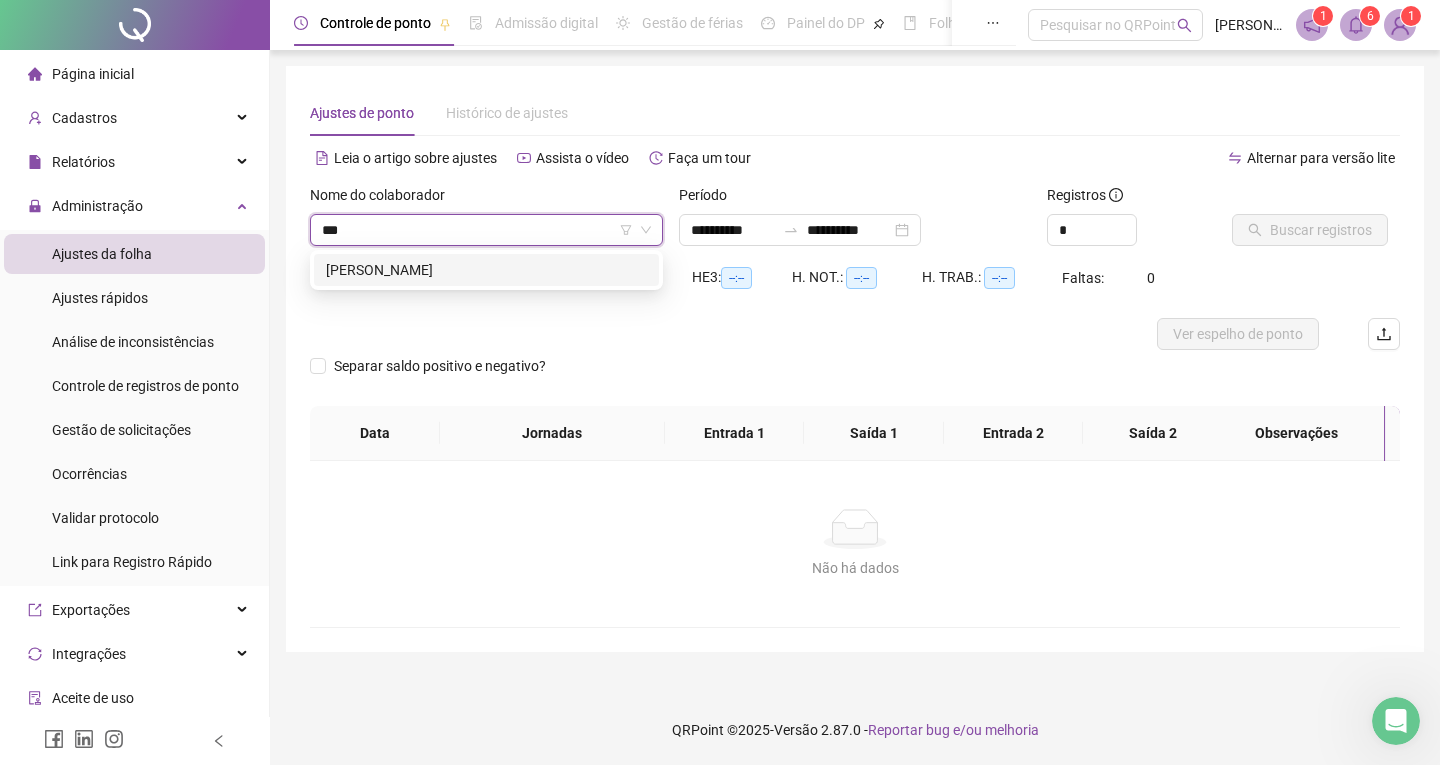 click on "[PERSON_NAME]" at bounding box center (486, 270) 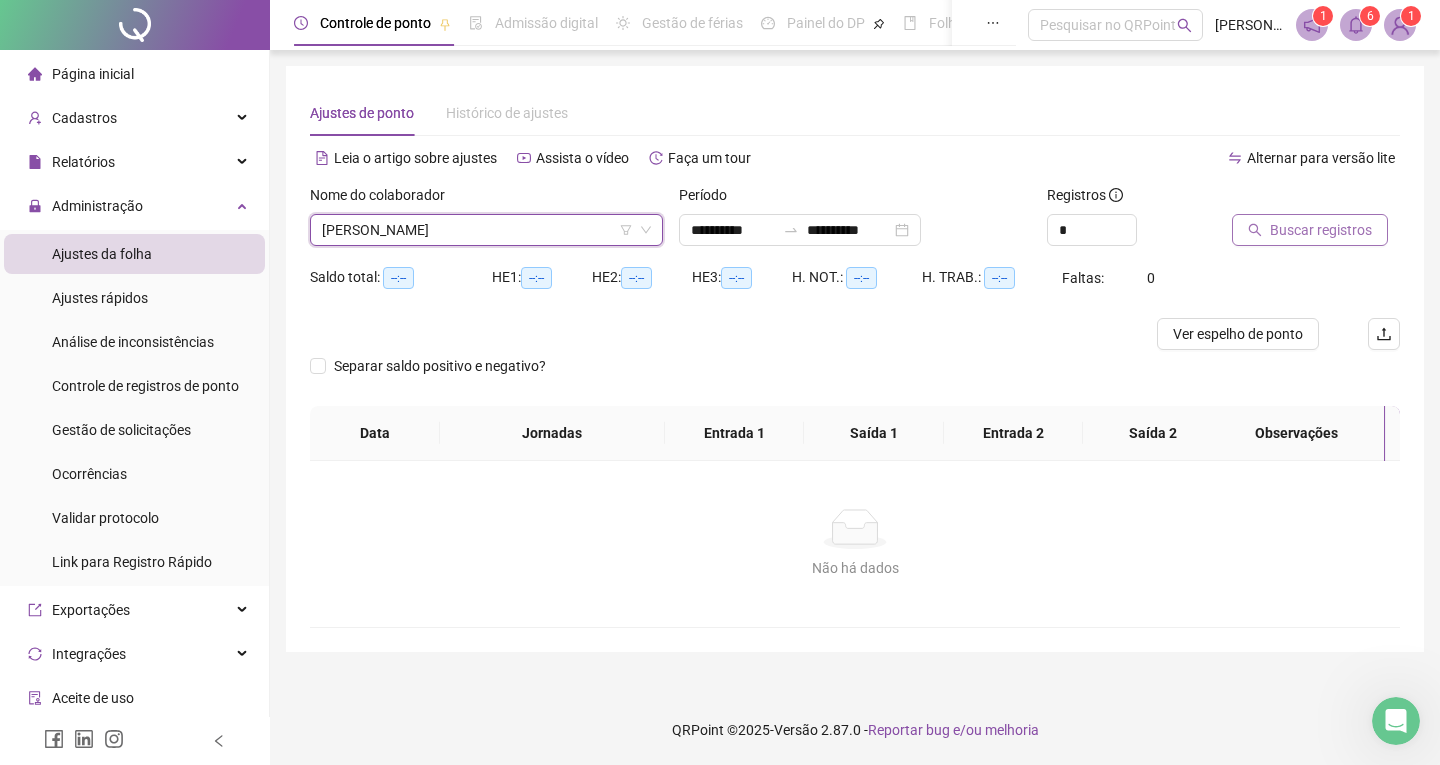 click on "Buscar registros" at bounding box center [1321, 230] 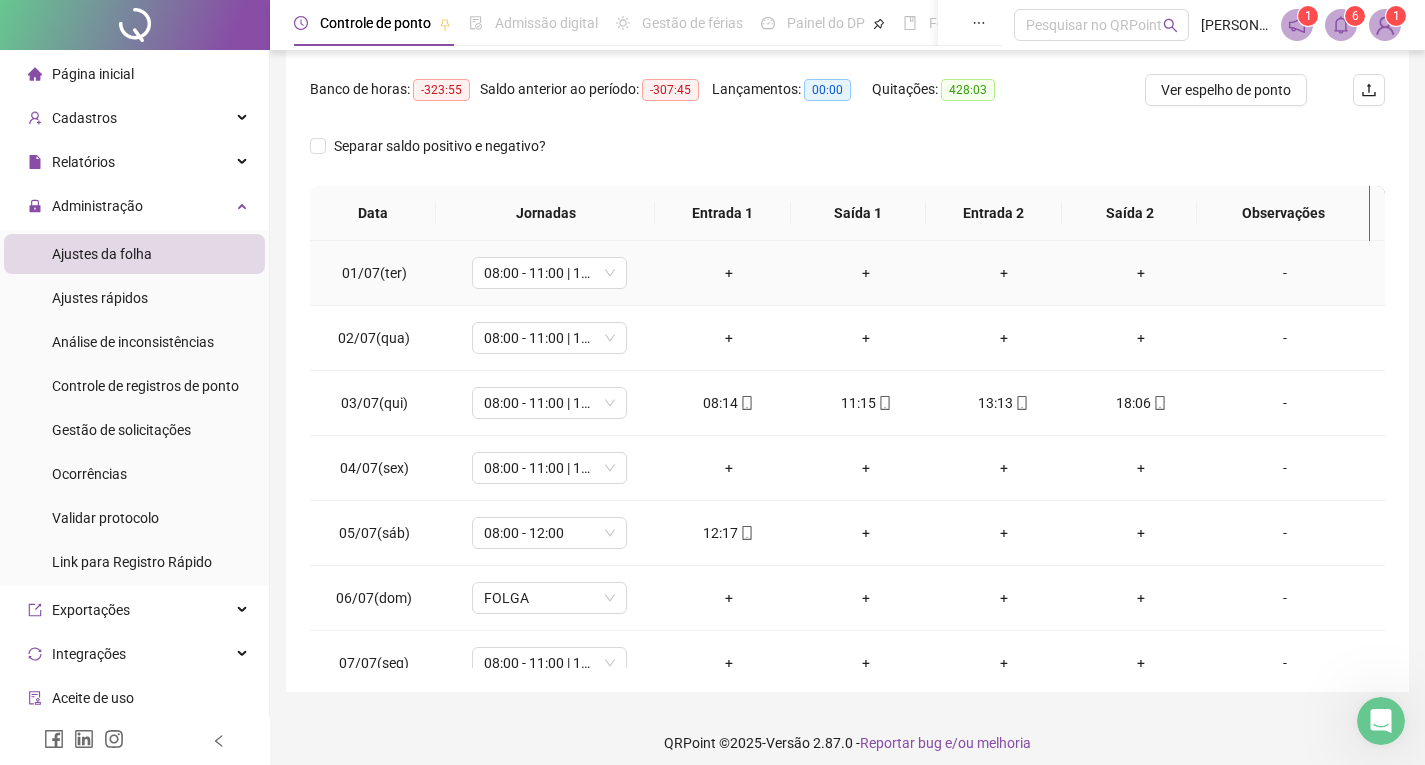 scroll, scrollTop: 257, scrollLeft: 0, axis: vertical 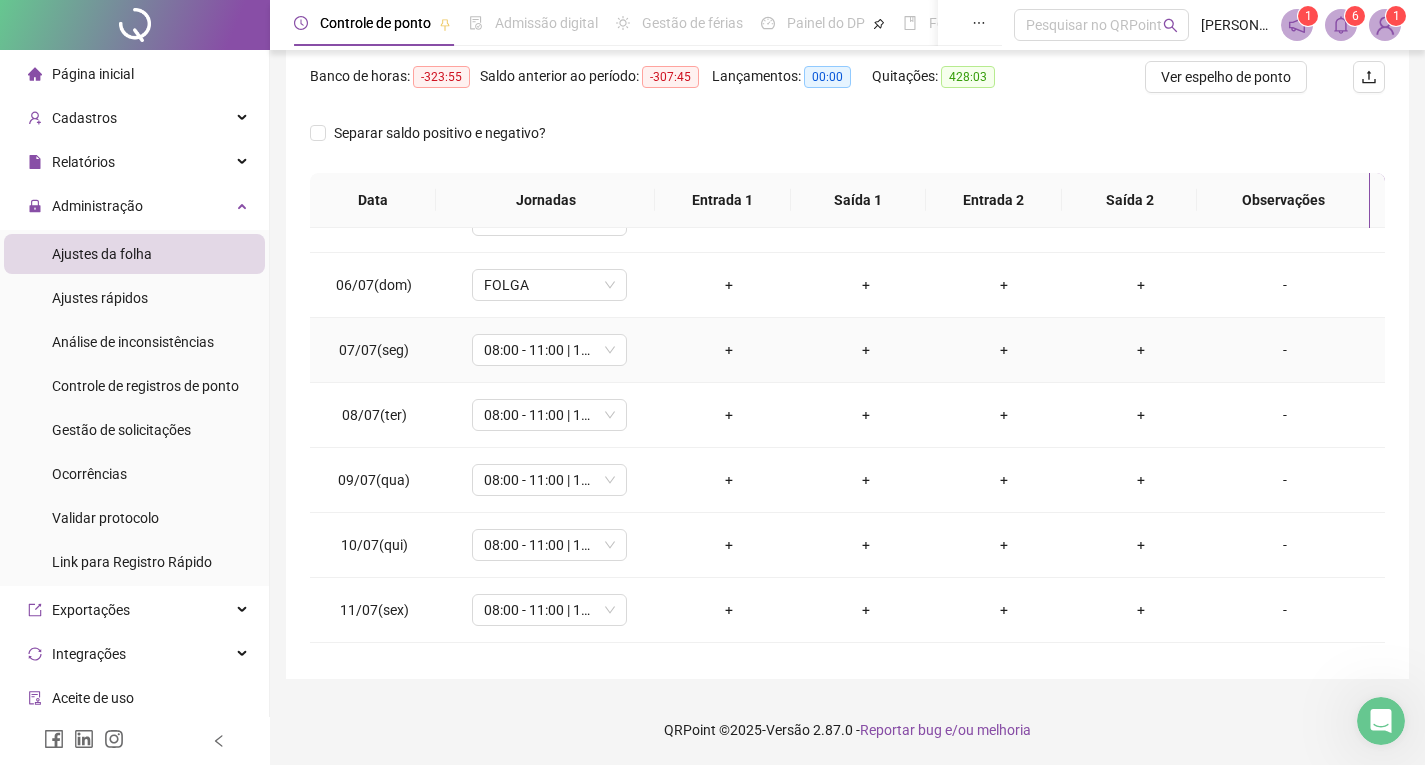 click on "-" at bounding box center [1285, 350] 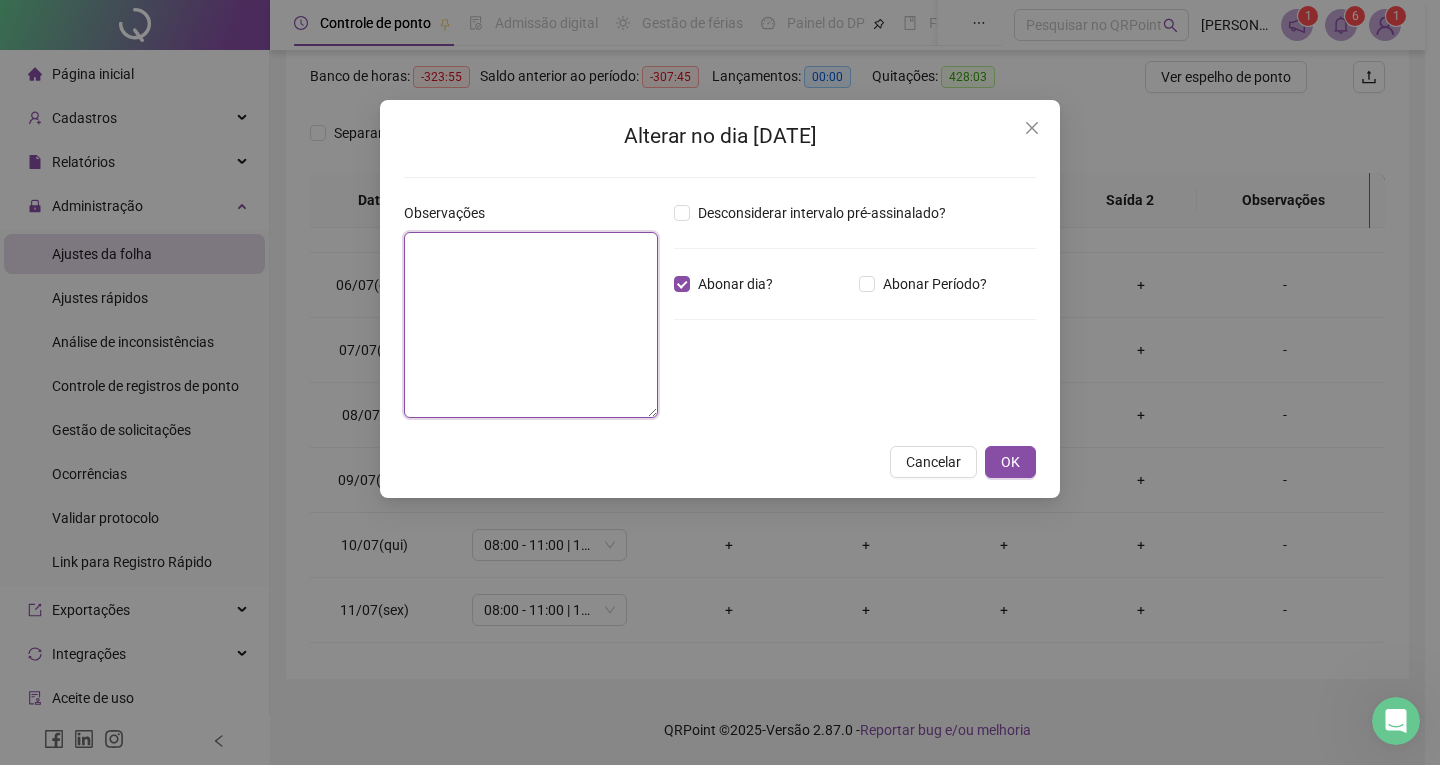 click at bounding box center [531, 325] 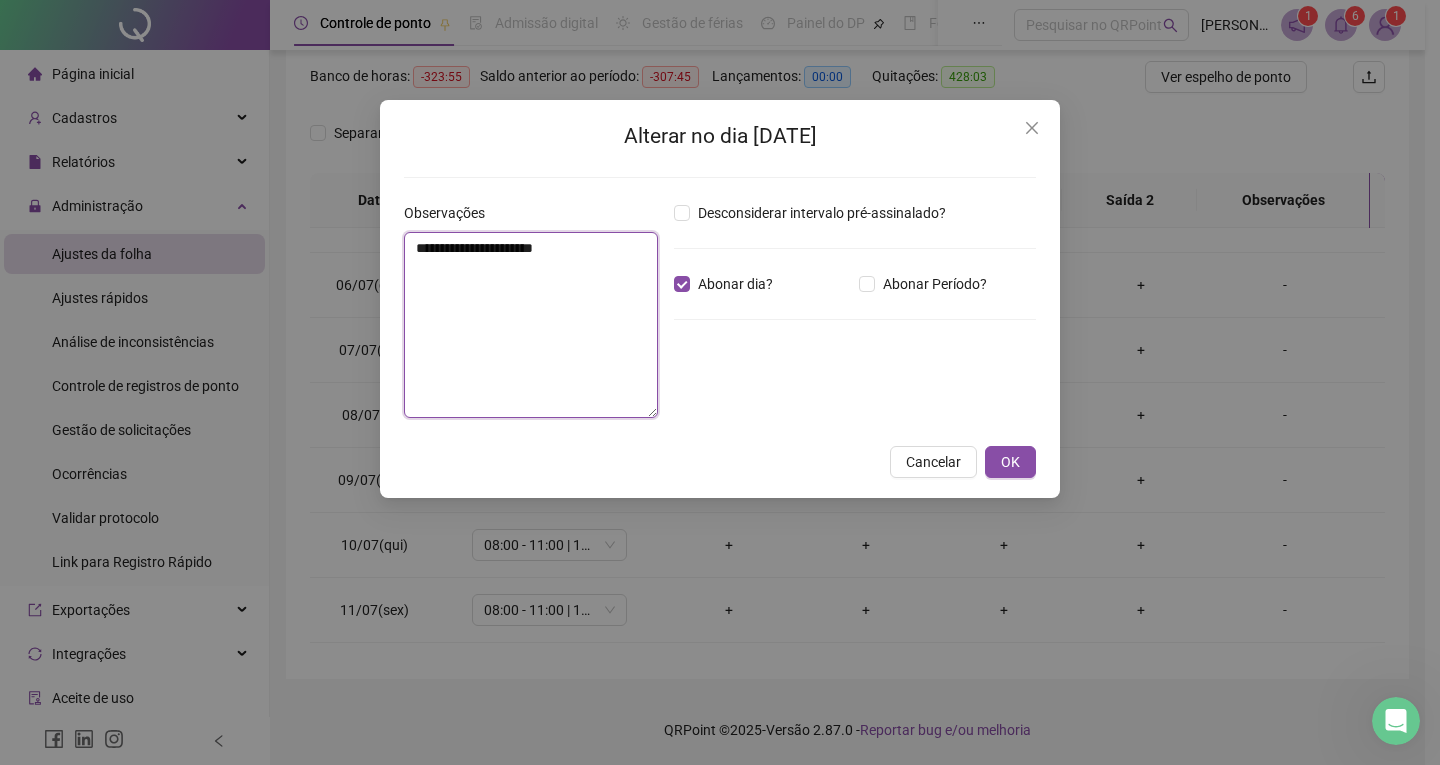 drag, startPoint x: 617, startPoint y: 261, endPoint x: 359, endPoint y: 260, distance: 258.00195 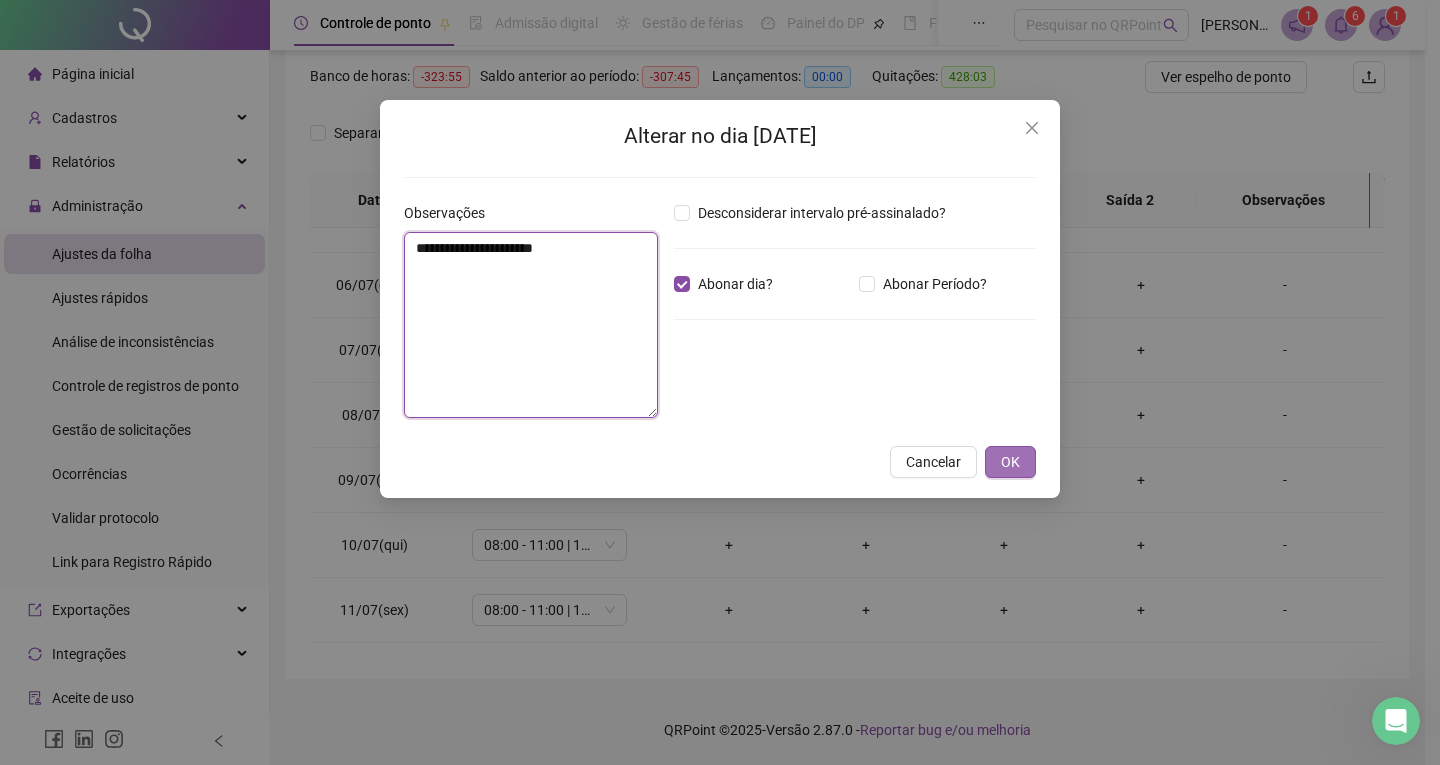 type on "**********" 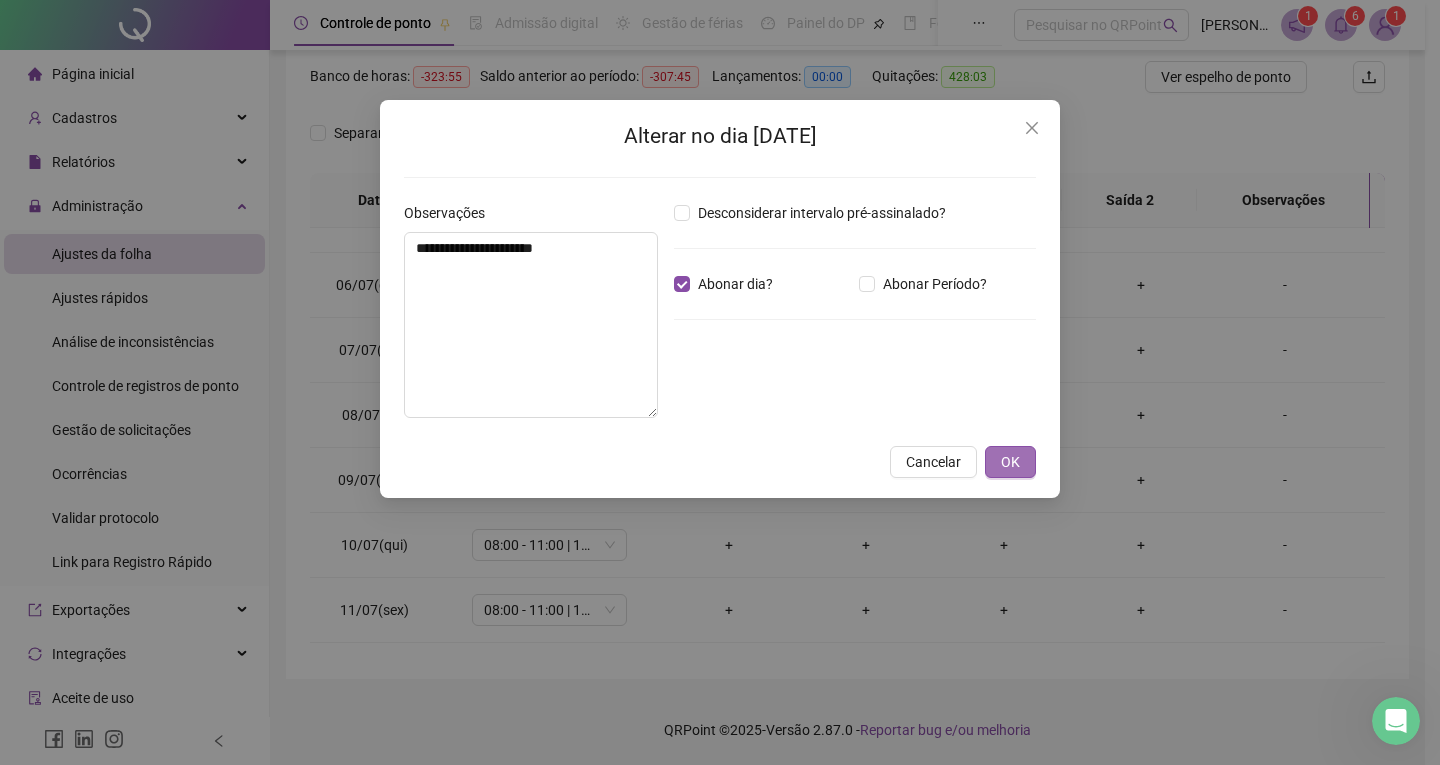 click on "OK" at bounding box center [1010, 462] 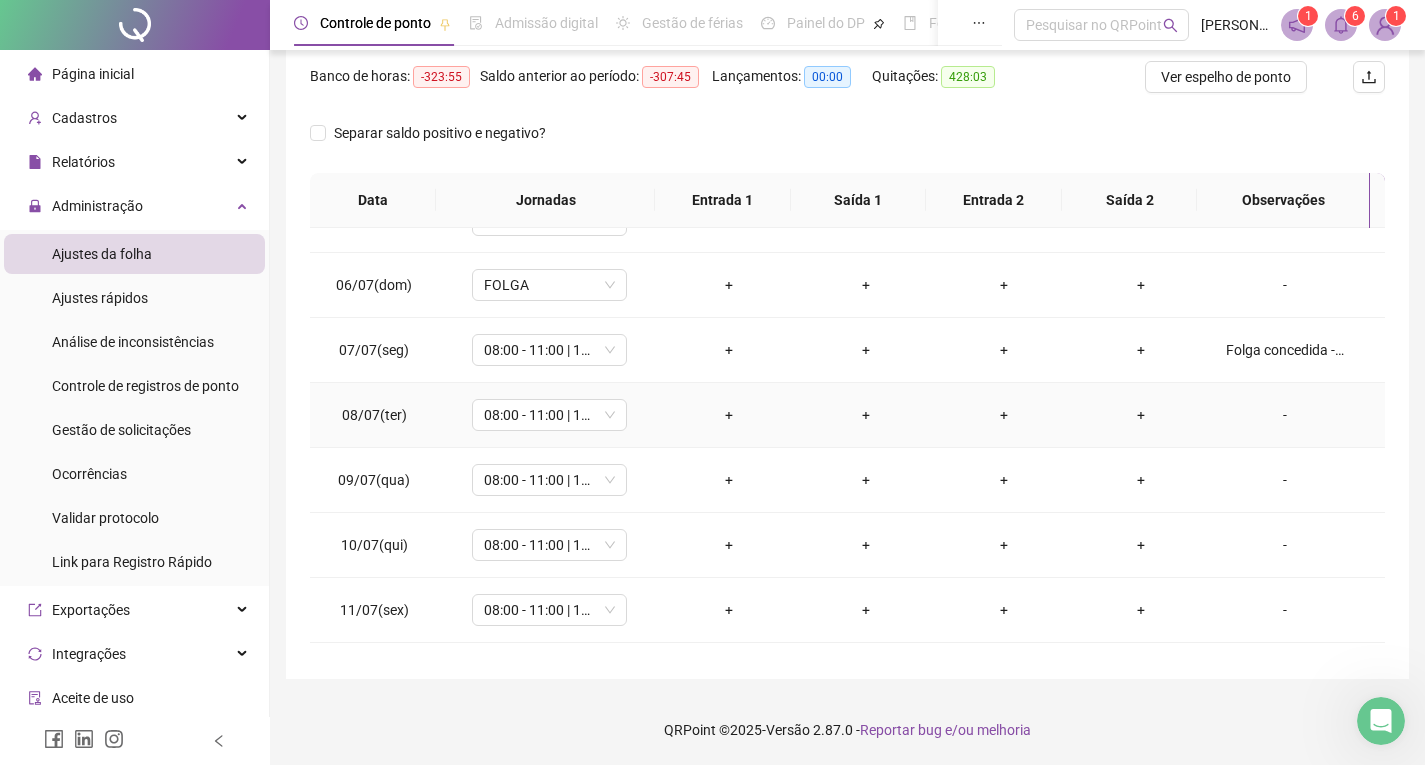 click on "-" at bounding box center (1285, 415) 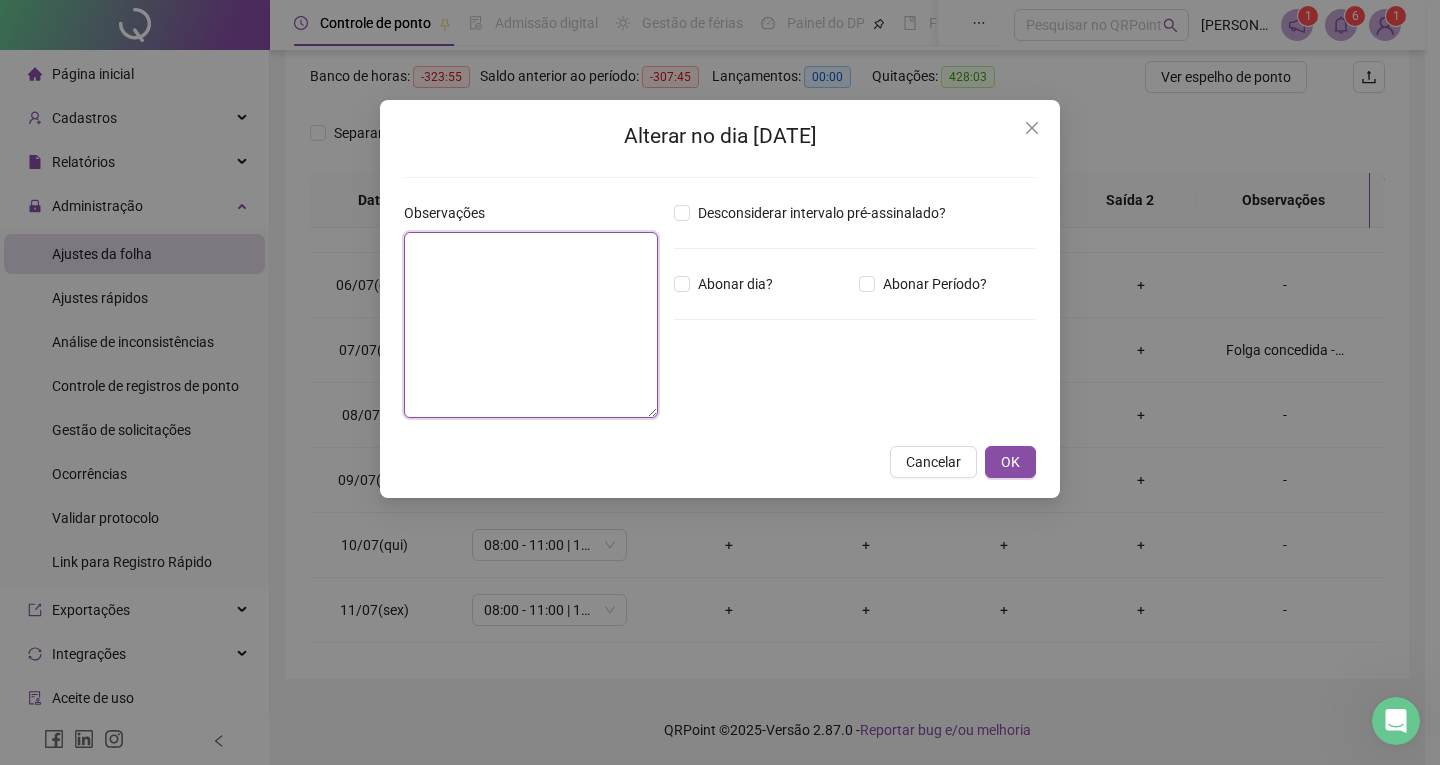 click at bounding box center [531, 325] 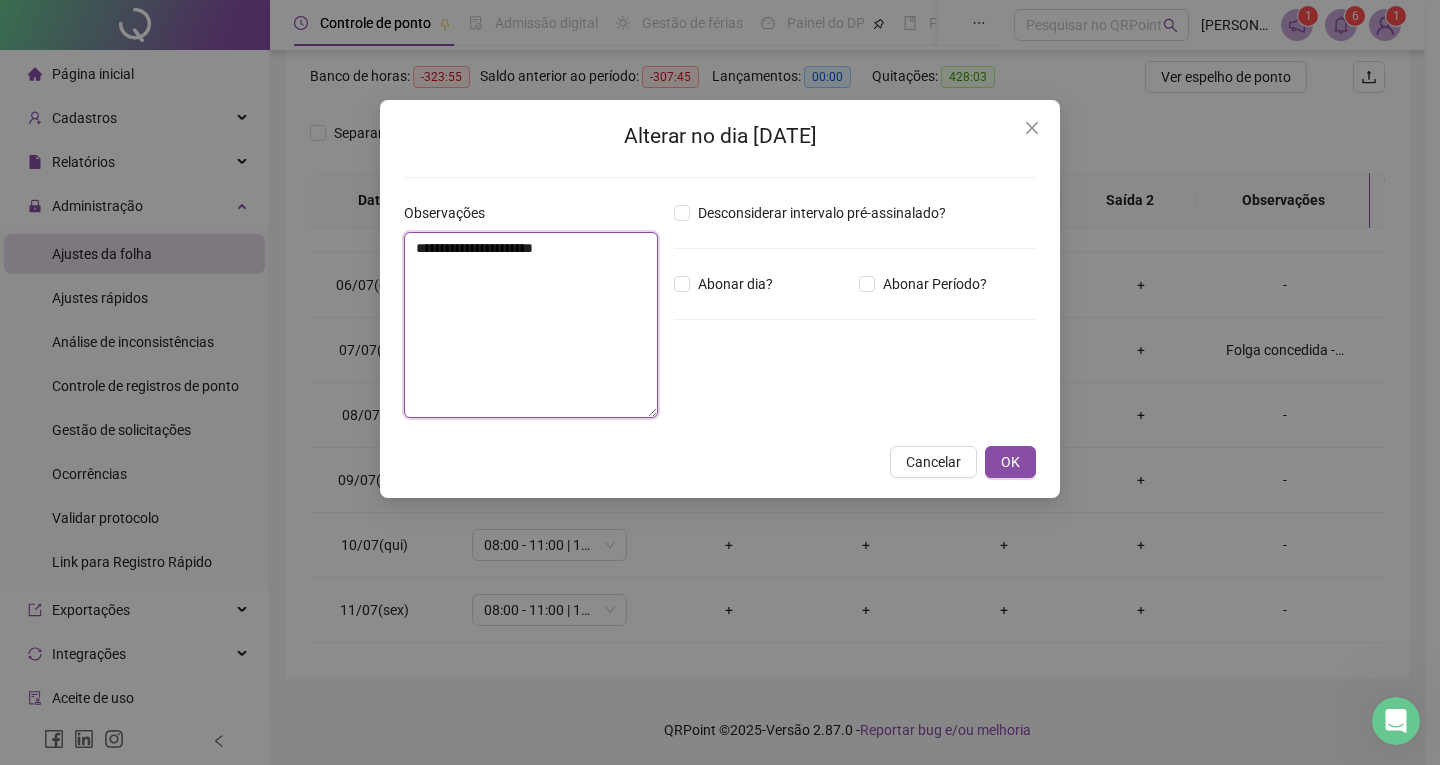 type on "**********" 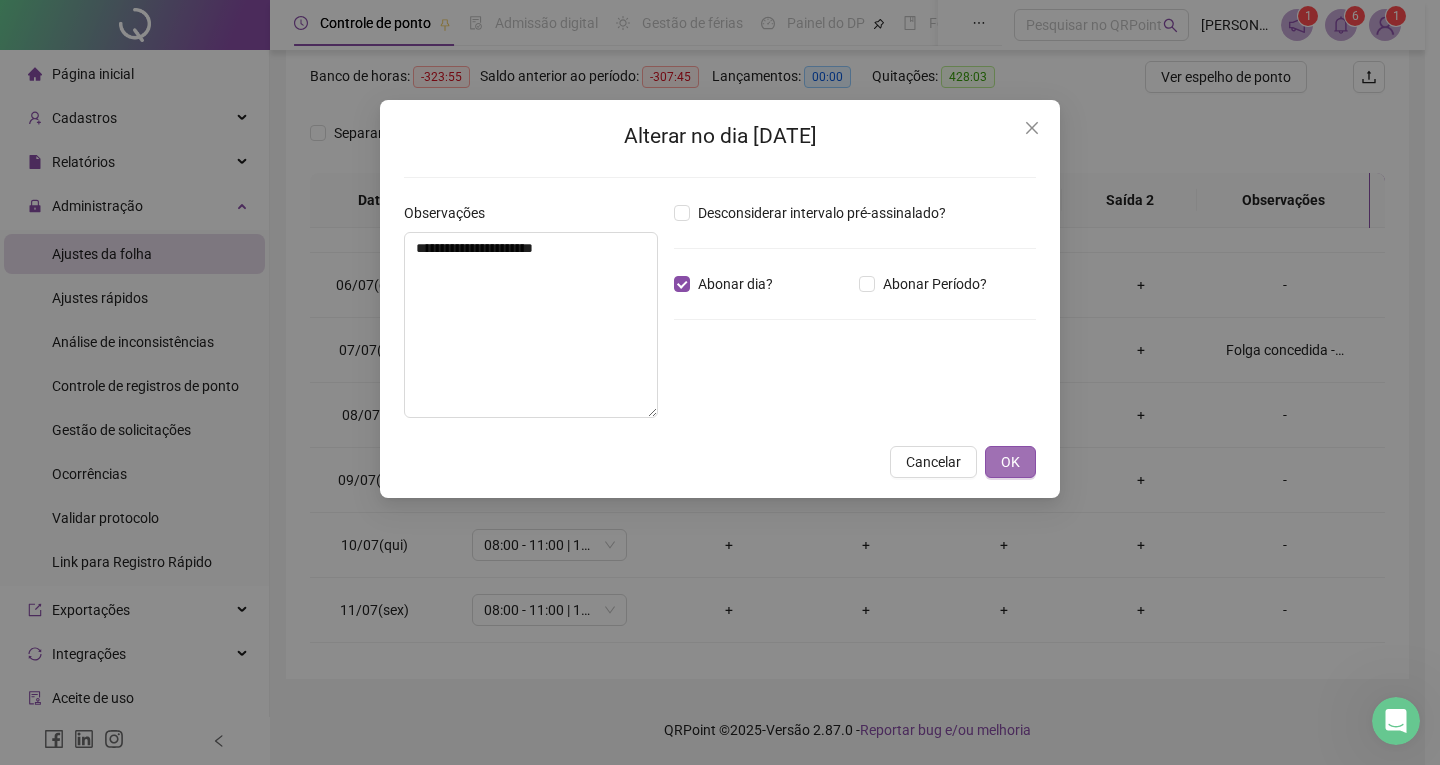 click on "OK" at bounding box center [1010, 462] 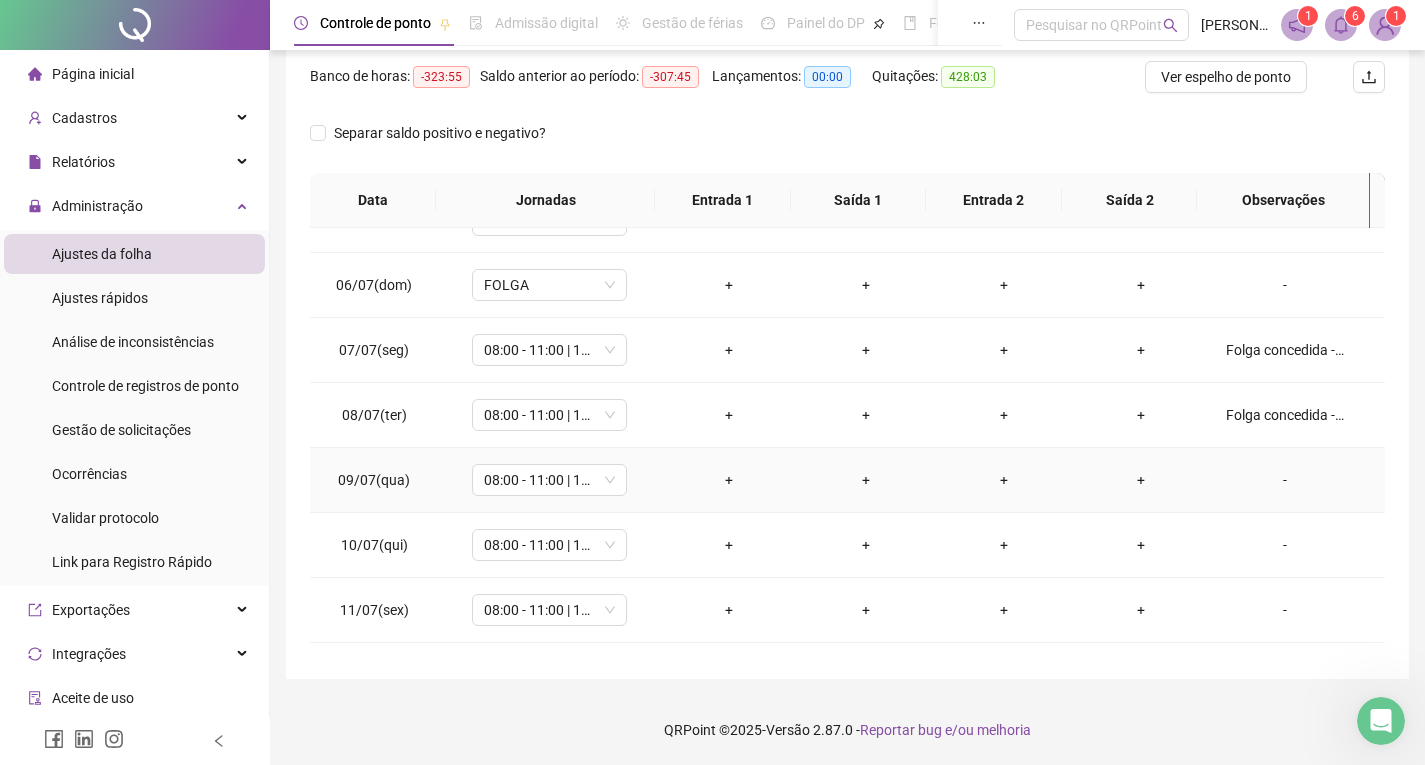 click on "-" at bounding box center (1285, 480) 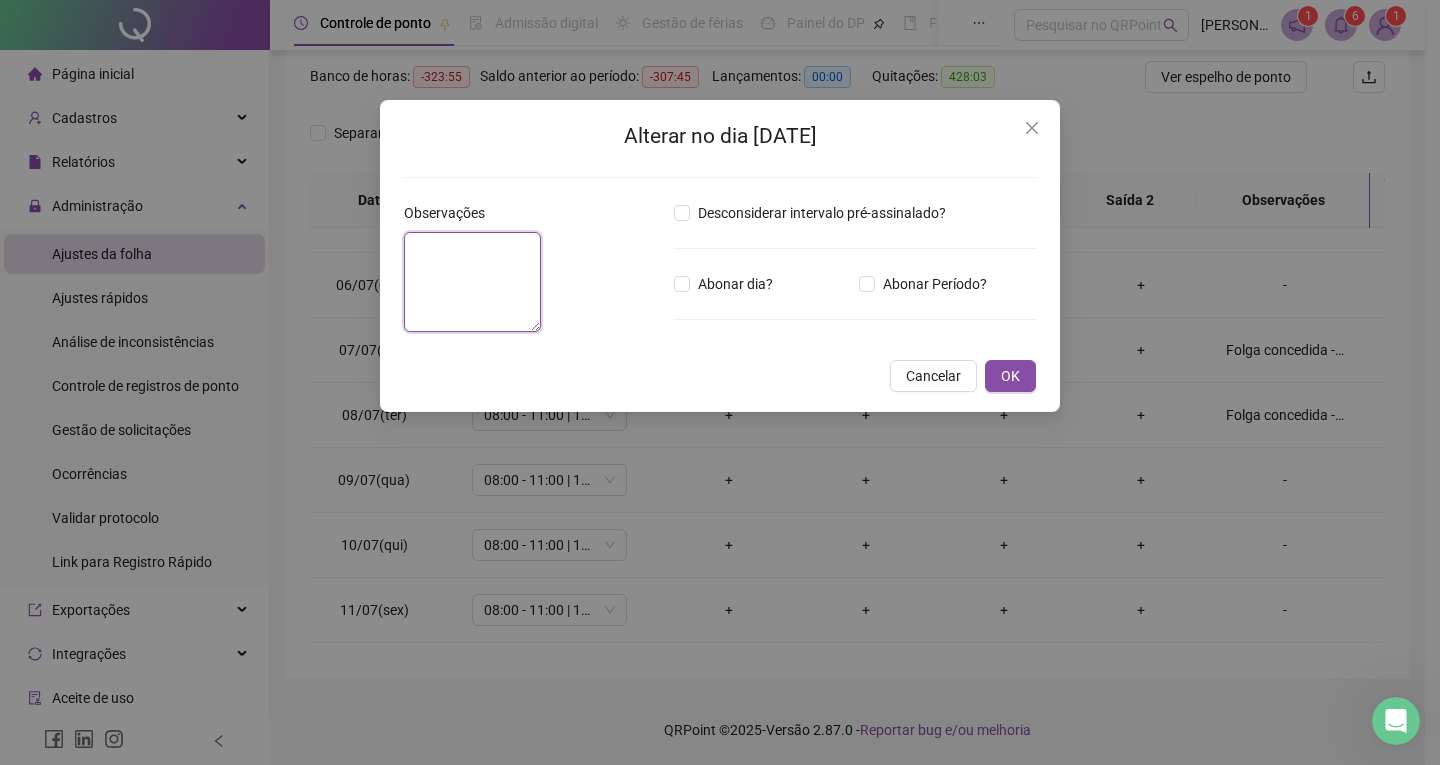 click at bounding box center [472, 282] 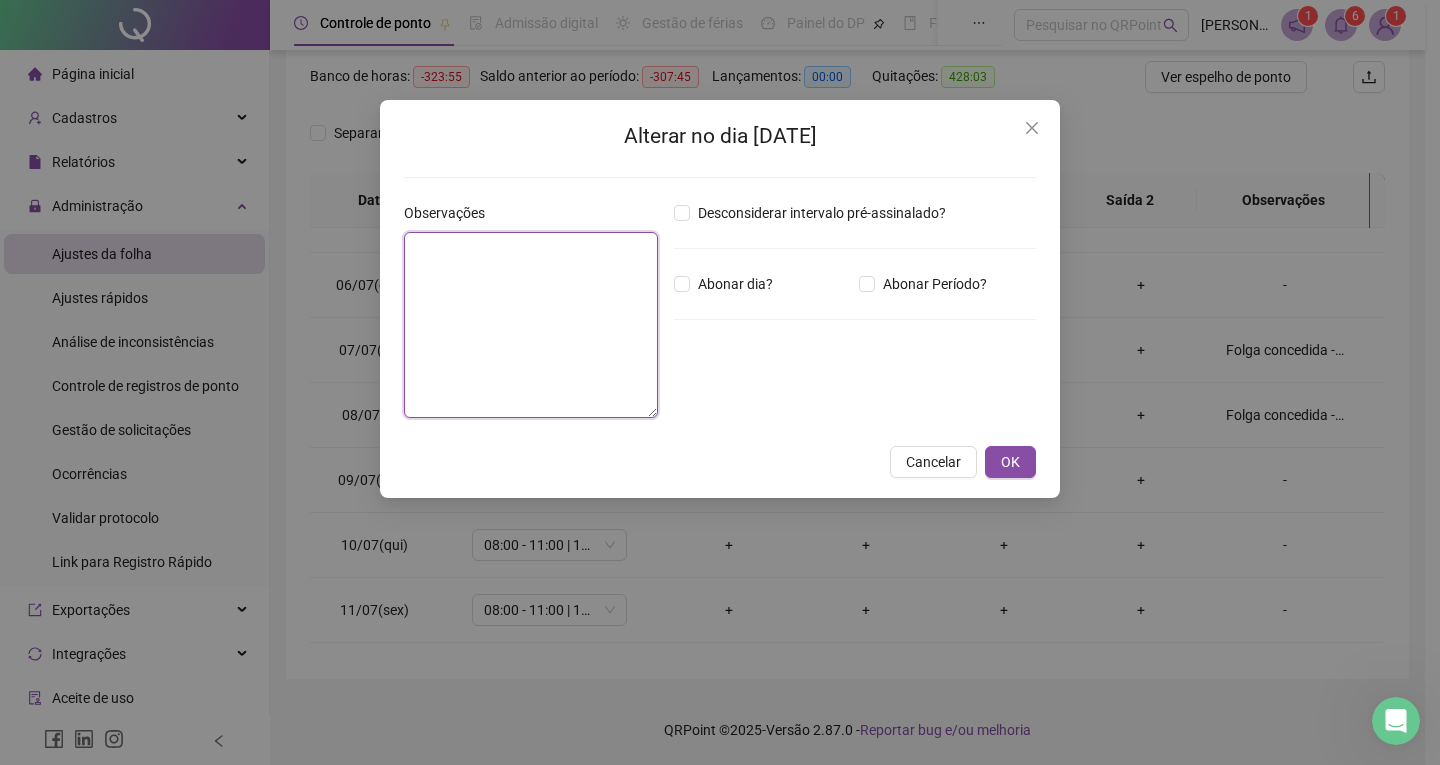 paste on "**********" 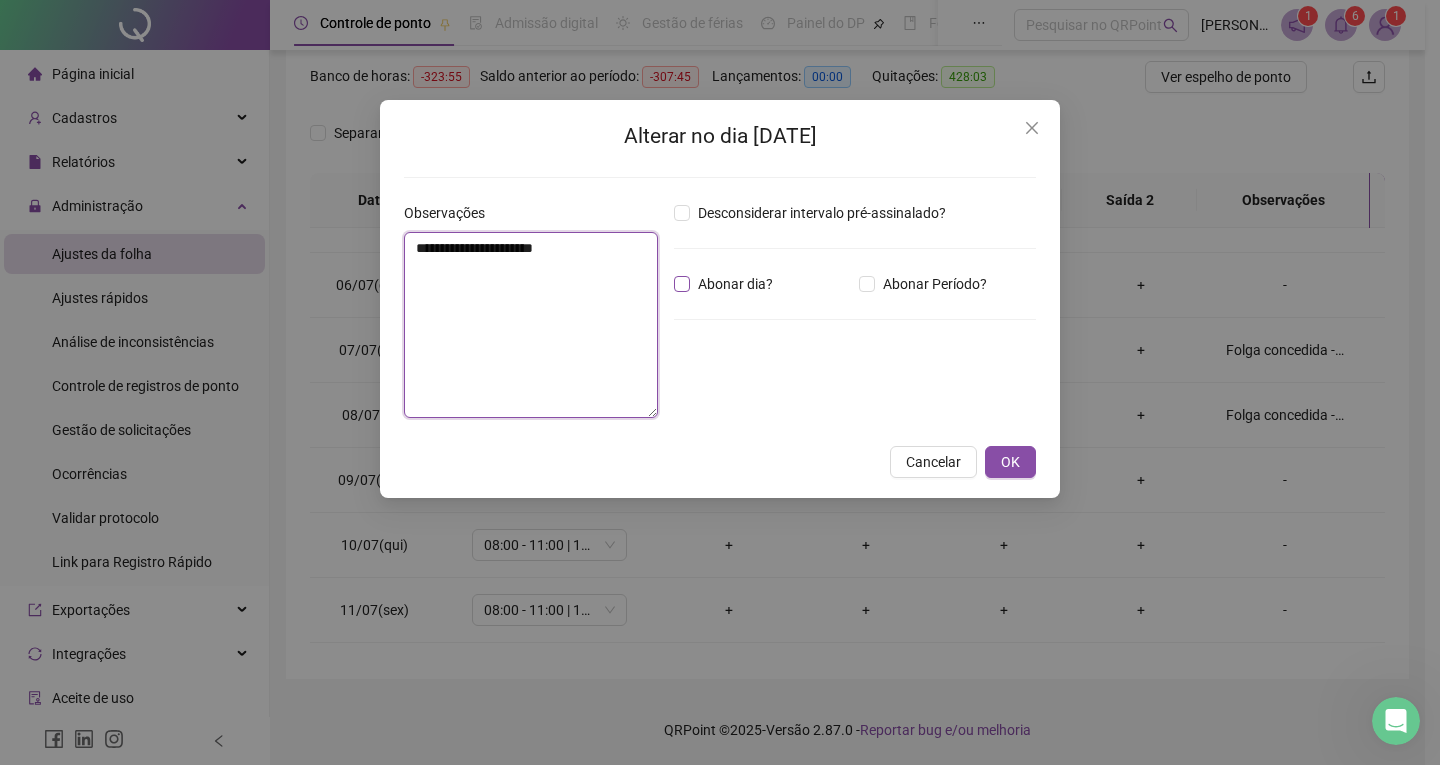 type on "**********" 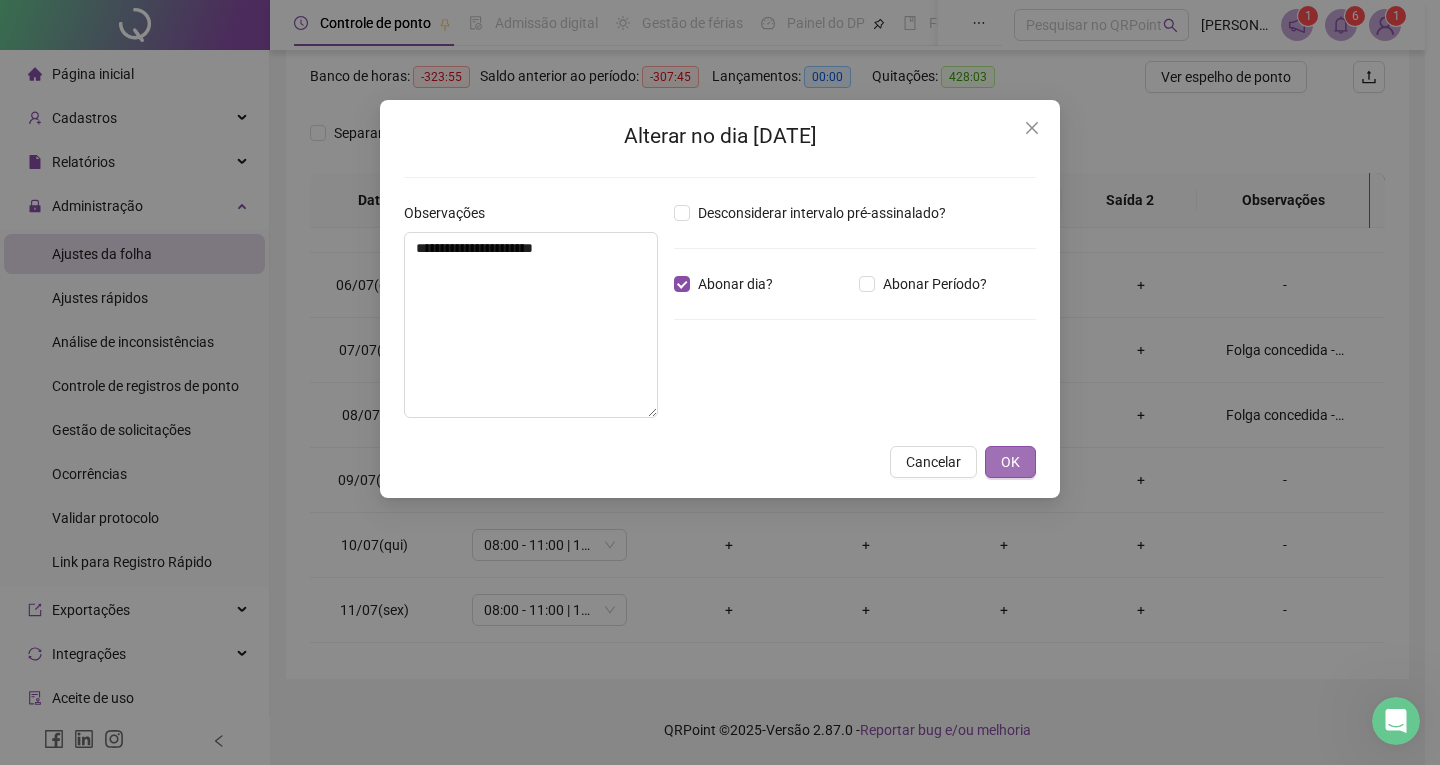 click on "OK" at bounding box center (1010, 462) 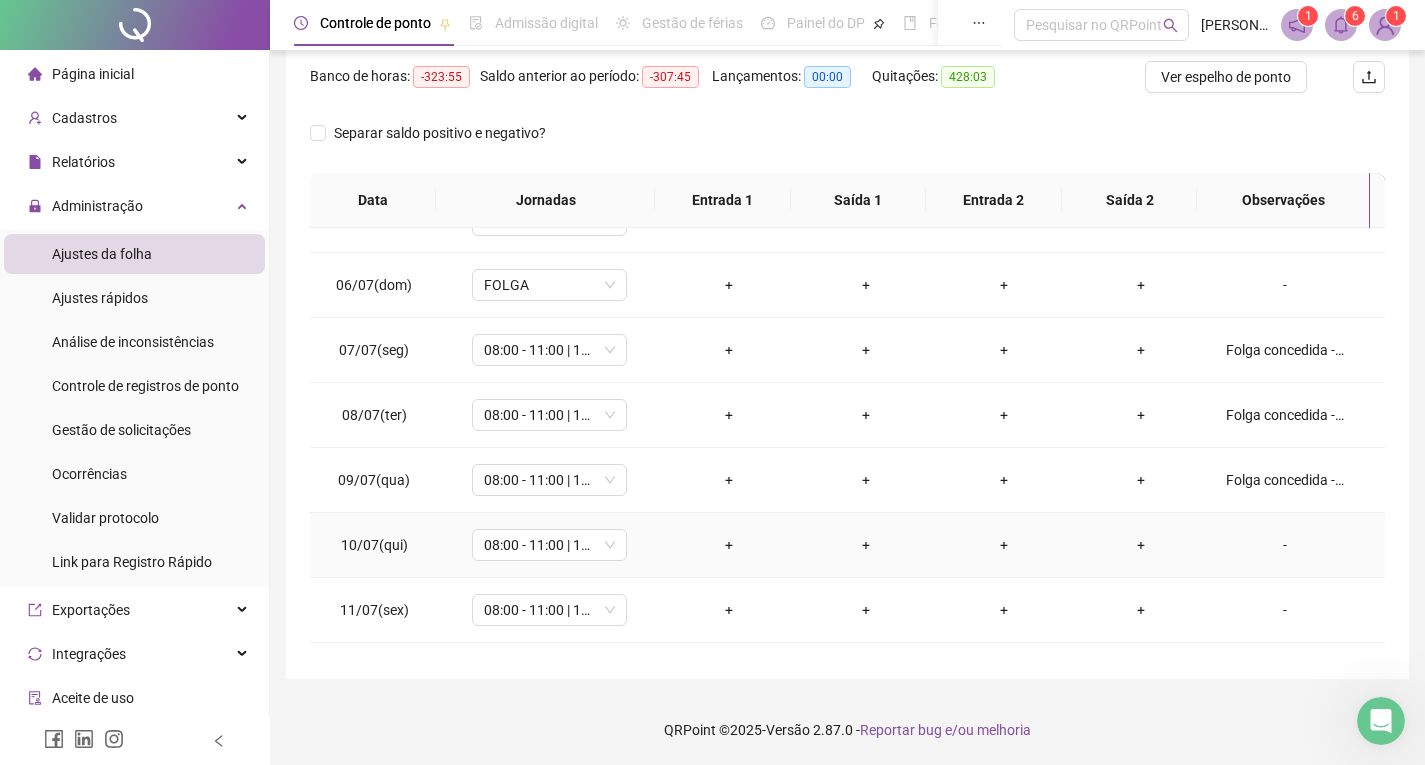 click on "-" at bounding box center (1285, 545) 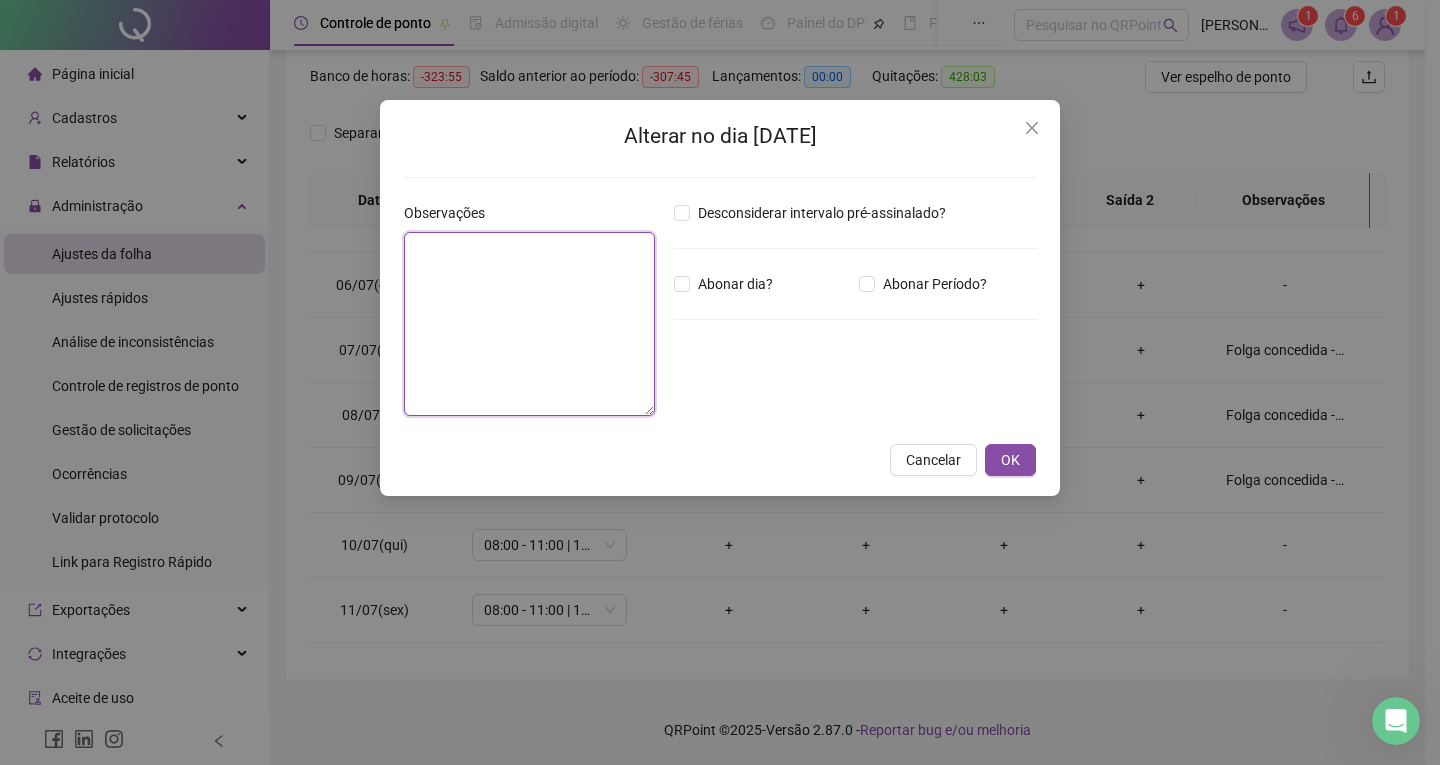 click at bounding box center (529, 324) 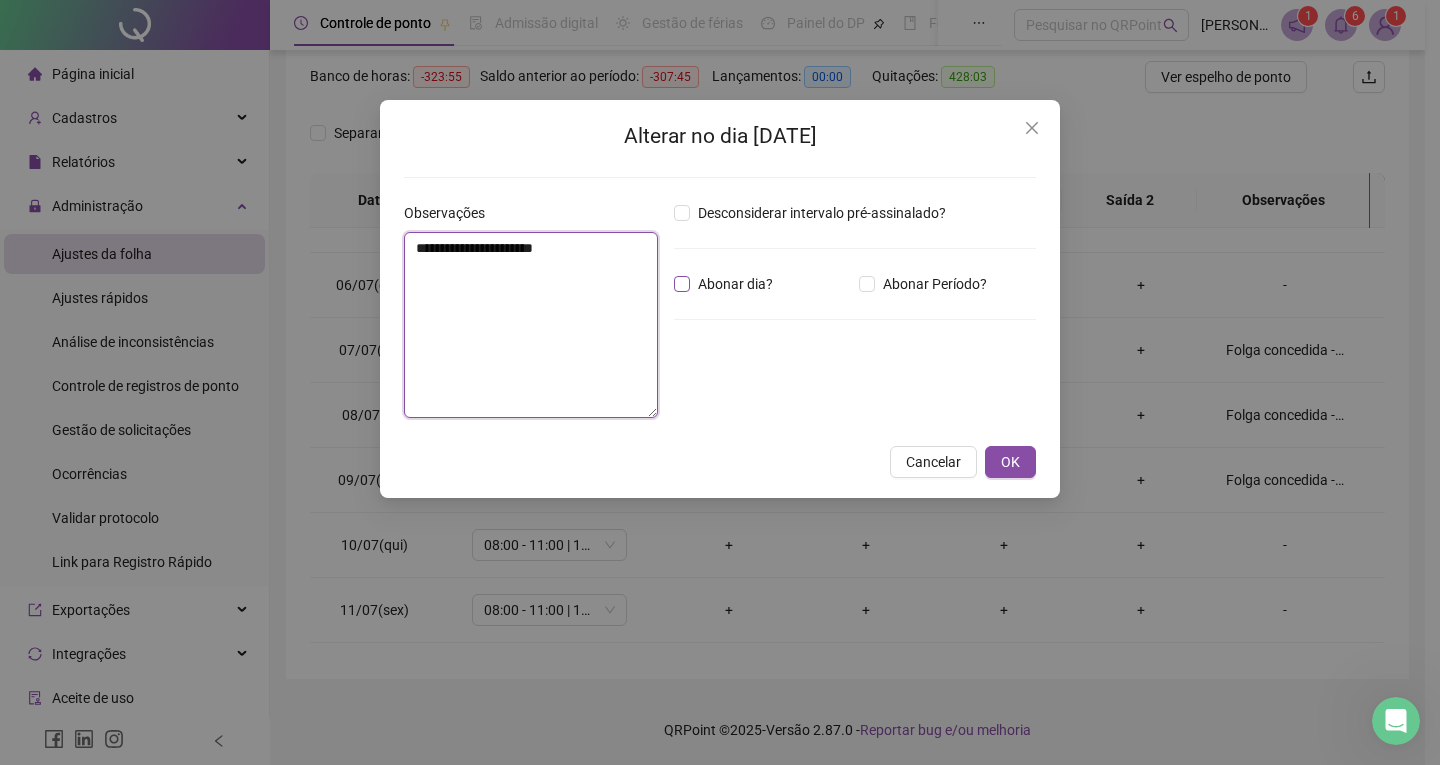 type on "**********" 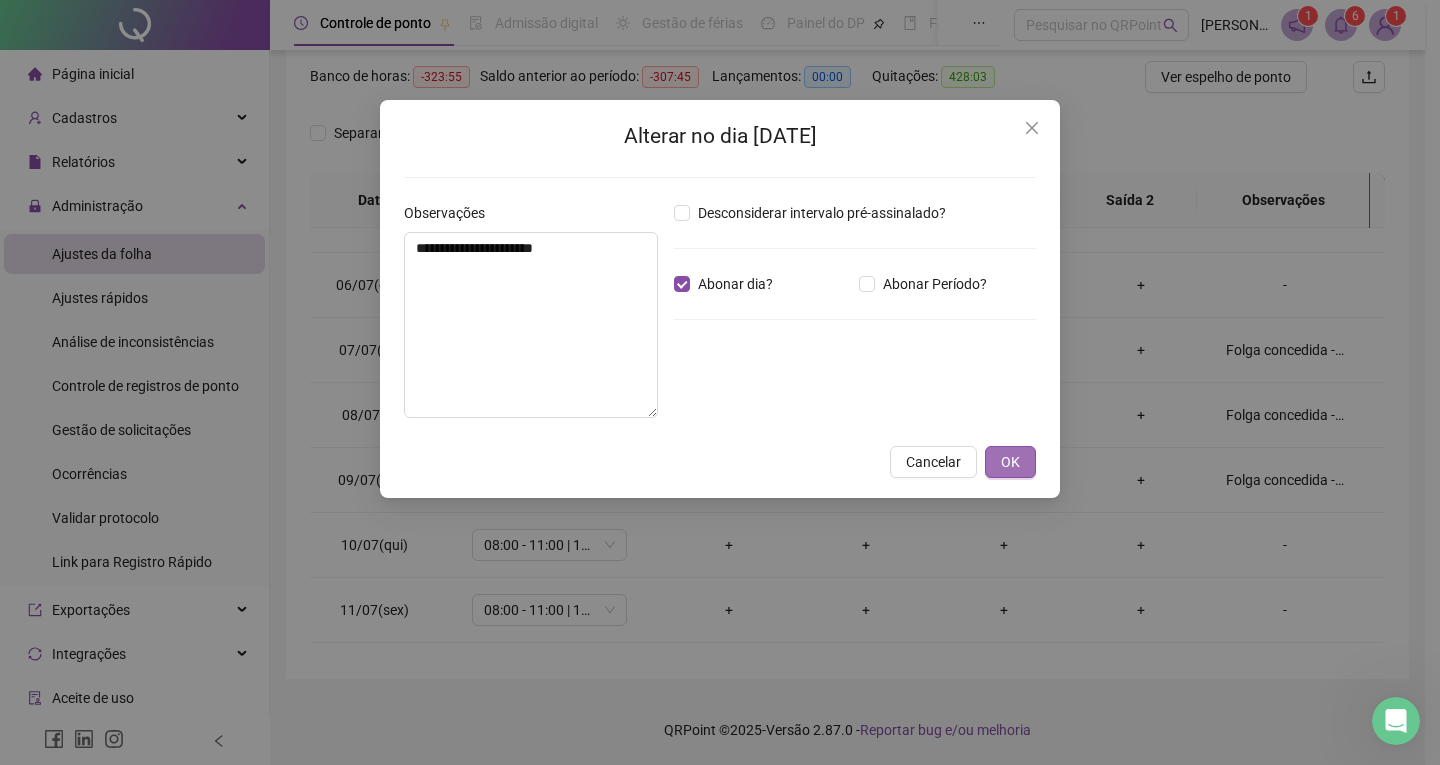 click on "OK" at bounding box center [1010, 462] 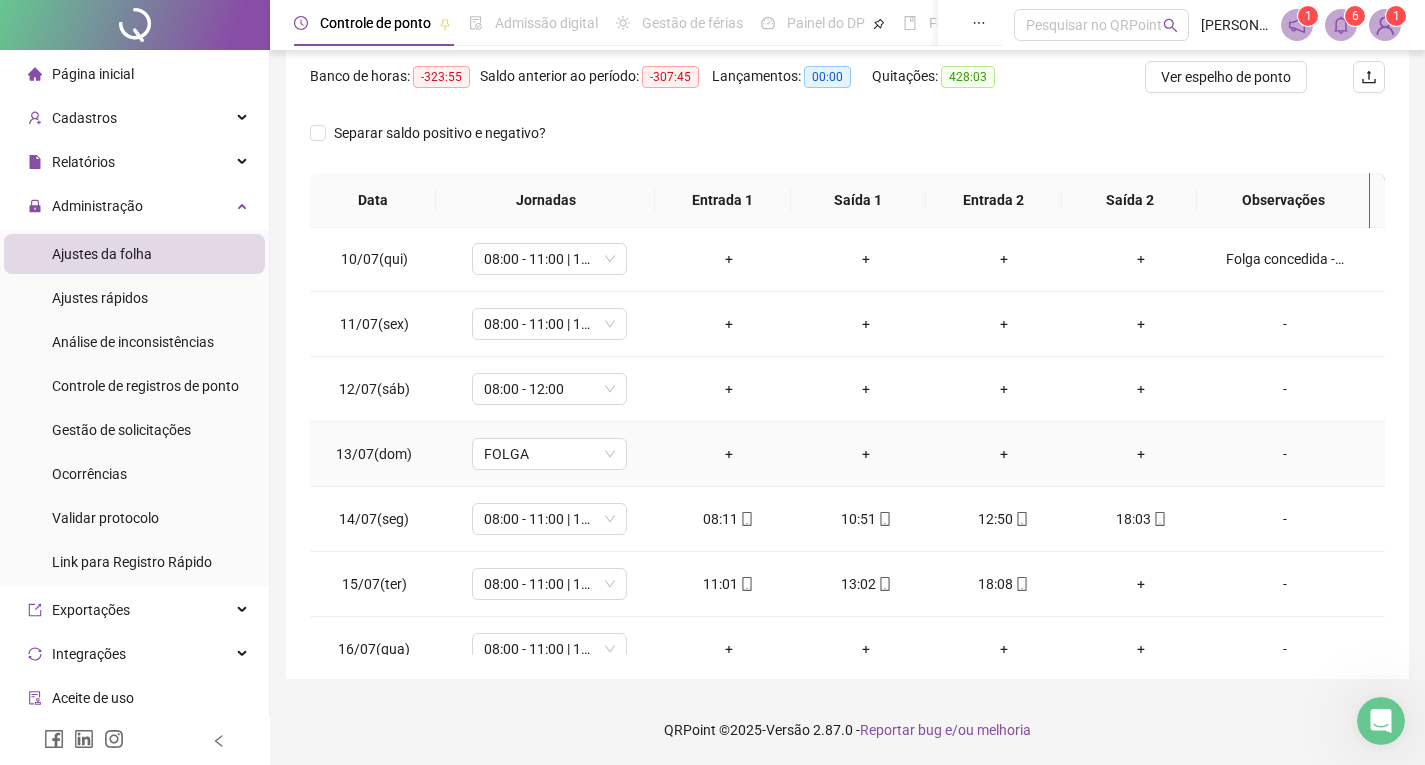 scroll, scrollTop: 600, scrollLeft: 0, axis: vertical 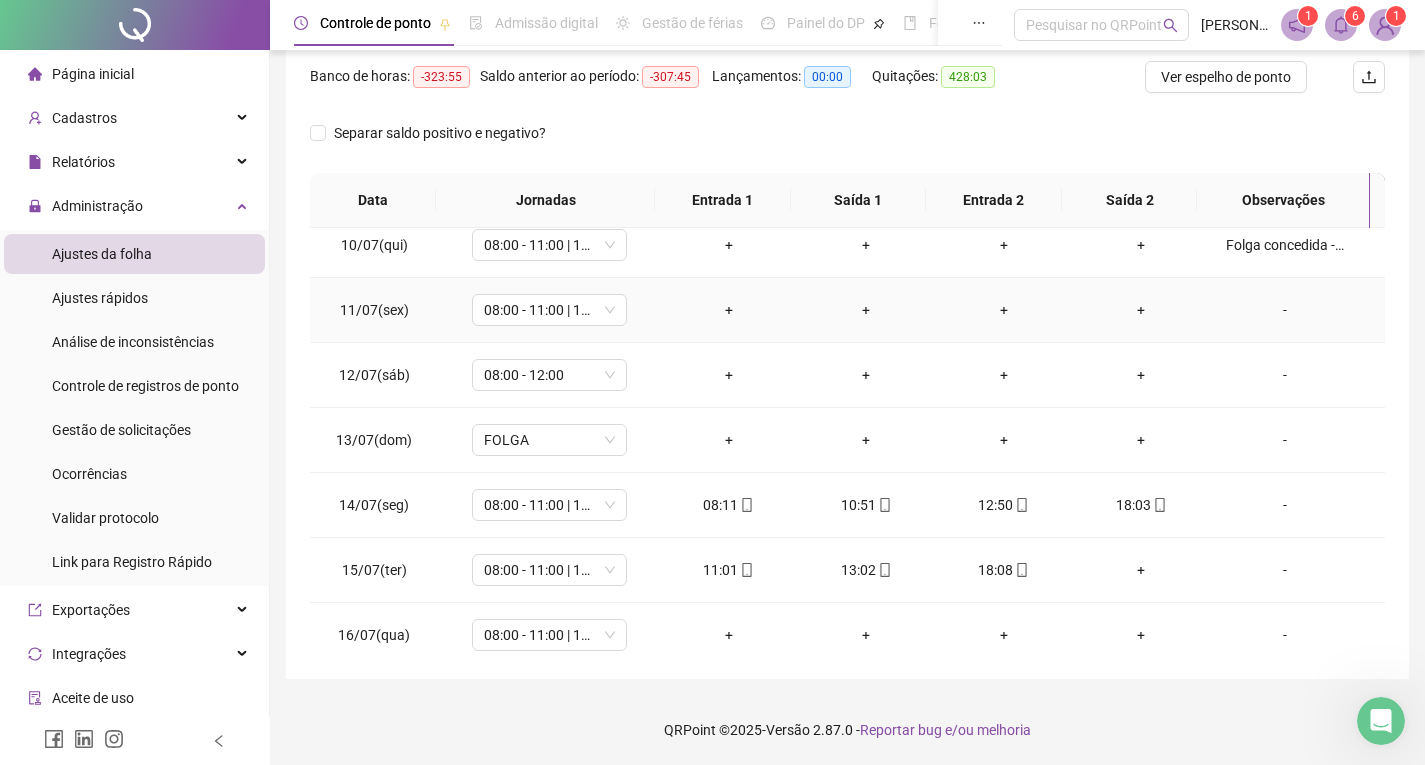 click on "-" at bounding box center (1285, 310) 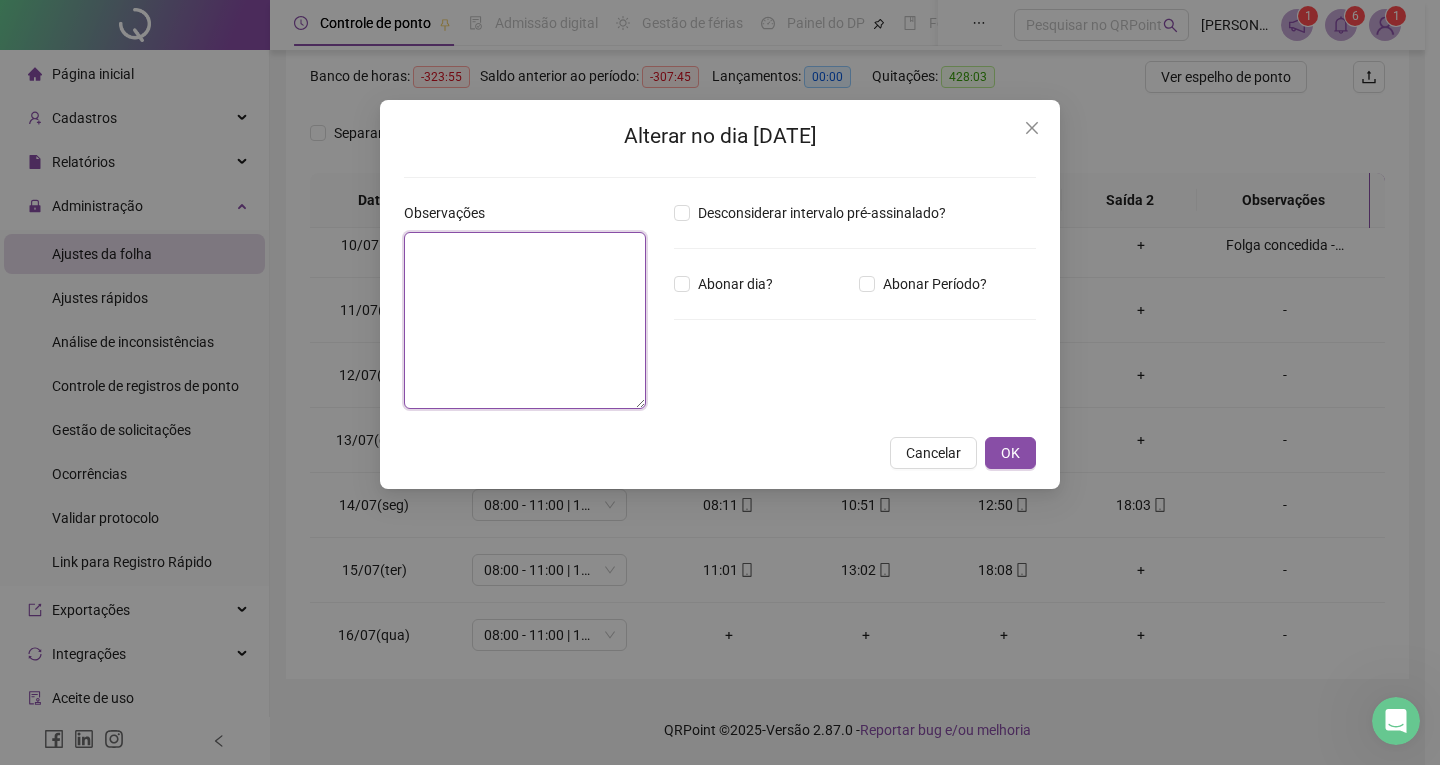 click at bounding box center [525, 320] 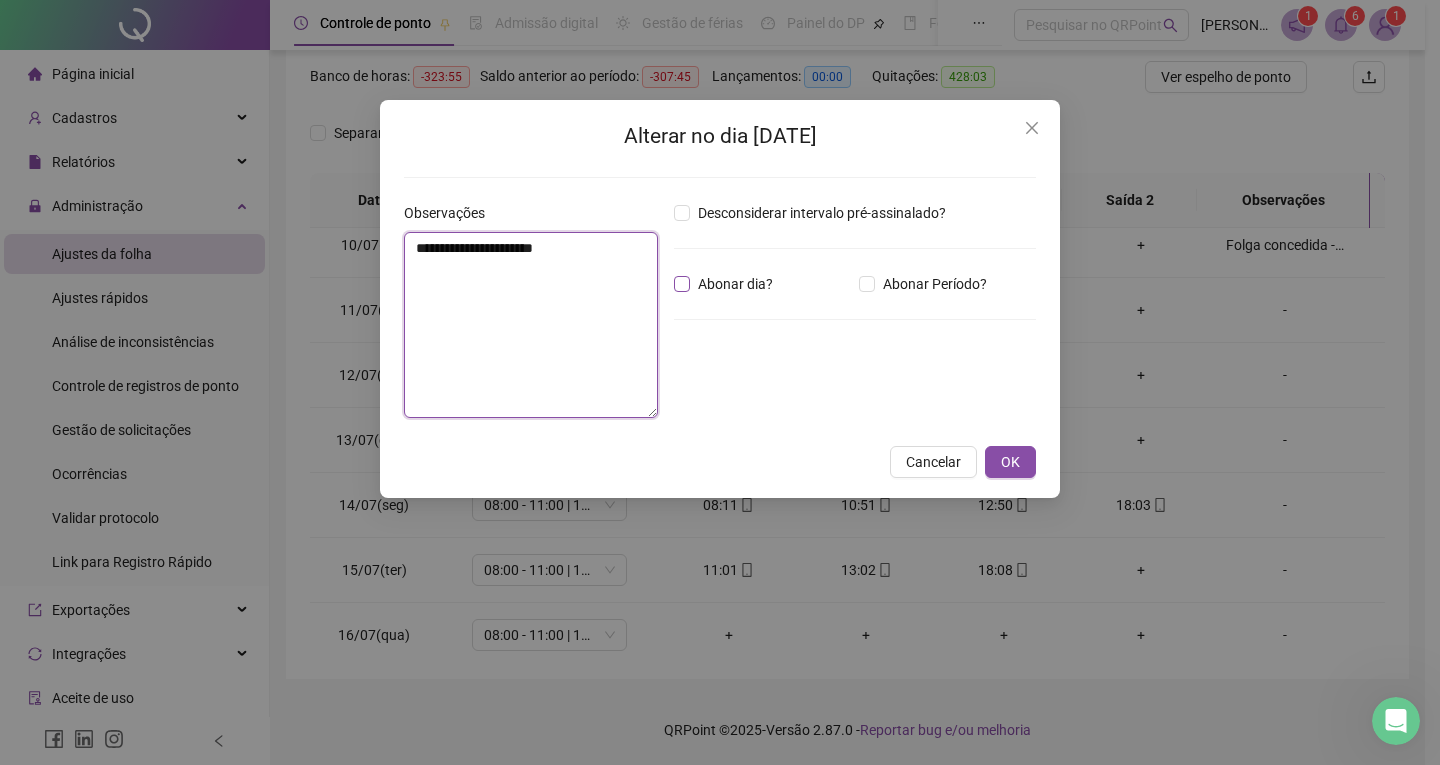 type on "**********" 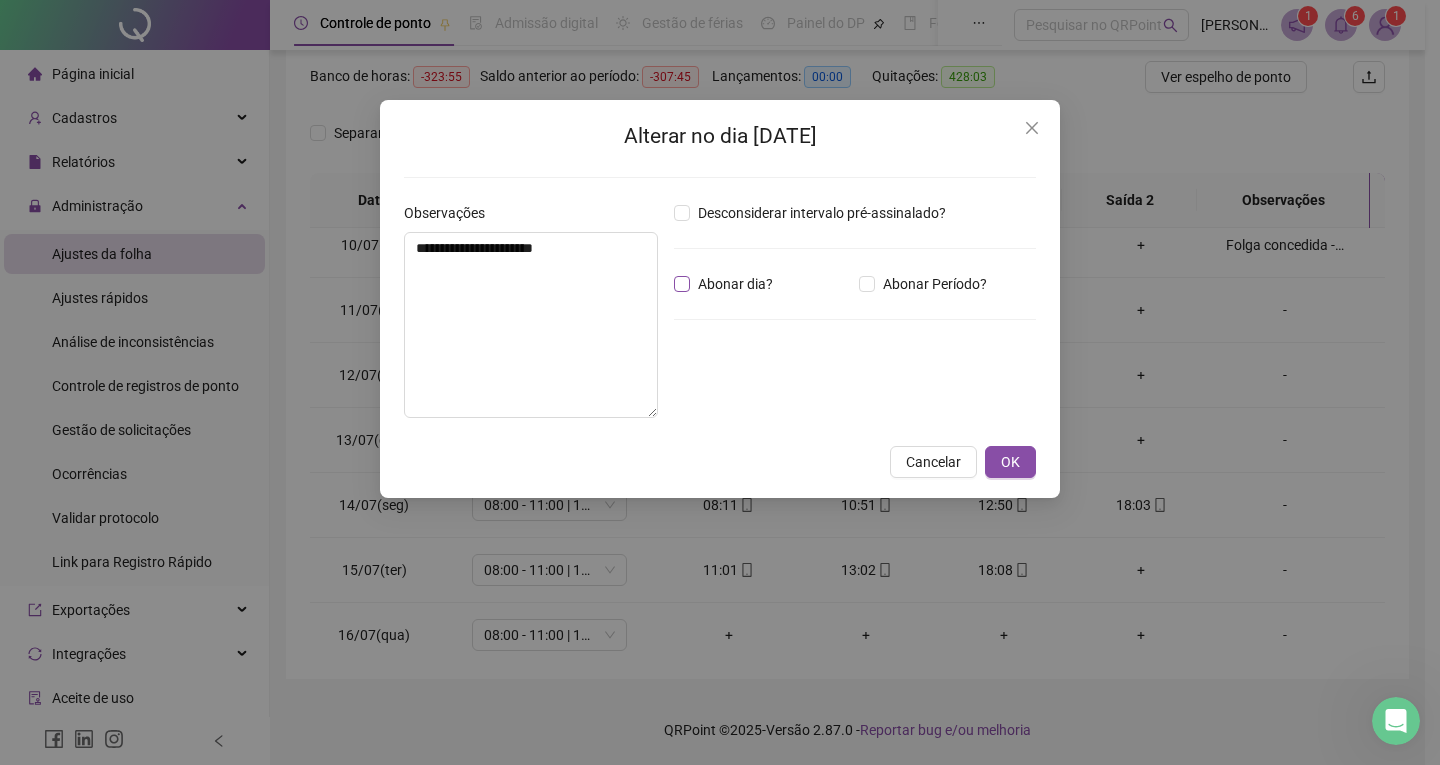 click on "Abonar dia?" at bounding box center [735, 284] 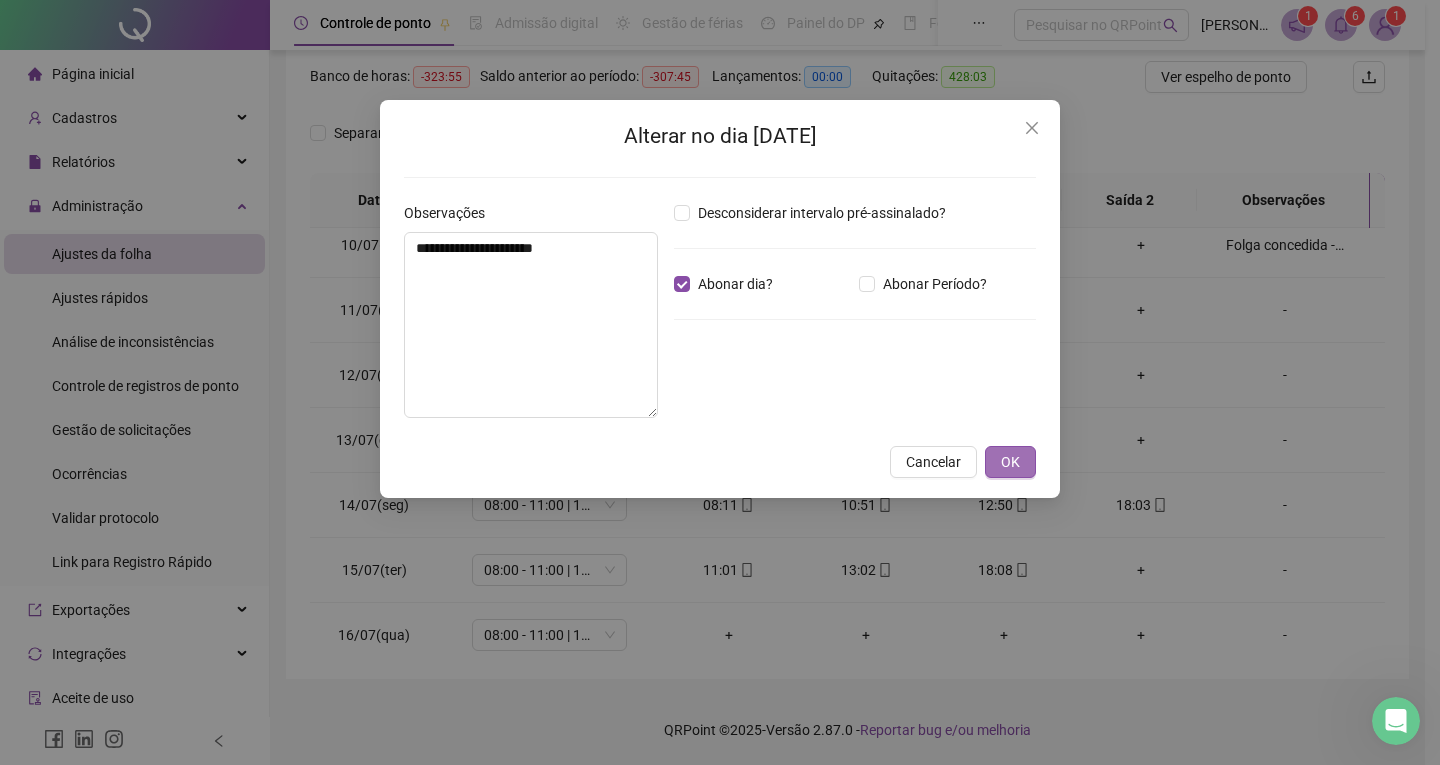 click on "OK" at bounding box center [1010, 462] 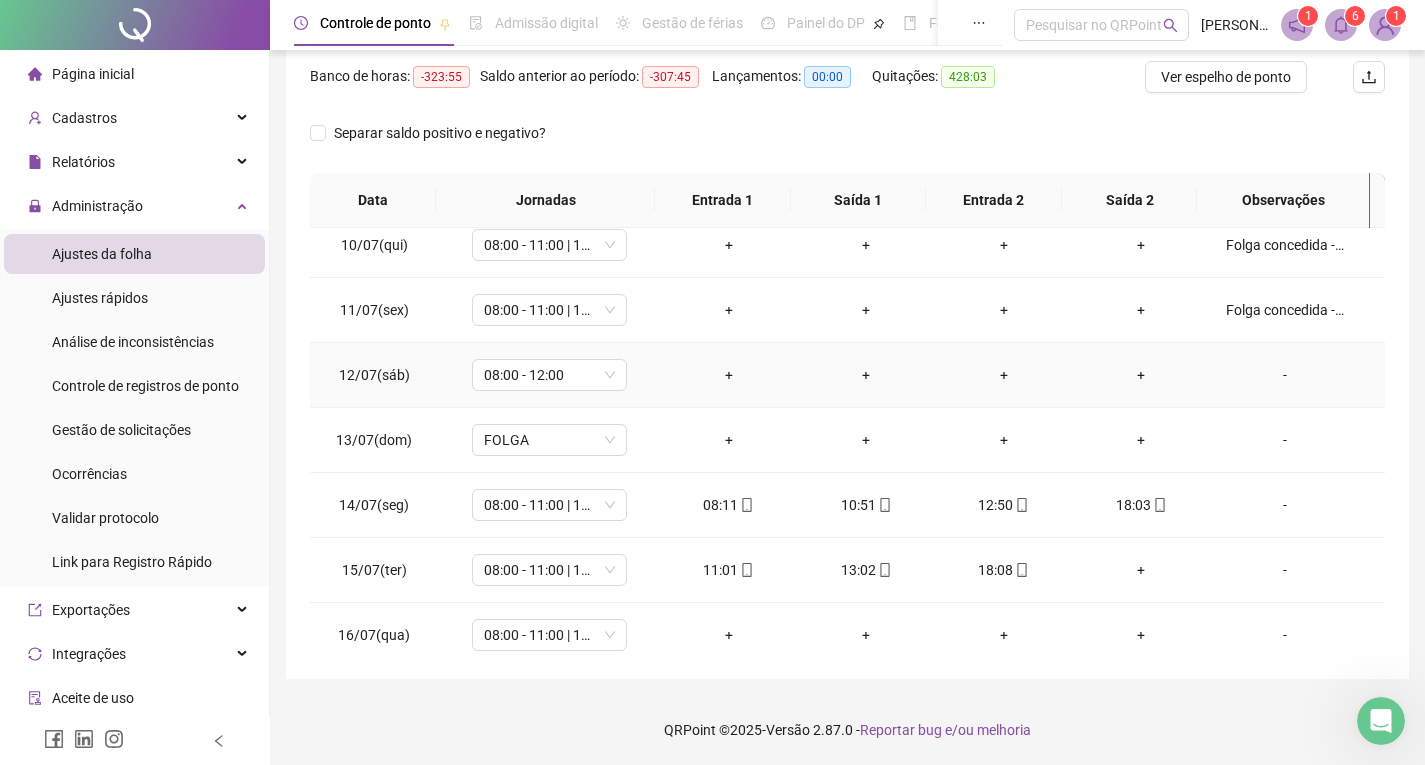 click on "-" at bounding box center [1285, 375] 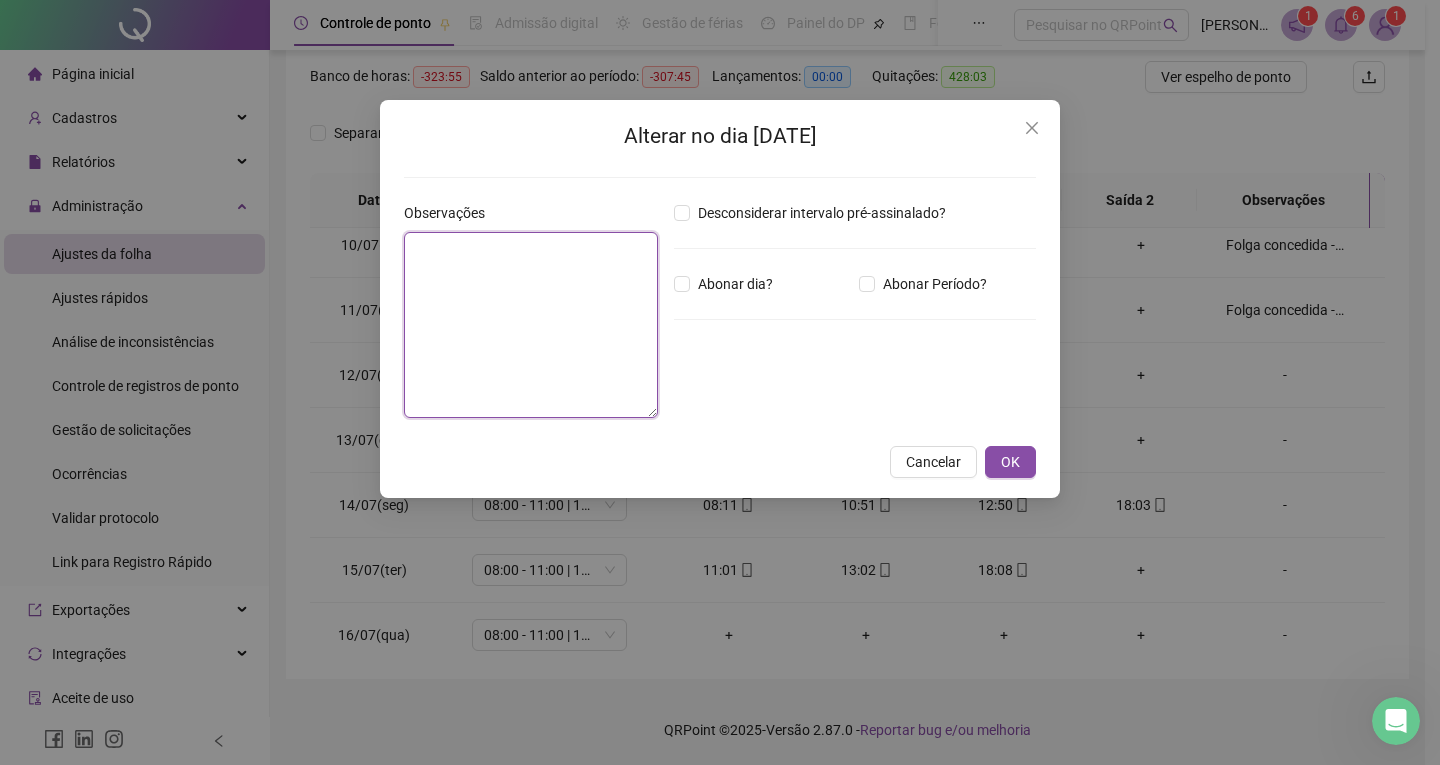 click at bounding box center [531, 325] 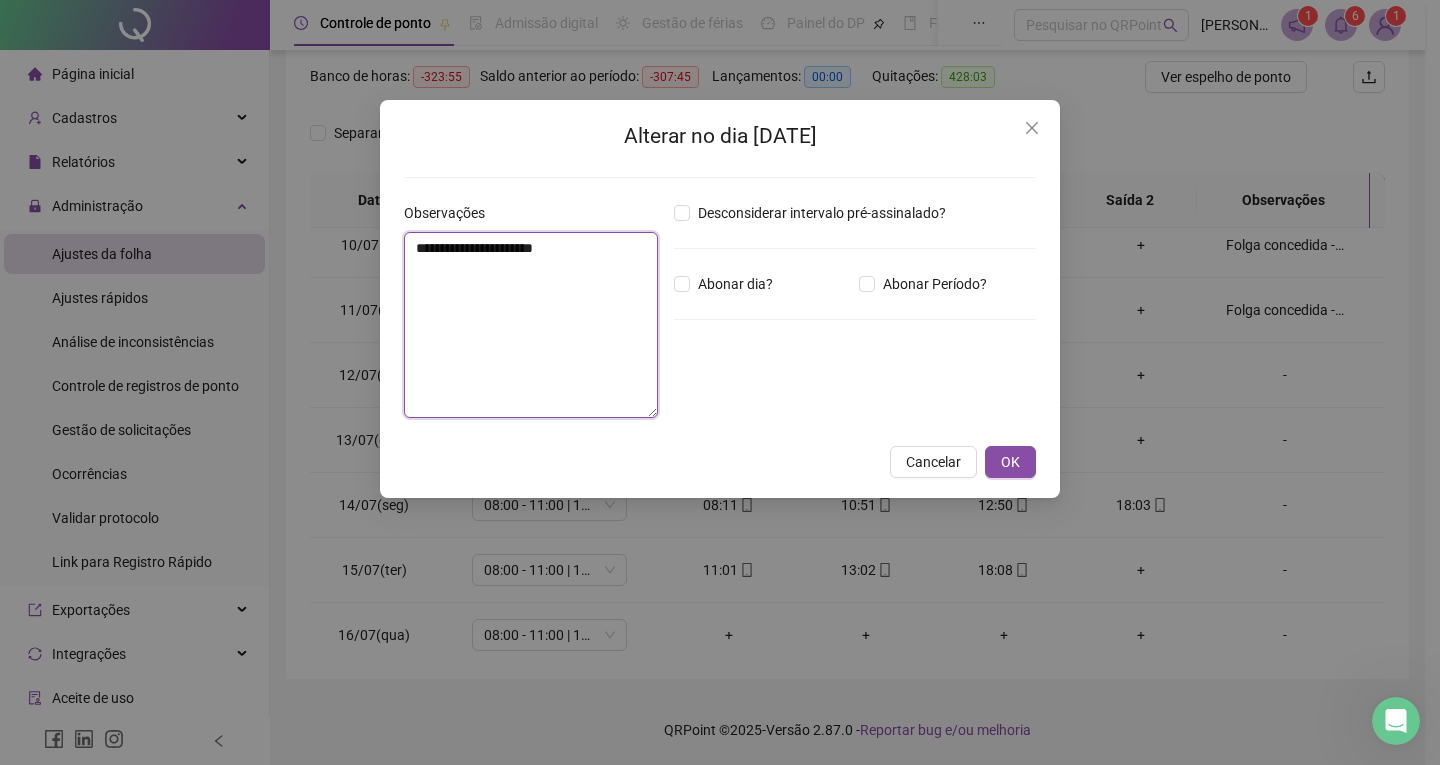 type on "**********" 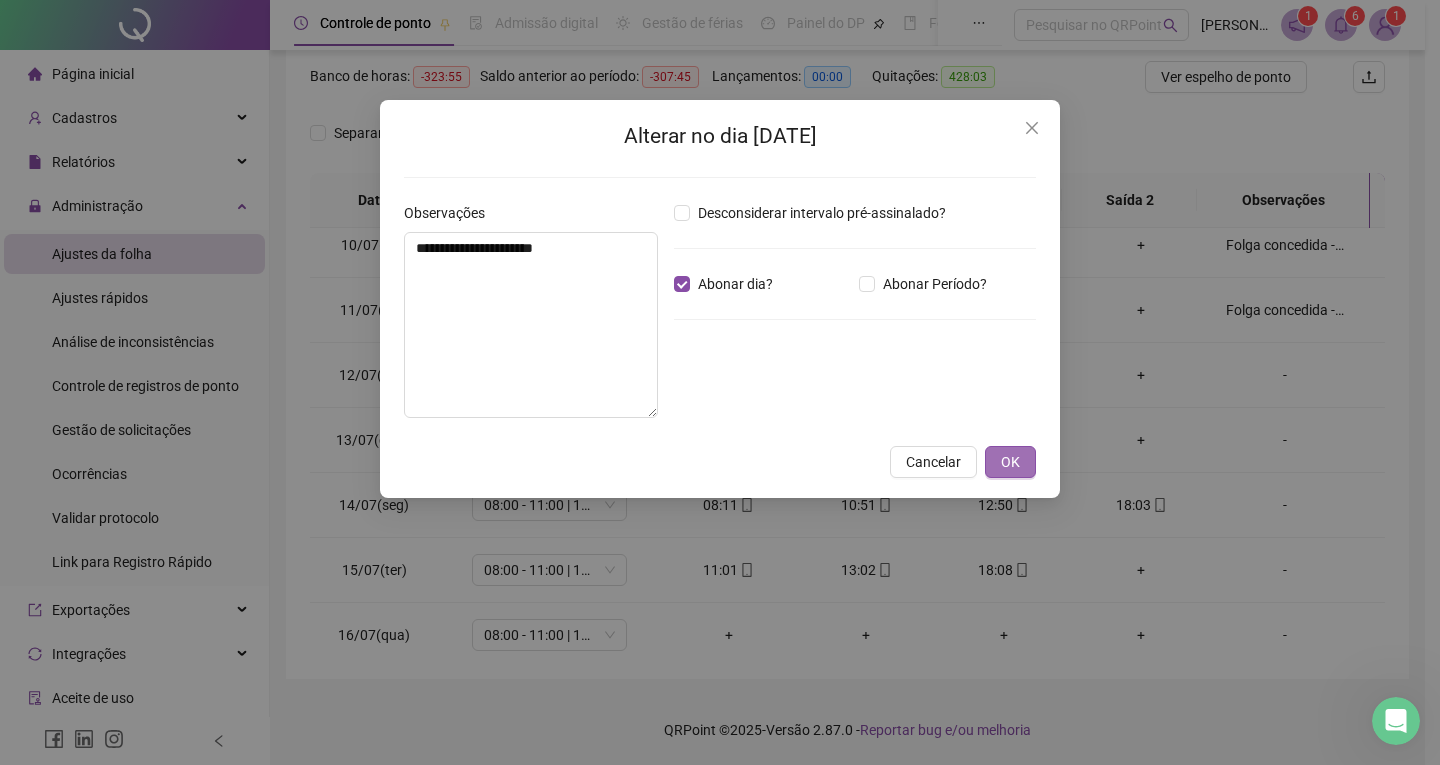click on "OK" at bounding box center [1010, 462] 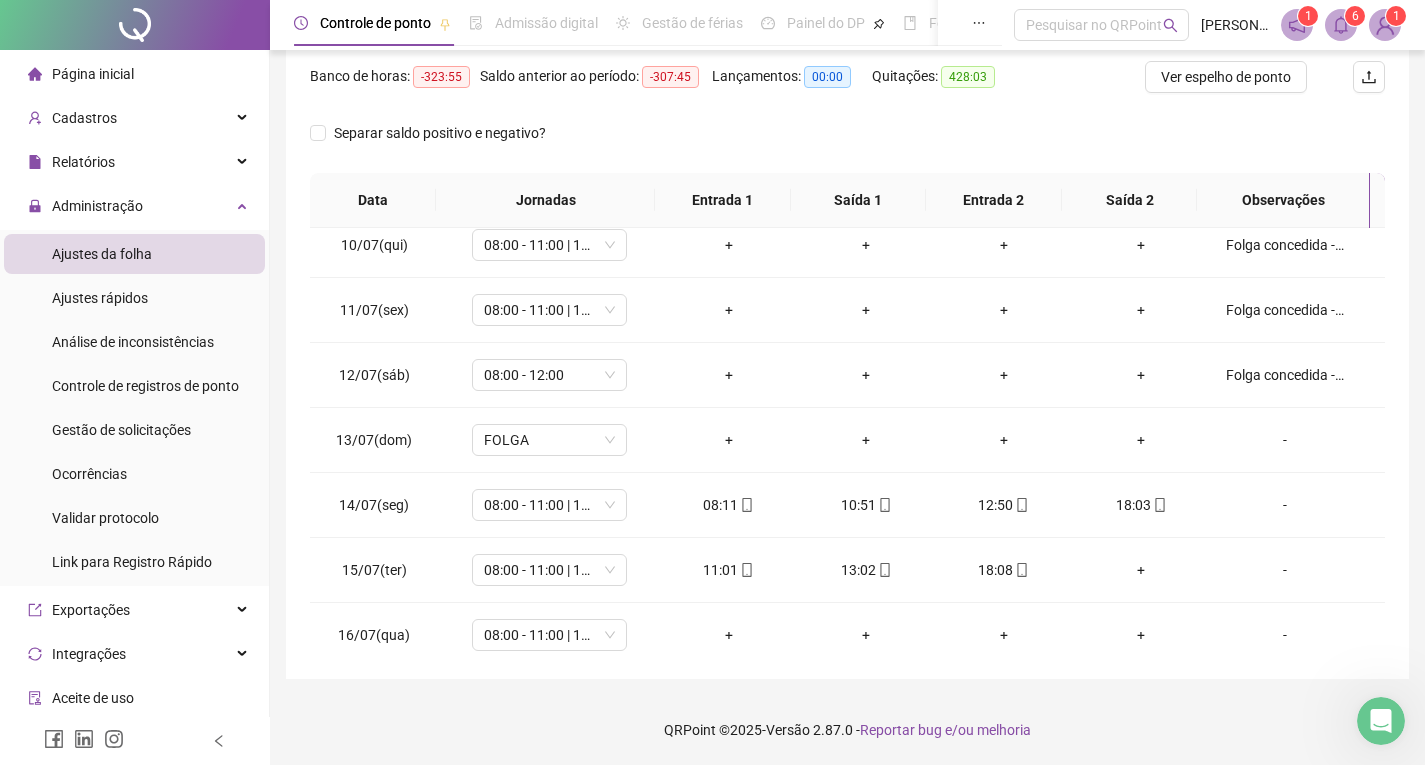scroll, scrollTop: 0, scrollLeft: 0, axis: both 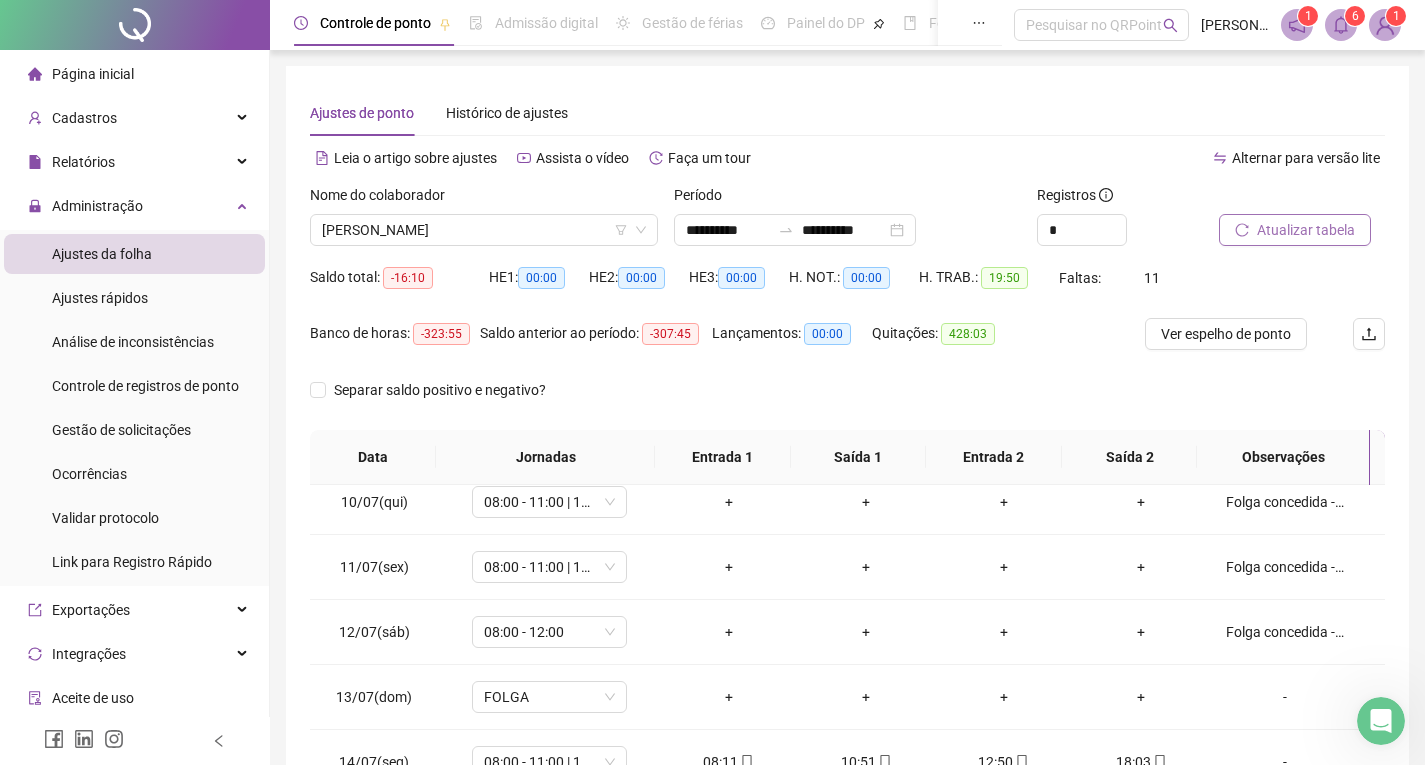 click on "Atualizar tabela" at bounding box center (1306, 230) 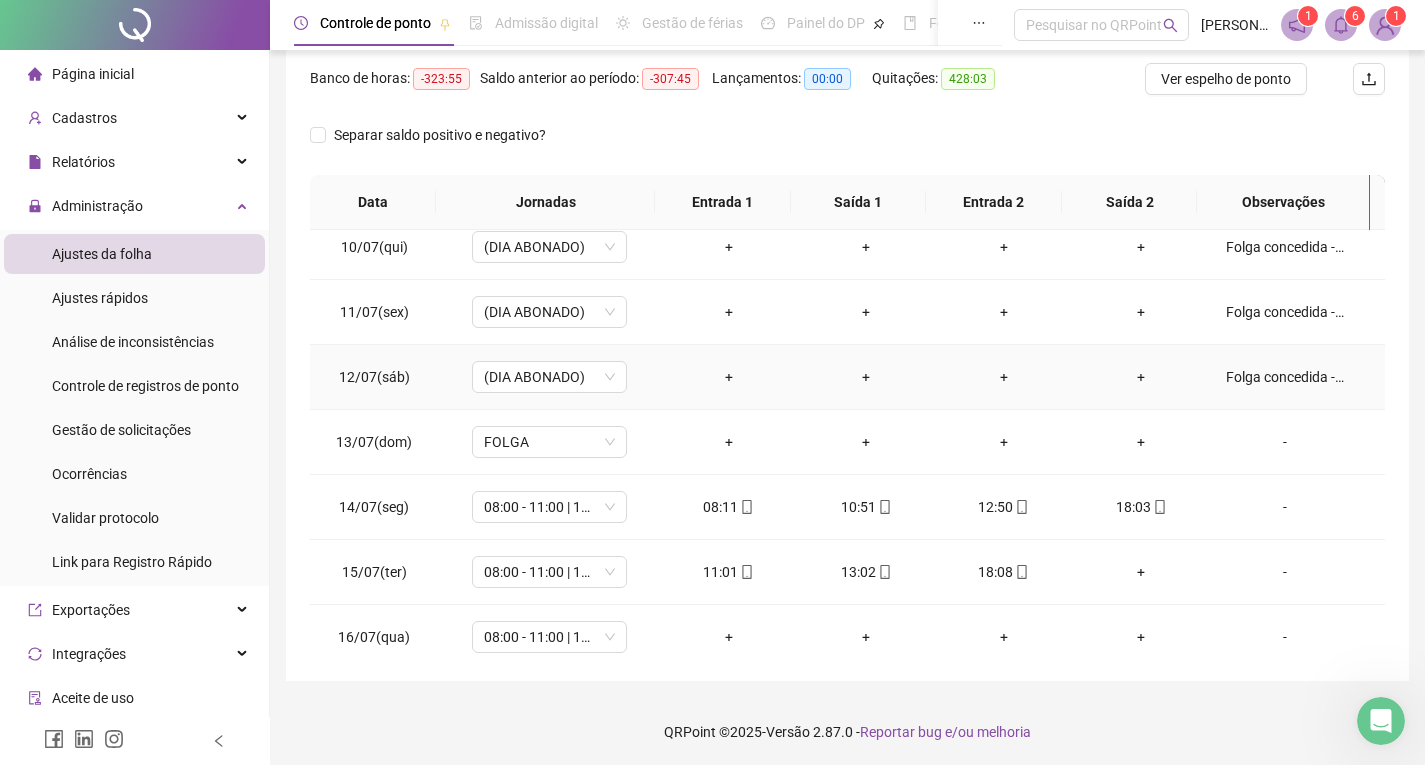 scroll, scrollTop: 257, scrollLeft: 0, axis: vertical 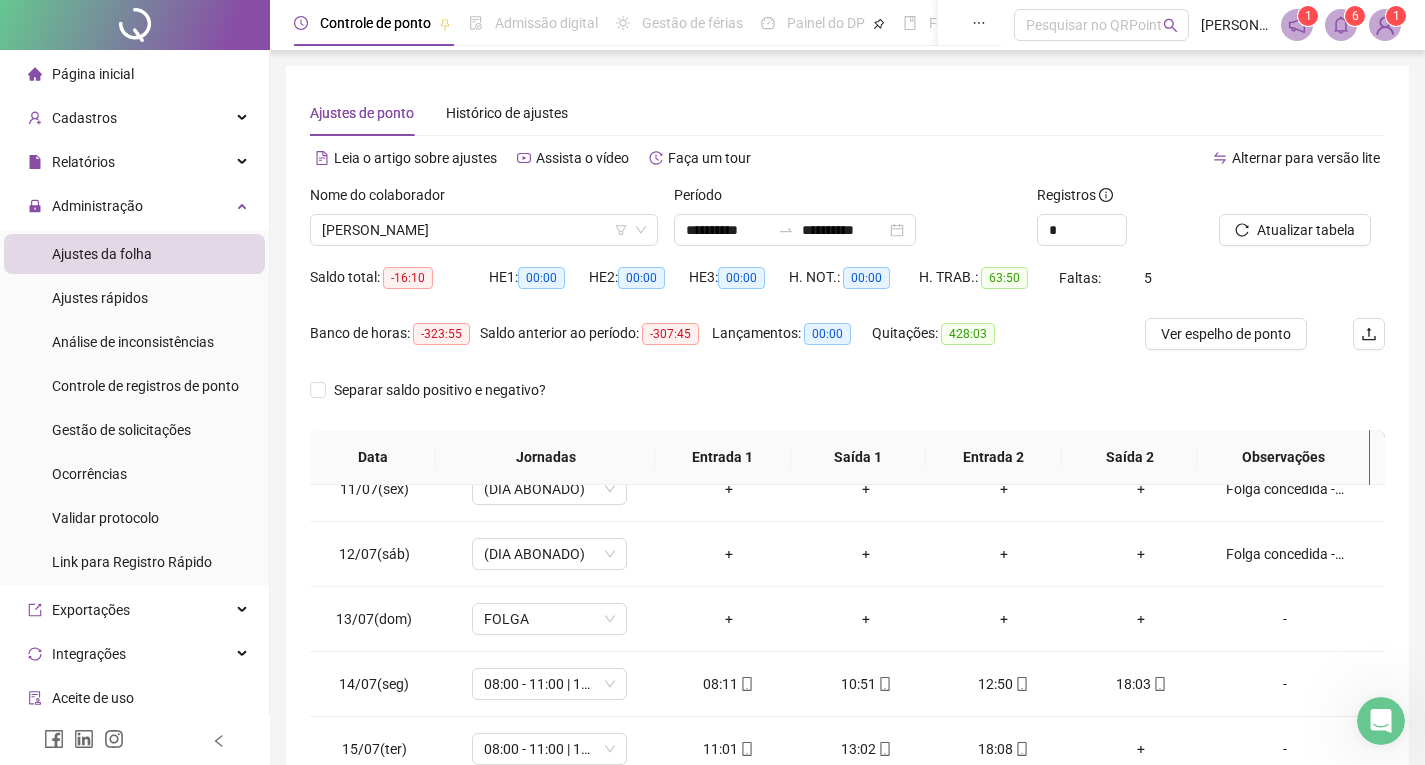 click on "Página inicial" at bounding box center [134, 74] 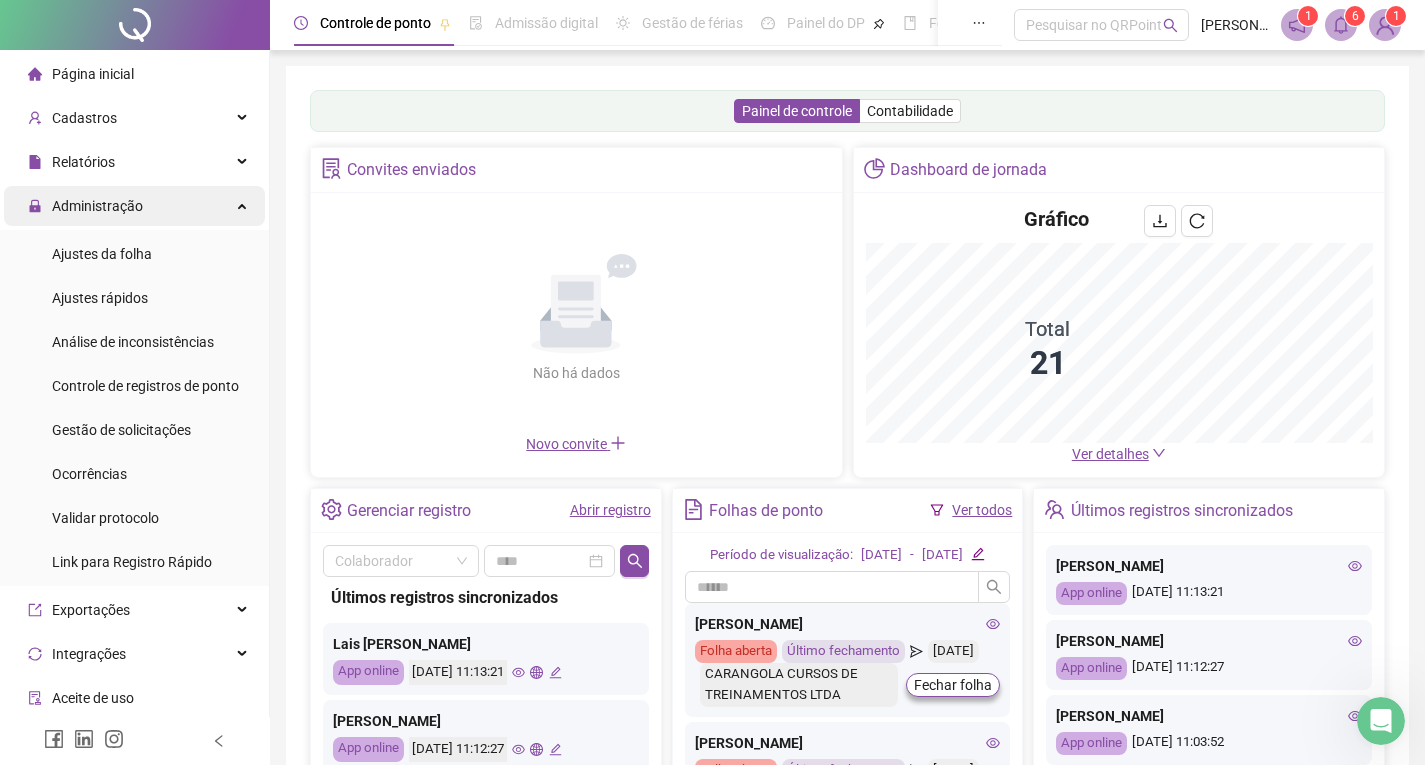 click on "Administração" at bounding box center [134, 206] 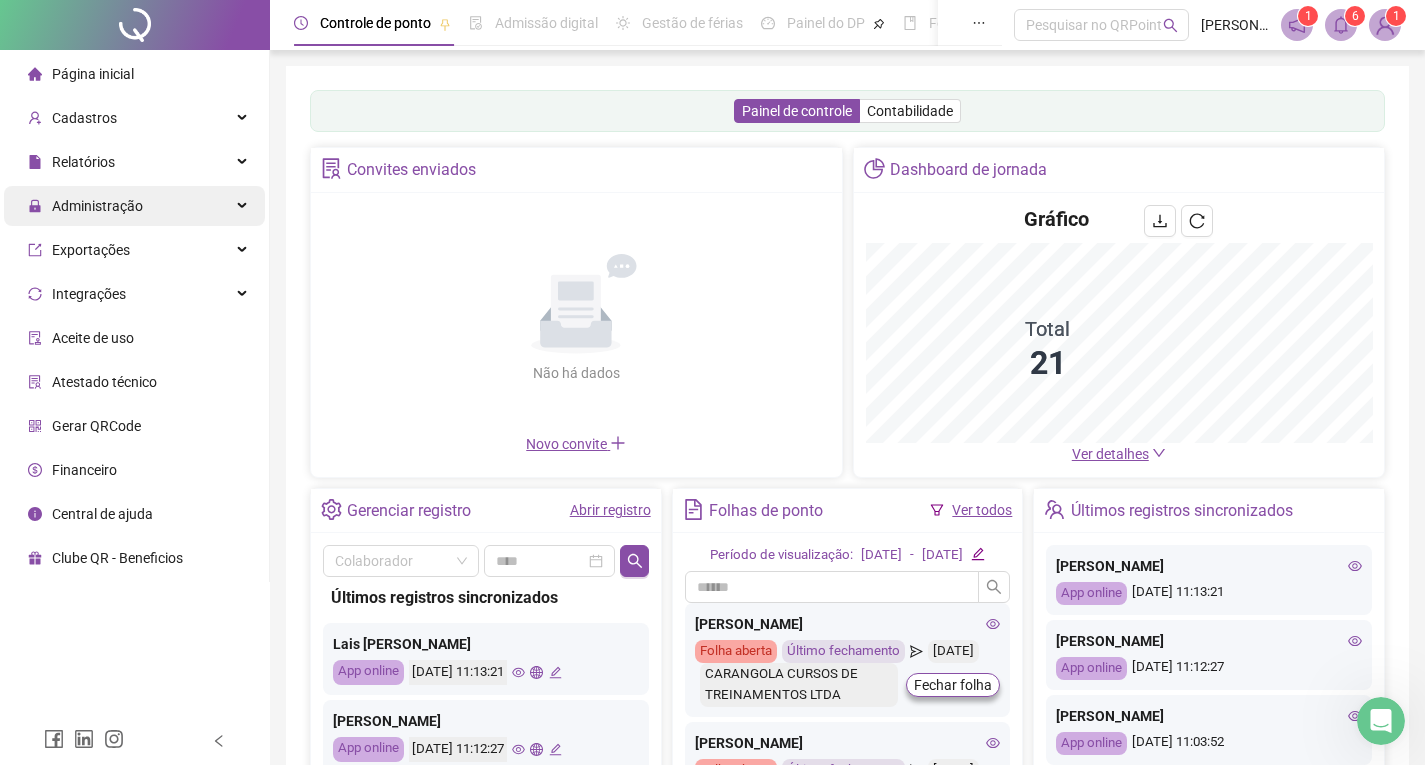 click on "Administração" at bounding box center (134, 206) 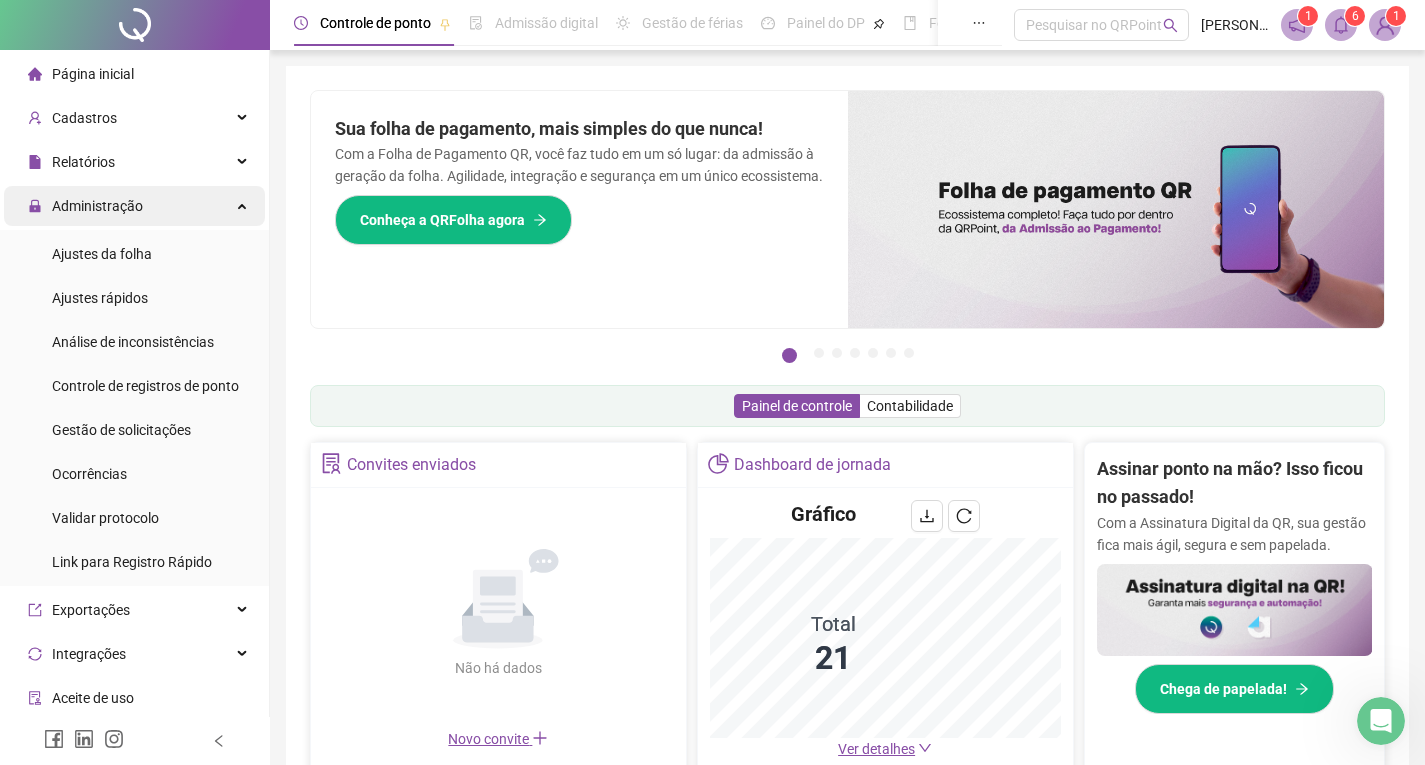 click on "Administração" at bounding box center (134, 206) 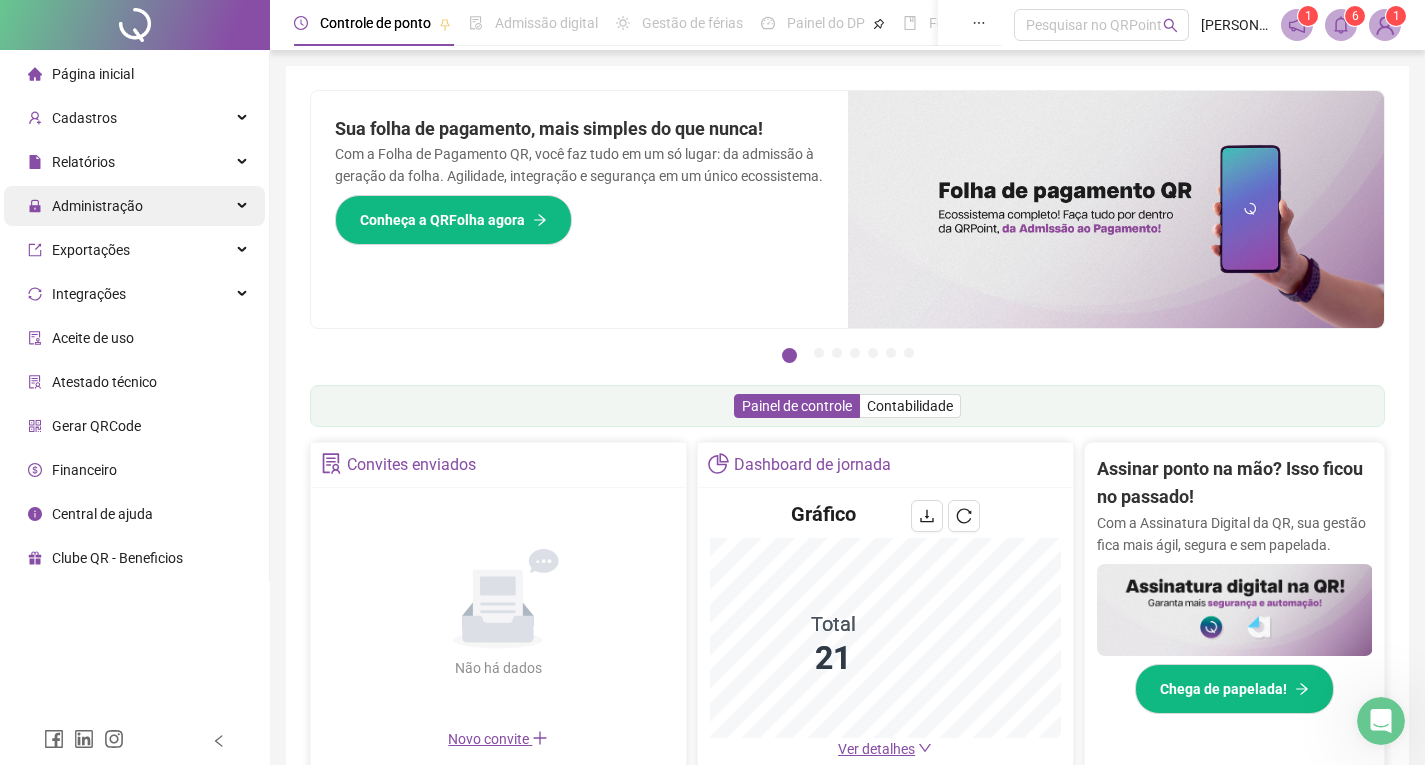 click on "Administração" at bounding box center (134, 206) 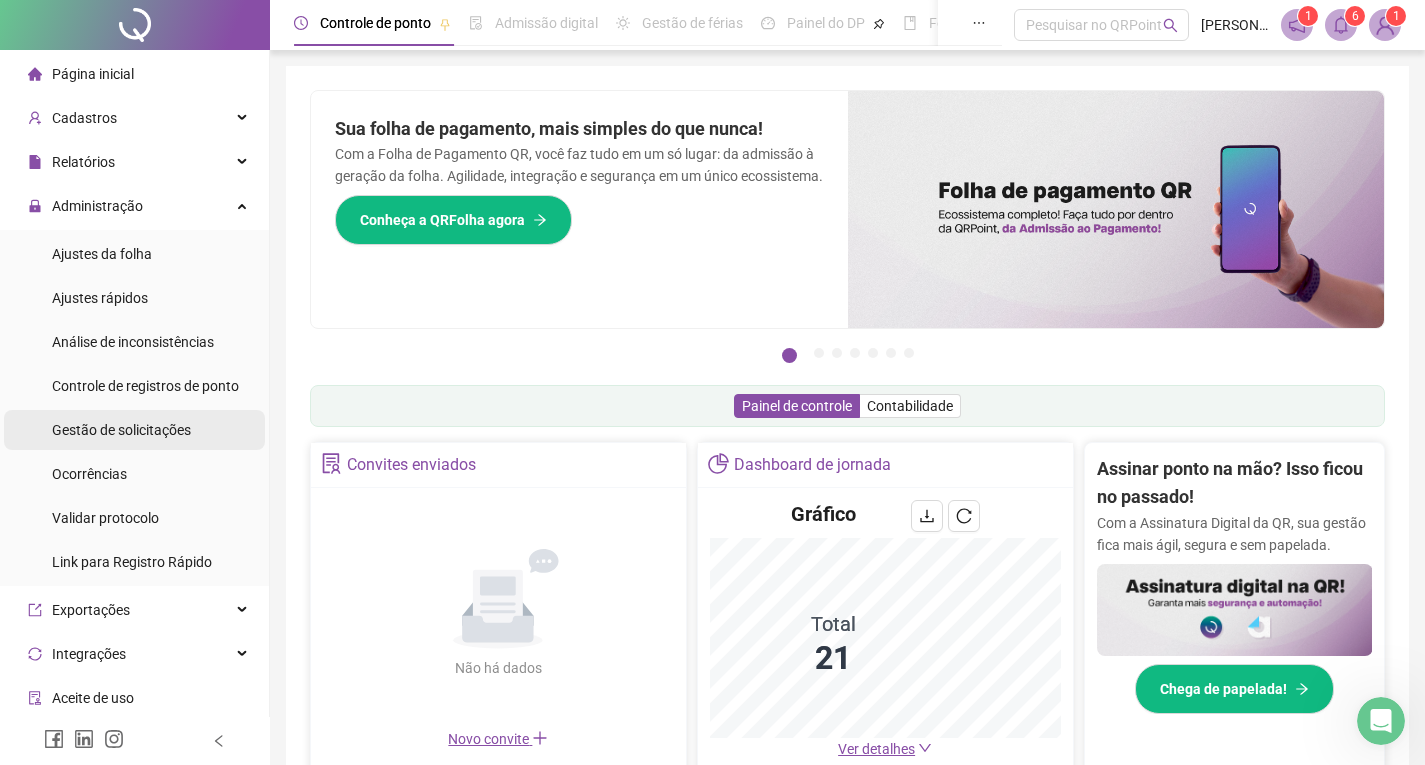 click on "Gestão de solicitações" at bounding box center (121, 430) 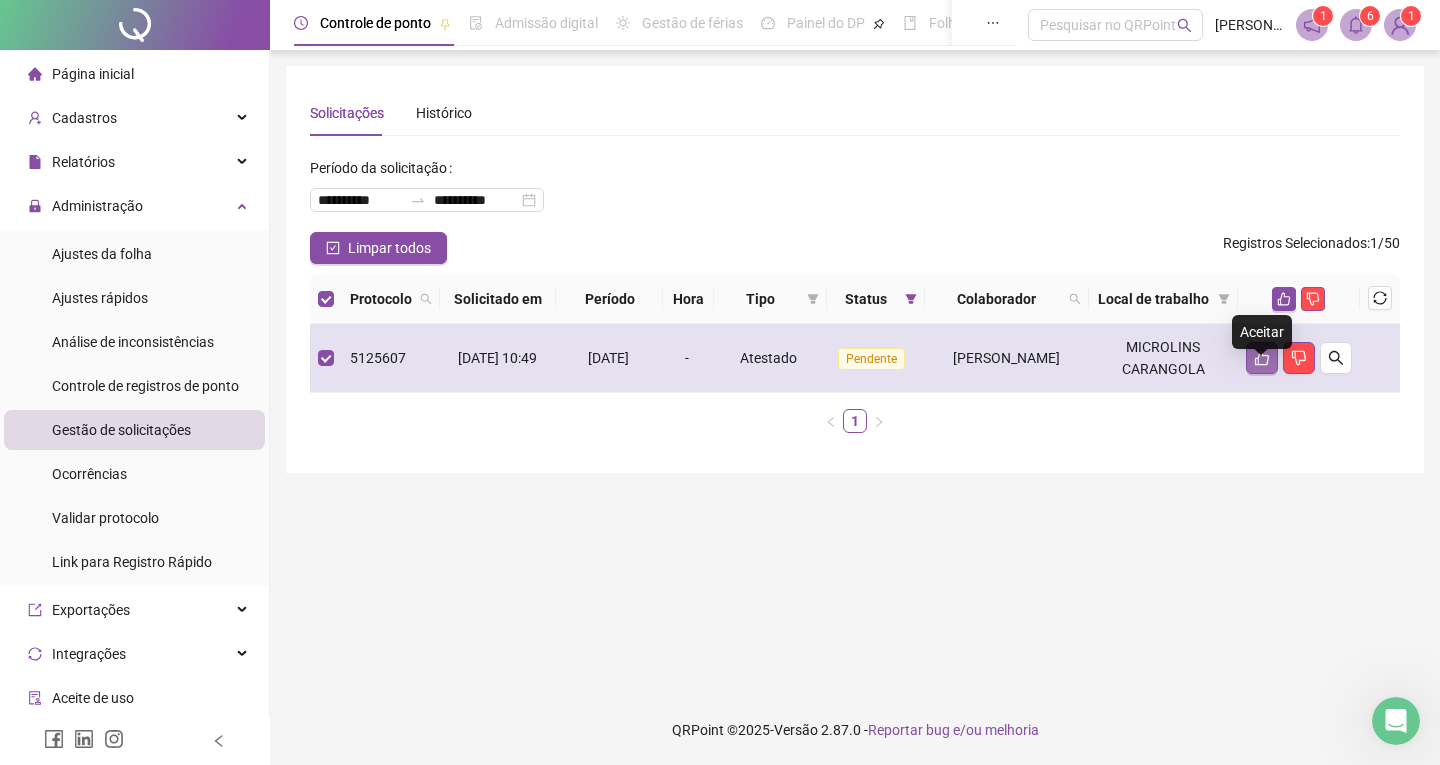 click 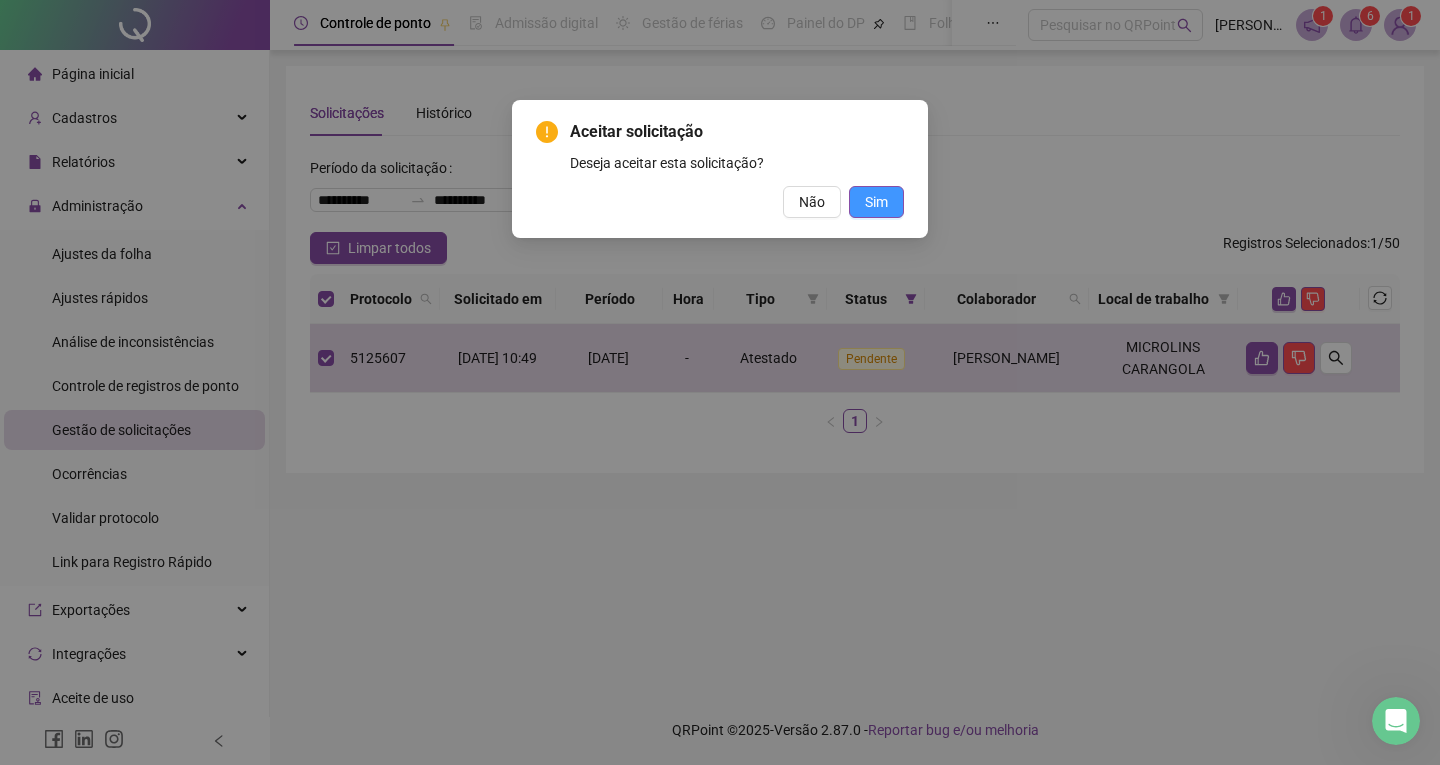 click on "Sim" at bounding box center [876, 202] 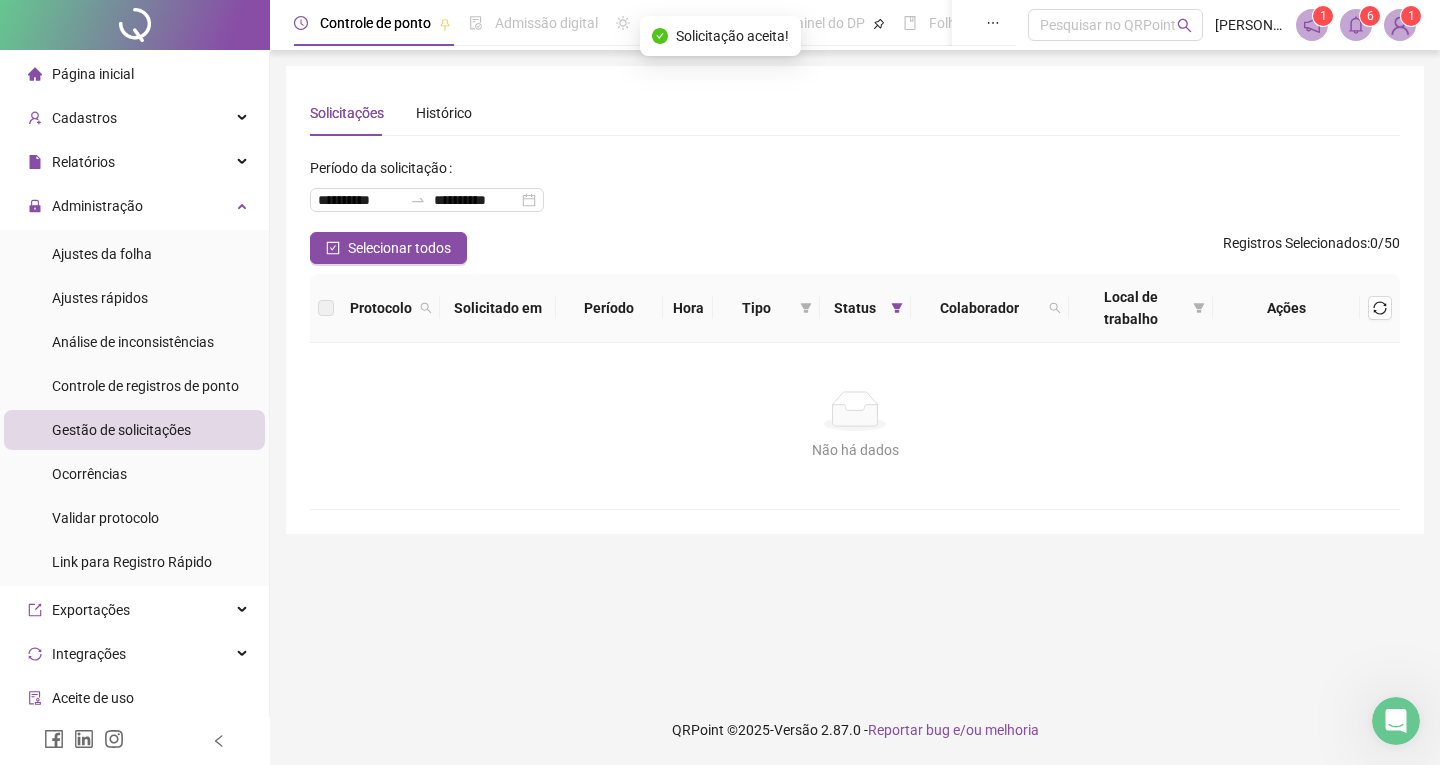 click on "Página inicial" at bounding box center (93, 74) 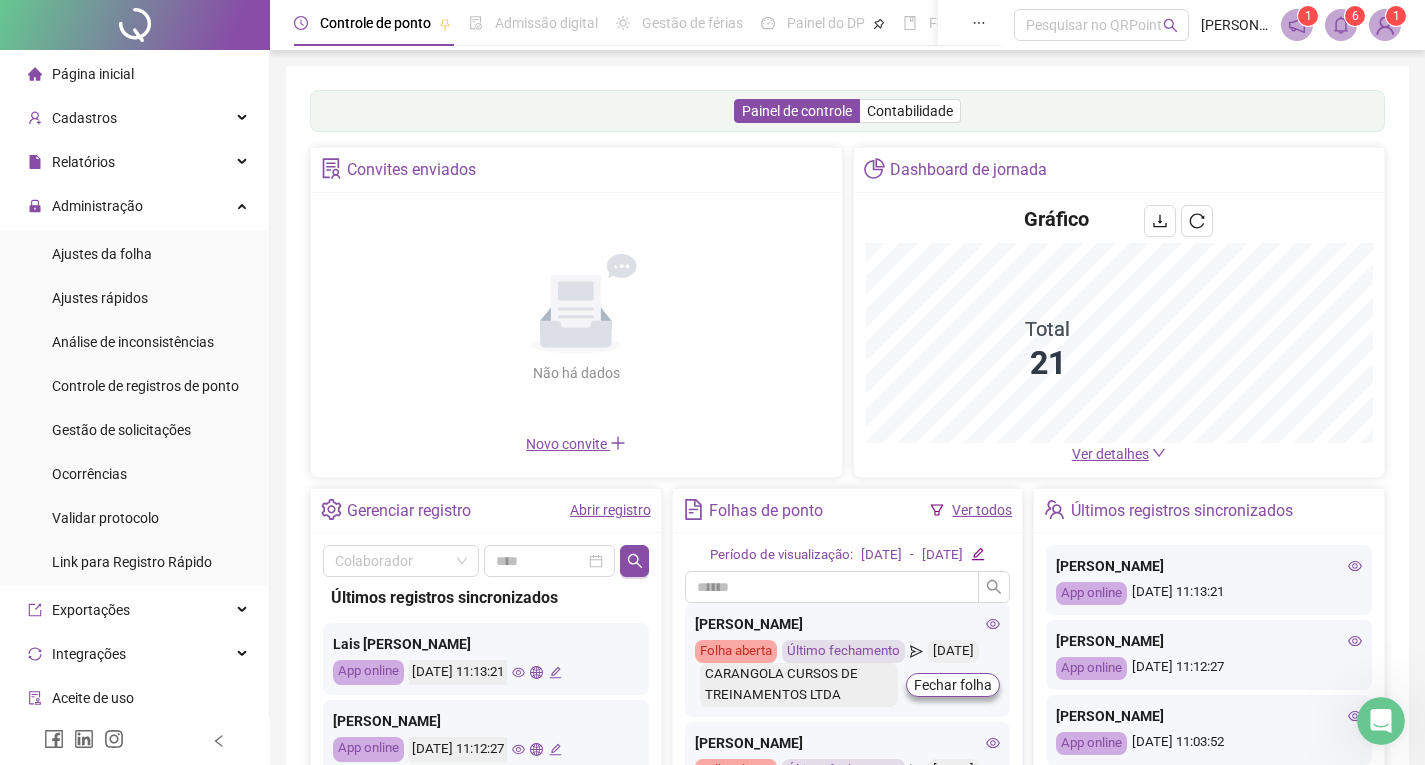 click on "Ver detalhes" at bounding box center [1110, 454] 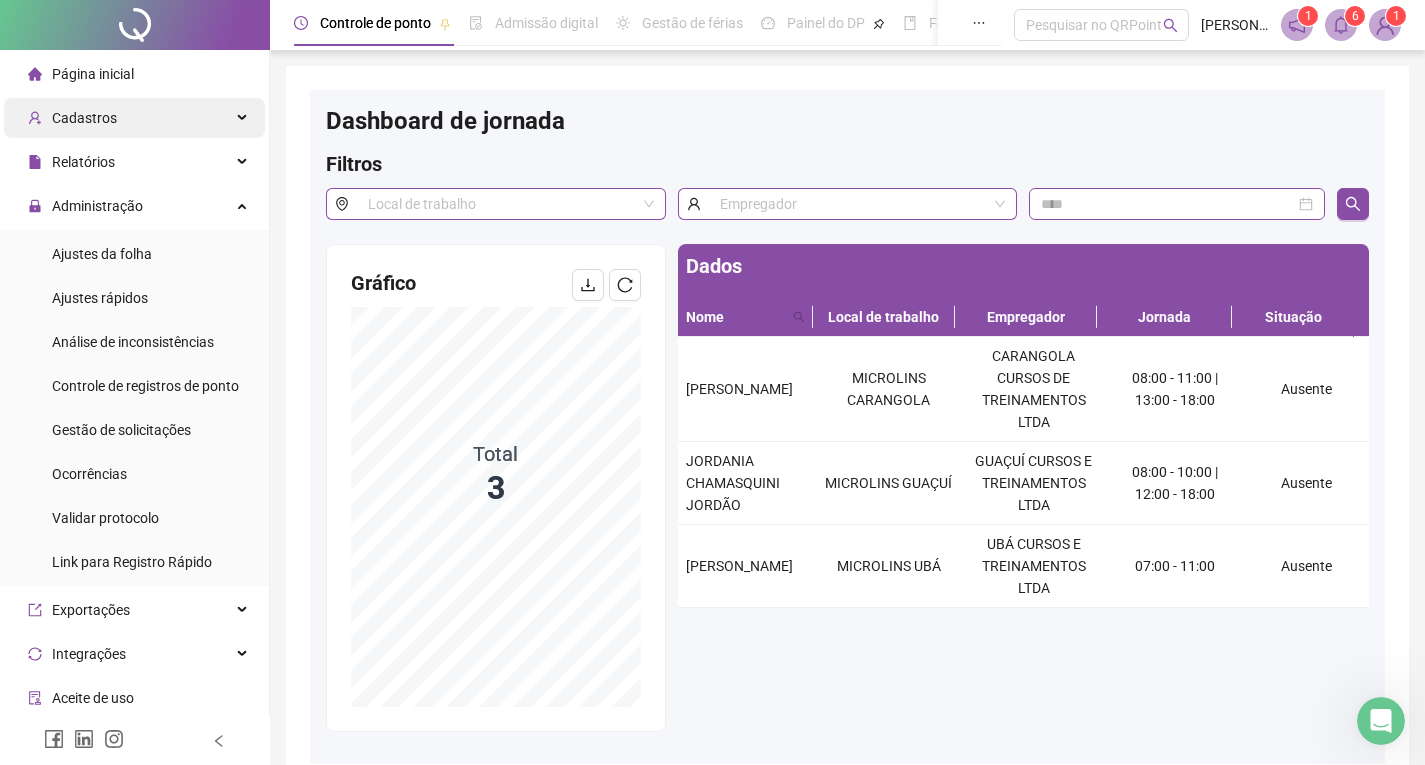 click on "Cadastros" at bounding box center (134, 118) 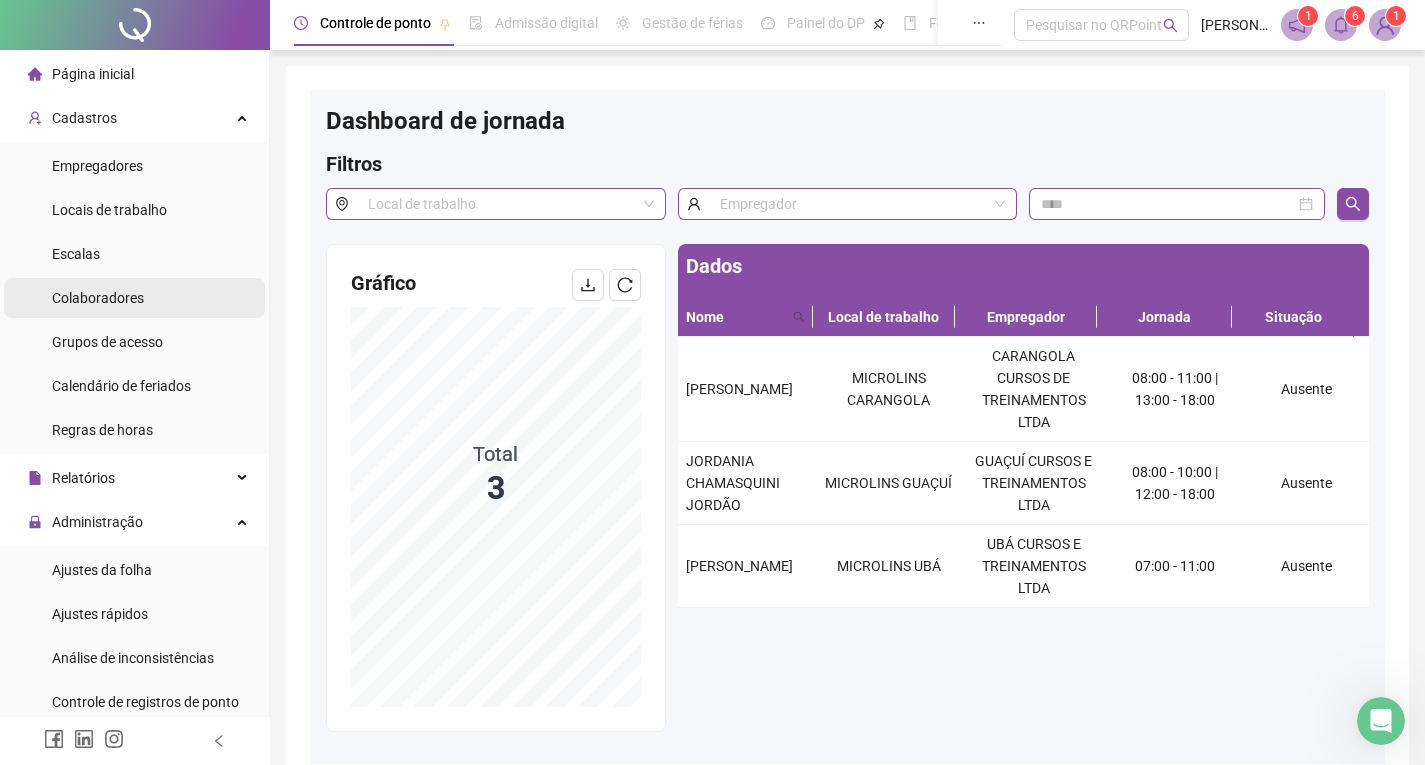 click on "Colaboradores" at bounding box center [98, 298] 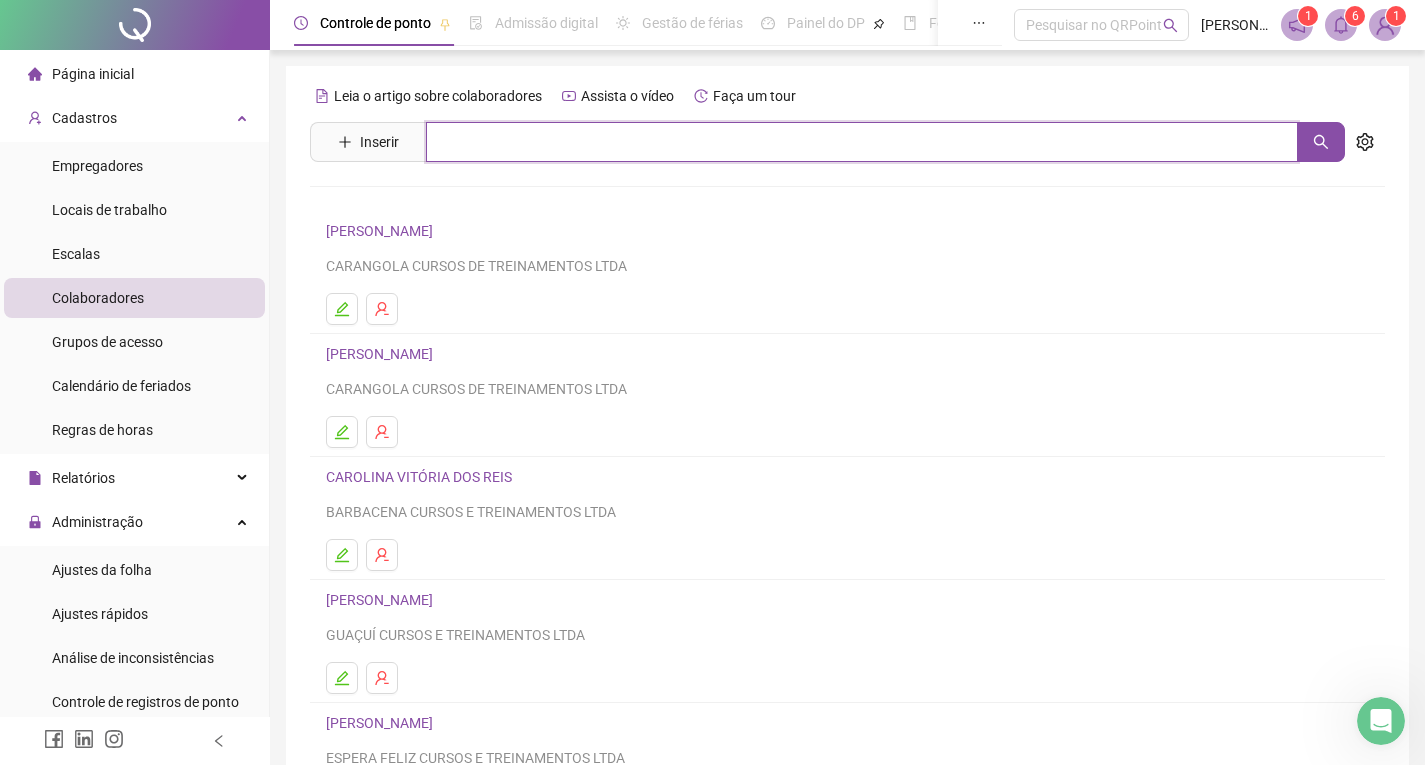 click at bounding box center (862, 142) 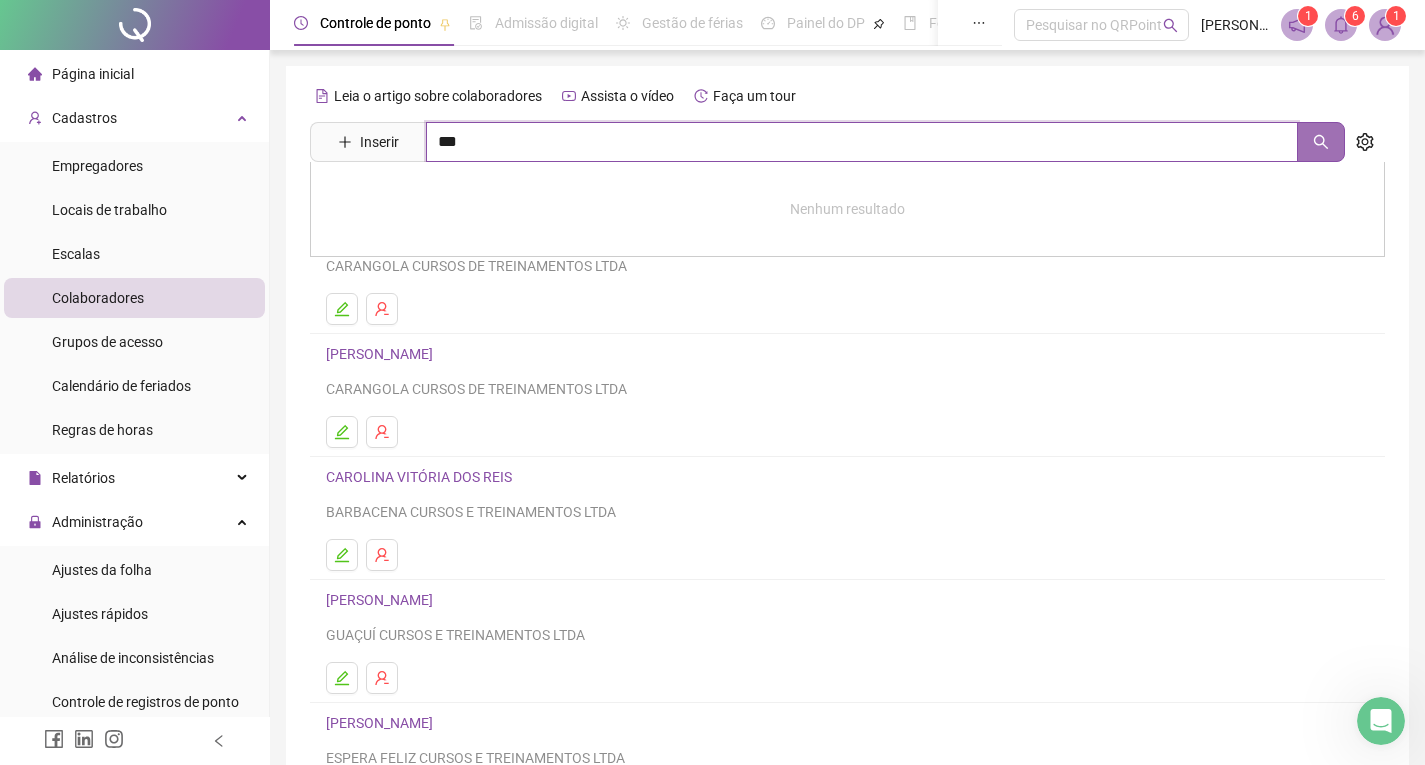 click at bounding box center (1321, 142) 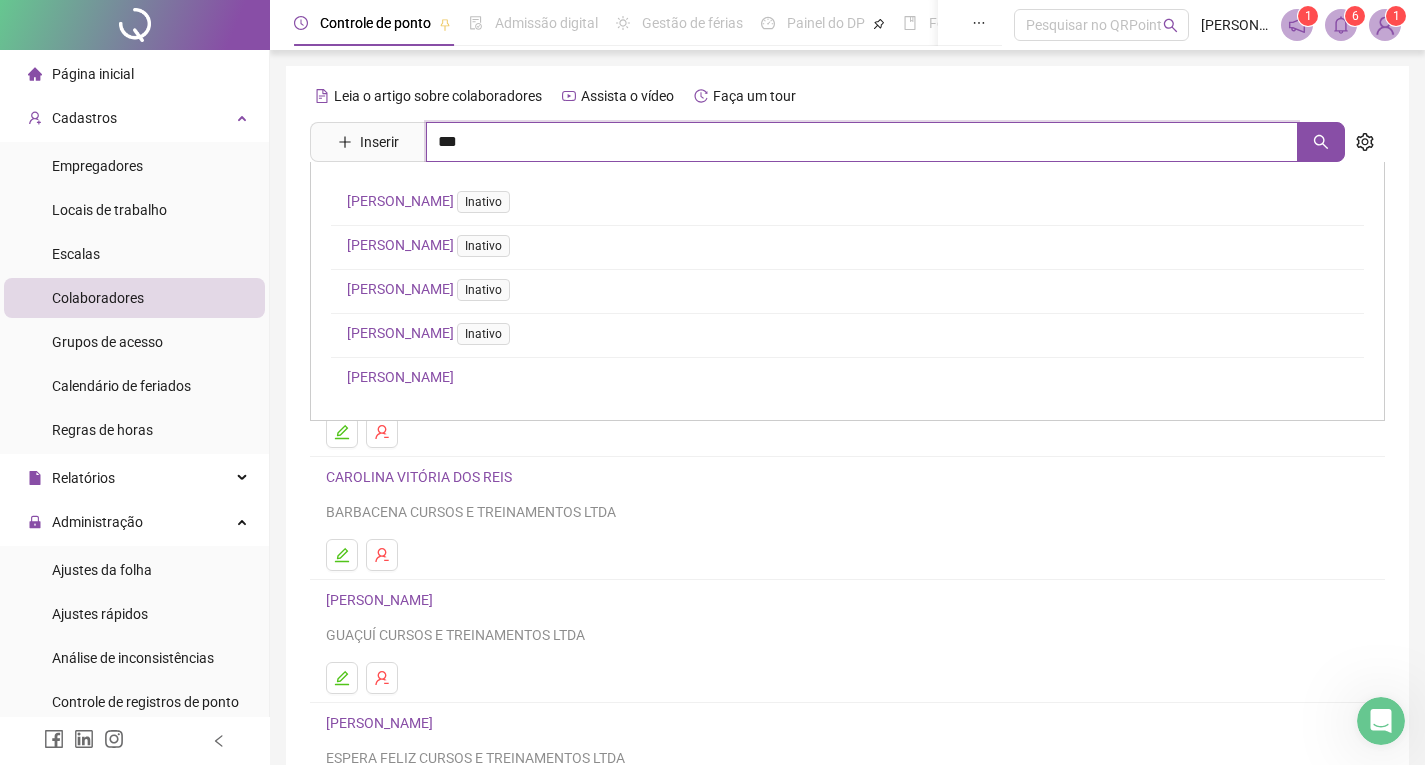click on "***" at bounding box center (862, 142) 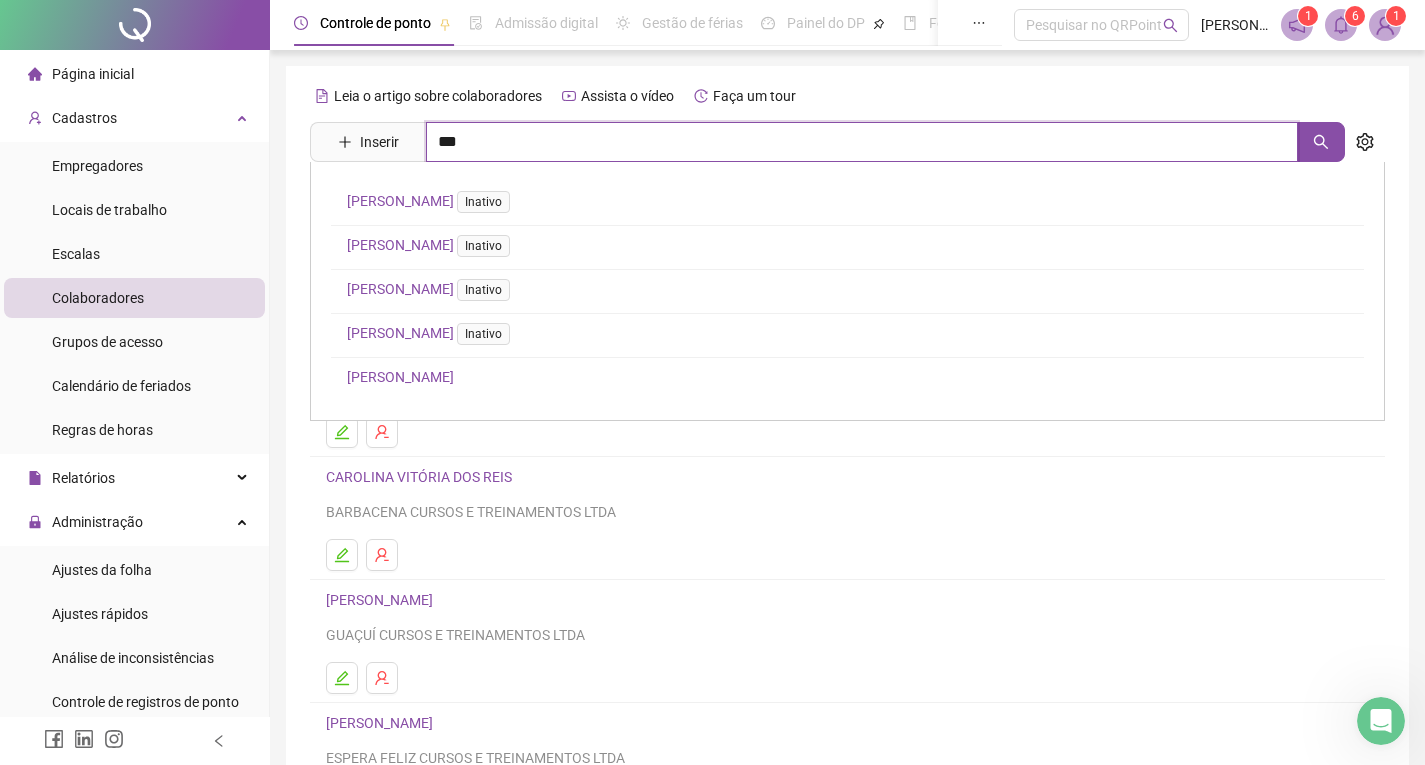type on "***" 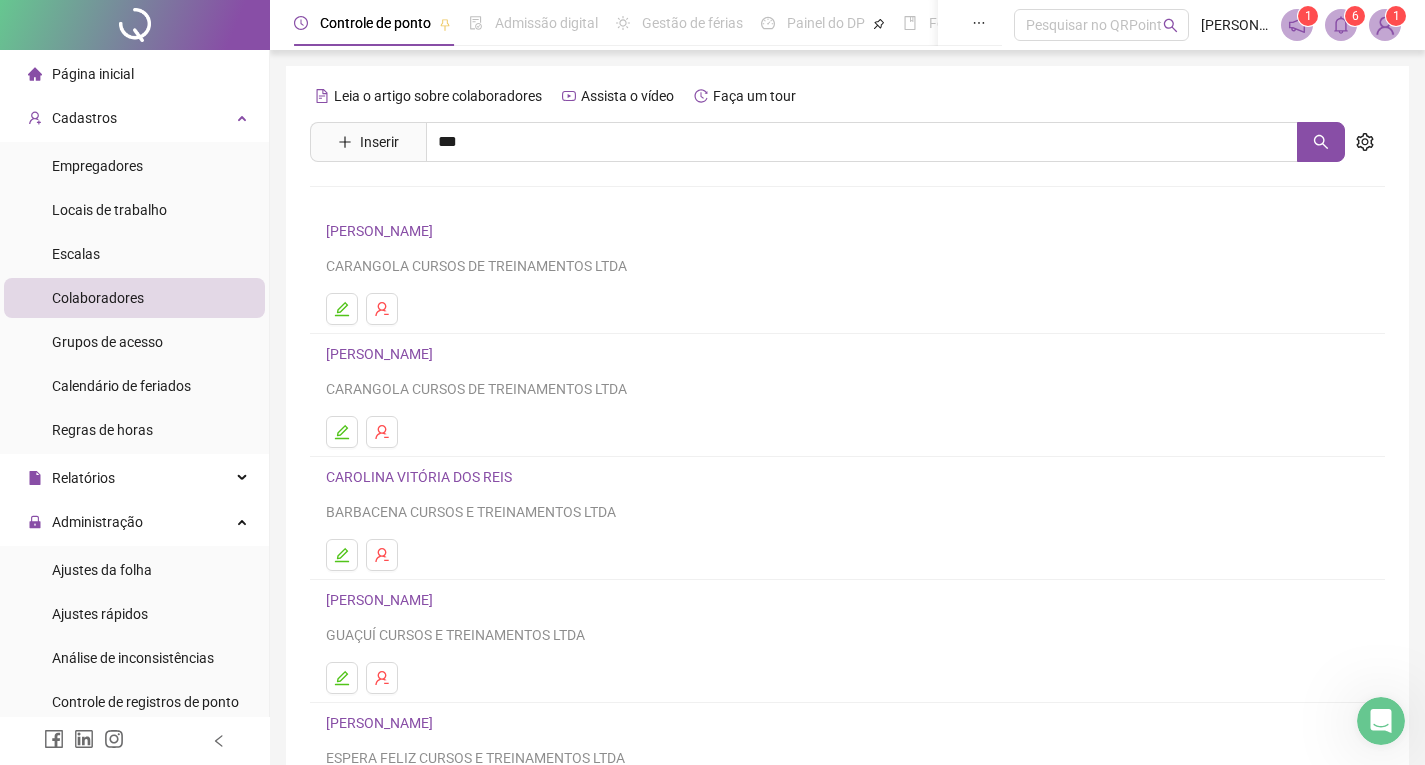 click on "Leia o artigo sobre colaboradores Assista o vídeo Faça um tour" at bounding box center (847, 96) 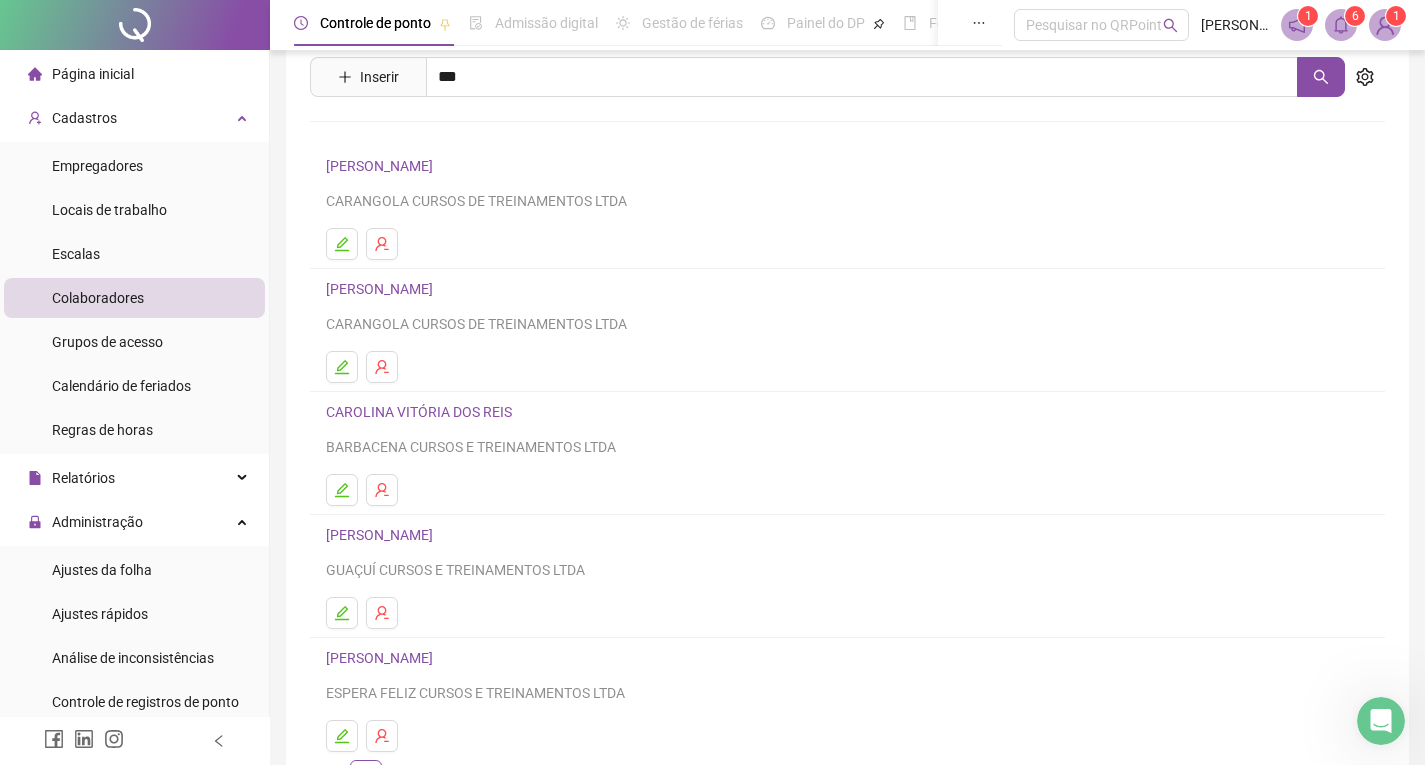 scroll, scrollTop: 100, scrollLeft: 0, axis: vertical 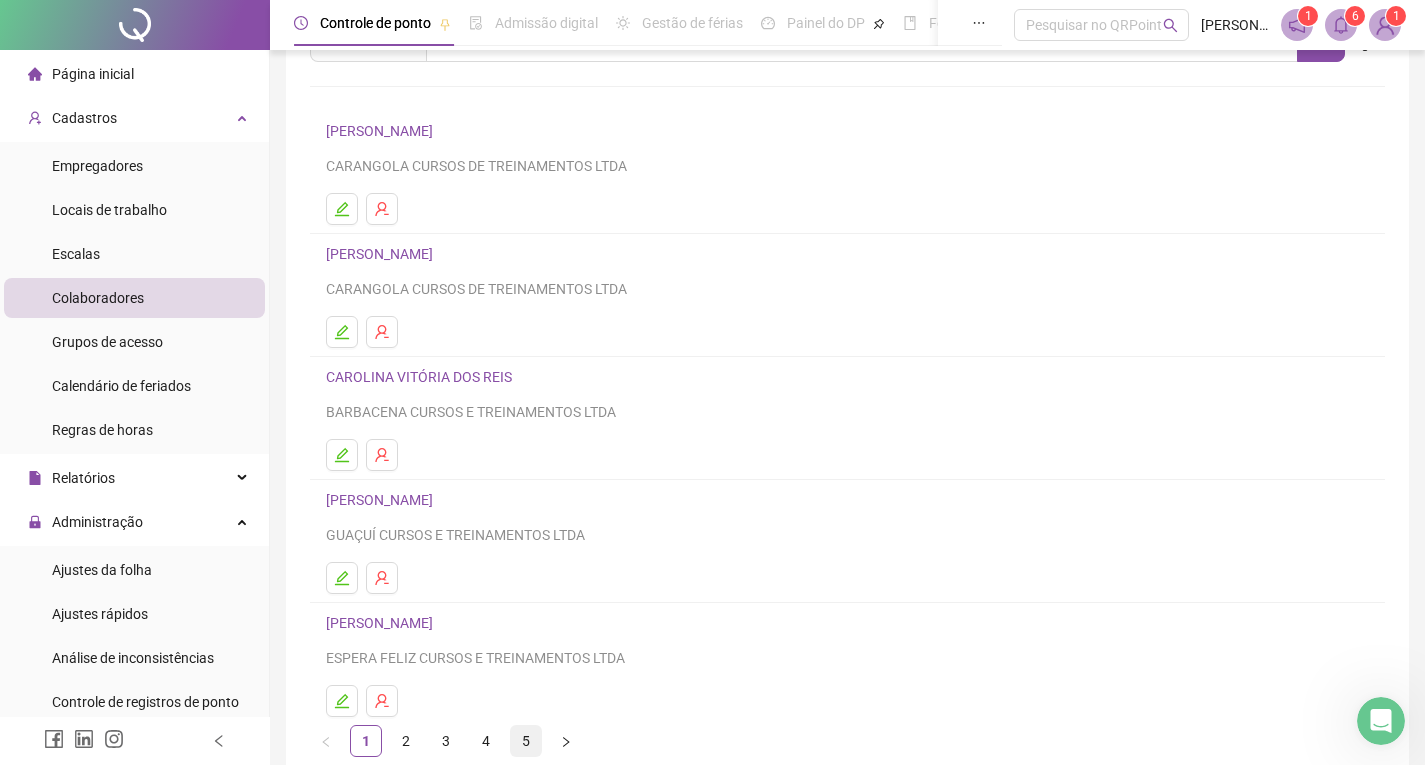 click on "5" at bounding box center [526, 741] 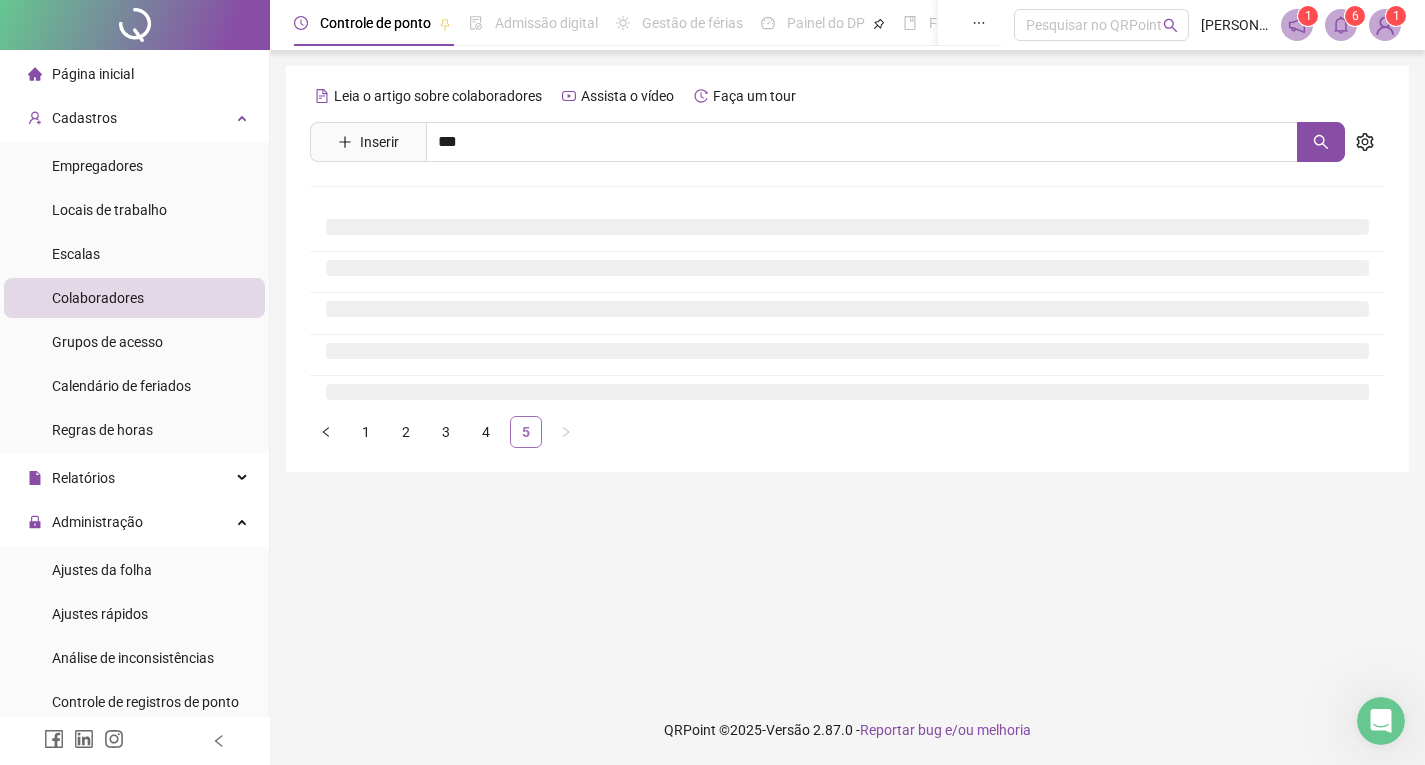 scroll, scrollTop: 0, scrollLeft: 0, axis: both 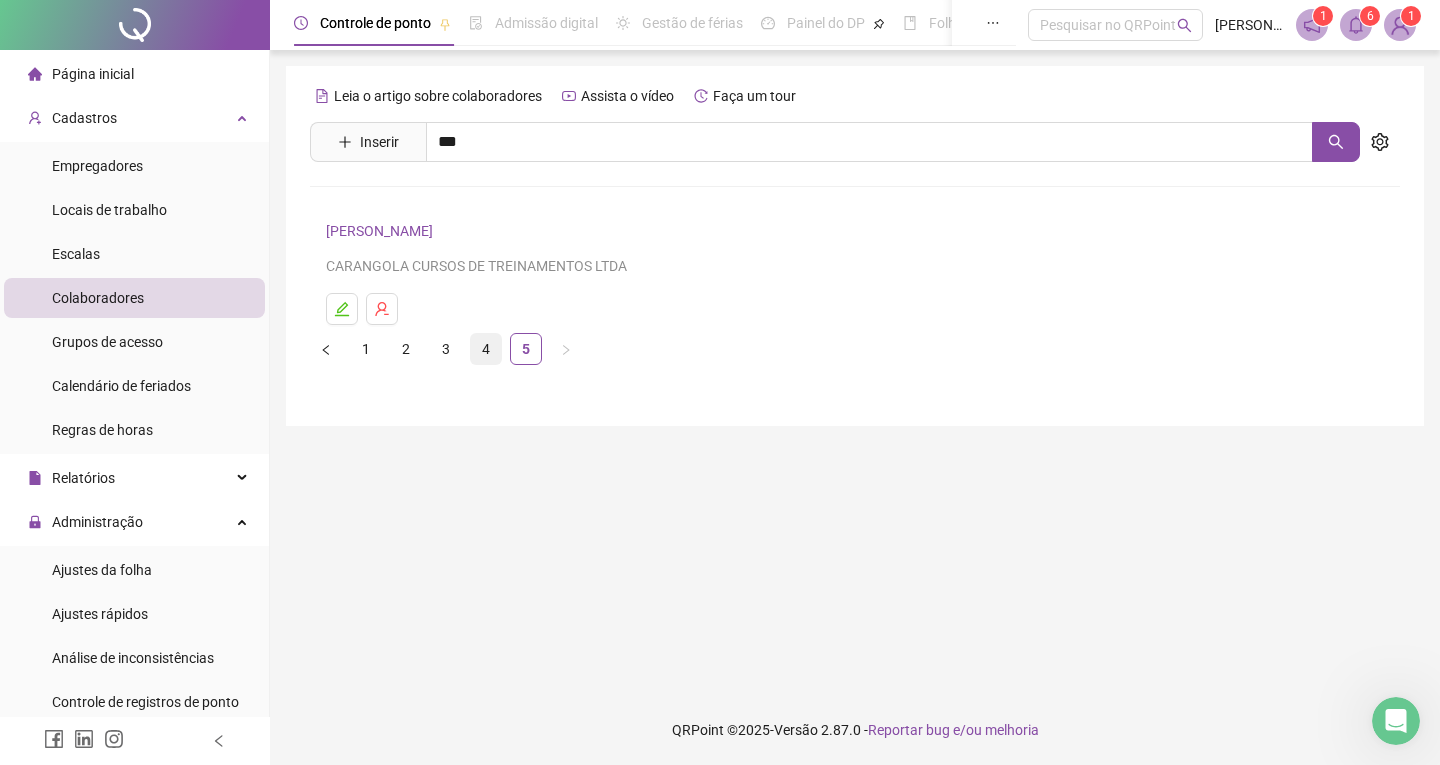 click on "4" at bounding box center (486, 349) 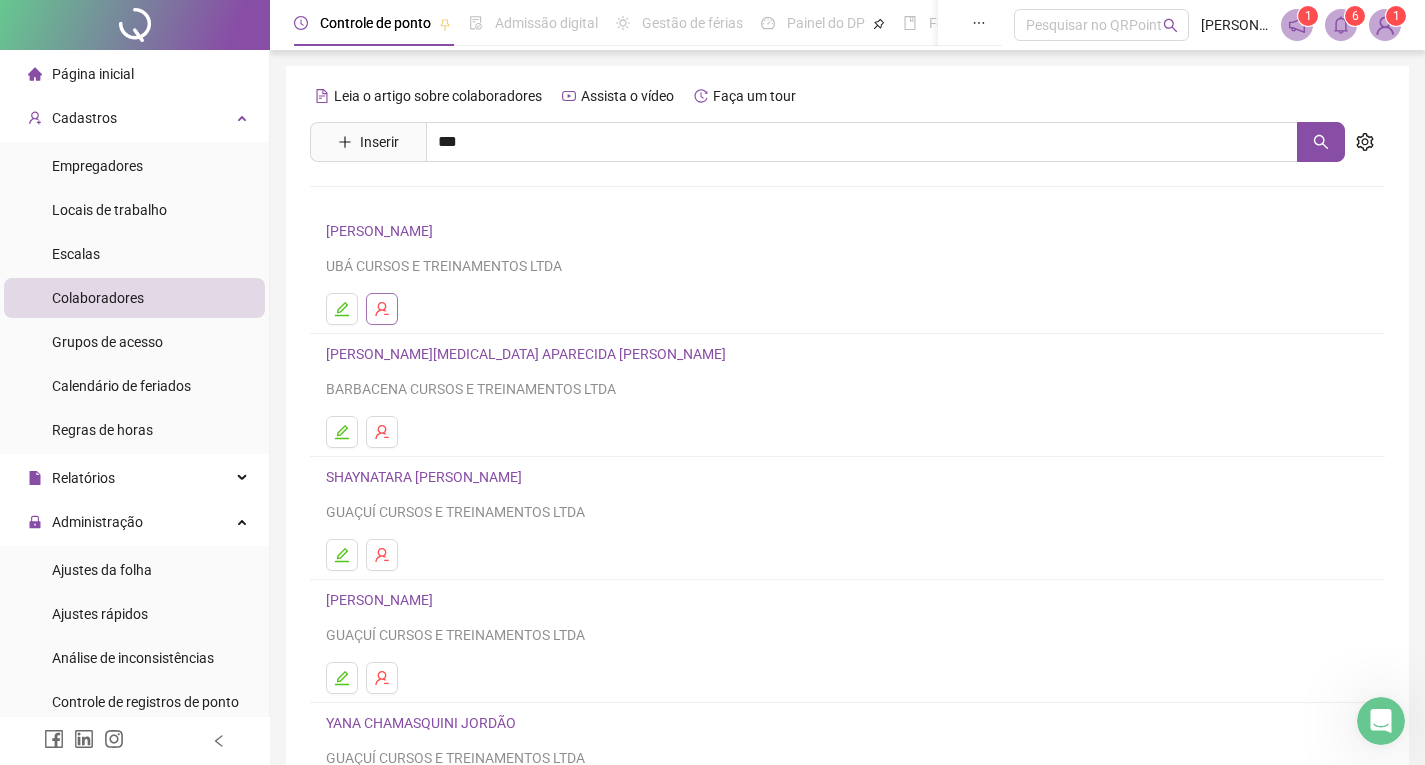 click 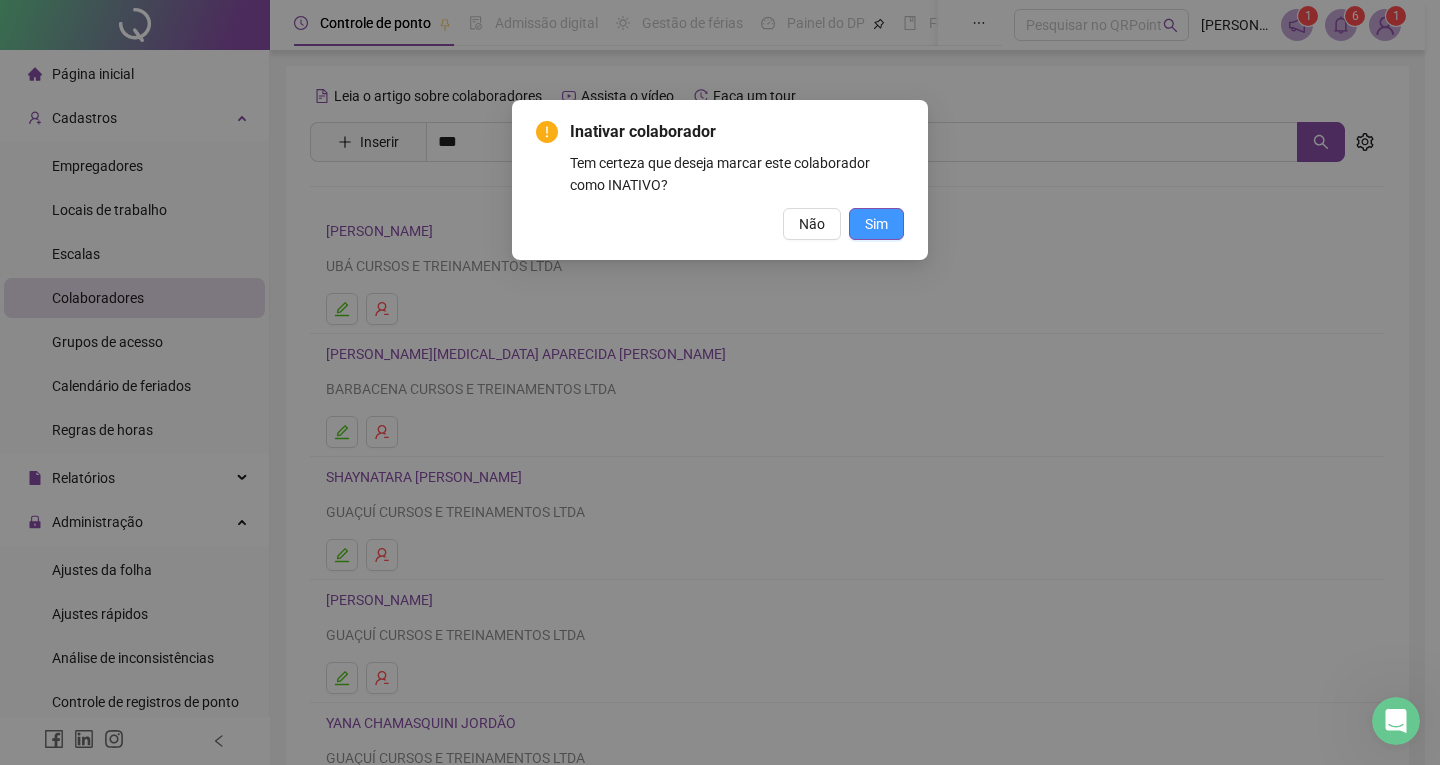 click on "Sim" at bounding box center (876, 224) 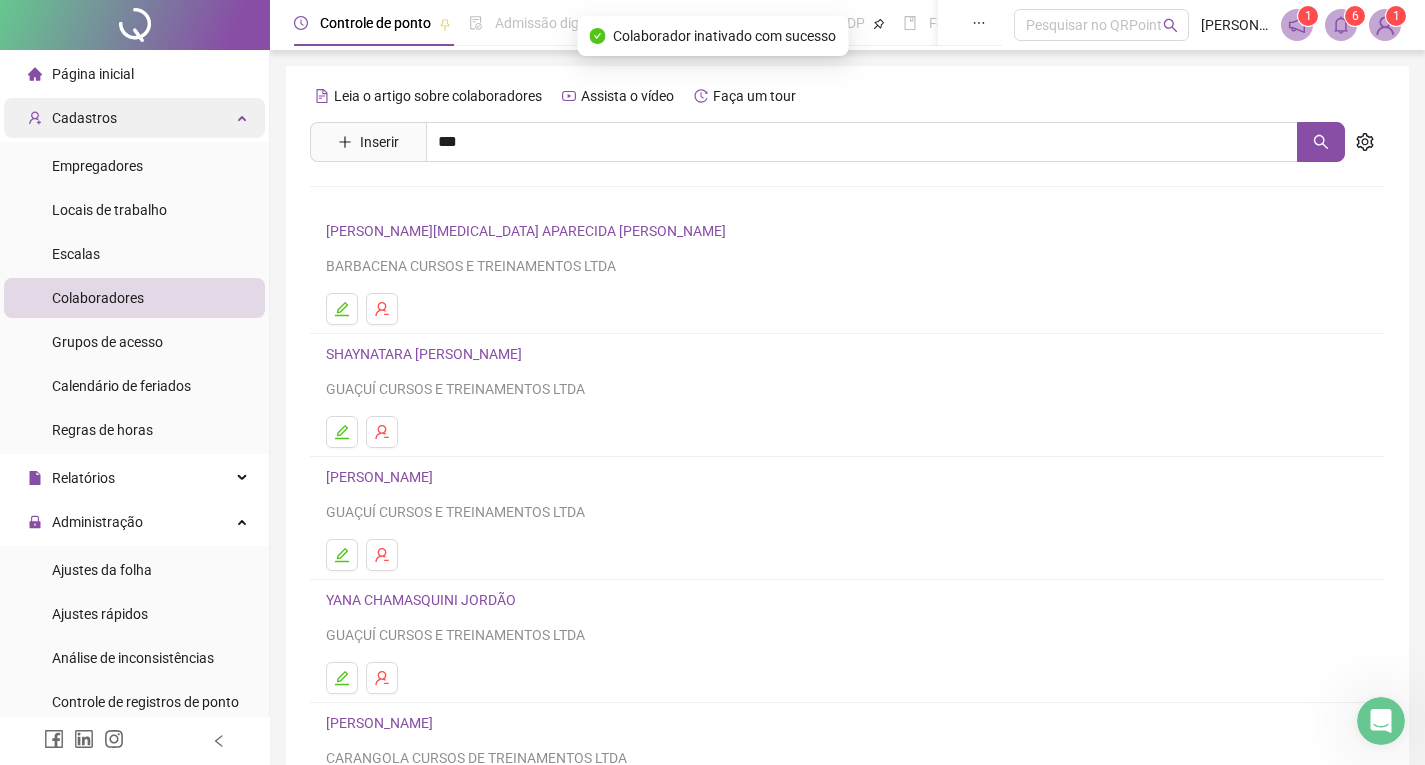click on "Cadastros" at bounding box center (134, 118) 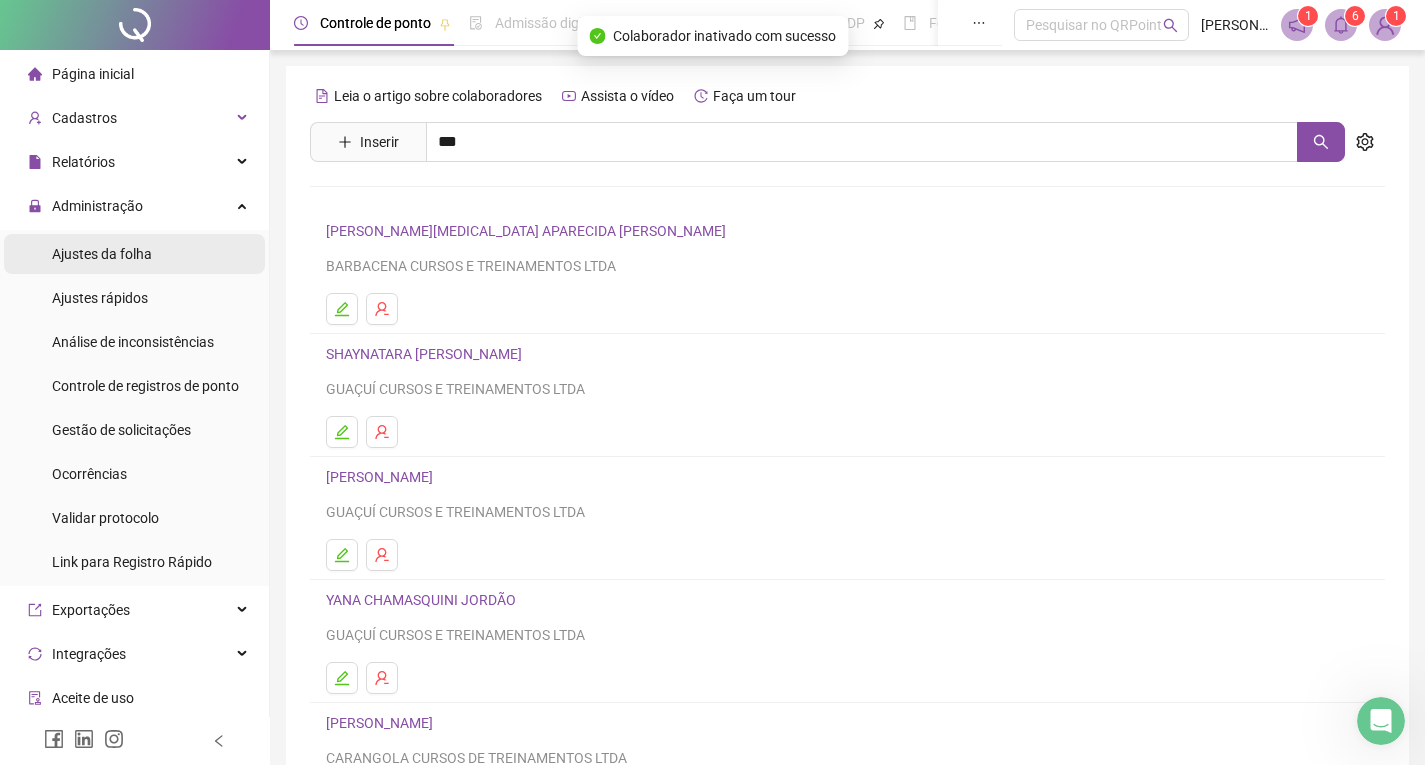 click on "Ajustes da folha" at bounding box center [134, 254] 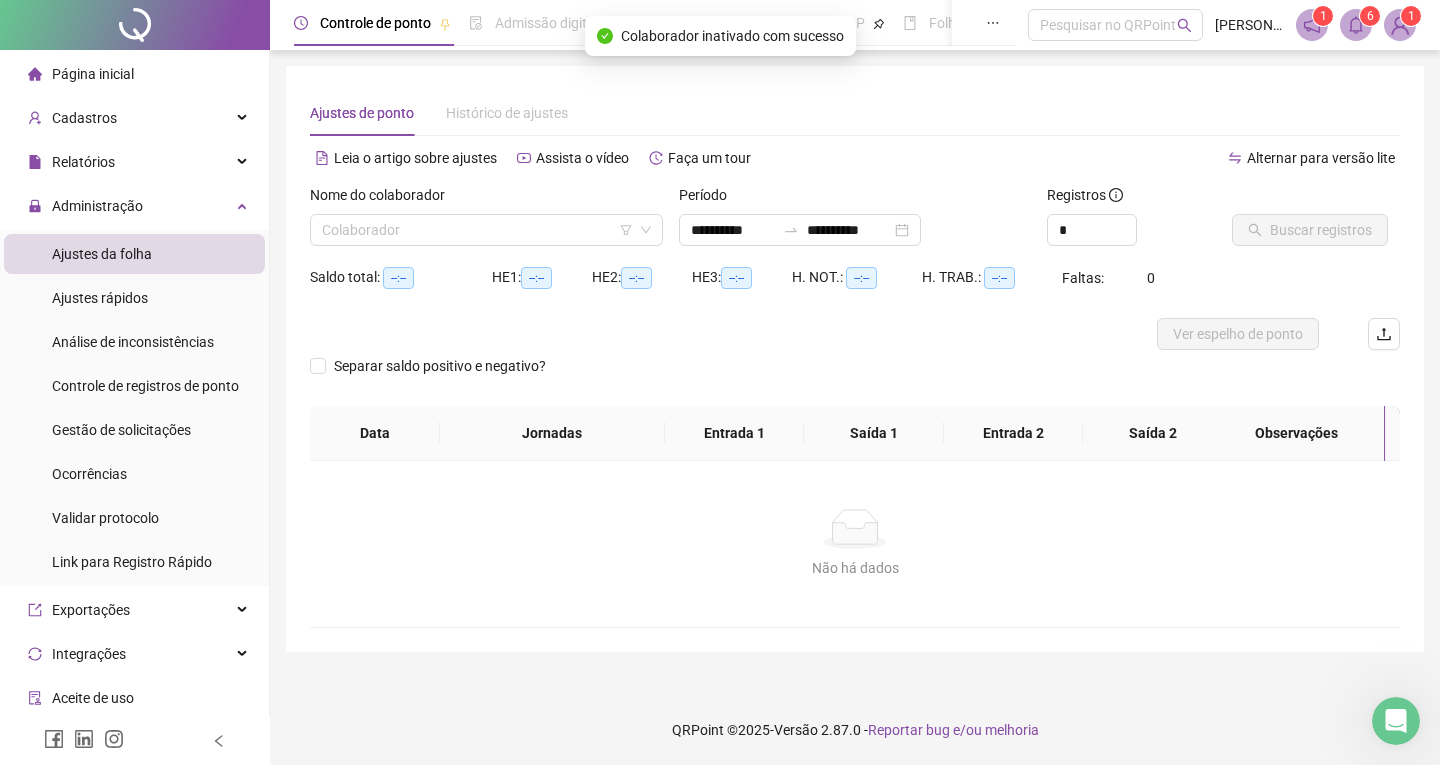 type on "**********" 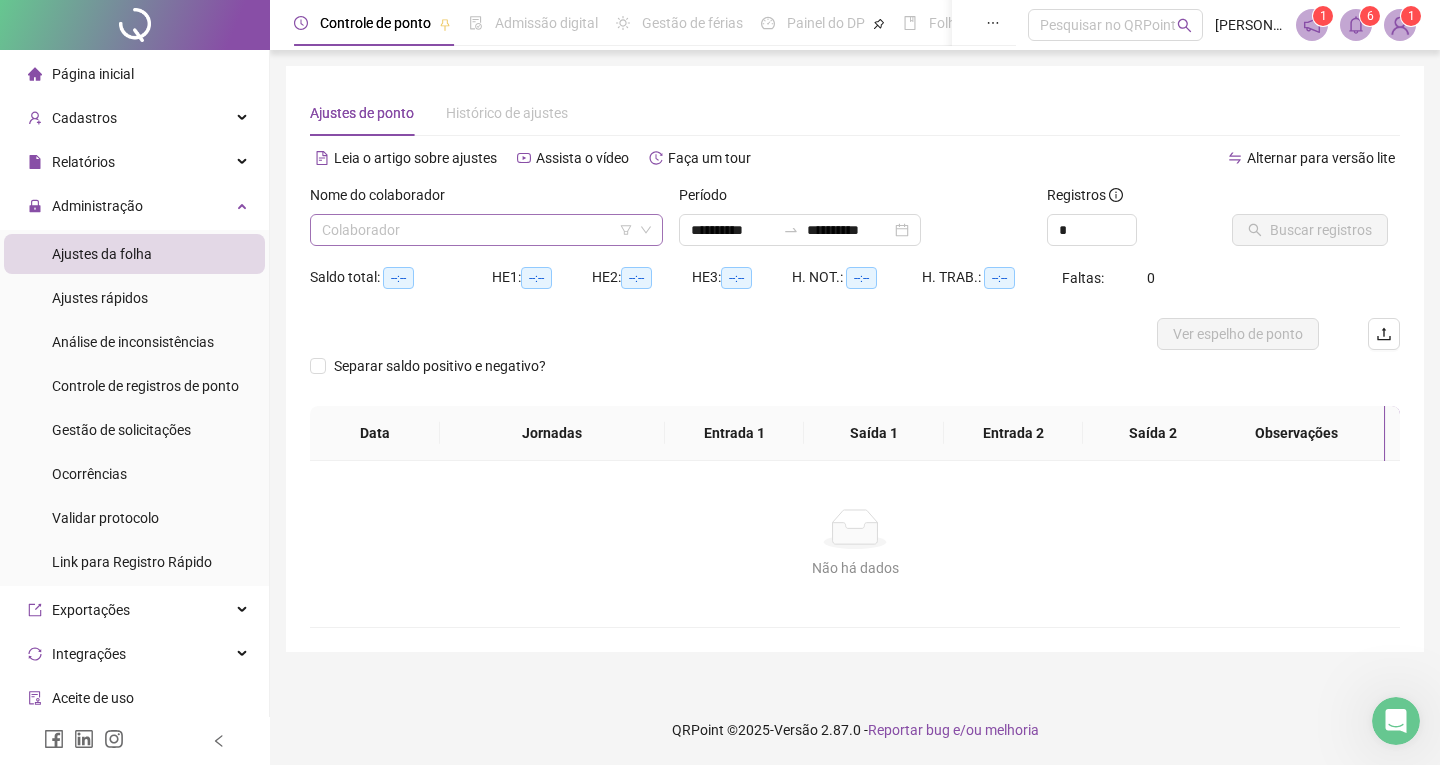click at bounding box center [480, 230] 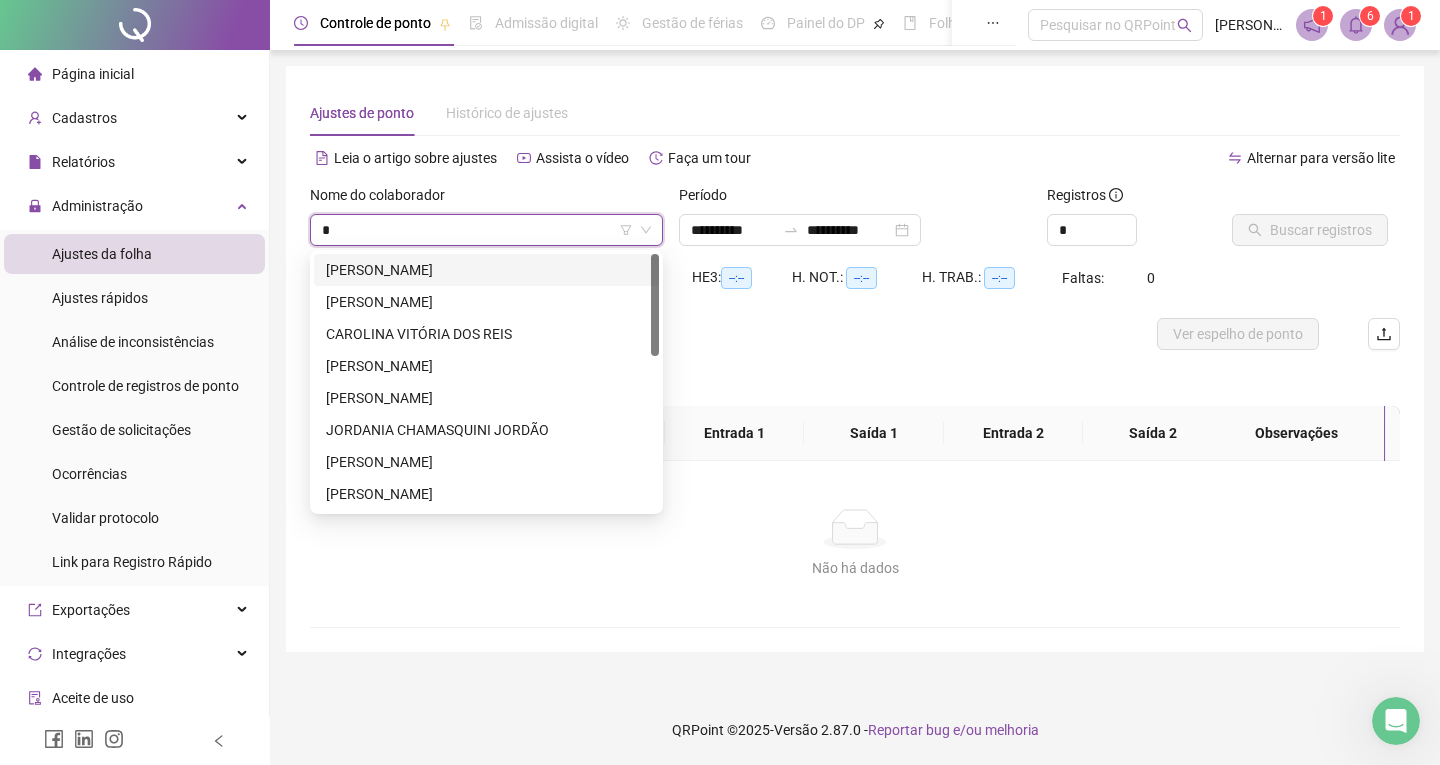 type on "**" 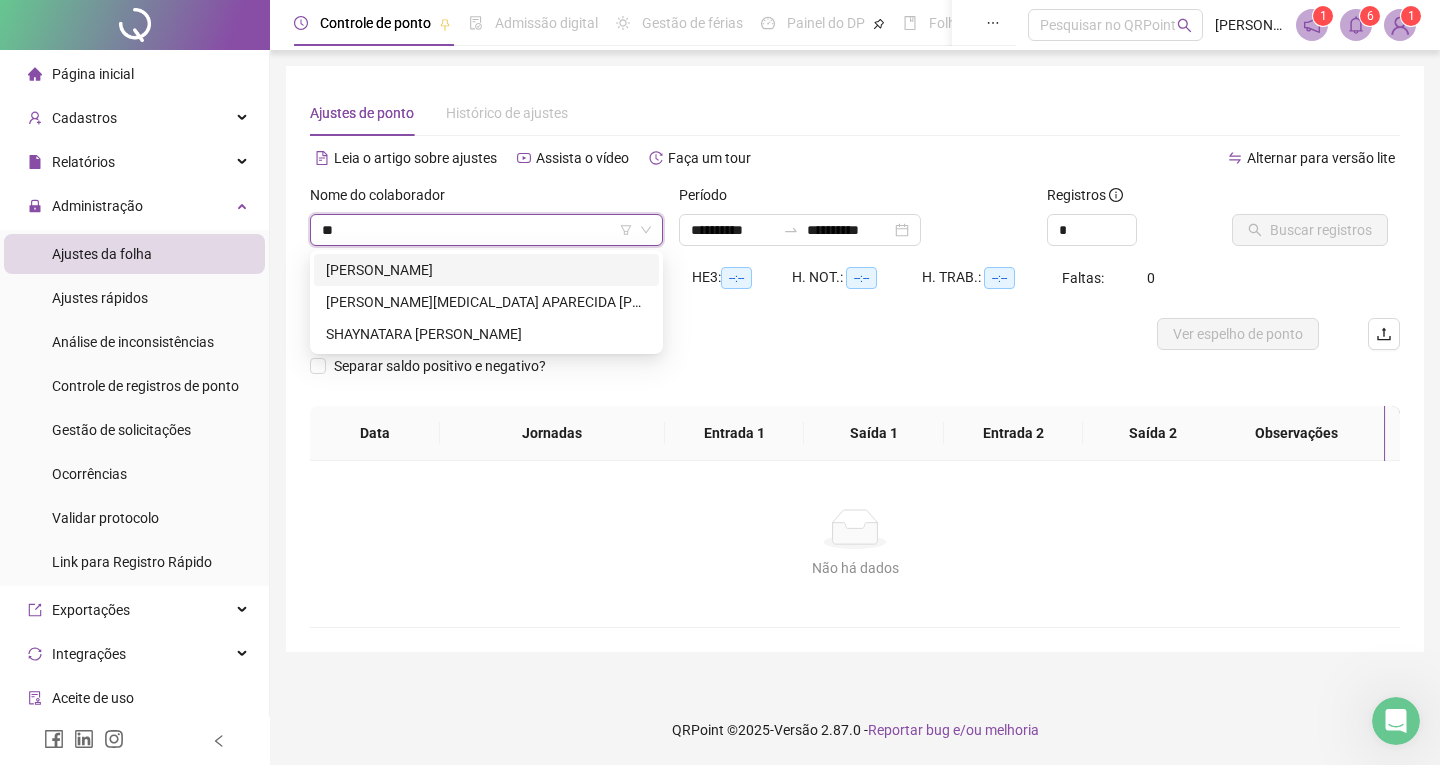click on "[PERSON_NAME]" at bounding box center (486, 270) 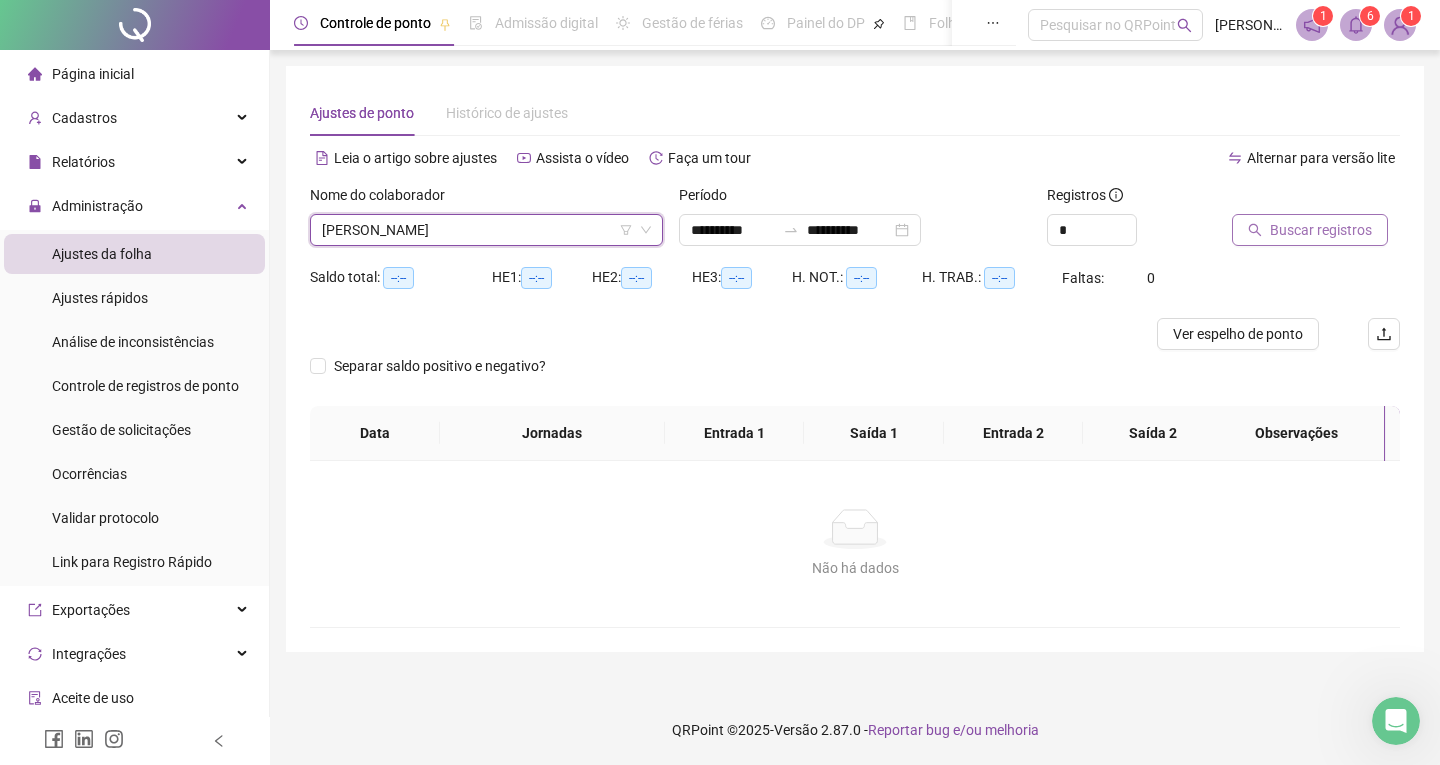 click on "Buscar registros" at bounding box center [1321, 230] 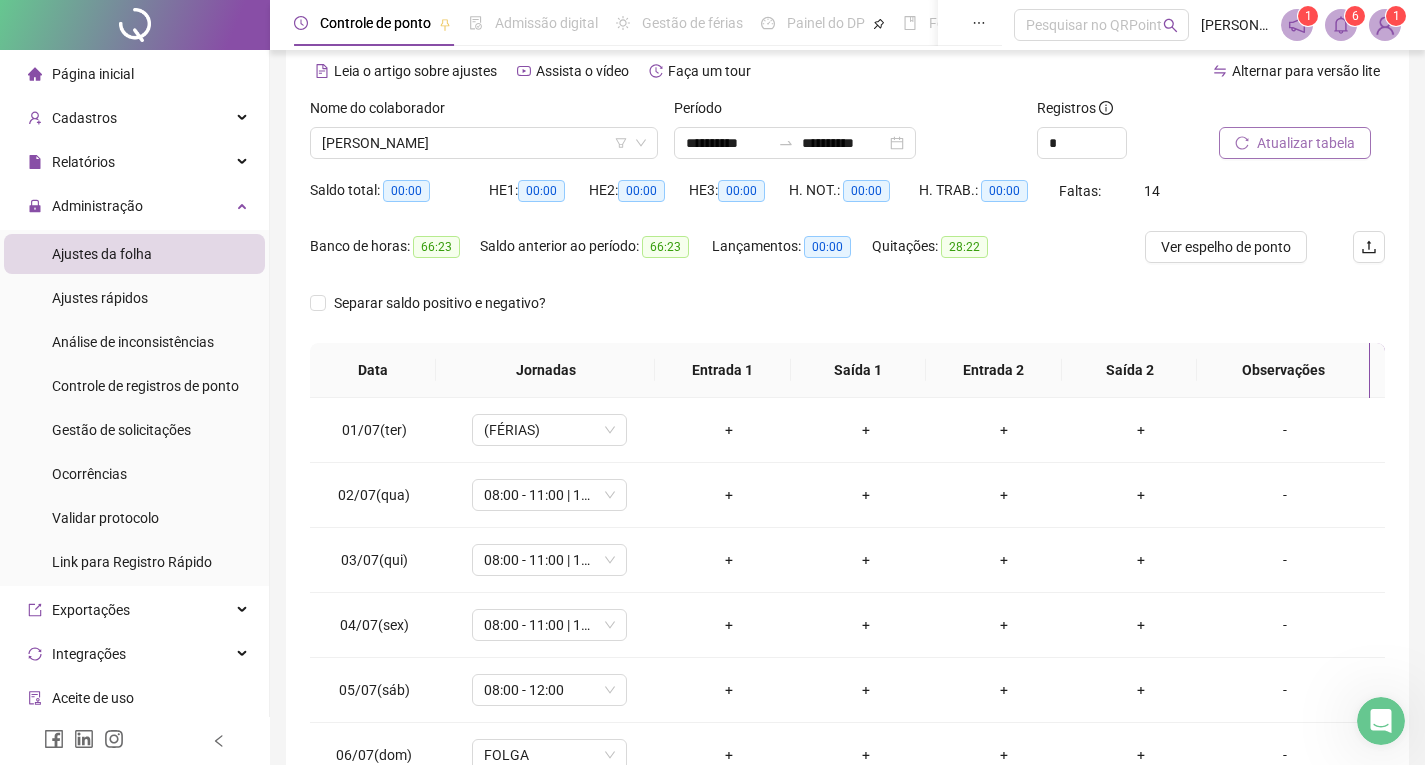 scroll, scrollTop: 257, scrollLeft: 0, axis: vertical 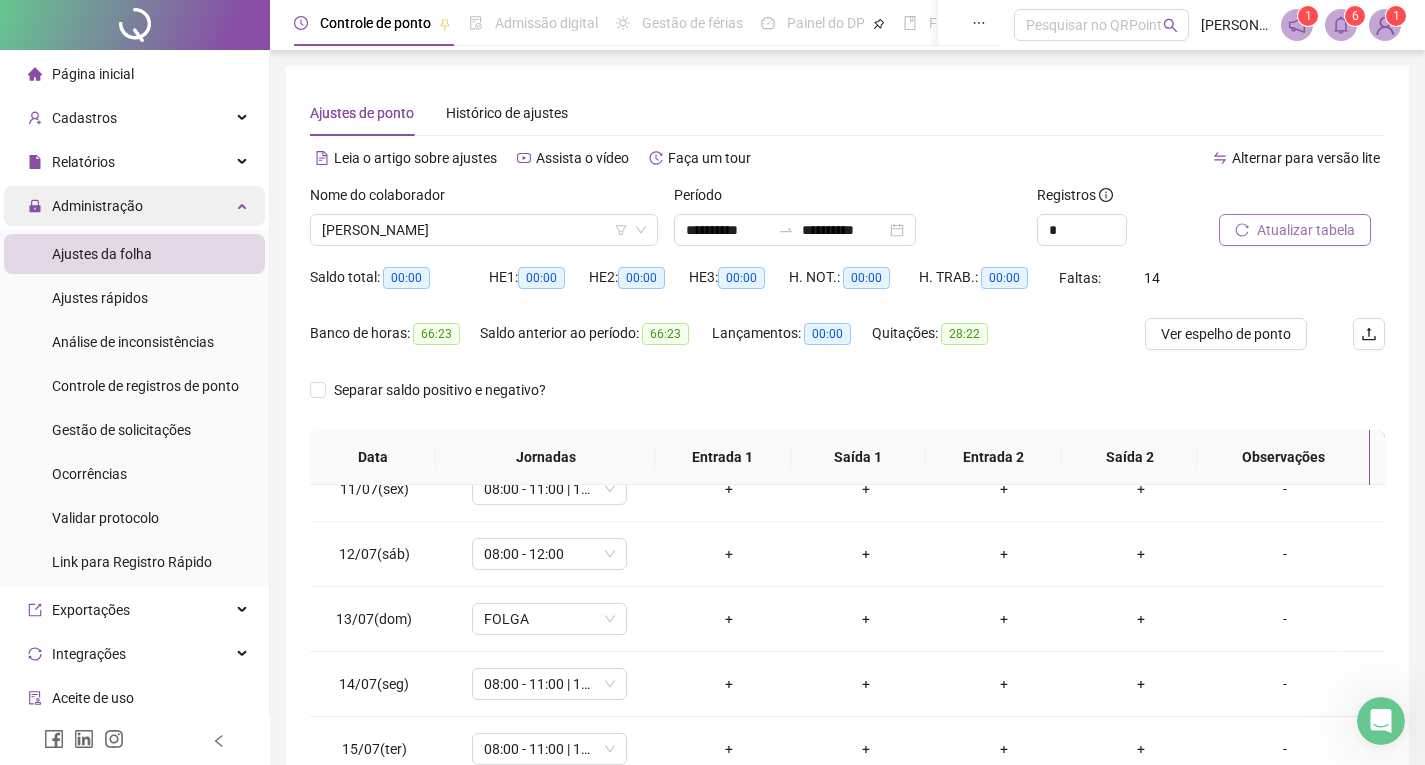 click on "Administração" at bounding box center (134, 206) 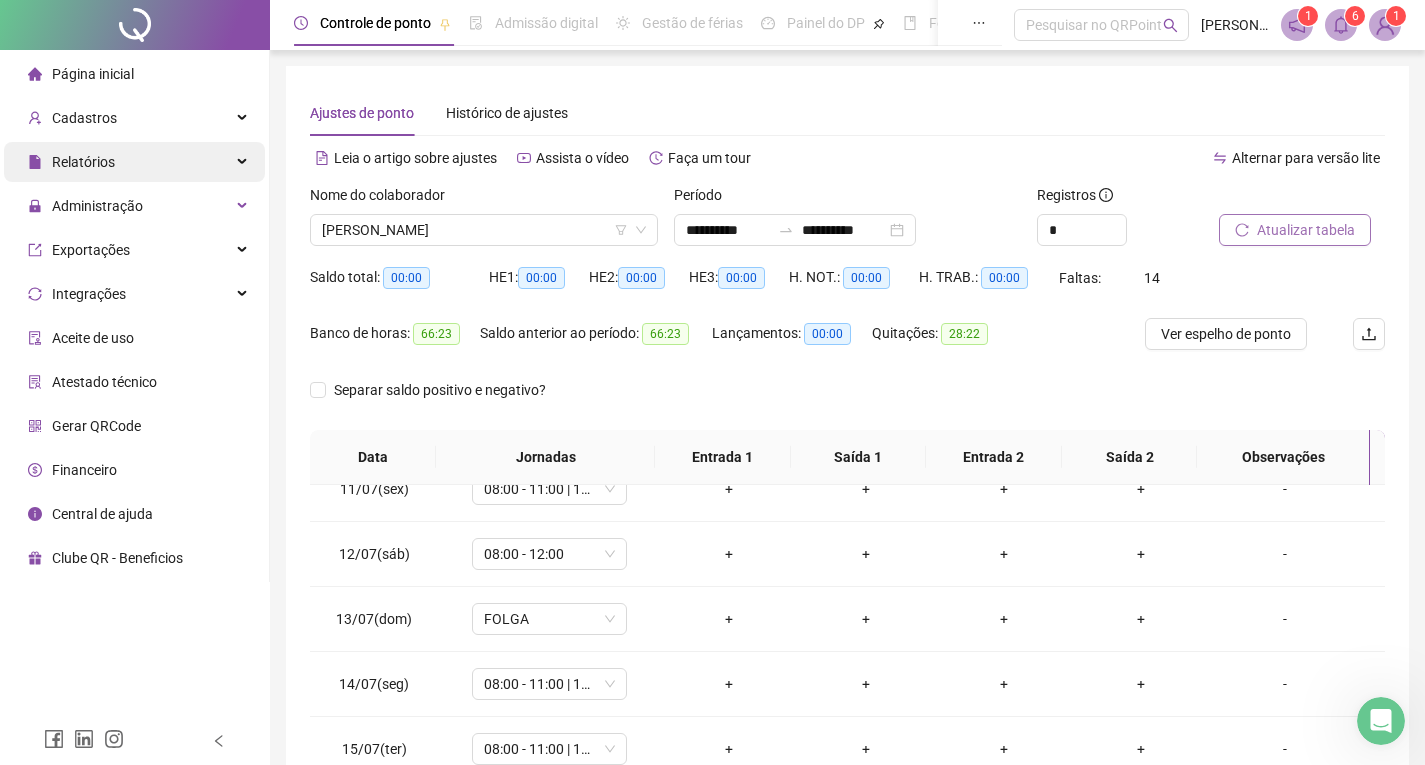 click on "Relatórios" at bounding box center (134, 162) 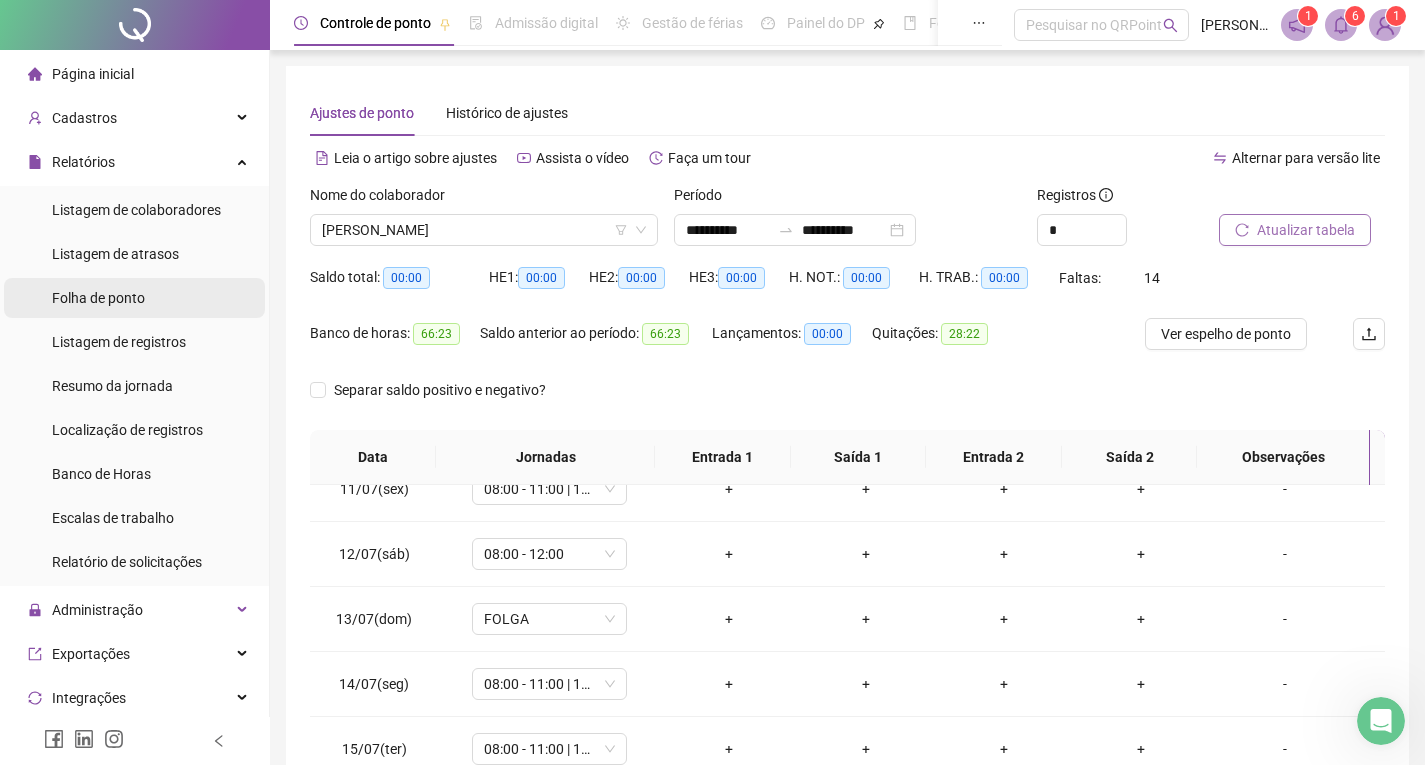 click on "Folha de ponto" at bounding box center (134, 298) 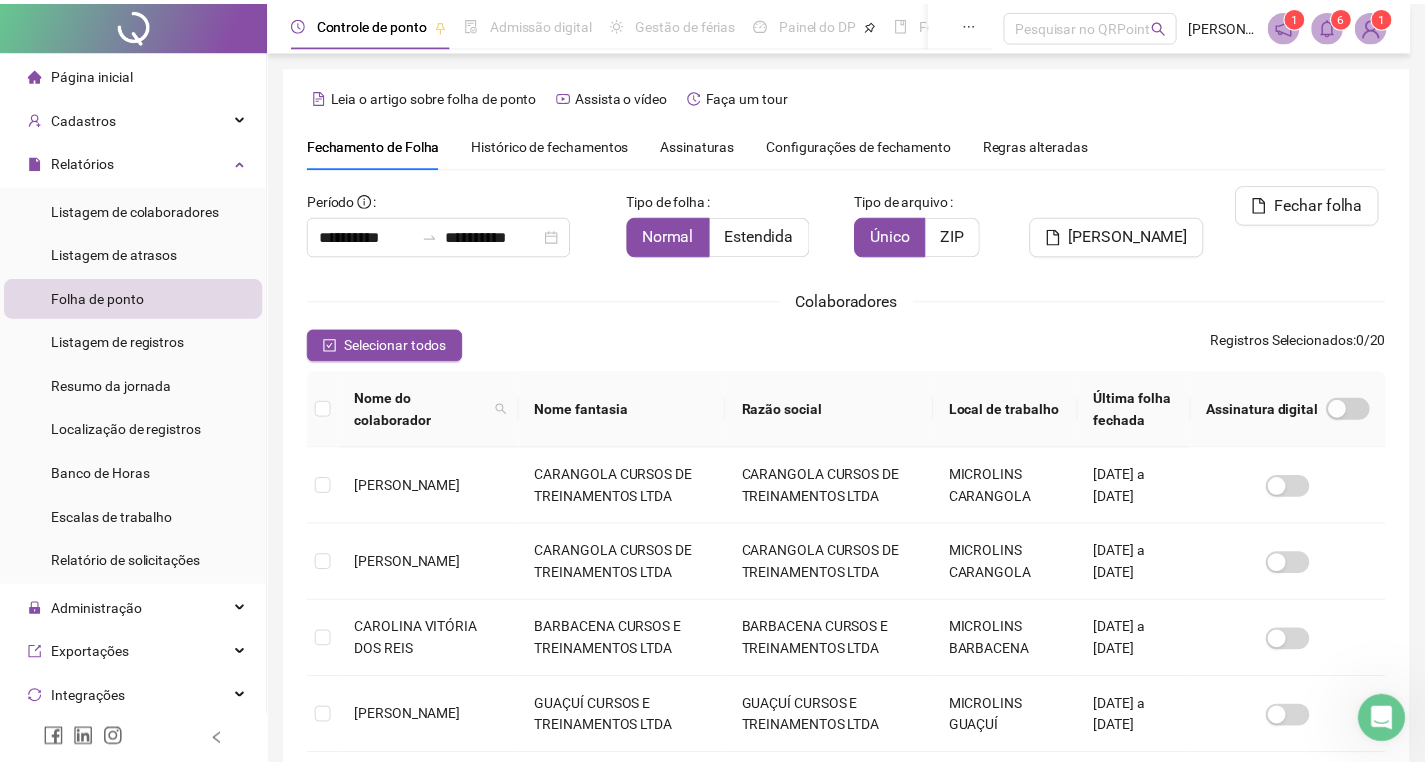 scroll, scrollTop: 27, scrollLeft: 0, axis: vertical 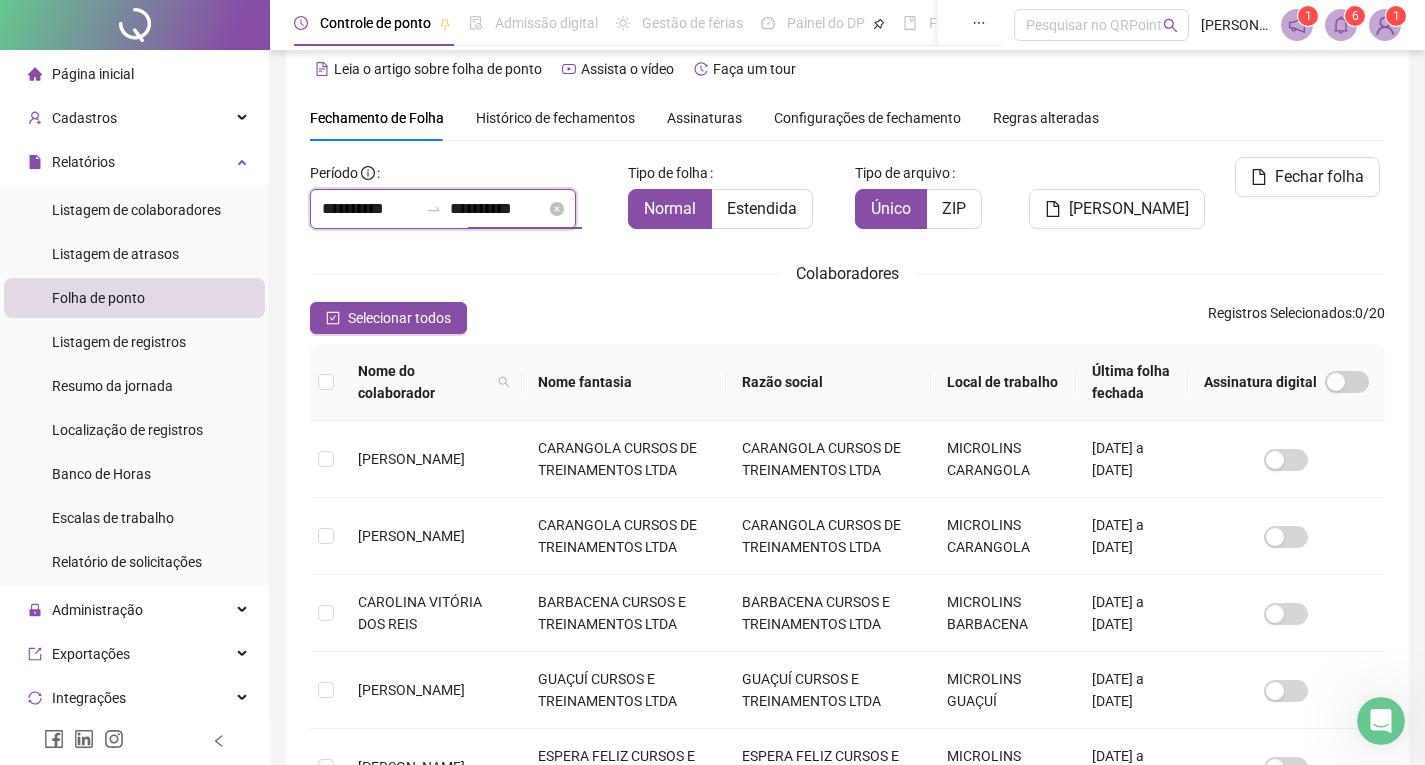 click on "**********" at bounding box center [498, 209] 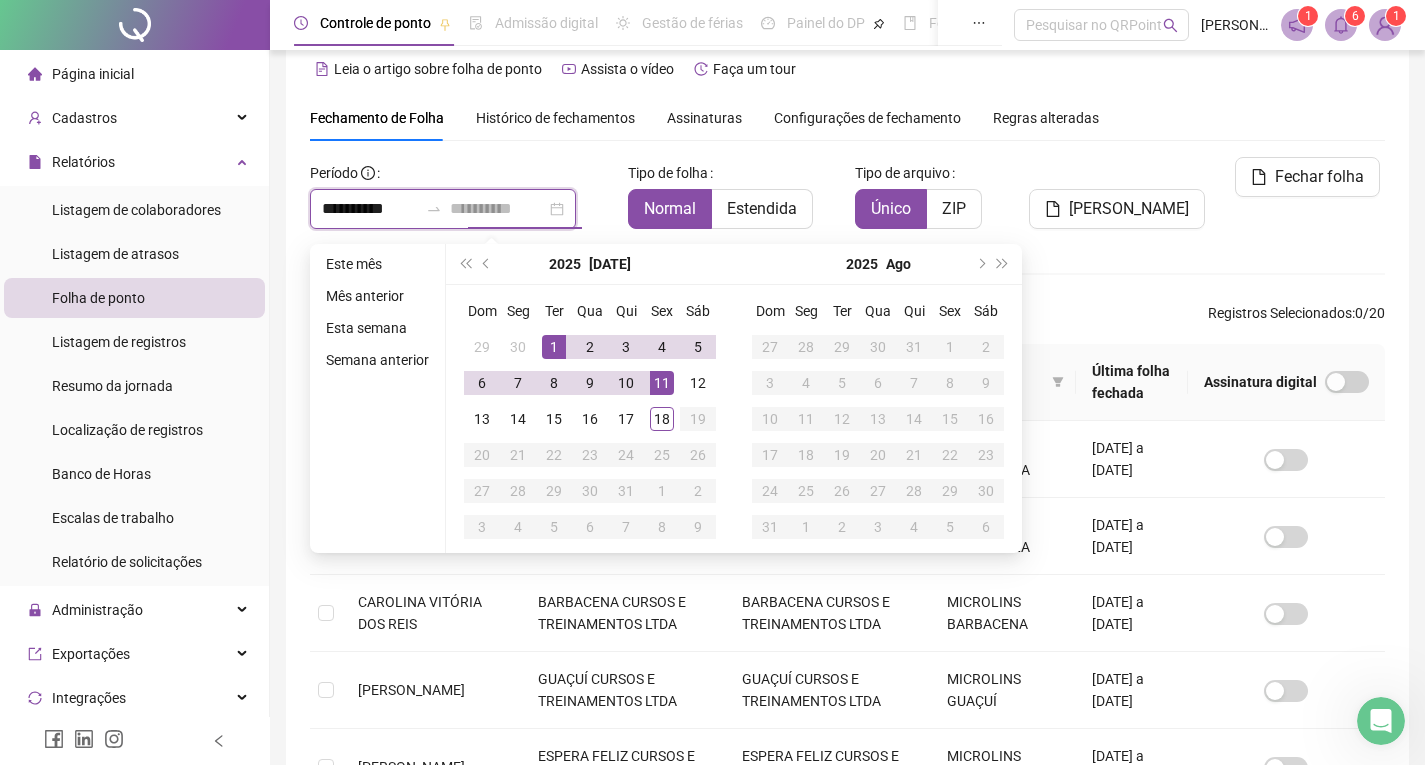 type on "**********" 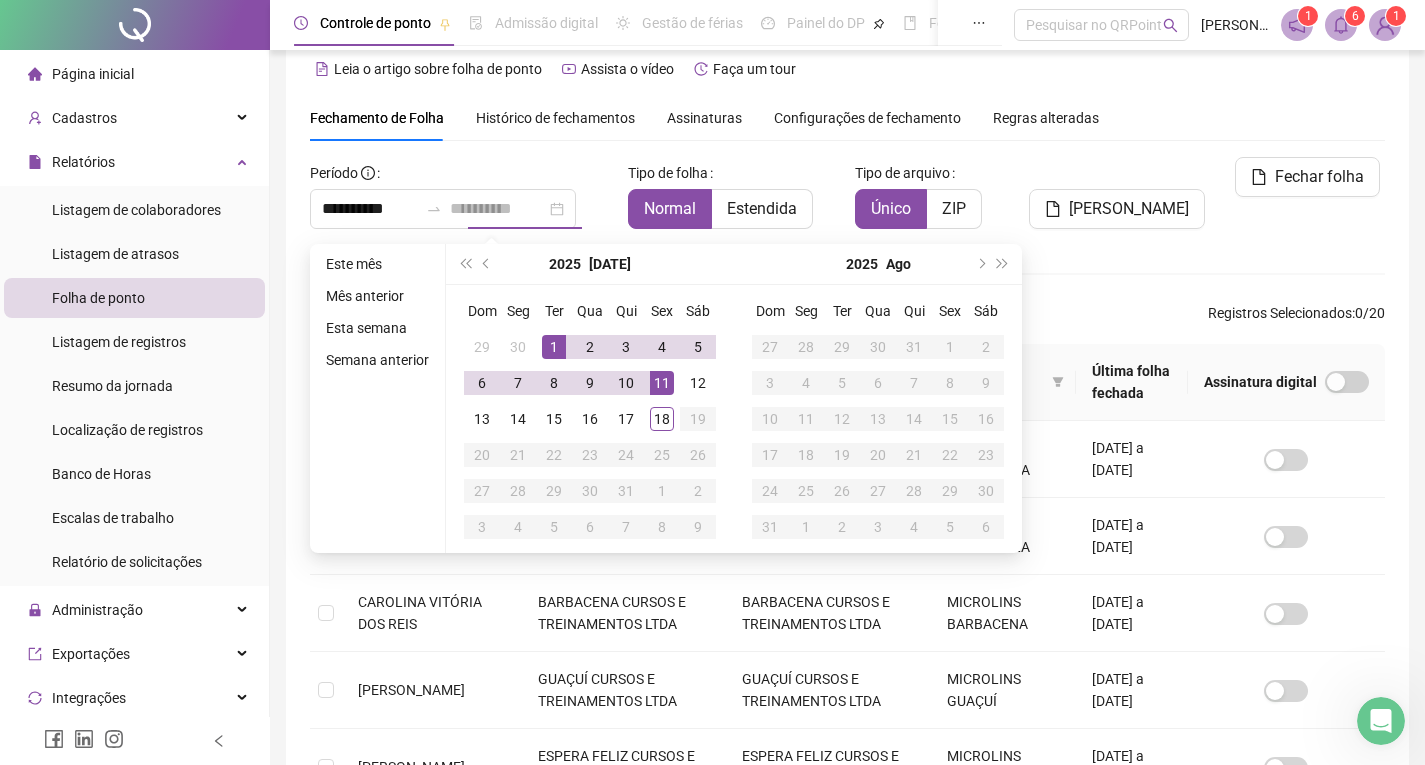 click on "11" at bounding box center (662, 383) 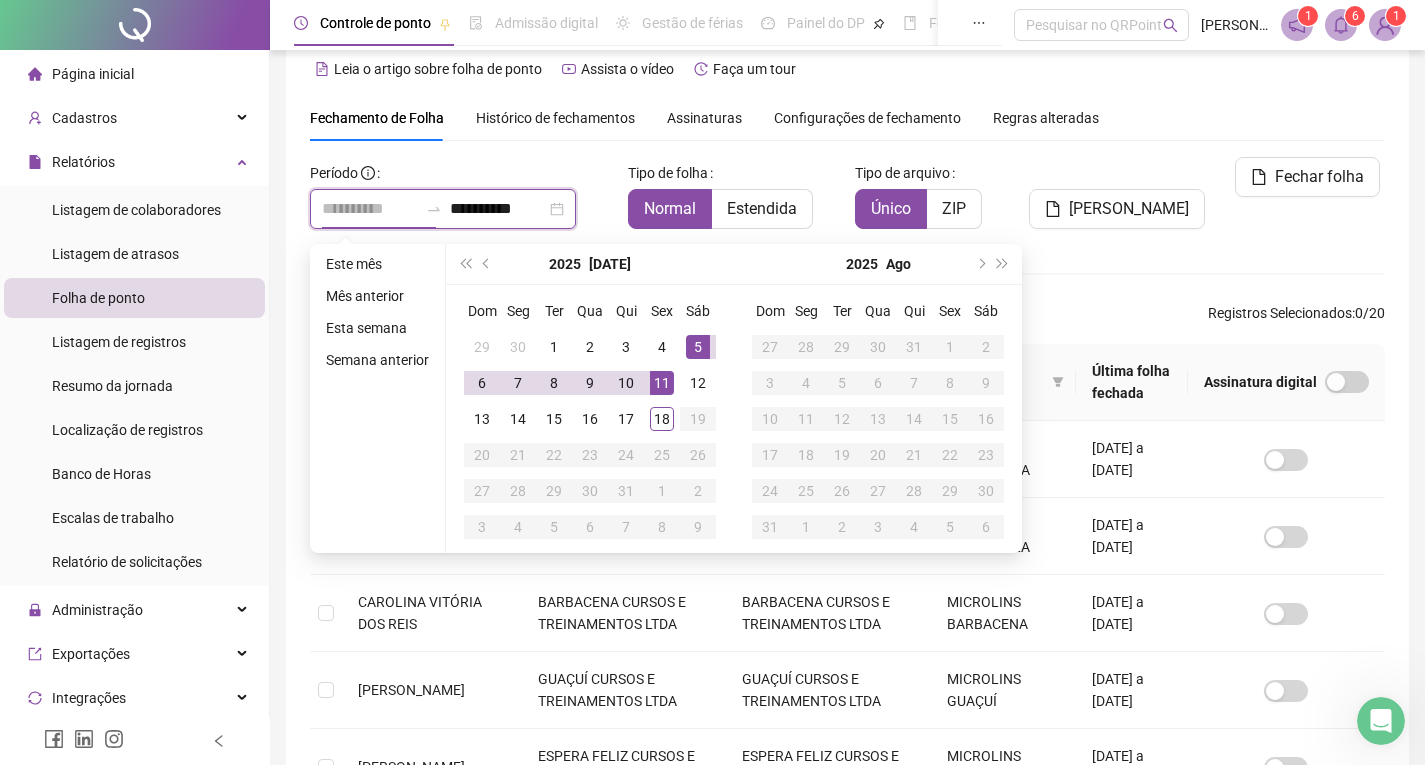 type on "**********" 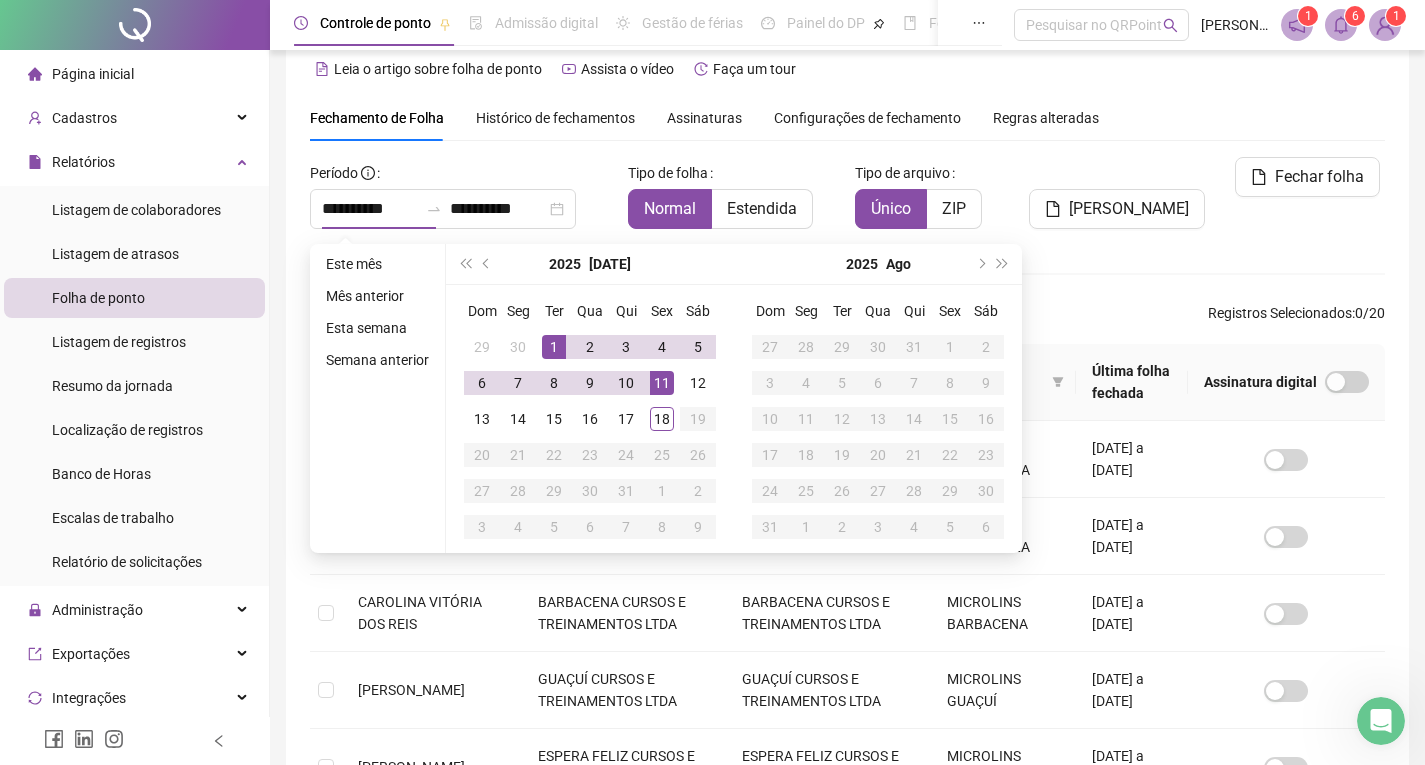 click on "Tipo de folha Normal Estendida" at bounding box center [733, 201] 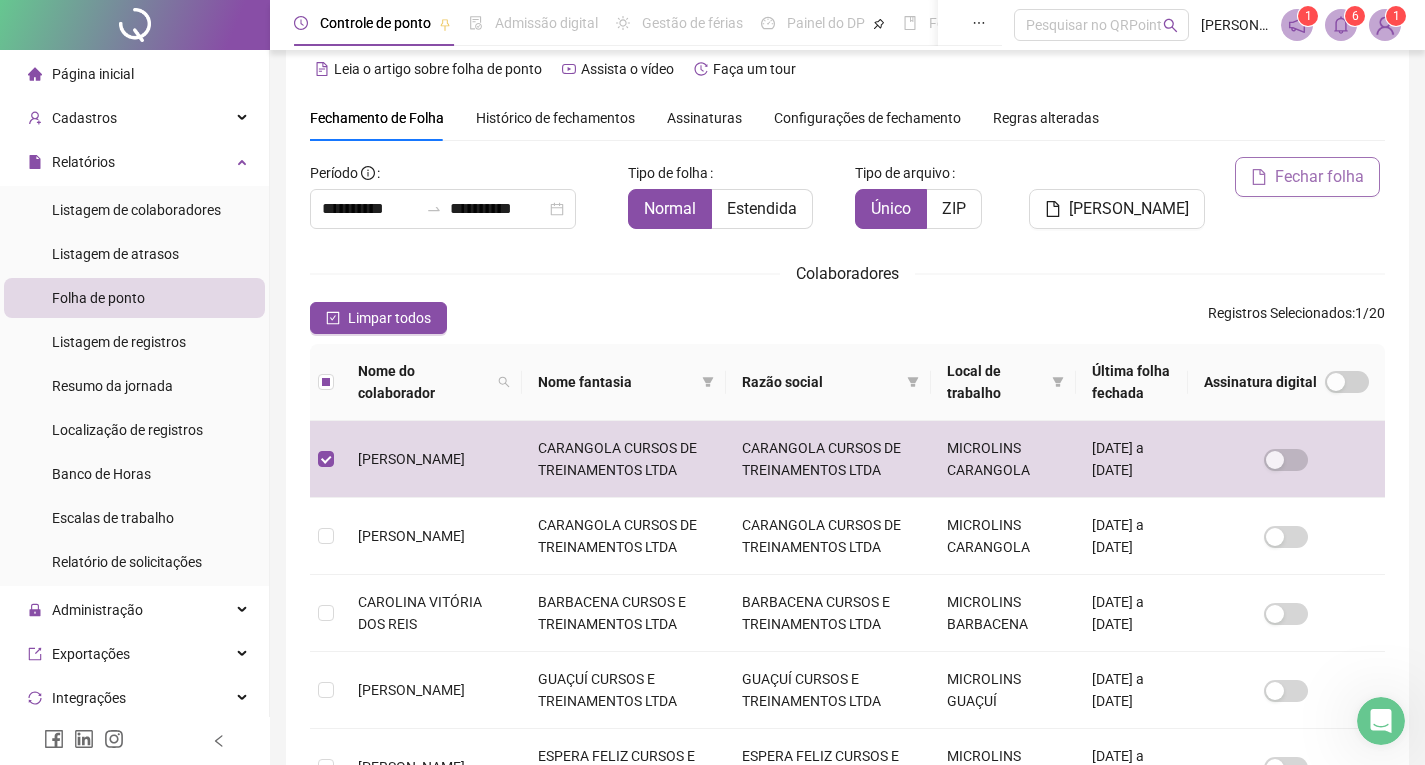 click on "Fechar folha" at bounding box center [1319, 177] 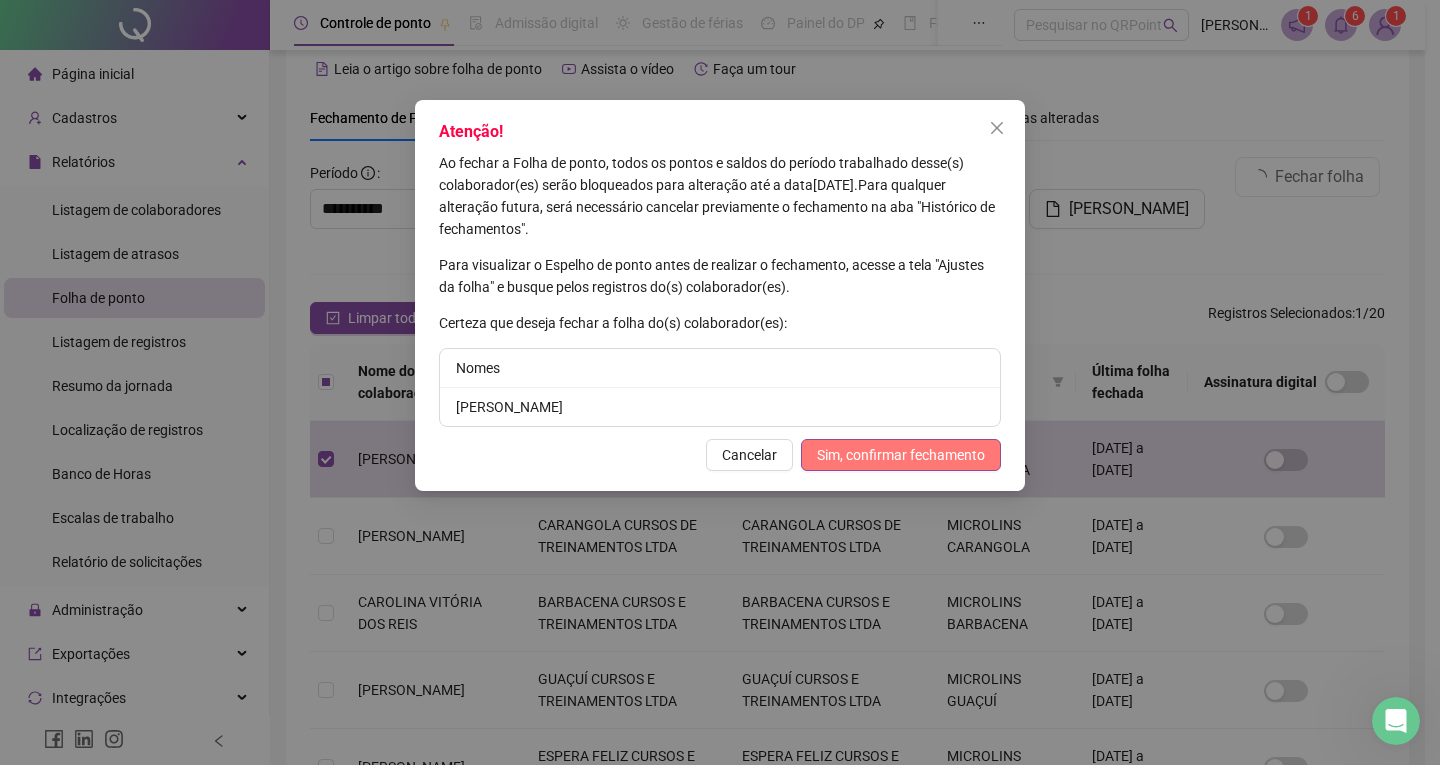 click on "Sim, confirmar fechamento" at bounding box center [901, 455] 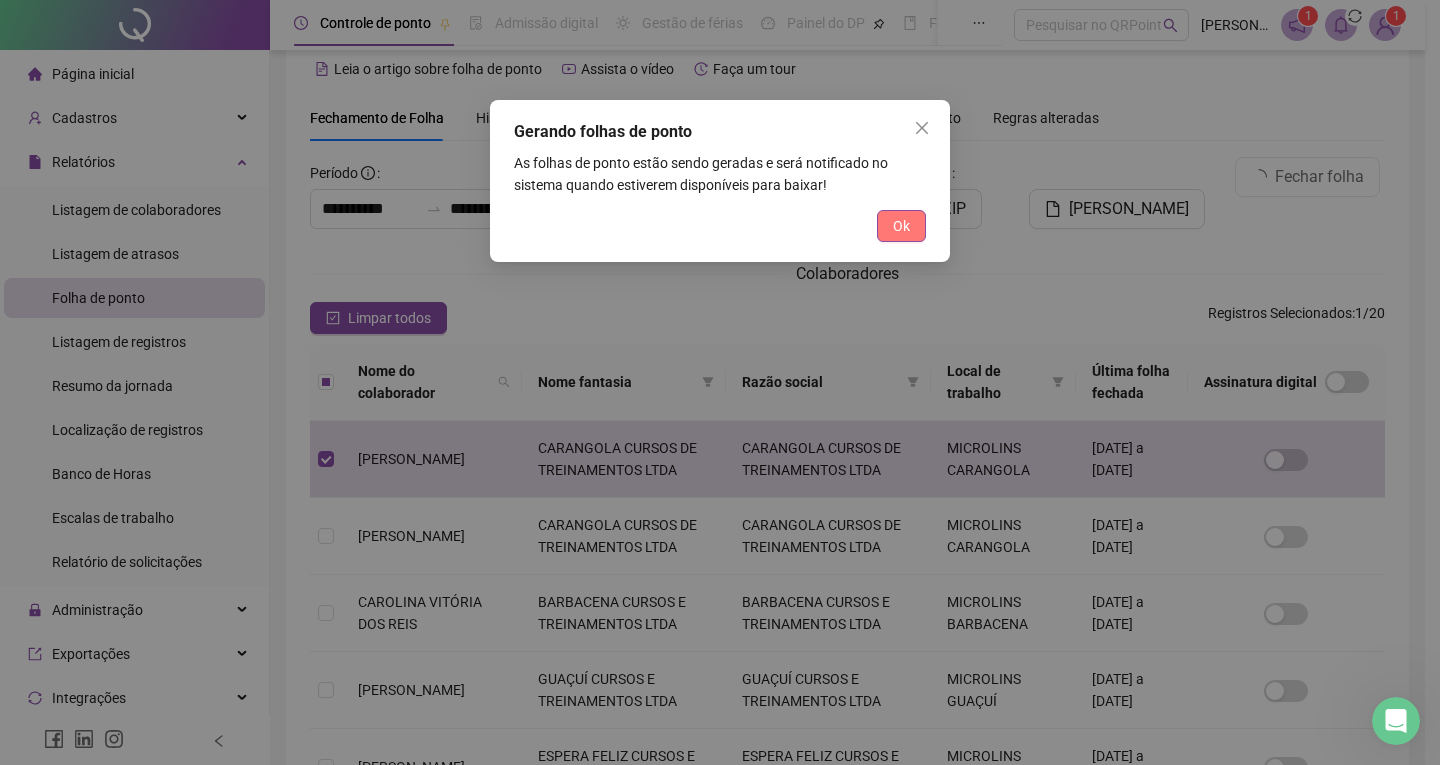 click on "Ok" at bounding box center (901, 226) 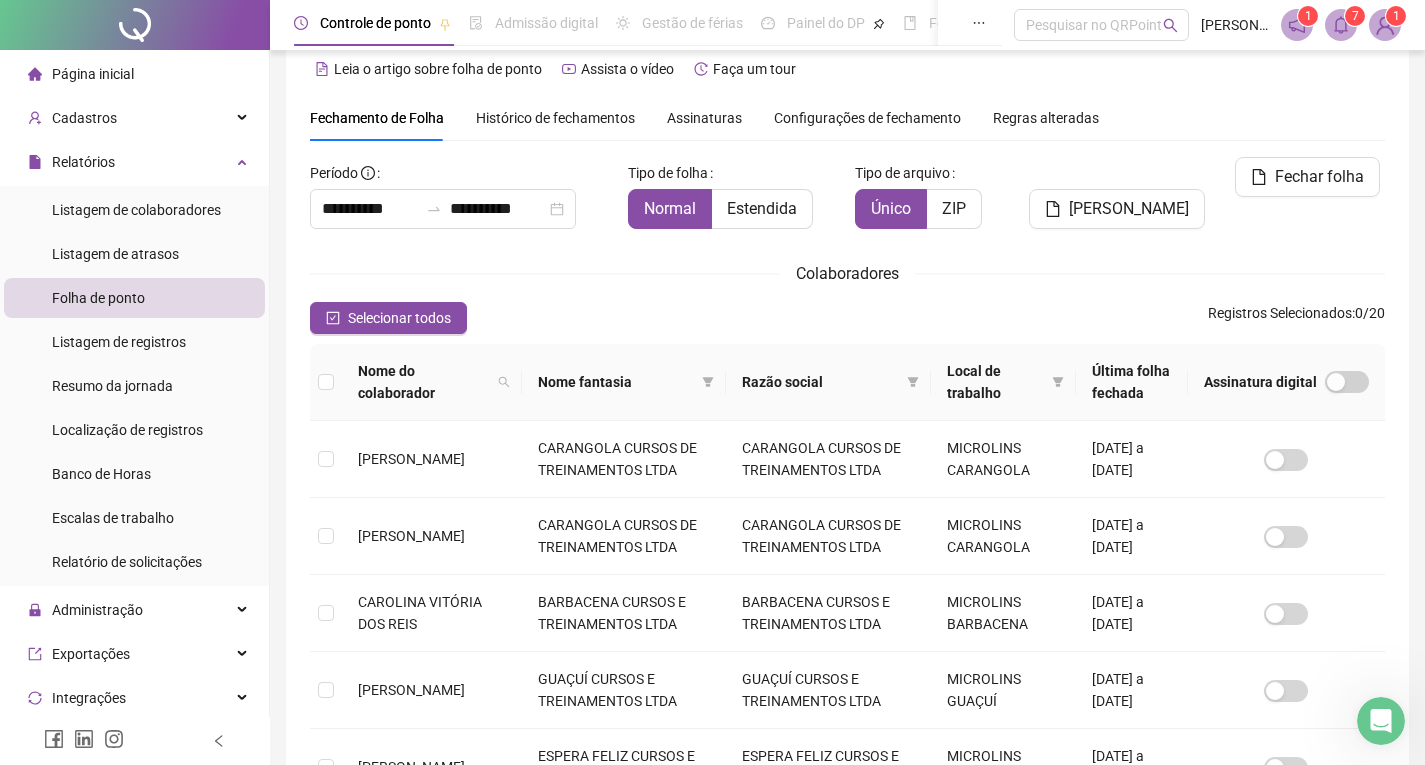 click 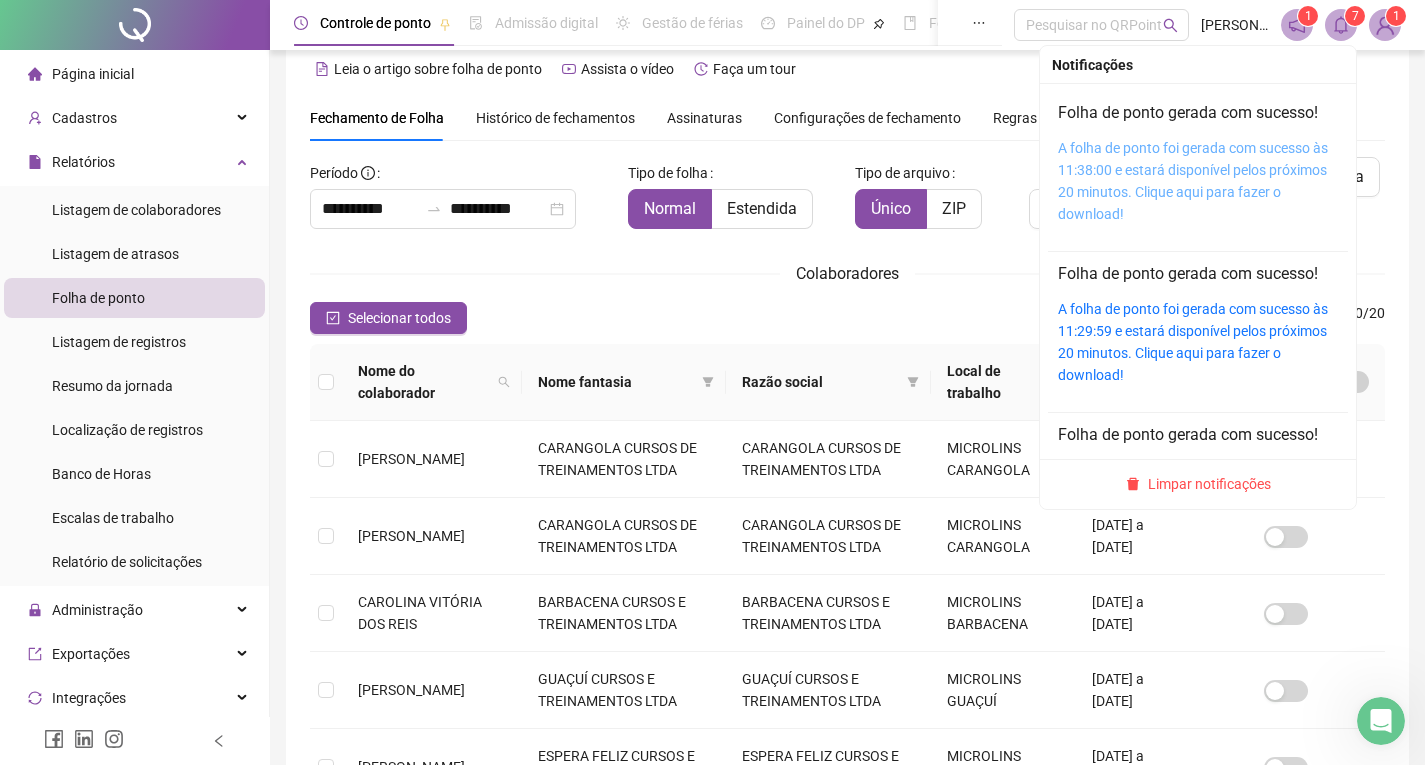 click on "A folha de ponto foi gerada com sucesso às 11:38:00 e estará disponível pelos próximos 20 minutos.
Clique aqui para fazer o download!" at bounding box center (1193, 181) 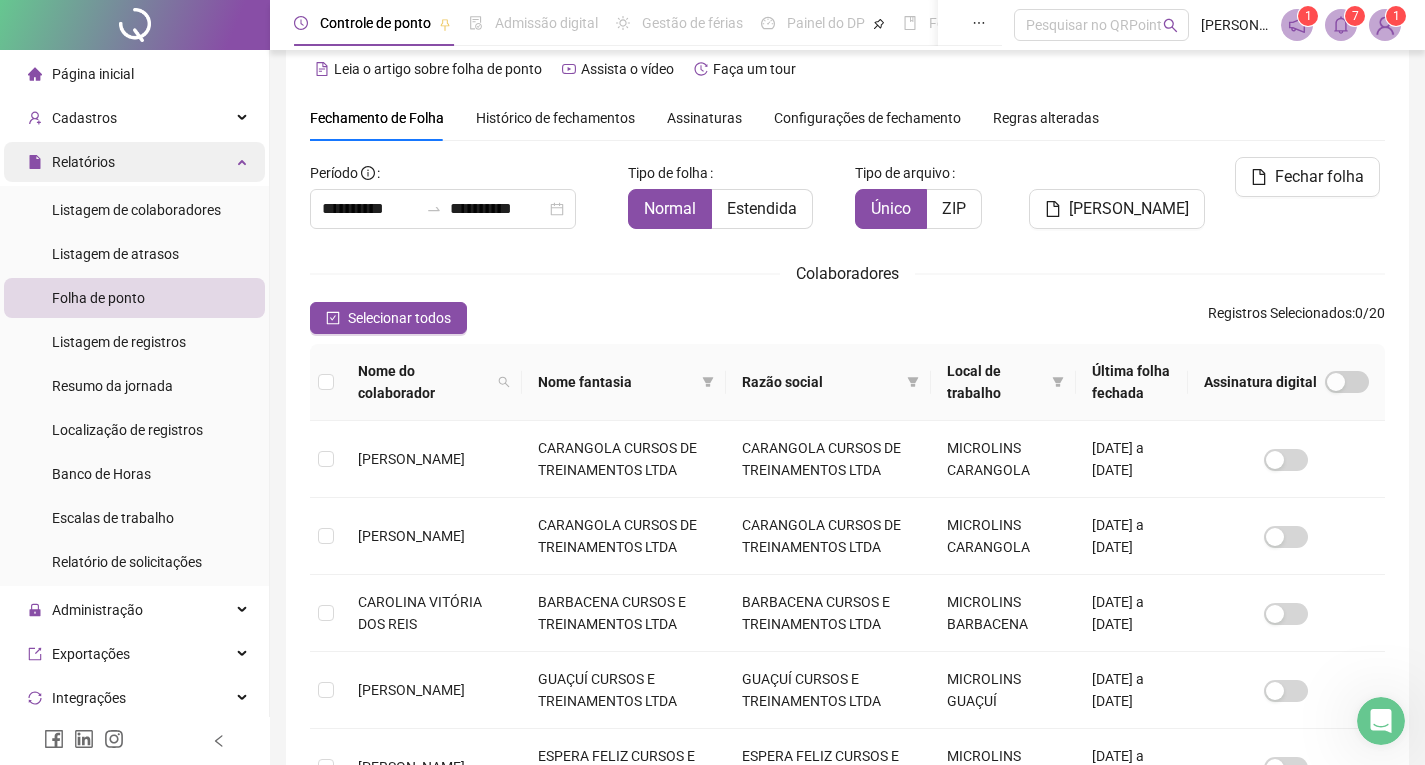 click on "Relatórios" at bounding box center (134, 162) 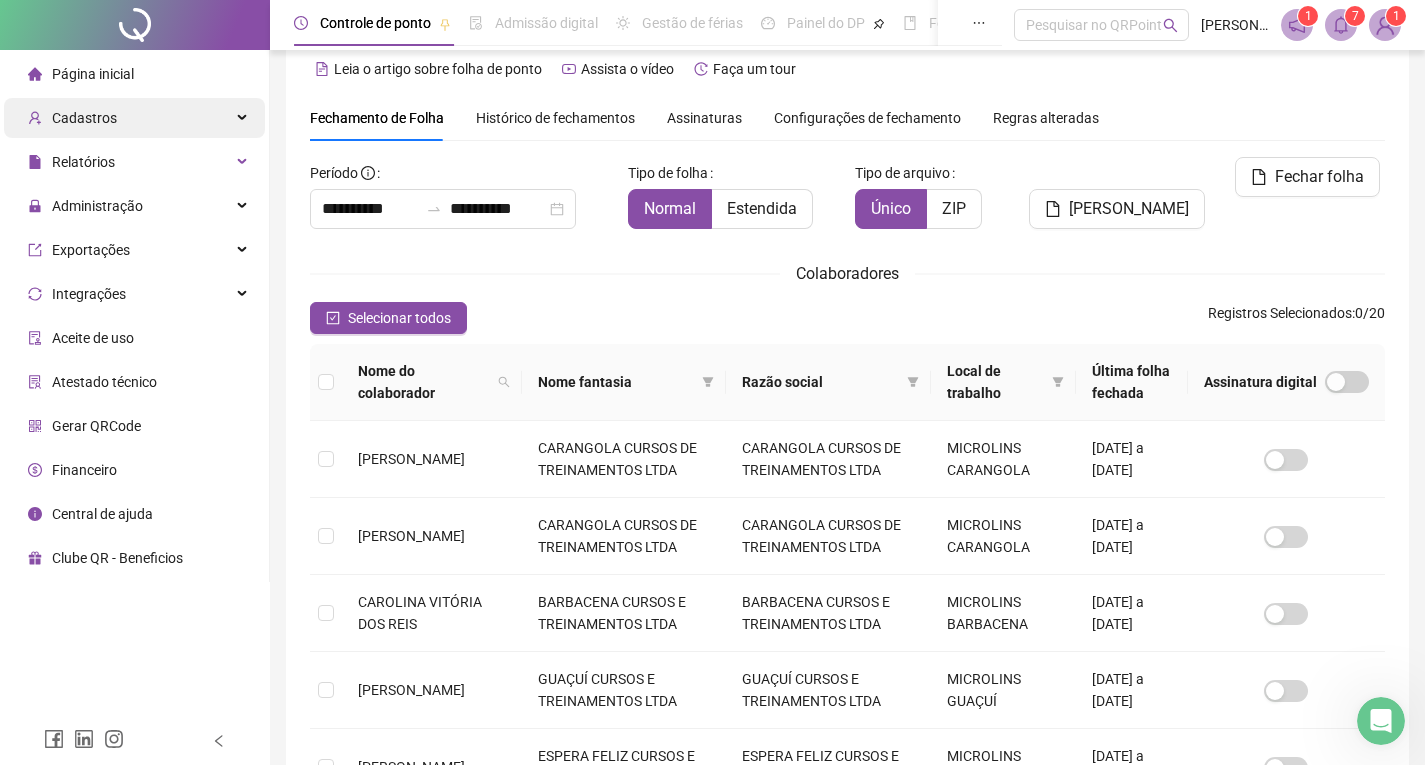 click on "Cadastros" at bounding box center (134, 118) 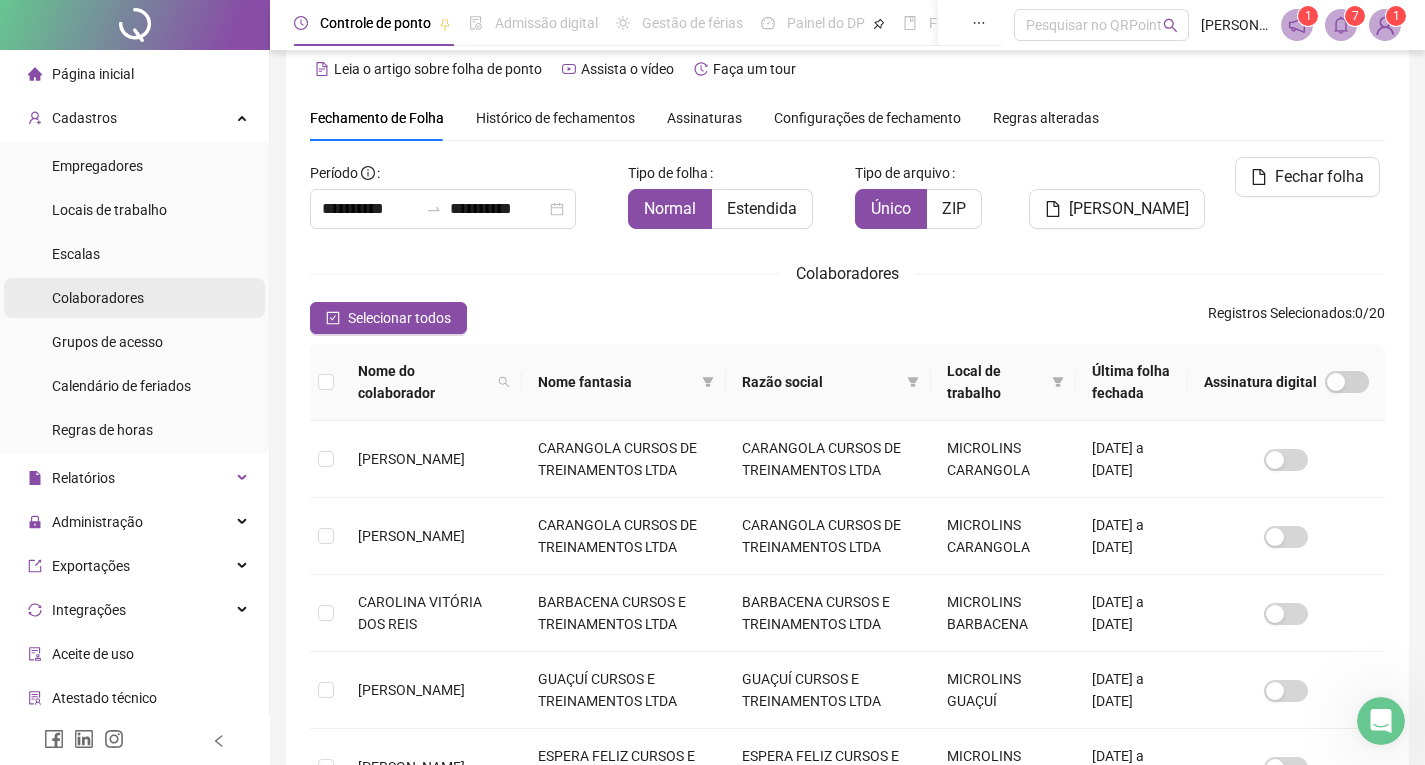 click on "Colaboradores" at bounding box center [98, 298] 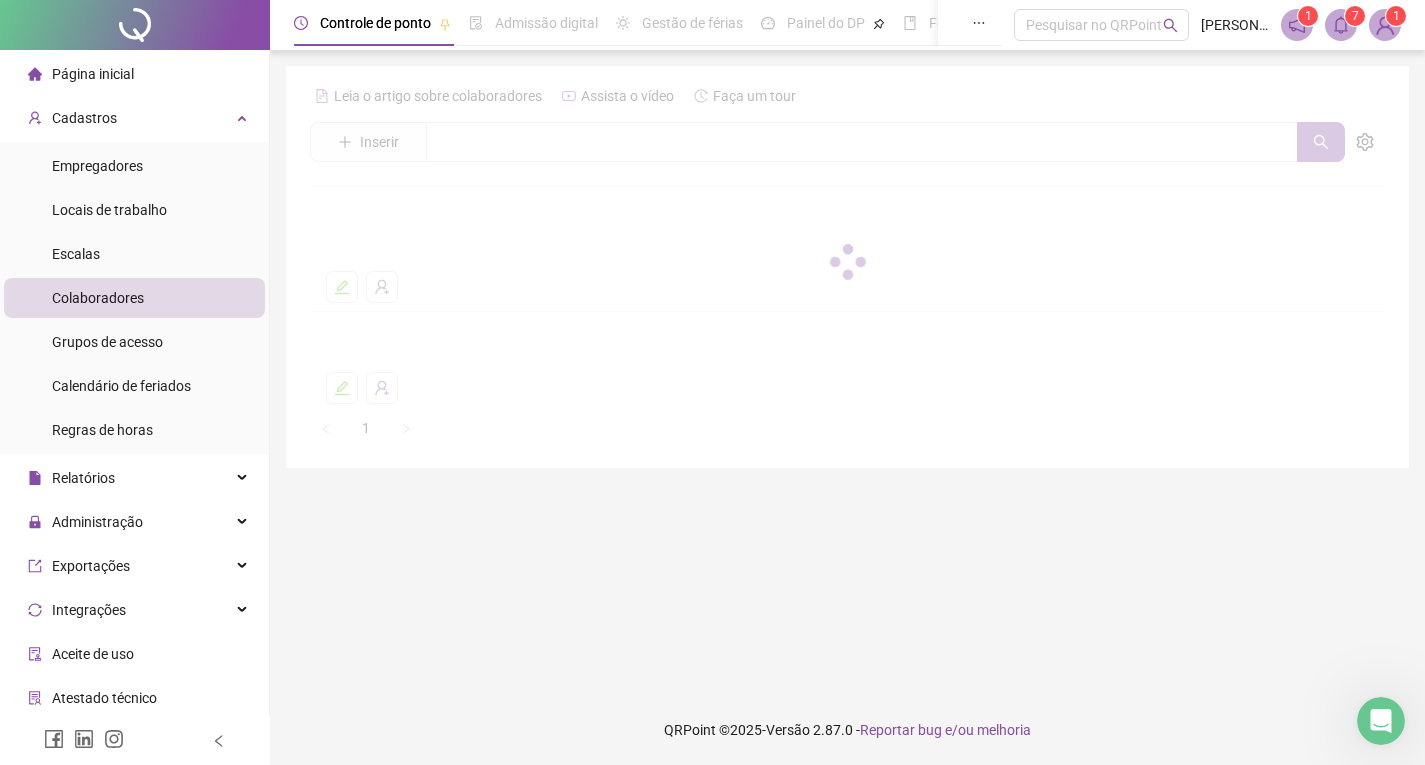 scroll, scrollTop: 0, scrollLeft: 0, axis: both 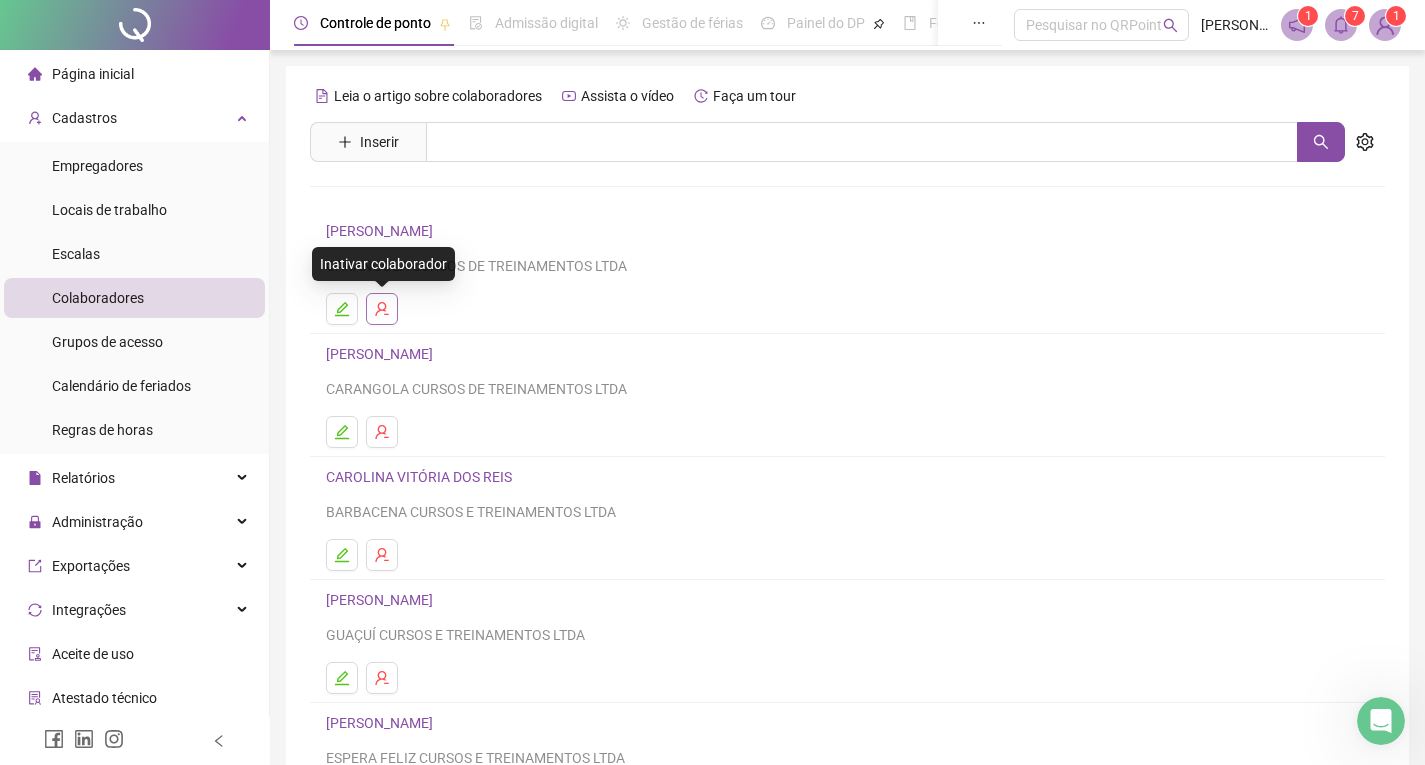 click 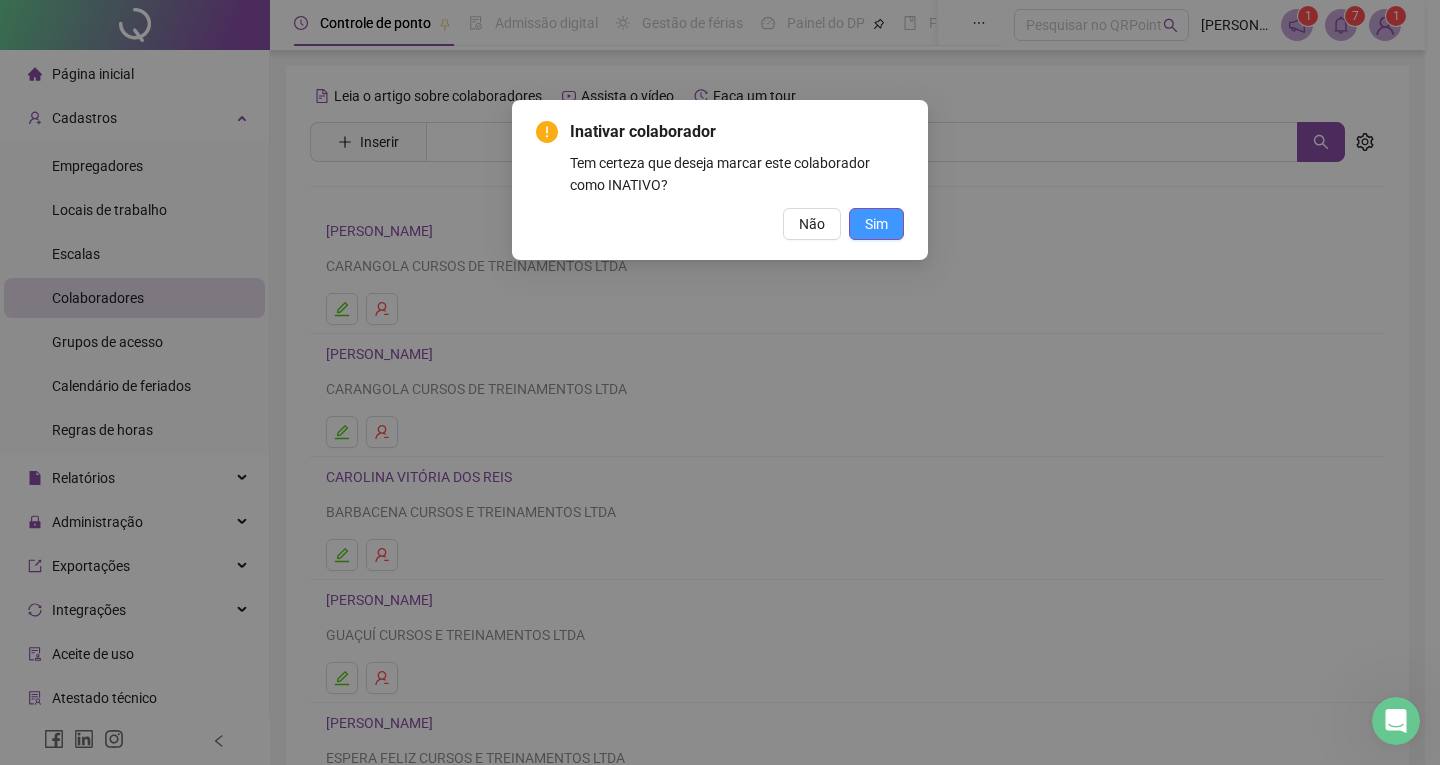click on "Sim" at bounding box center [876, 224] 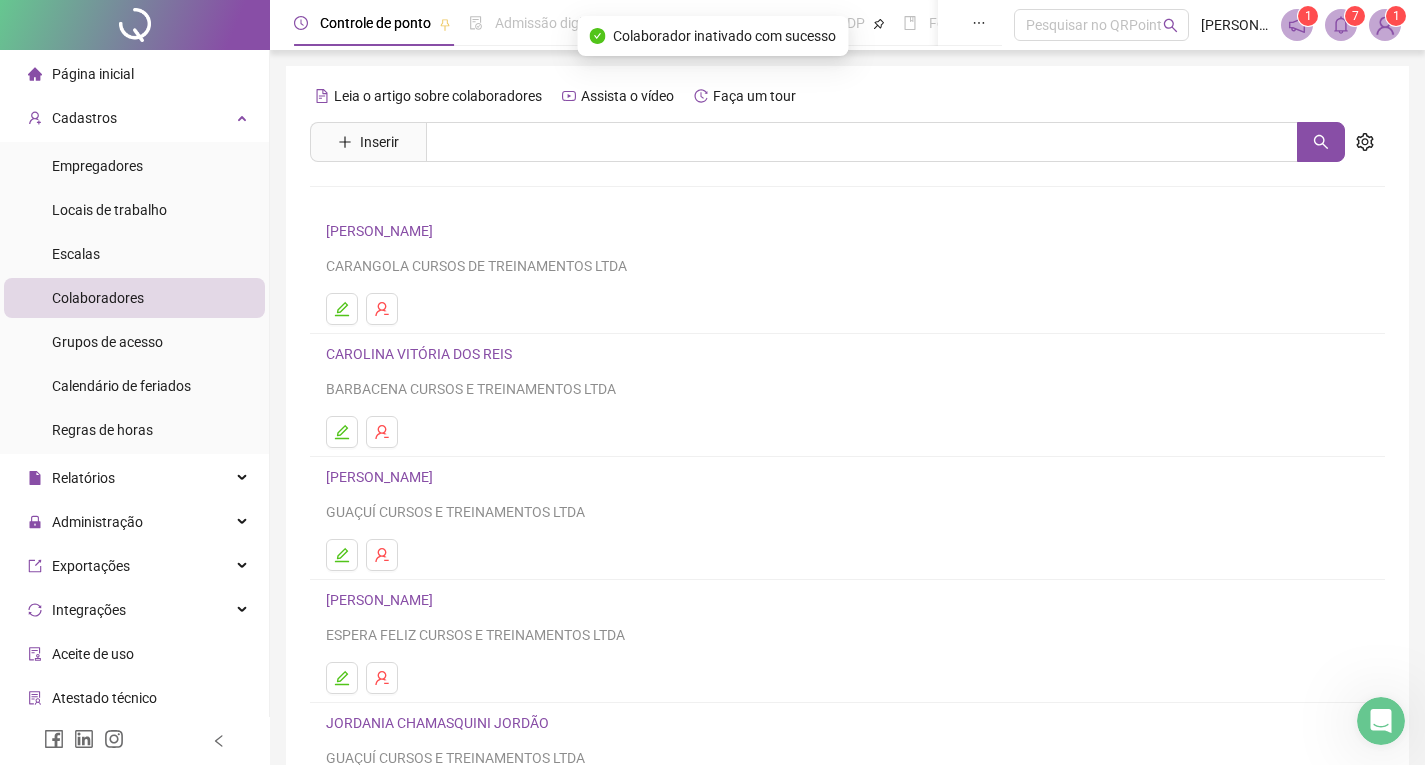 click on "Página inicial" at bounding box center (134, 74) 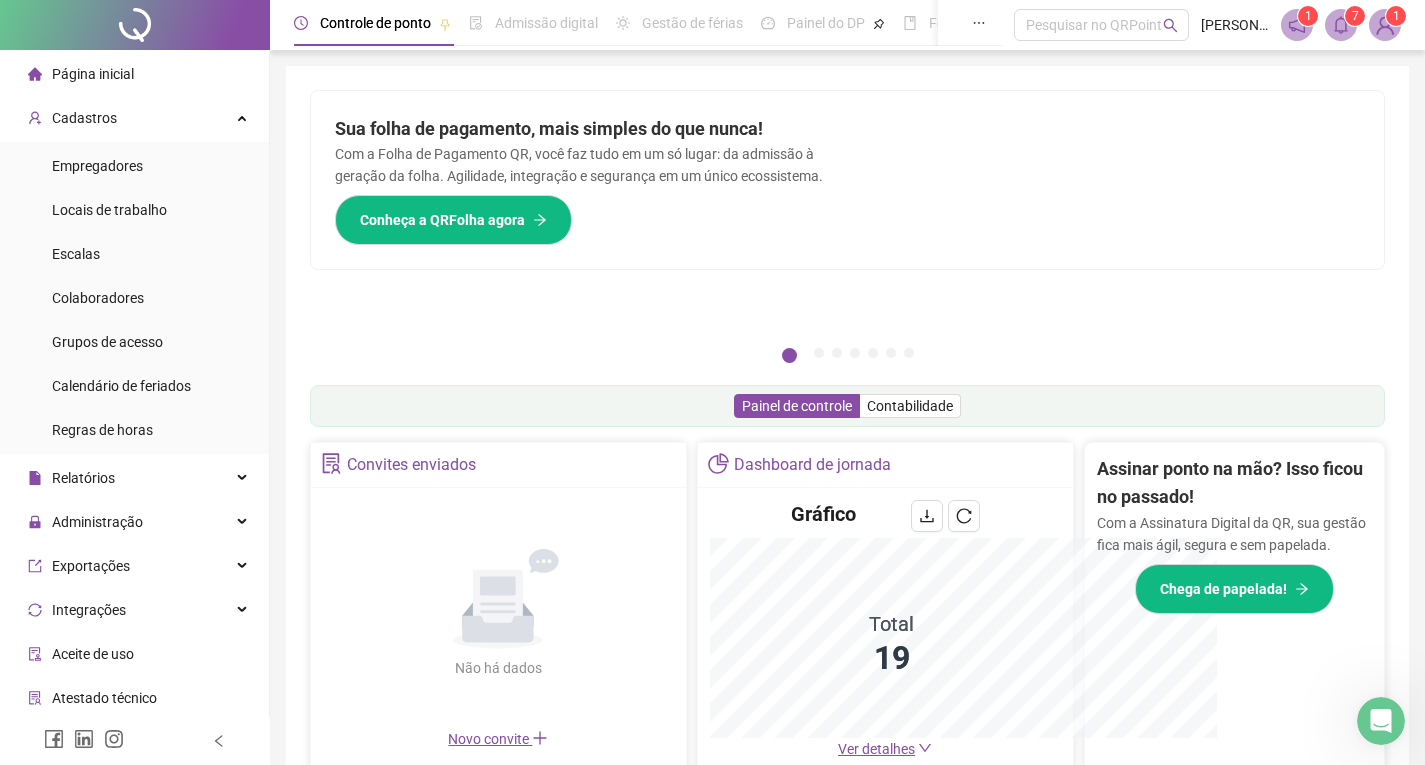 click on "Assinar ponto na mão? Isso ficou no passado! Com a Assinatura Digital da QR, sua gestão fica mais ágil, segura e sem papelada.
Chega de papelada!" at bounding box center (1235, 621) 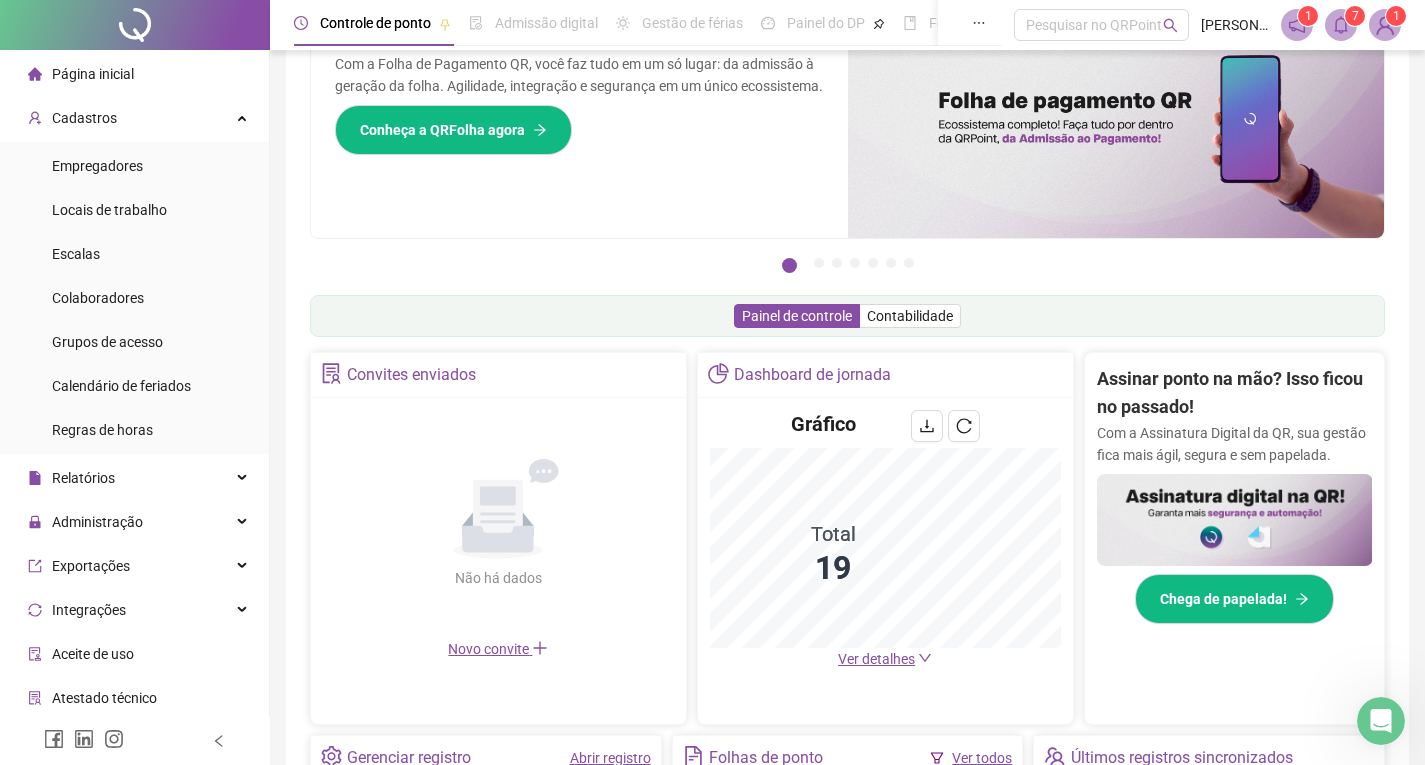 scroll, scrollTop: 300, scrollLeft: 0, axis: vertical 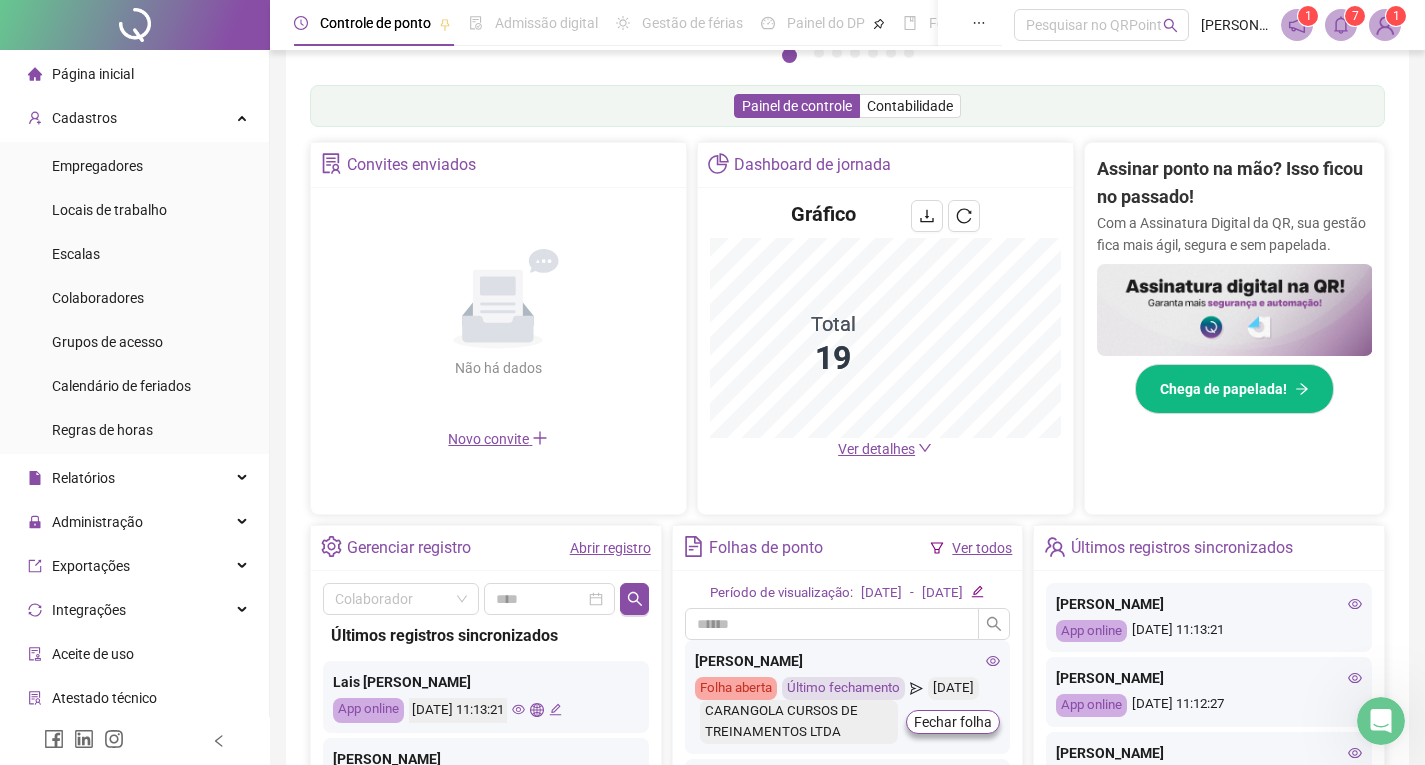 click on "Ver detalhes" at bounding box center (876, 449) 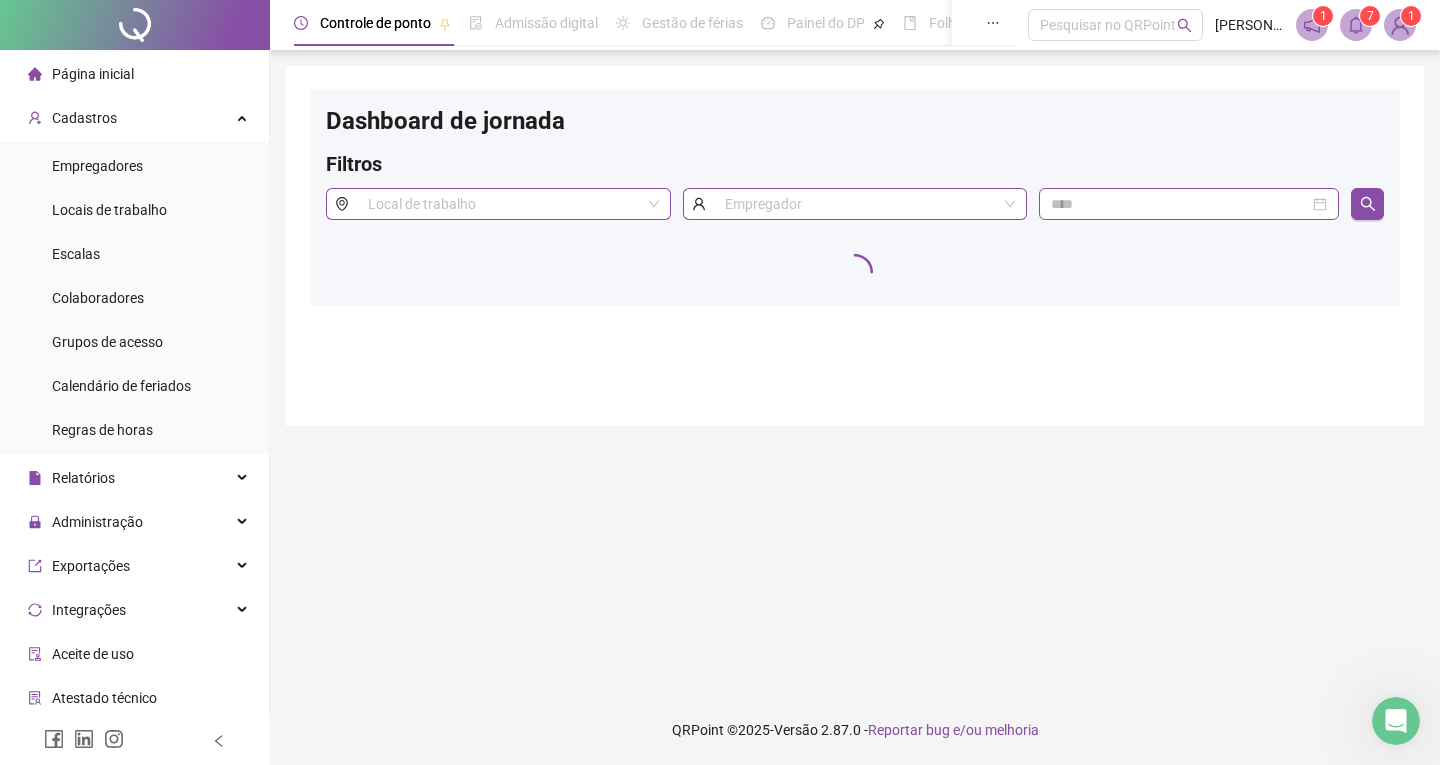 click on "Página inicial" at bounding box center (93, 74) 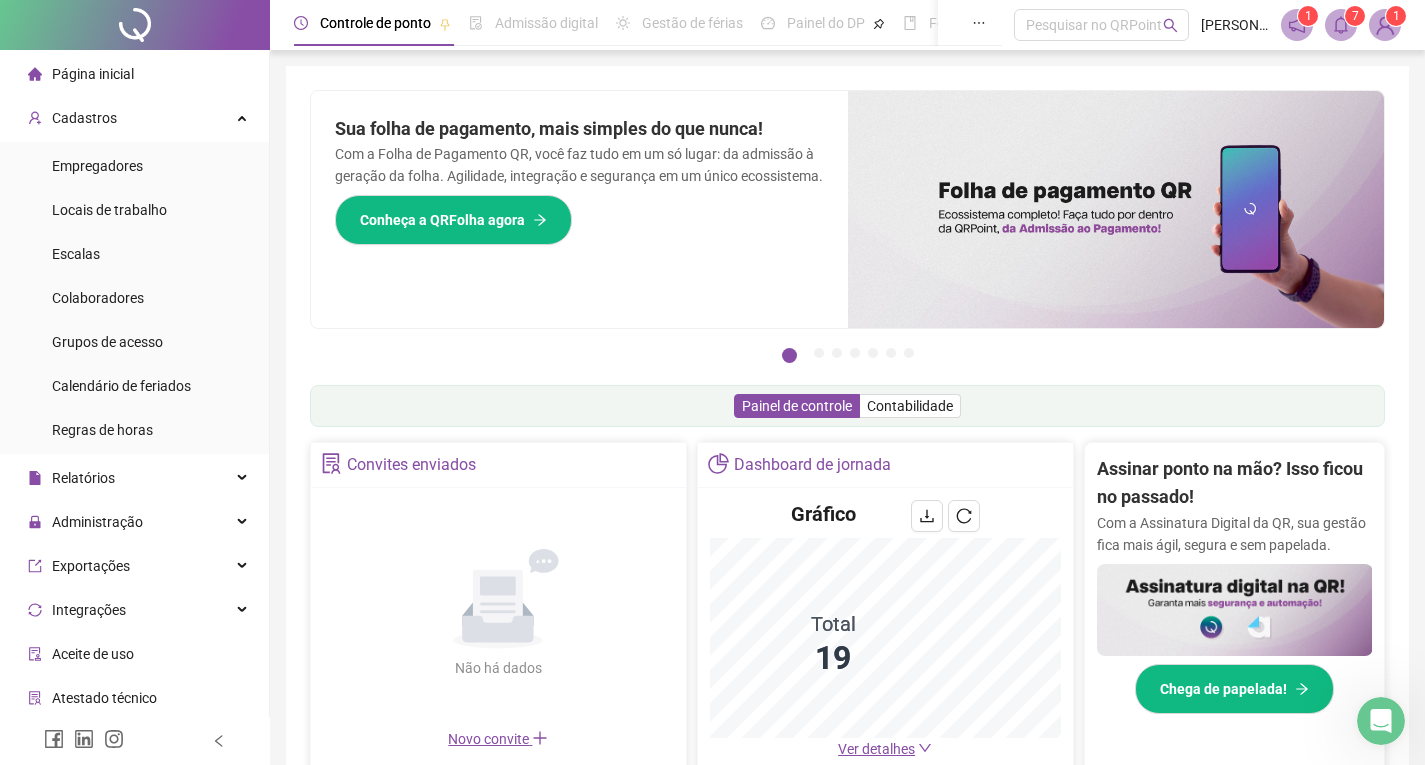 click on "Página inicial" at bounding box center [134, 74] 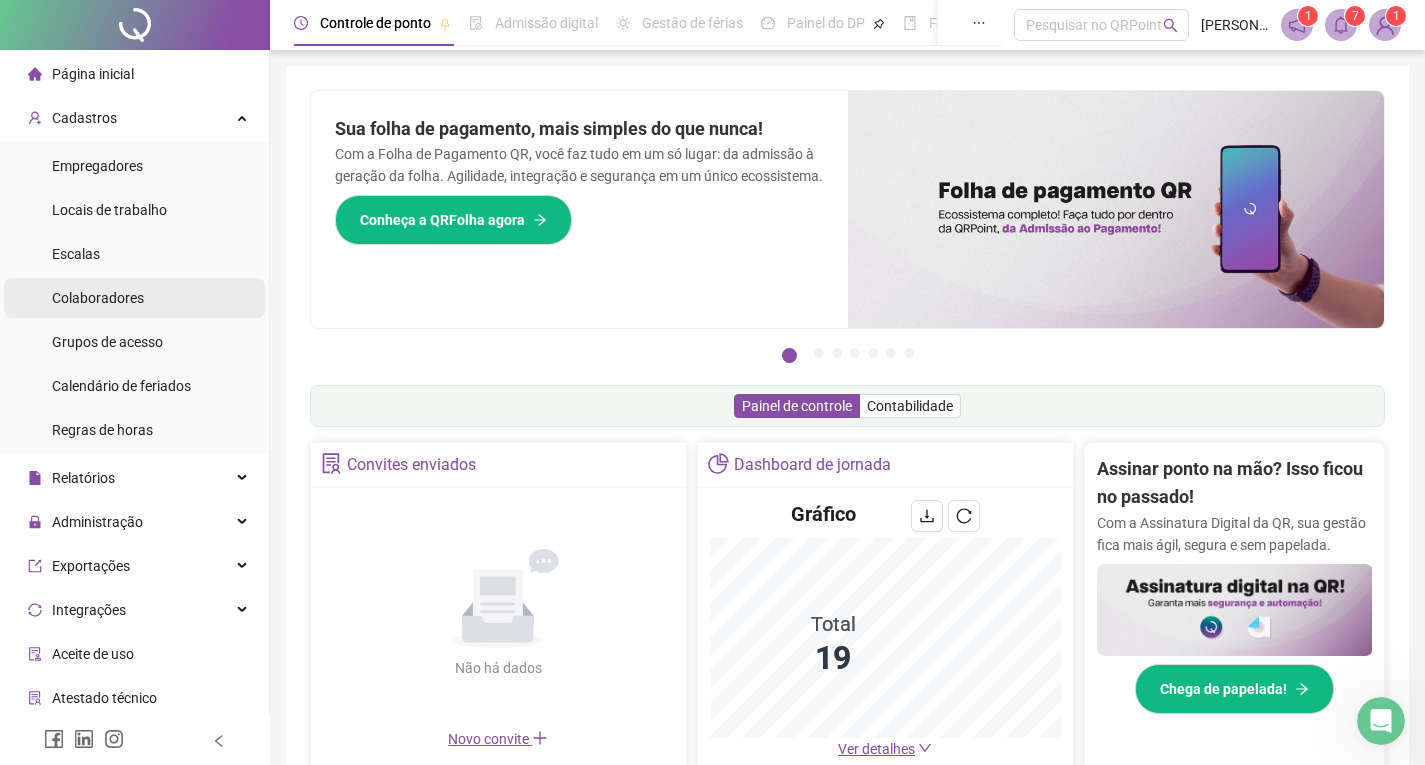 click on "Colaboradores" at bounding box center (98, 298) 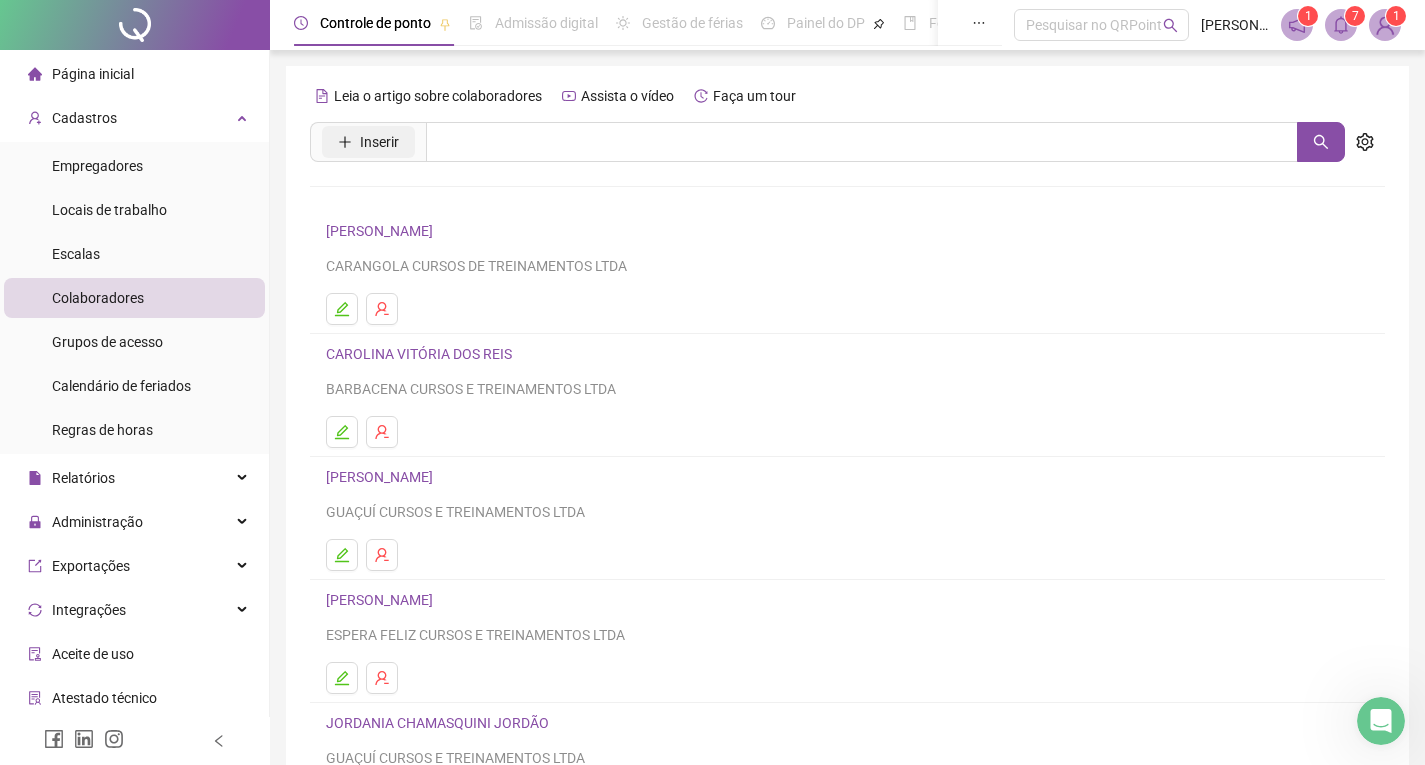 click on "Inserir" at bounding box center (368, 142) 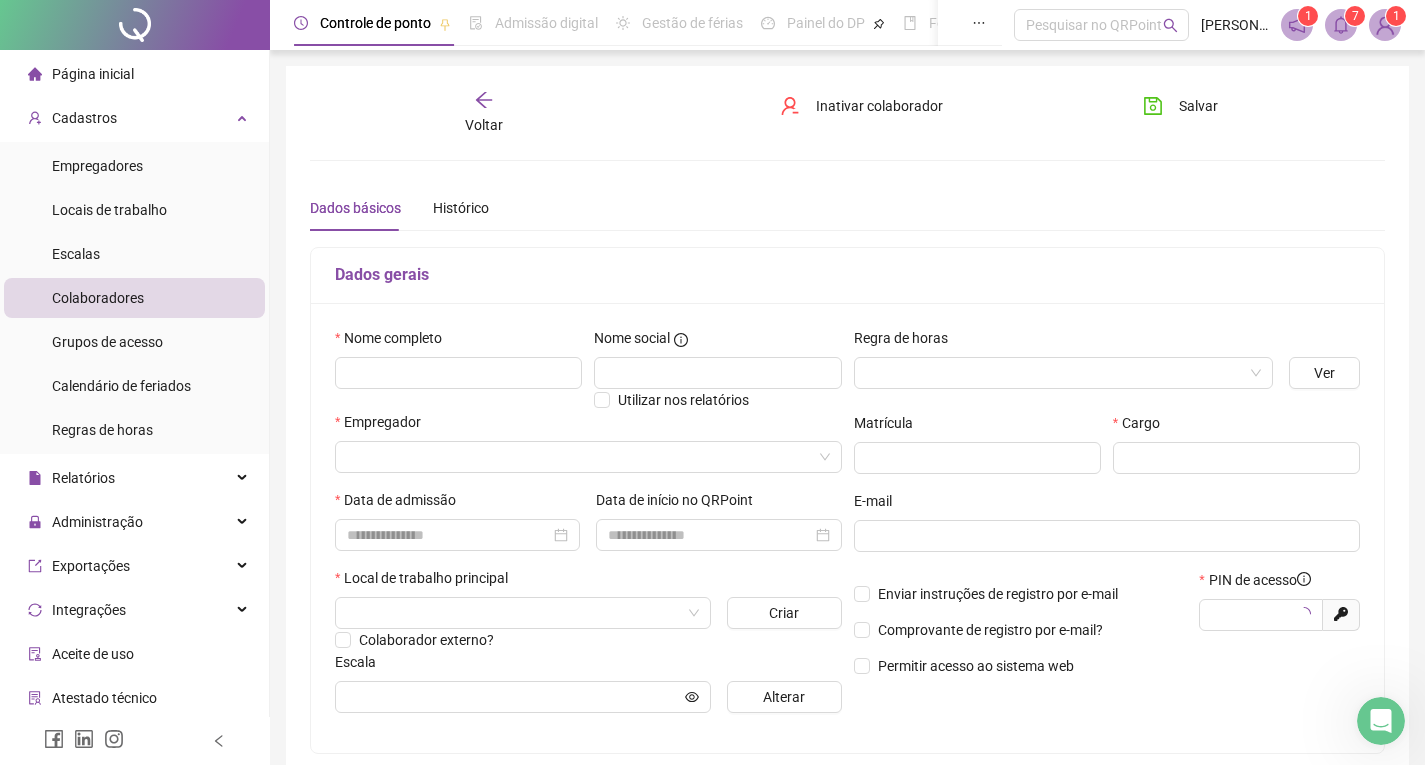 type on "*****" 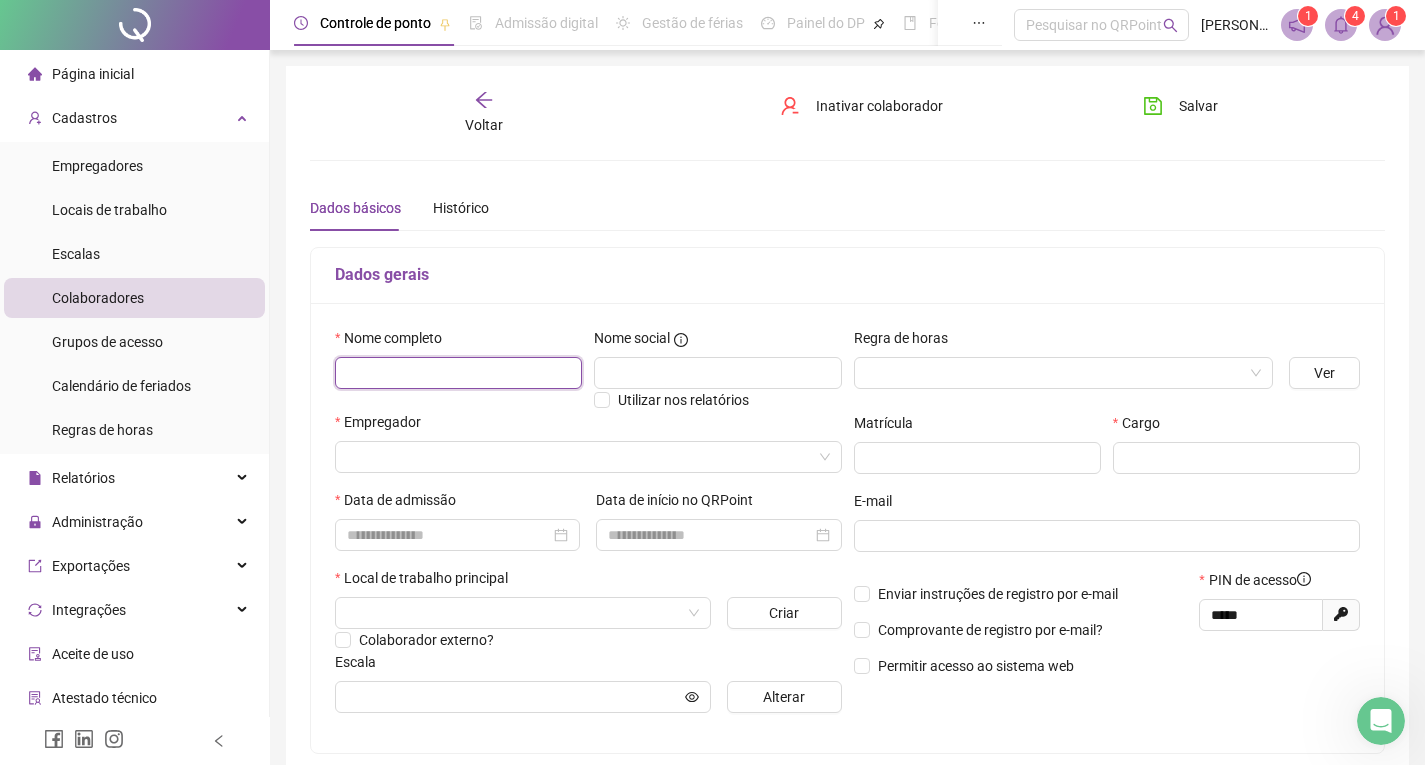 click at bounding box center [458, 373] 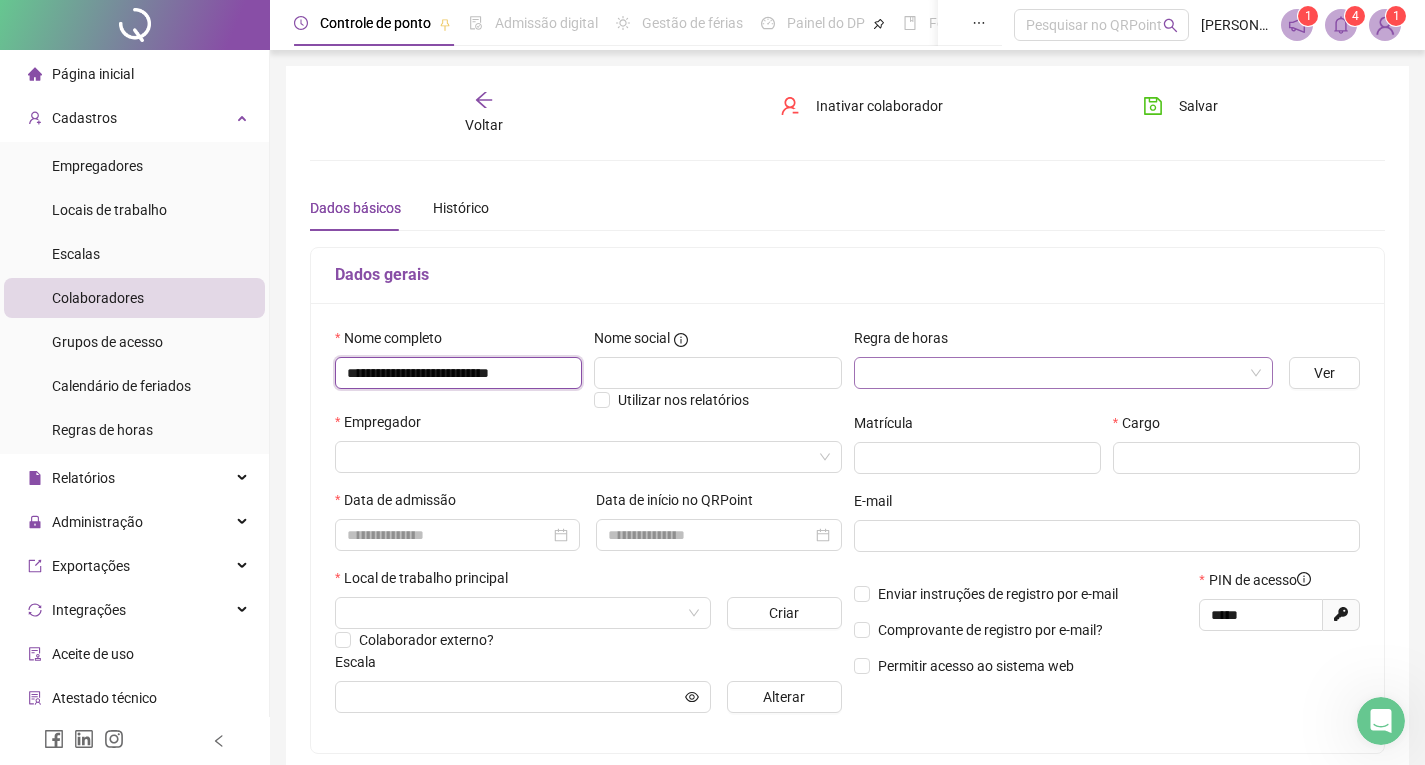 type on "**********" 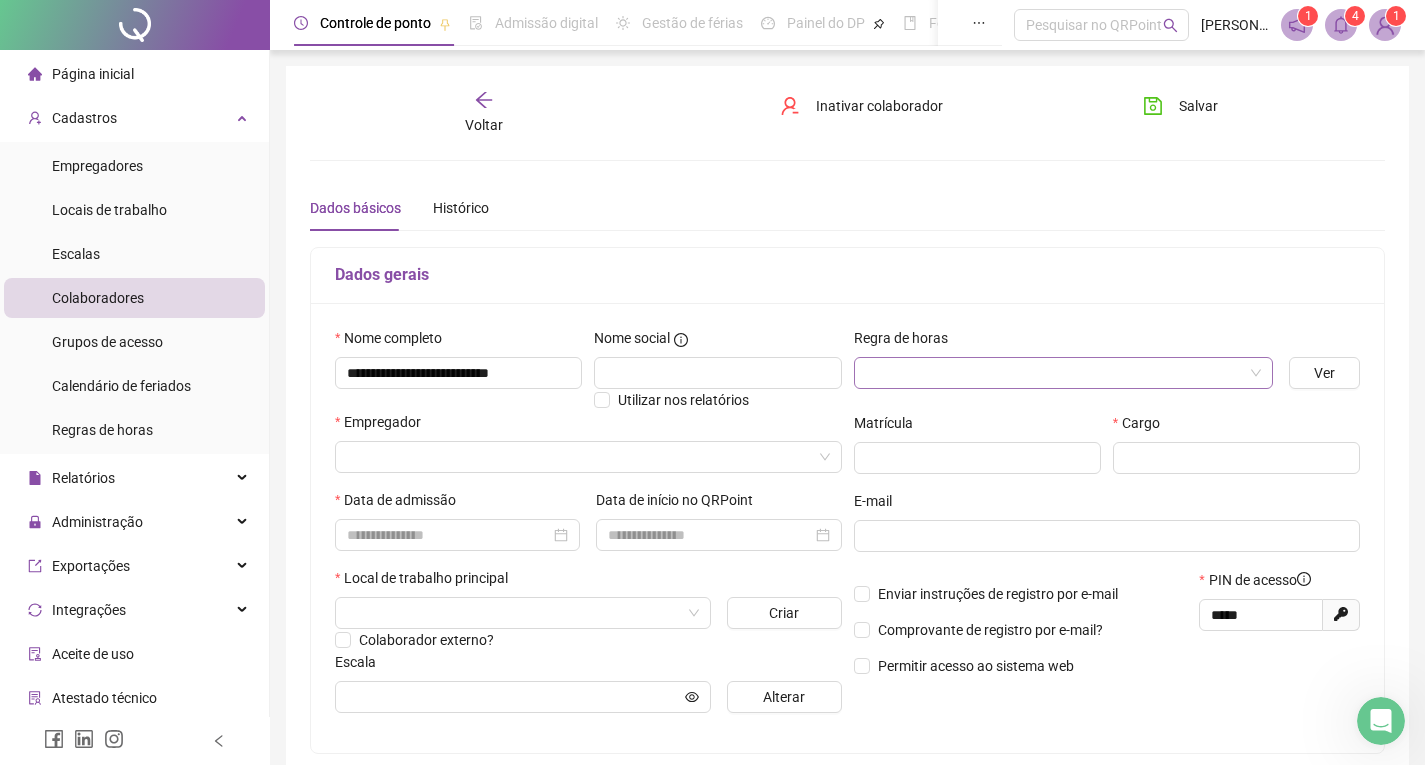 click at bounding box center [1057, 373] 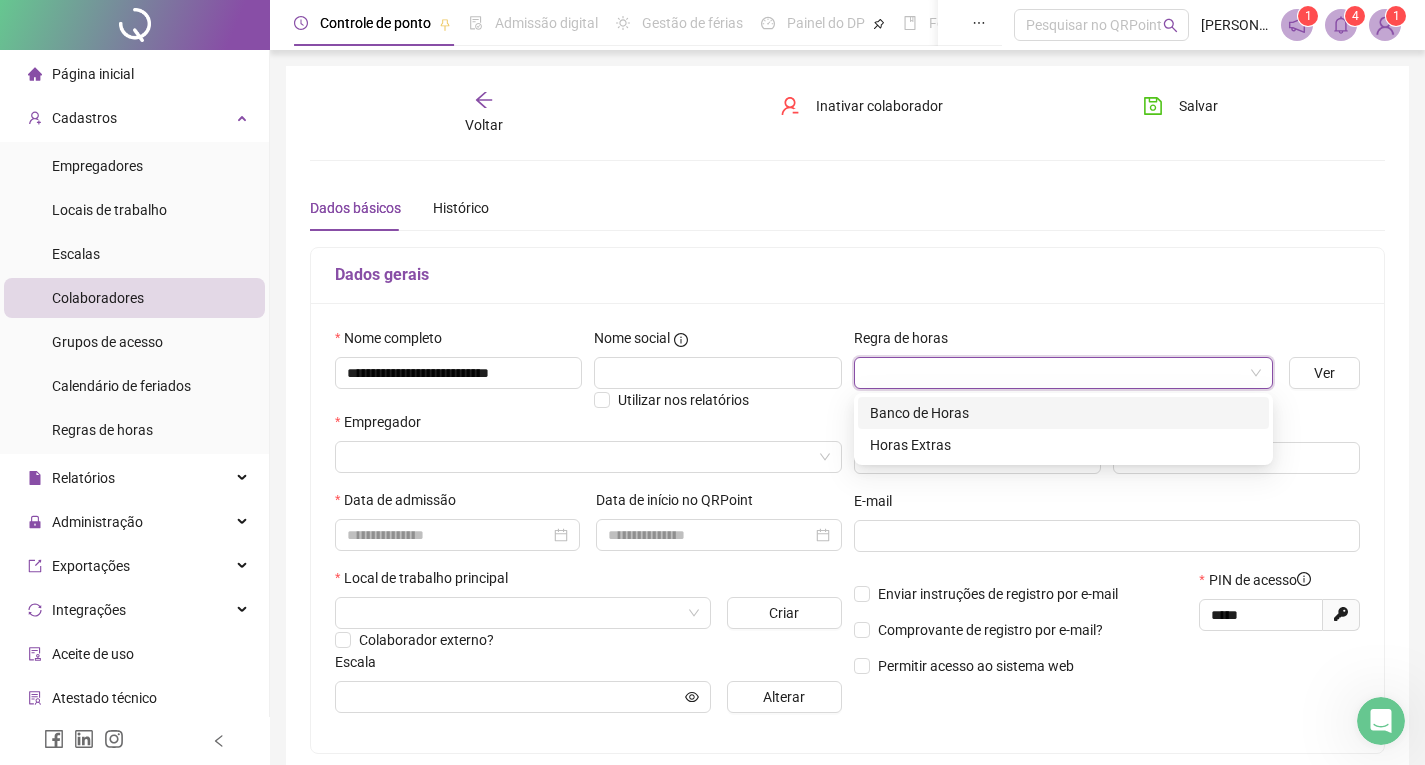 click on "Banco de Horas" at bounding box center [1063, 413] 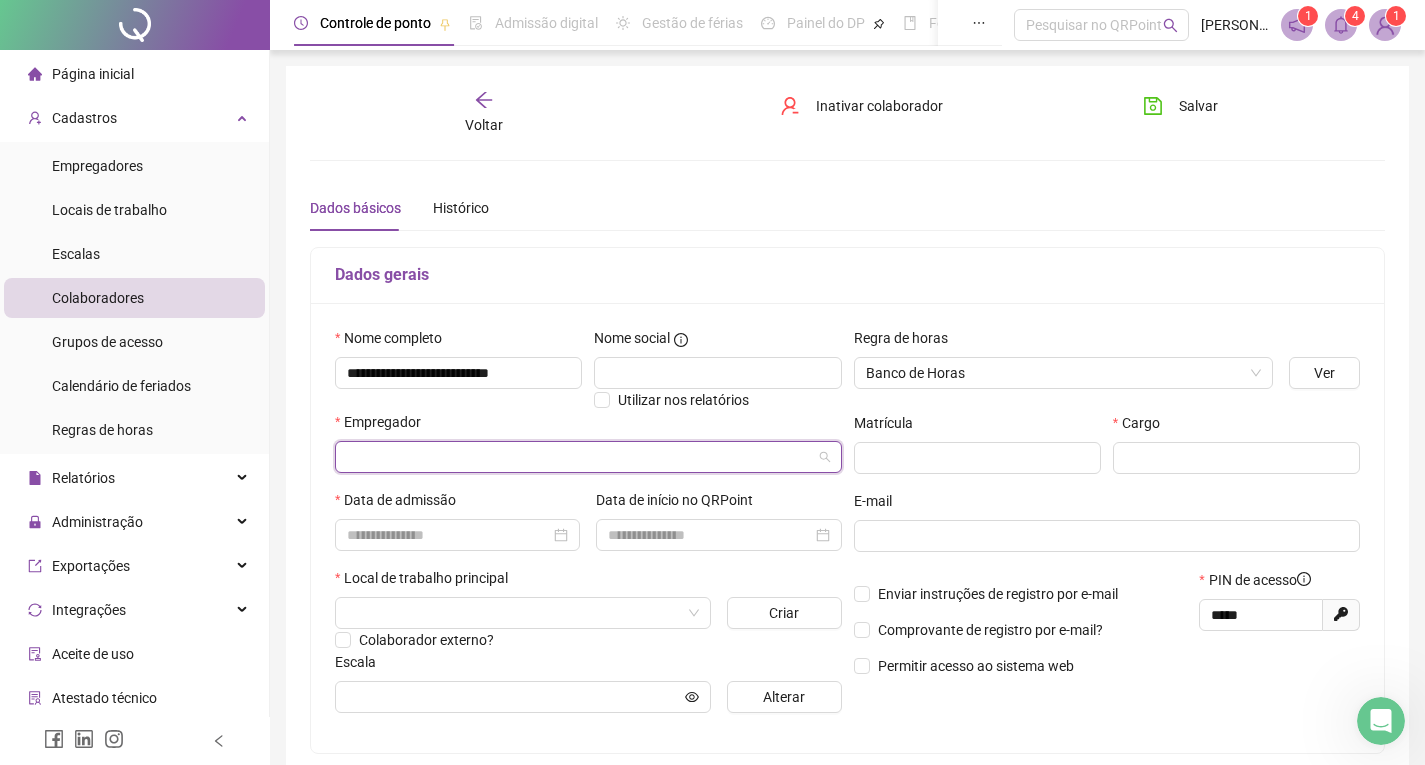 click at bounding box center (582, 457) 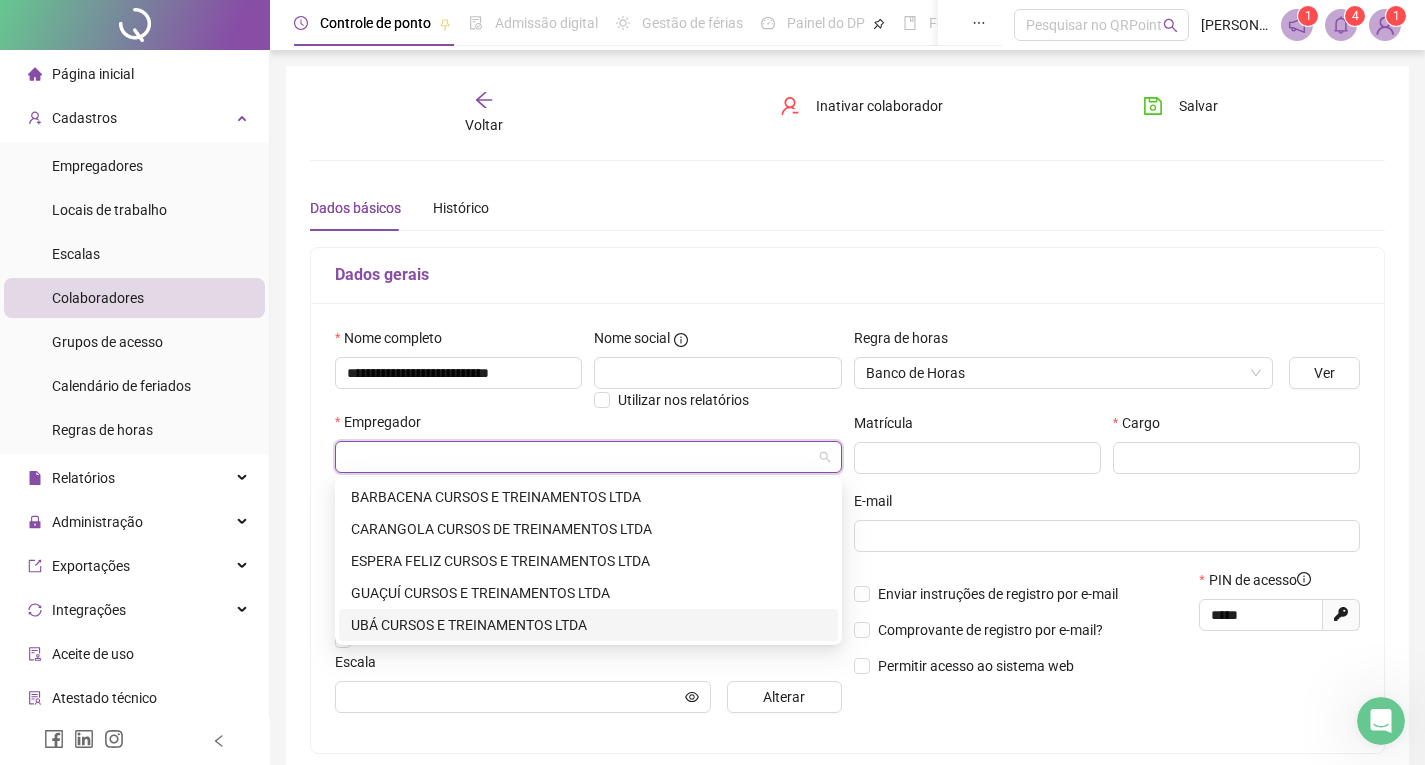 click on "UBÁ CURSOS E TREINAMENTOS LTDA" at bounding box center [588, 625] 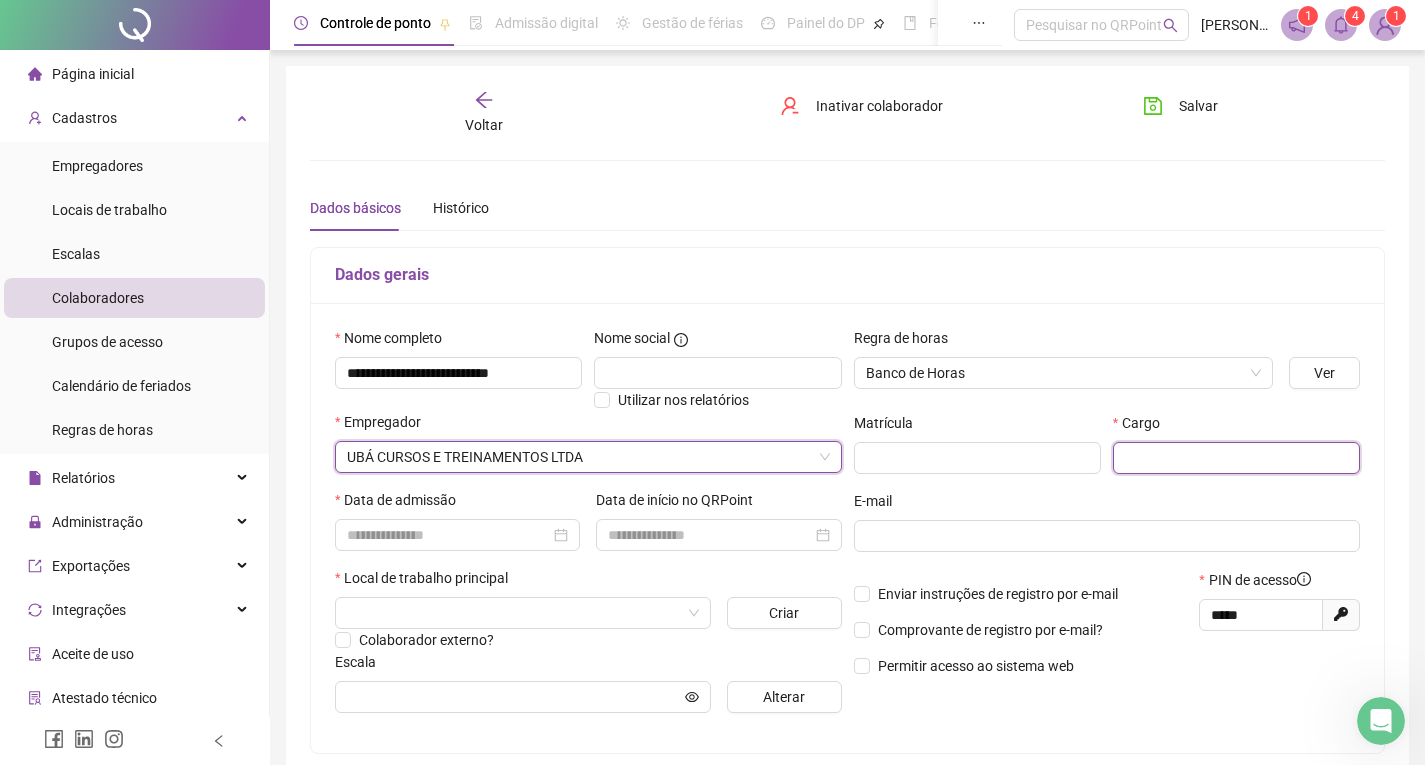 click at bounding box center (1236, 458) 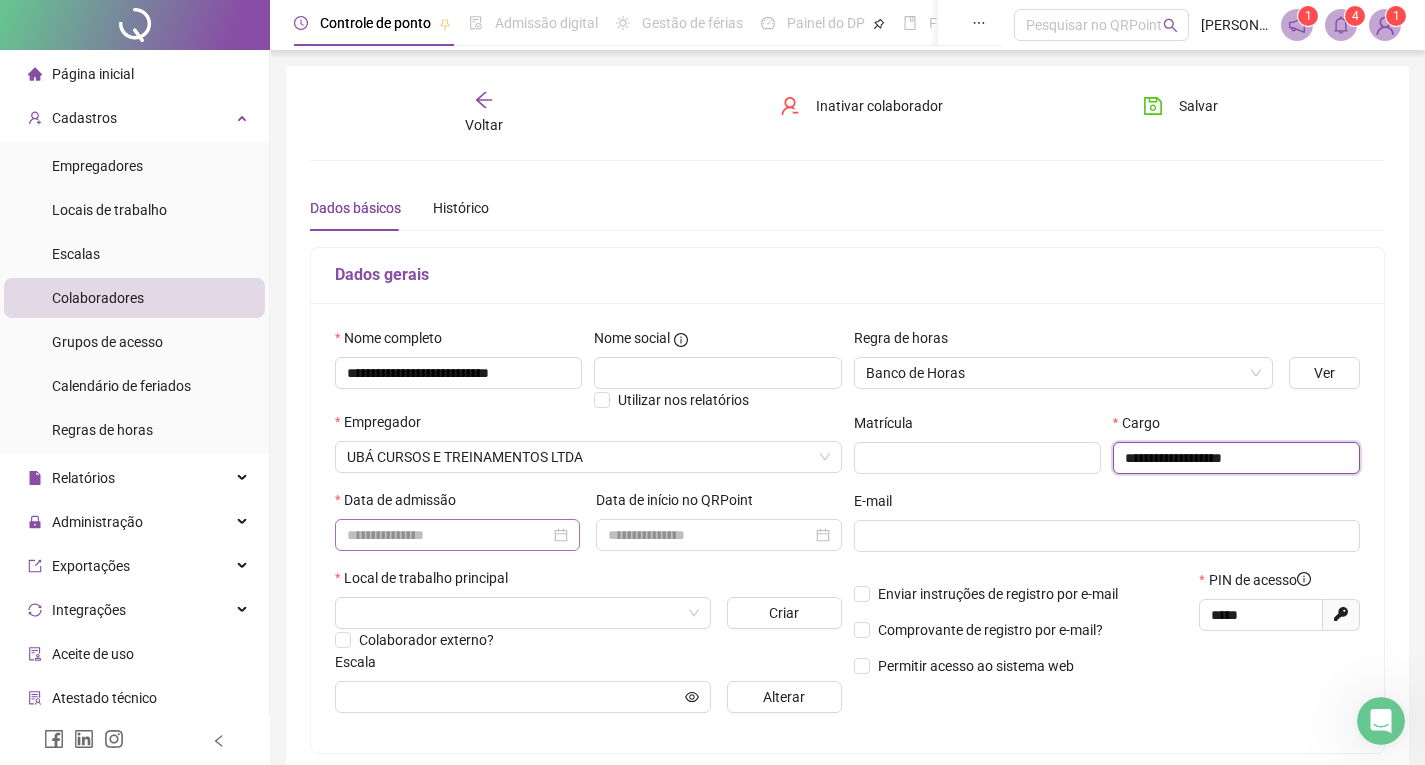 type on "**********" 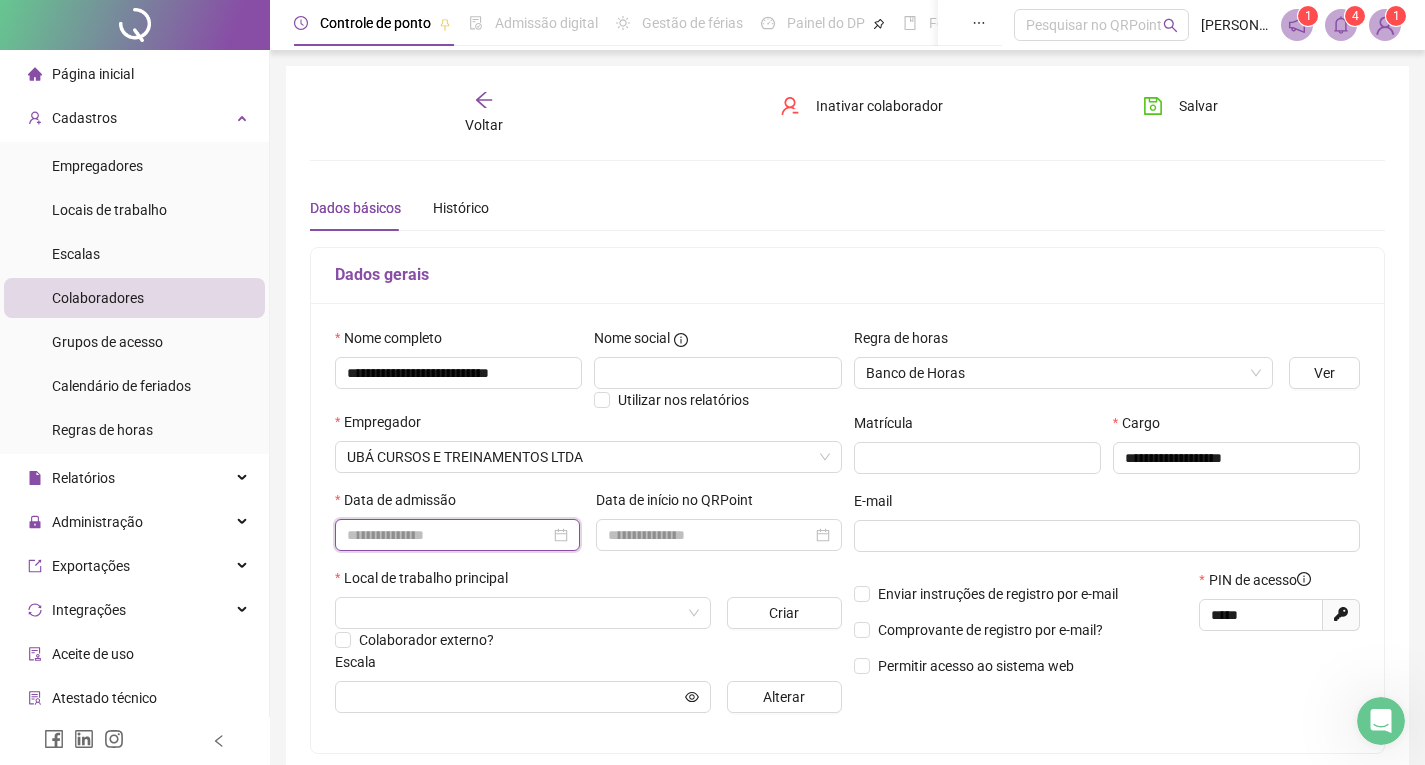 click at bounding box center [448, 535] 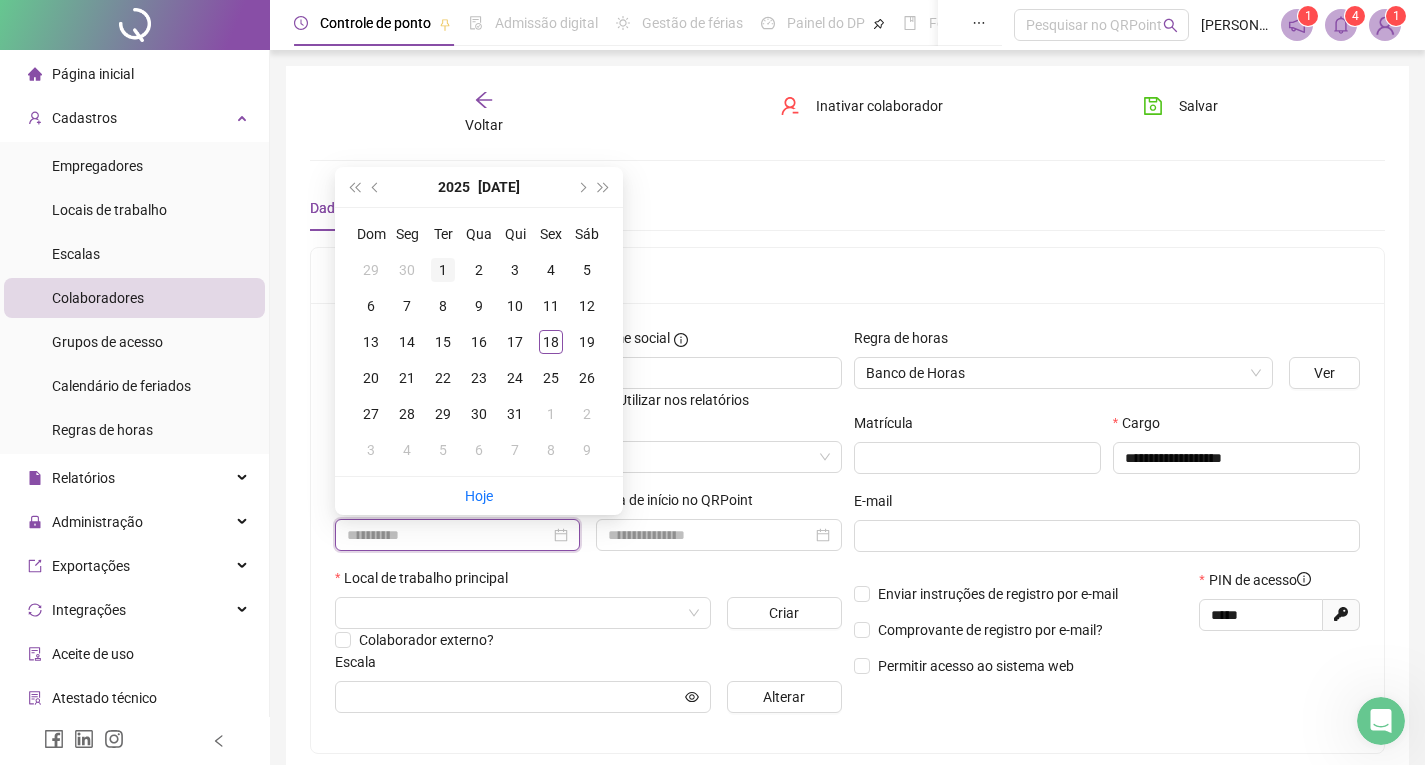 type on "**********" 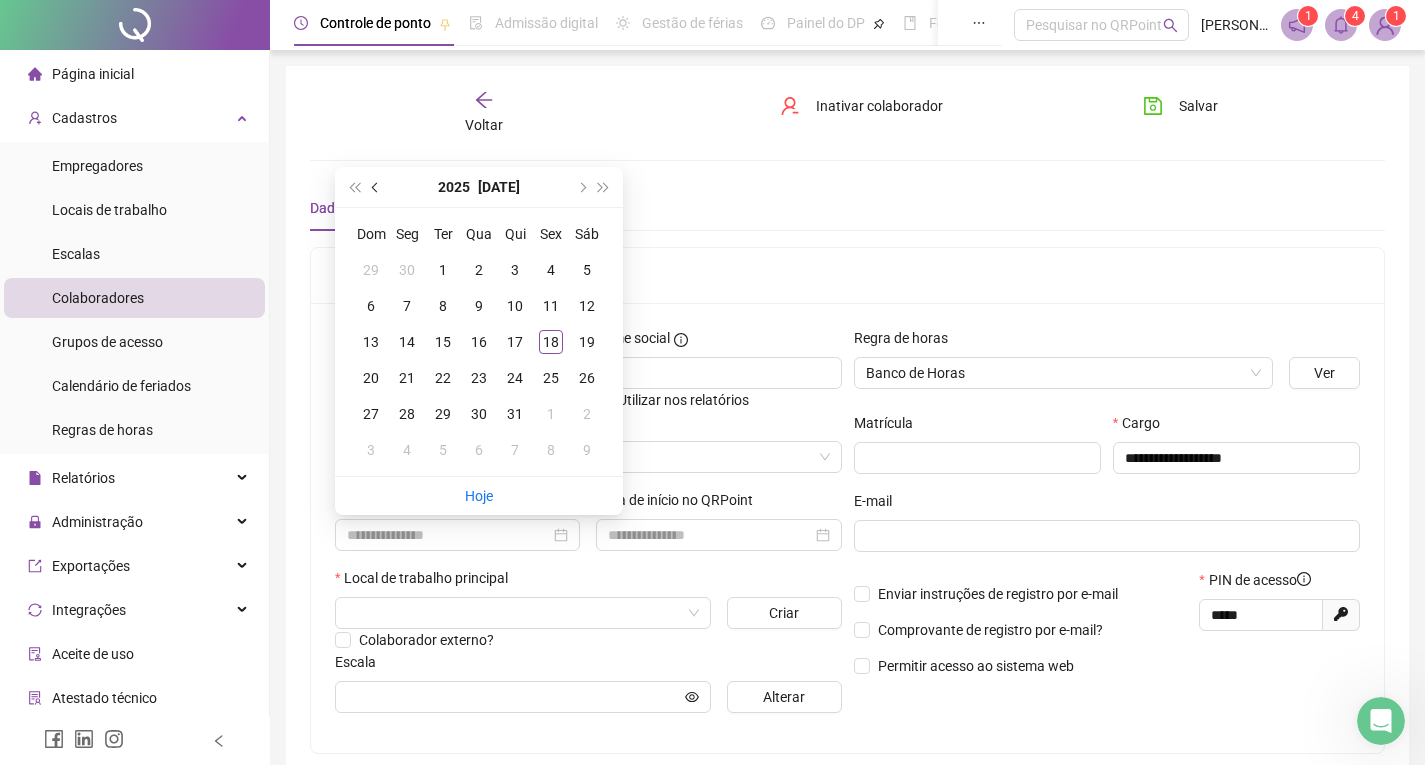 click at bounding box center (376, 187) 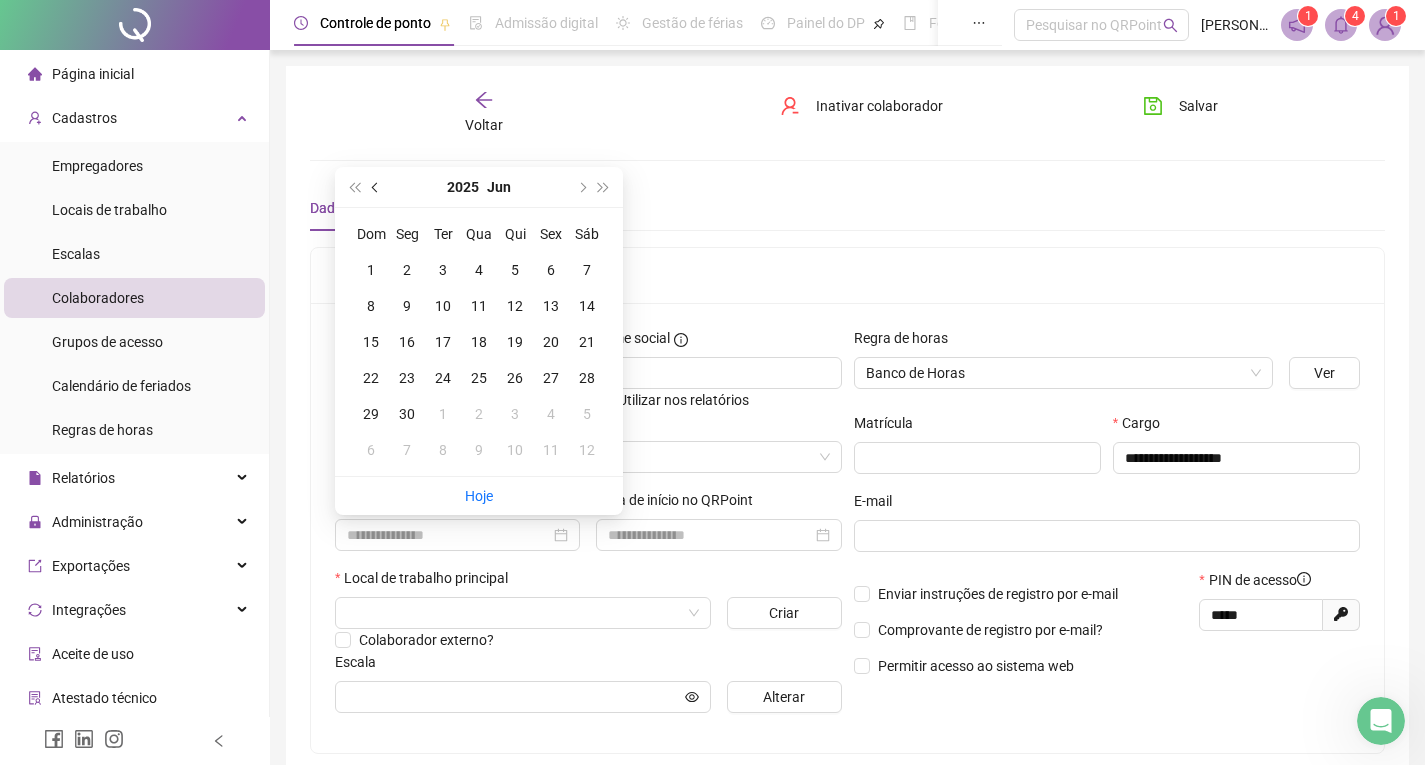 click at bounding box center (376, 187) 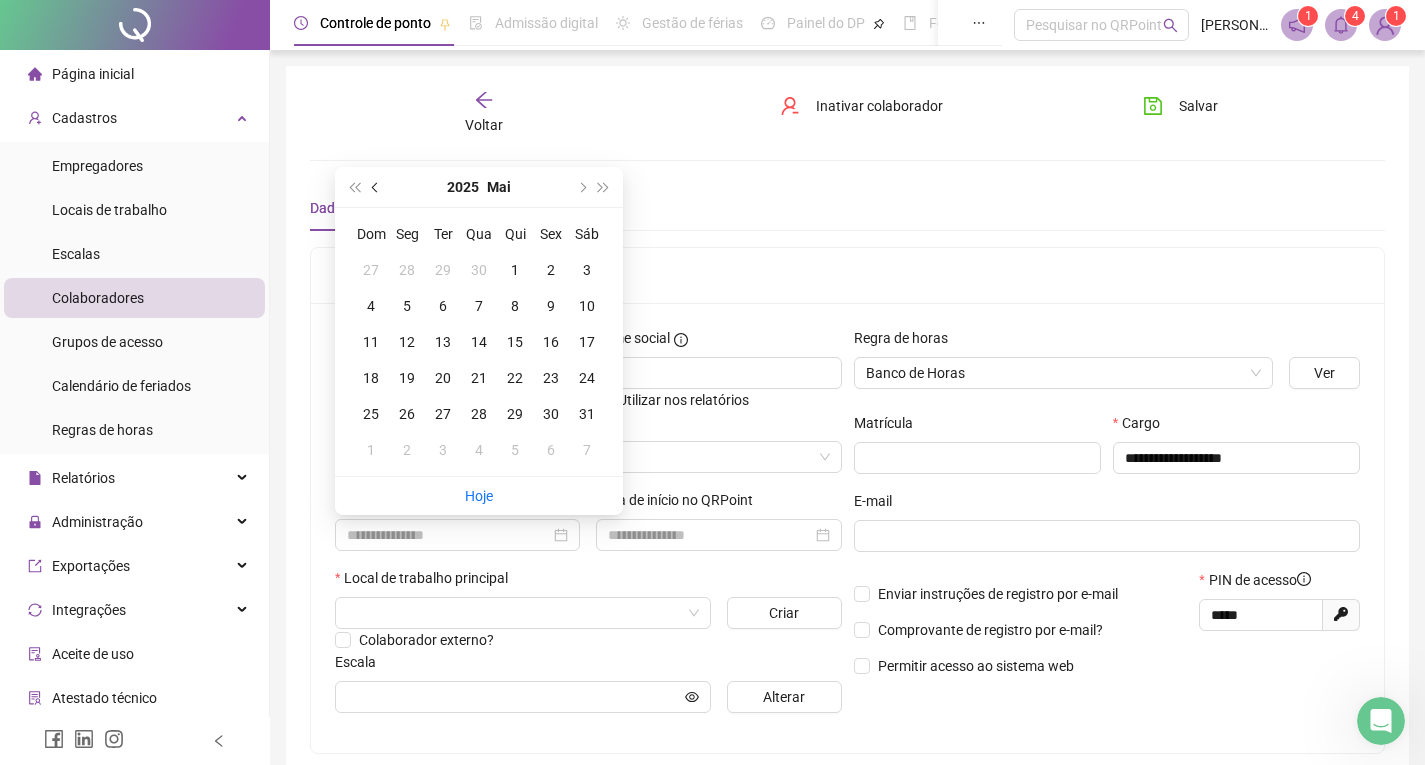 click at bounding box center (376, 187) 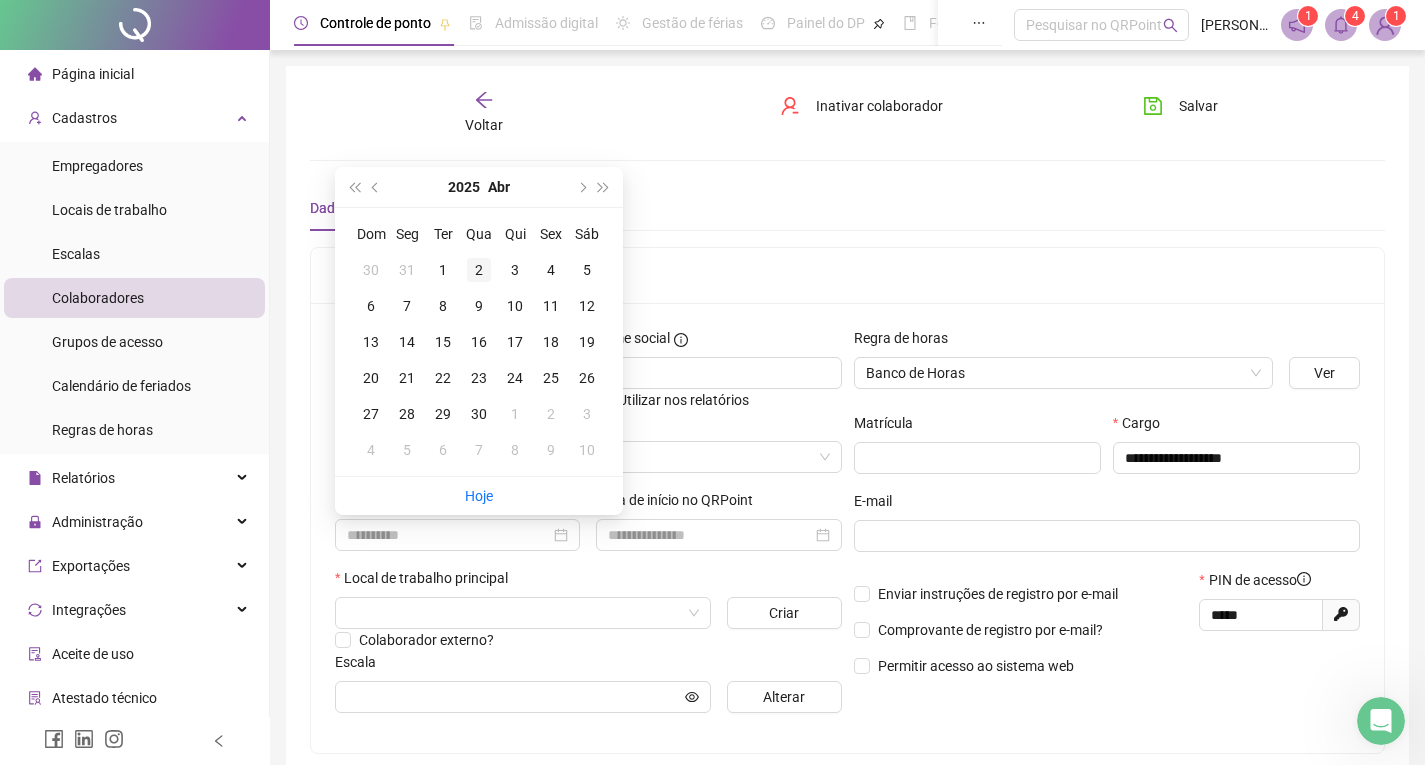 type on "**********" 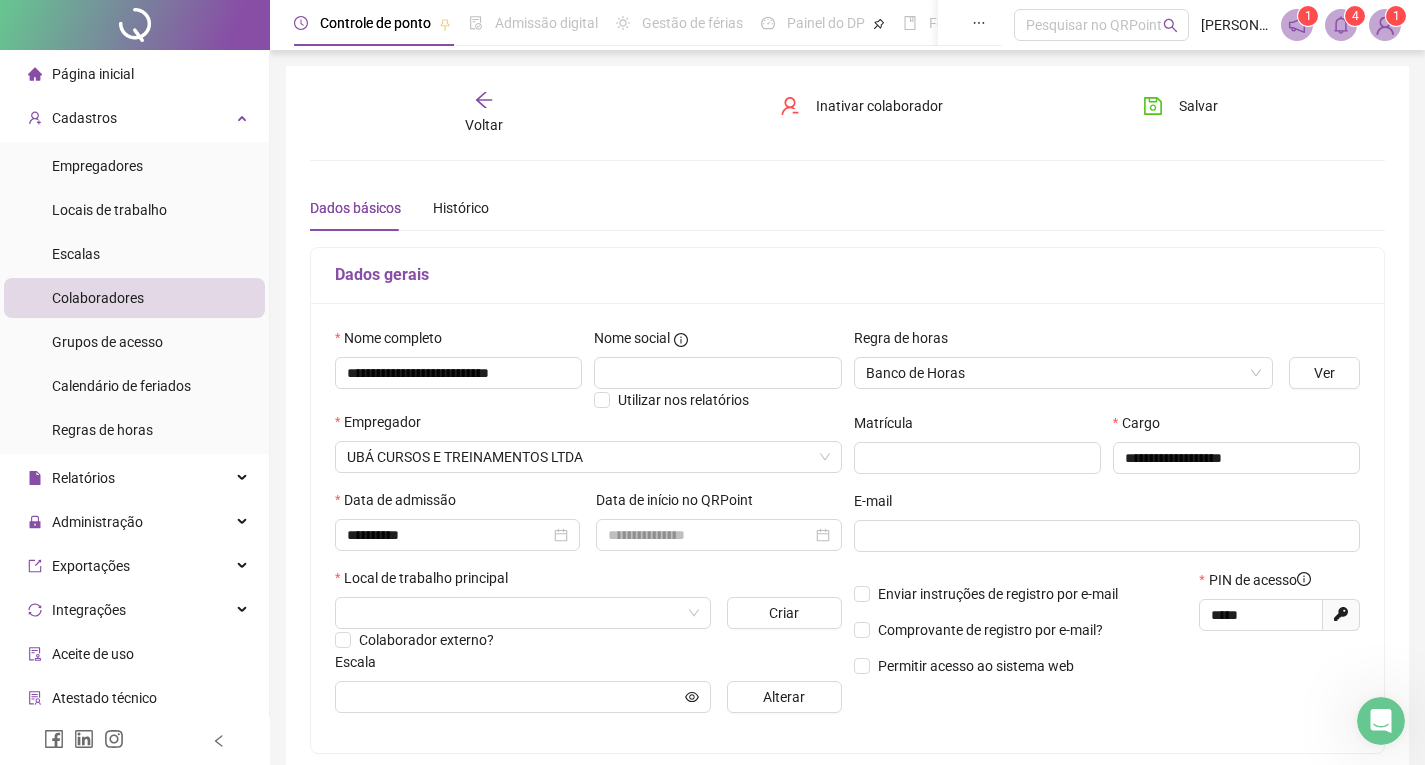 click on "**********" at bounding box center [847, 608] 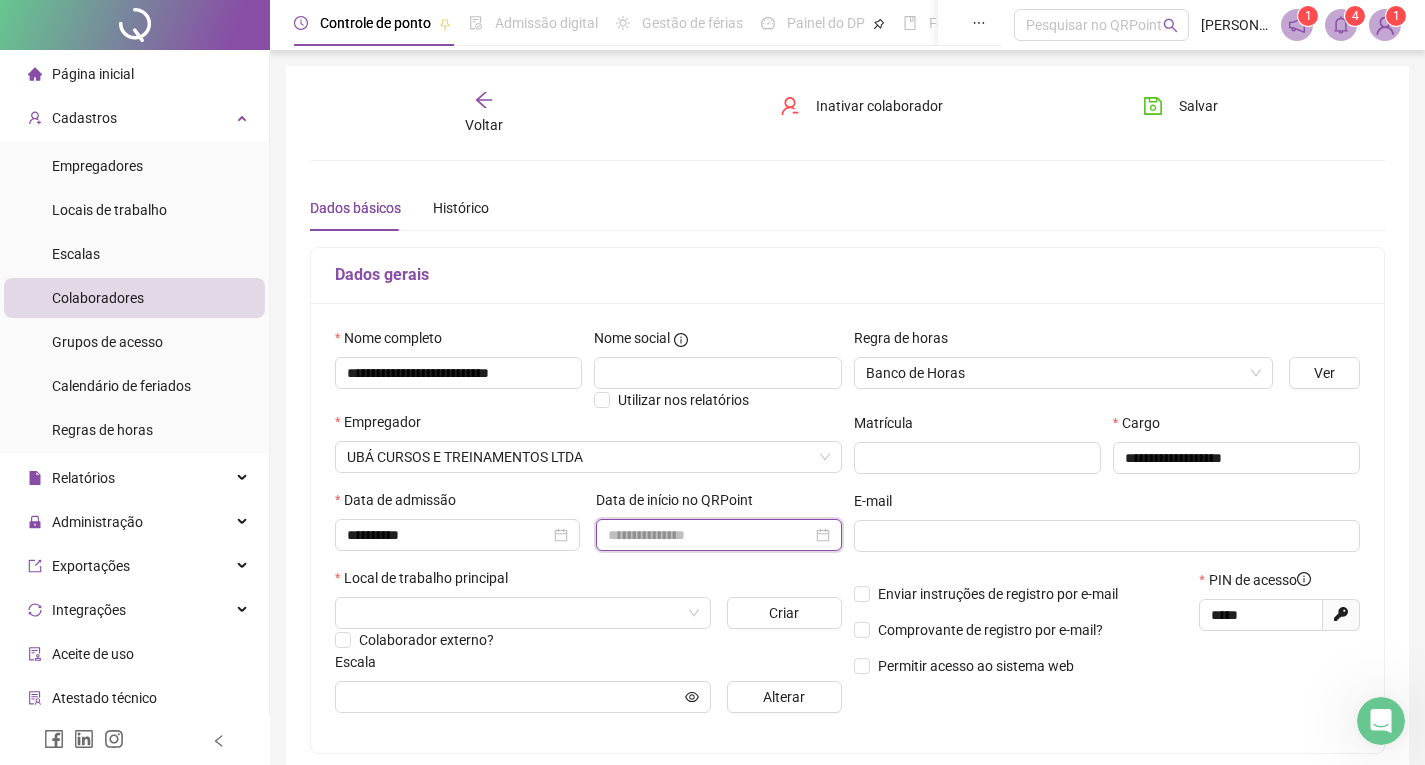 click at bounding box center [709, 535] 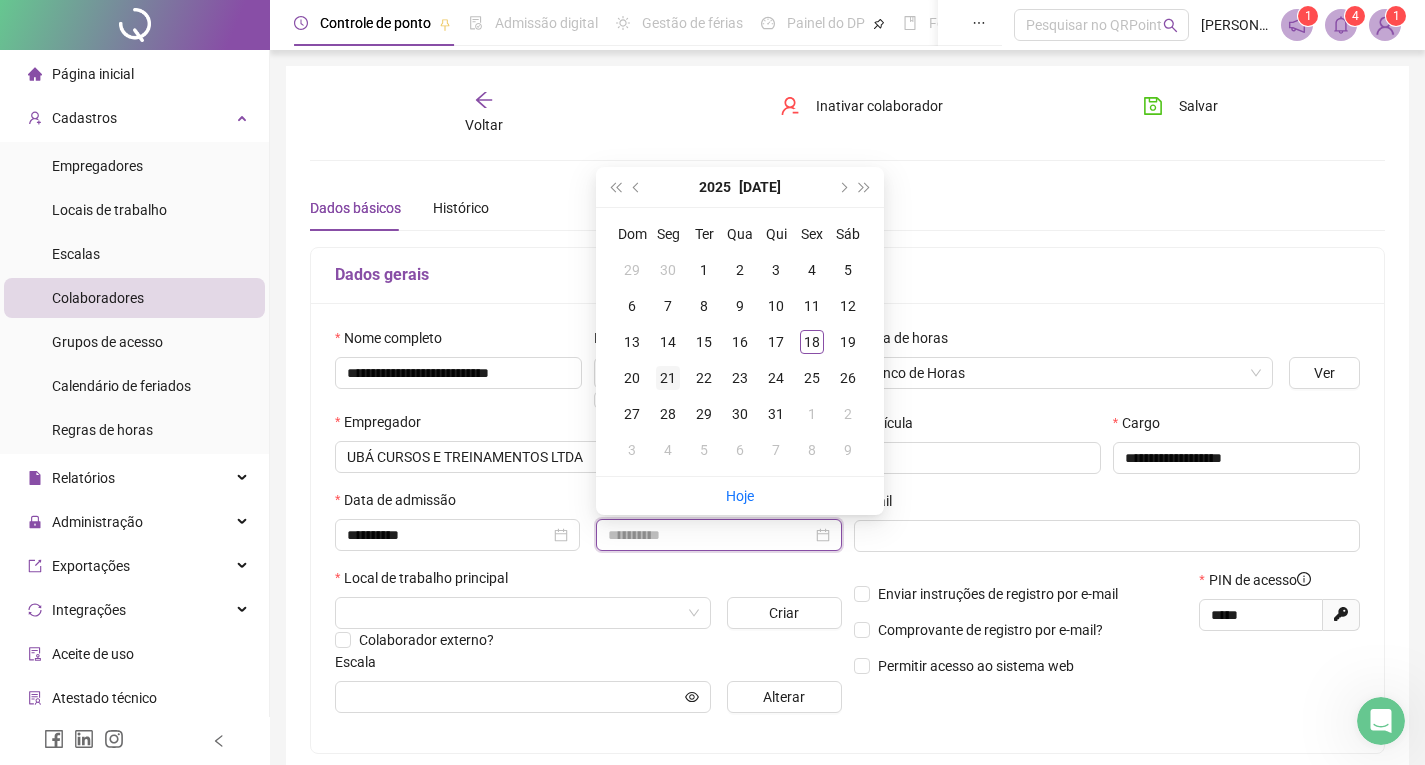 type on "**********" 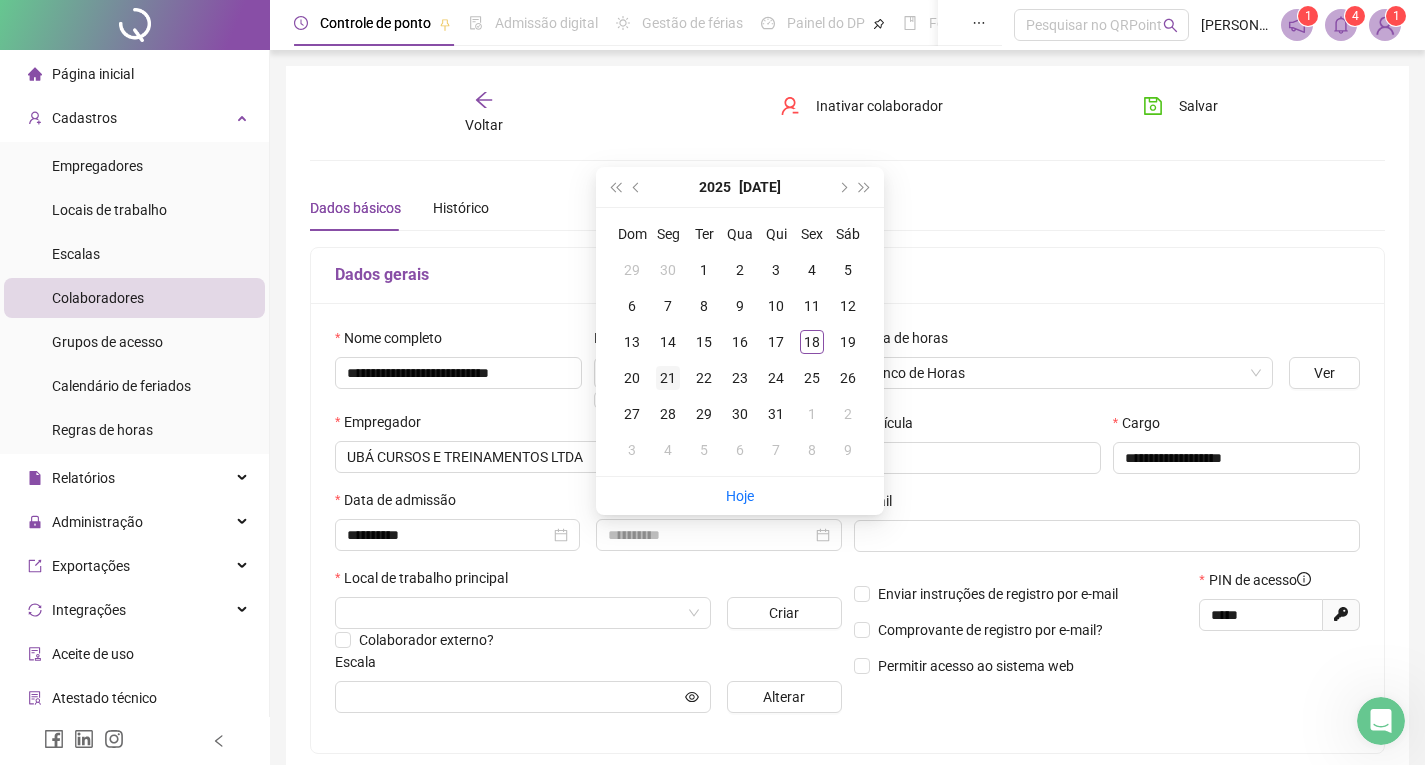 click on "21" at bounding box center (668, 378) 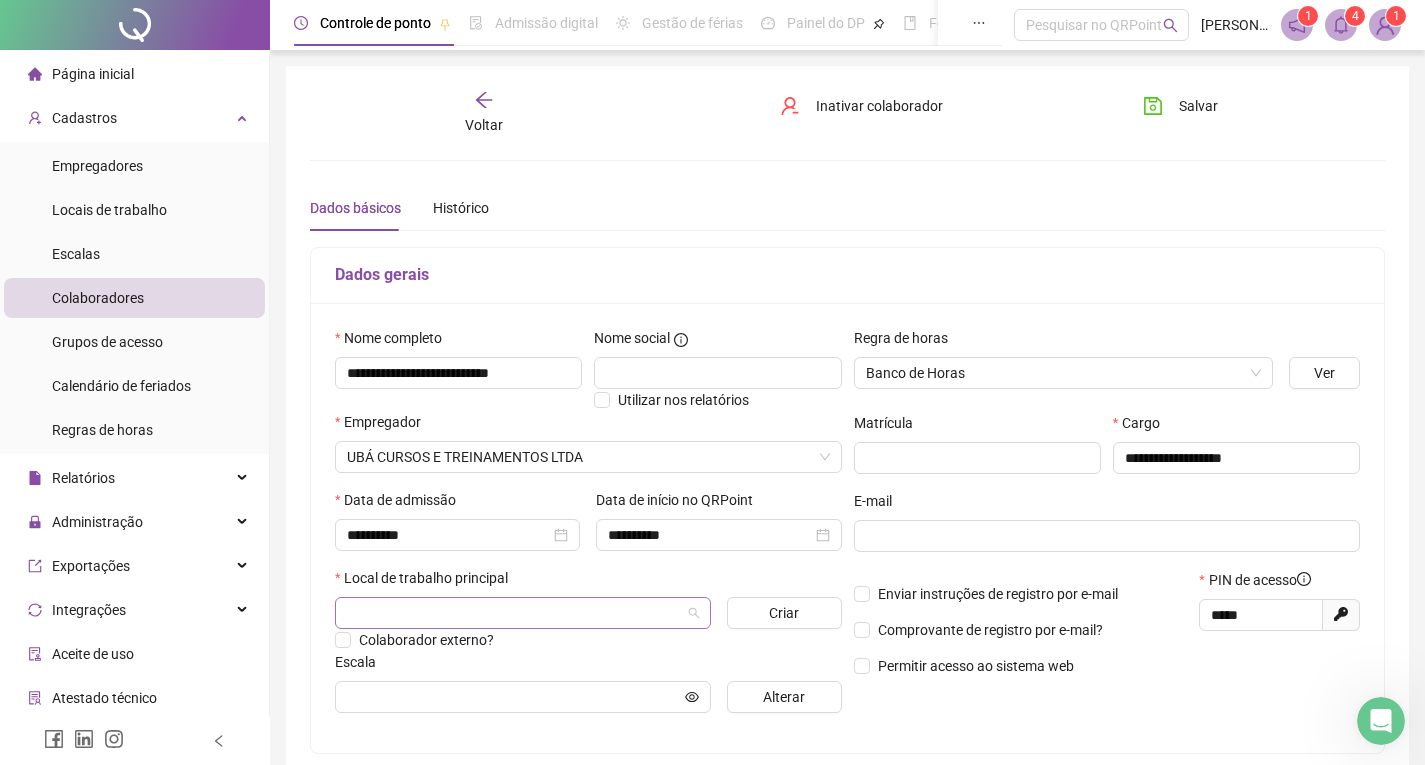 click at bounding box center [523, 613] 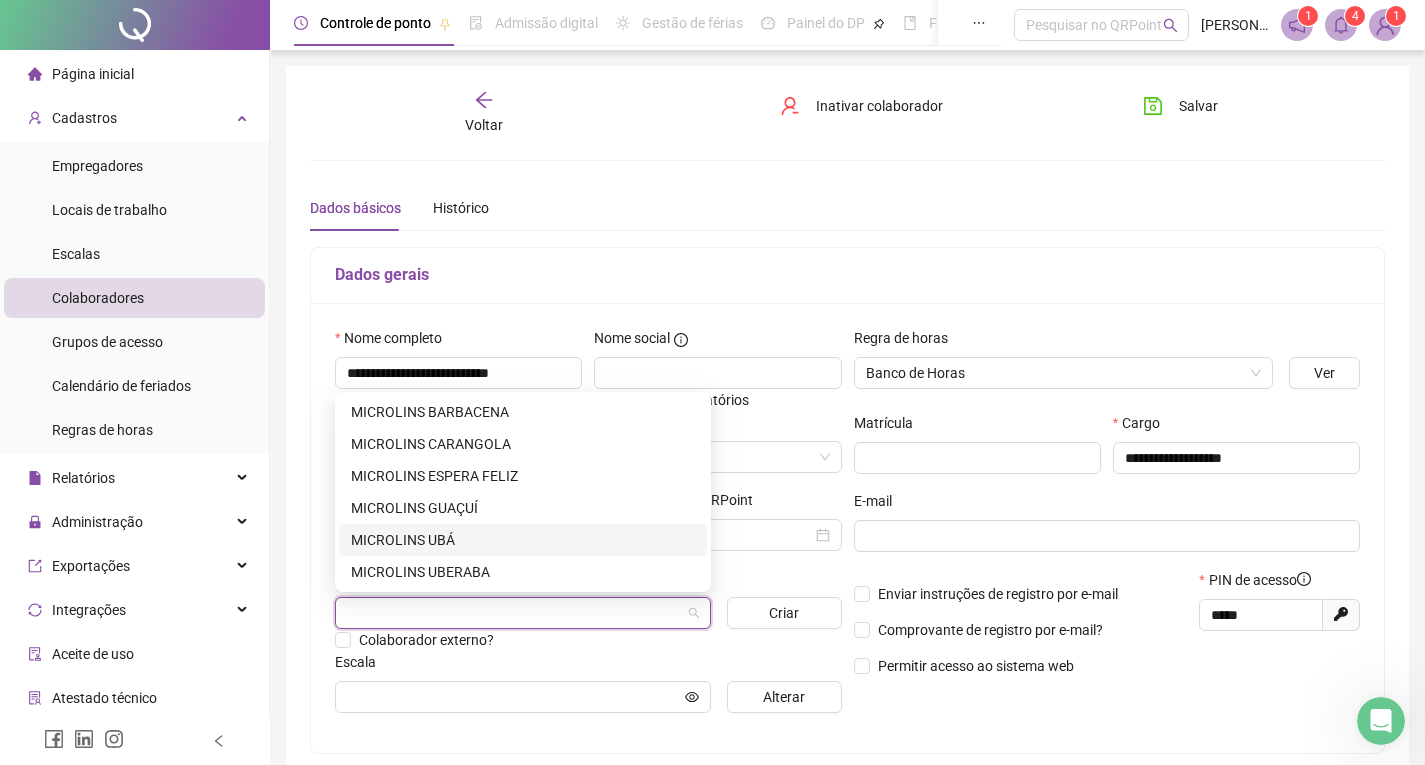 click on "MICROLINS UBÁ" at bounding box center [523, 540] 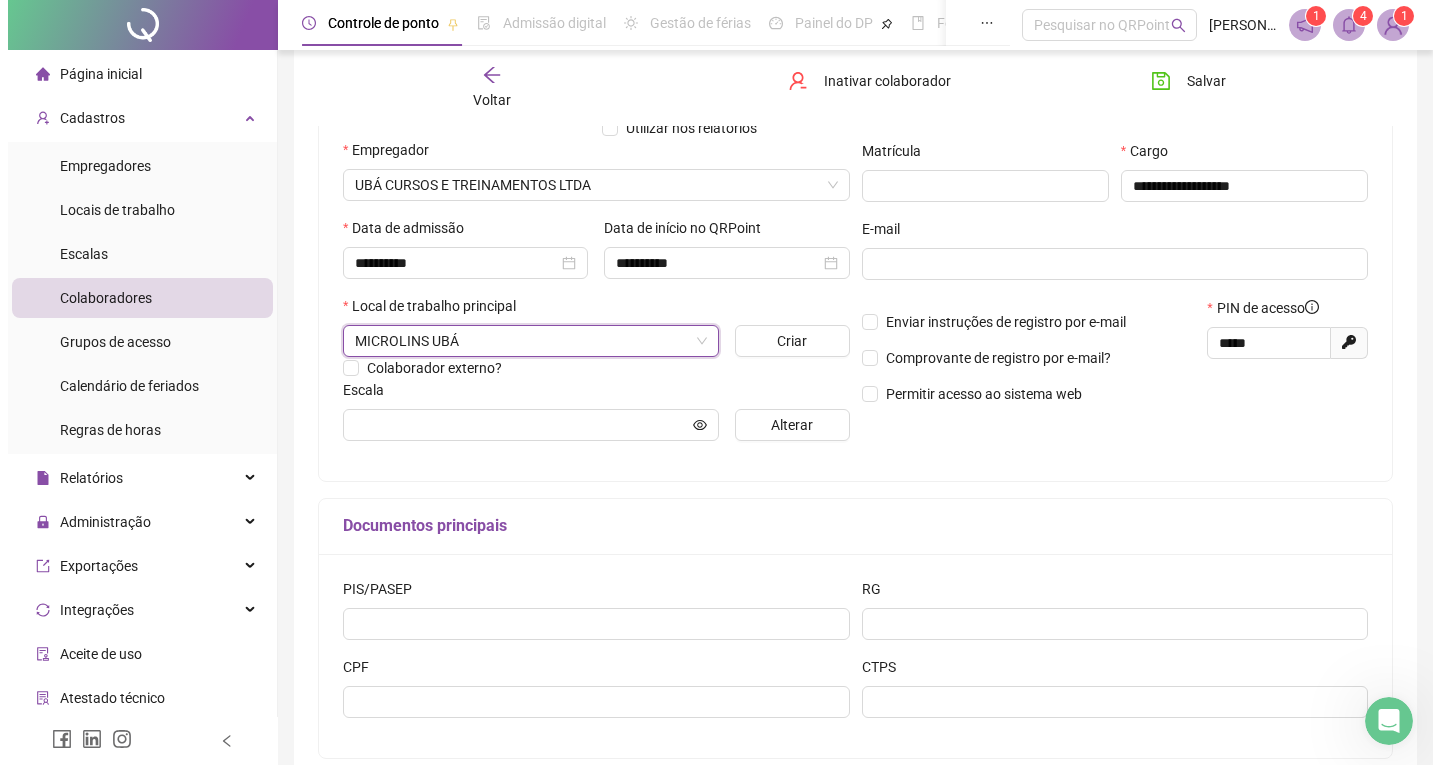 scroll, scrollTop: 300, scrollLeft: 0, axis: vertical 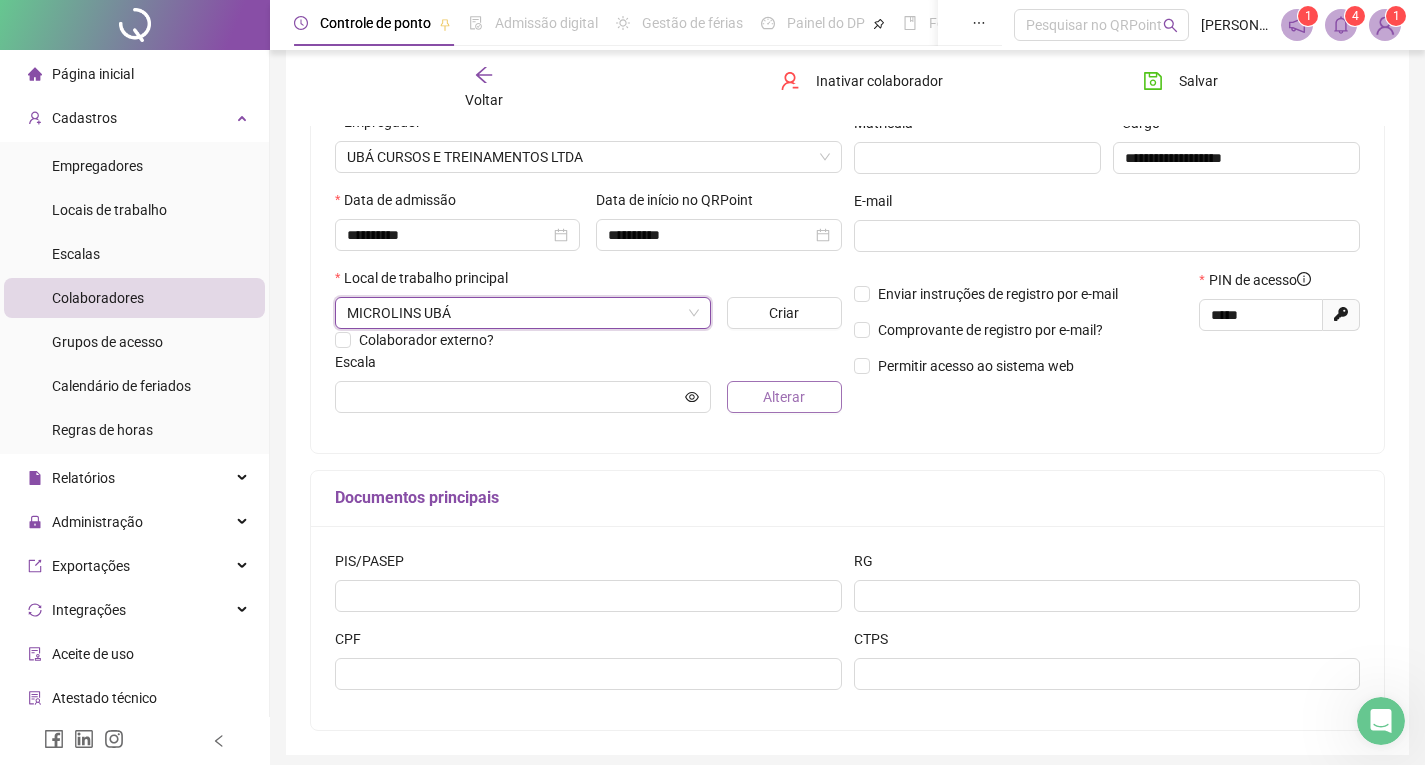 click on "Alterar" at bounding box center [784, 397] 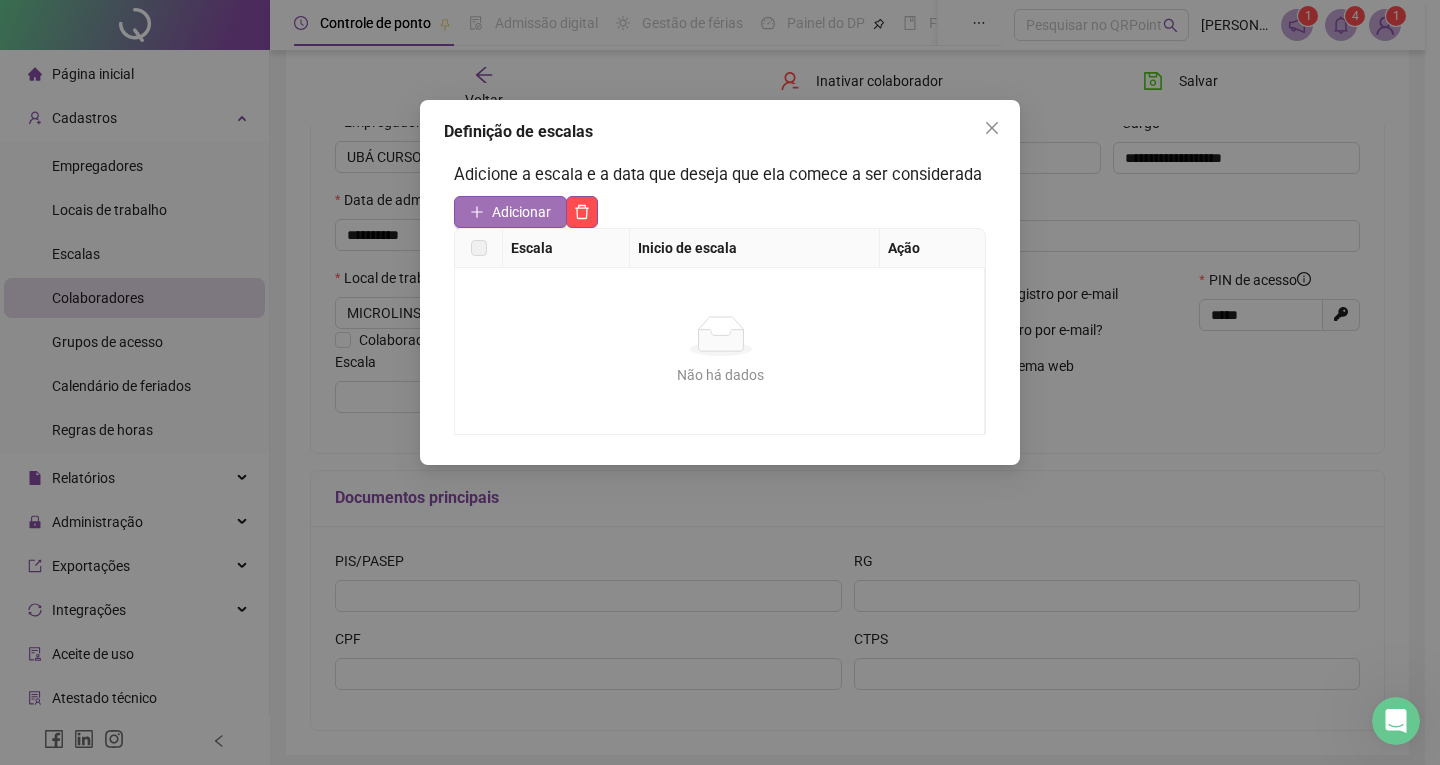 click on "Adicionar" at bounding box center [510, 212] 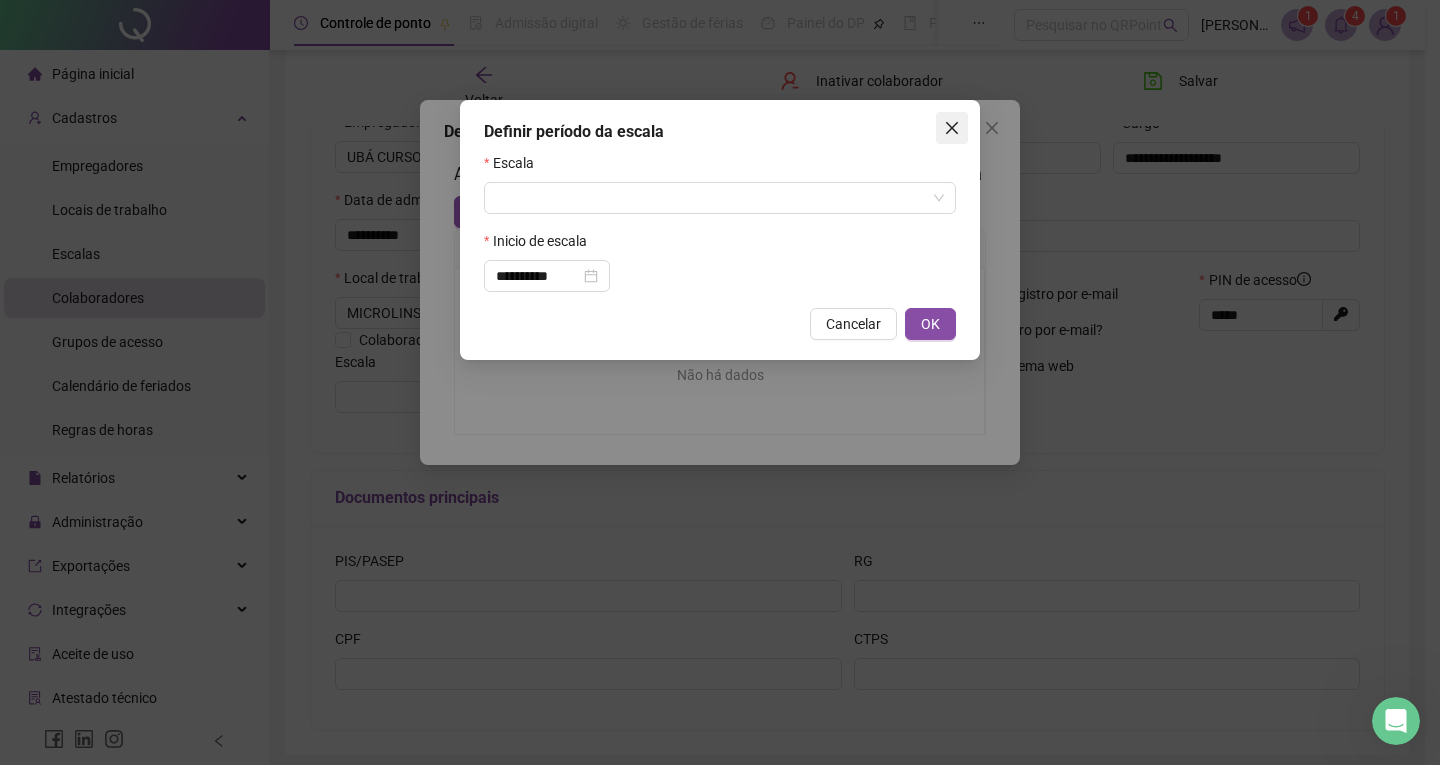 click at bounding box center (952, 128) 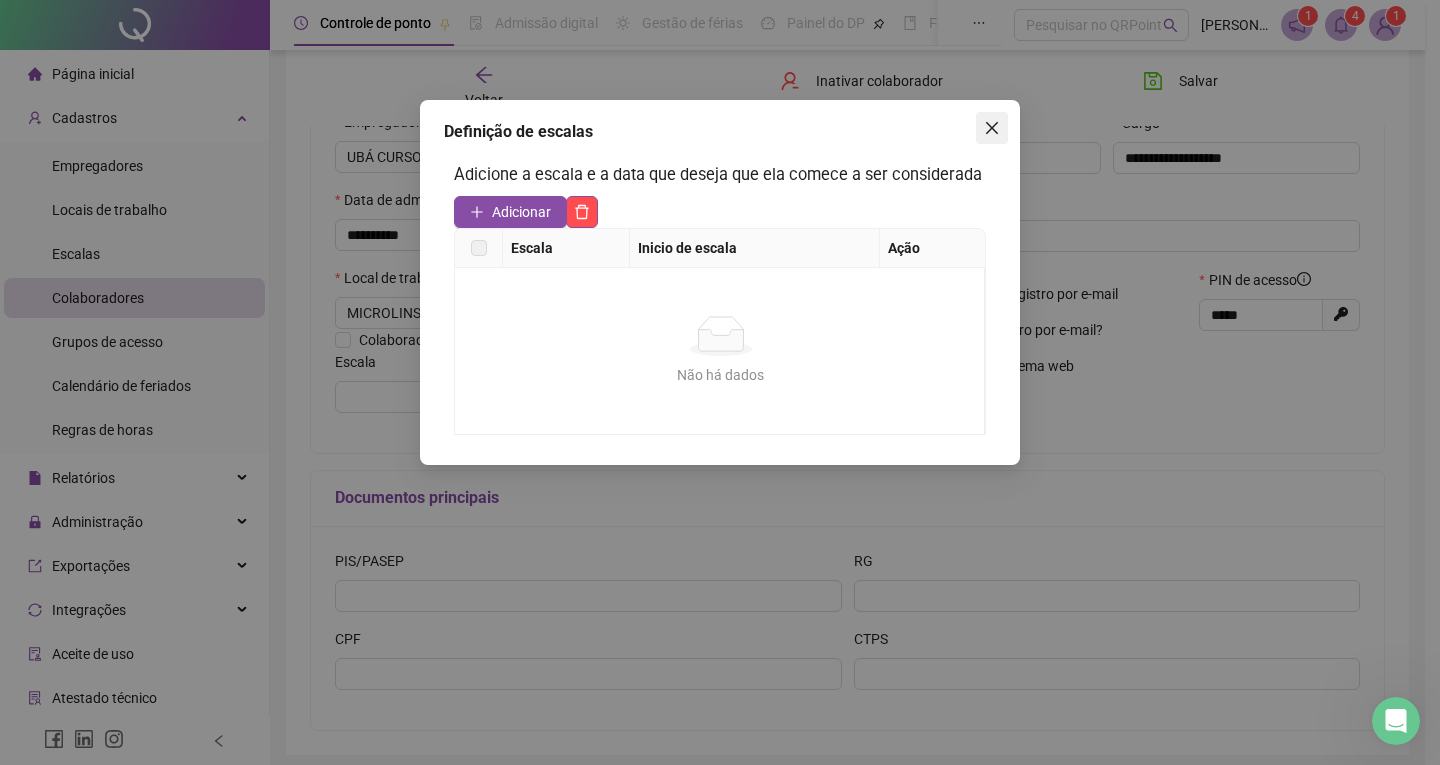 click at bounding box center [992, 128] 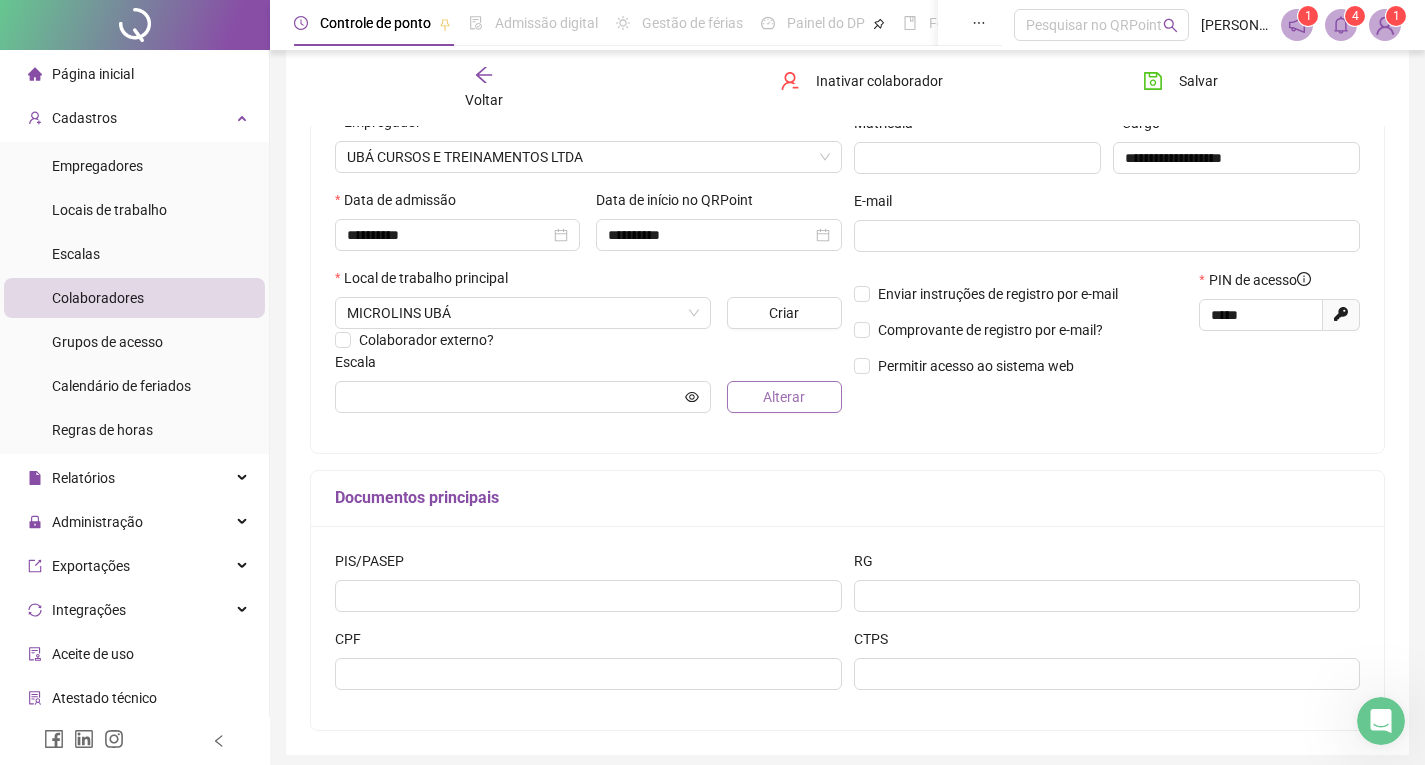 click on "Alterar" at bounding box center [784, 397] 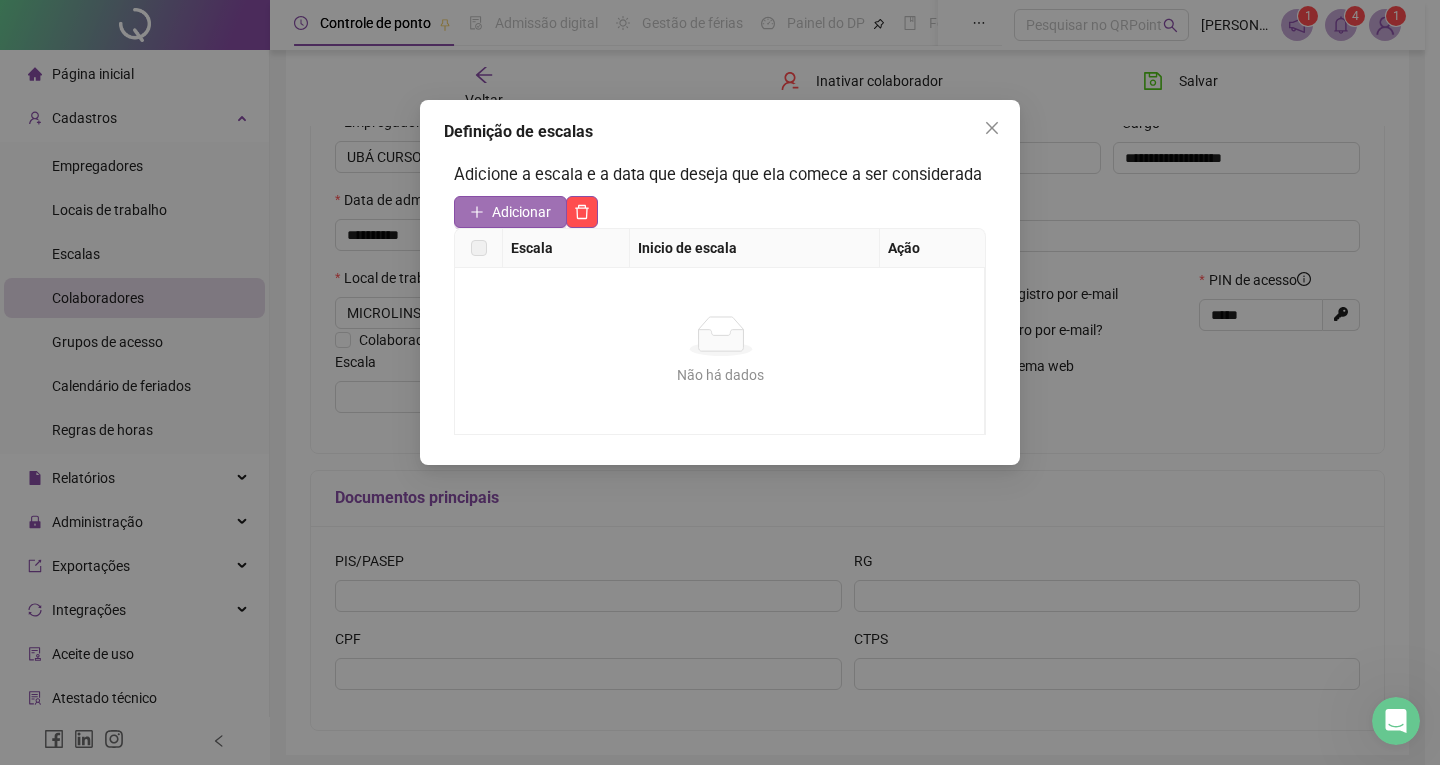 click on "Adicionar" at bounding box center (521, 212) 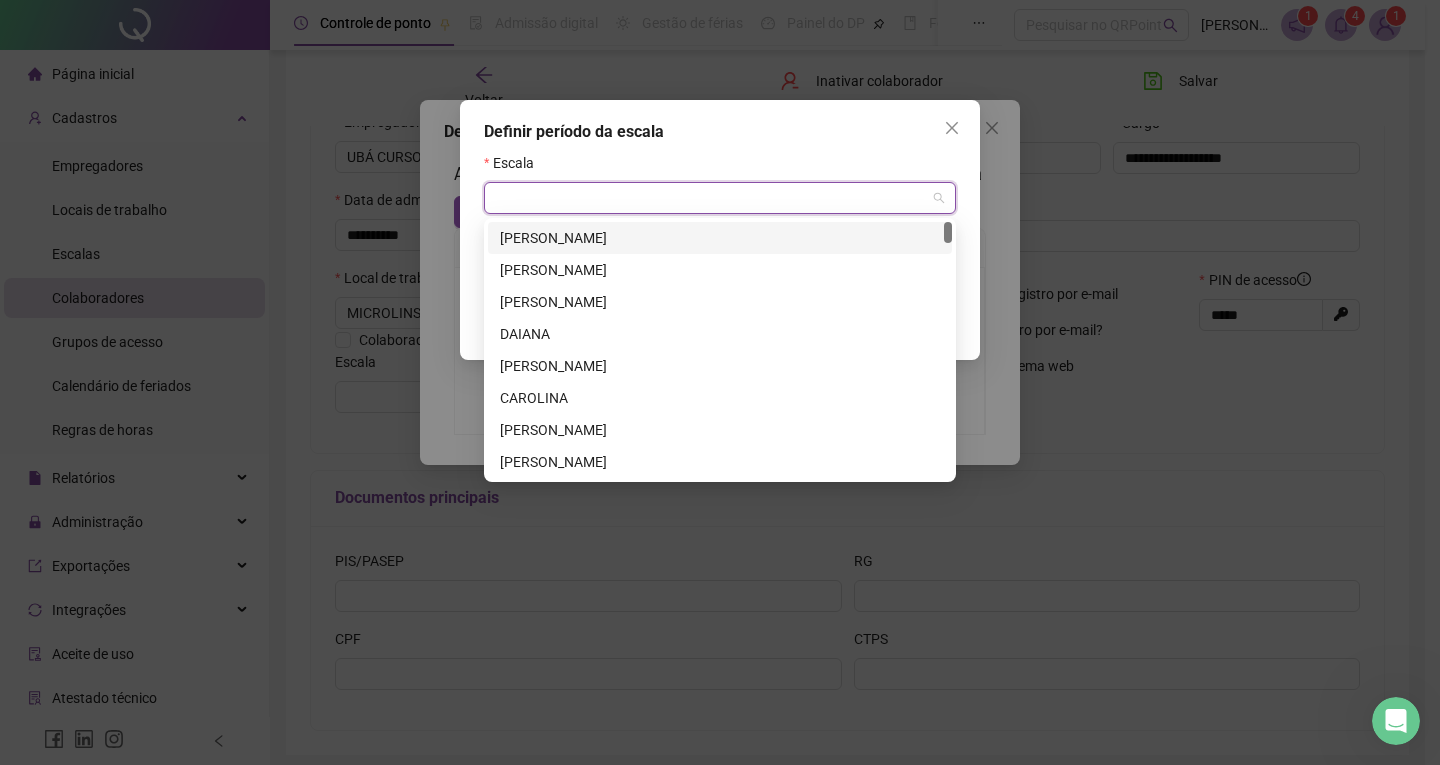 click at bounding box center (714, 198) 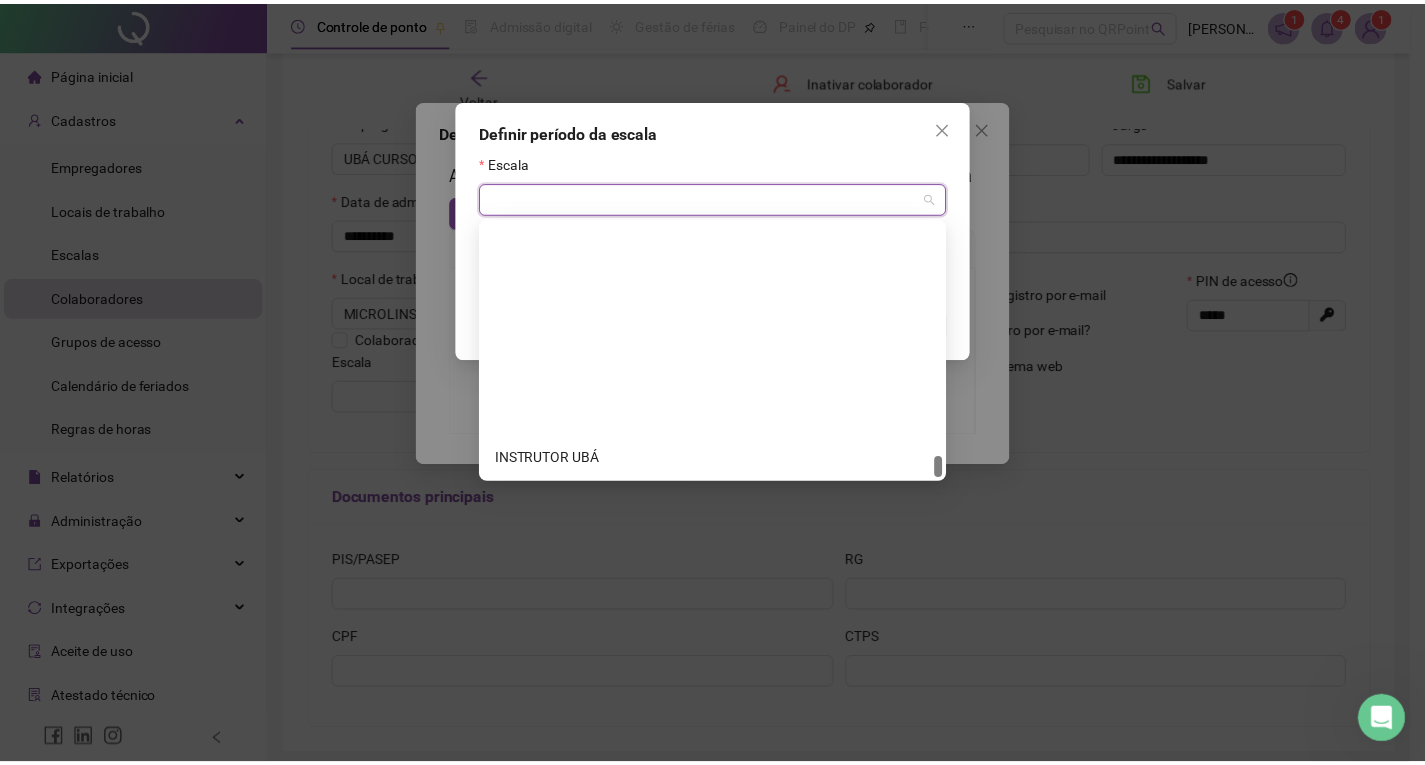 scroll, scrollTop: 2752, scrollLeft: 0, axis: vertical 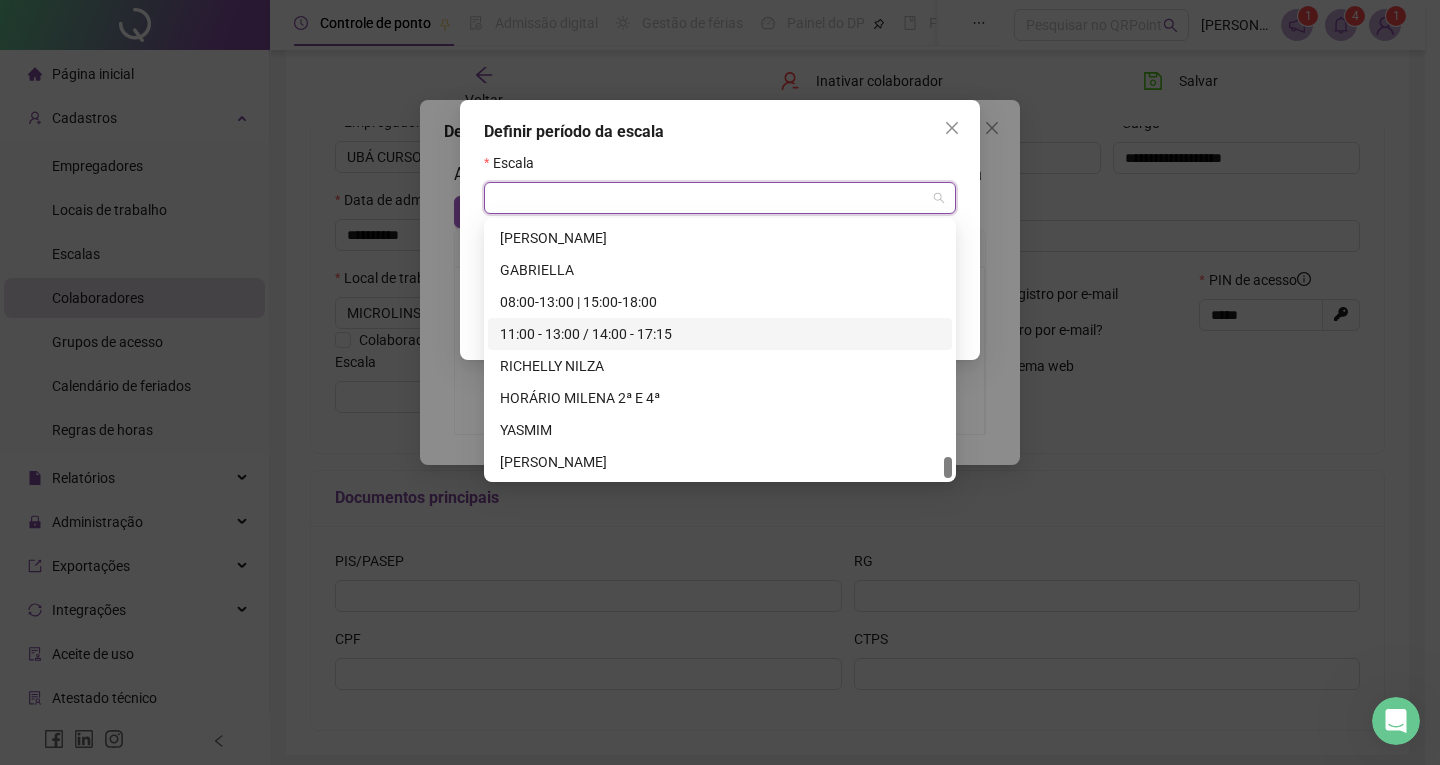 click on "**********" at bounding box center [720, 382] 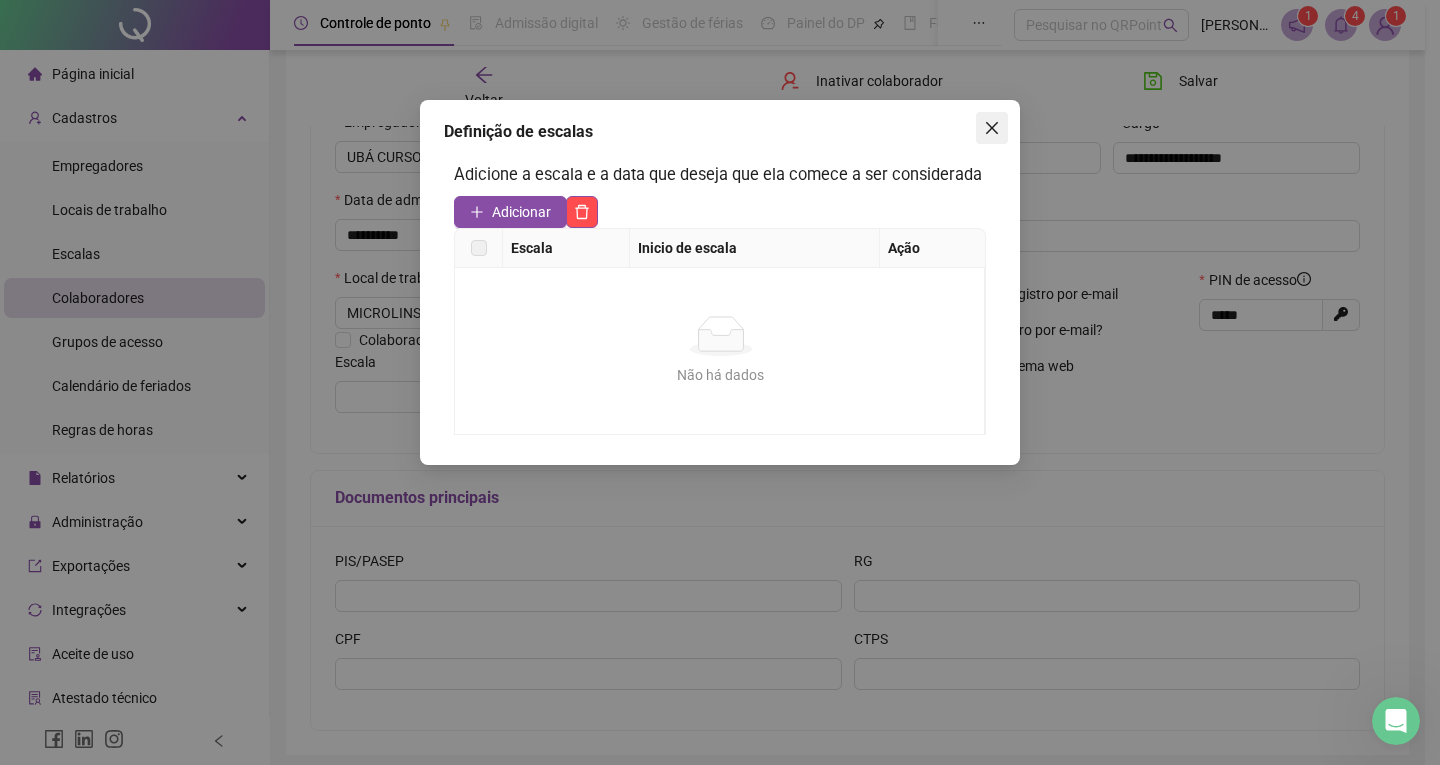click 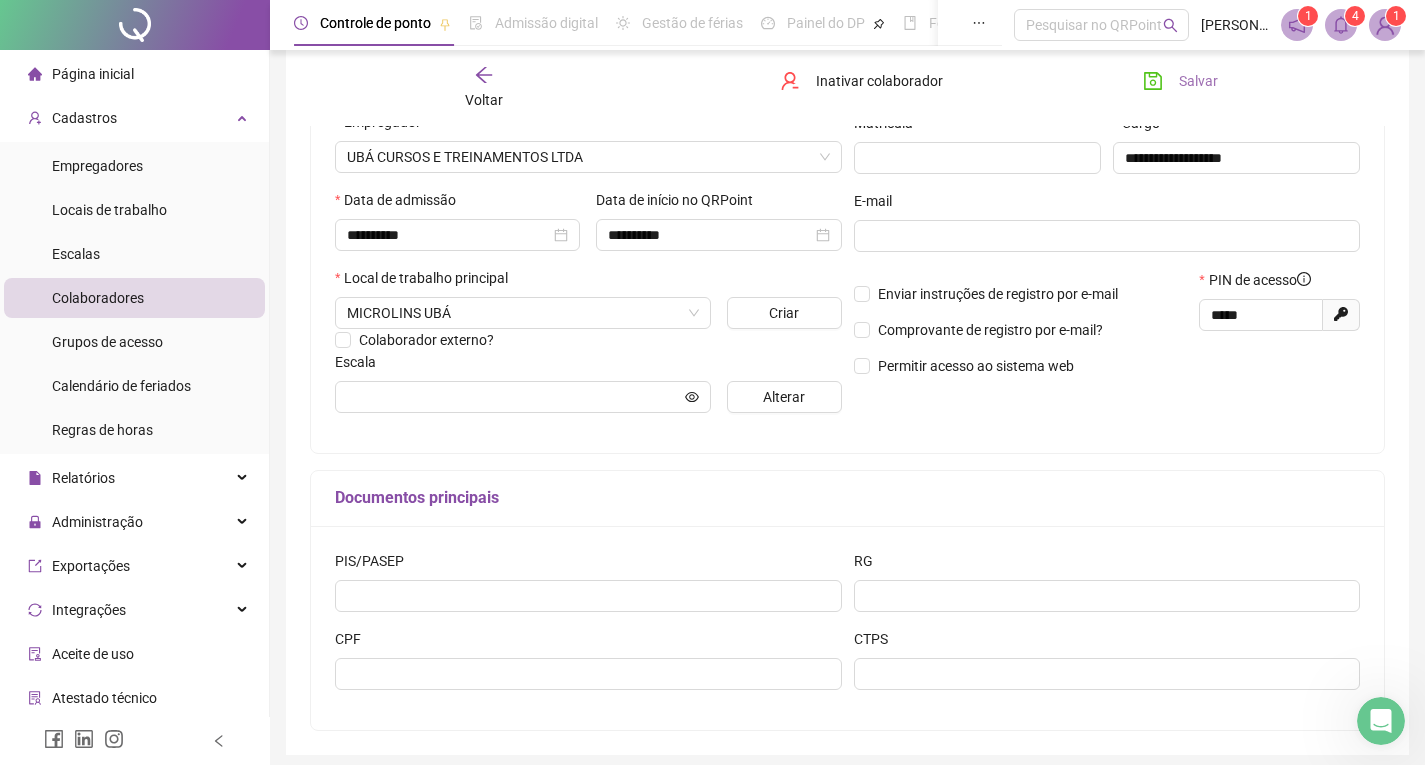 click on "Salvar" at bounding box center [1180, 81] 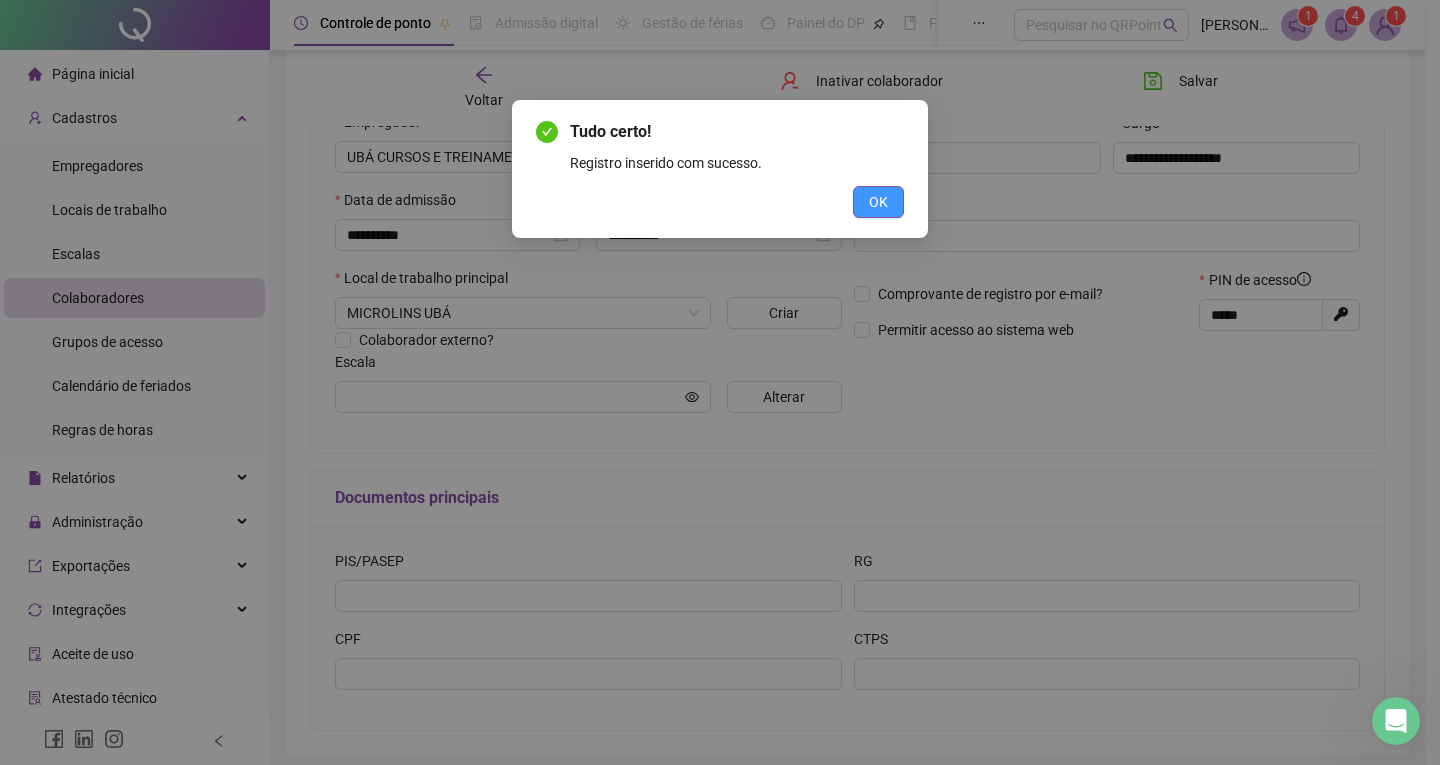 click on "OK" at bounding box center (878, 202) 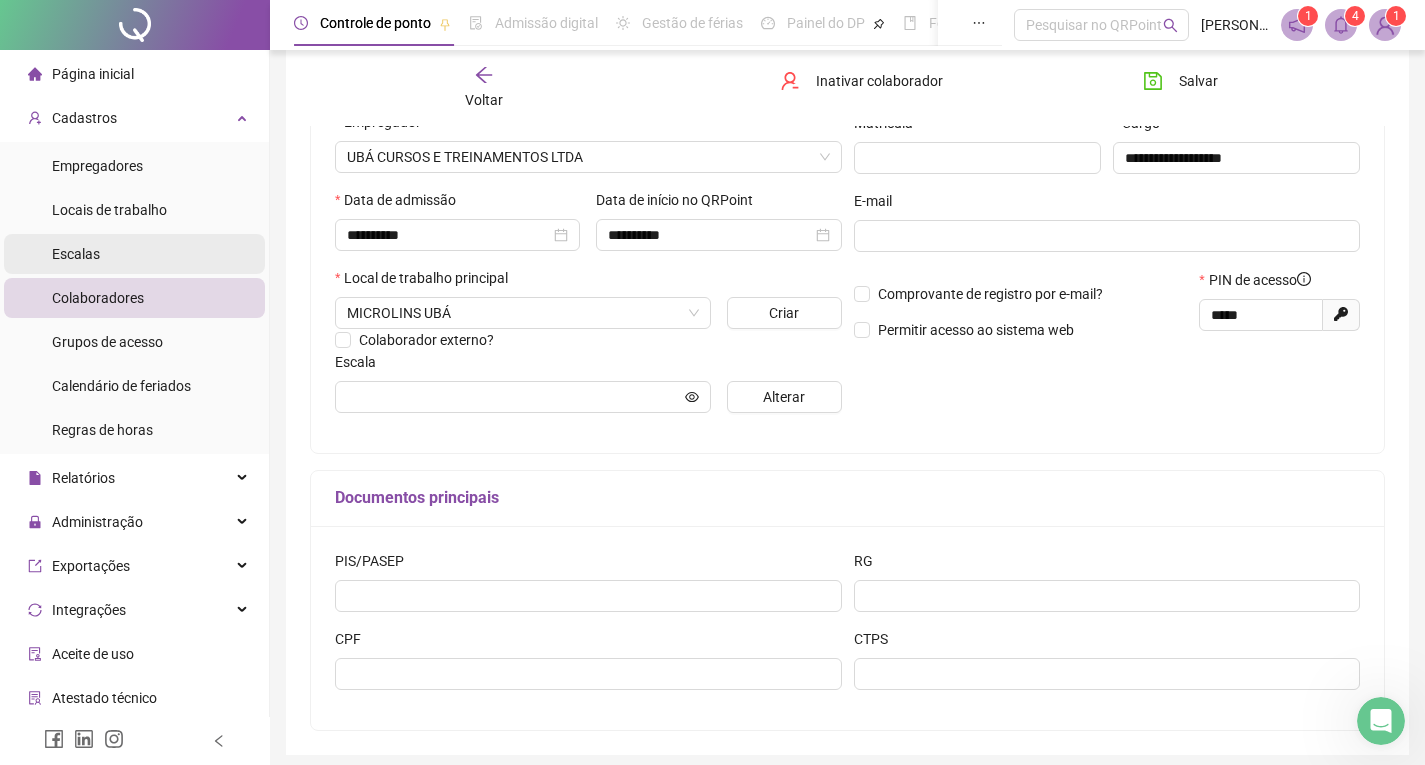 click on "Escalas" at bounding box center (134, 254) 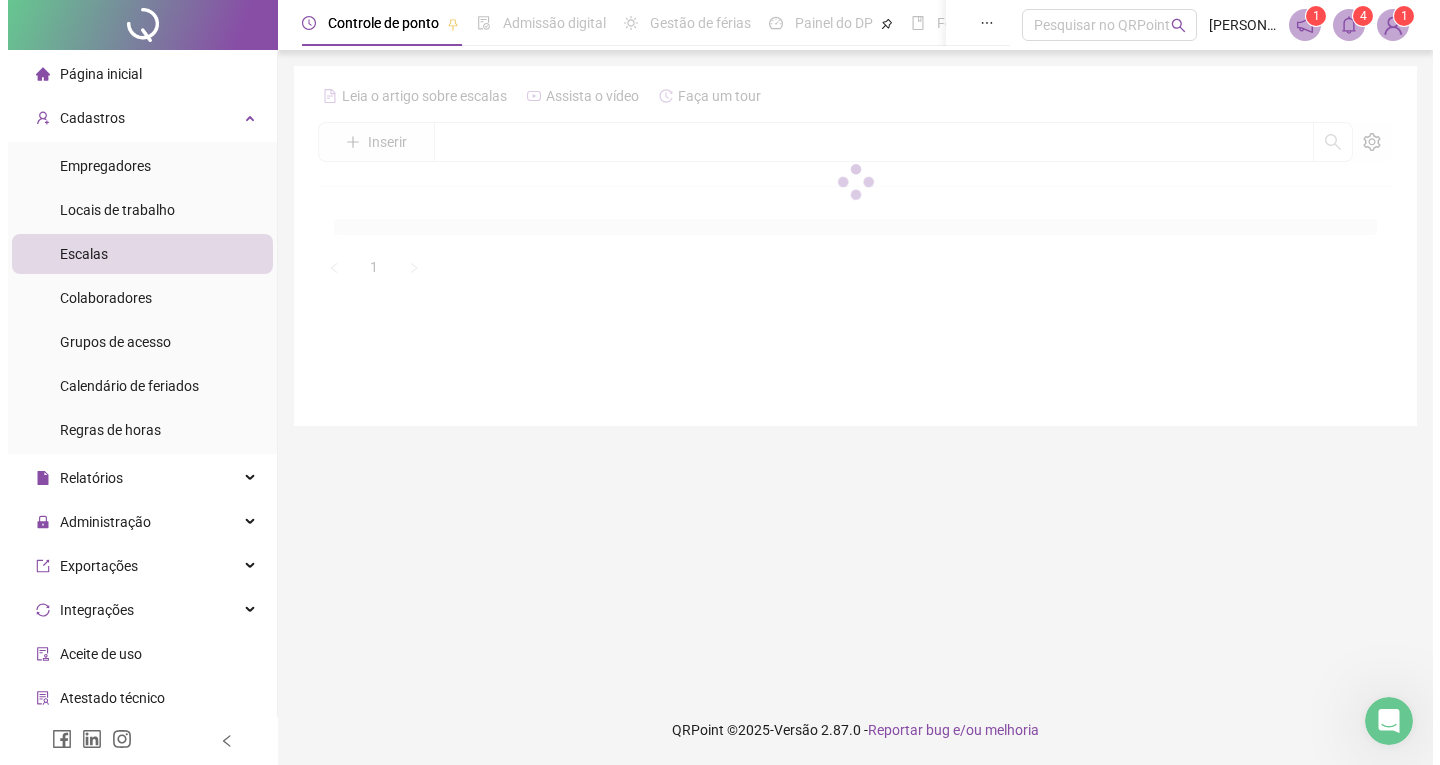 scroll, scrollTop: 0, scrollLeft: 0, axis: both 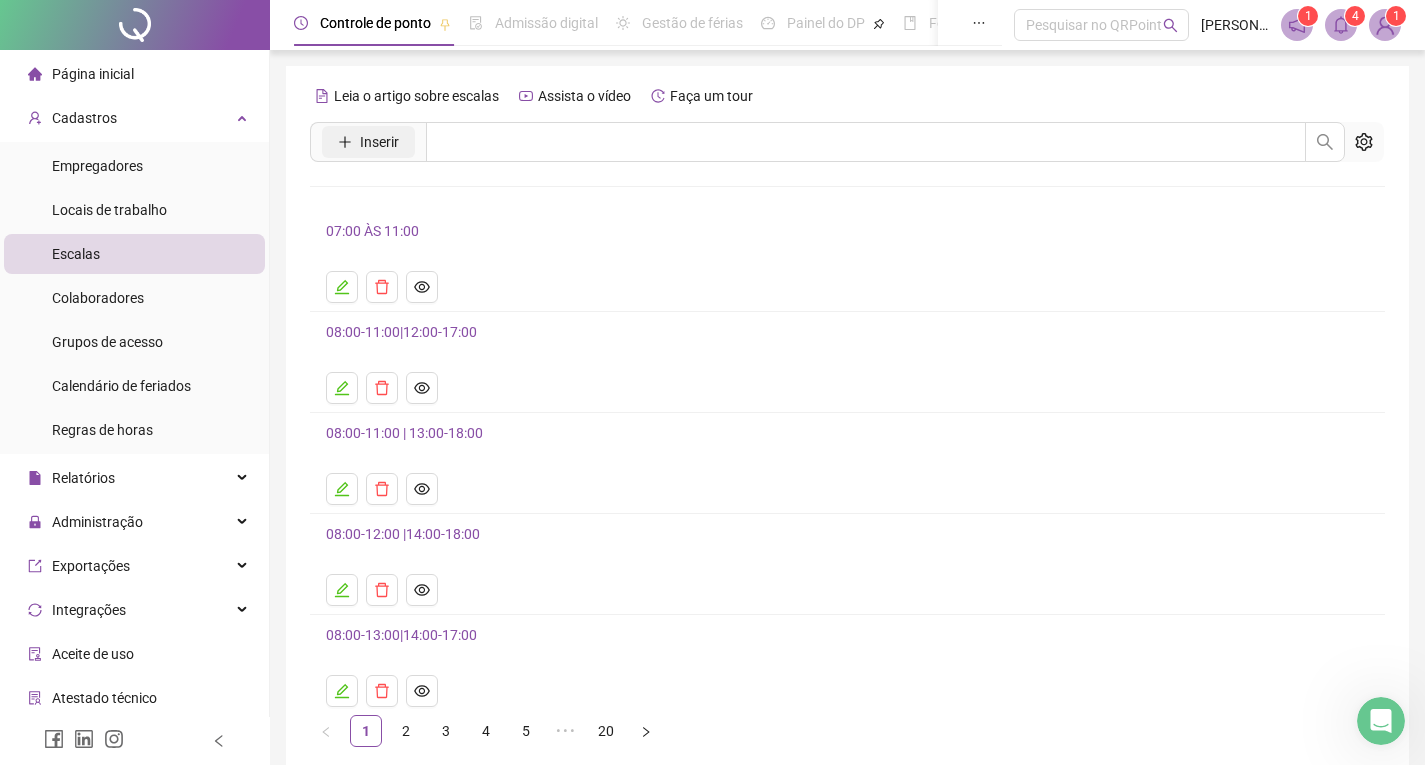 click on "Inserir" at bounding box center [379, 142] 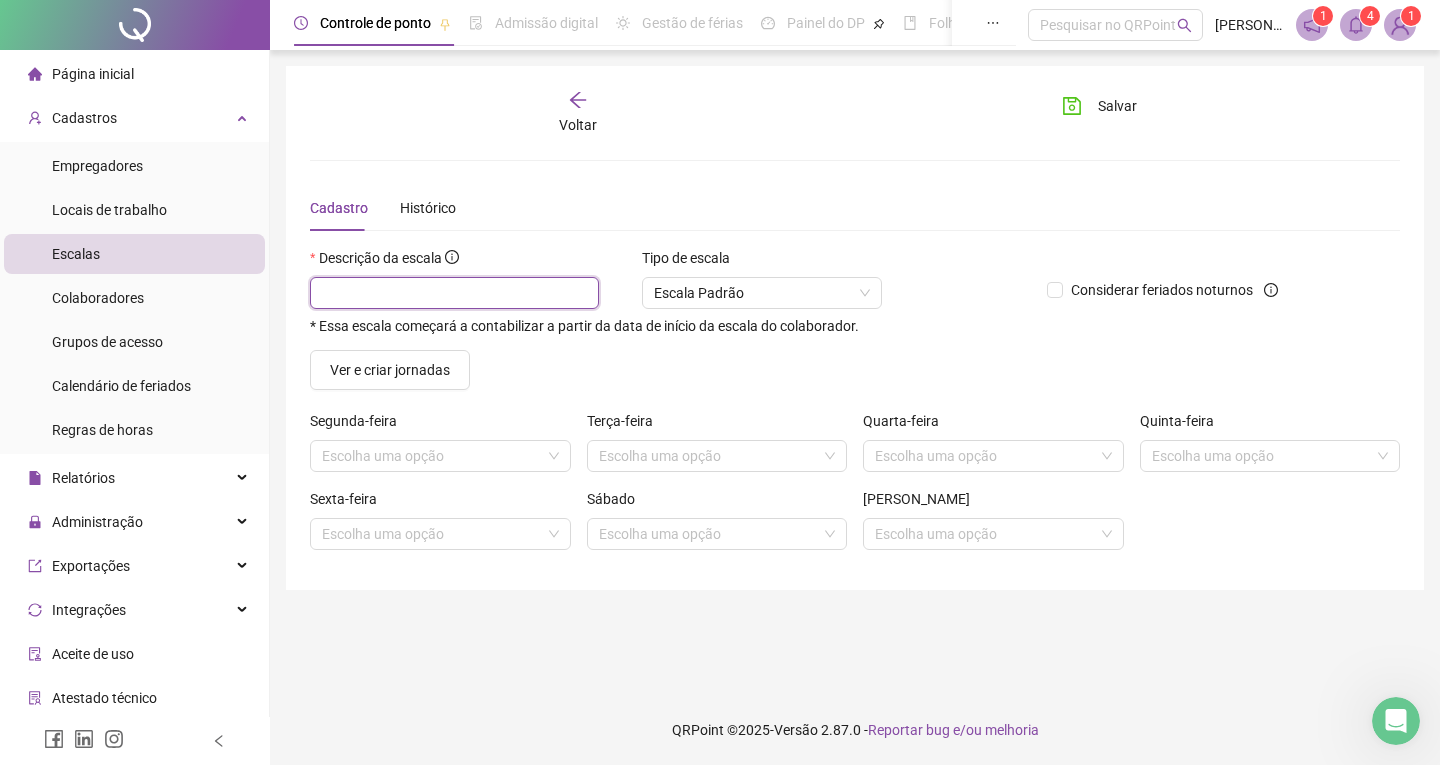 click at bounding box center [454, 293] 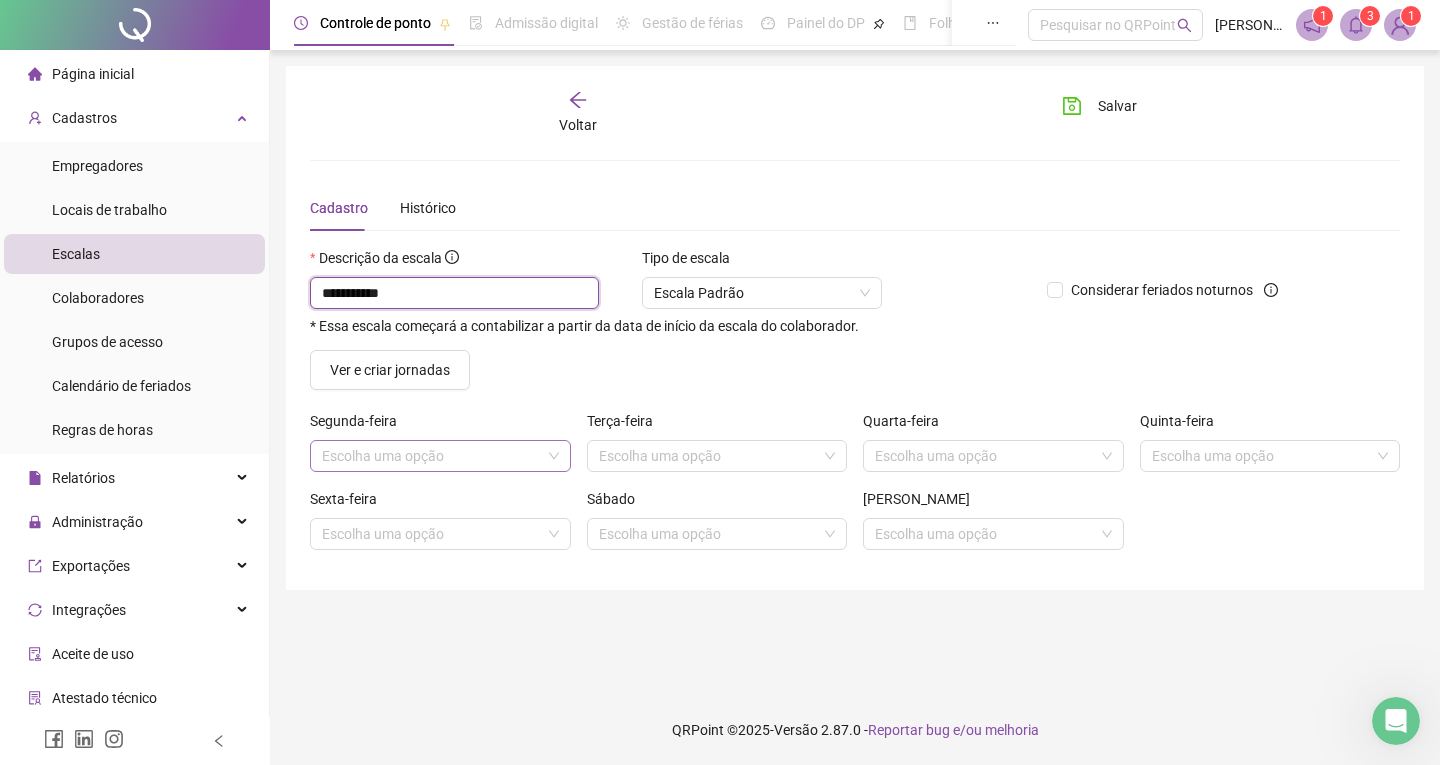 type on "**********" 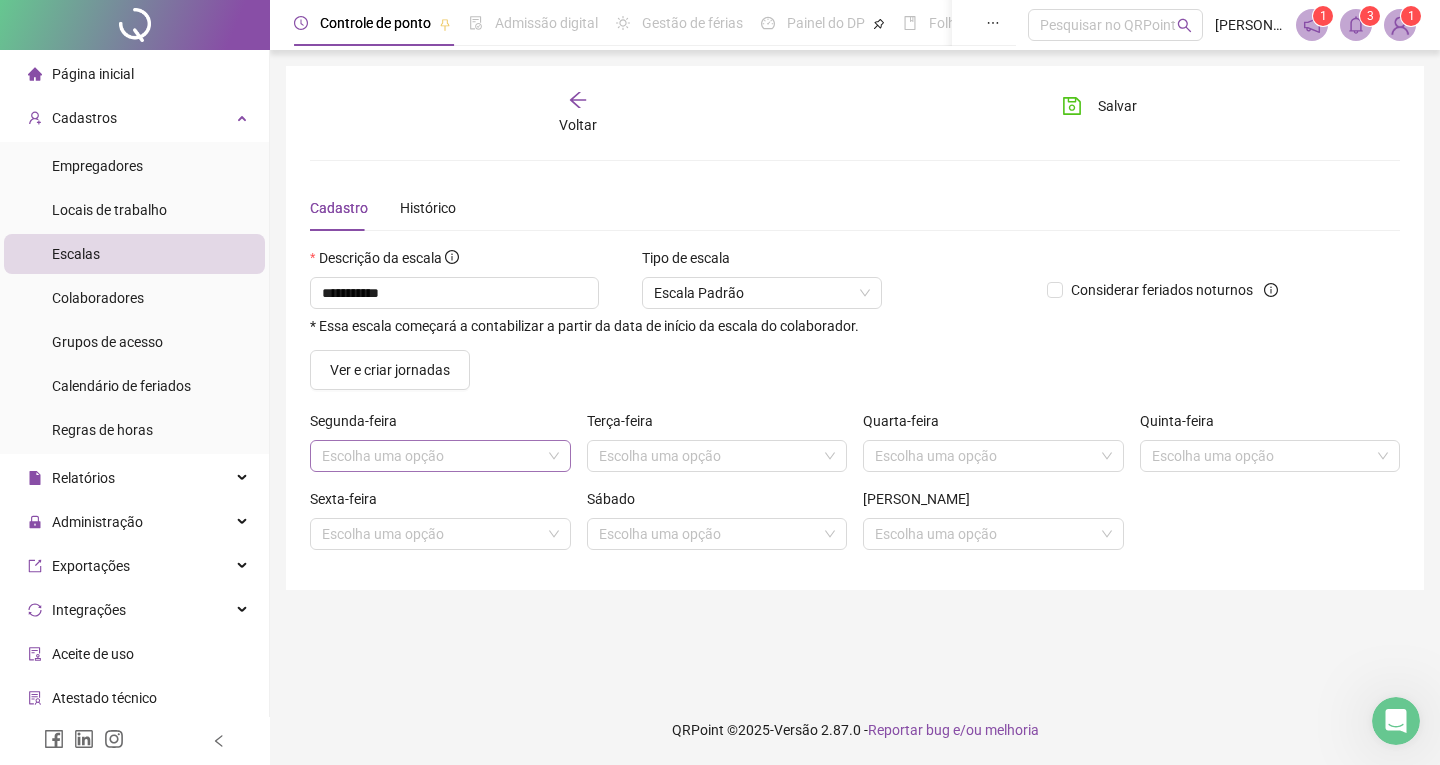 click at bounding box center (434, 456) 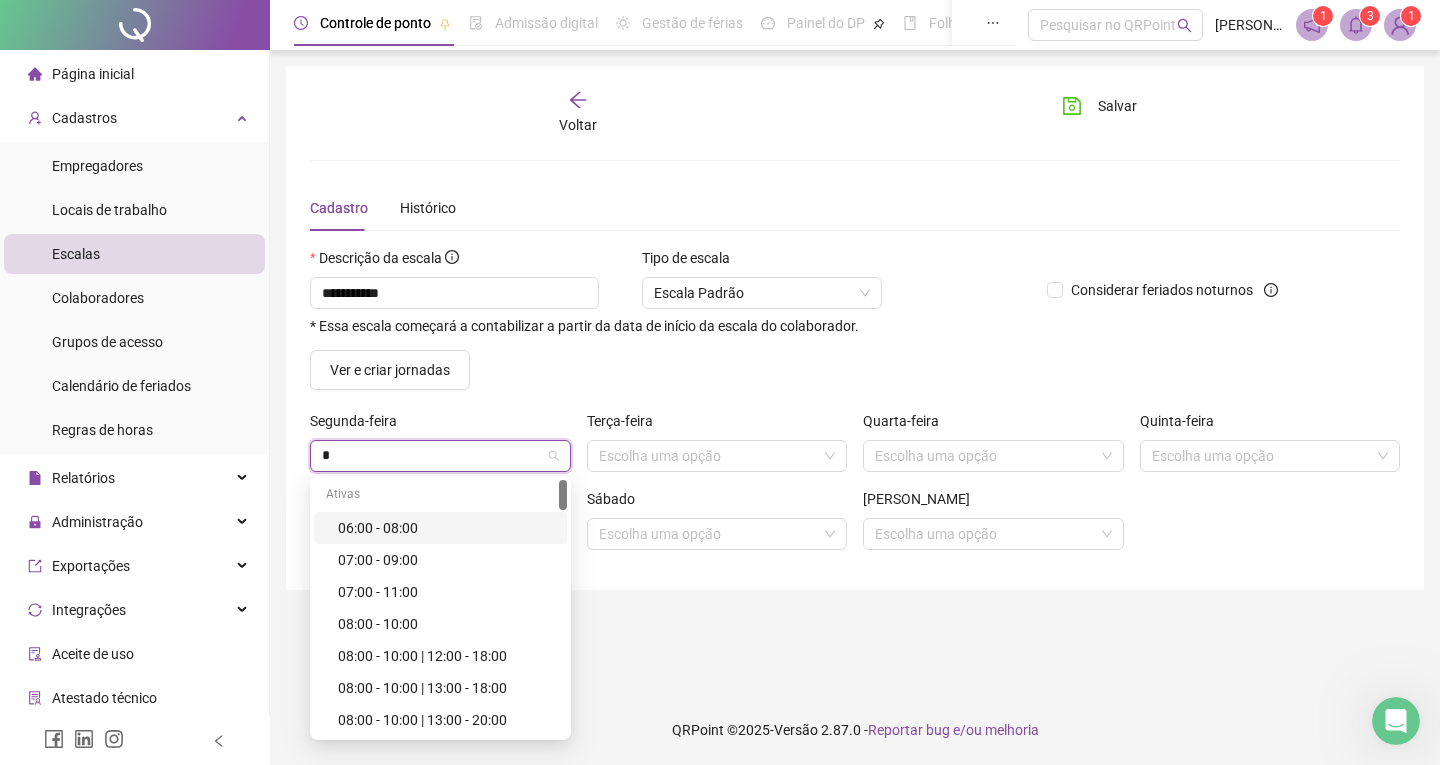 type on "*" 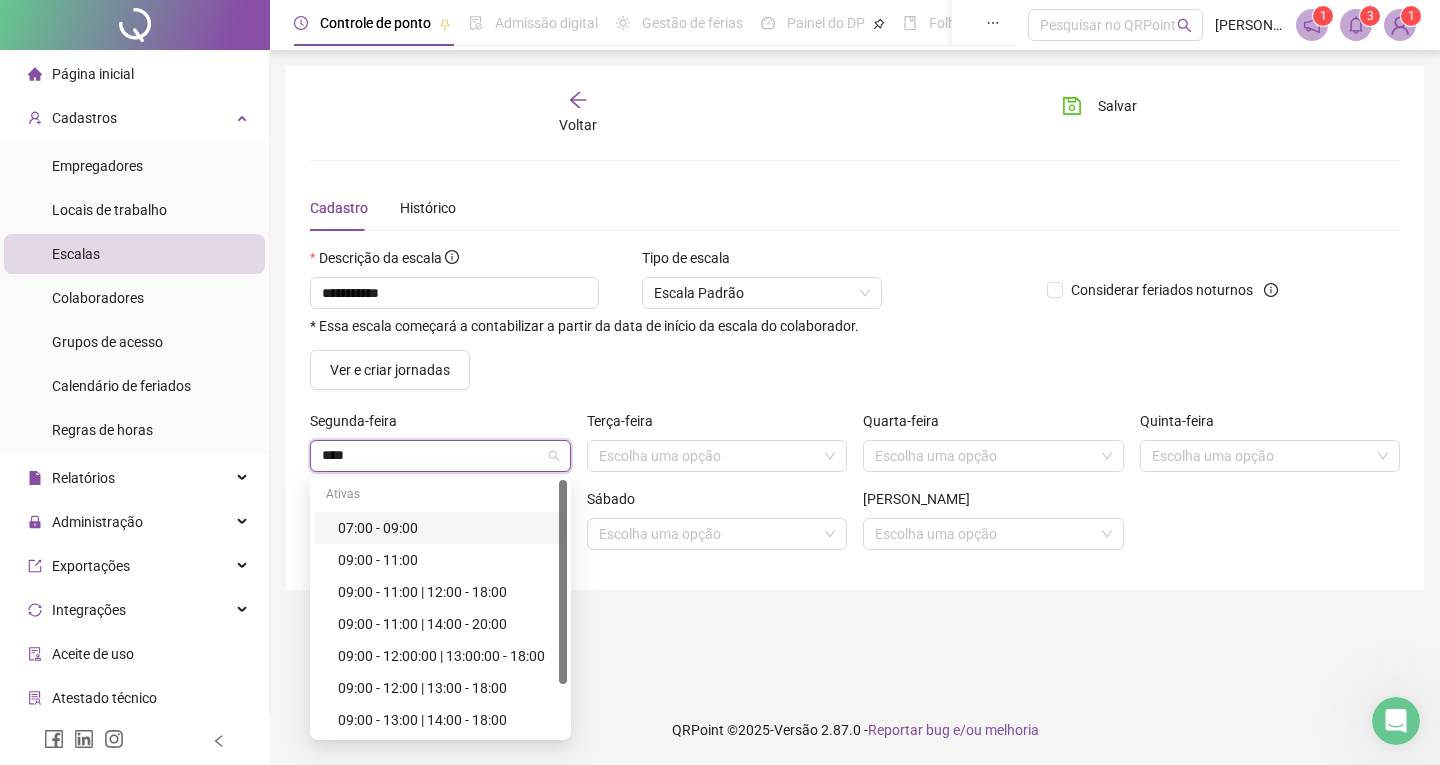 type on "*****" 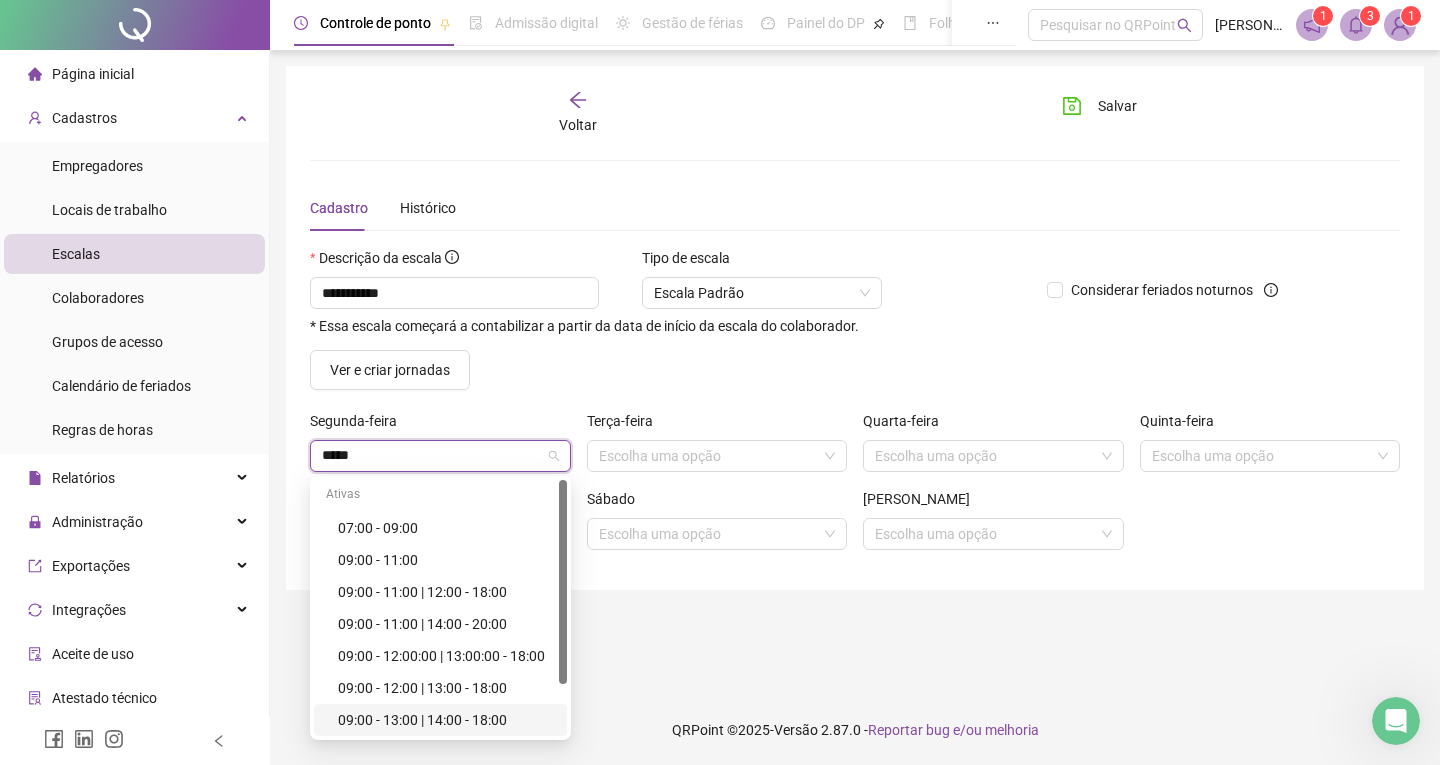 click on "09:00 - 13:00 | 14:00 - 18:00" at bounding box center [446, 720] 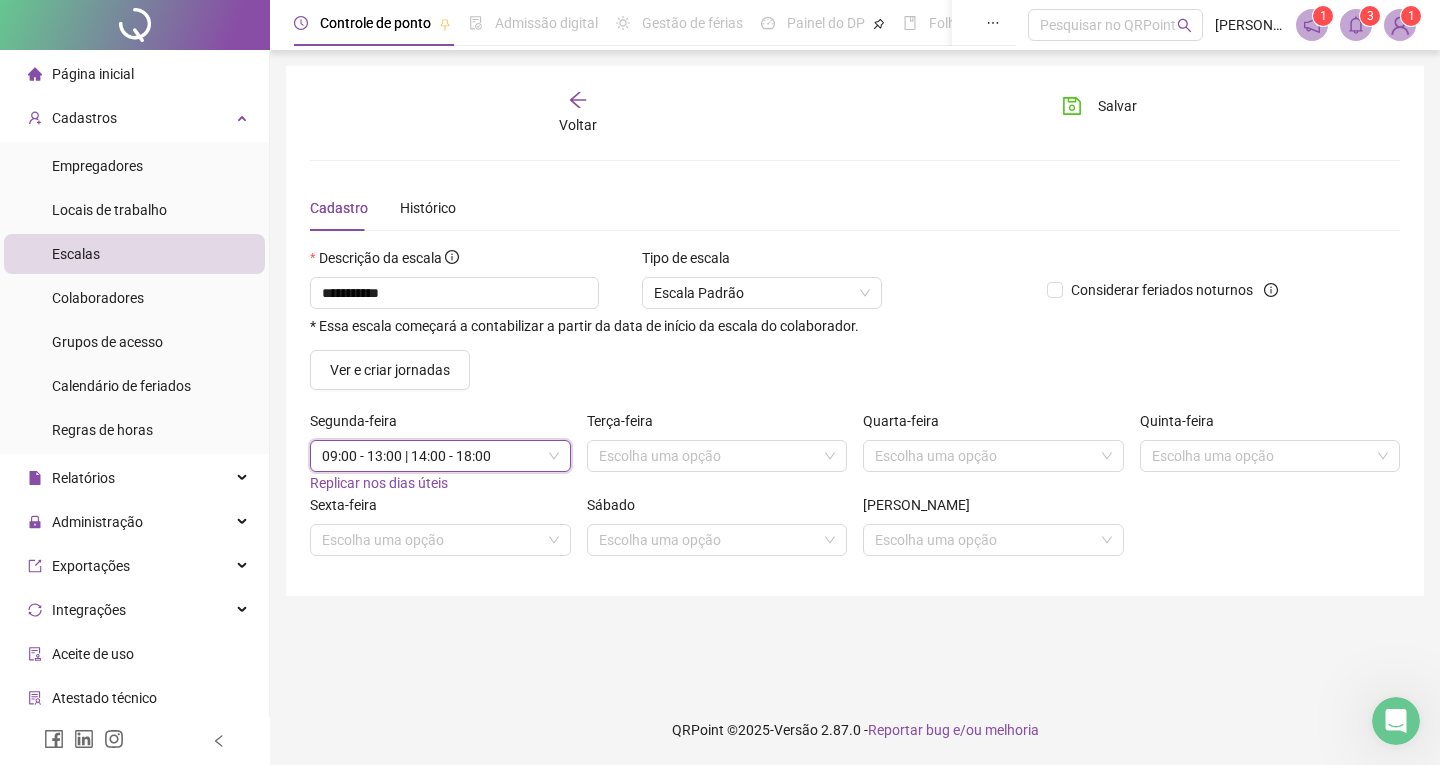 click on "Replicar nos dias úteis" at bounding box center (379, 483) 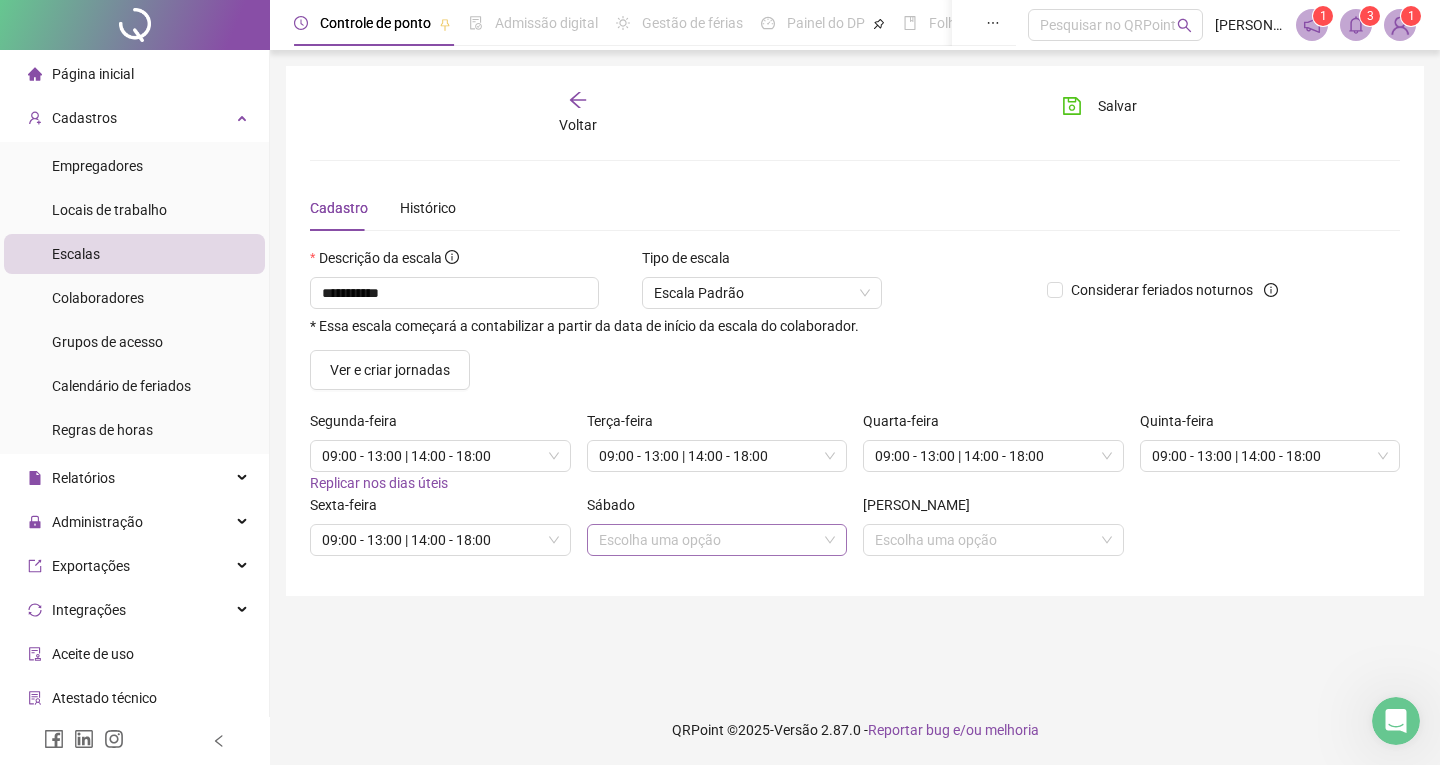 click at bounding box center [711, 540] 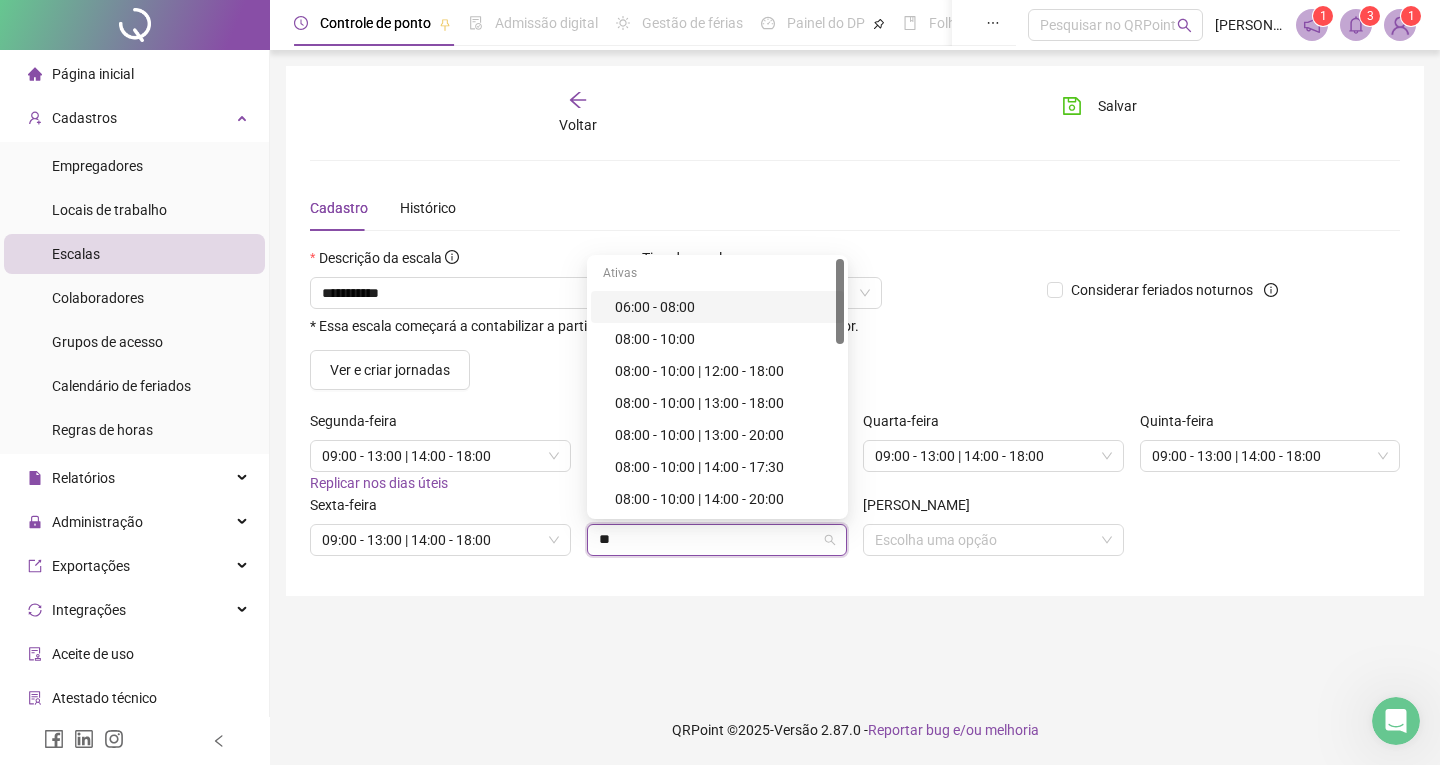 type on "***" 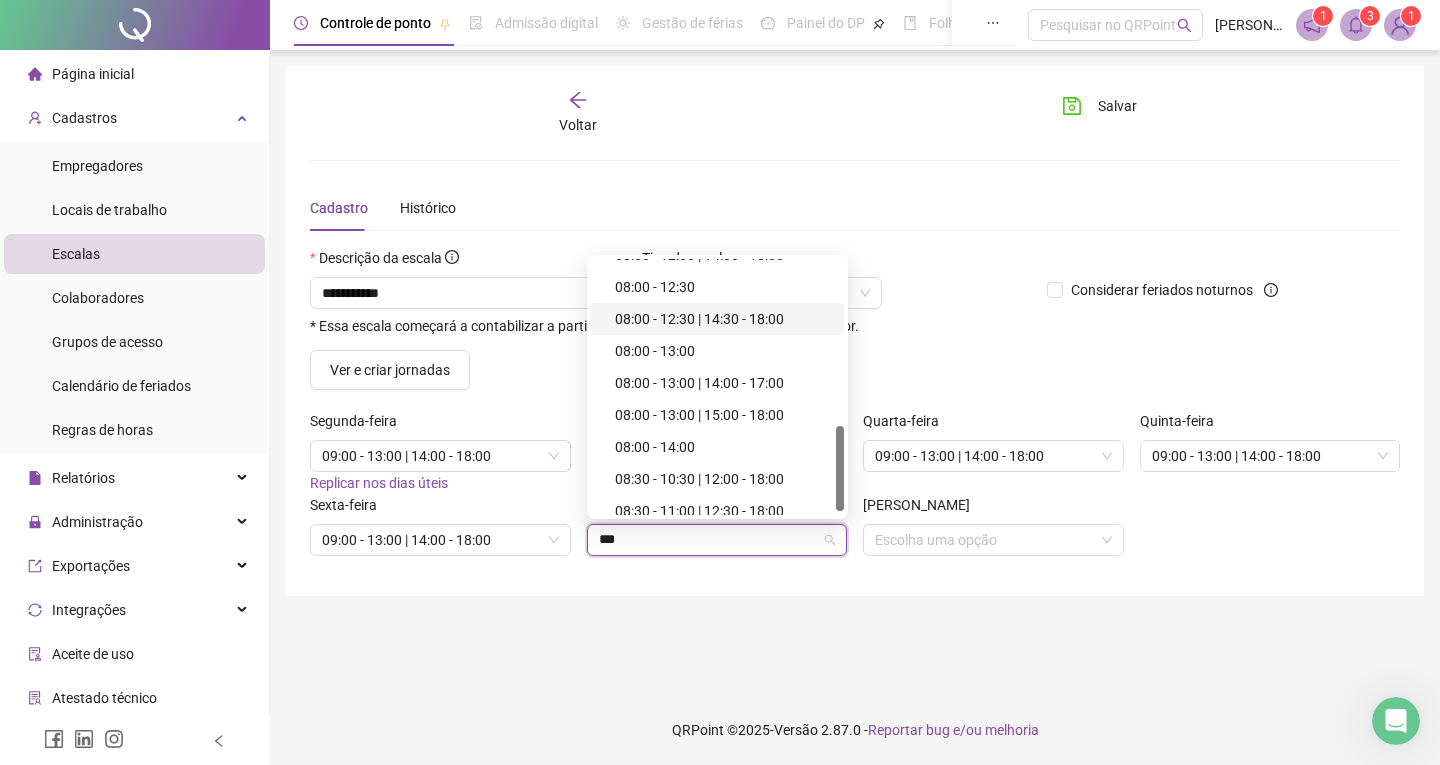 scroll, scrollTop: 400, scrollLeft: 0, axis: vertical 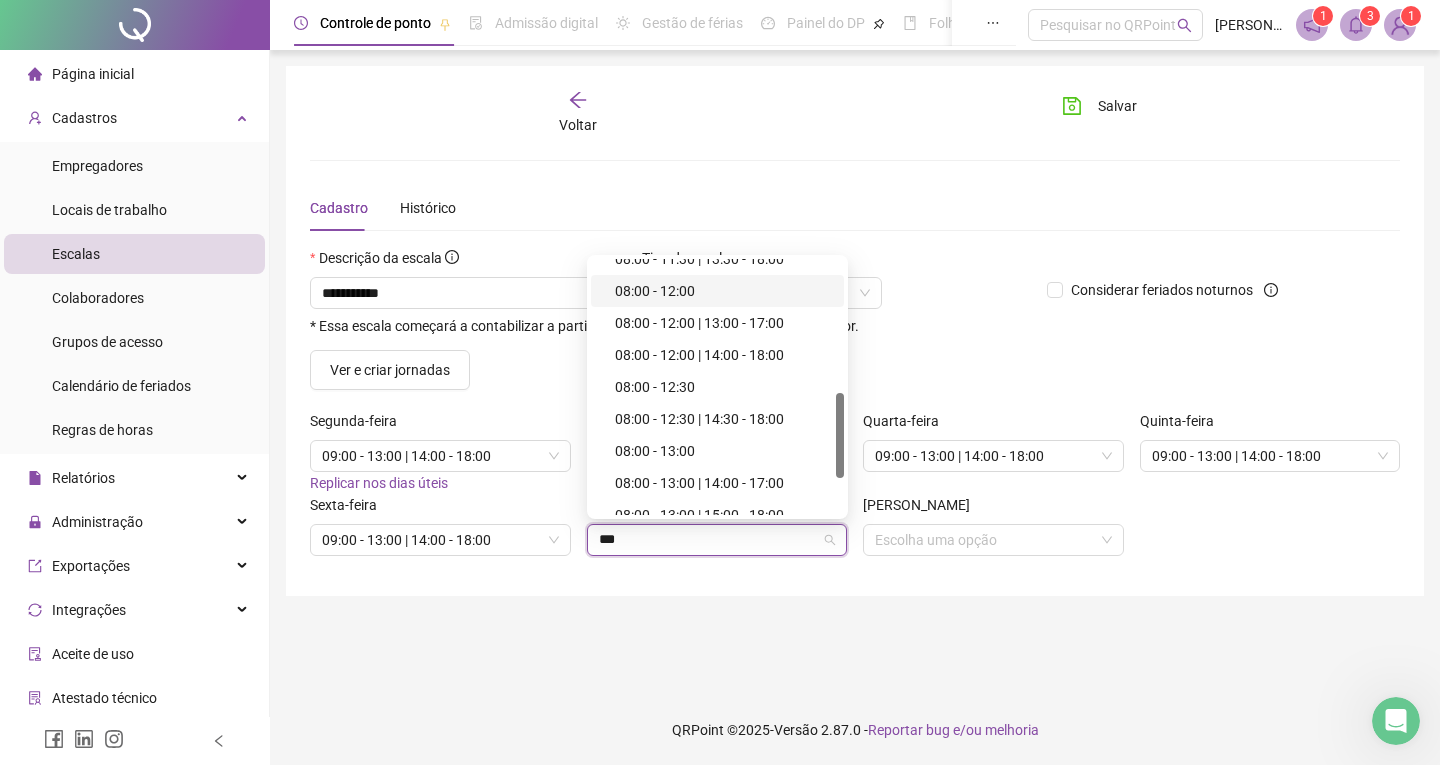 click on "08:00 - 12:00" at bounding box center (723, 291) 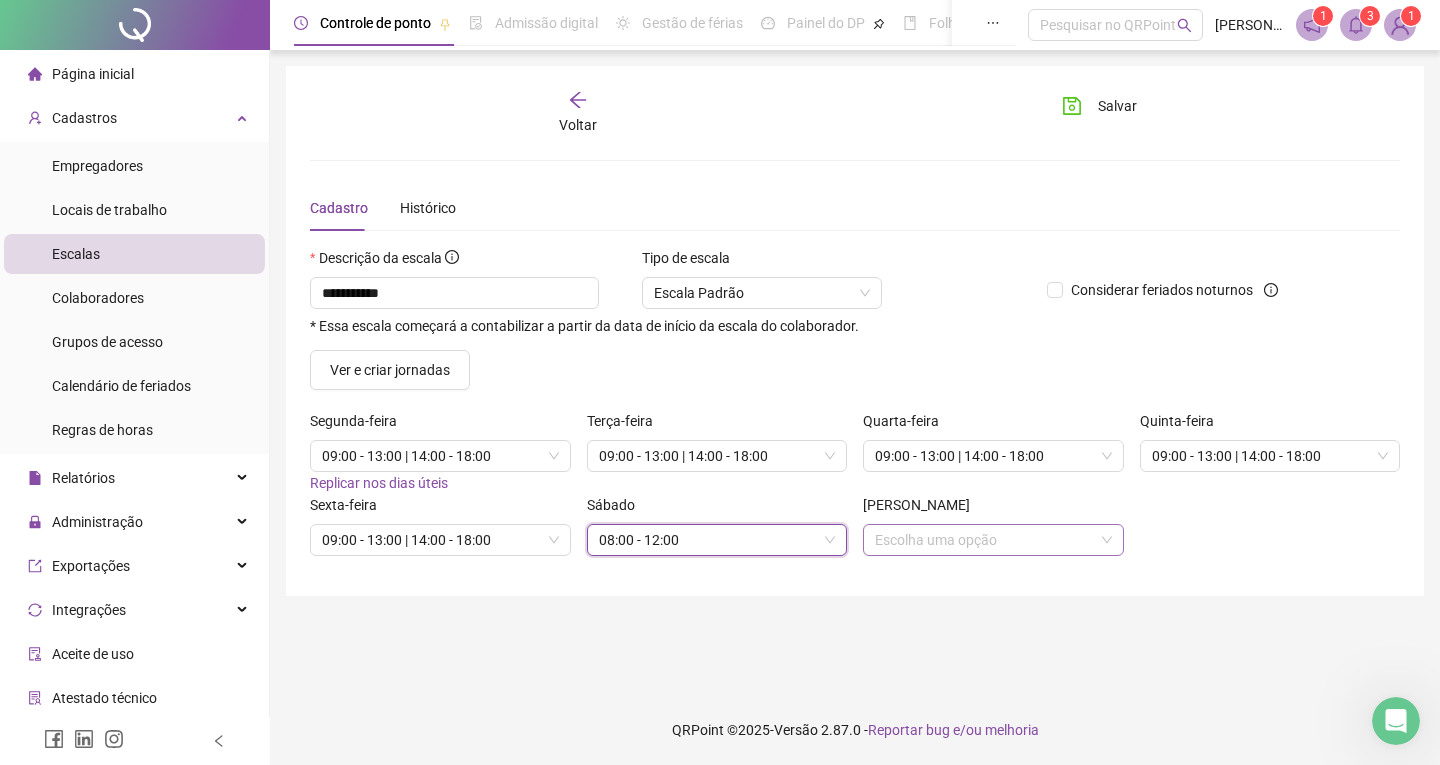 click at bounding box center (987, 540) 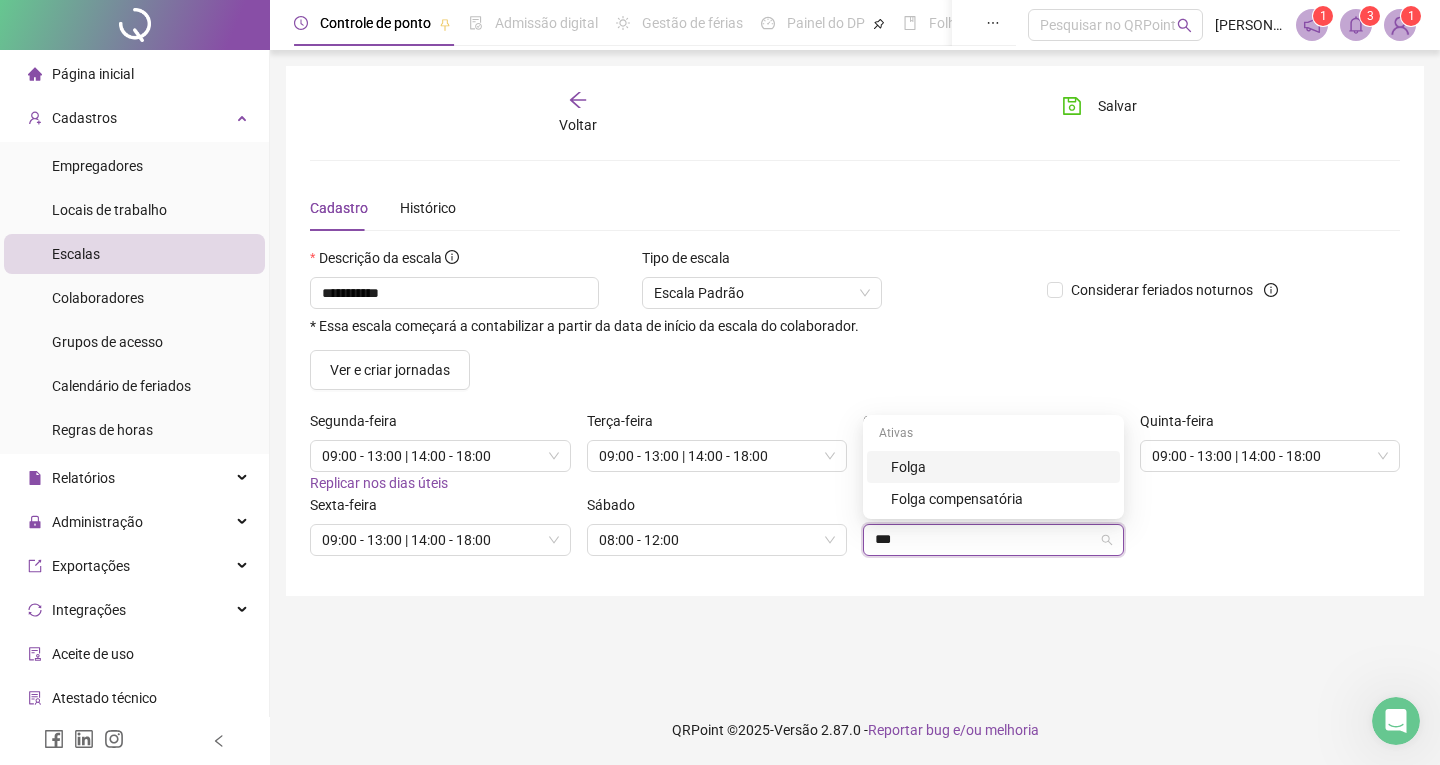 type on "****" 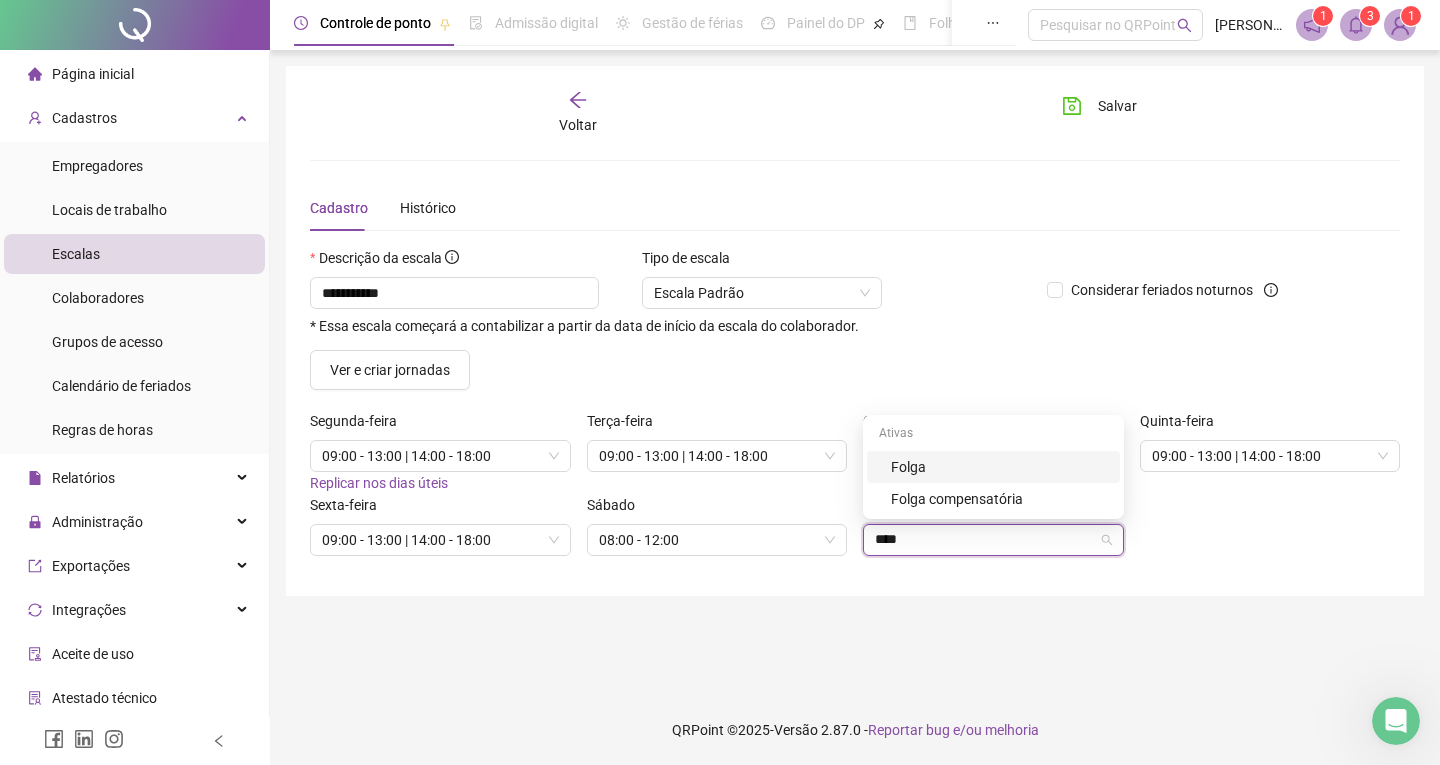 click on "Folga" at bounding box center (999, 467) 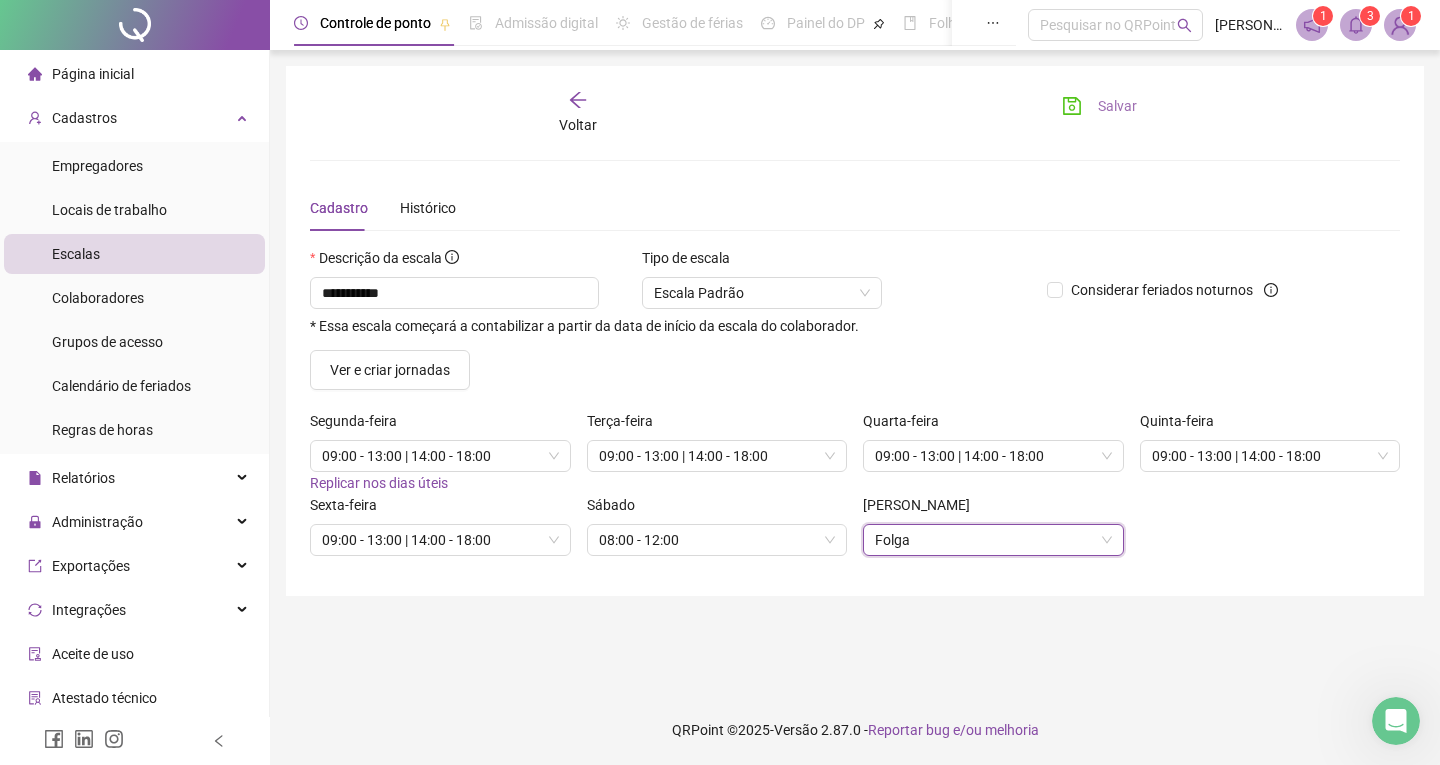 click on "Salvar" at bounding box center (1099, 106) 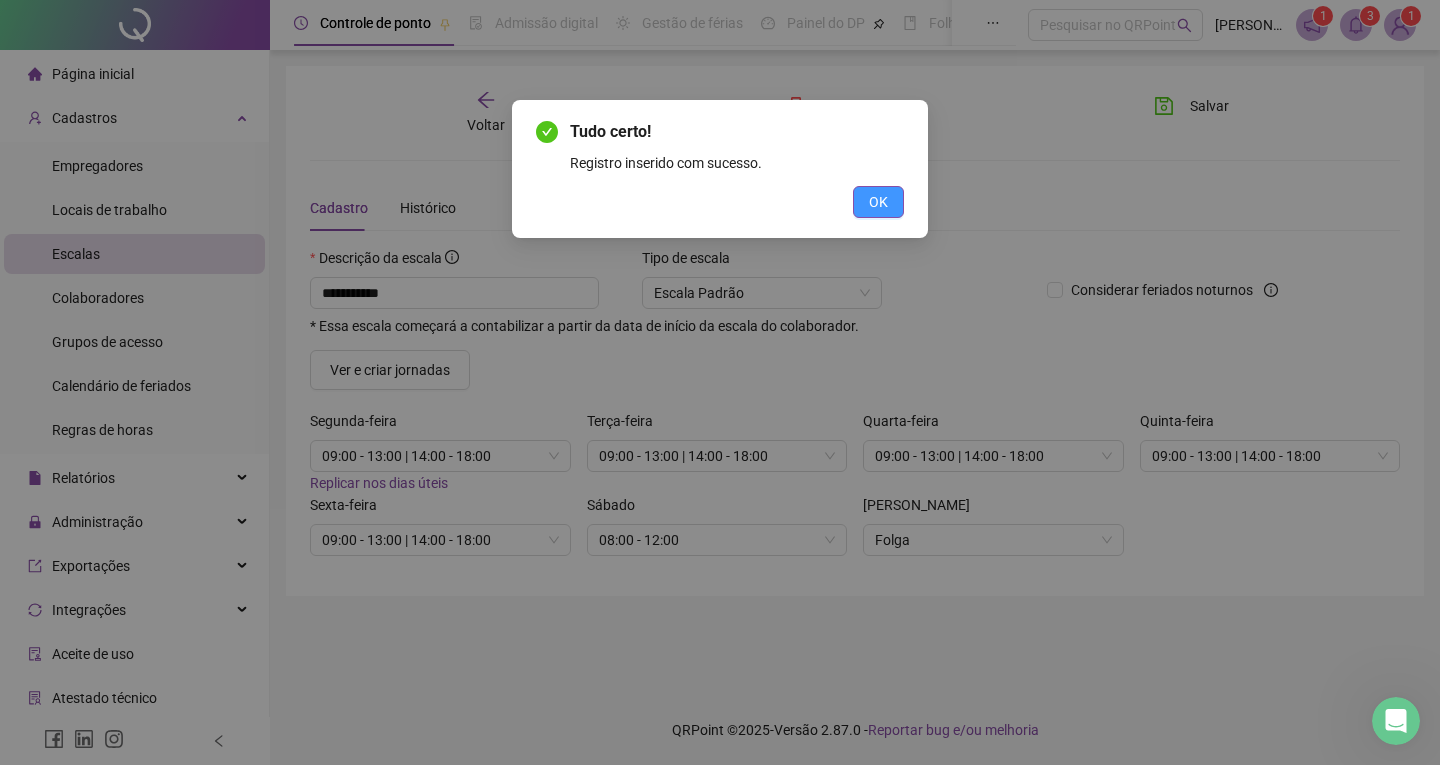 click on "OK" at bounding box center (878, 202) 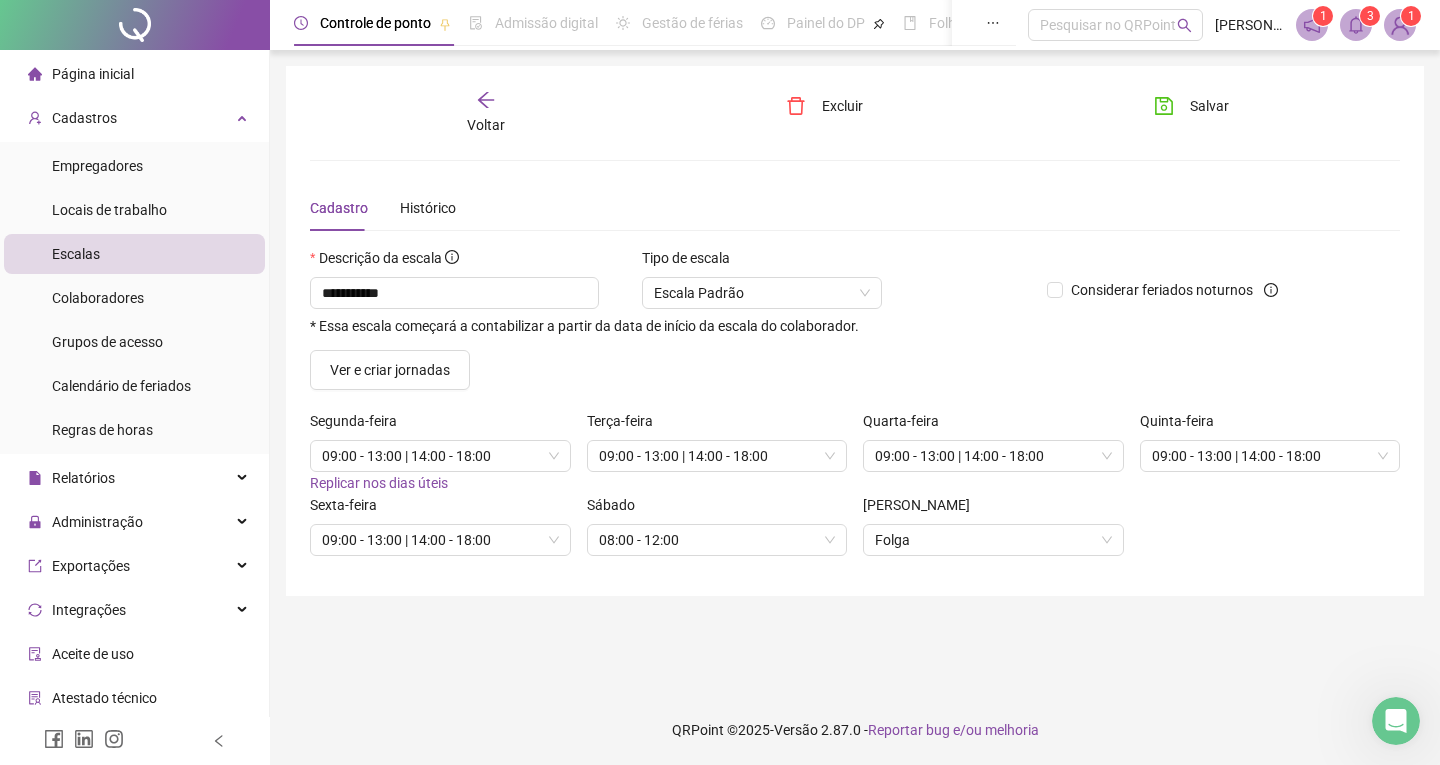 click on "Voltar" at bounding box center (486, 125) 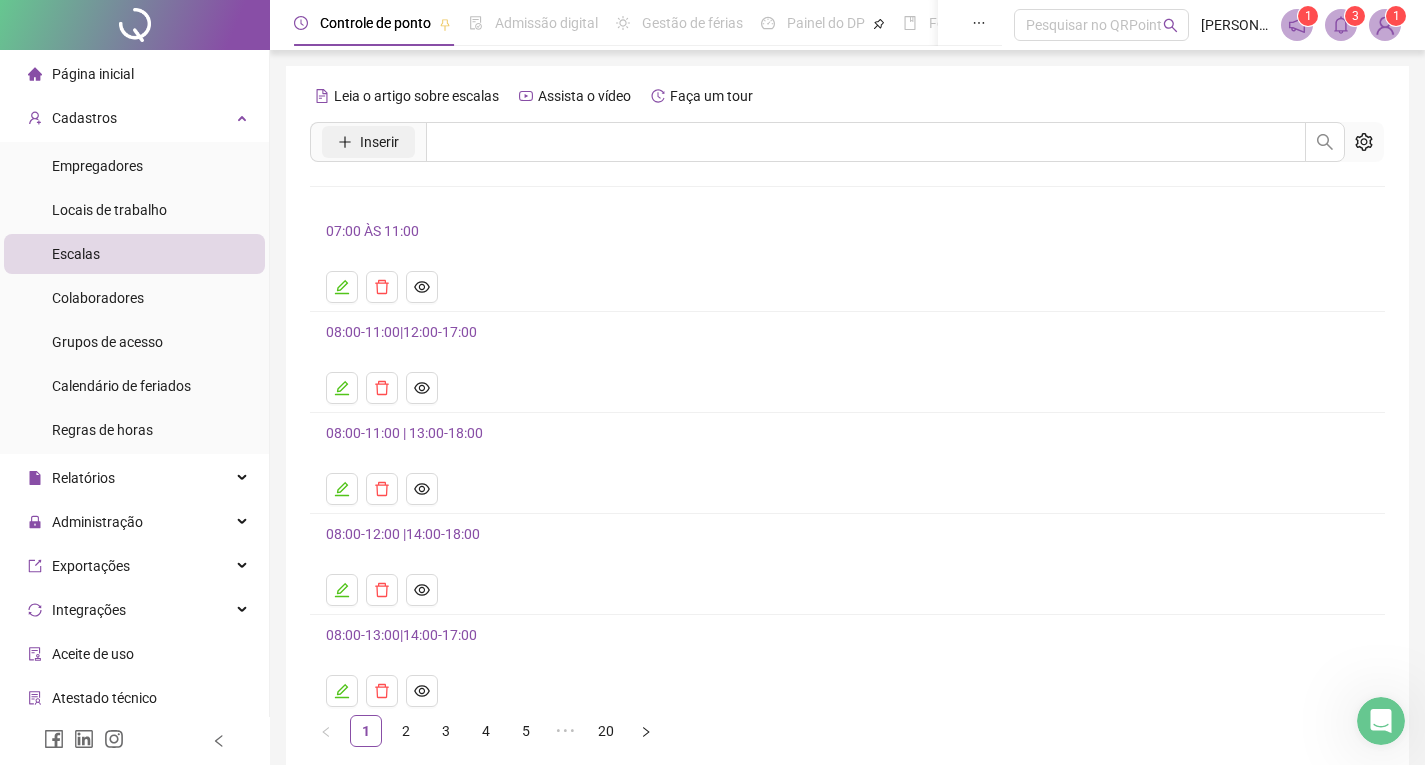 click on "Inserir" at bounding box center (379, 142) 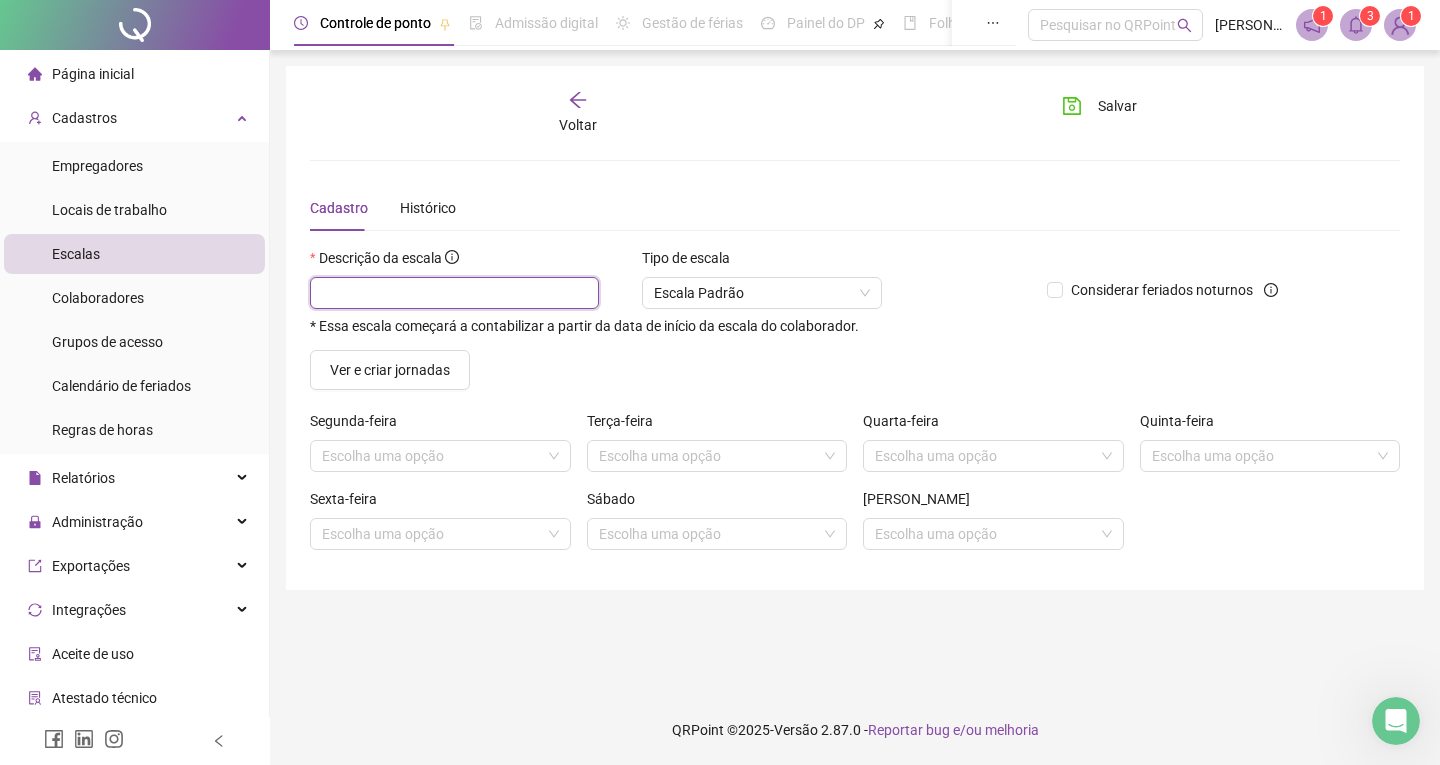 click at bounding box center (454, 293) 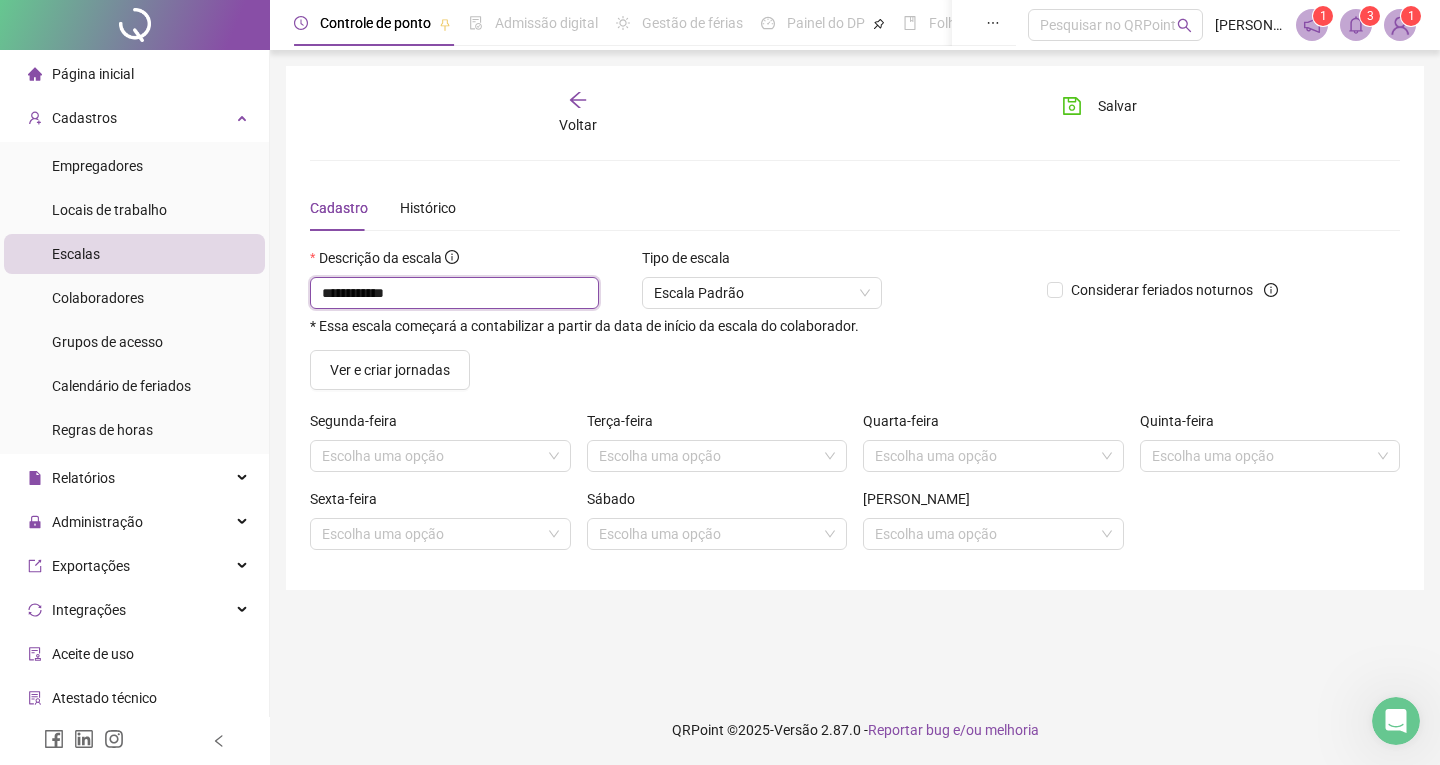 type on "**********" 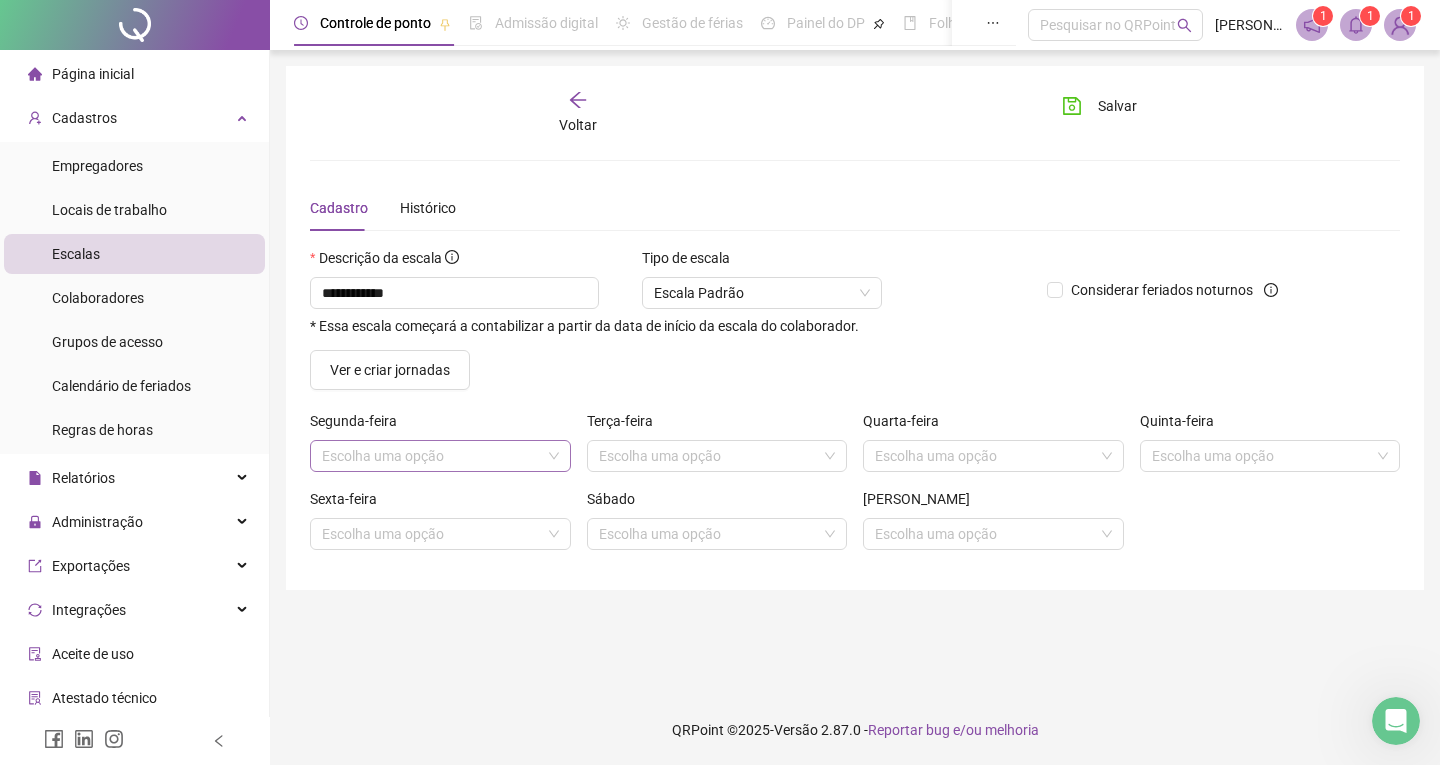 click at bounding box center (434, 456) 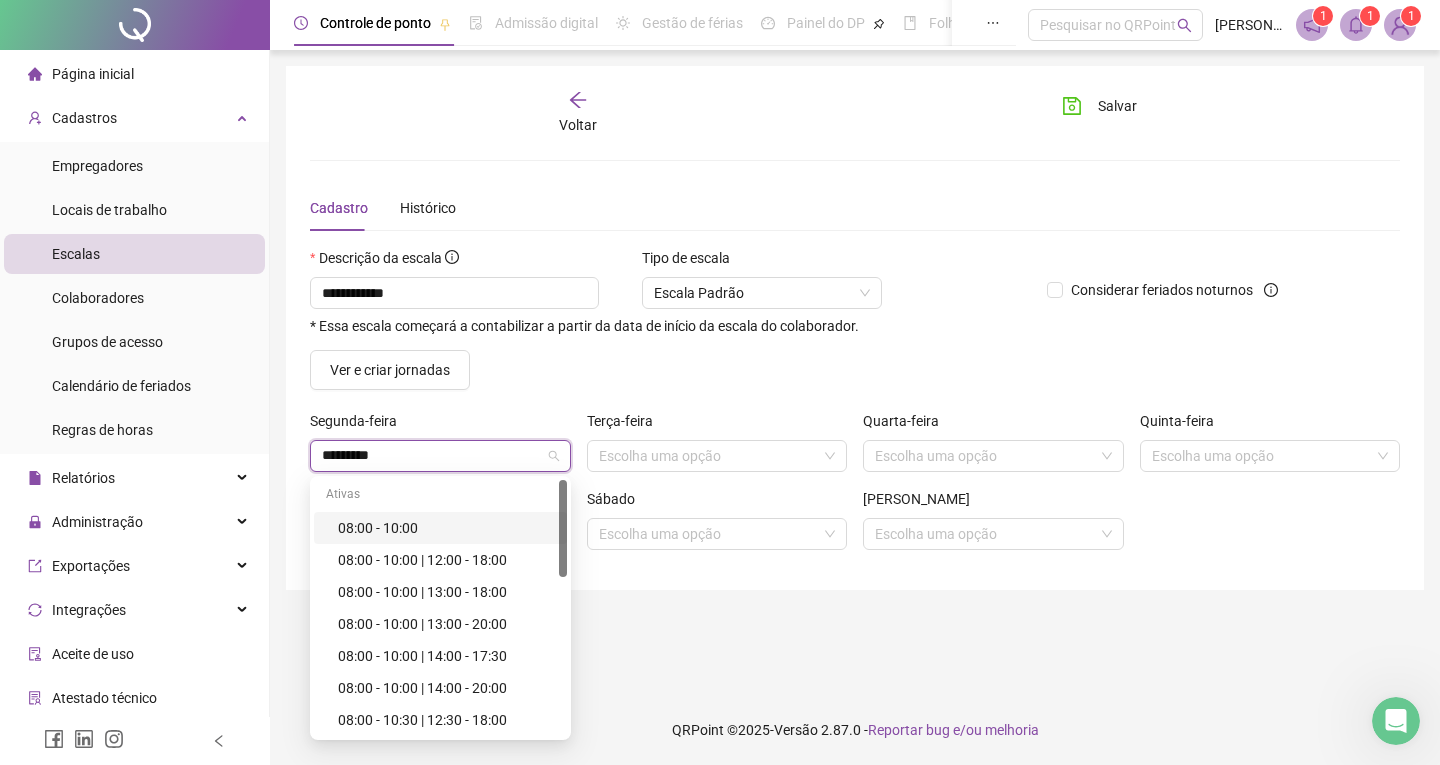 type on "**********" 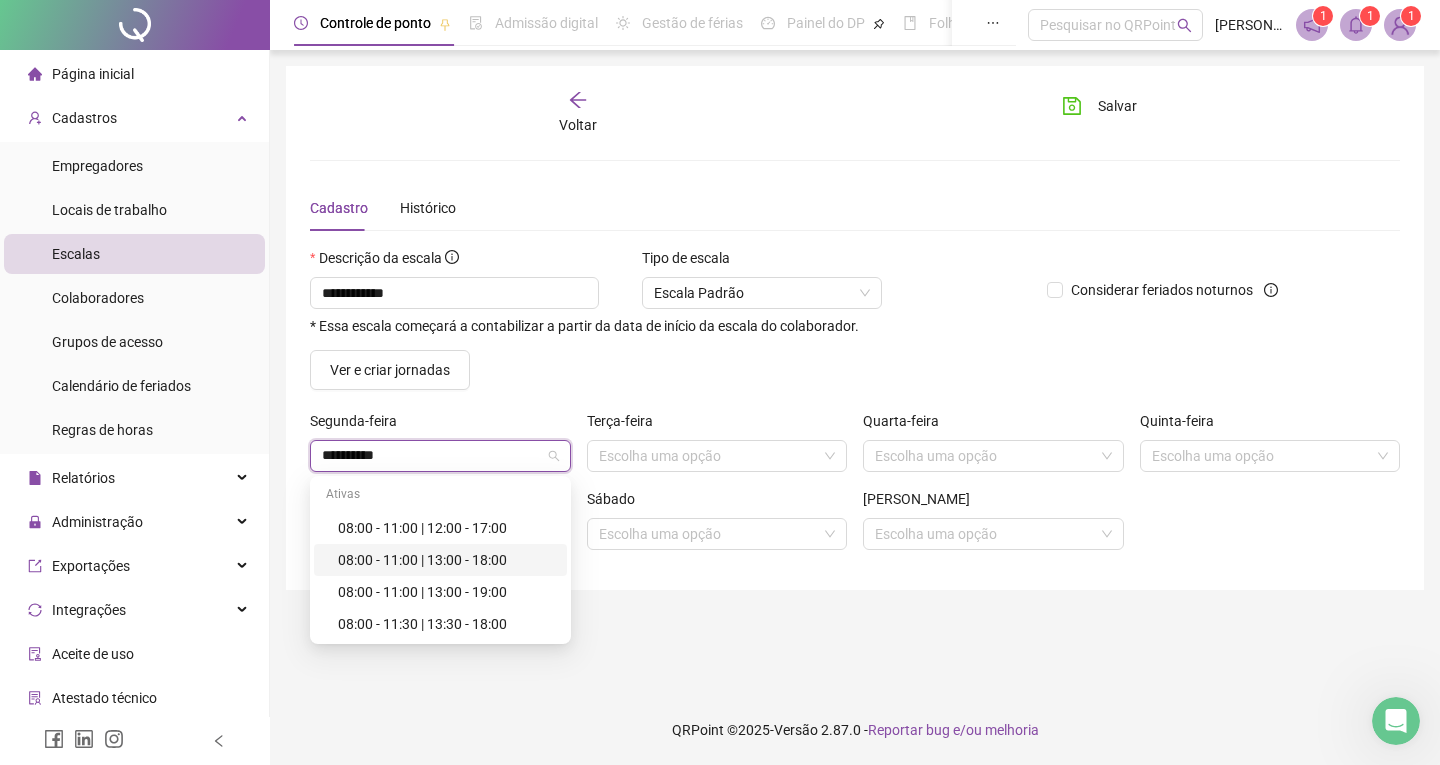 click on "08:00 - 11:00 | 13:00 - 18:00" at bounding box center (446, 560) 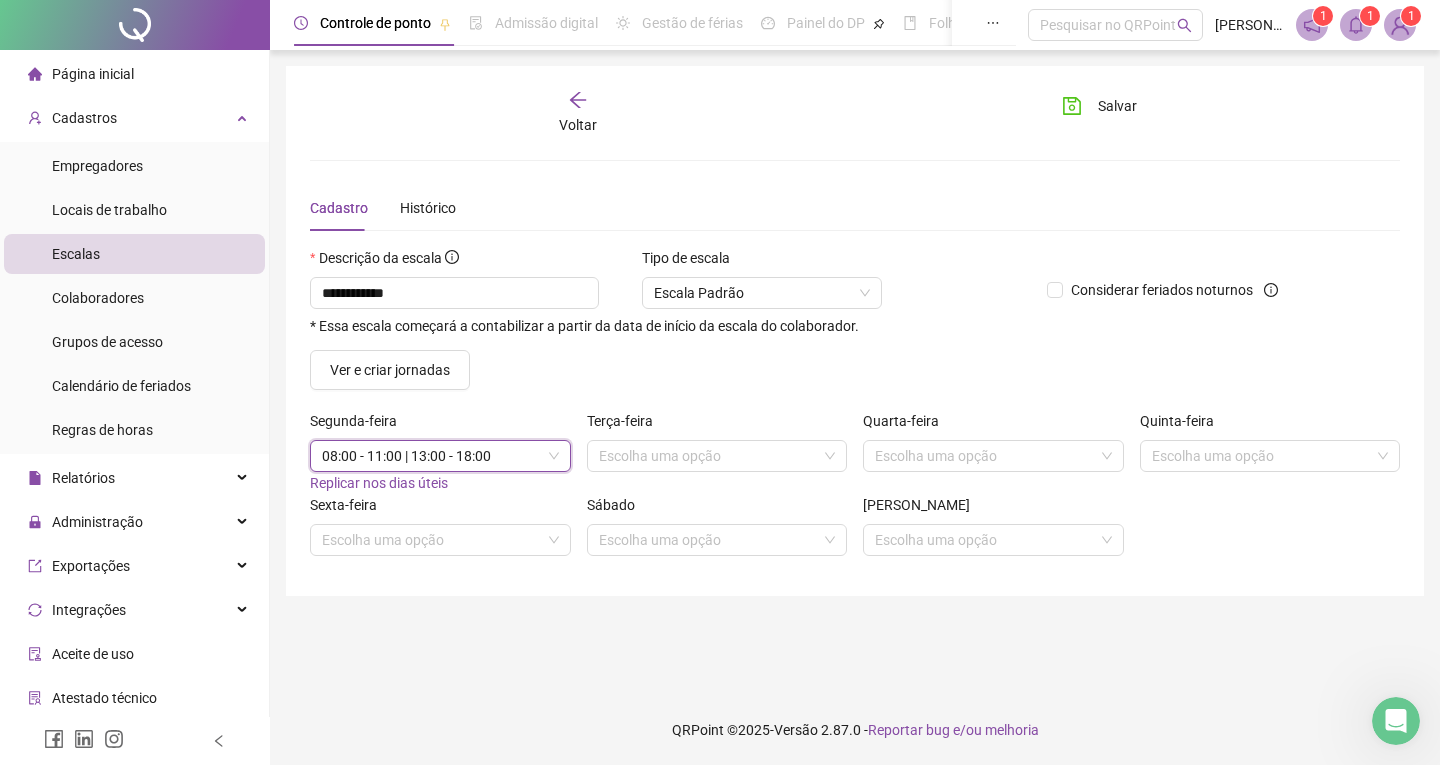 click on "Replicar nos dias úteis" at bounding box center [379, 483] 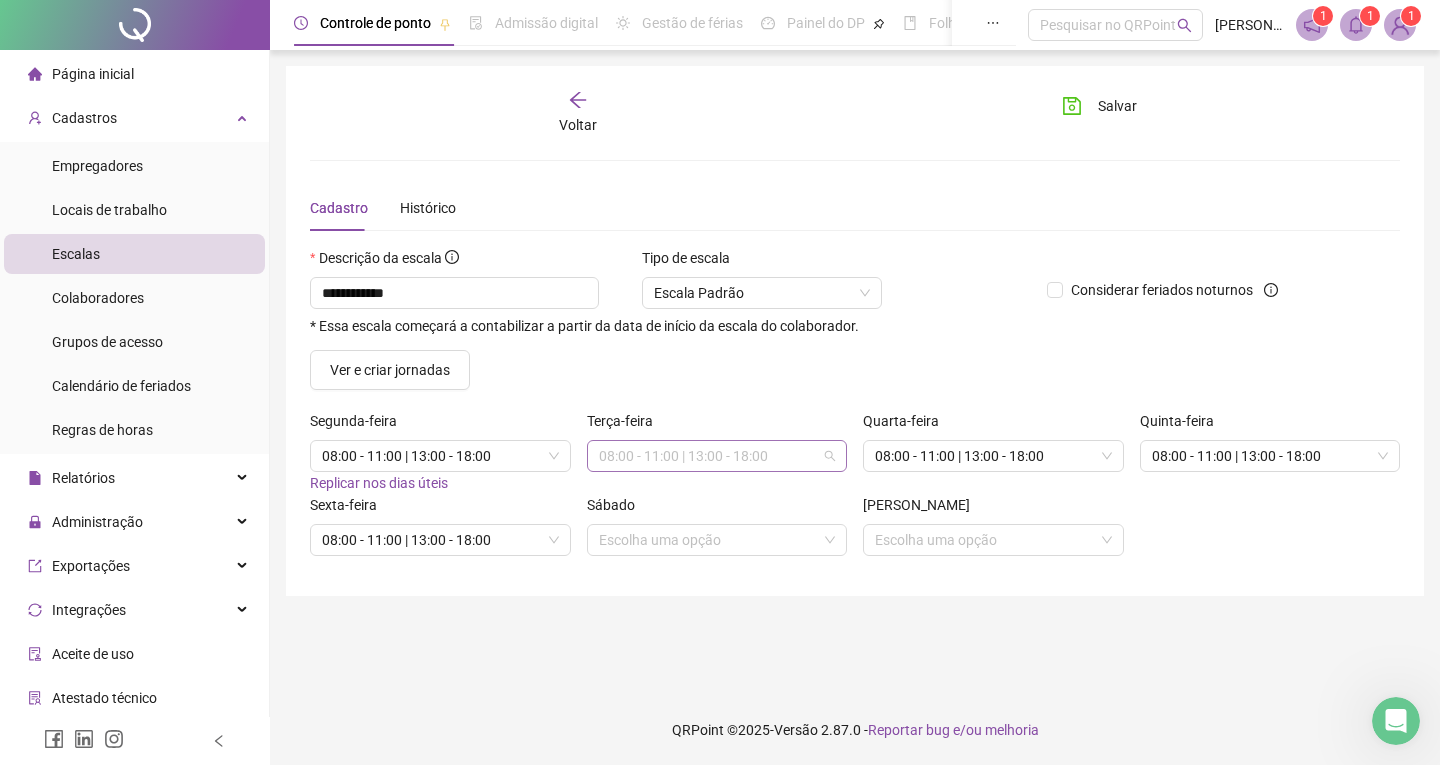 click on "08:00 - 11:00 | 13:00 - 18:00" at bounding box center (717, 456) 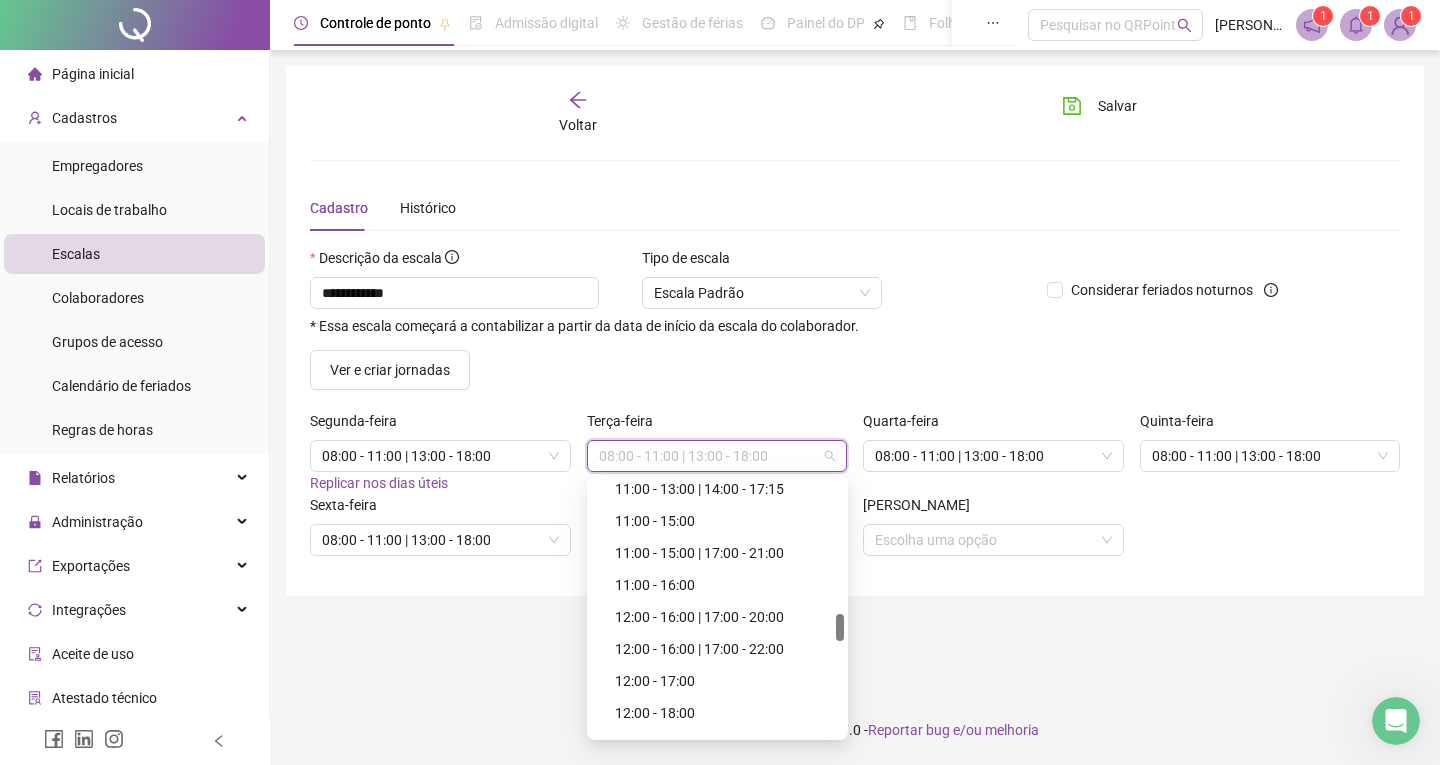 scroll, scrollTop: 1171, scrollLeft: 0, axis: vertical 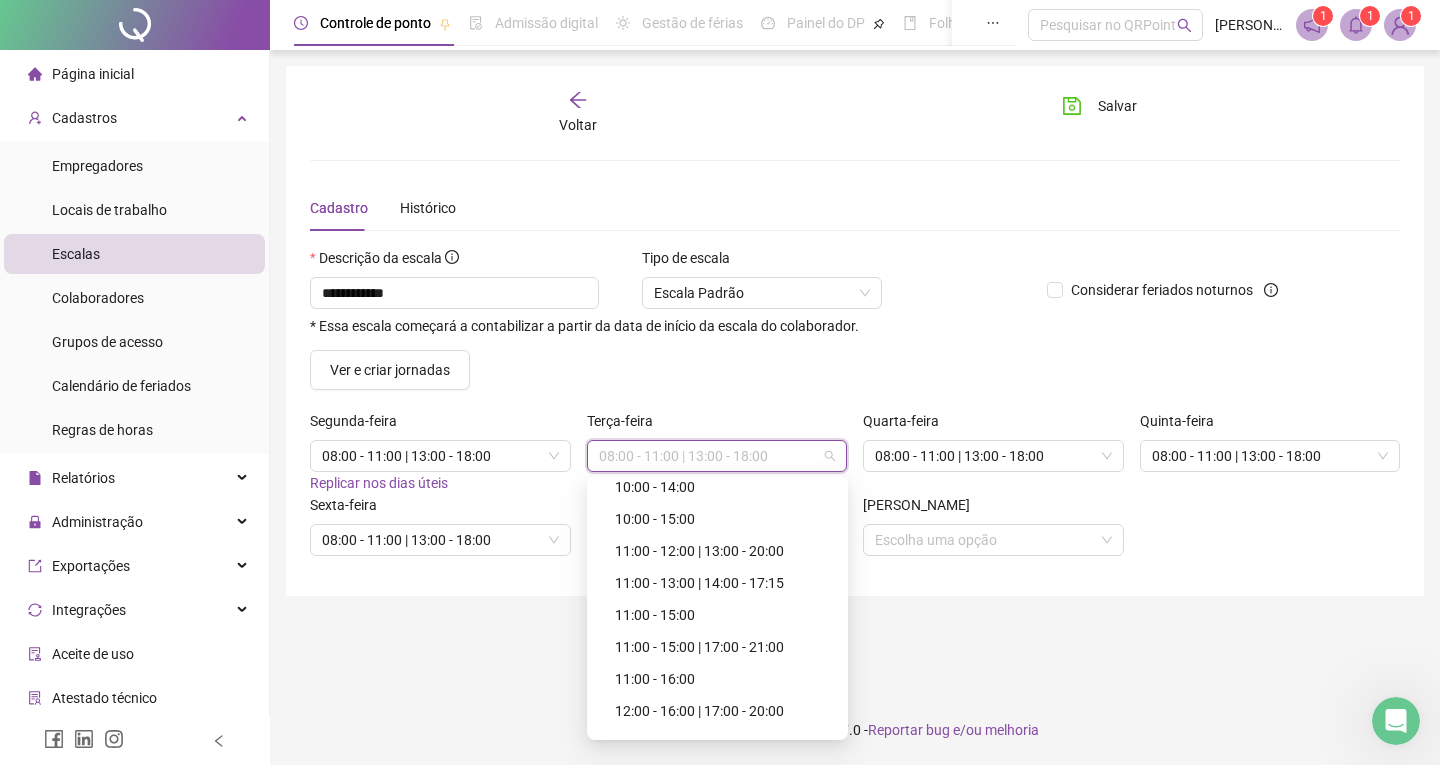 drag, startPoint x: 843, startPoint y: 512, endPoint x: 844, endPoint y: 615, distance: 103.00485 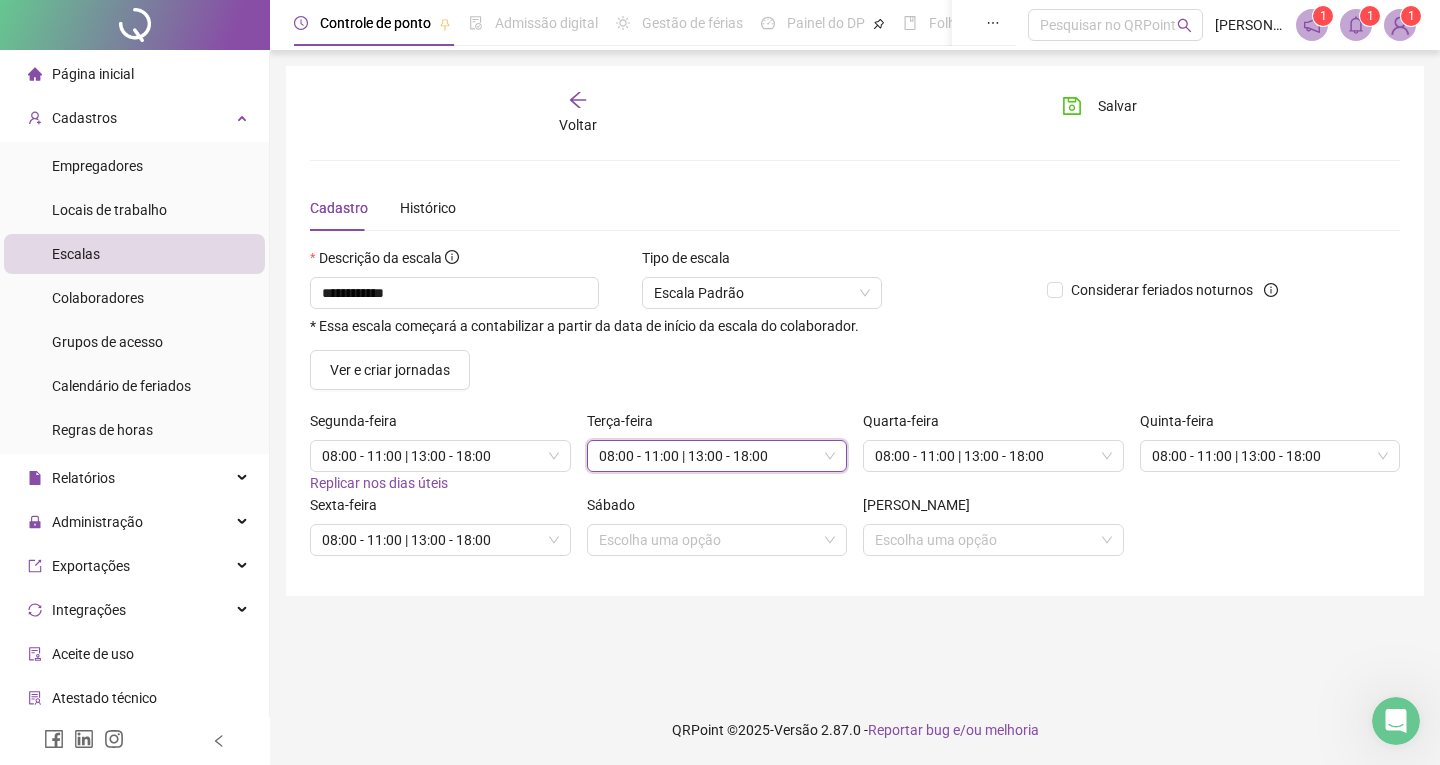 click on "08:00 - 11:00 | 13:00 - 18:00" at bounding box center [717, 456] 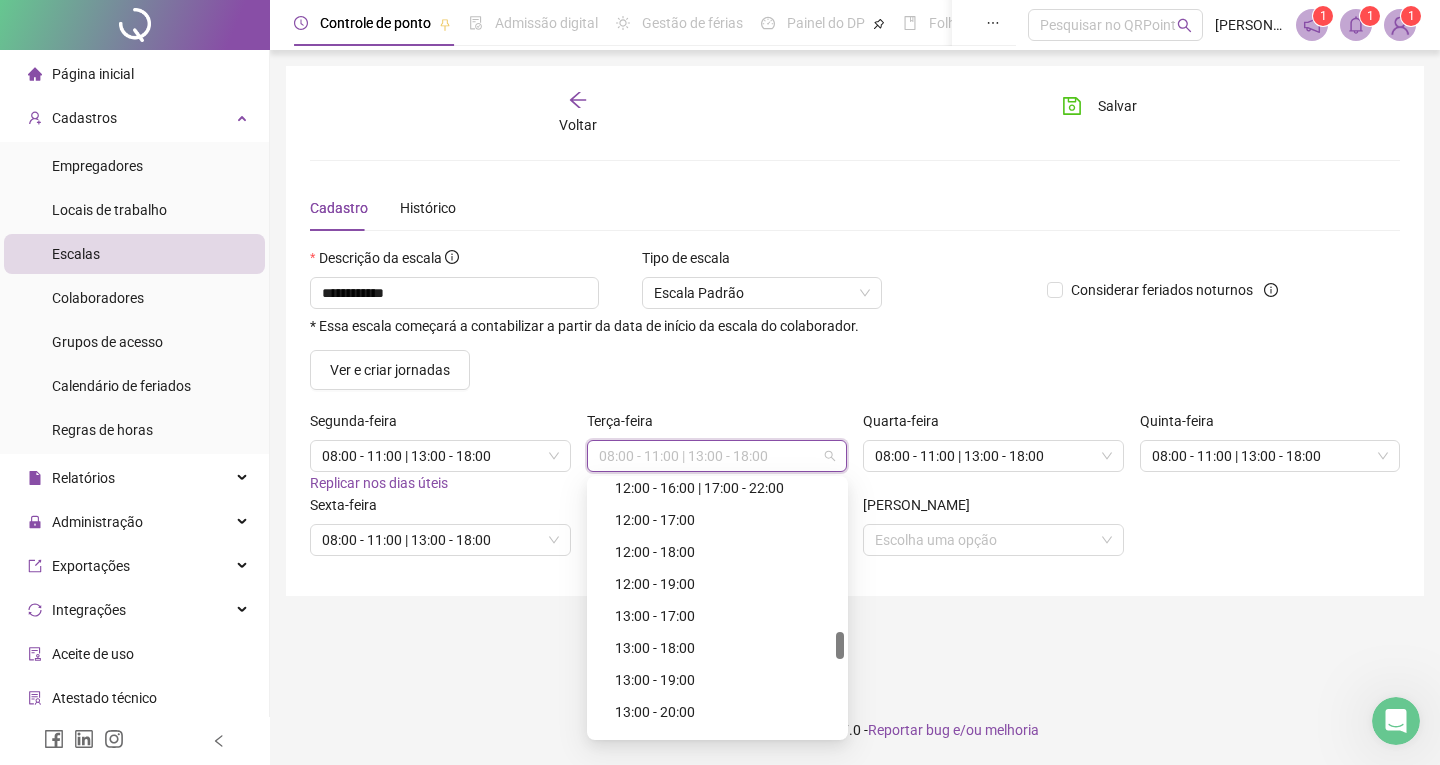 scroll, scrollTop: 1226, scrollLeft: 0, axis: vertical 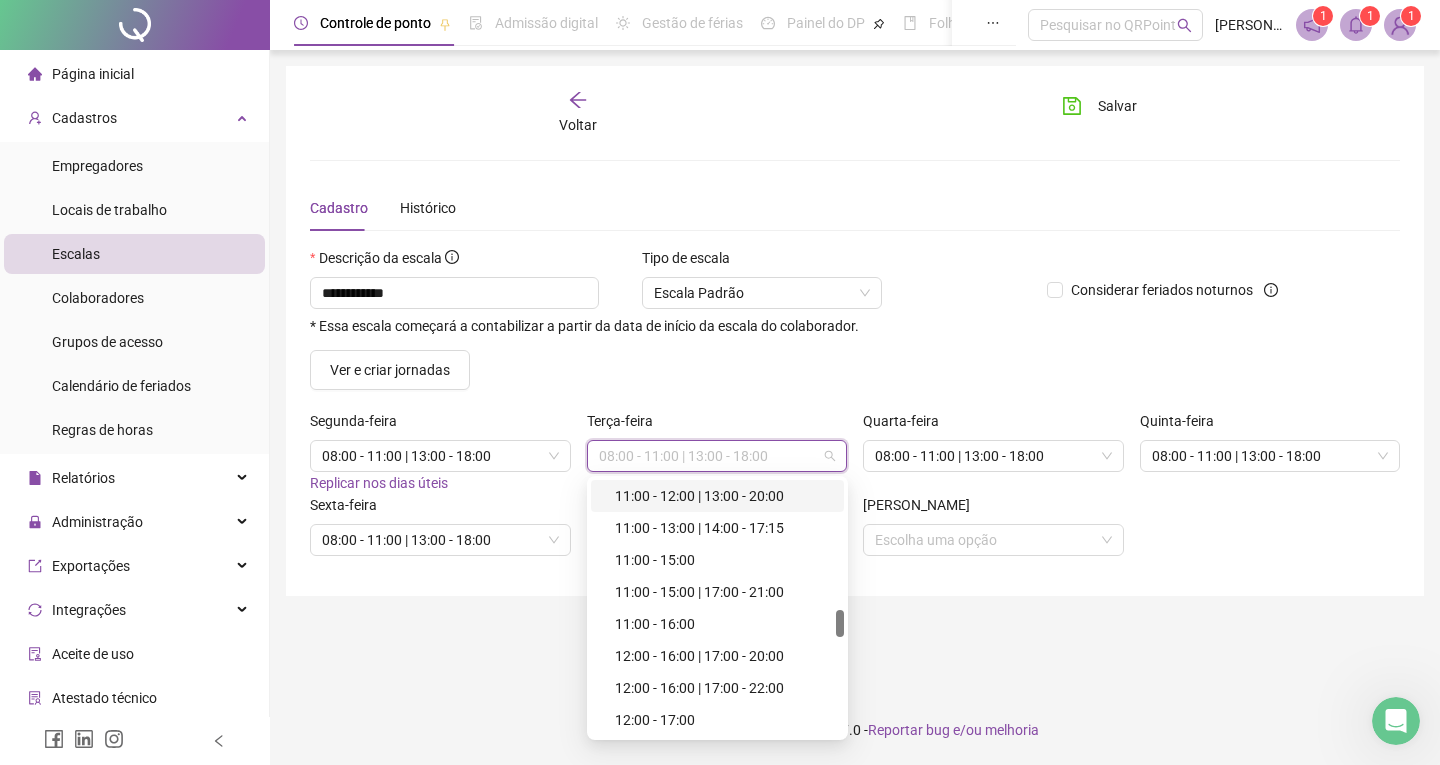 click on "11:00 - 12:00 | 13:00 - 20:00" at bounding box center (723, 496) 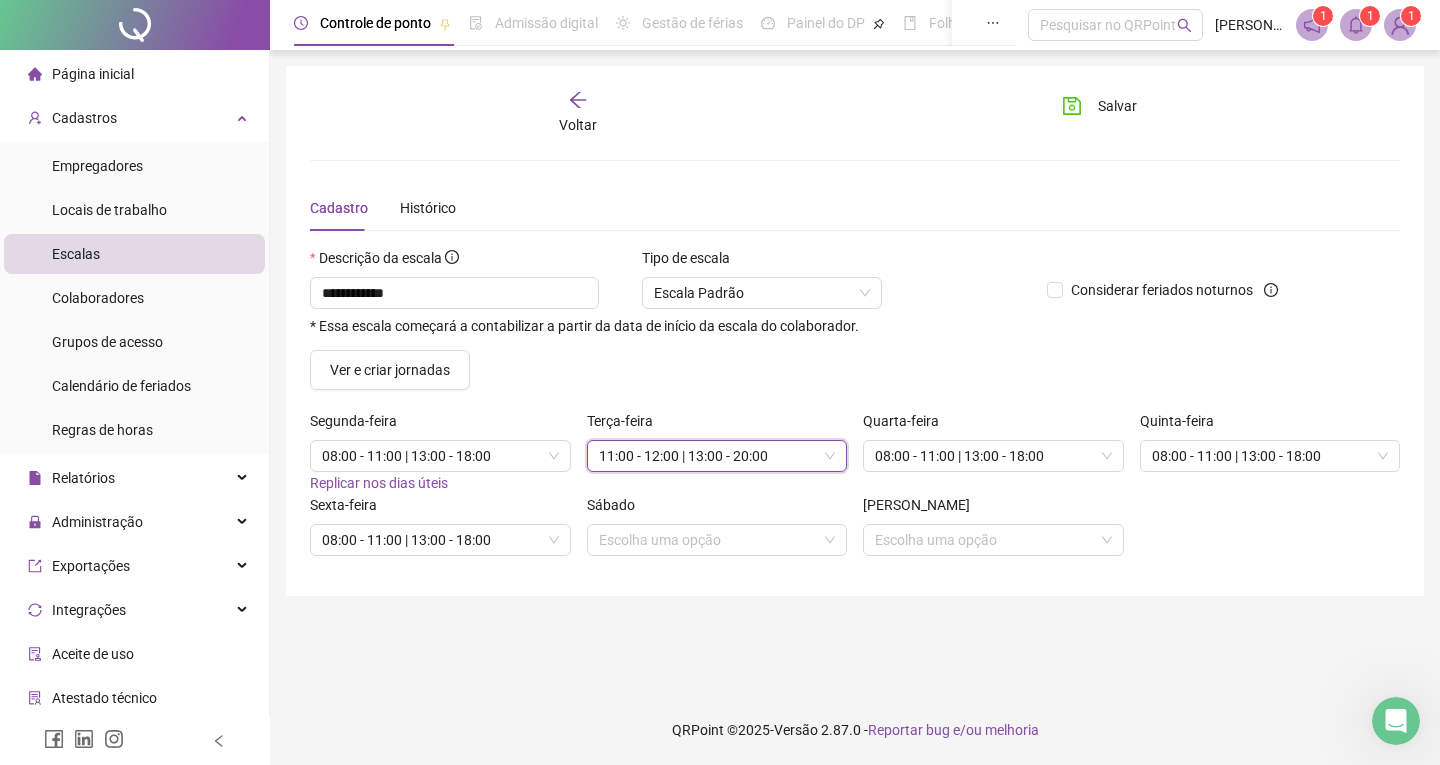 click on "Quinta-feira 08:00 - 11:00 | 13:00 - 18:00" at bounding box center [1270, 452] 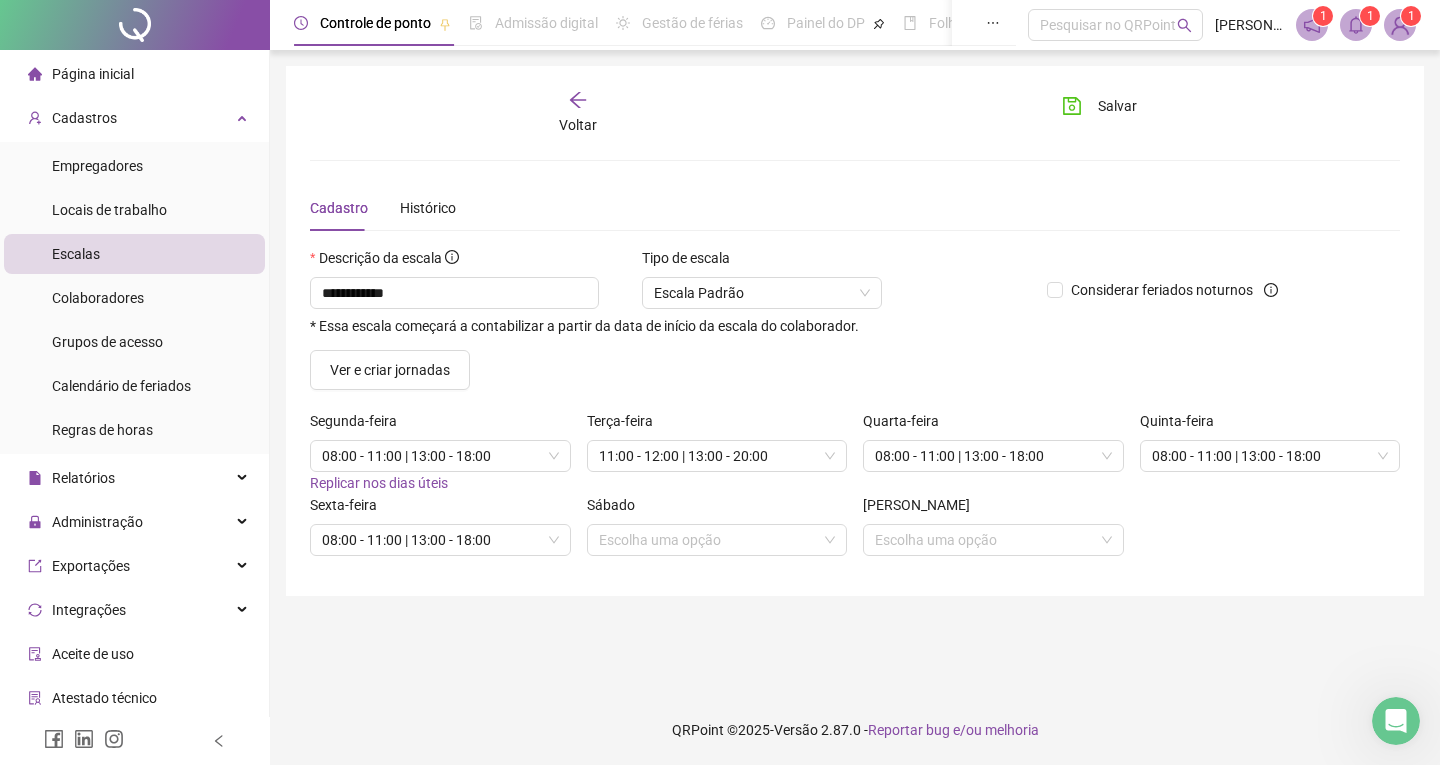 click on "Quinta-feira 08:00 - 11:00 | 13:00 - 18:00" at bounding box center (1270, 452) 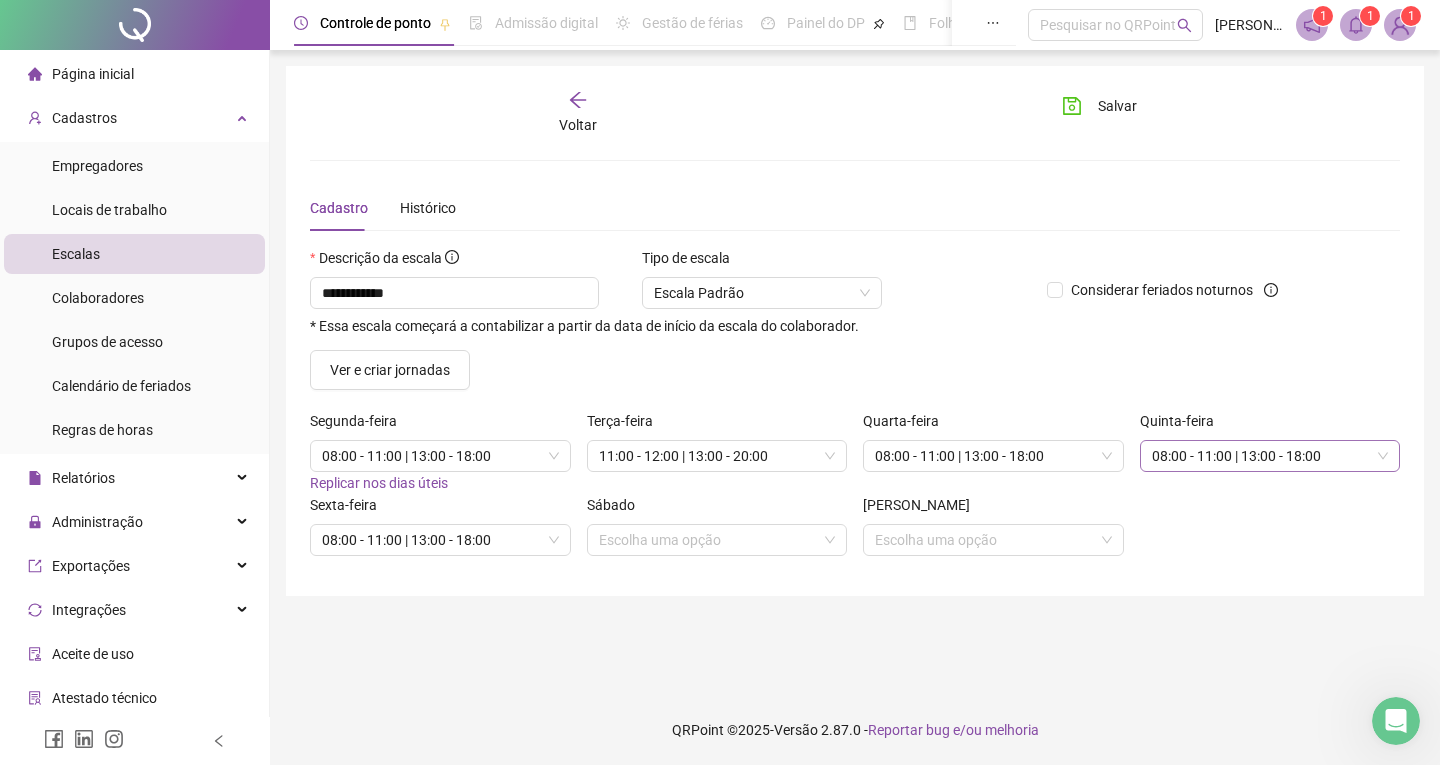 click on "08:00 - 11:00 | 13:00 - 18:00" at bounding box center [1270, 456] 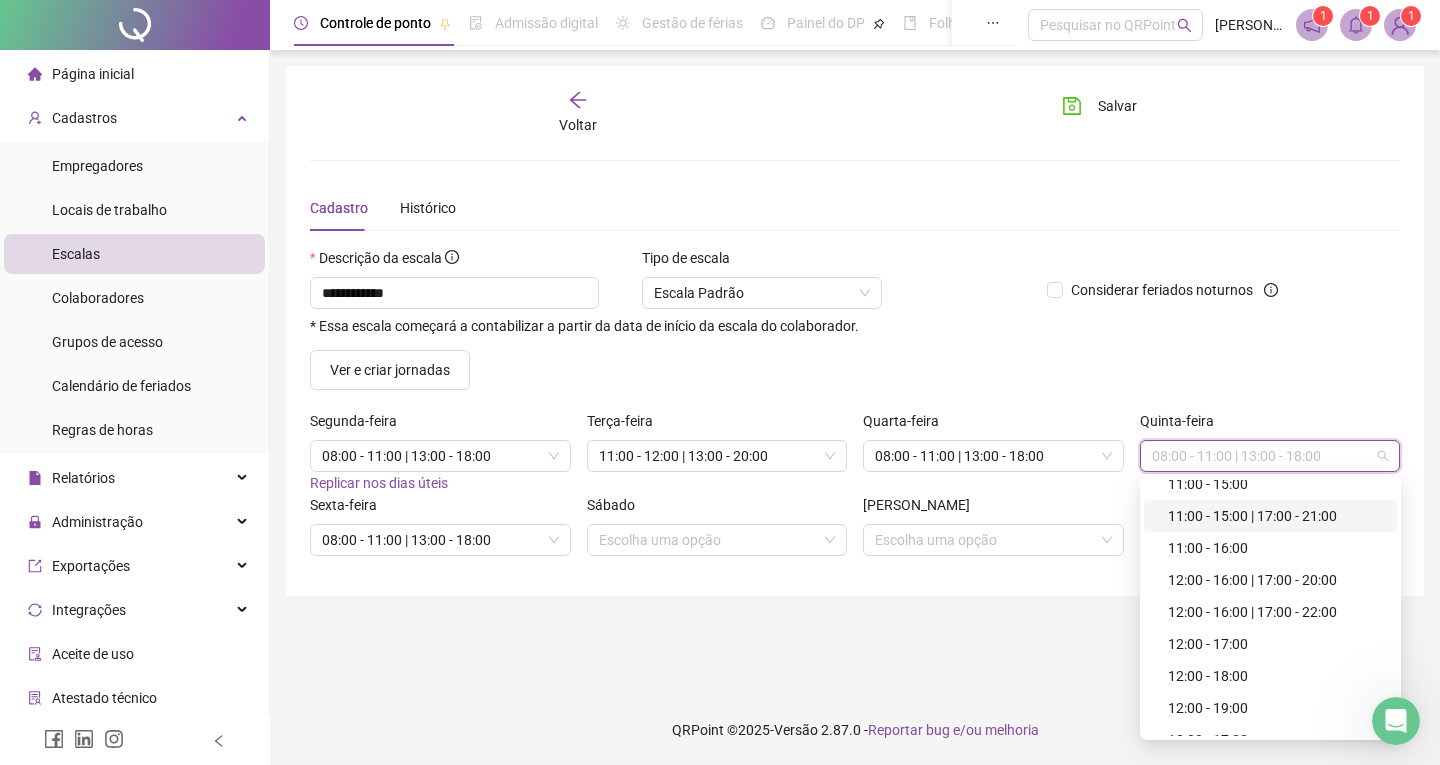 scroll, scrollTop: 1202, scrollLeft: 0, axis: vertical 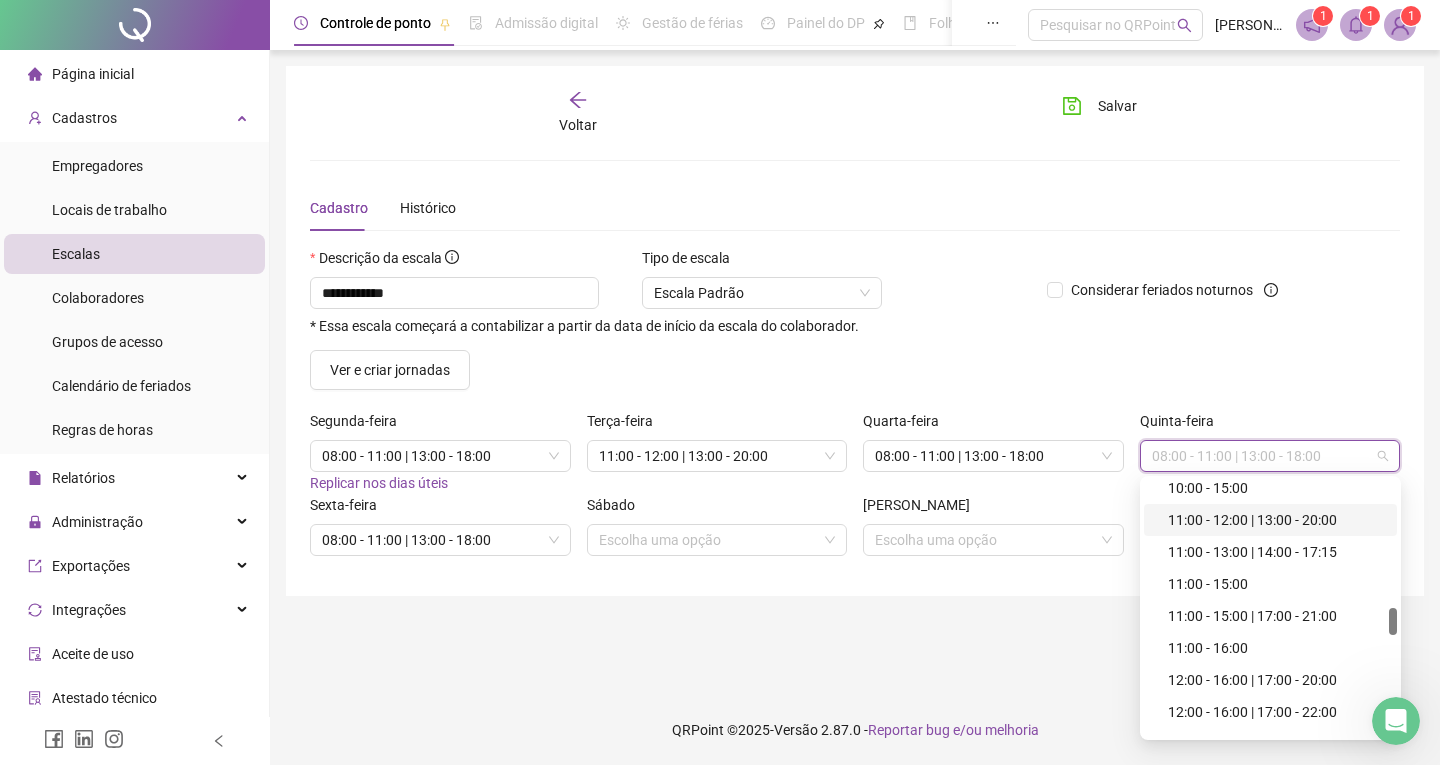 click on "11:00 - 12:00 | 13:00 - 20:00" at bounding box center (1276, 520) 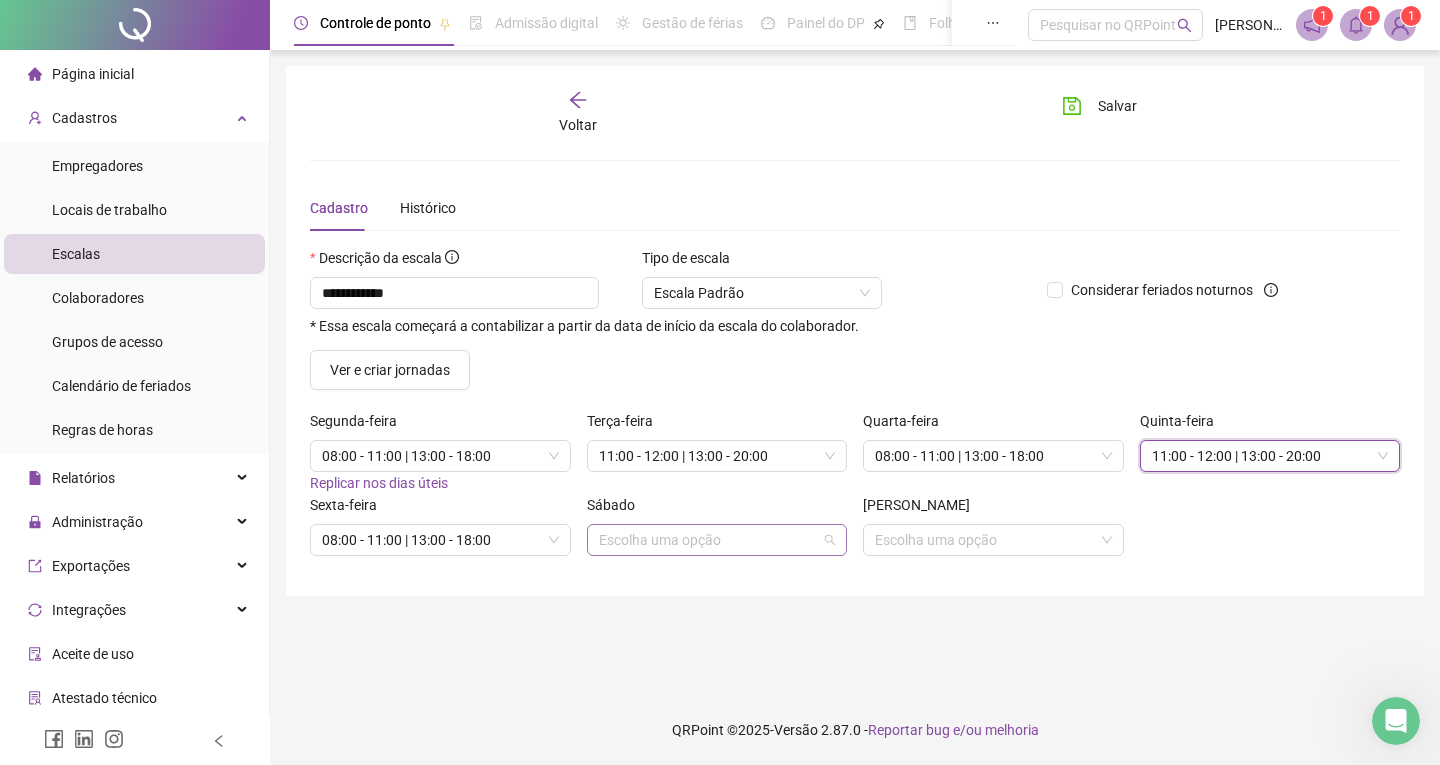 click at bounding box center (711, 540) 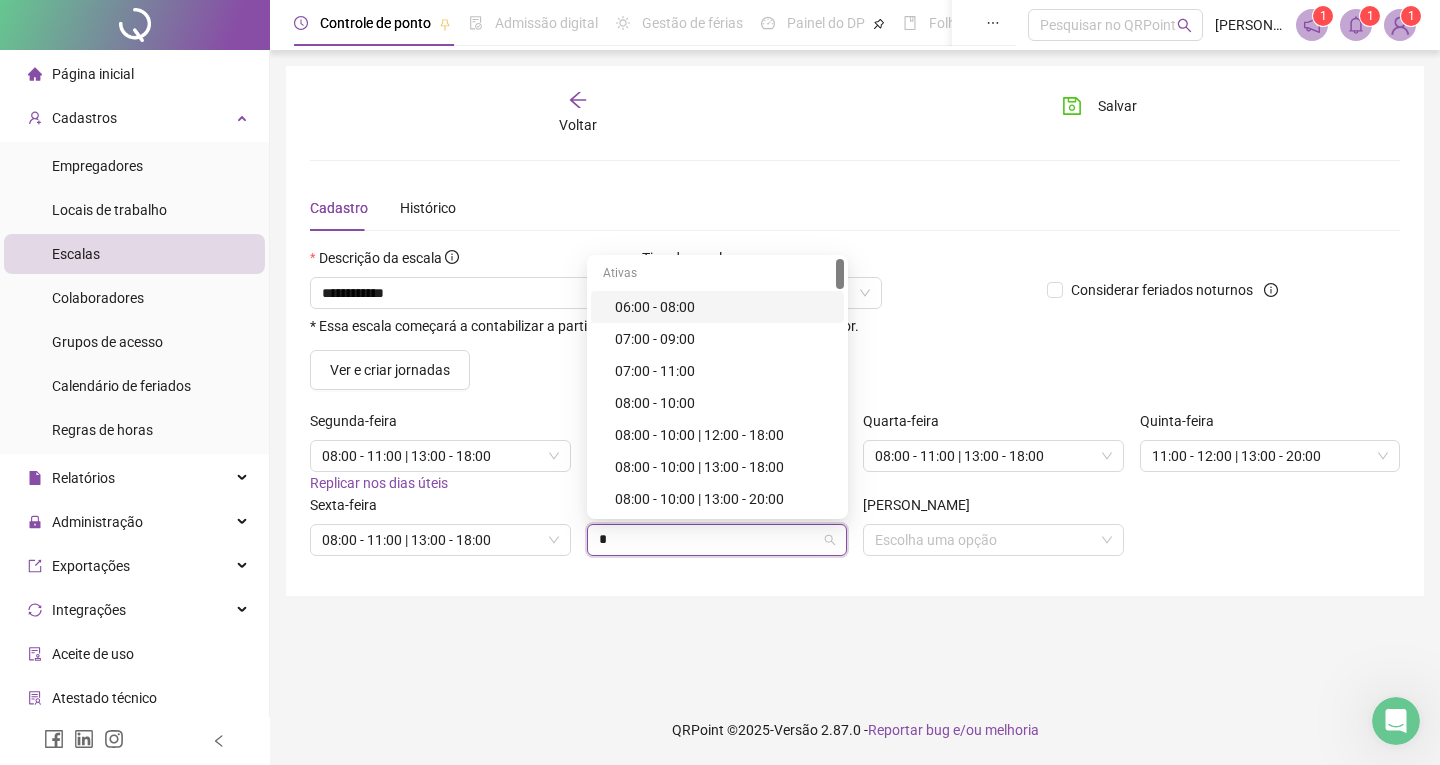 type on "**" 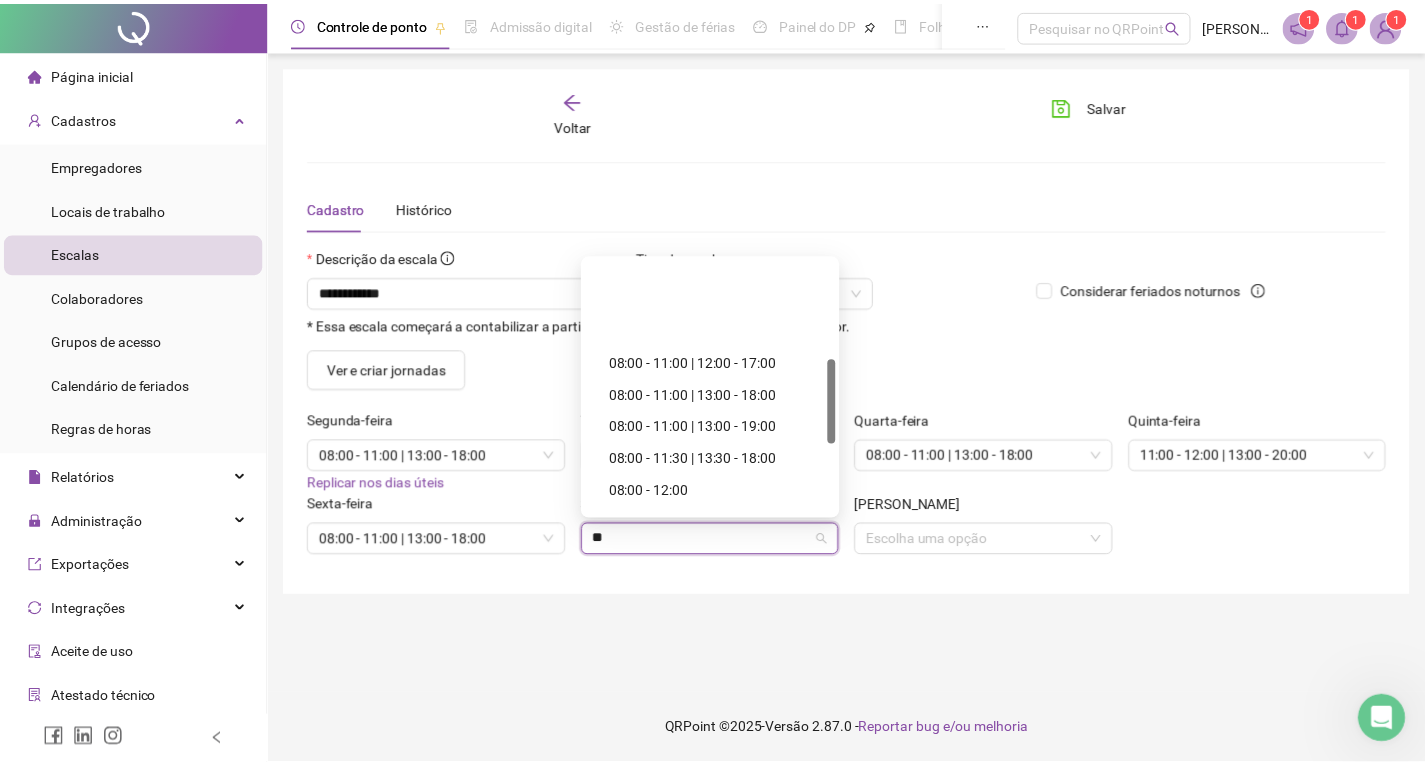 scroll, scrollTop: 300, scrollLeft: 0, axis: vertical 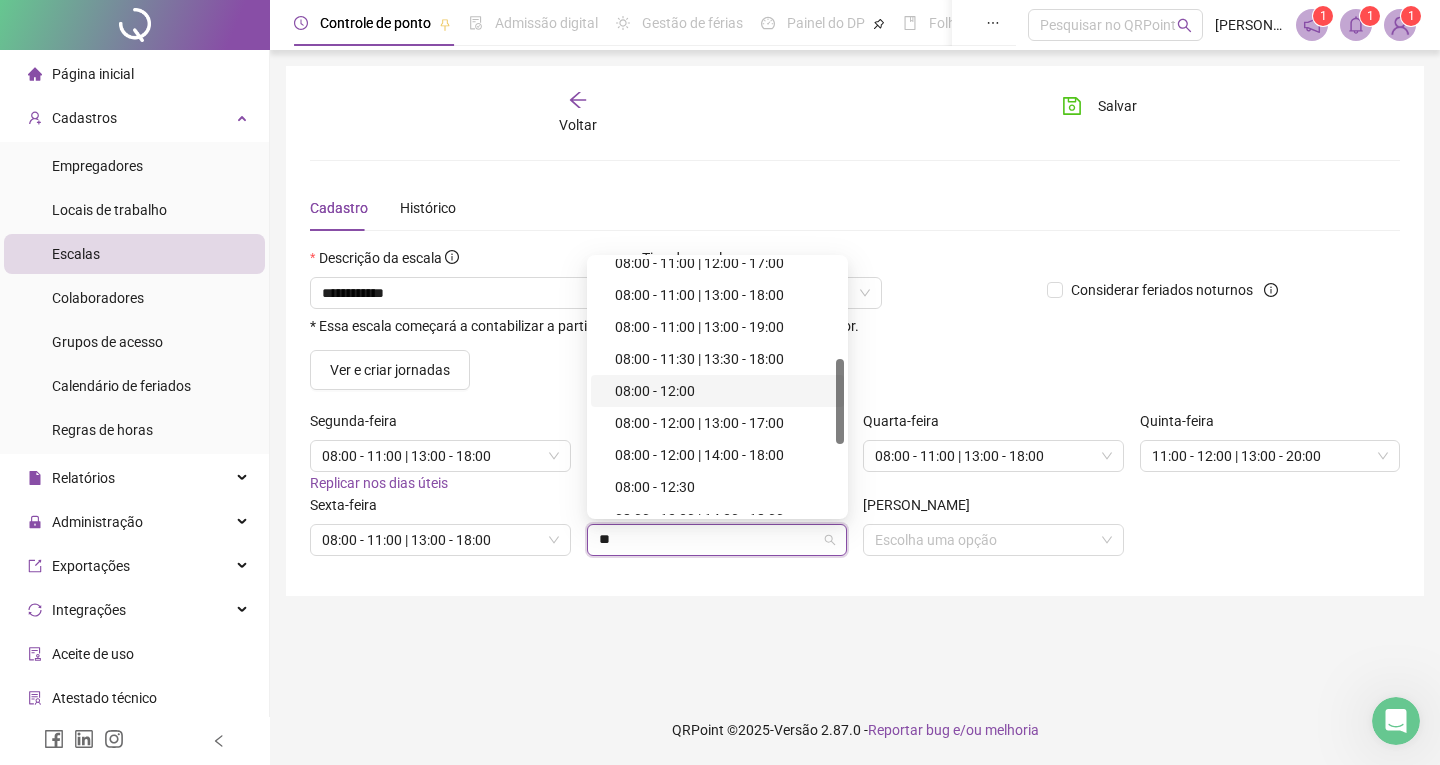 click on "08:00 - 12:00" at bounding box center (723, 391) 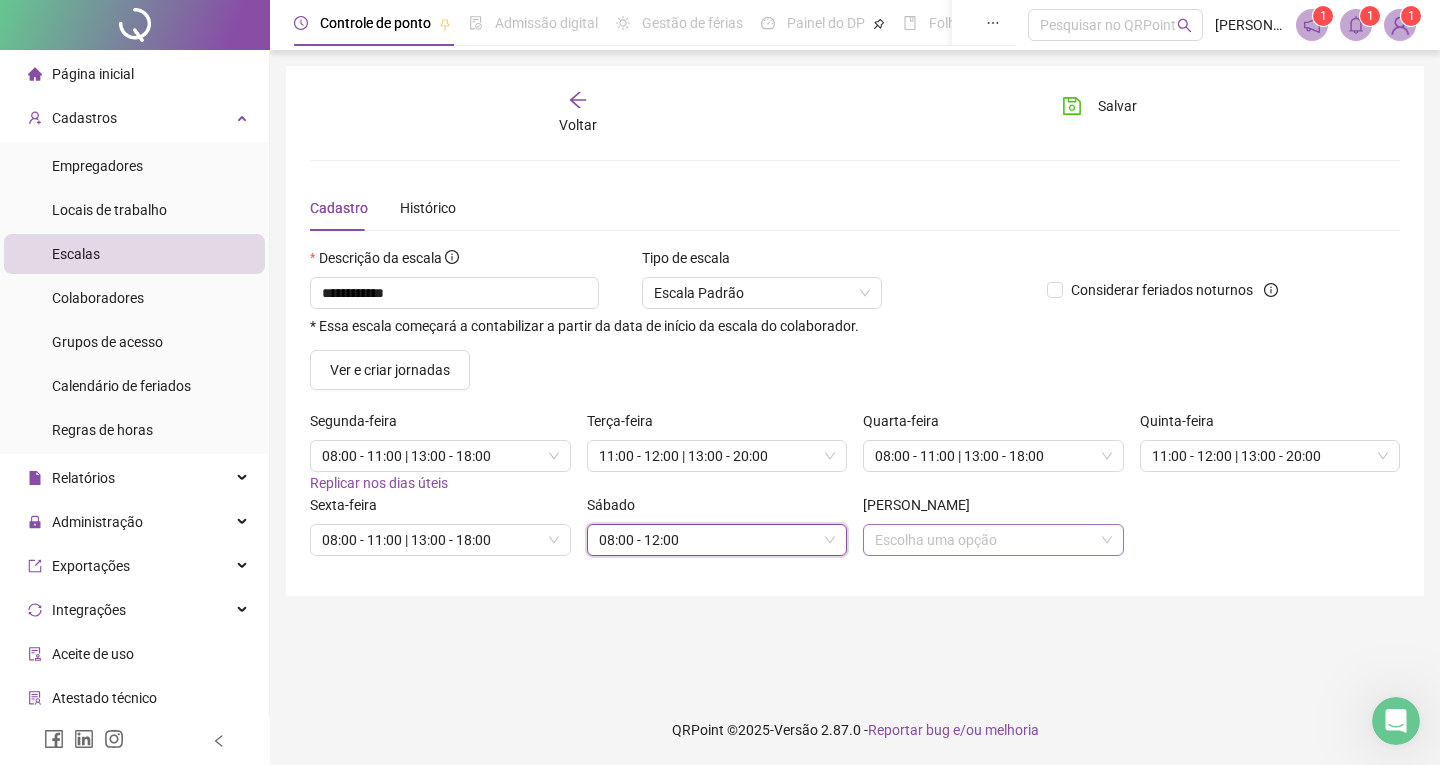 click at bounding box center (987, 540) 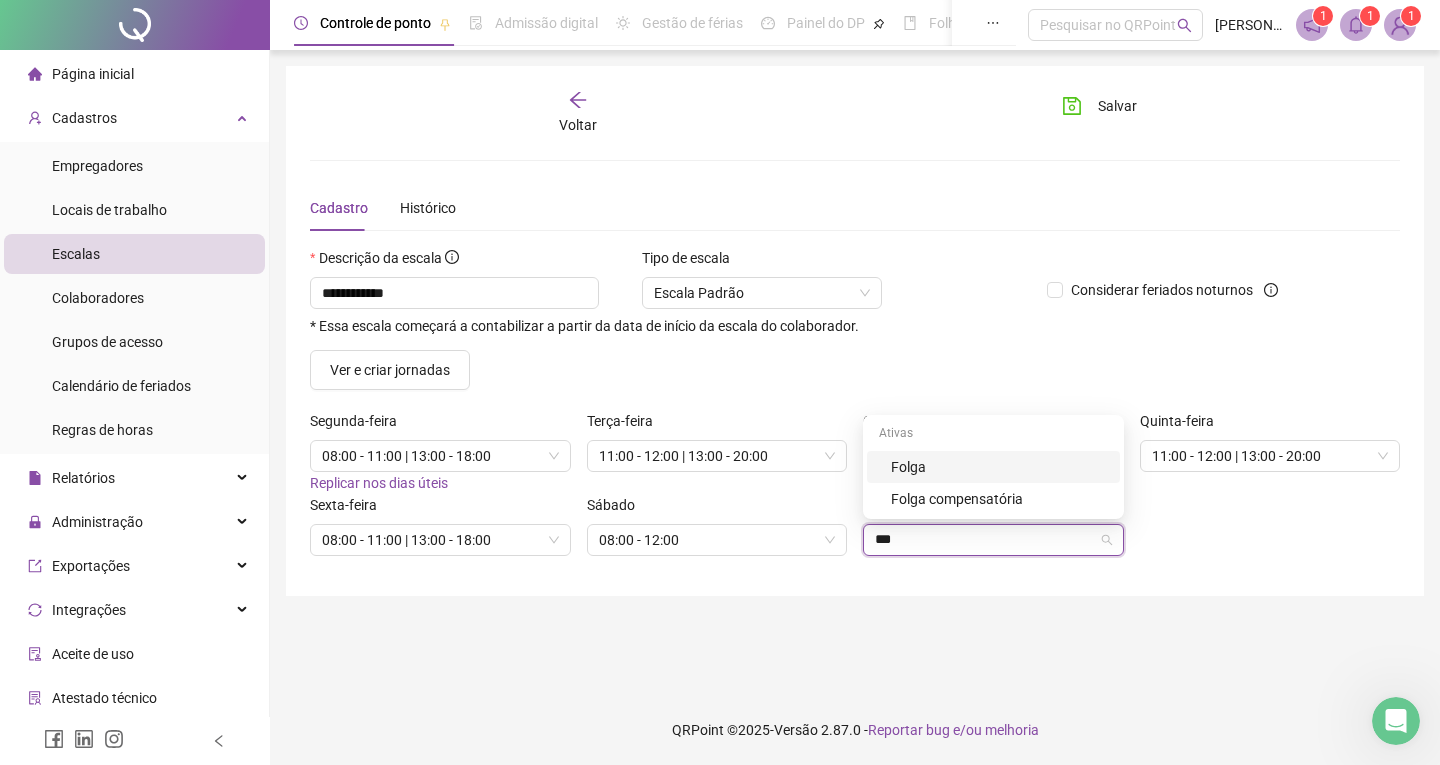 type on "****" 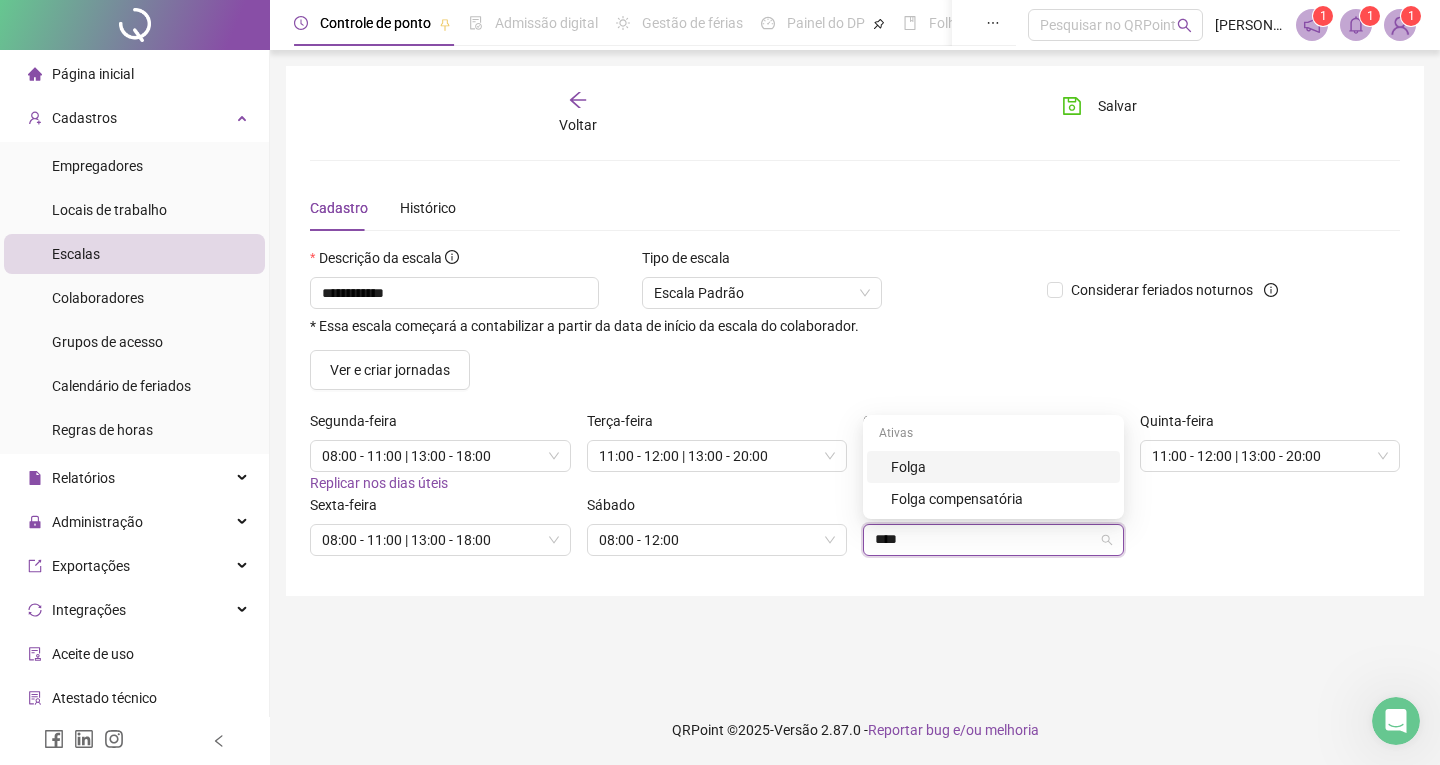 click on "Folga" at bounding box center (999, 467) 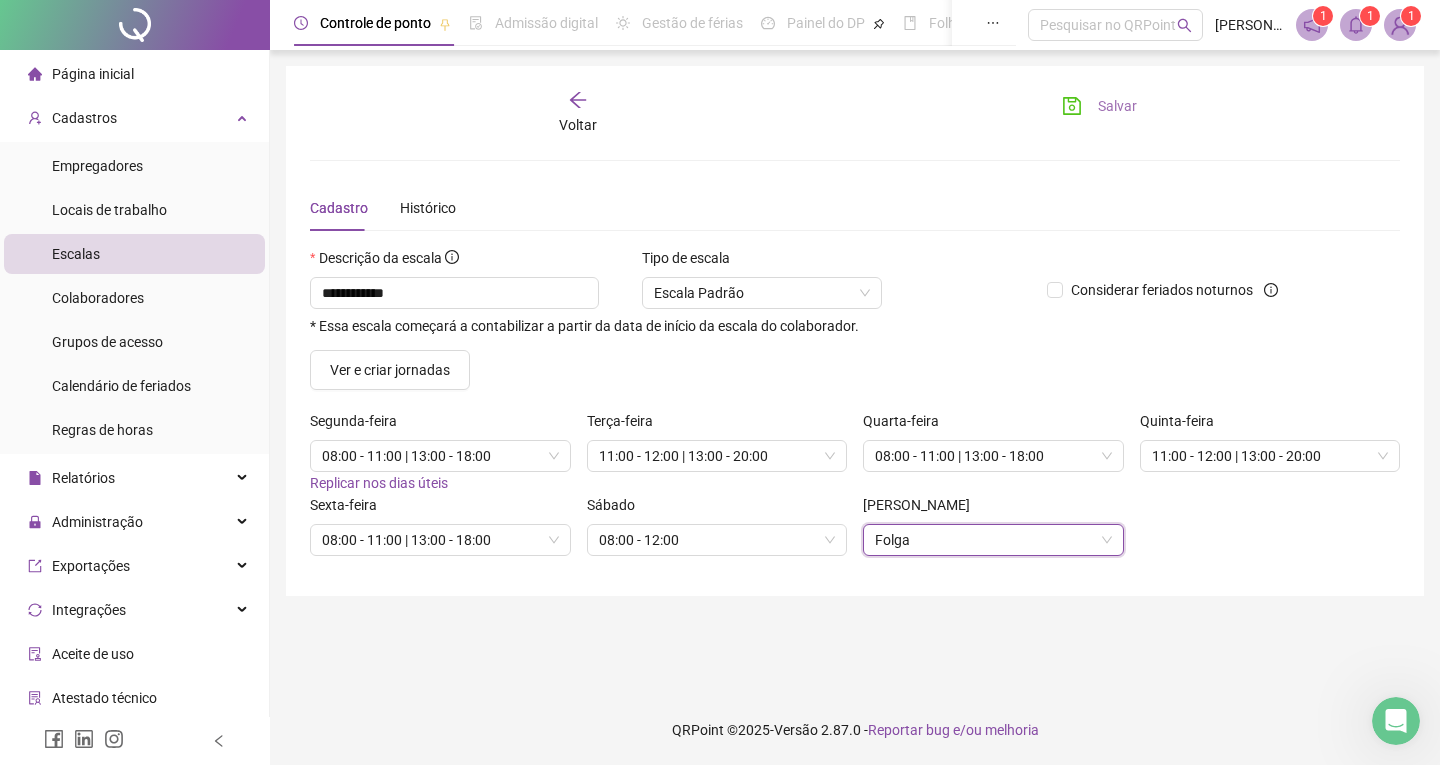 click on "Salvar" at bounding box center [1099, 106] 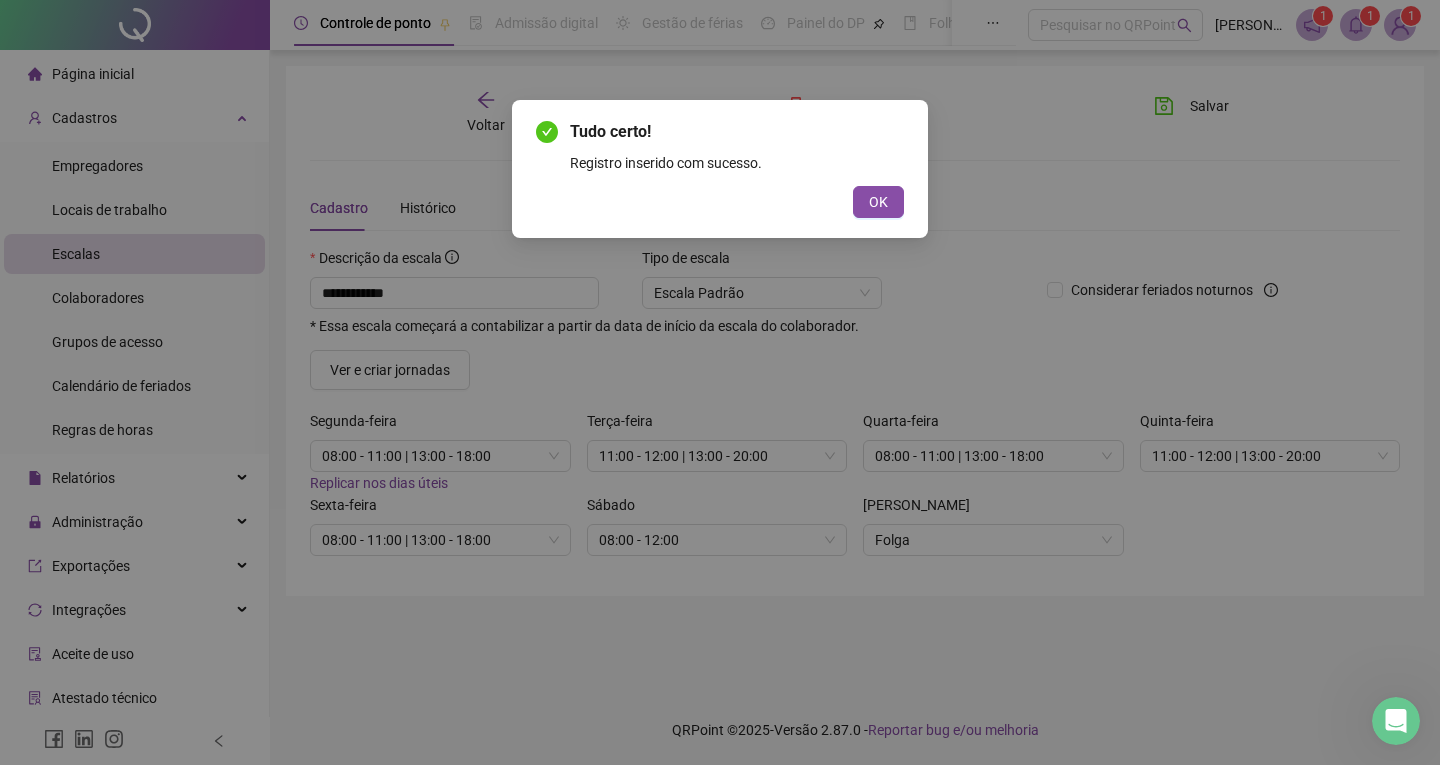 click on "OK" at bounding box center (720, 202) 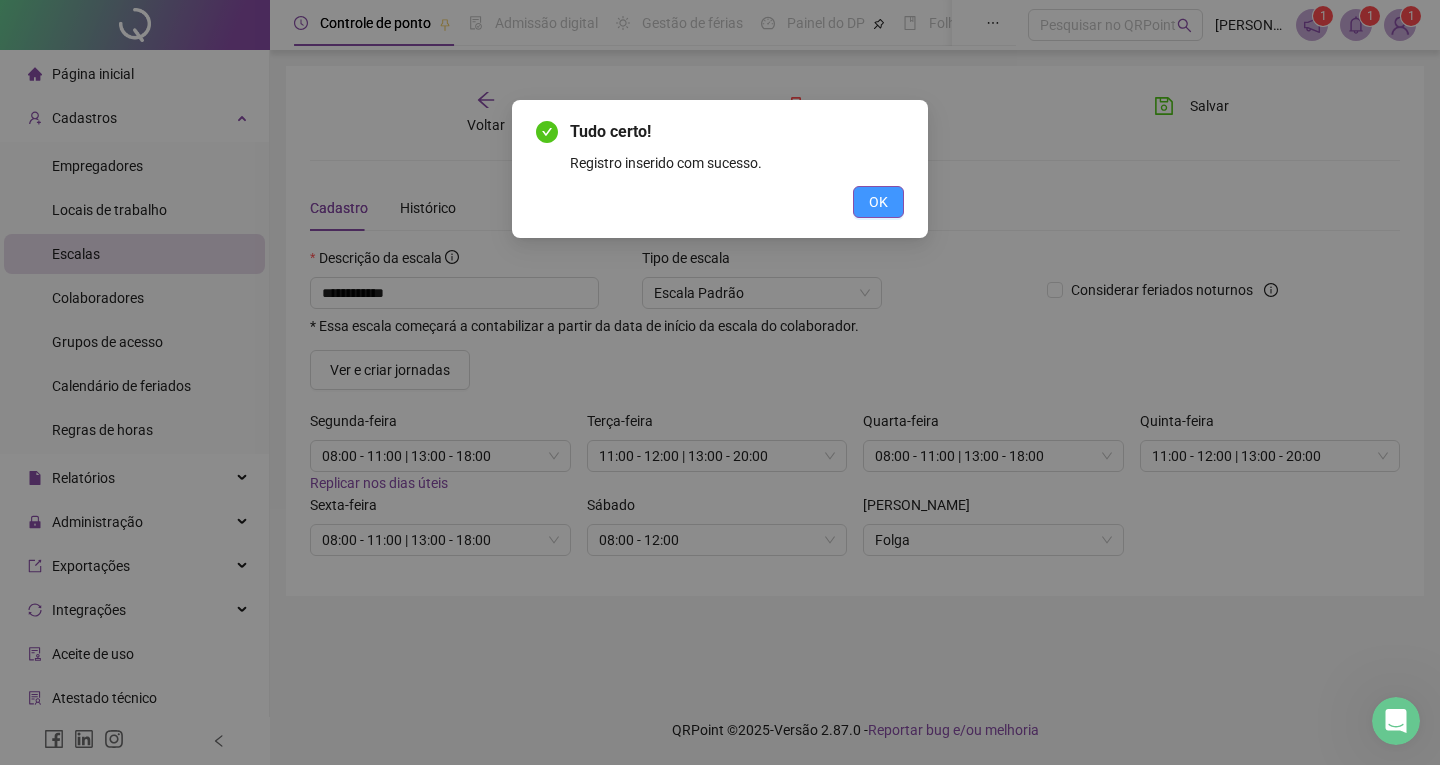 click on "OK" at bounding box center [878, 202] 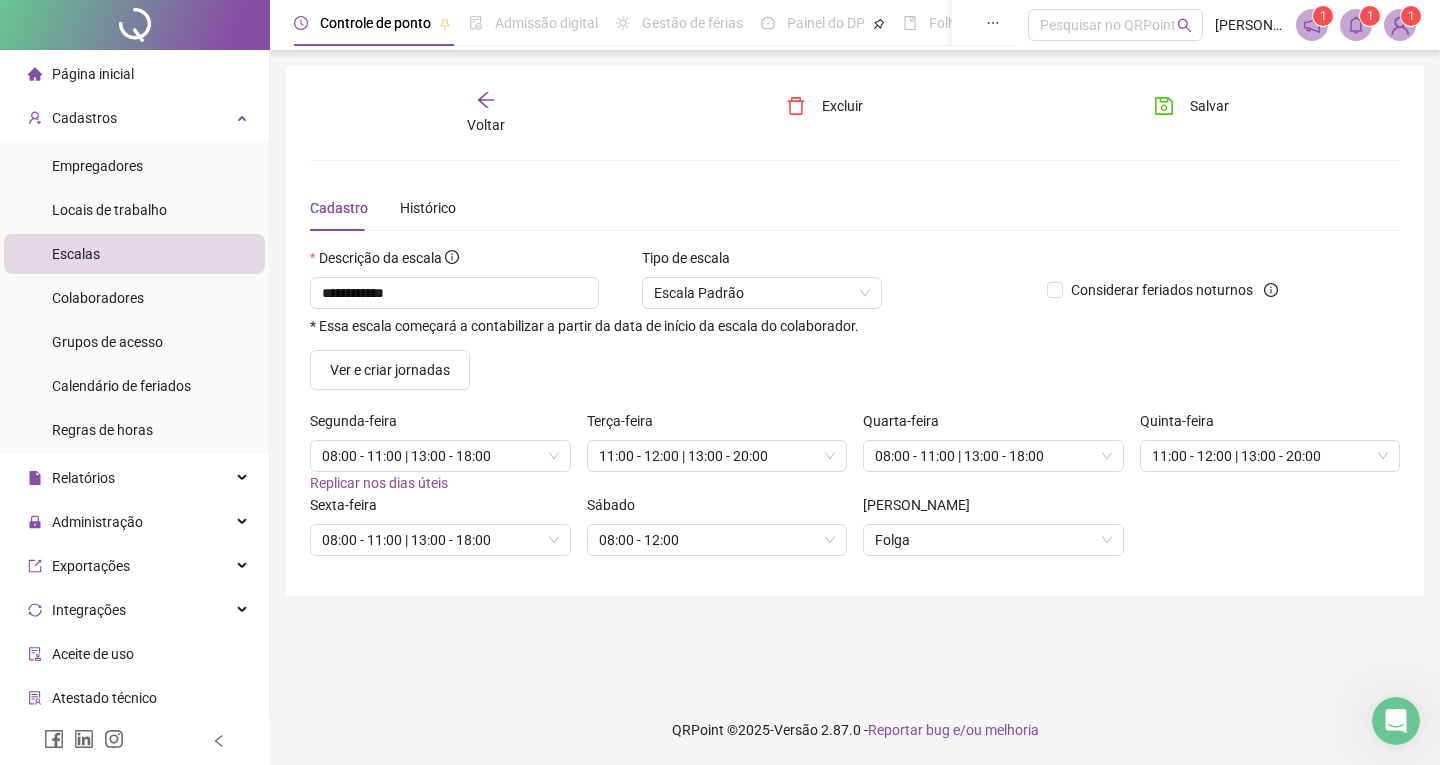 click on "Voltar" at bounding box center (486, 125) 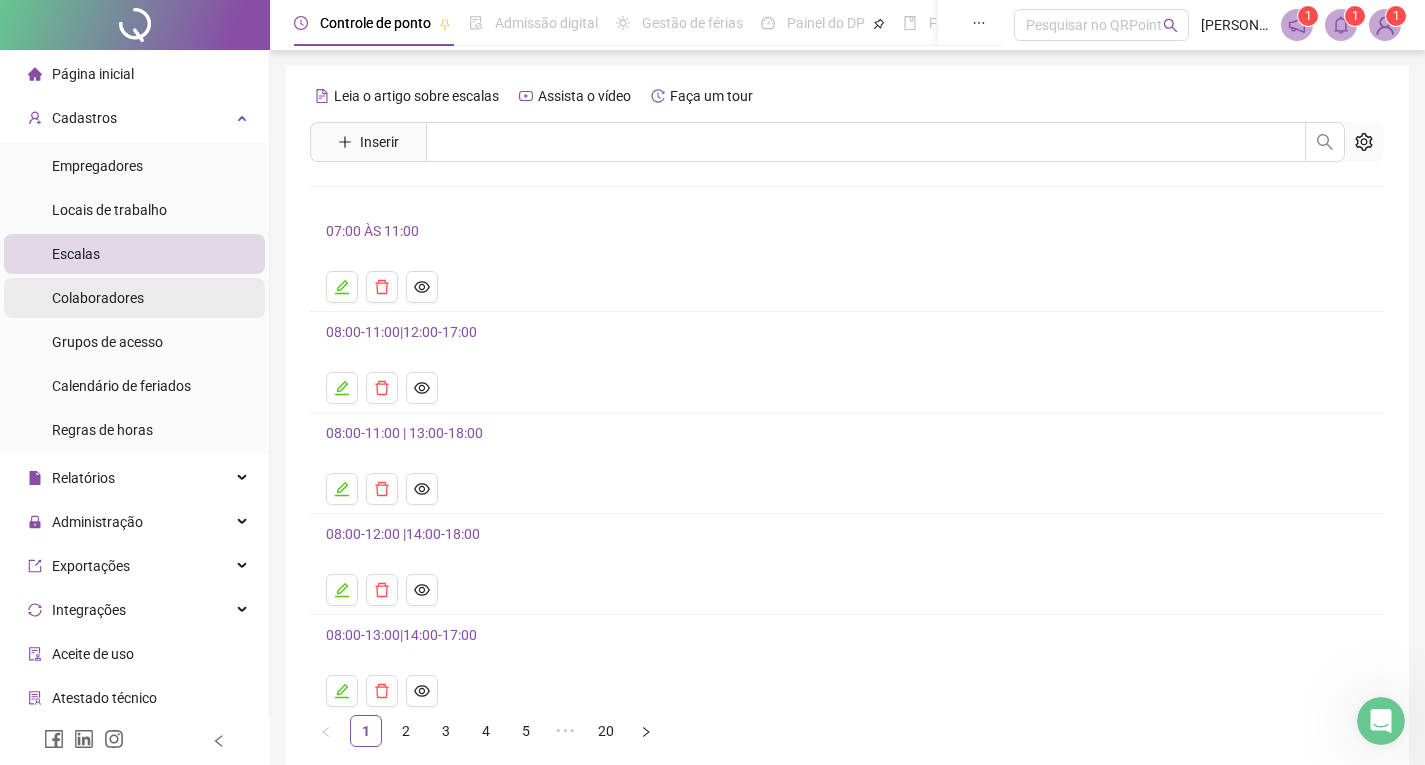click on "Colaboradores" at bounding box center [134, 298] 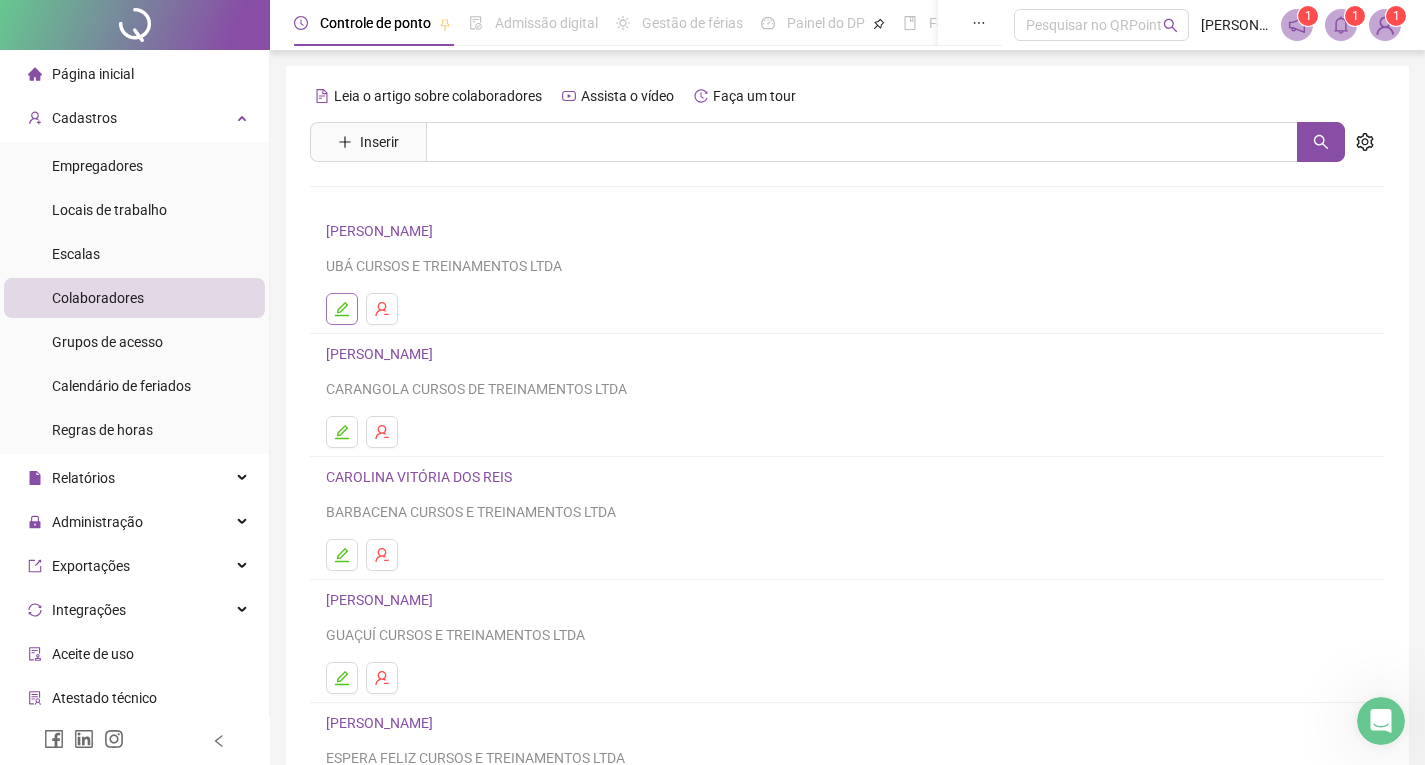 click at bounding box center [342, 309] 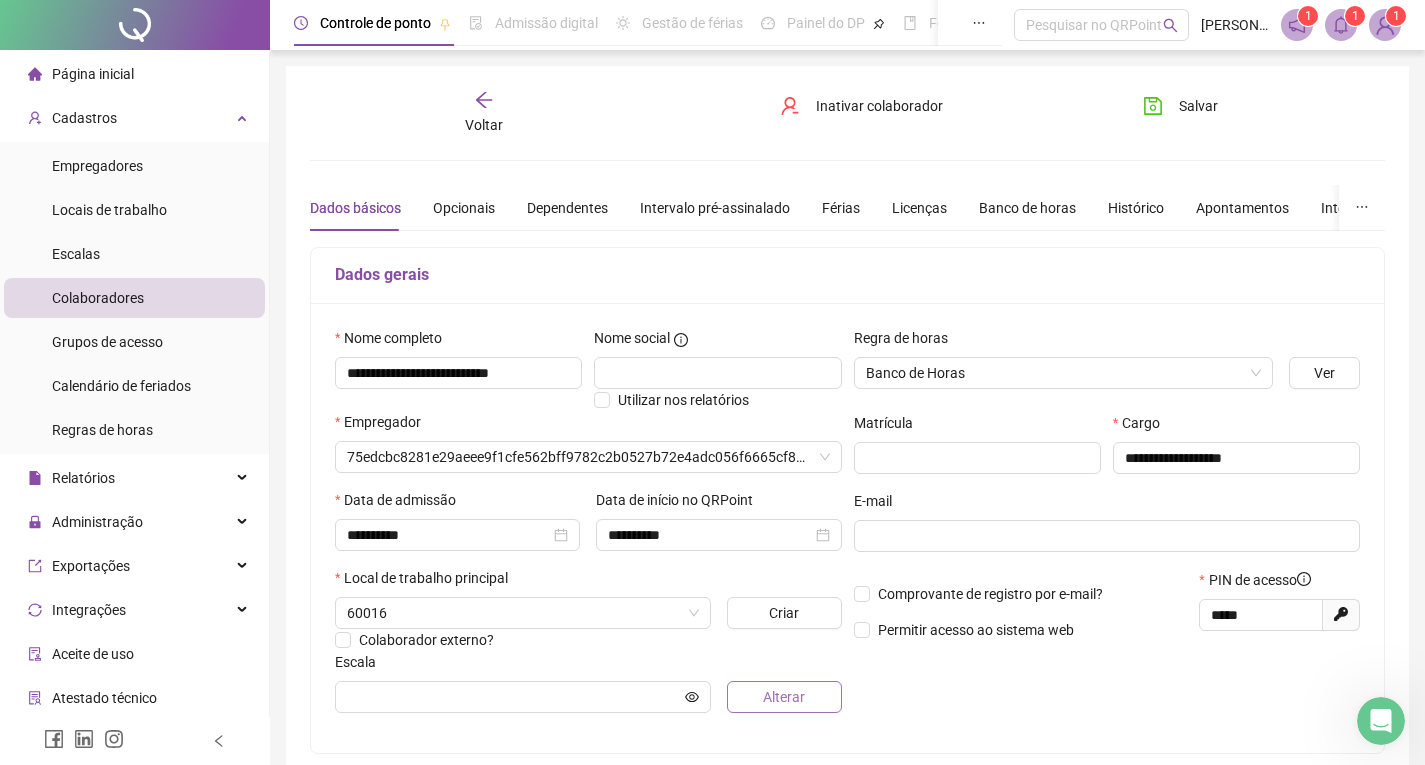 click on "Alterar" at bounding box center (784, 697) 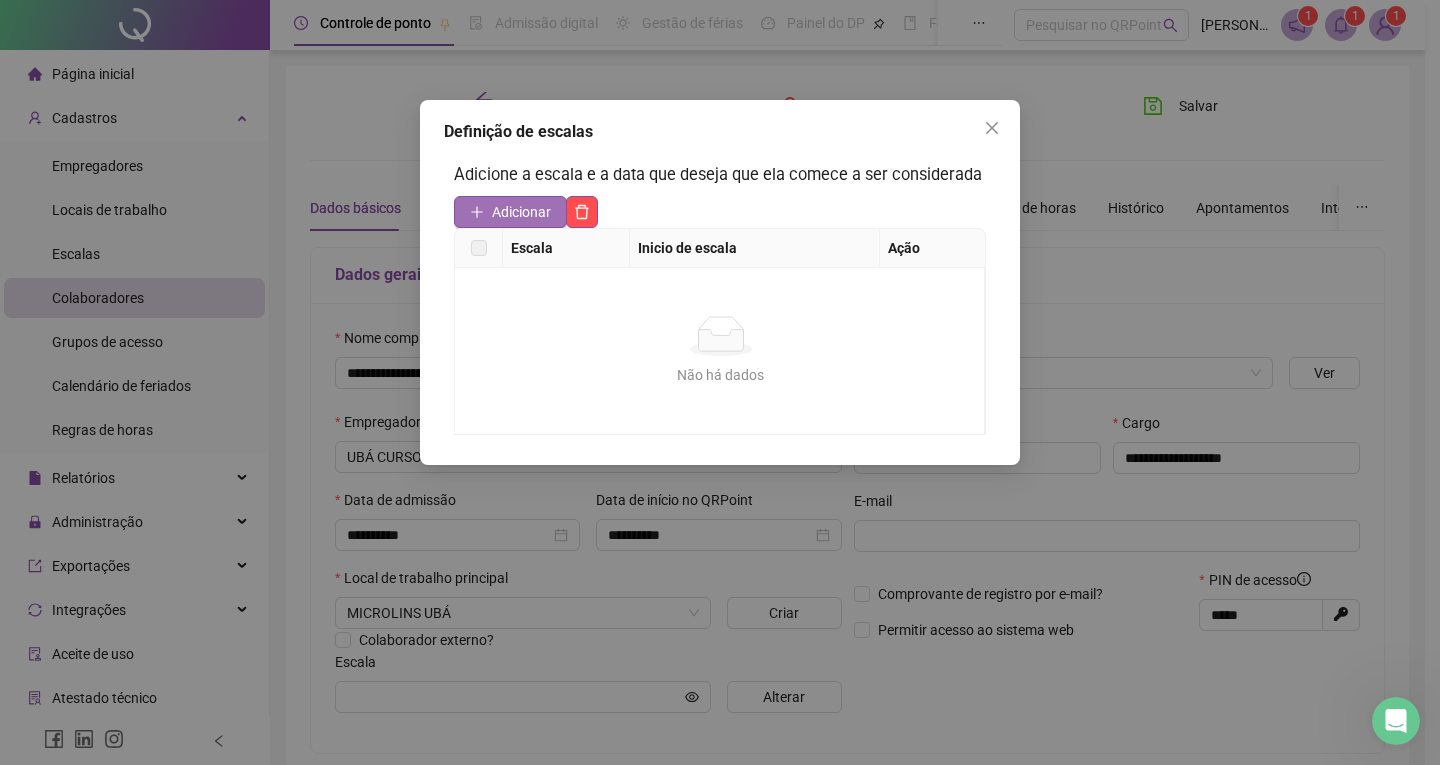 click on "Adicionar" at bounding box center (521, 212) 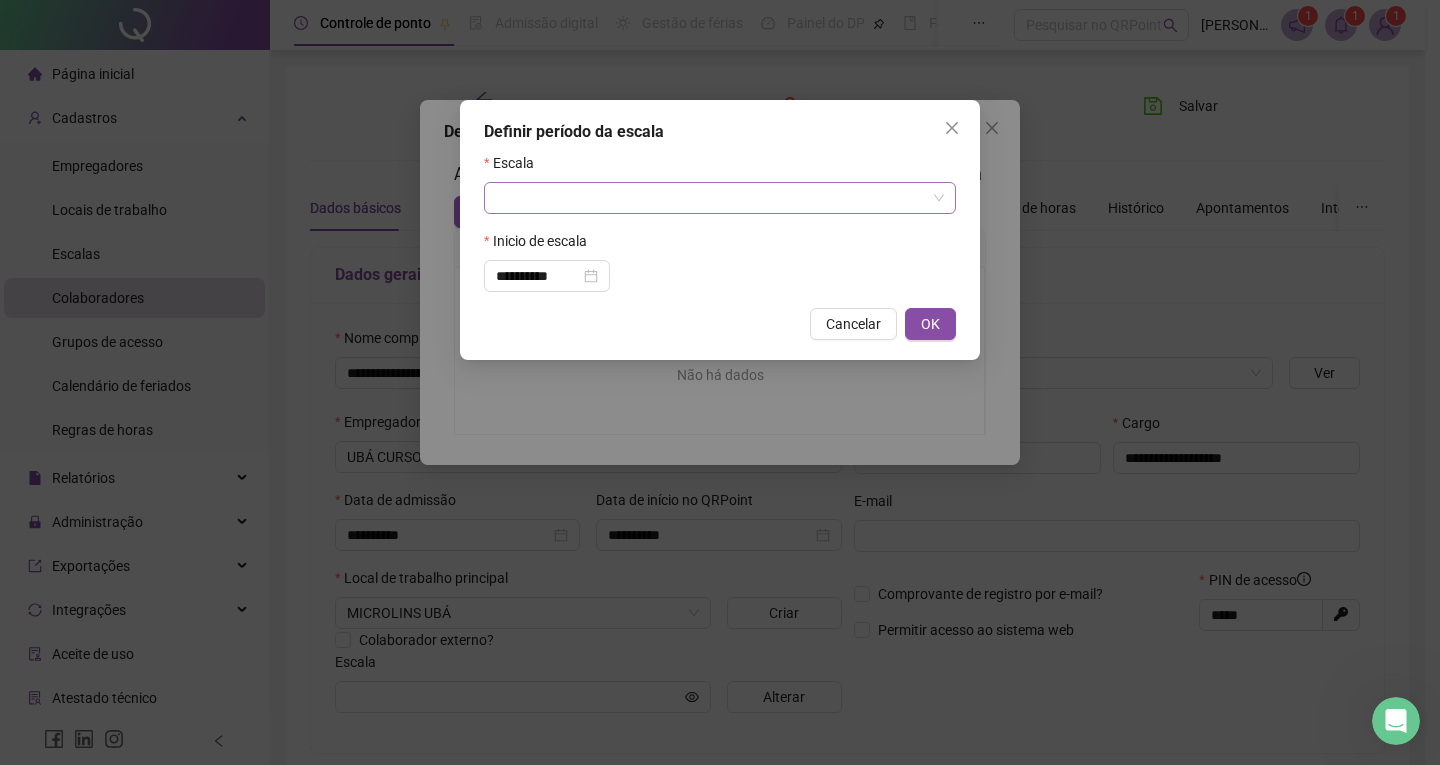 click at bounding box center (714, 198) 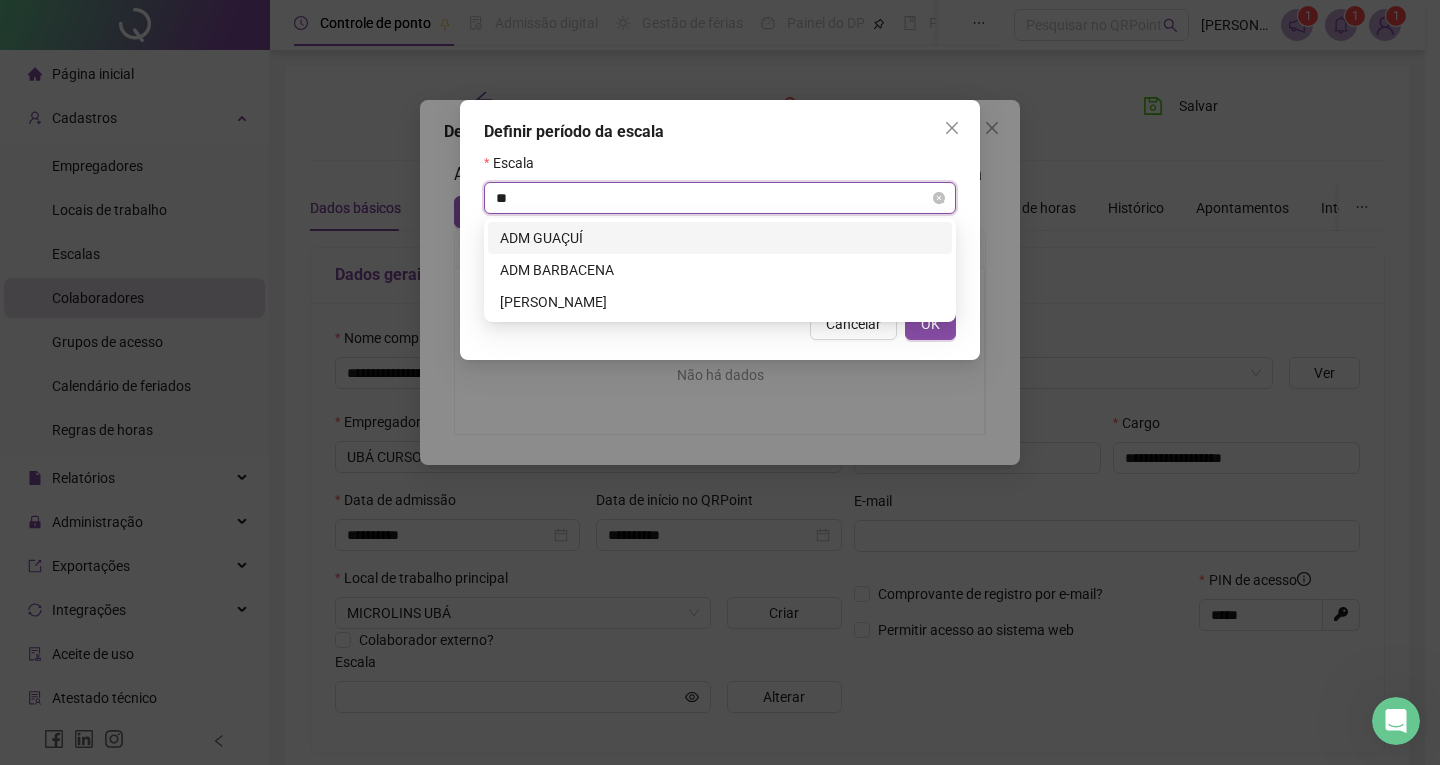 type on "***" 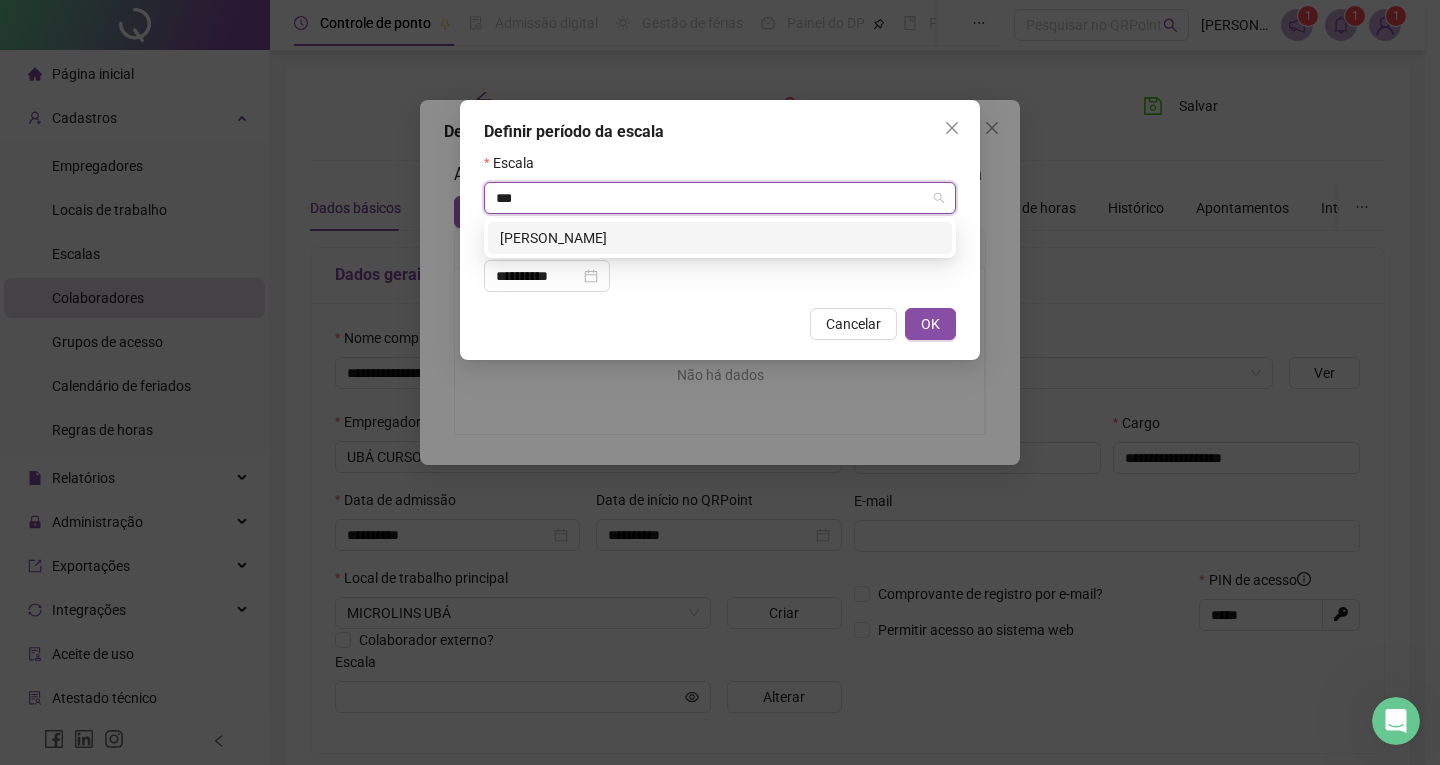 click on "[PERSON_NAME]" at bounding box center [720, 238] 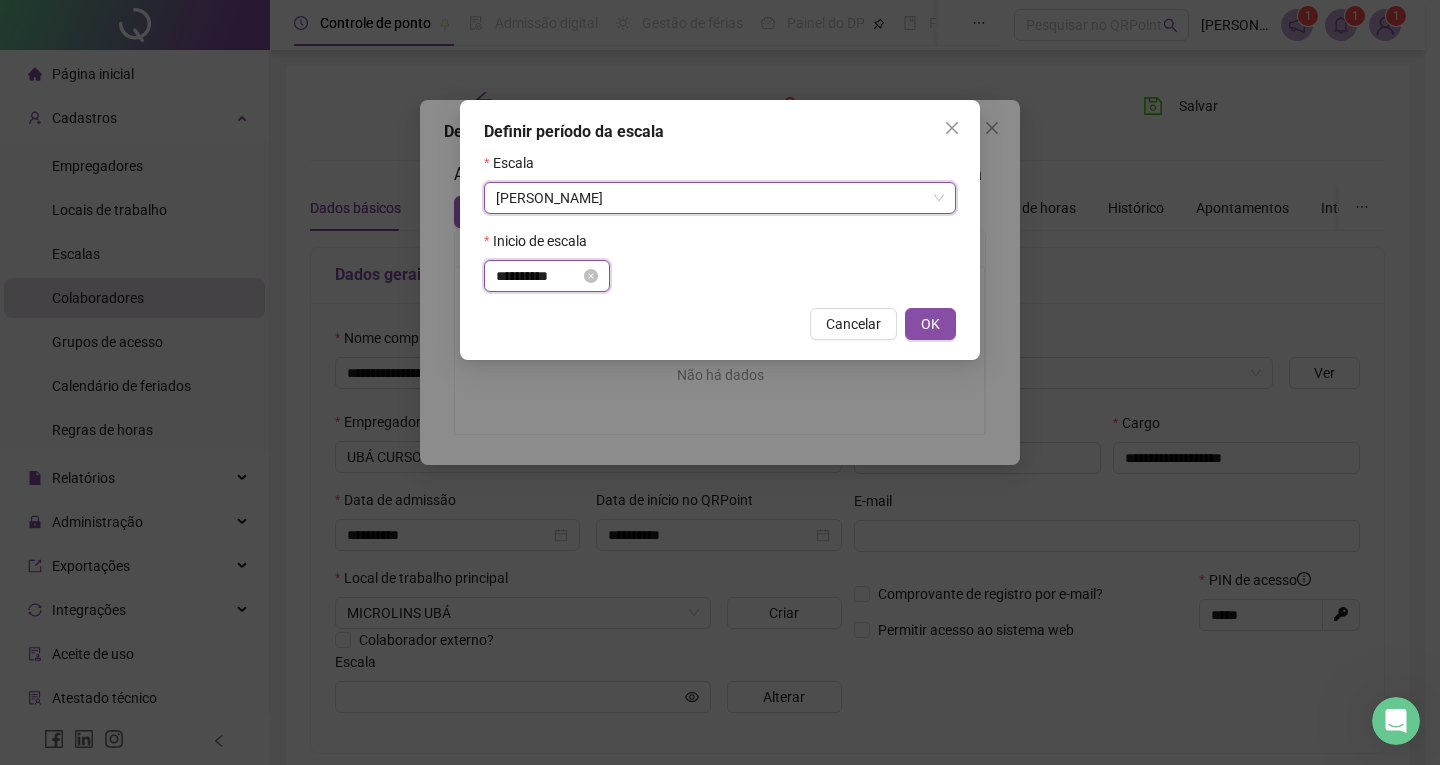 click on "**********" at bounding box center [538, 276] 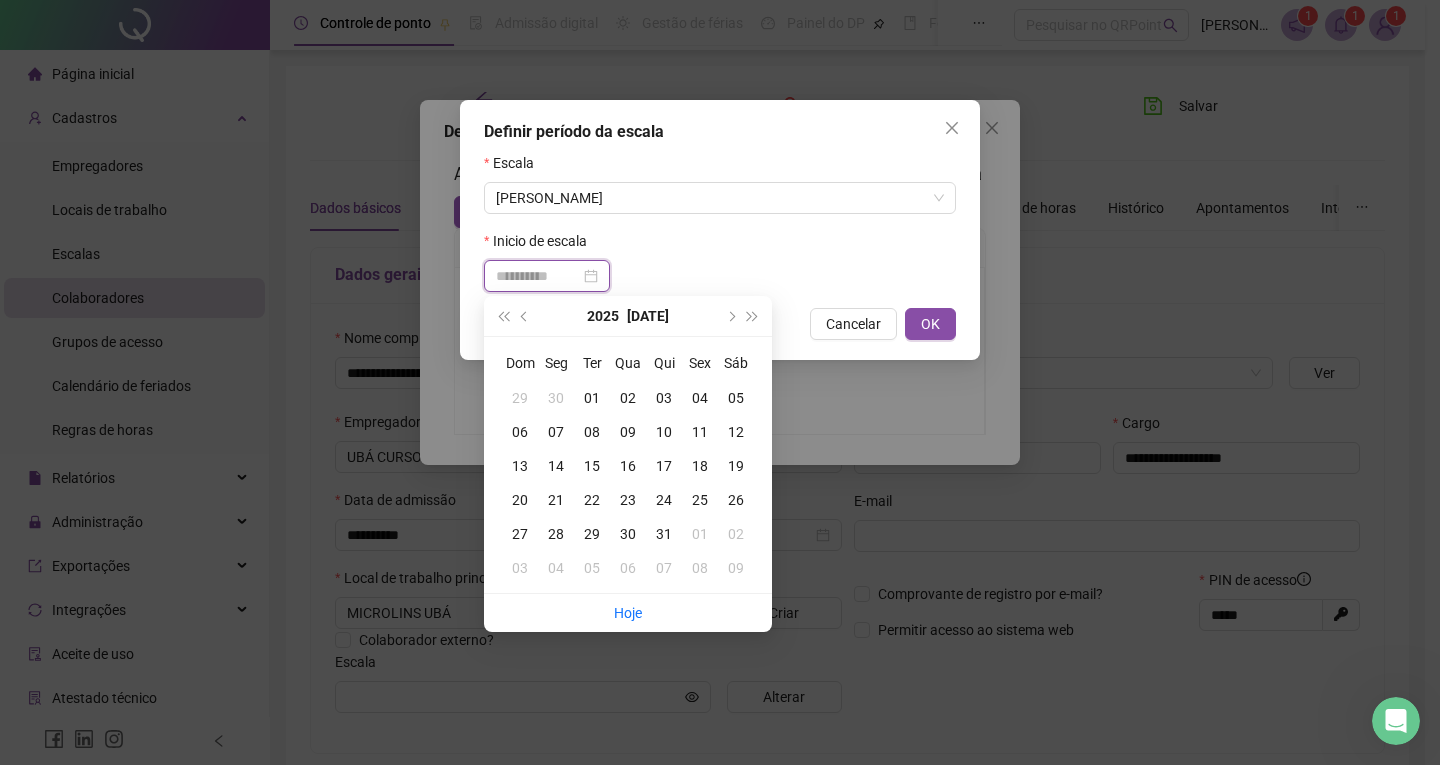 type on "**********" 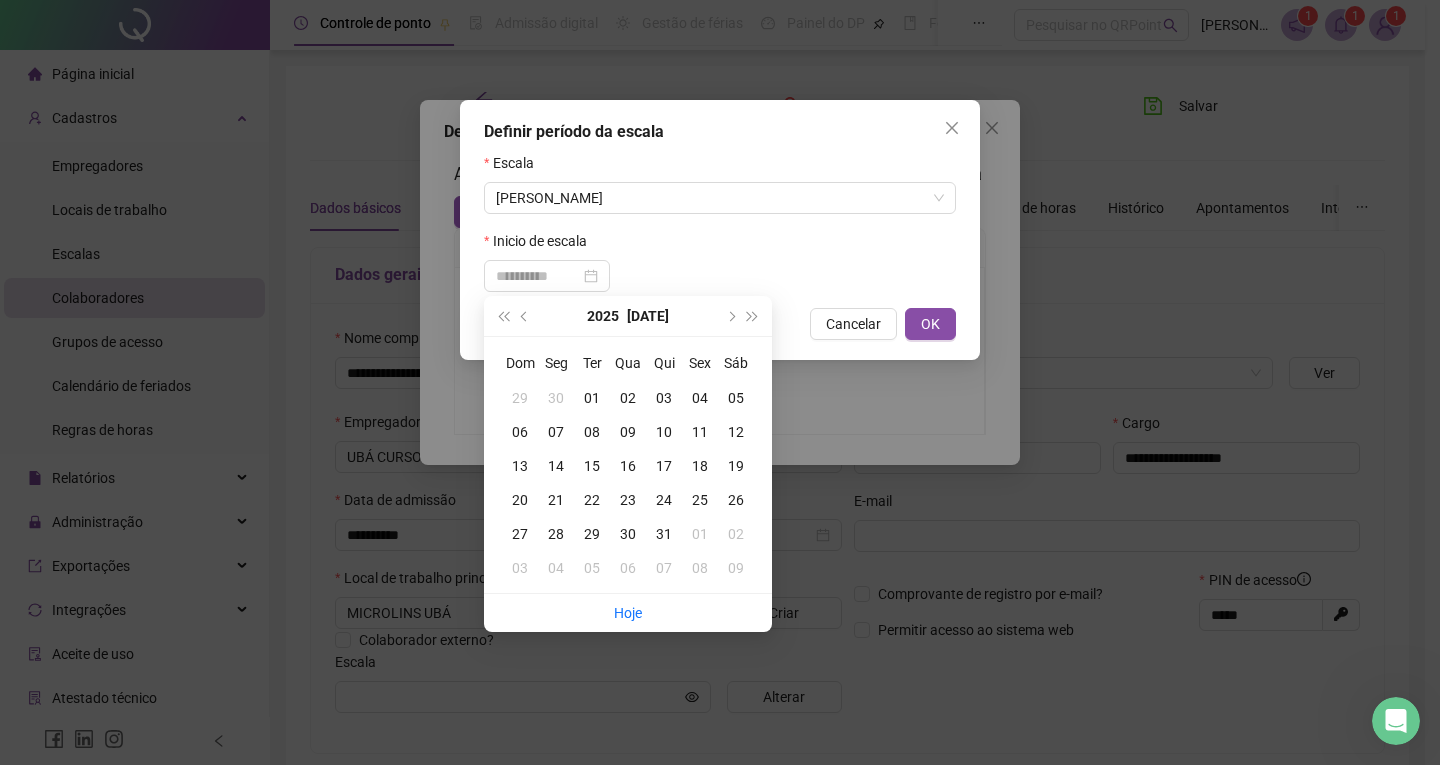 click on "21" at bounding box center (556, 500) 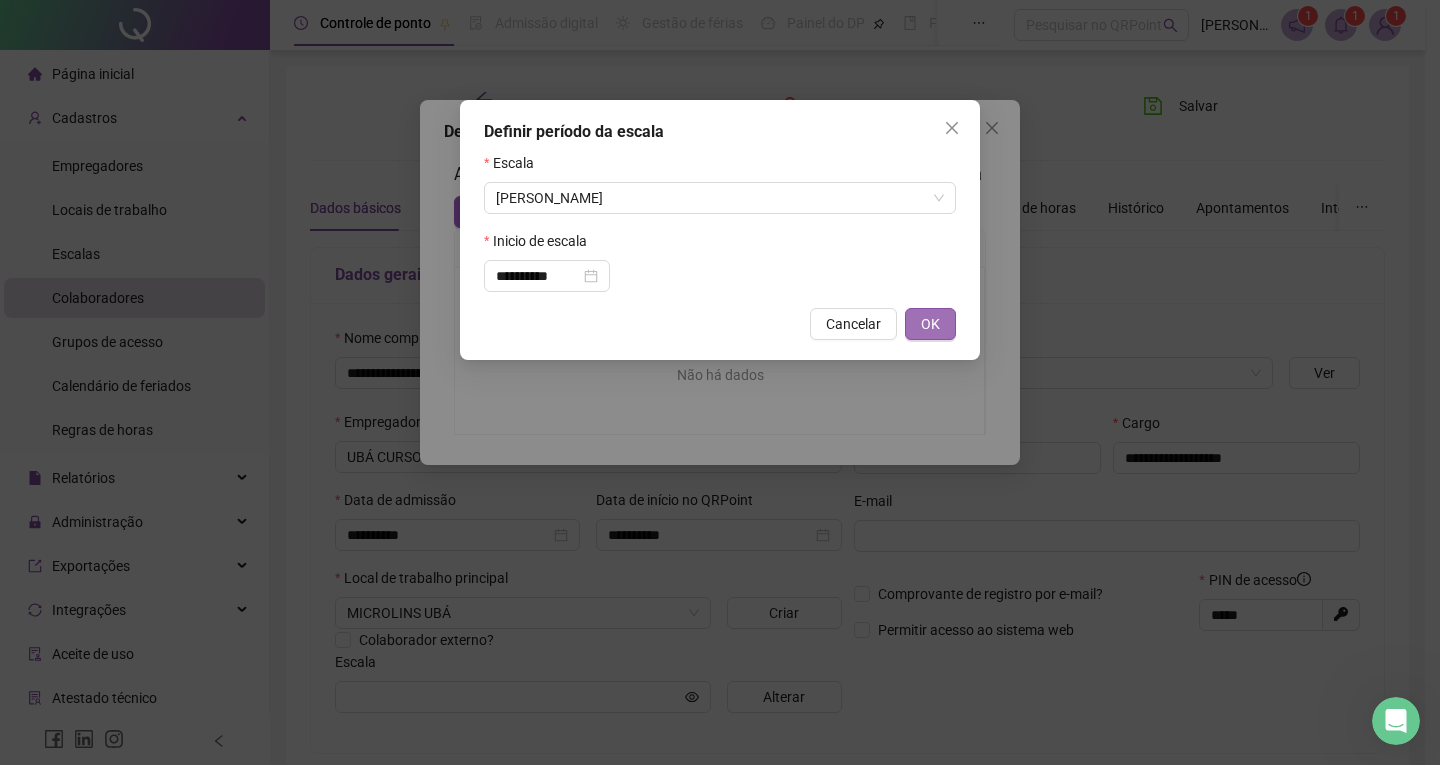 click on "OK" at bounding box center (930, 324) 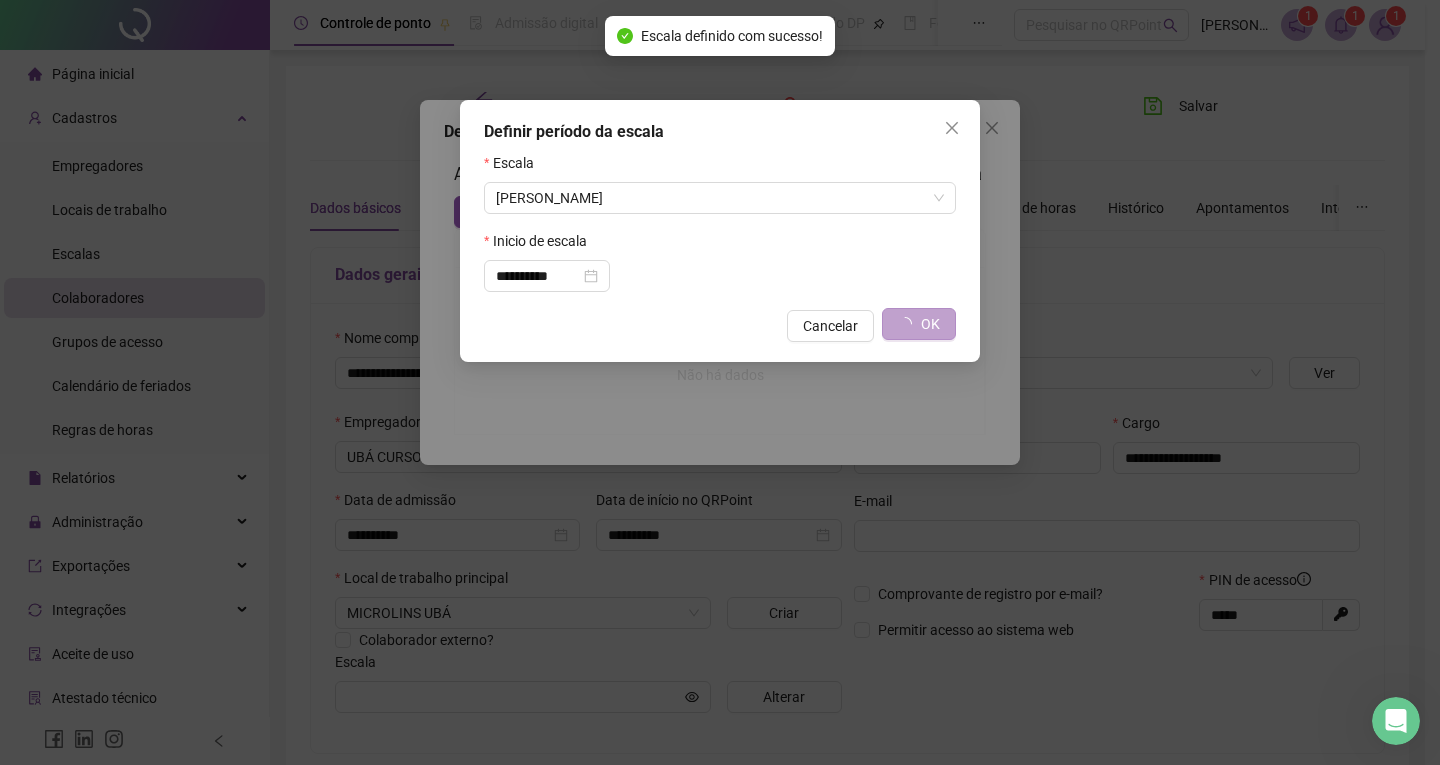 type on "**********" 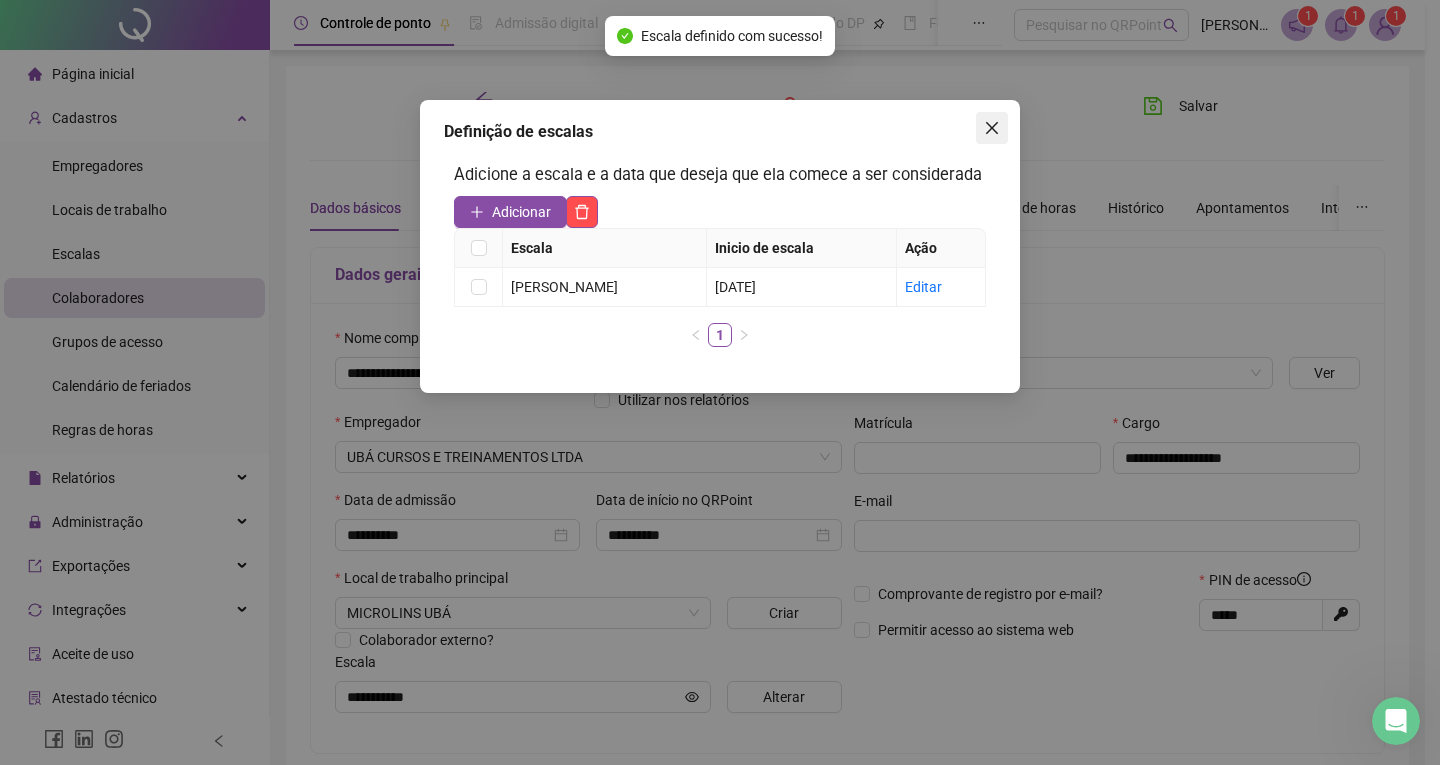 click 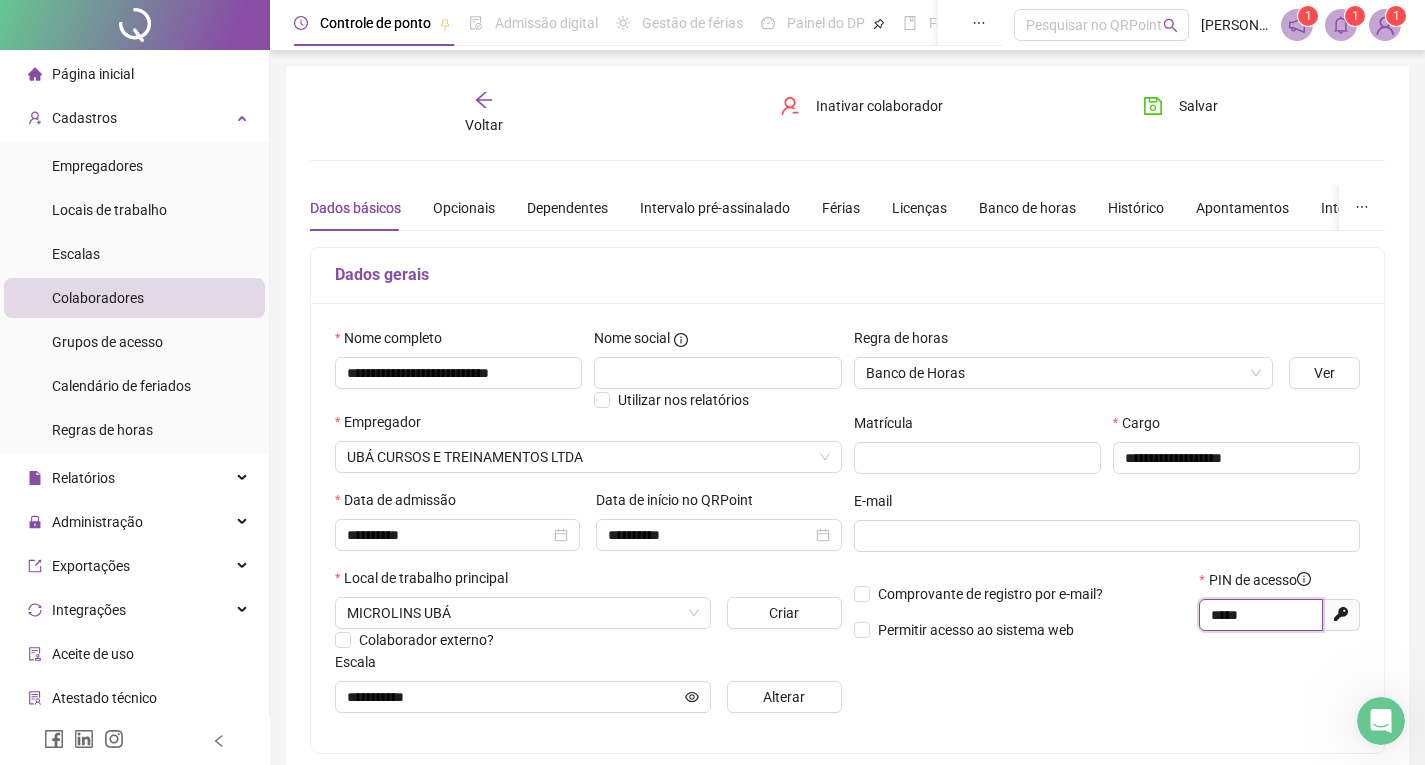 drag, startPoint x: 1272, startPoint y: 613, endPoint x: 1127, endPoint y: 618, distance: 145.08618 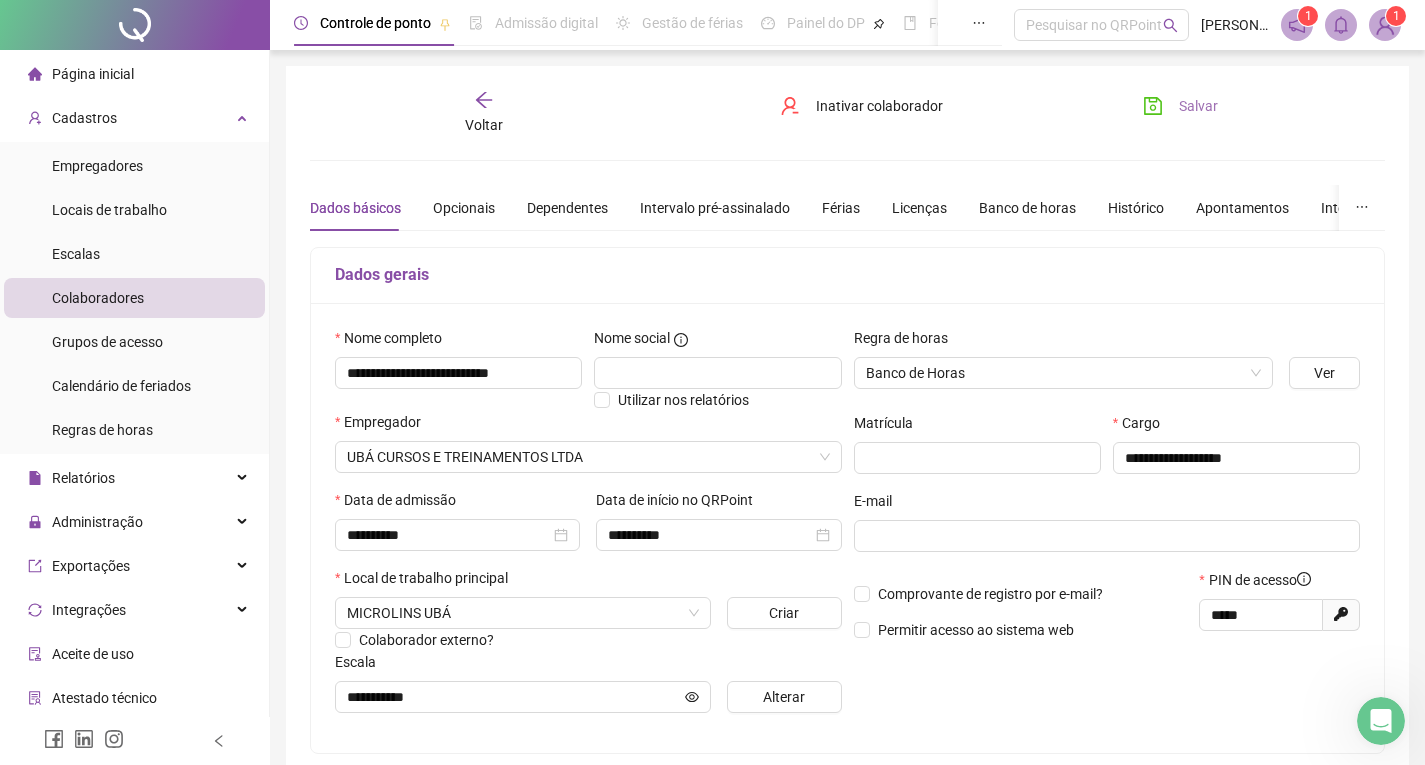 click on "Salvar" at bounding box center (1180, 106) 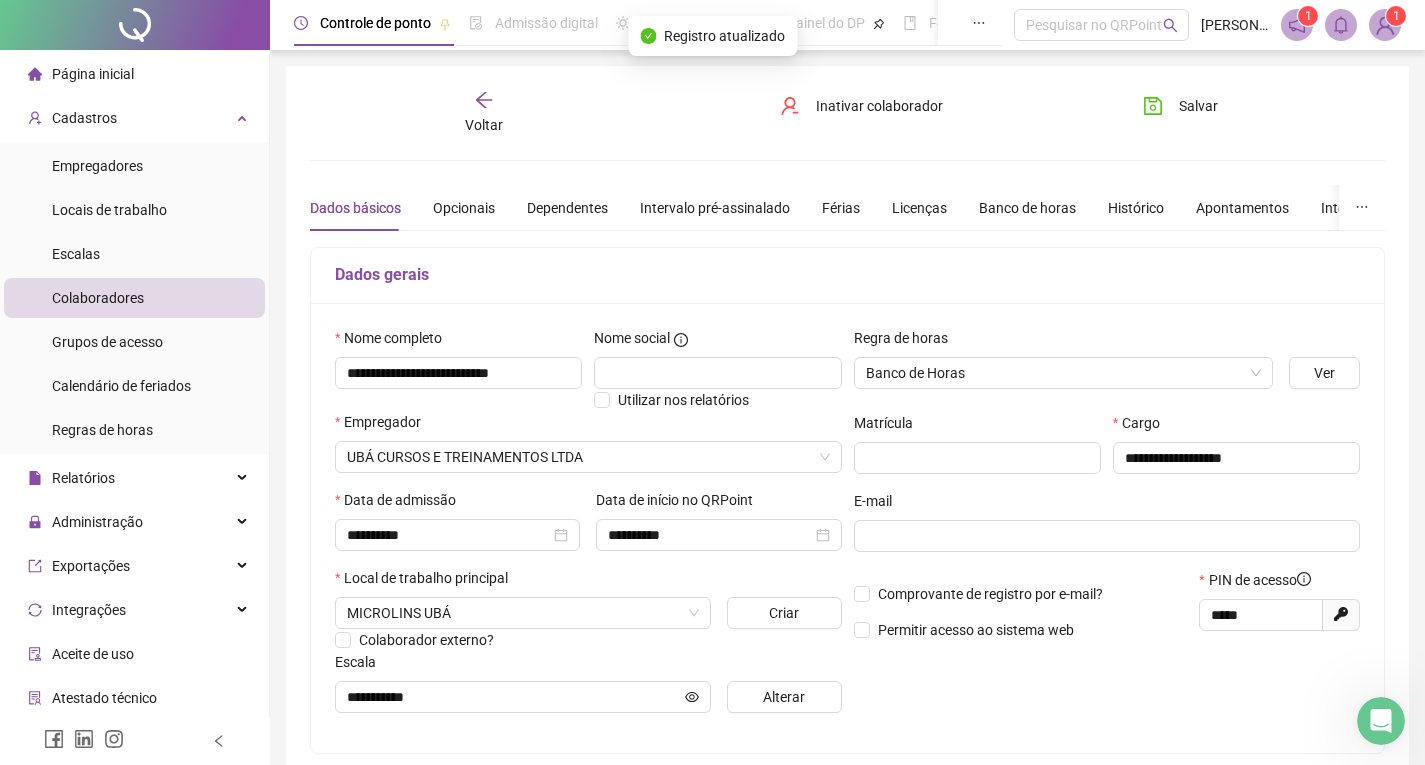 click on "Voltar" at bounding box center (484, 125) 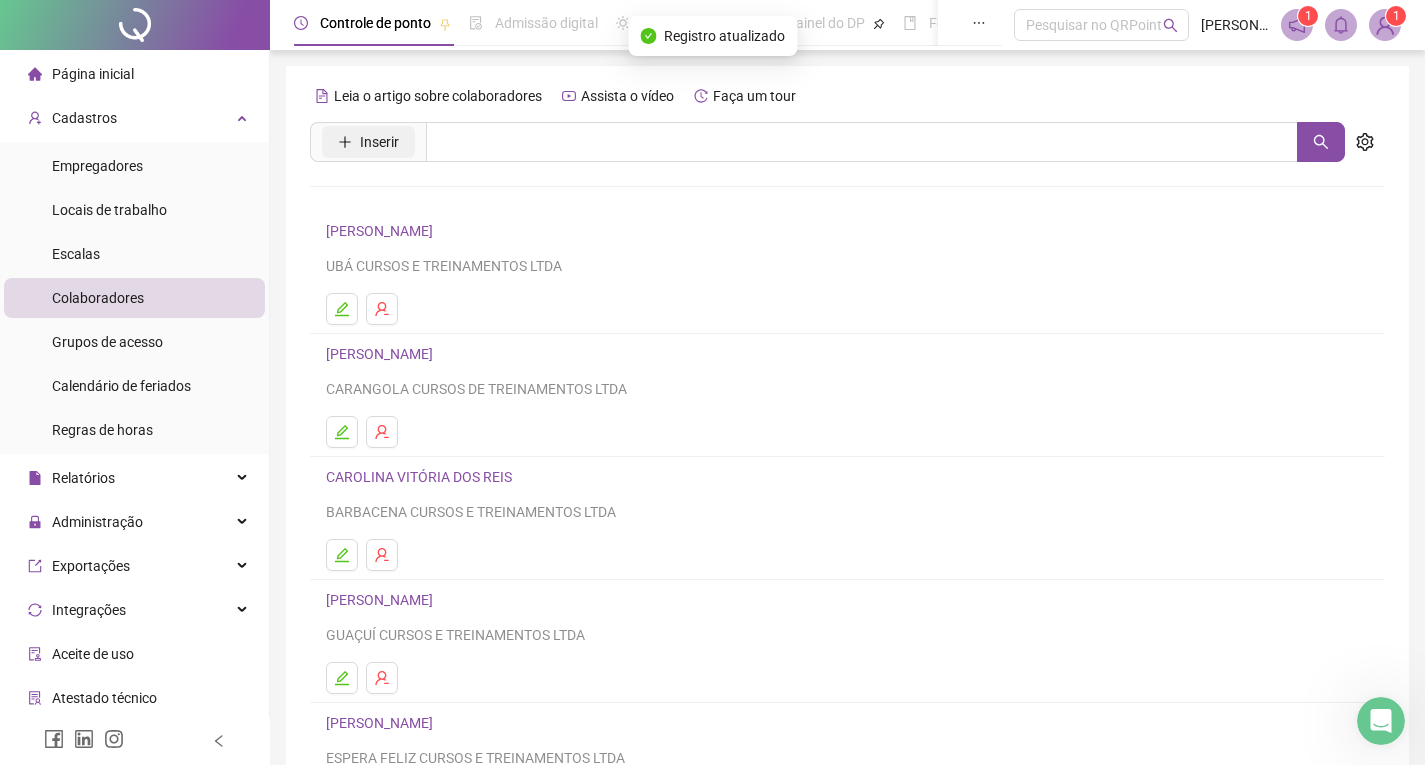 click on "Inserir" at bounding box center (379, 142) 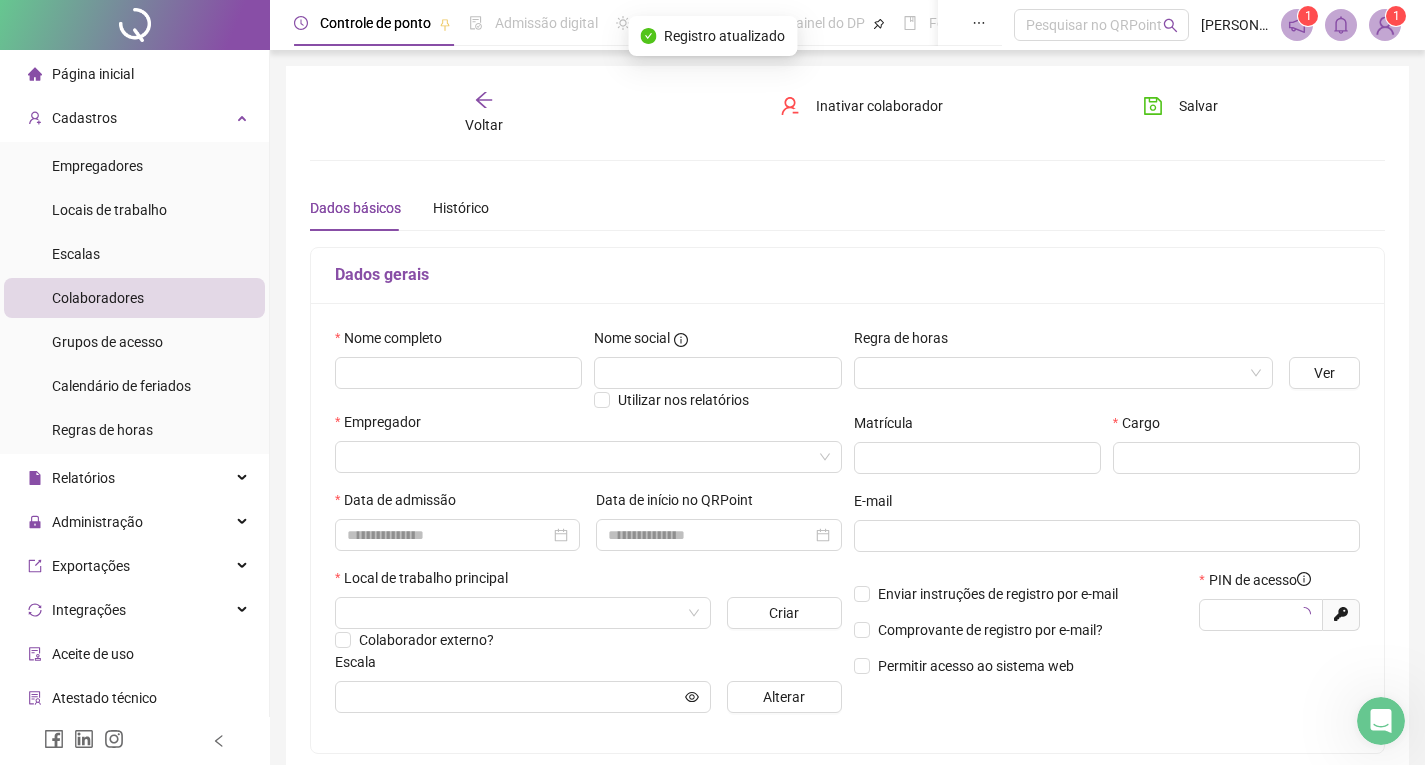 type on "*****" 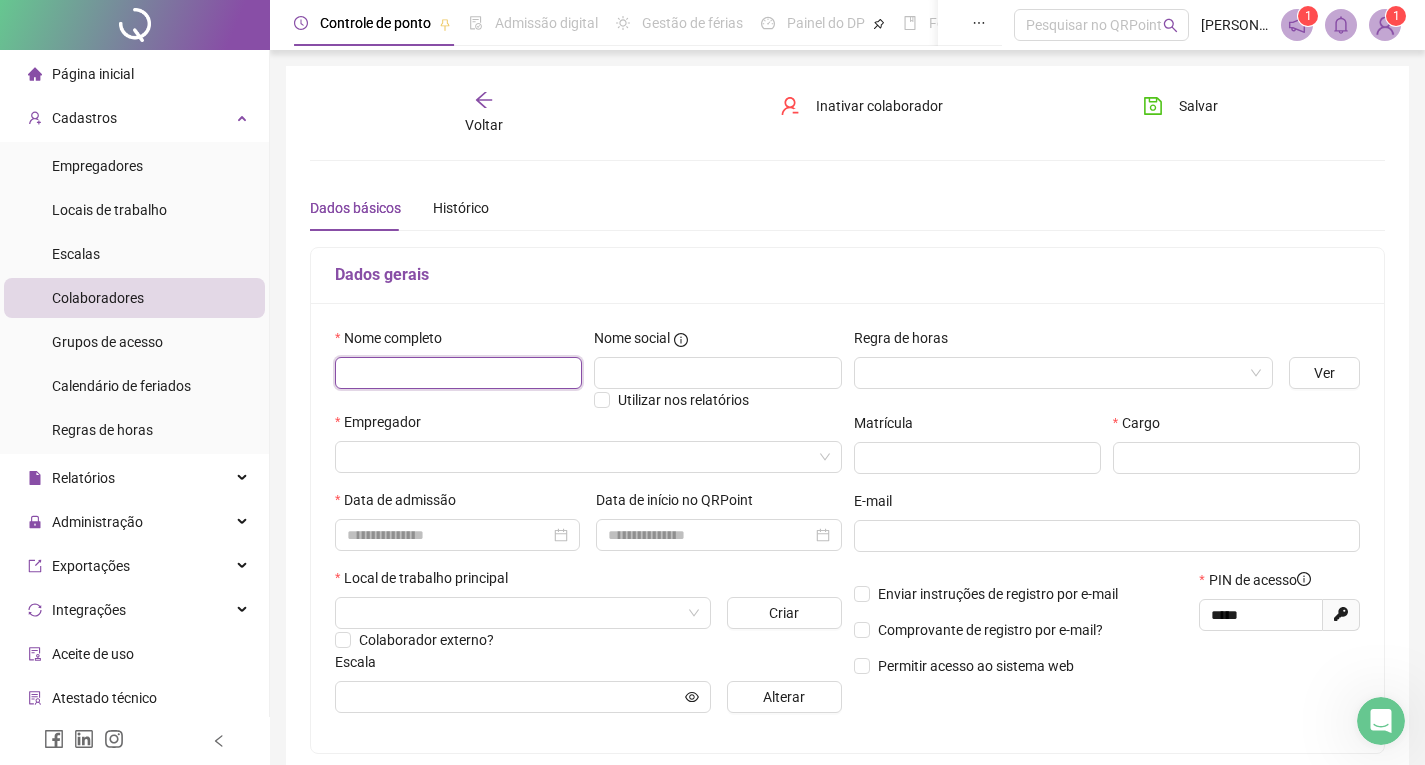 click at bounding box center (458, 373) 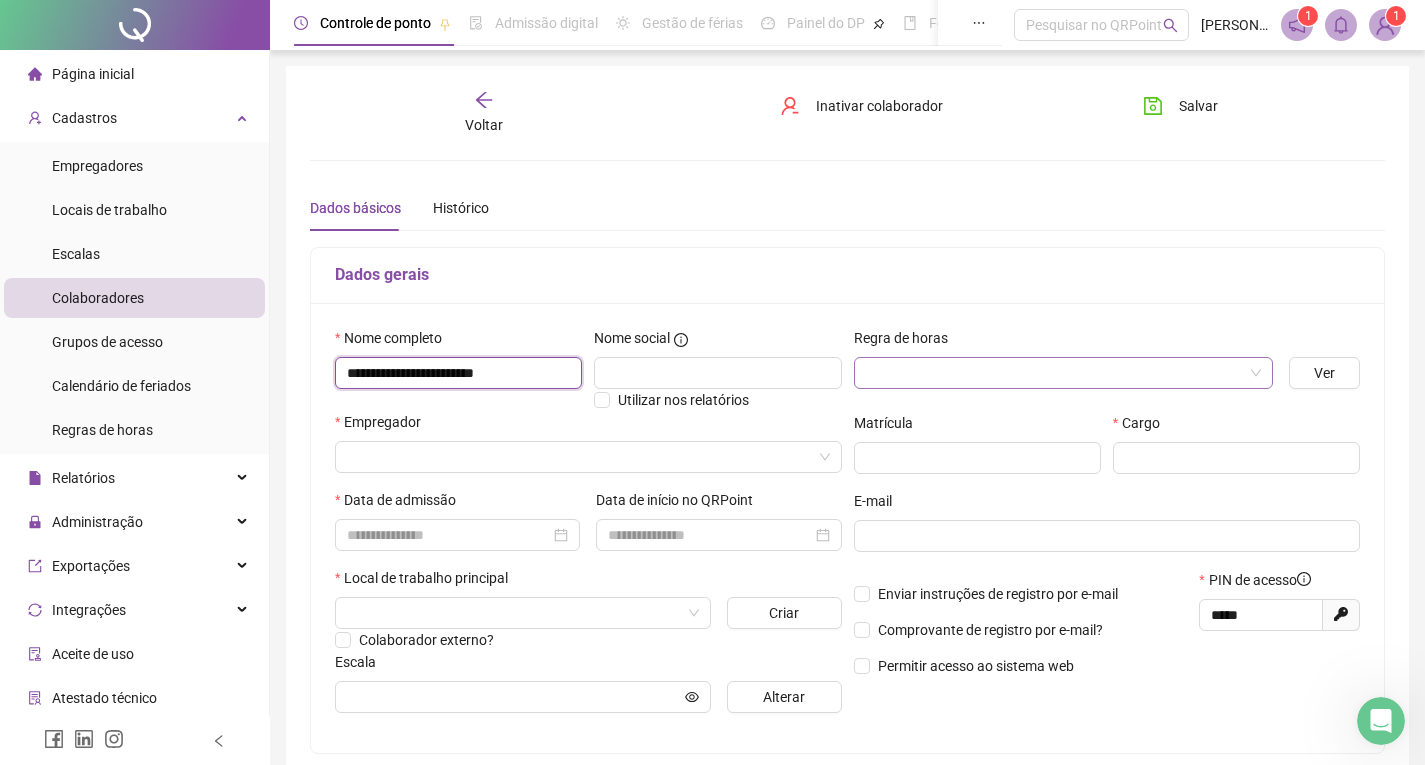 type on "**********" 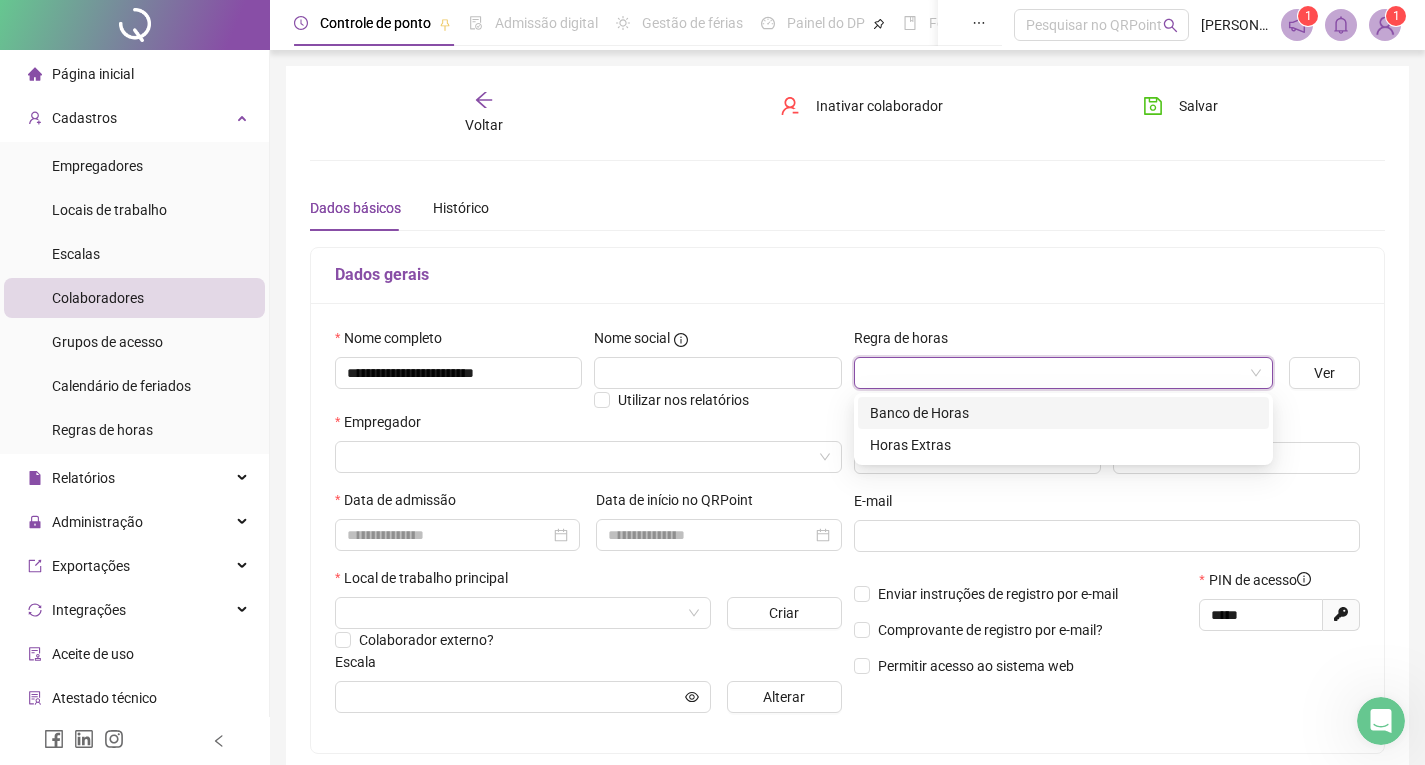 click at bounding box center (1057, 373) 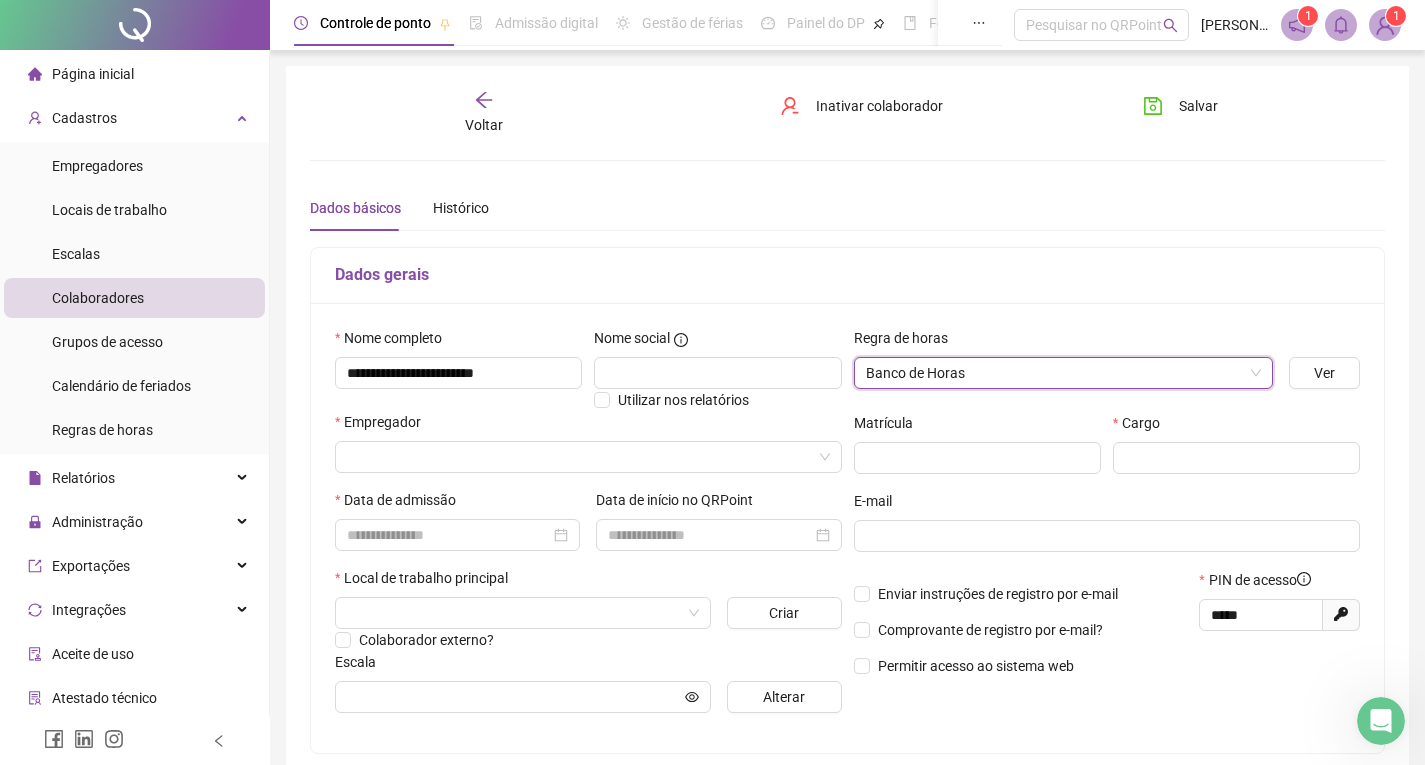 click on "Empregador" at bounding box center (588, 426) 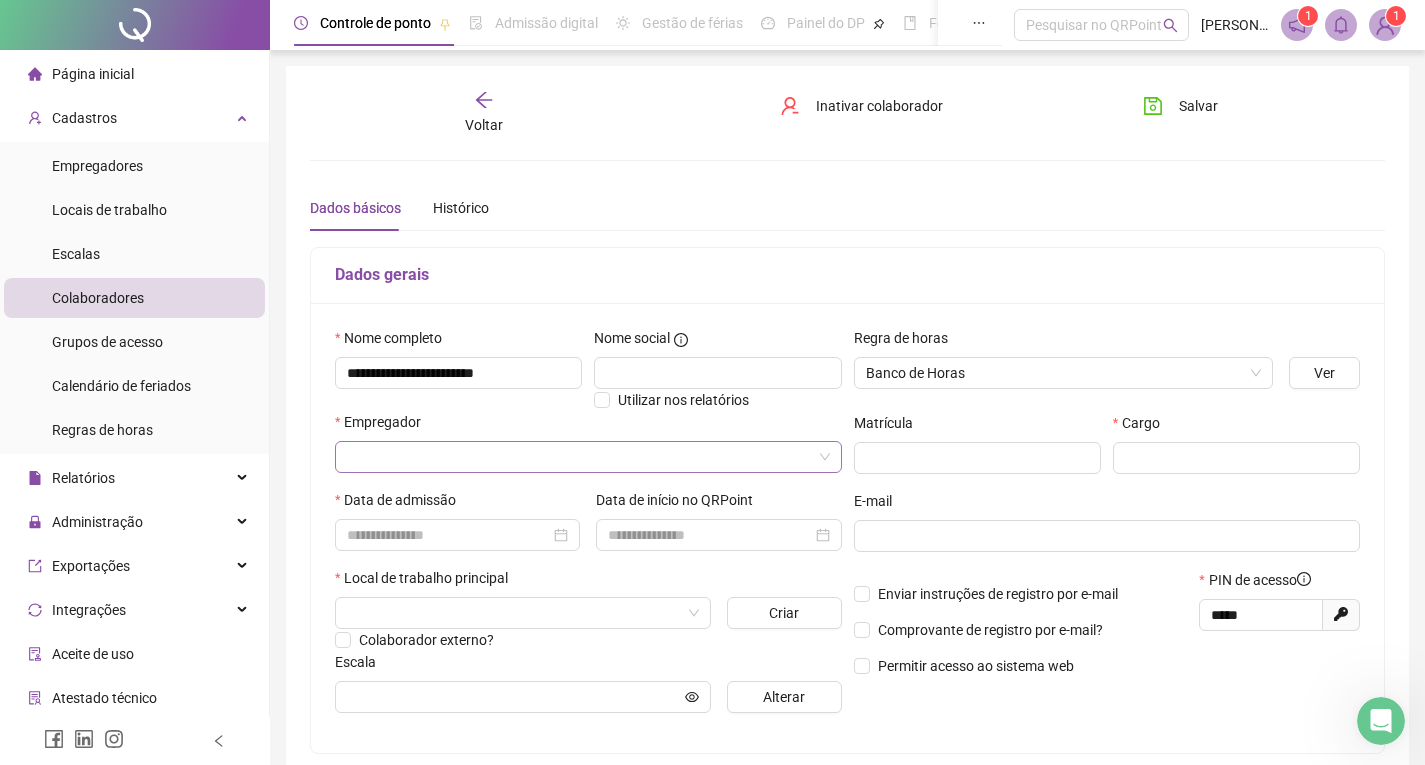 click at bounding box center (582, 457) 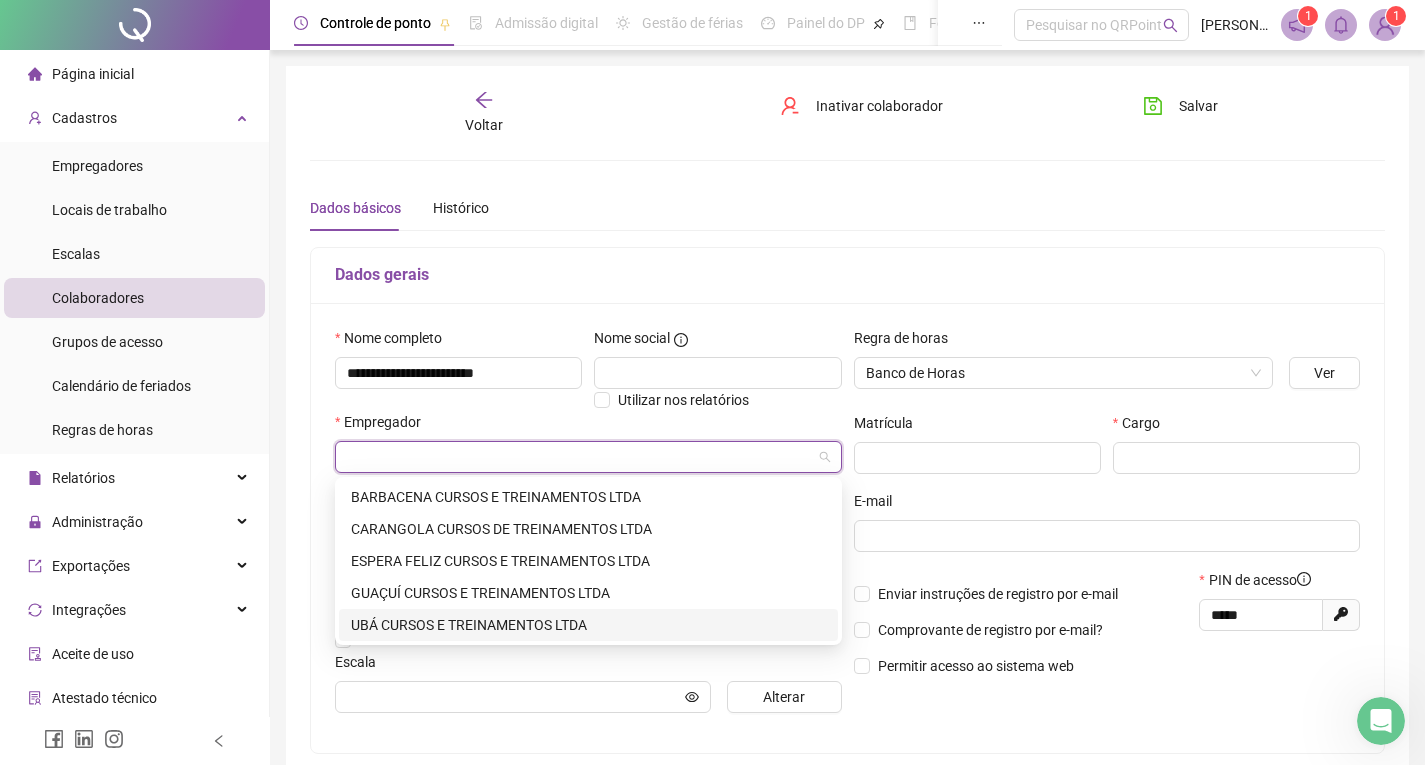 click on "UBÁ CURSOS E TREINAMENTOS LTDA" at bounding box center (588, 625) 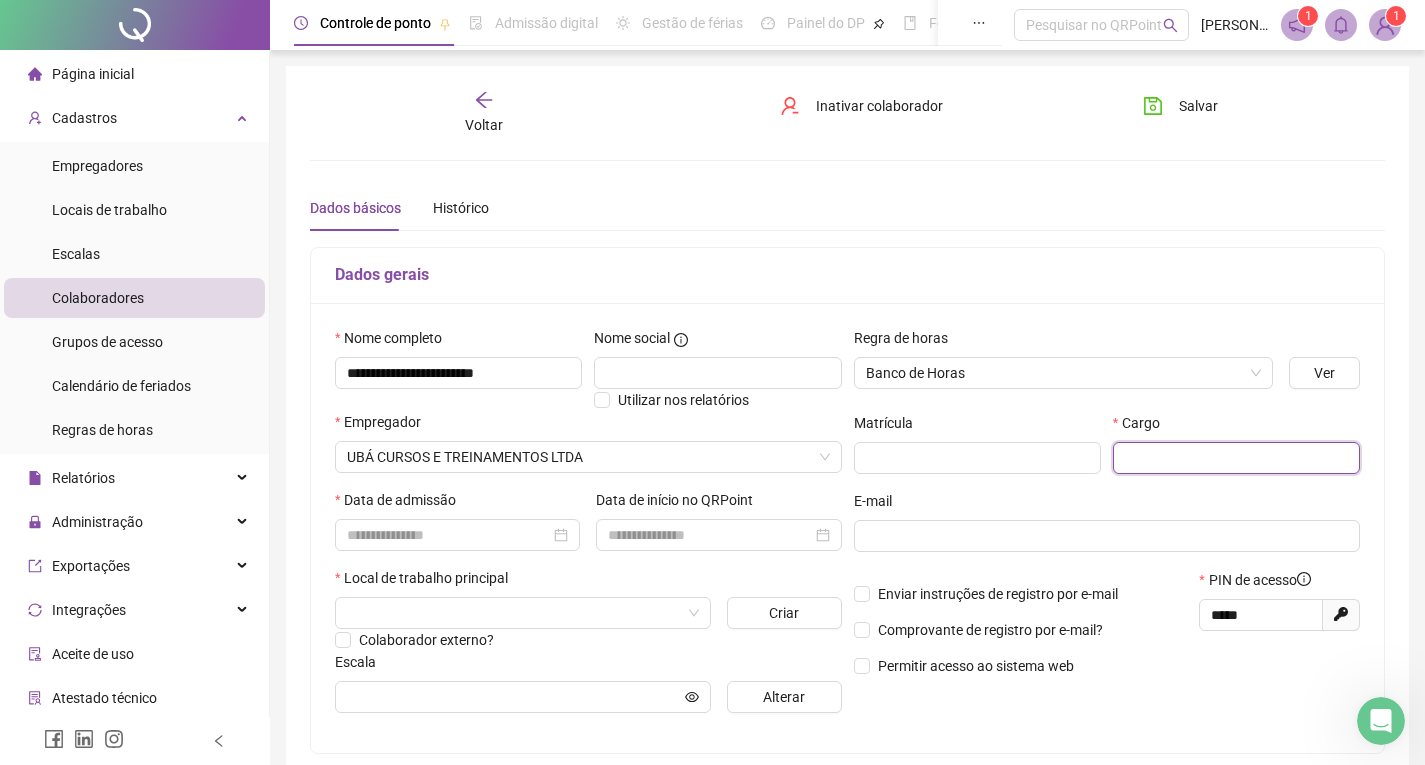 click at bounding box center (1236, 458) 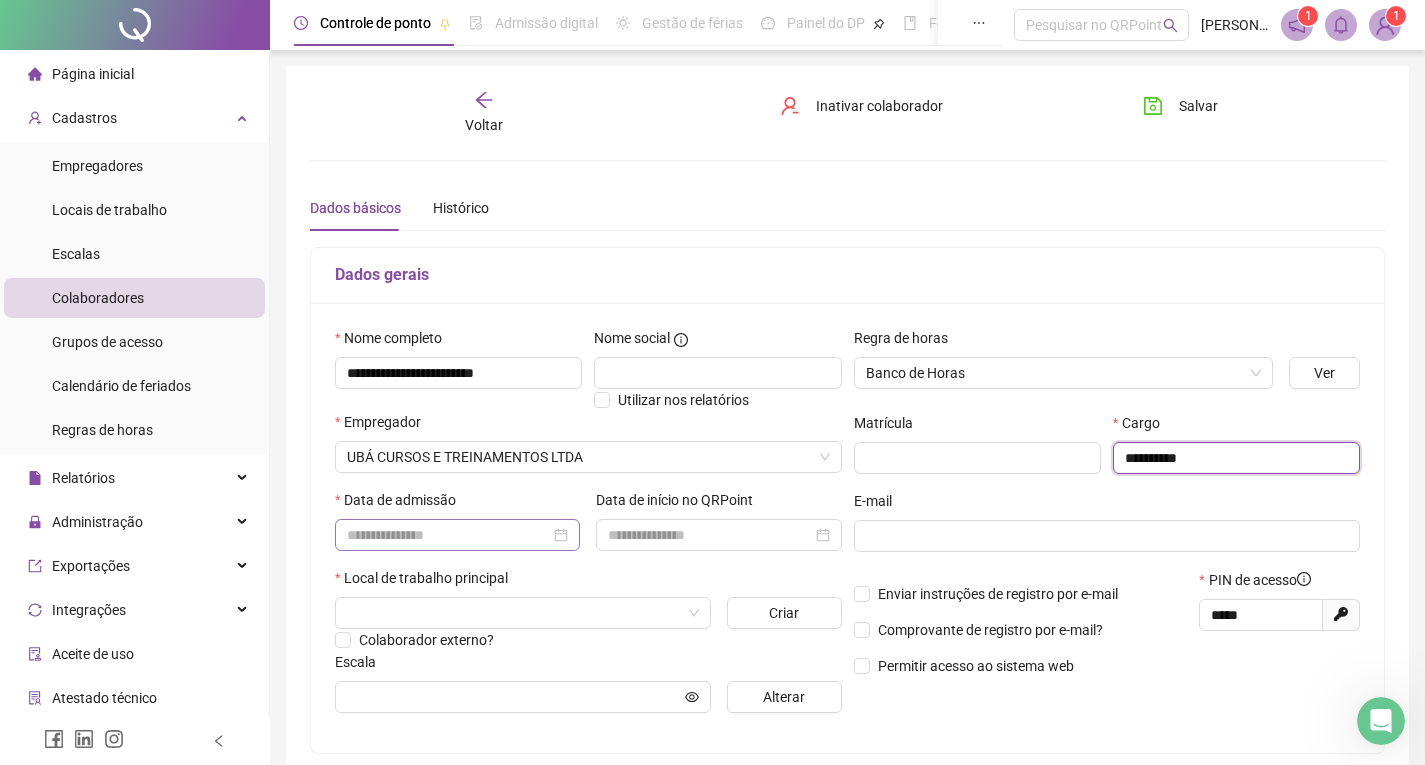 type on "**********" 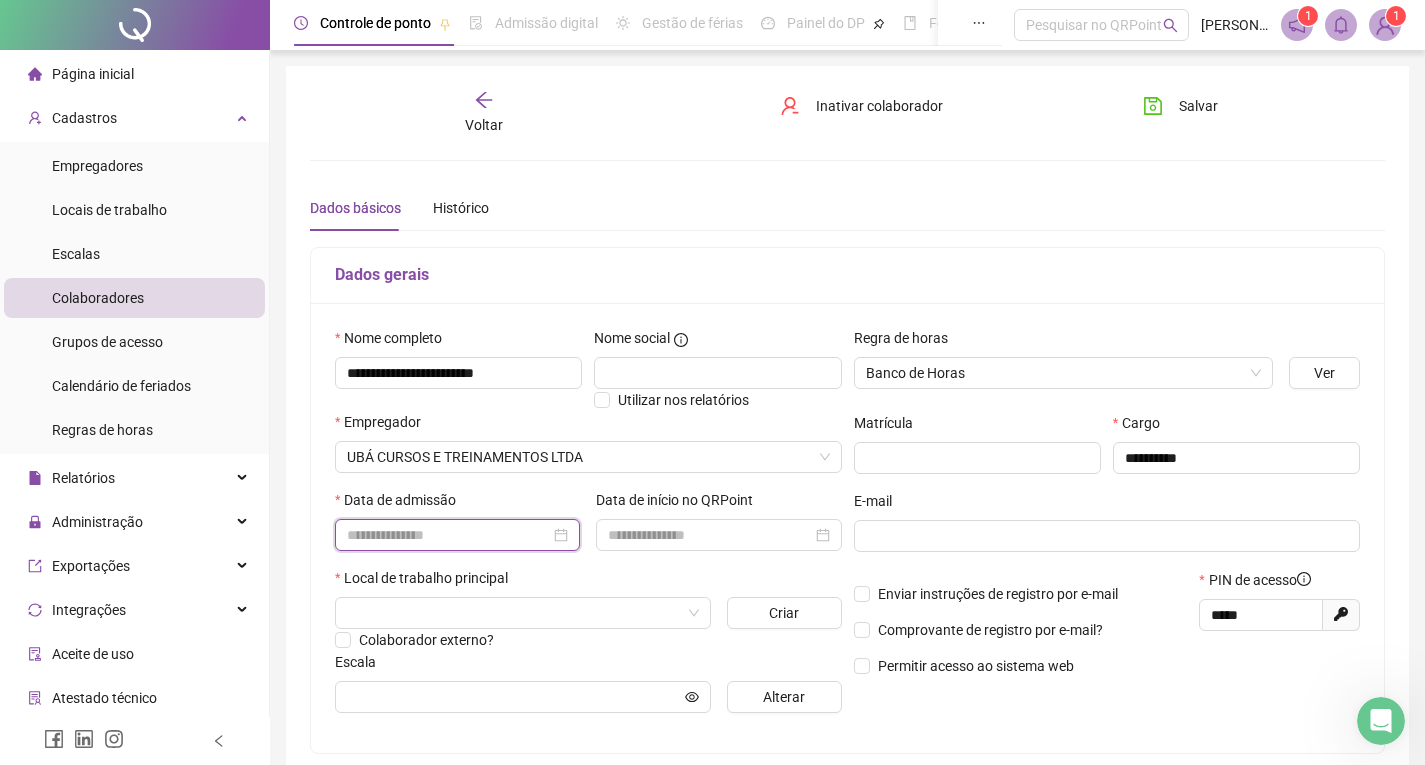 click at bounding box center (448, 535) 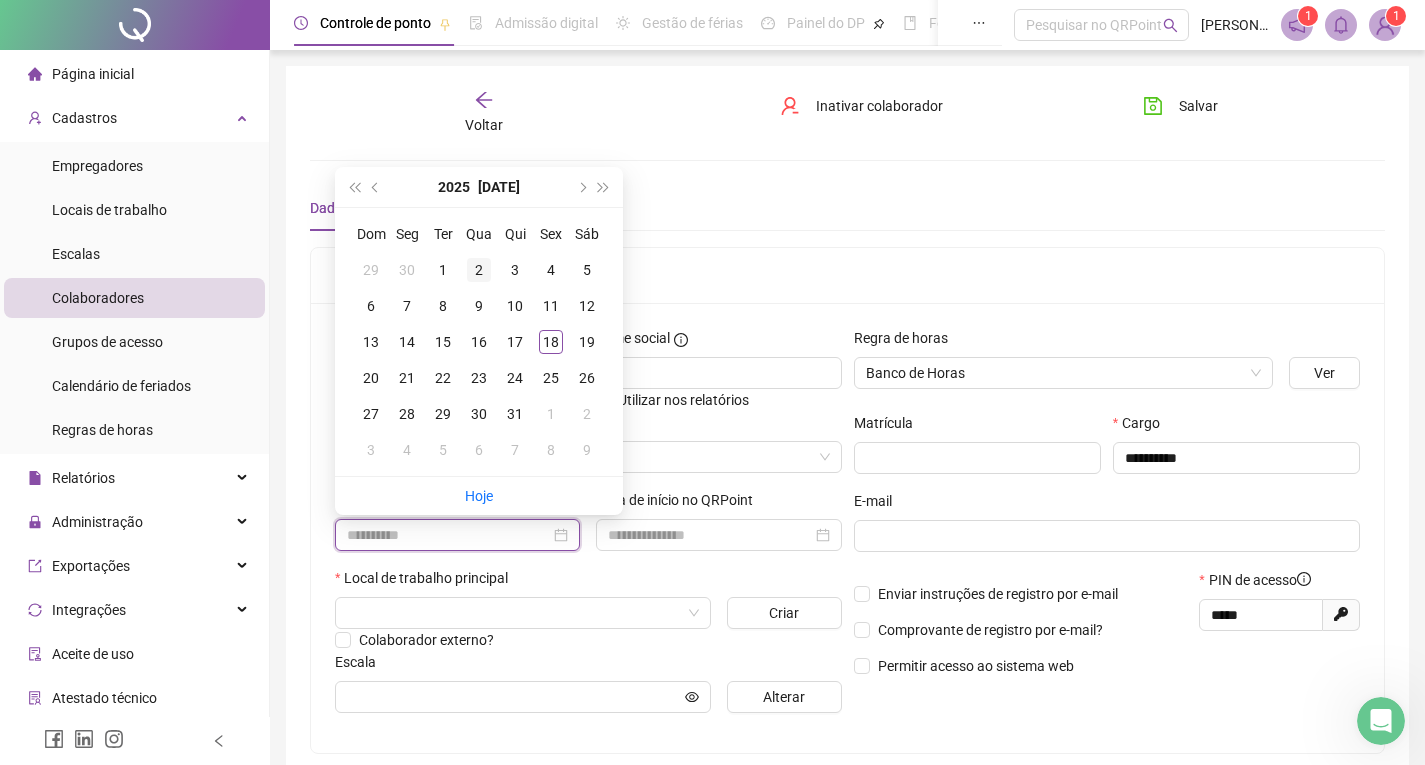 type on "**********" 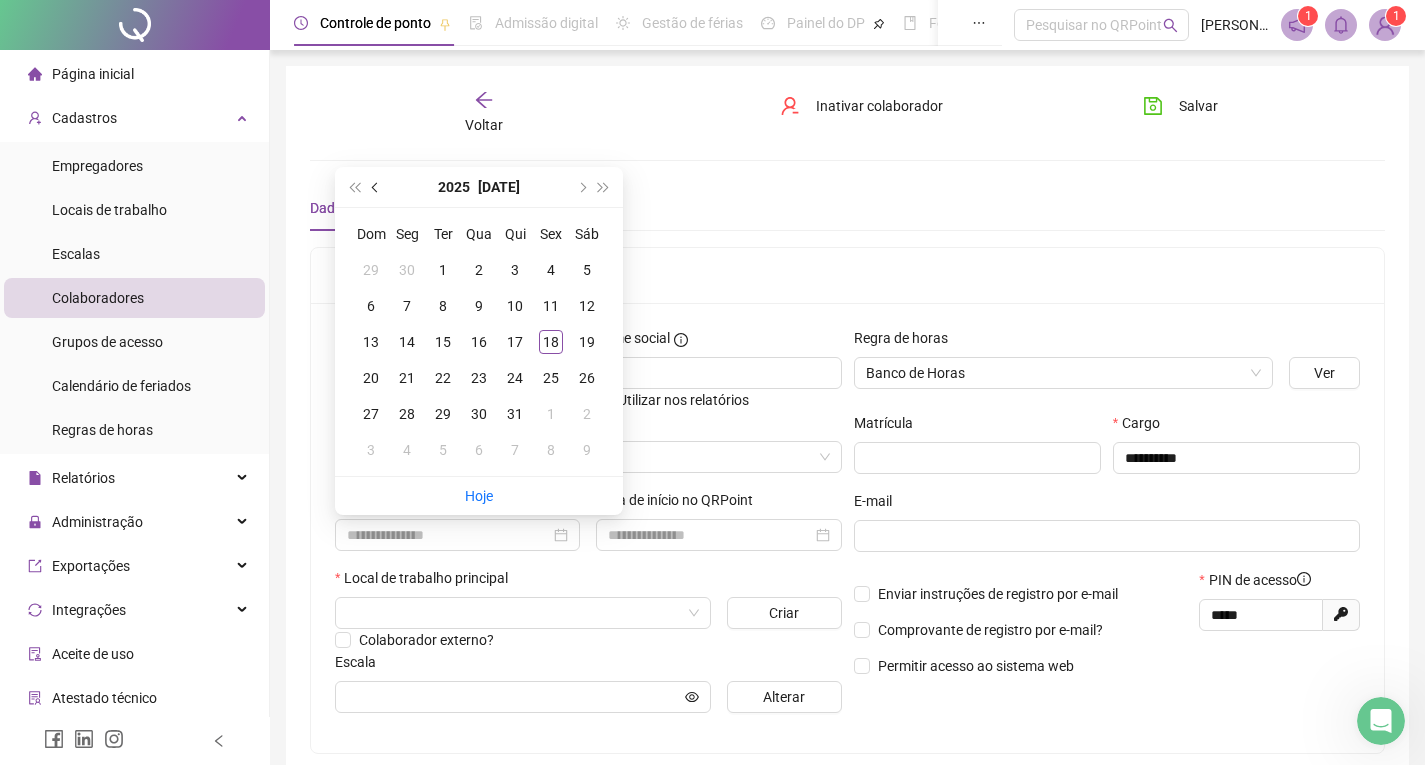 click at bounding box center [376, 187] 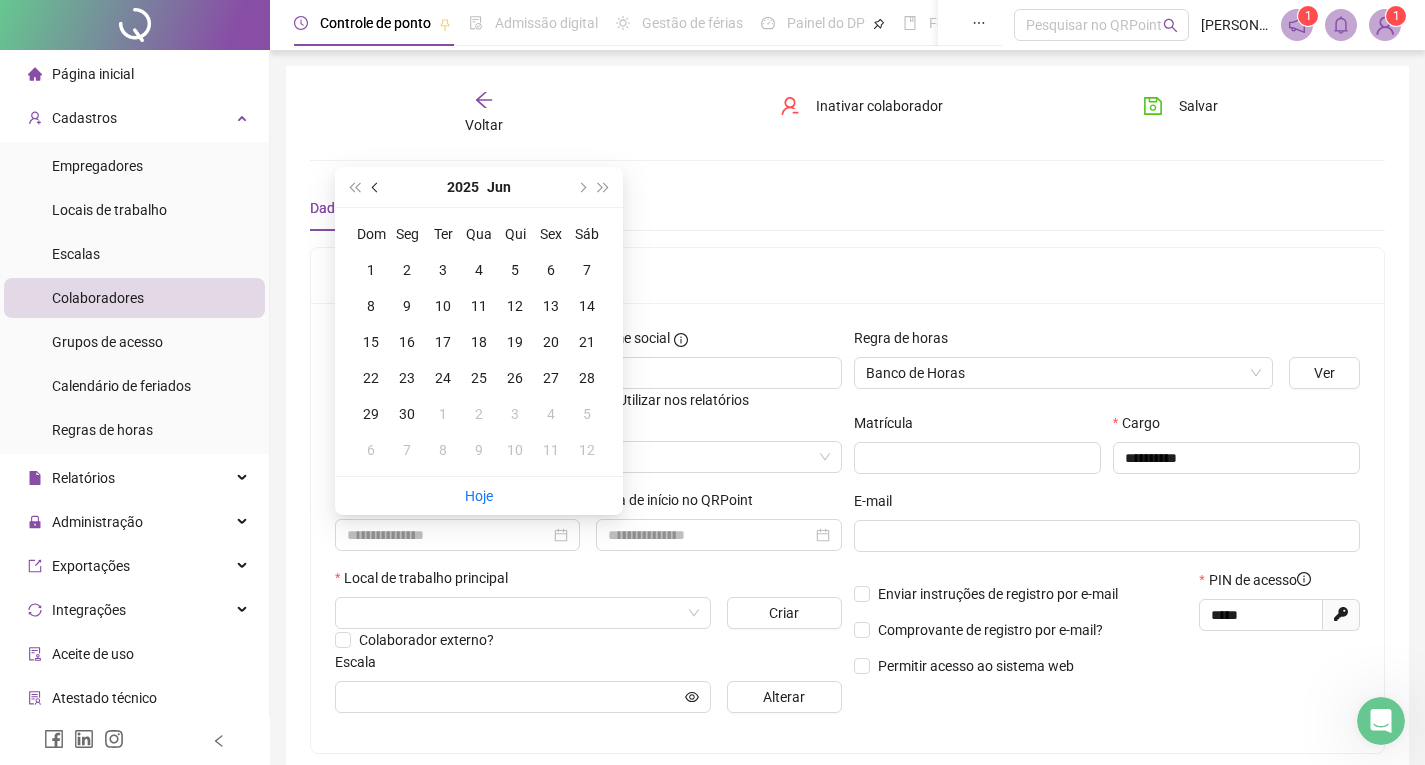 click at bounding box center (376, 187) 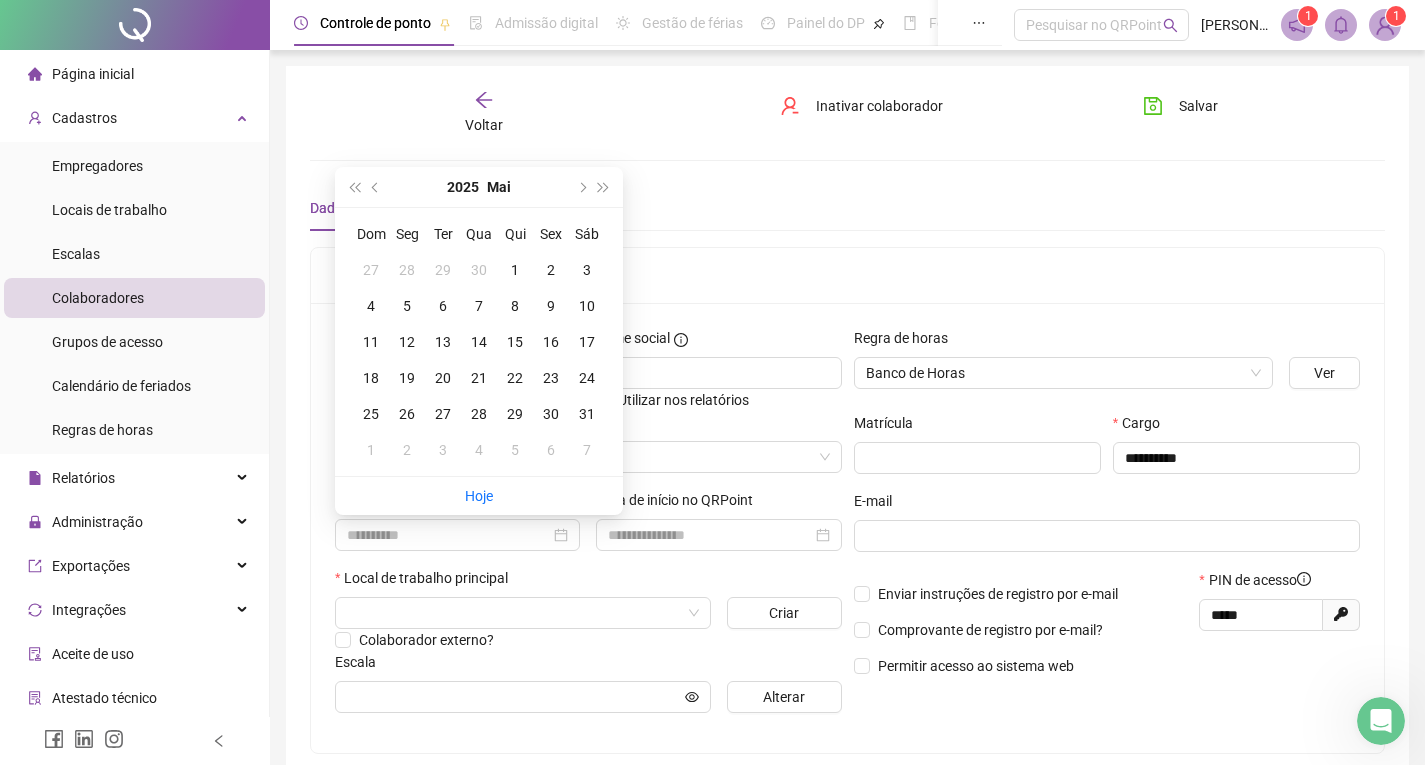 type on "**********" 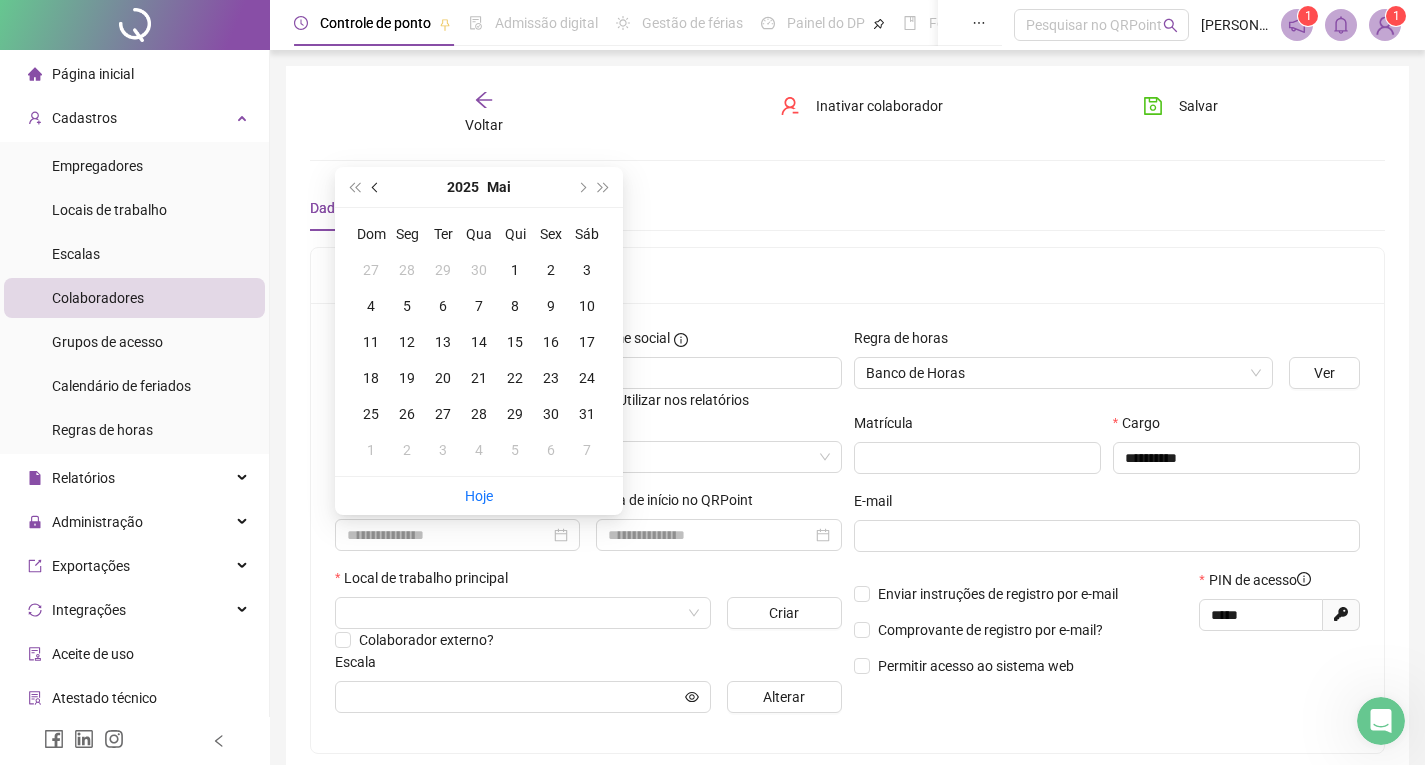 click at bounding box center [377, 187] 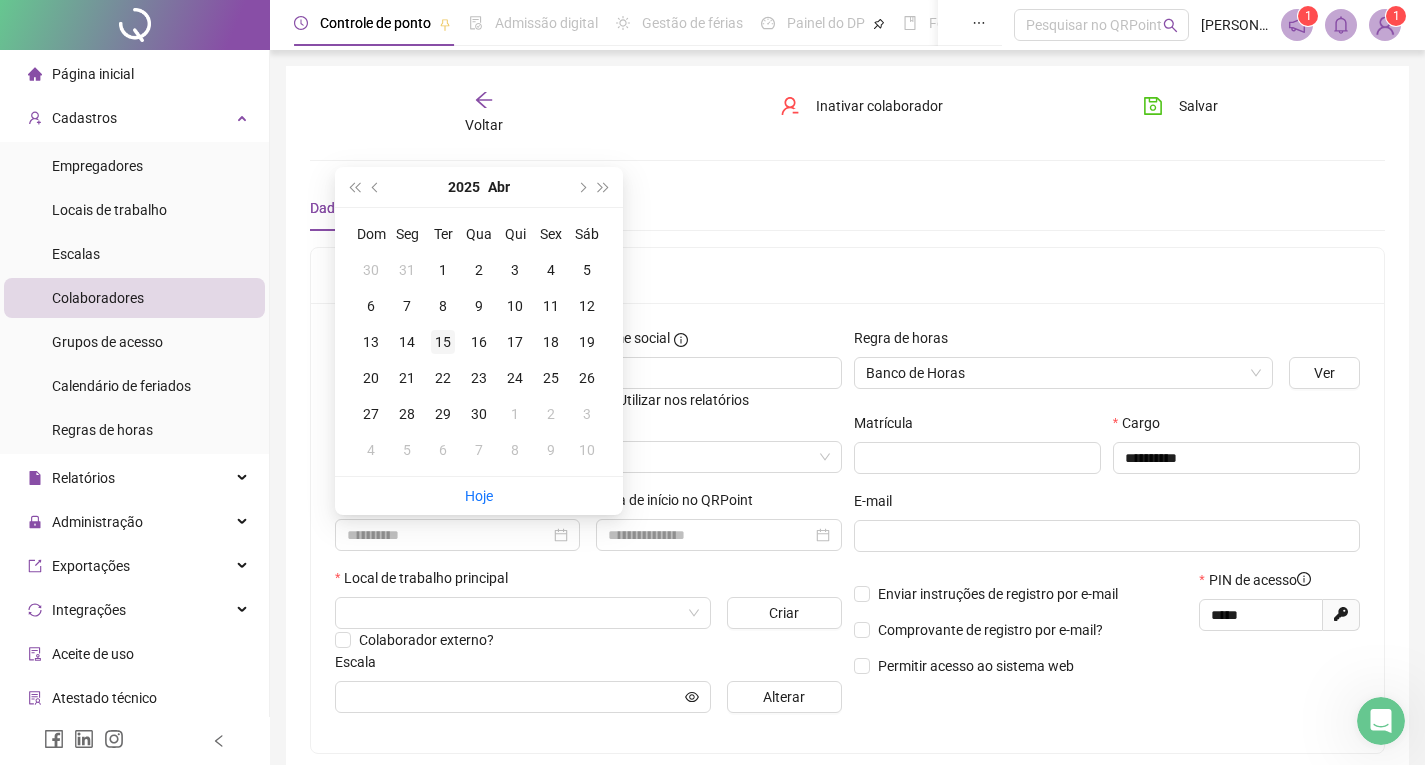 type on "**********" 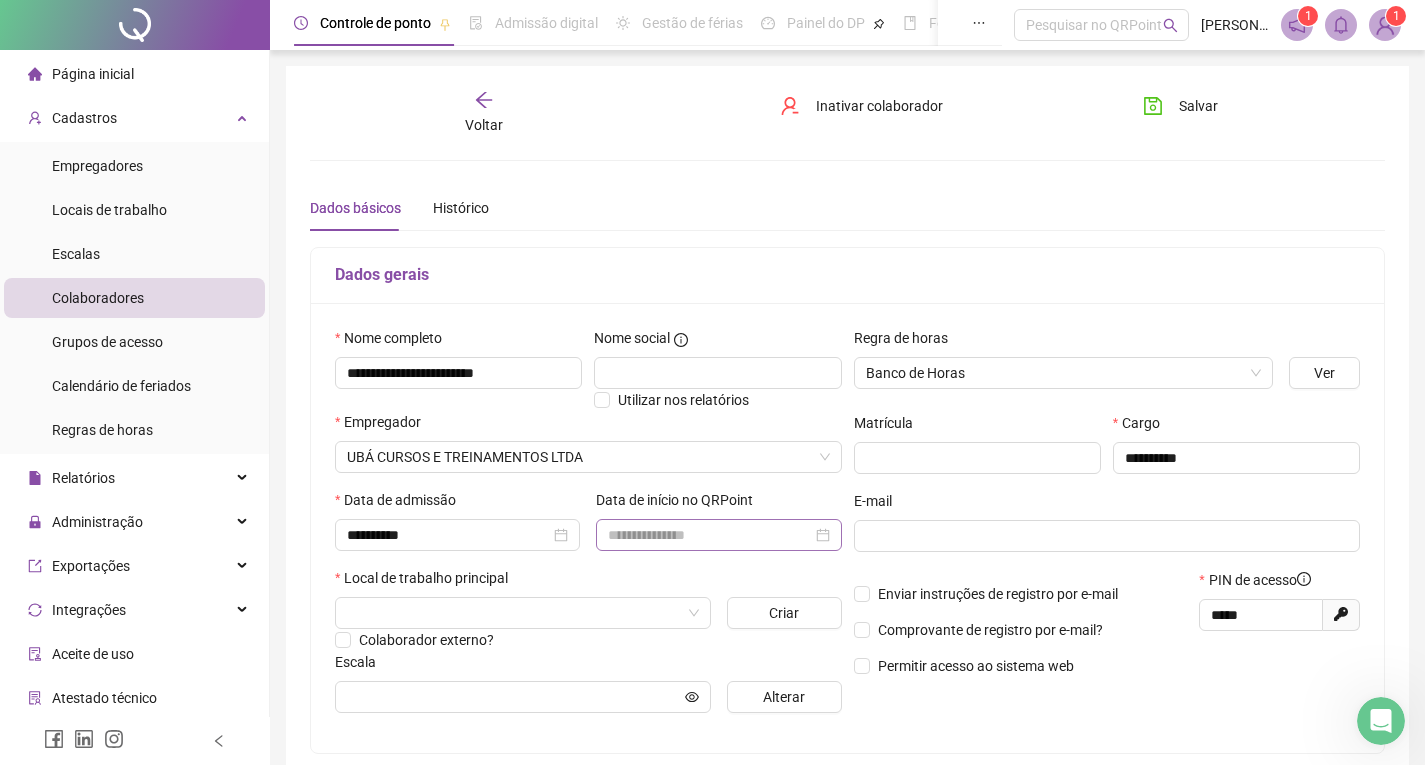 click at bounding box center (718, 535) 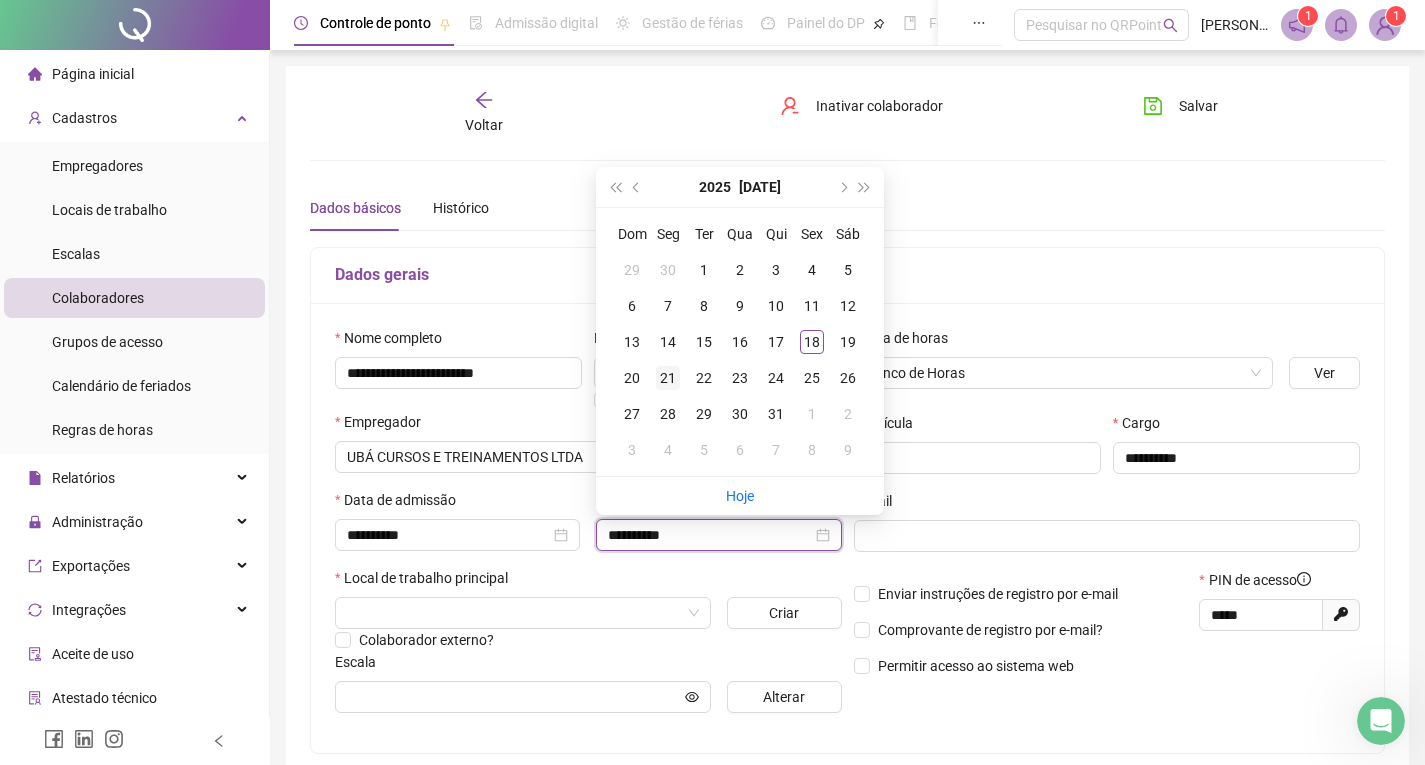 type on "**********" 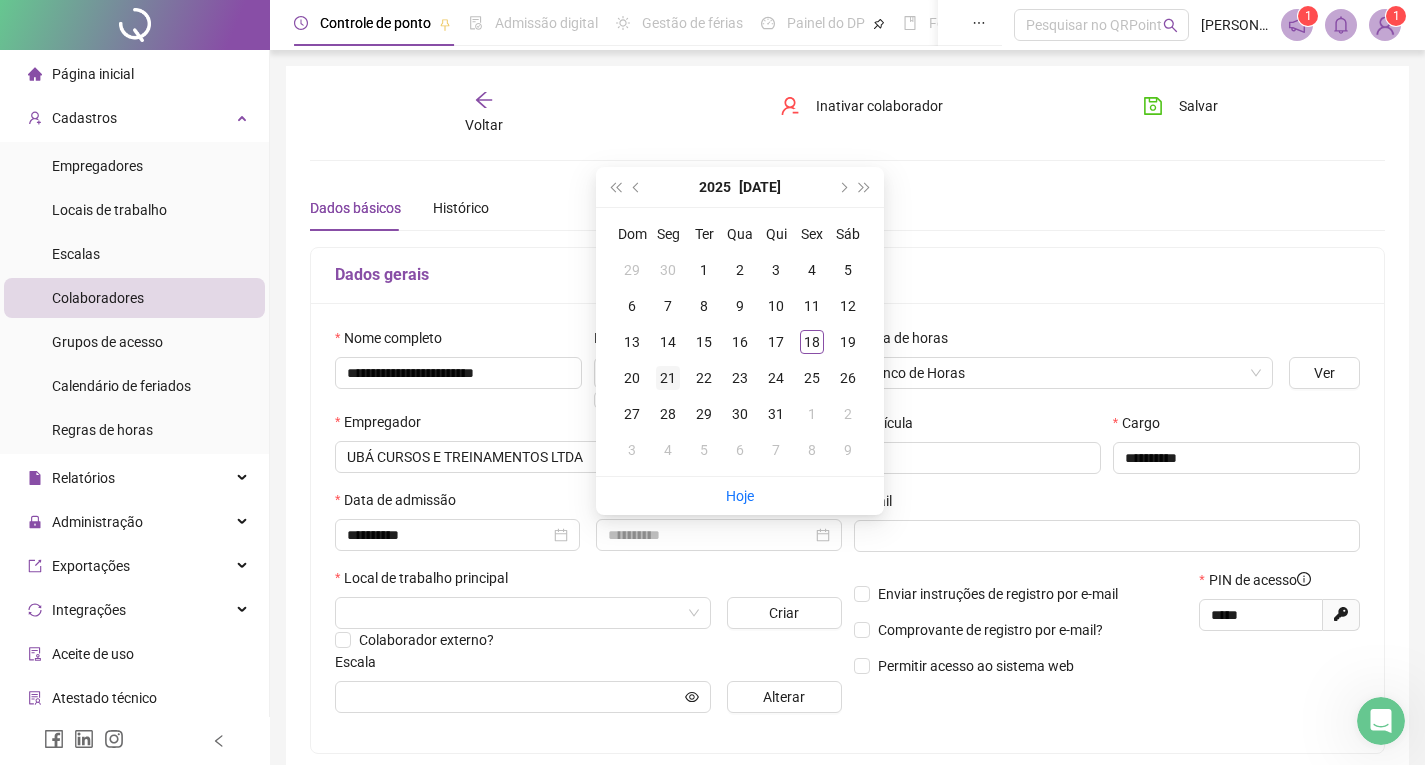 click on "21" at bounding box center (668, 378) 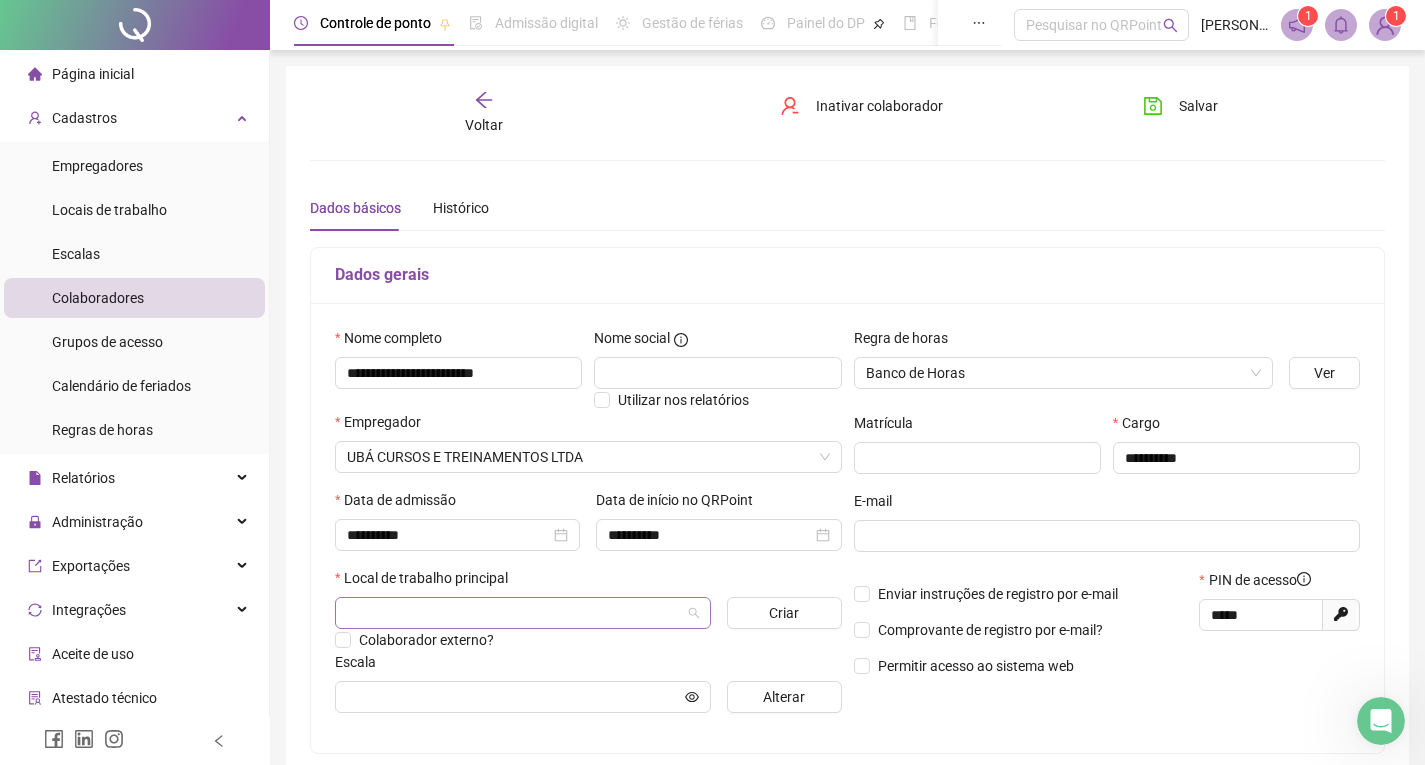 click at bounding box center [517, 613] 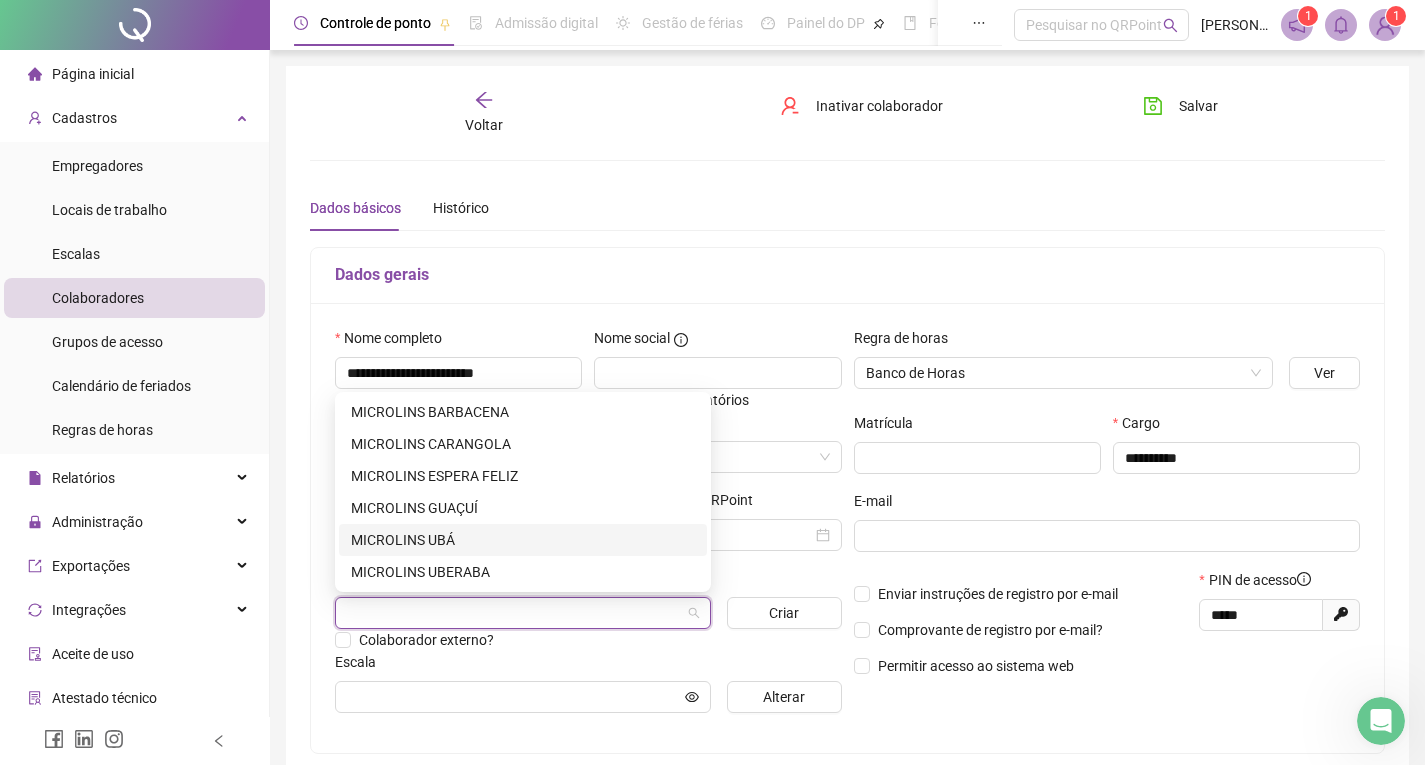 click on "MICROLINS UBÁ" at bounding box center [523, 540] 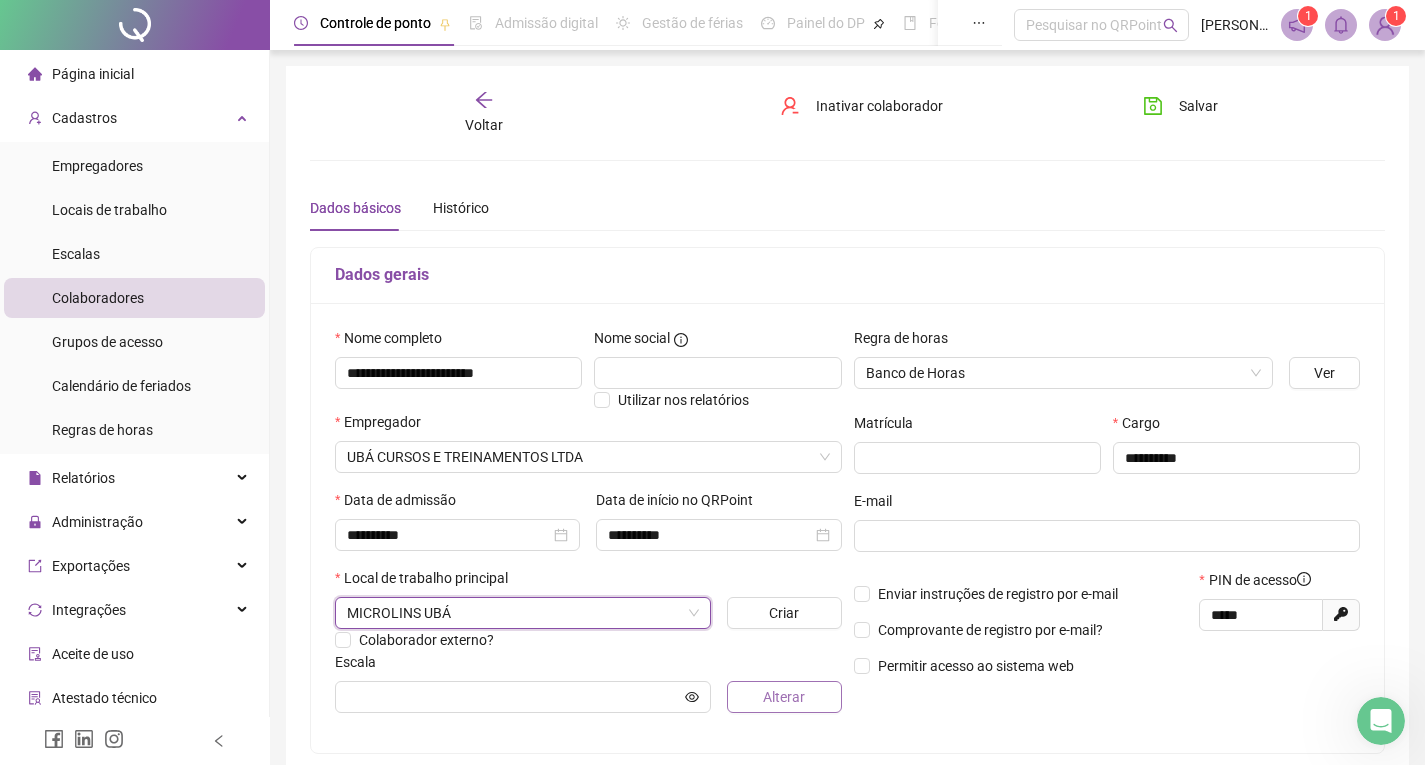 click on "Alterar" at bounding box center (784, 697) 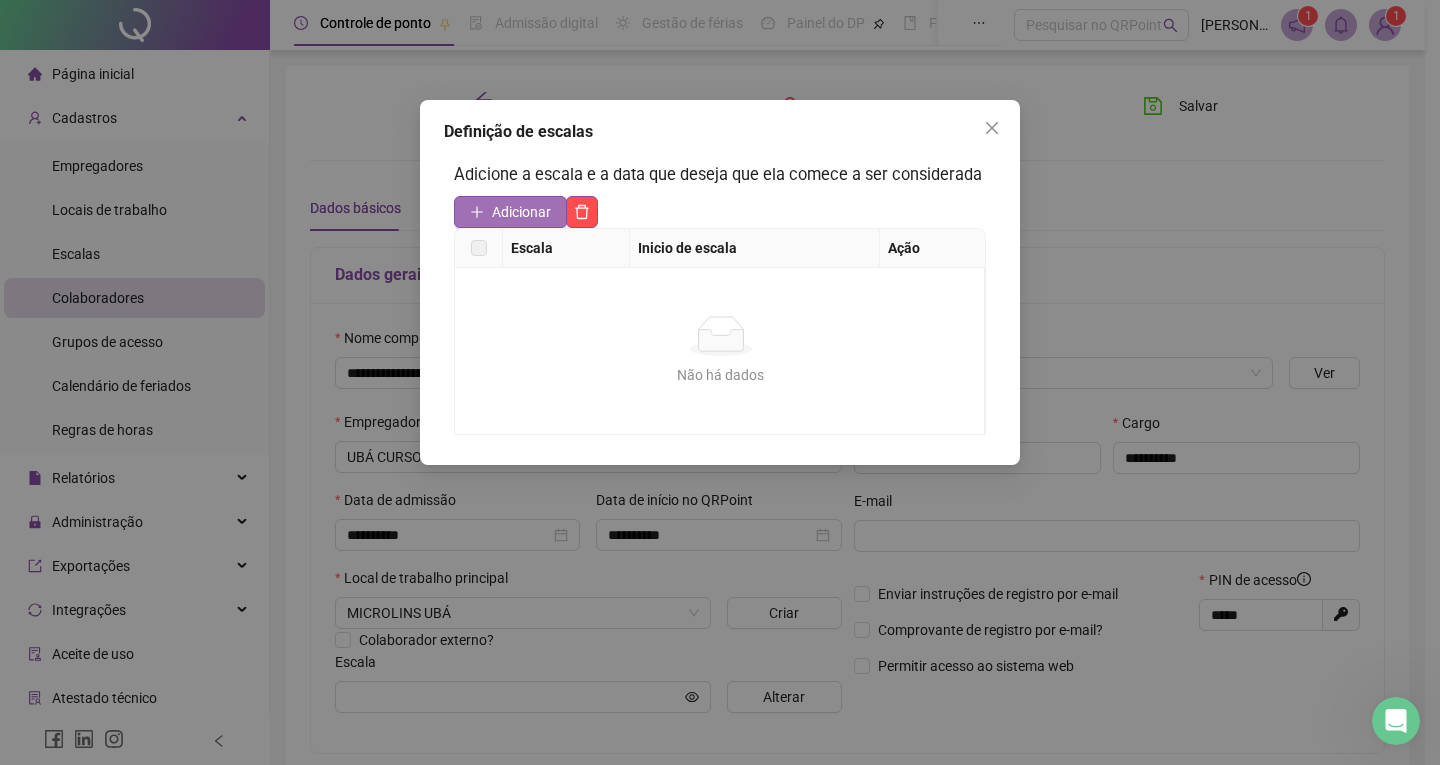 click on "Adicionar" at bounding box center (521, 212) 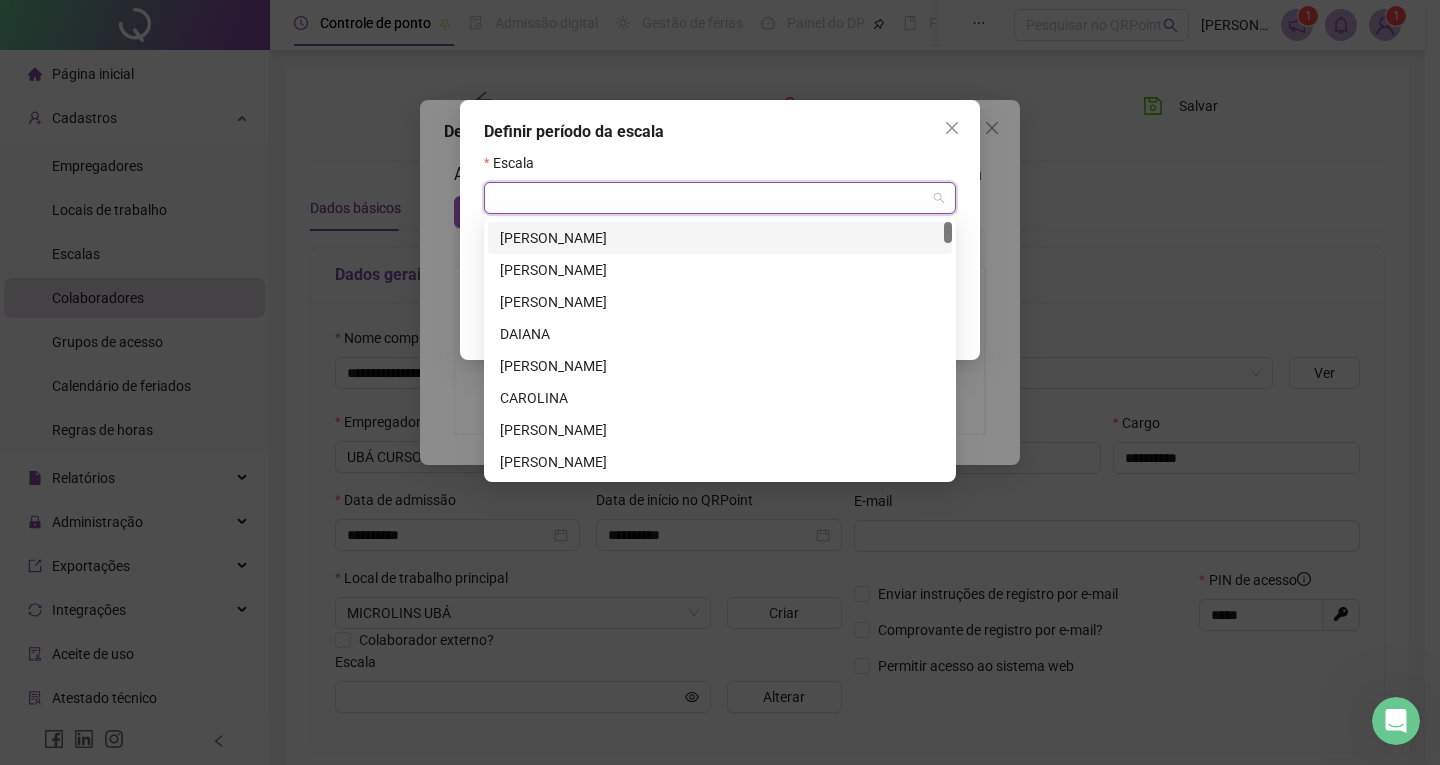 click at bounding box center (714, 198) 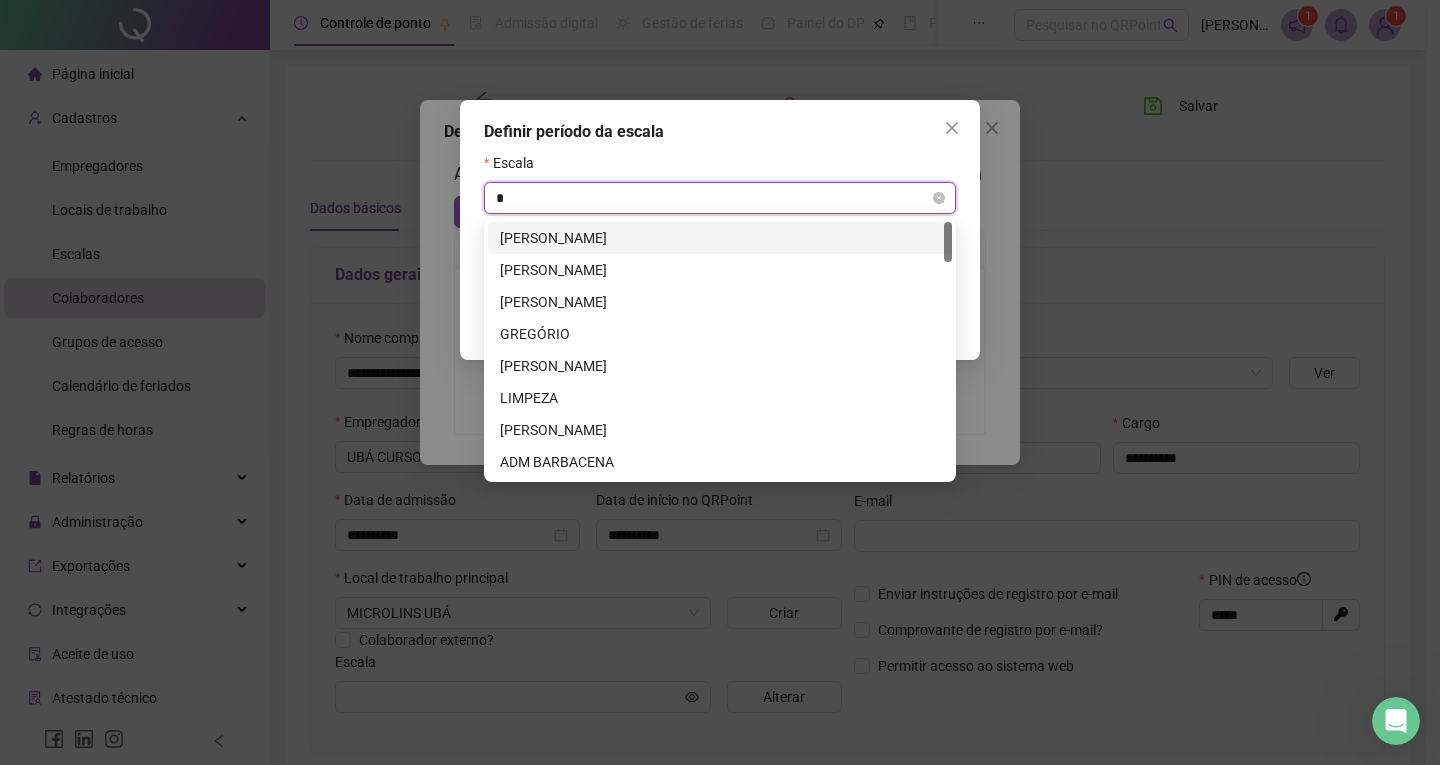 type on "**" 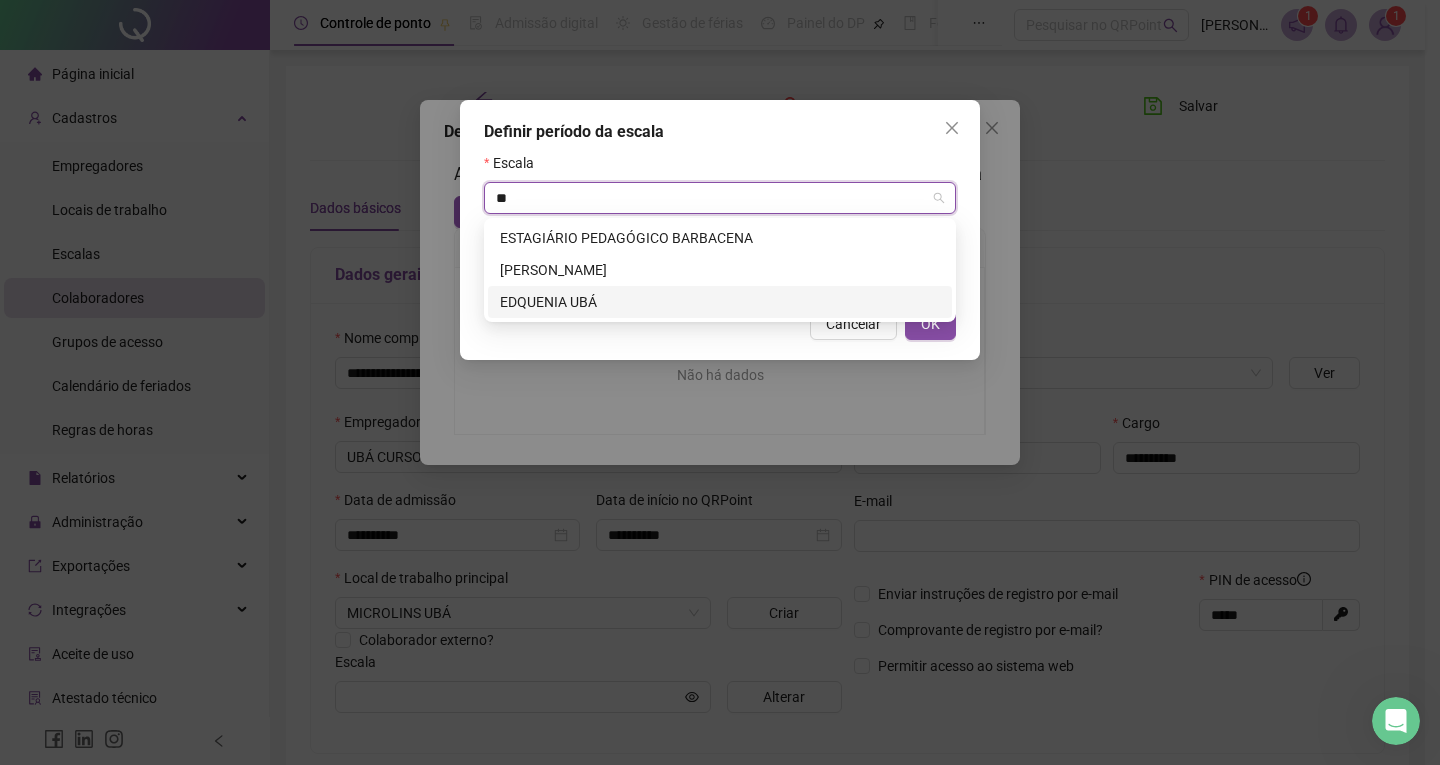click on "EDQUENIA UBÁ" at bounding box center [720, 302] 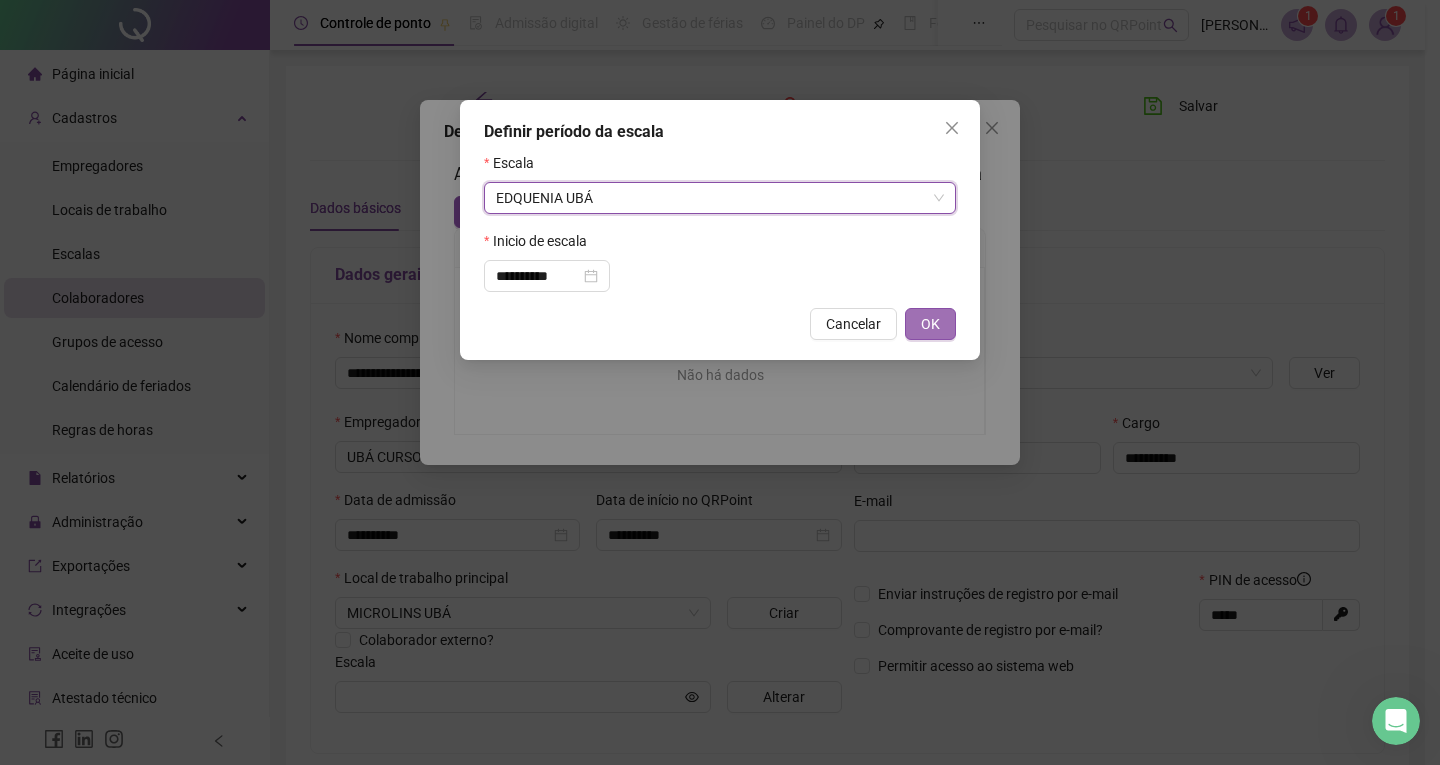 click on "OK" at bounding box center (930, 324) 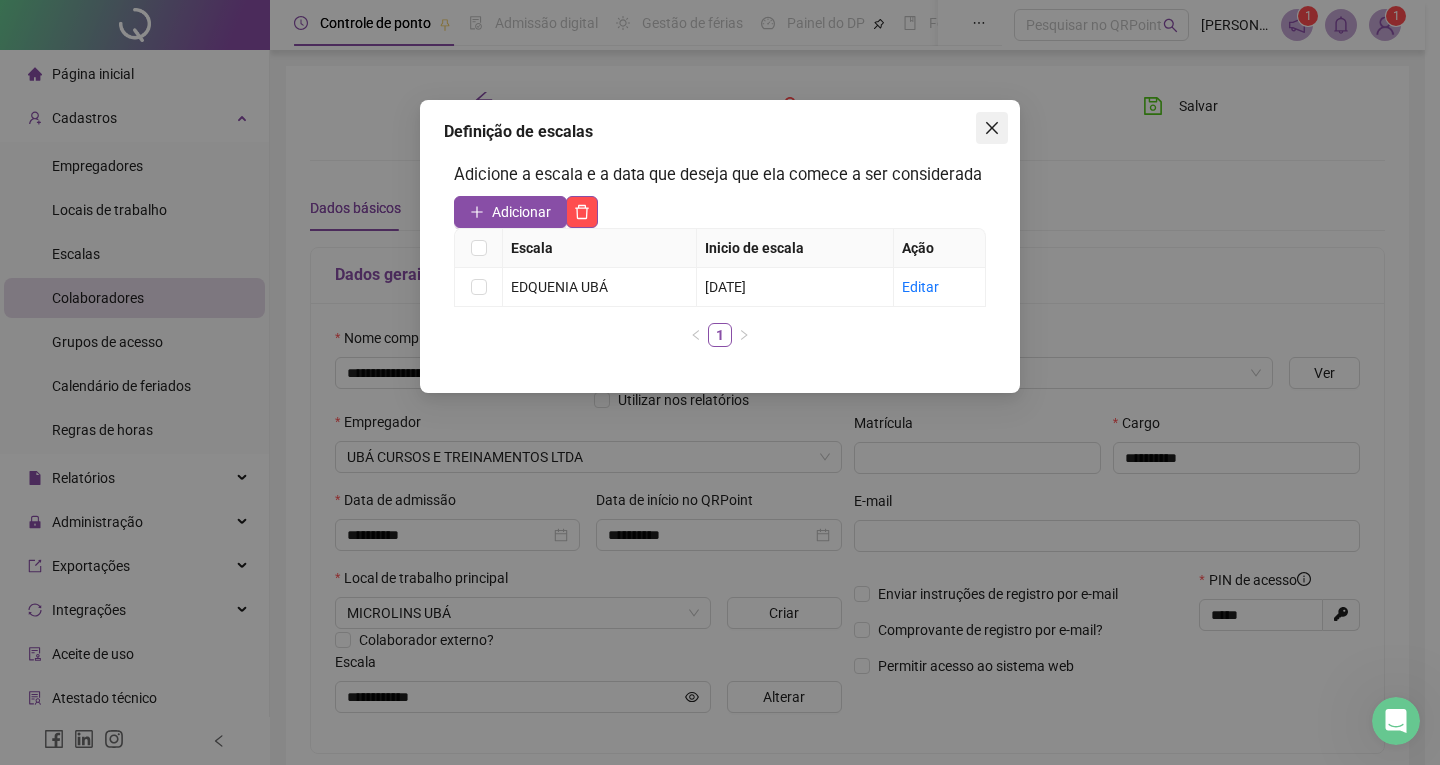 click at bounding box center [992, 128] 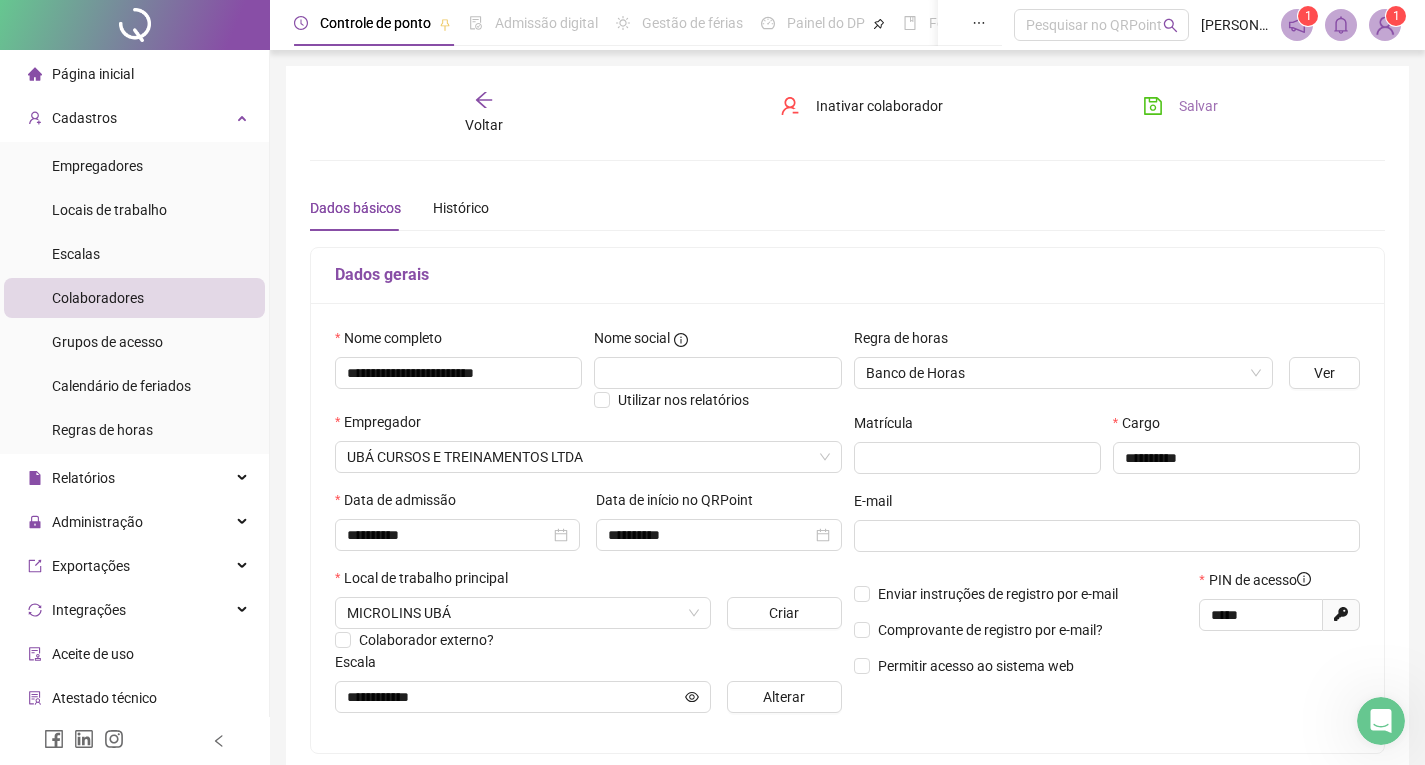 click 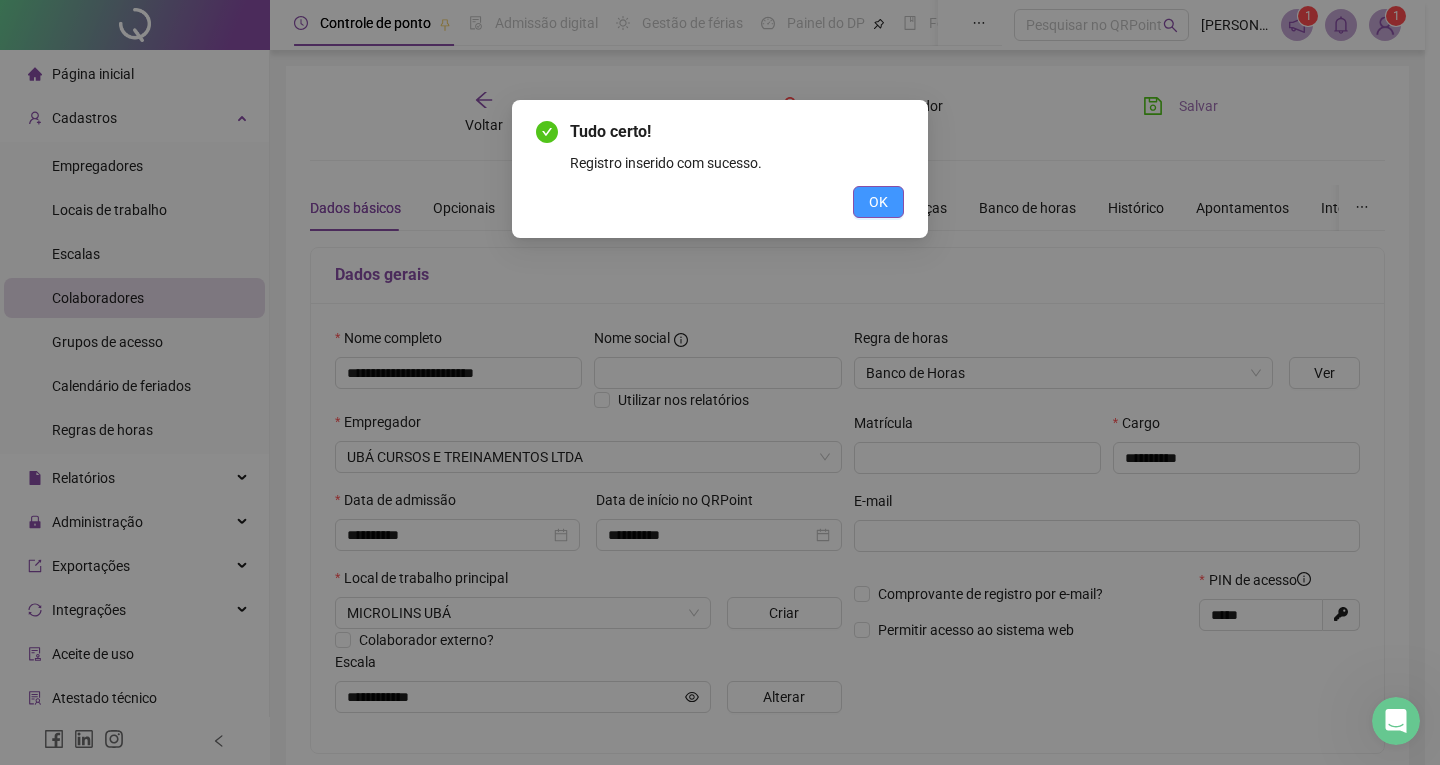 click on "OK" at bounding box center (878, 202) 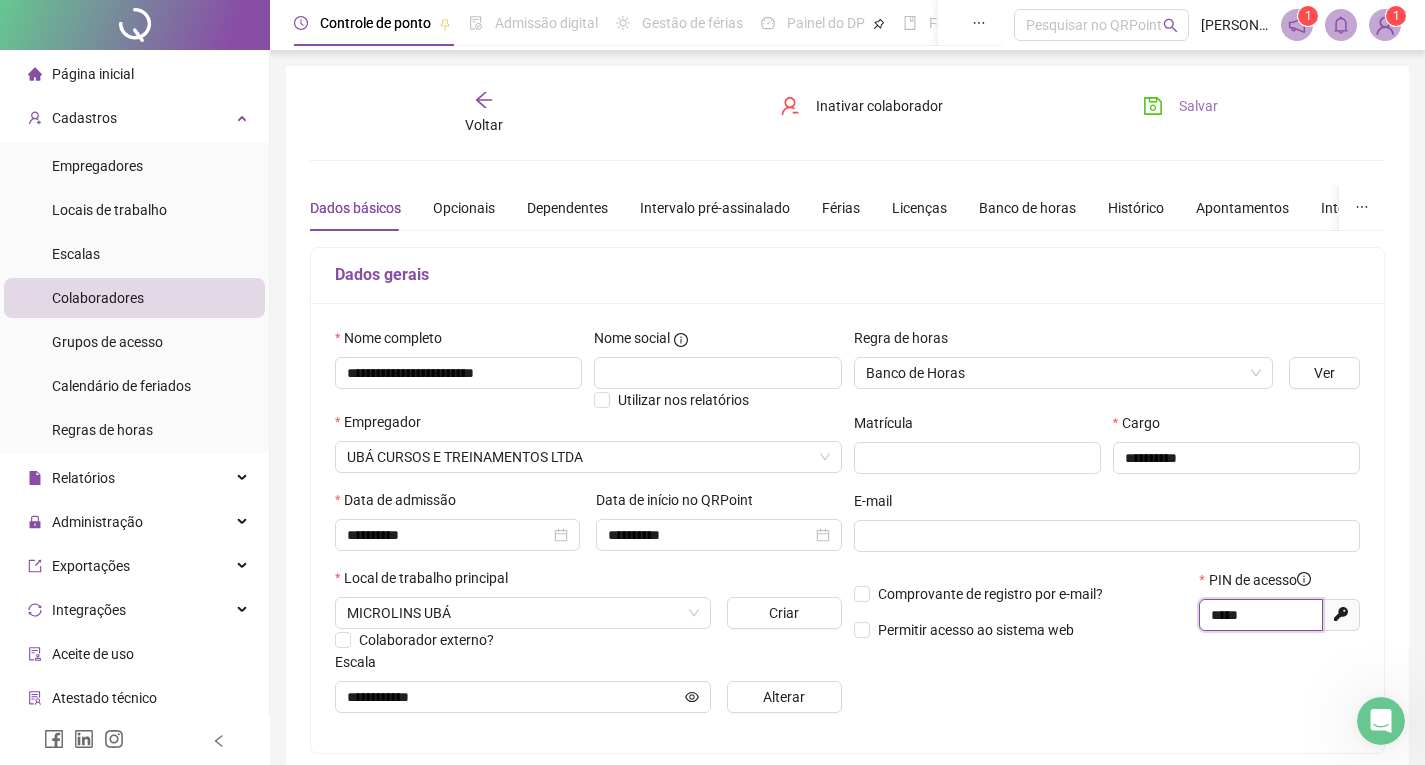 drag, startPoint x: 1275, startPoint y: 616, endPoint x: 1099, endPoint y: 615, distance: 176.00284 